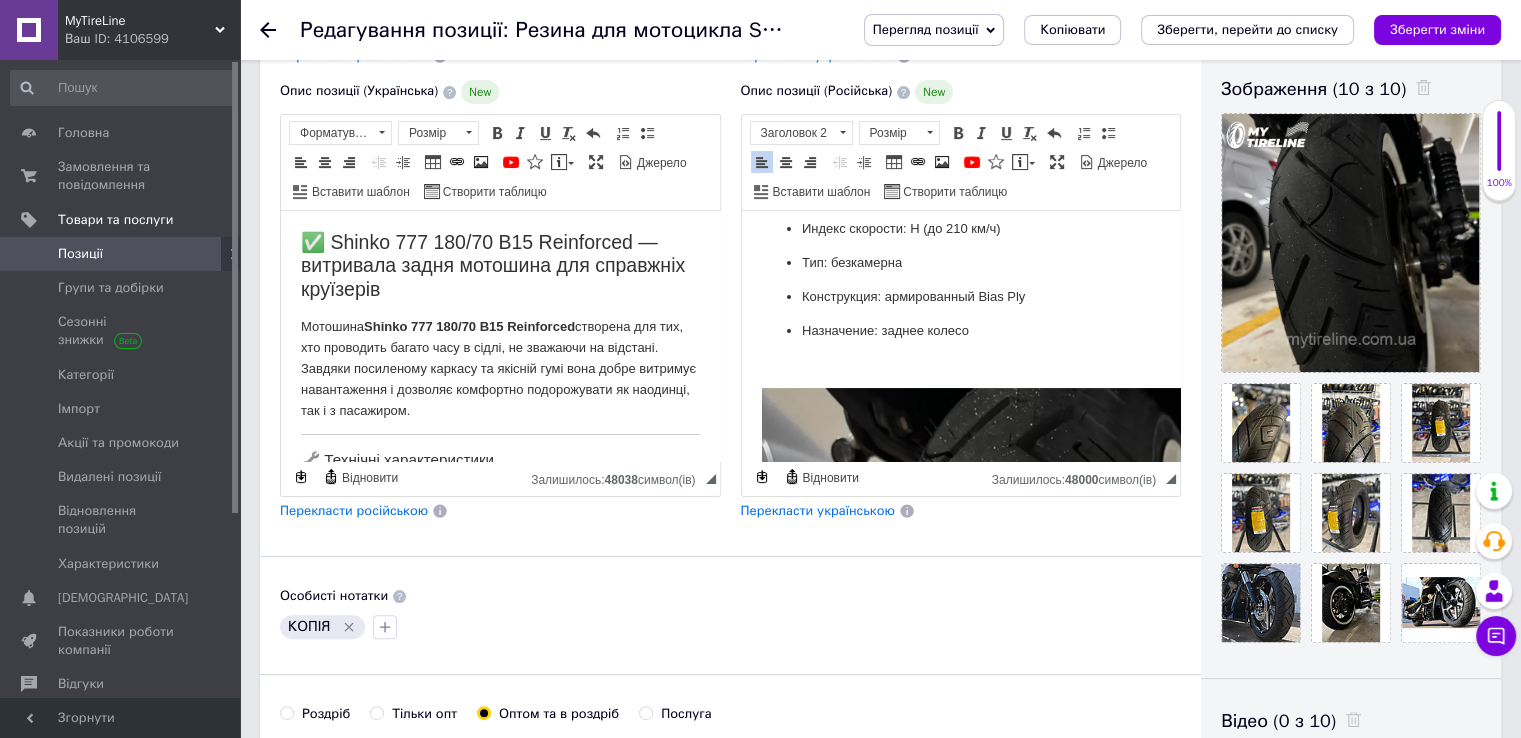 scroll, scrollTop: 300, scrollLeft: 0, axis: vertical 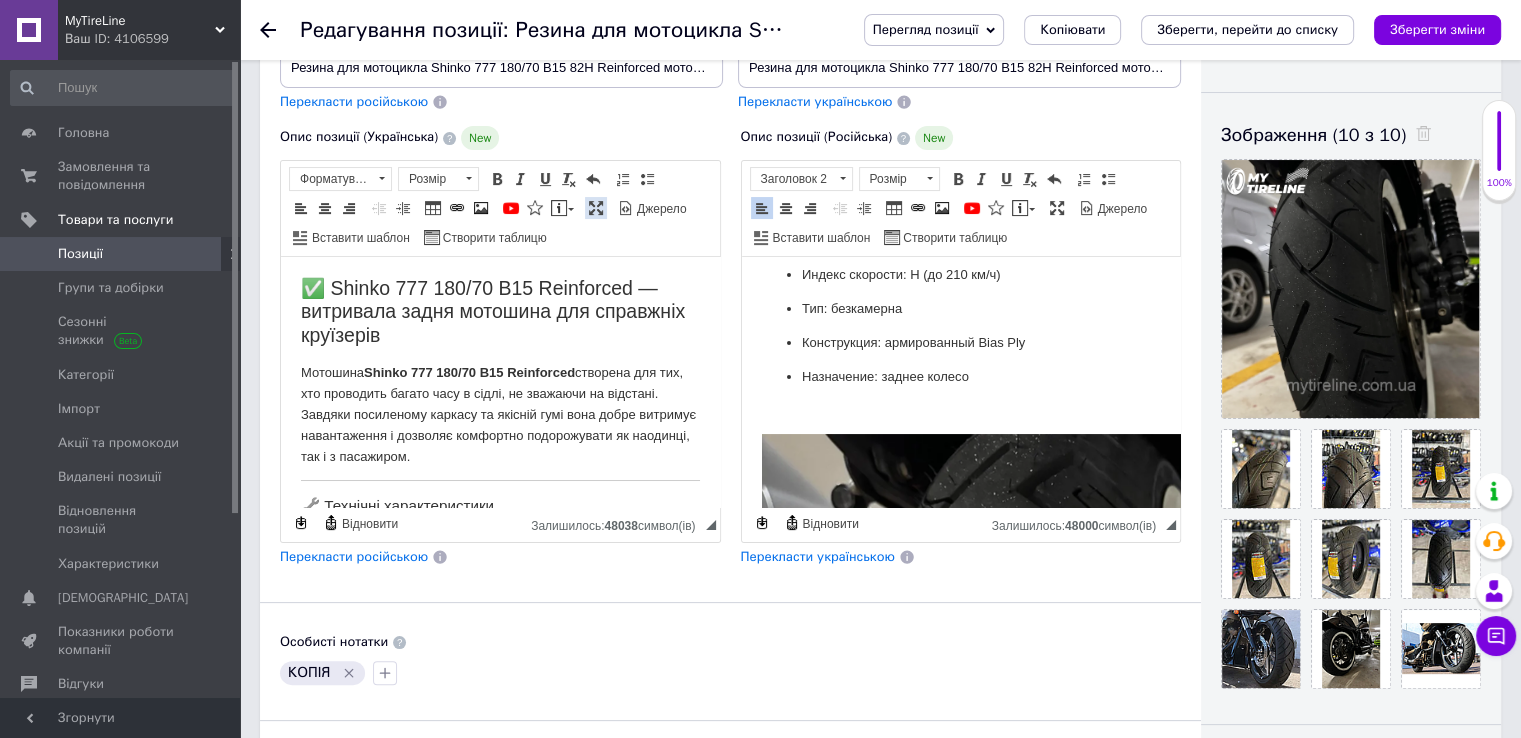 drag, startPoint x: 595, startPoint y: 211, endPoint x: 593, endPoint y: 191, distance: 20.09975 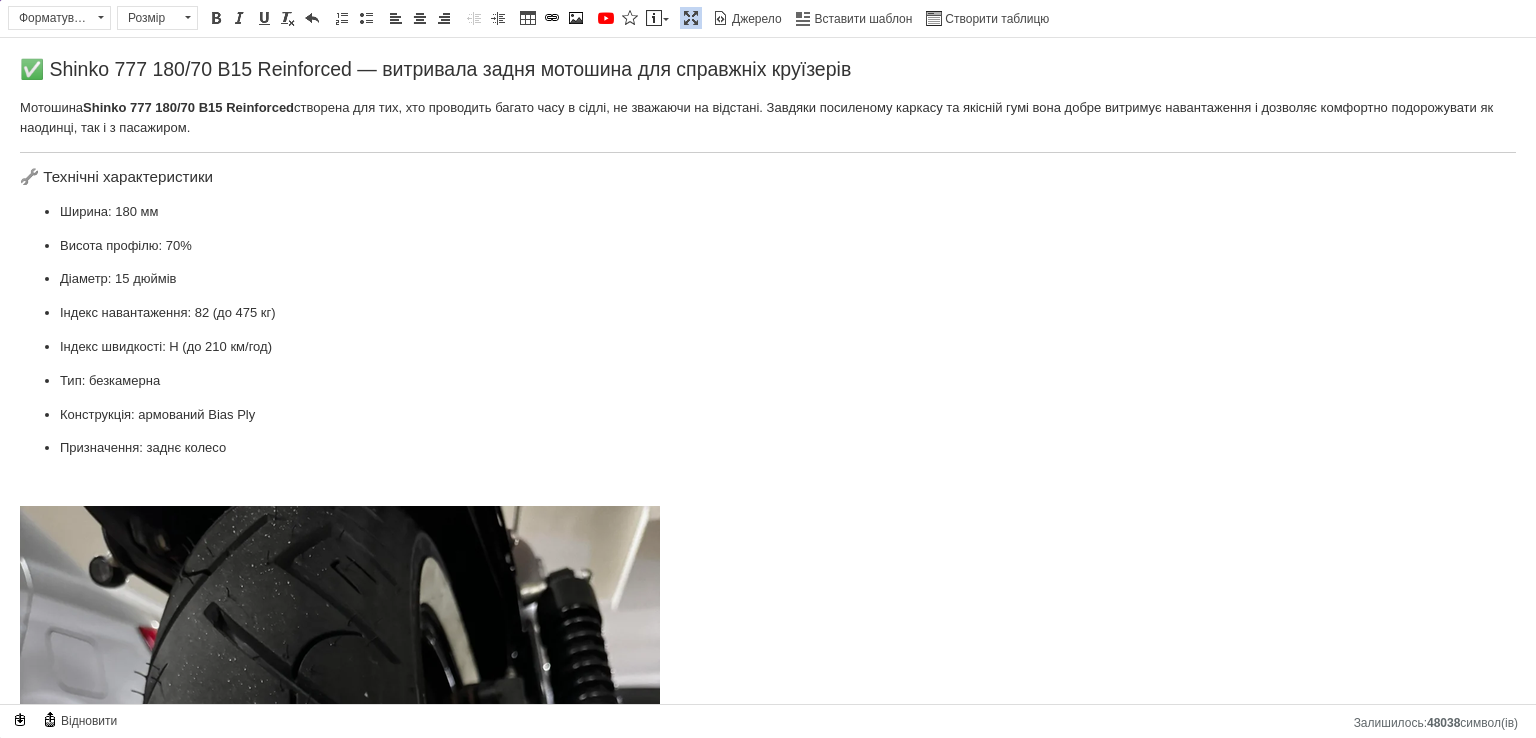 scroll, scrollTop: 8198, scrollLeft: 0, axis: vertical 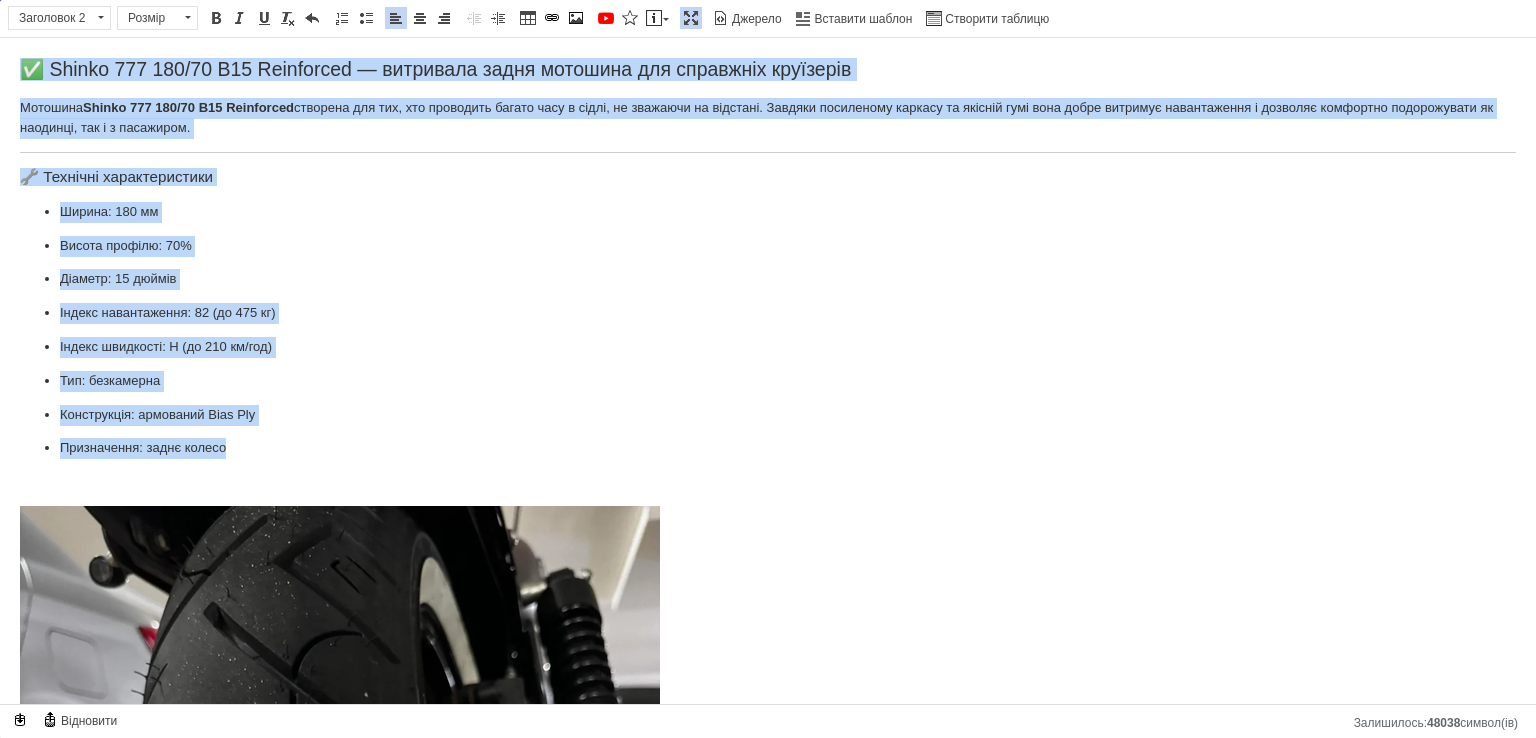 drag, startPoint x: 234, startPoint y: 453, endPoint x: 0, endPoint y: 25, distance: 487.79092 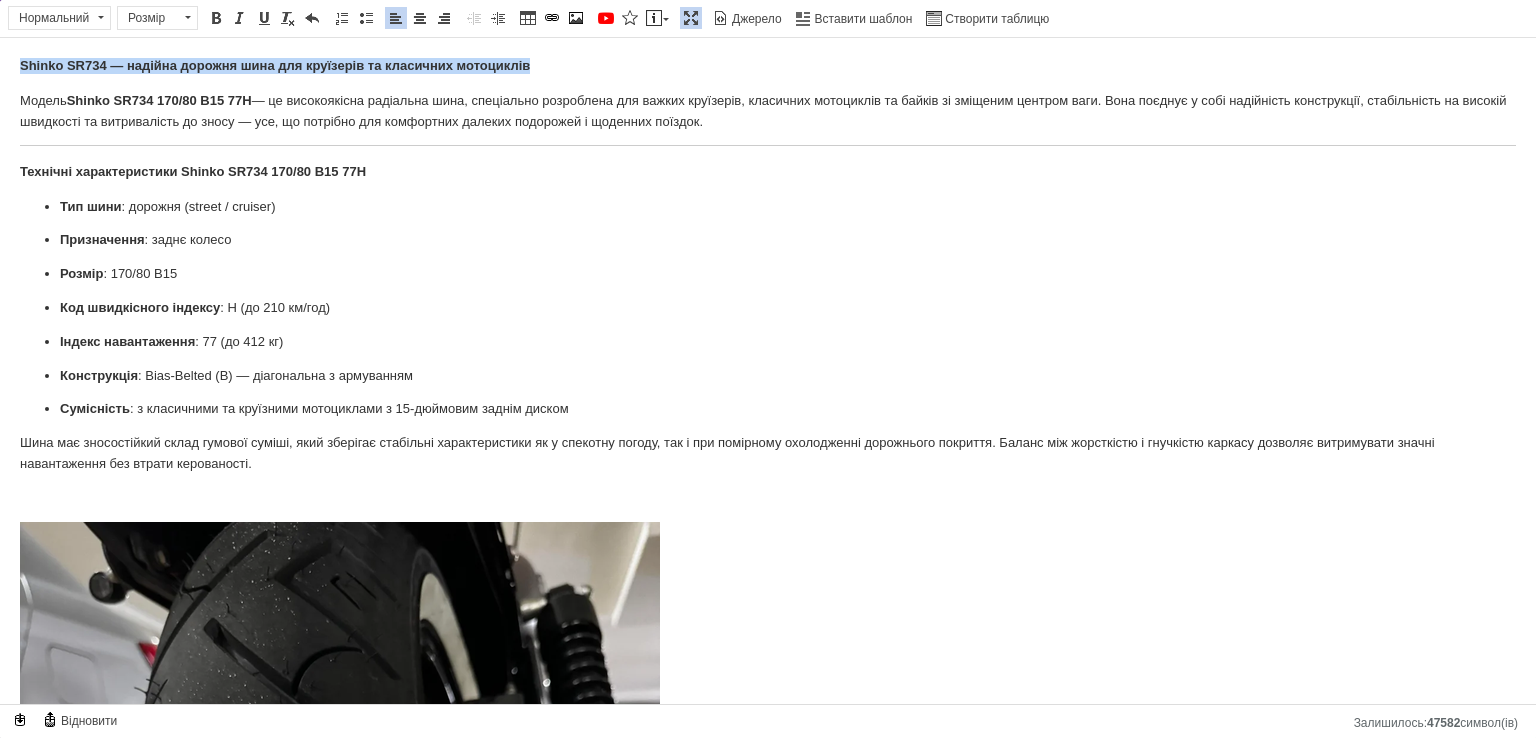 drag, startPoint x: 452, startPoint y: 67, endPoint x: 3, endPoint y: 62, distance: 449.02783 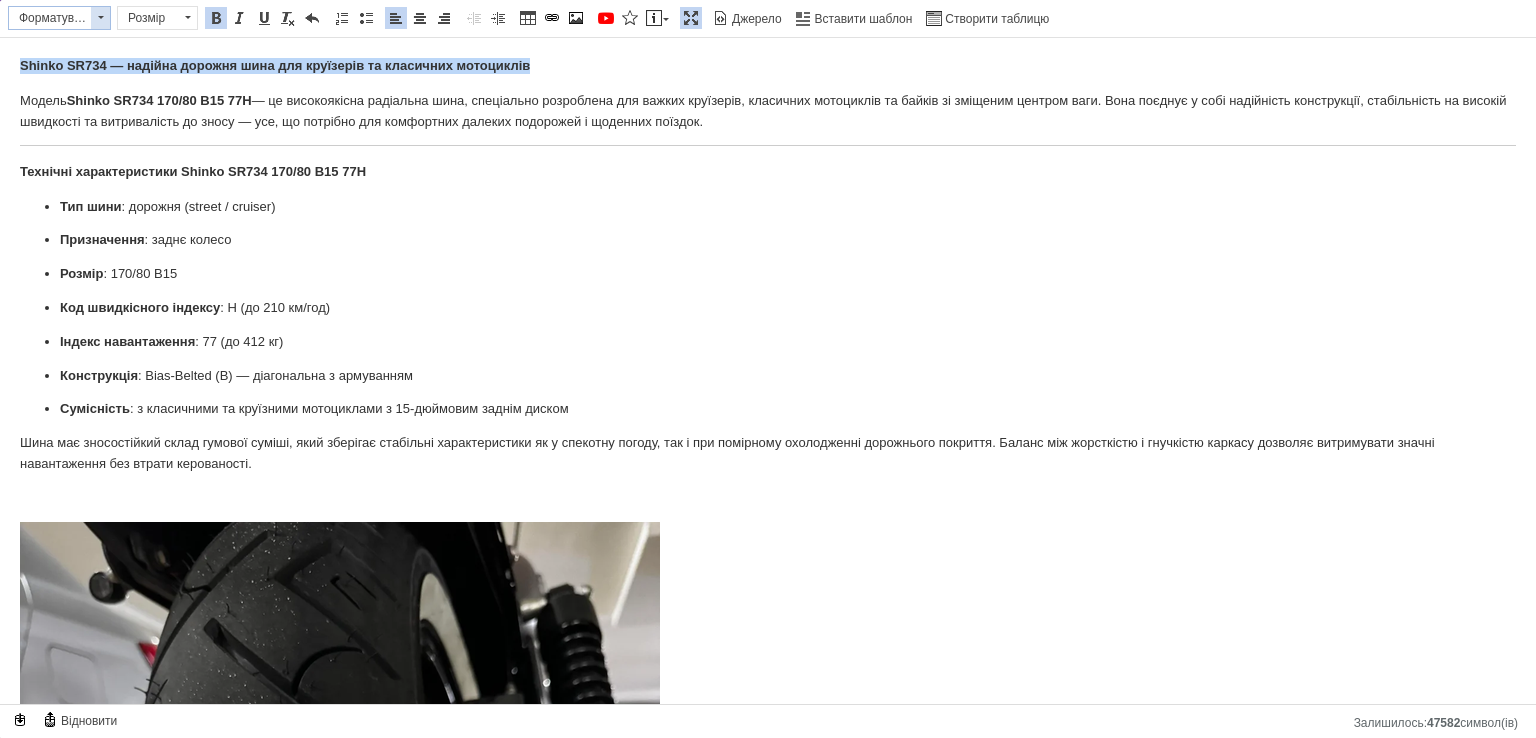 click at bounding box center [100, 18] 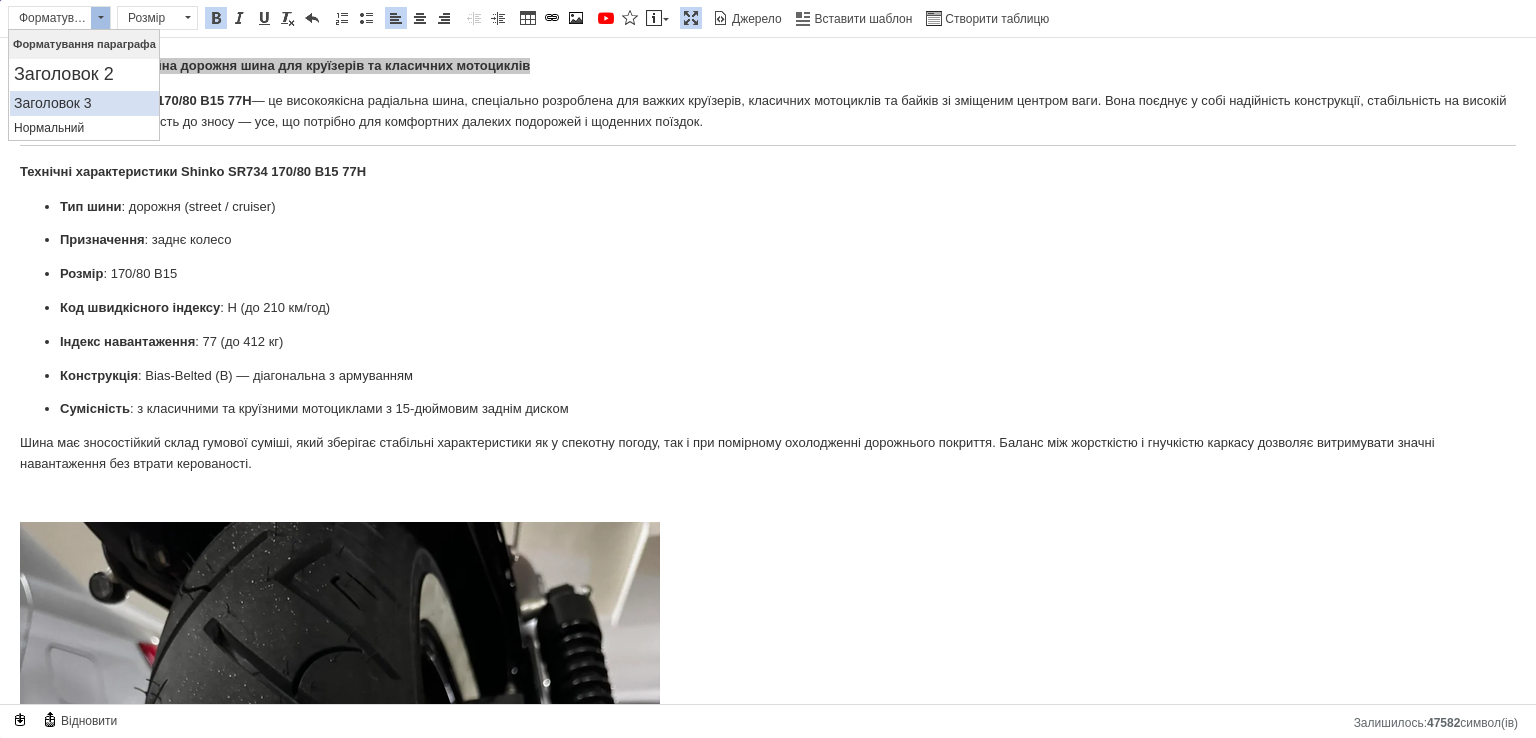 scroll, scrollTop: 0, scrollLeft: 0, axis: both 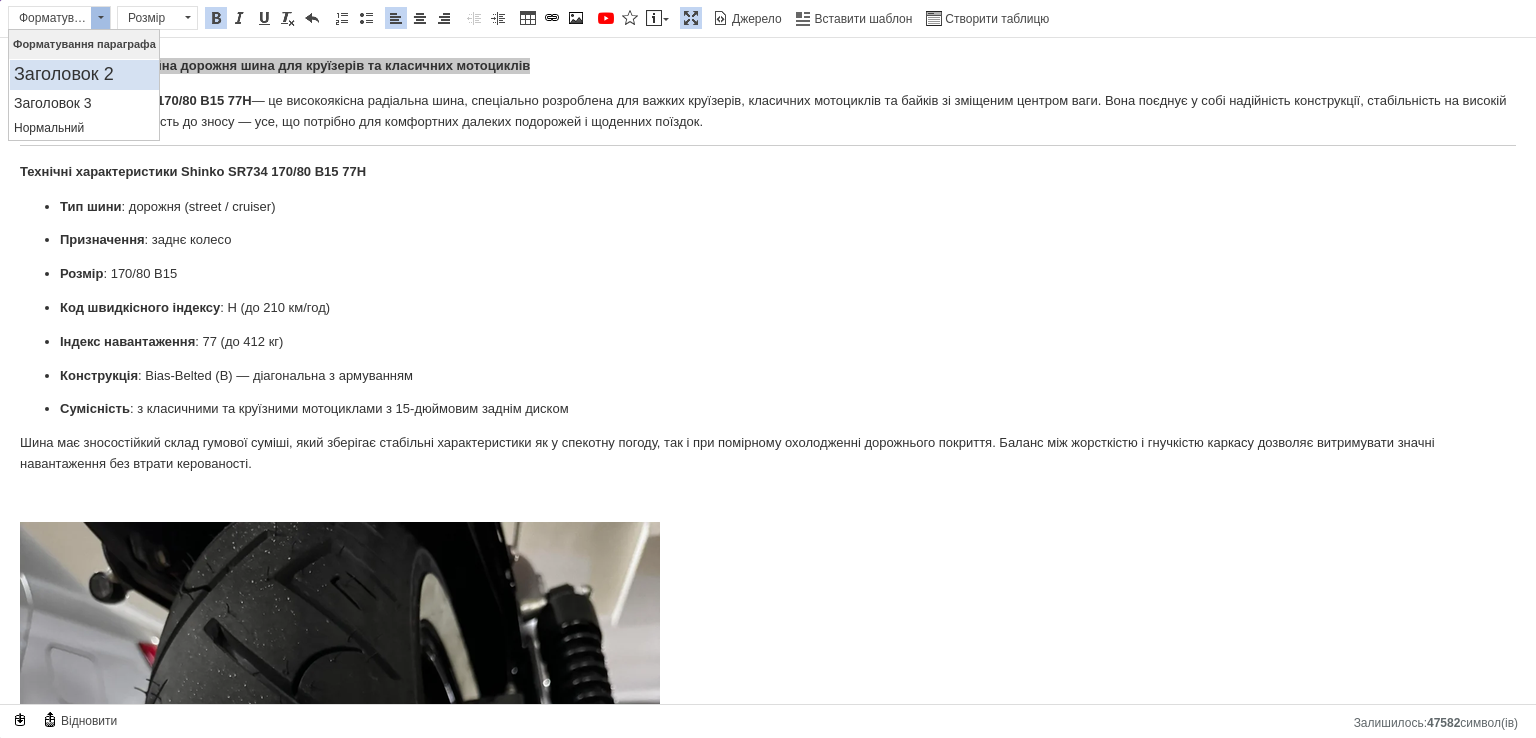 click on "Заголовок 2" at bounding box center [84, 75] 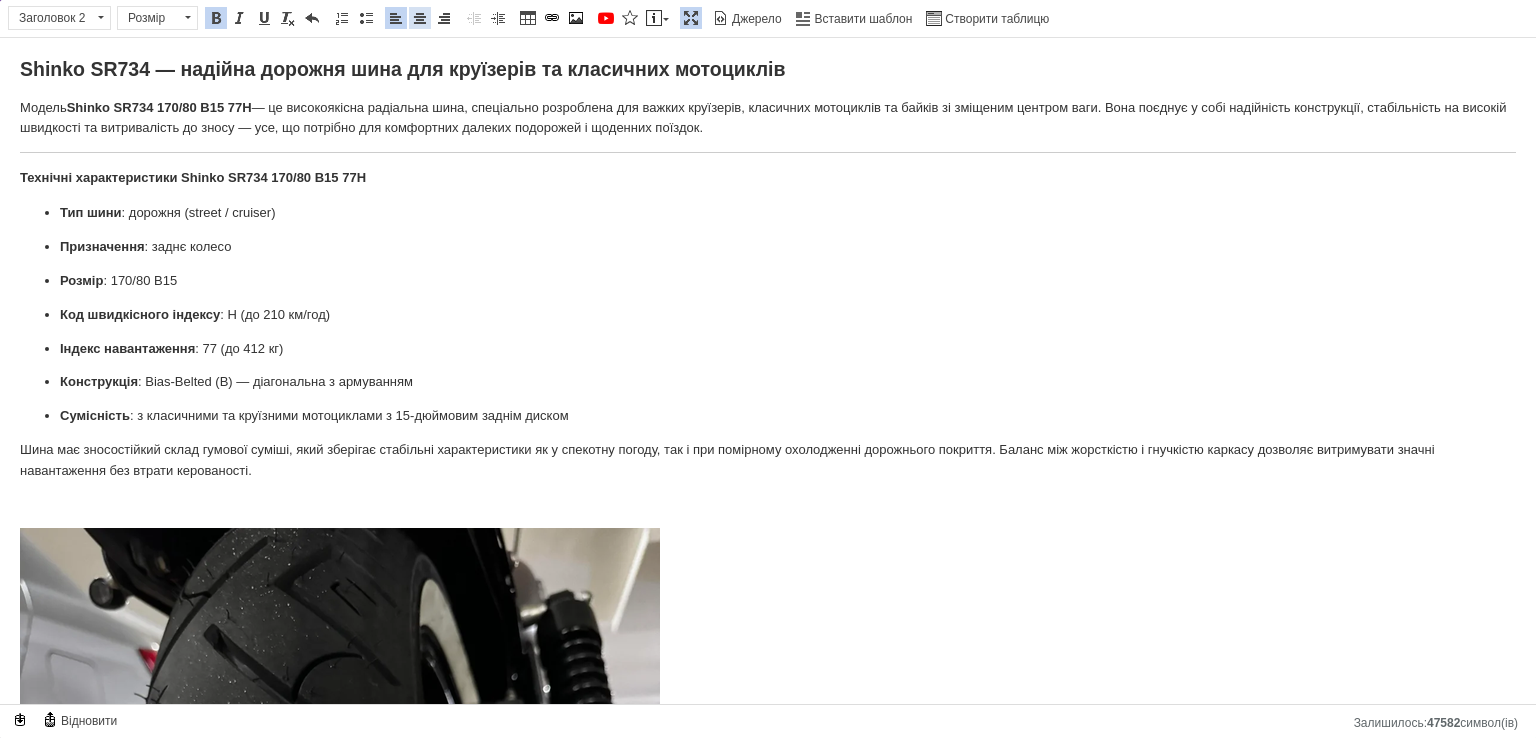 click at bounding box center [420, 18] 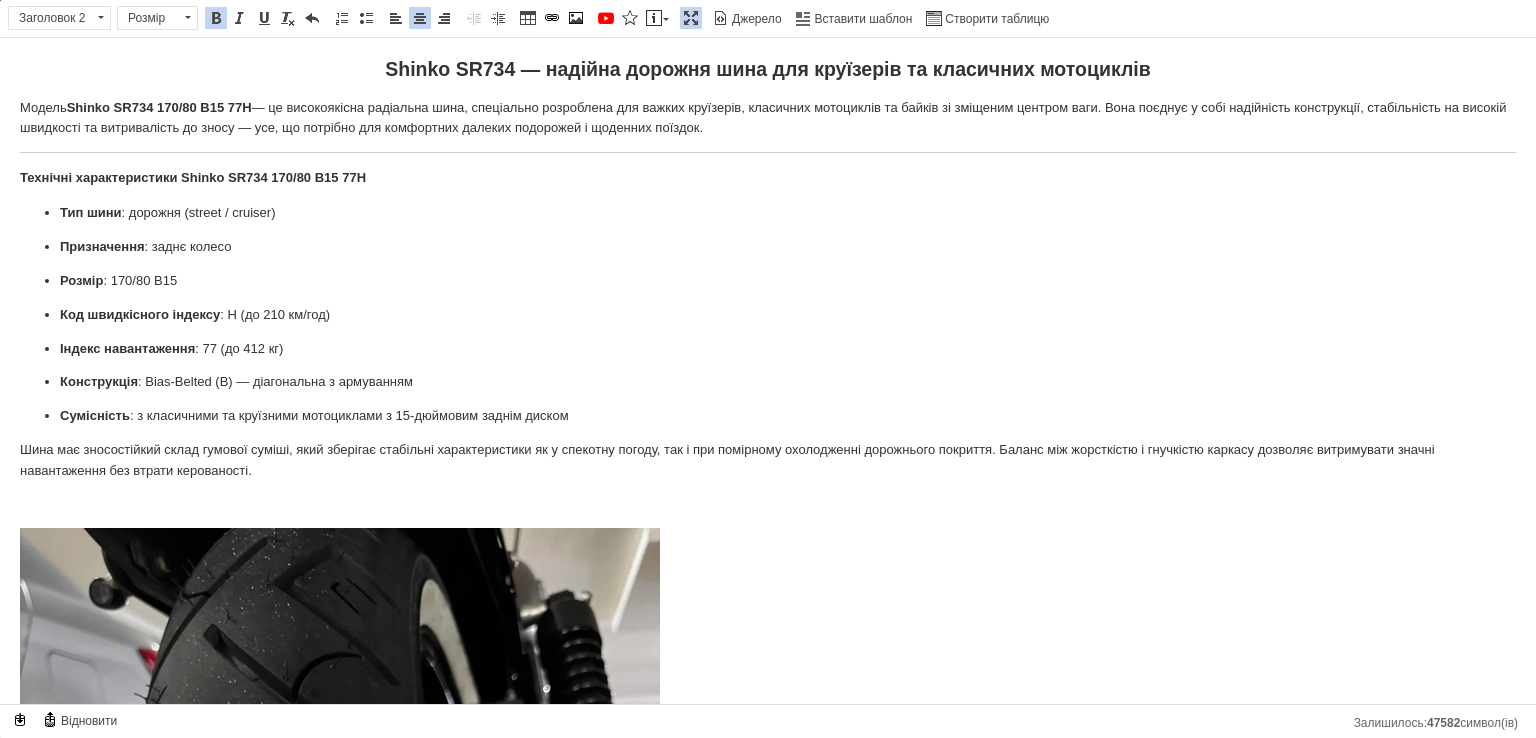 click on "Модель  Shinko SR734 170/80 B15 77H  — це високоякісна радіальна шина, спеціально розроблена для важких круїзерів, класичних мотоциклів та байків зі зміщеним центром ваги. Вона поєднує у собі надійність конструкції, стабільність на високій швидкості та витривалість до зносу — усе, що потрібно для комфортних далеких подорожей і щоденних поїздок." at bounding box center (768, 119) 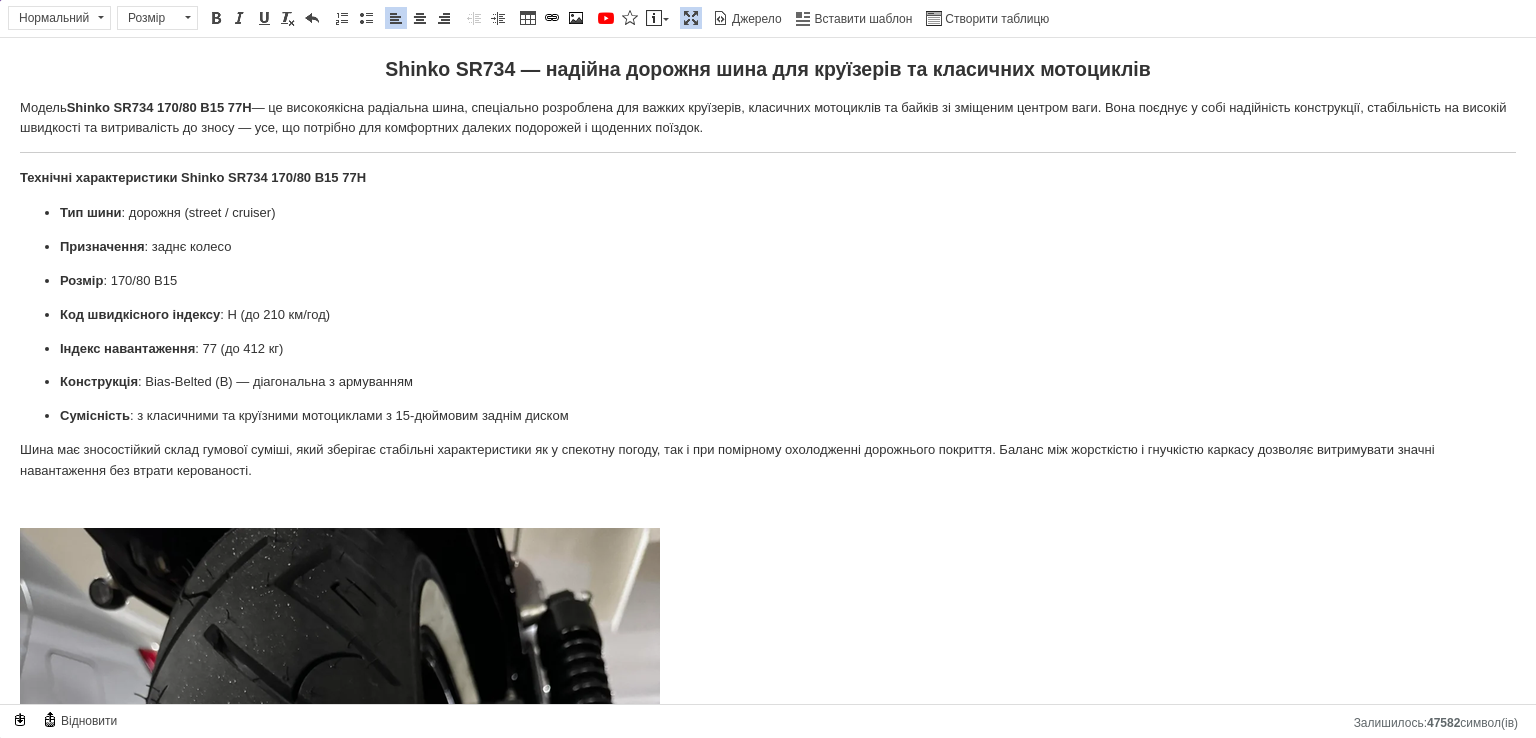 click on "Shinko SR734 — надійна дорожня шина для круїзерів та класичних мотоциклів" at bounding box center (768, 69) 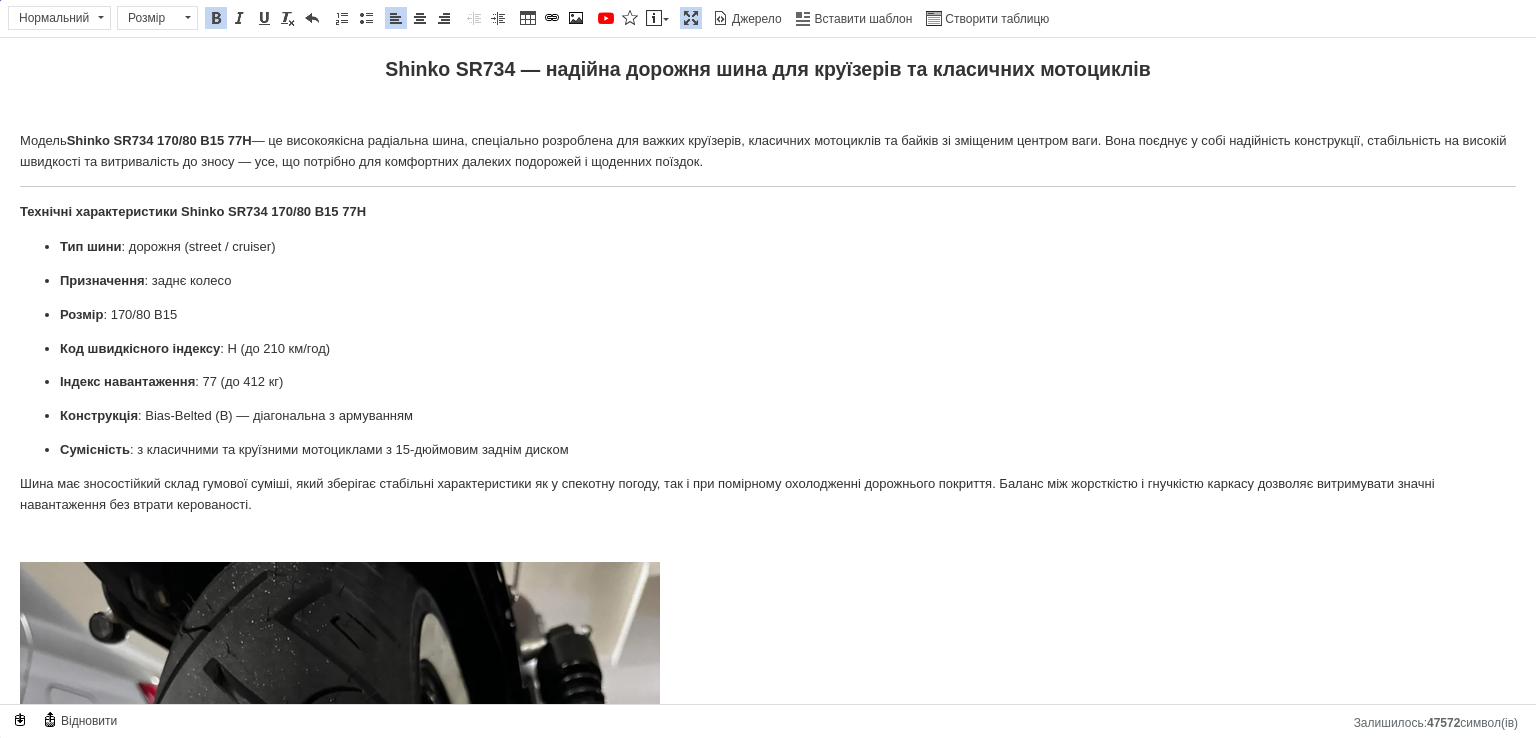 checkbox on "true" 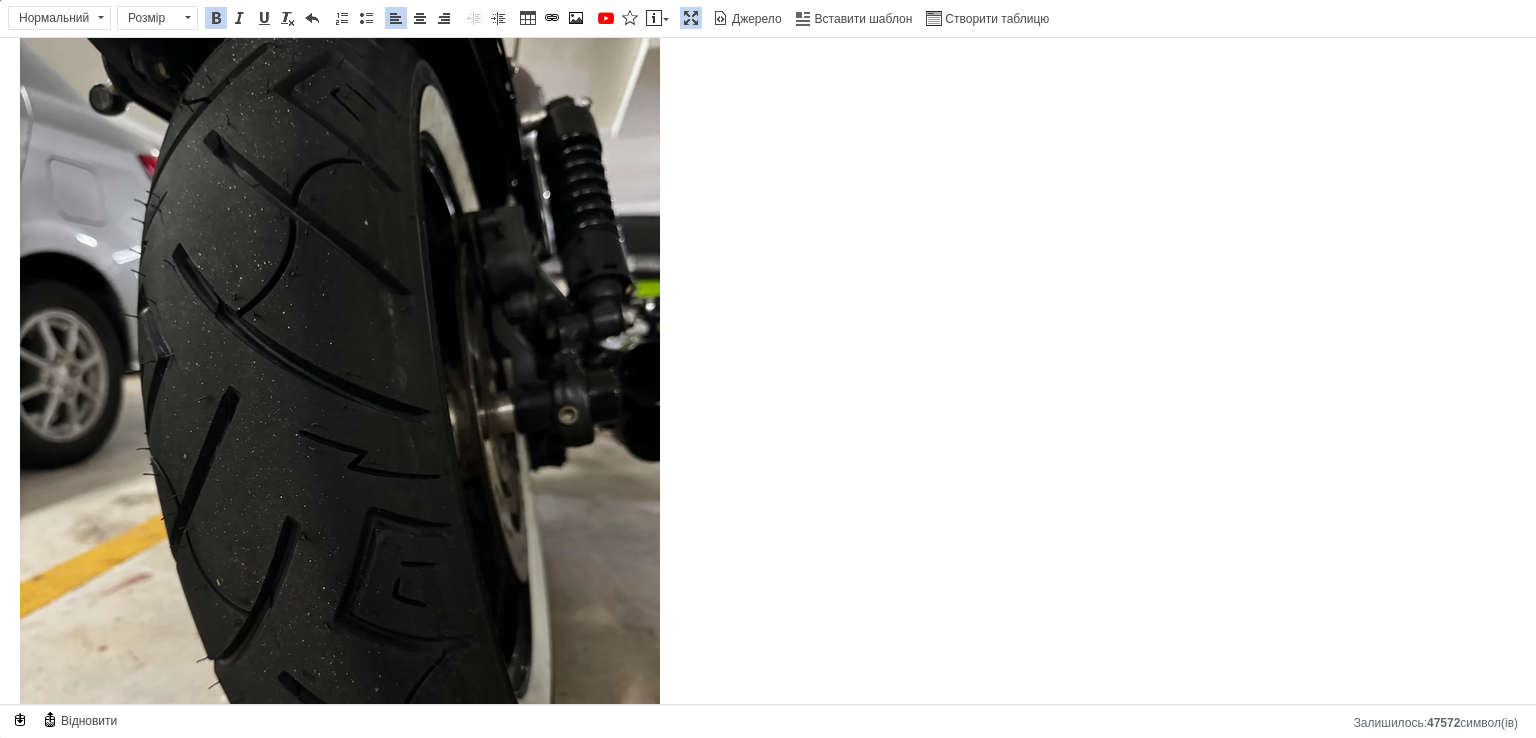 scroll, scrollTop: 700, scrollLeft: 0, axis: vertical 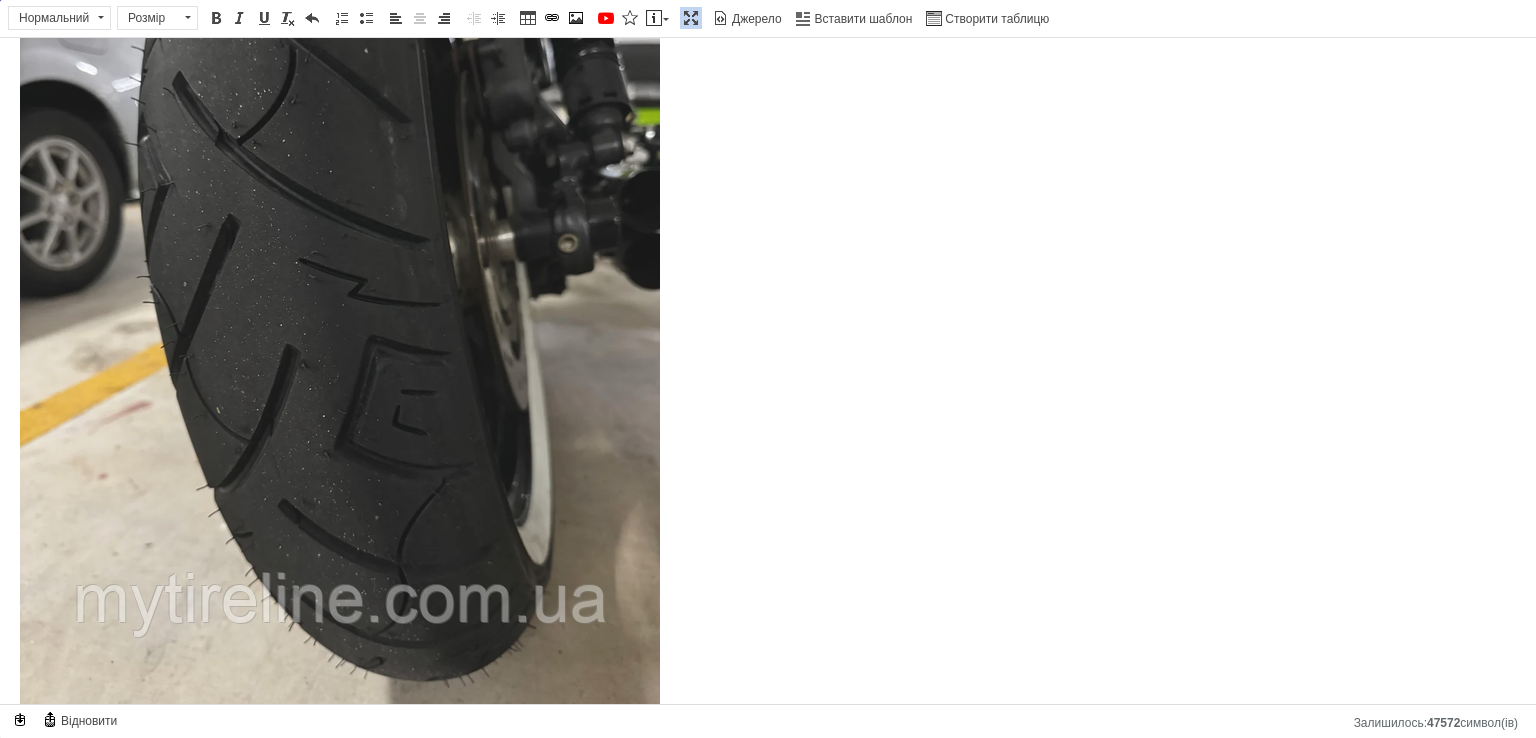 click at bounding box center [340, 288] 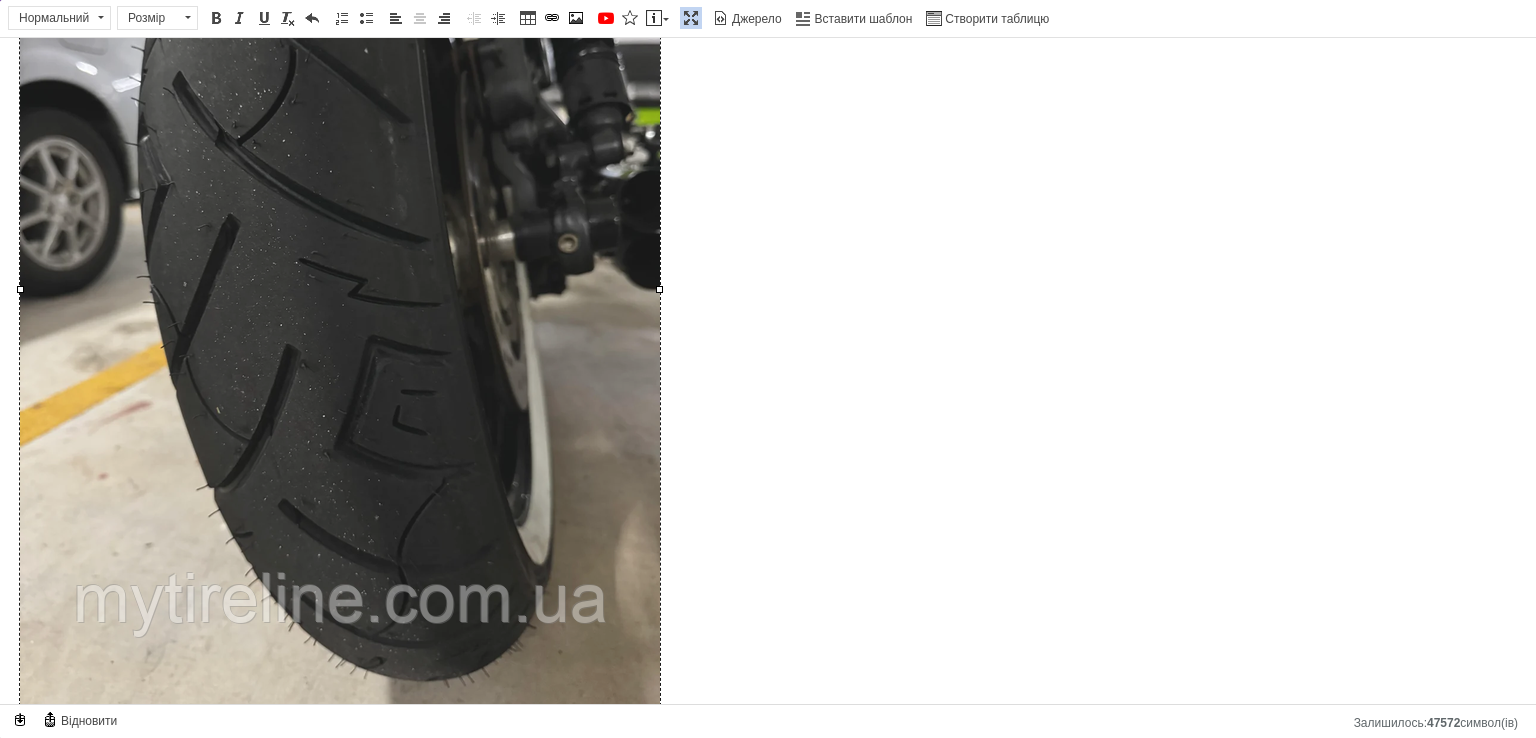 click at bounding box center (340, 288) 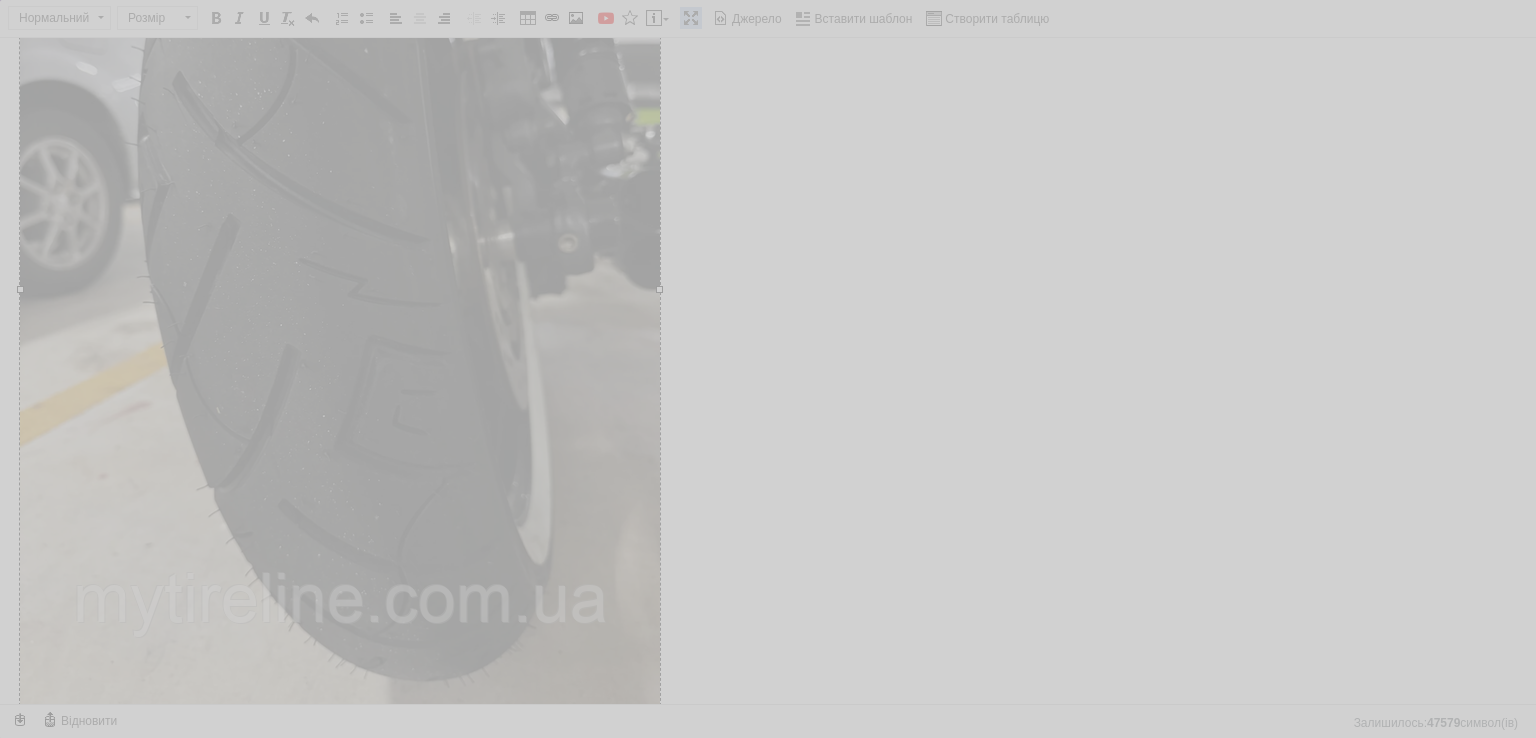 select 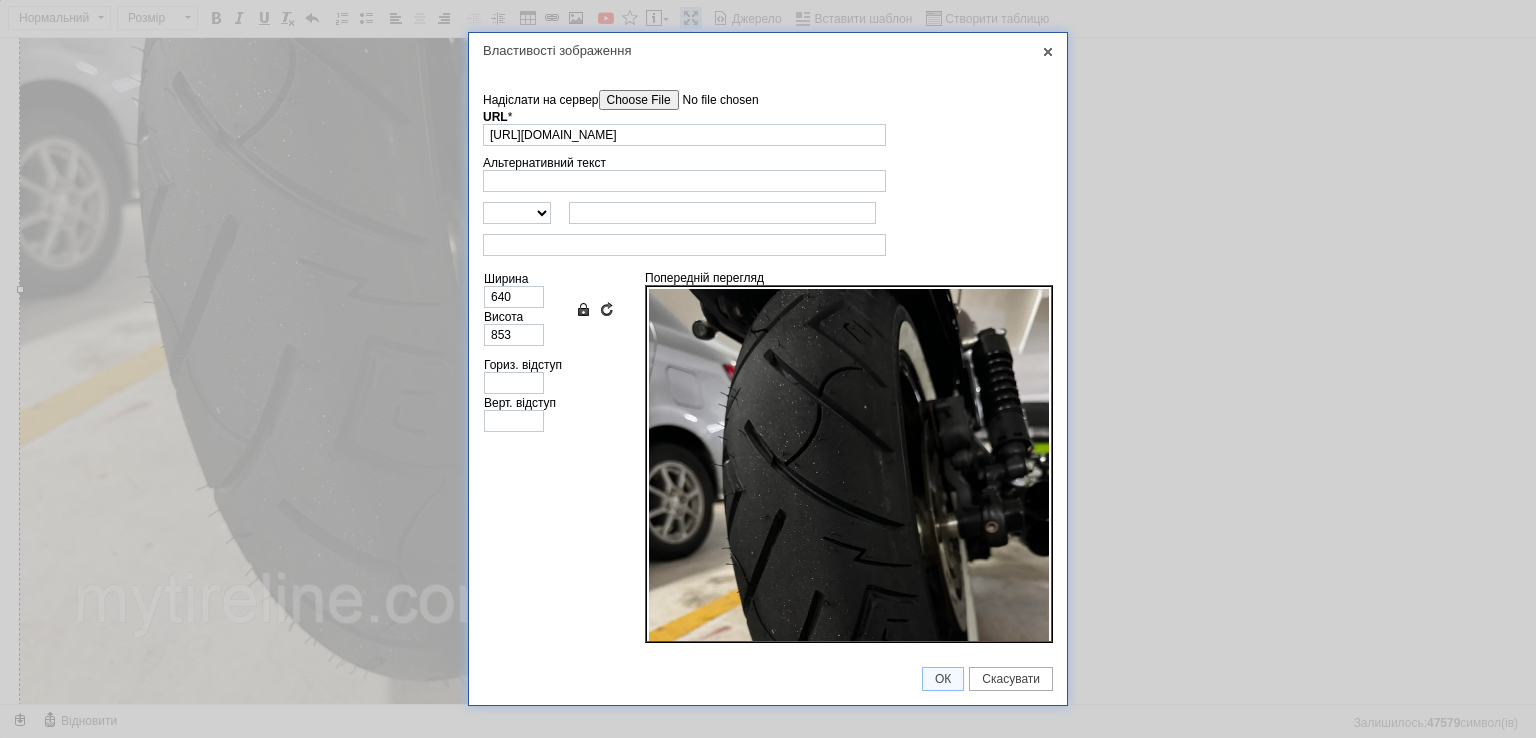 scroll, scrollTop: 0, scrollLeft: 396, axis: horizontal 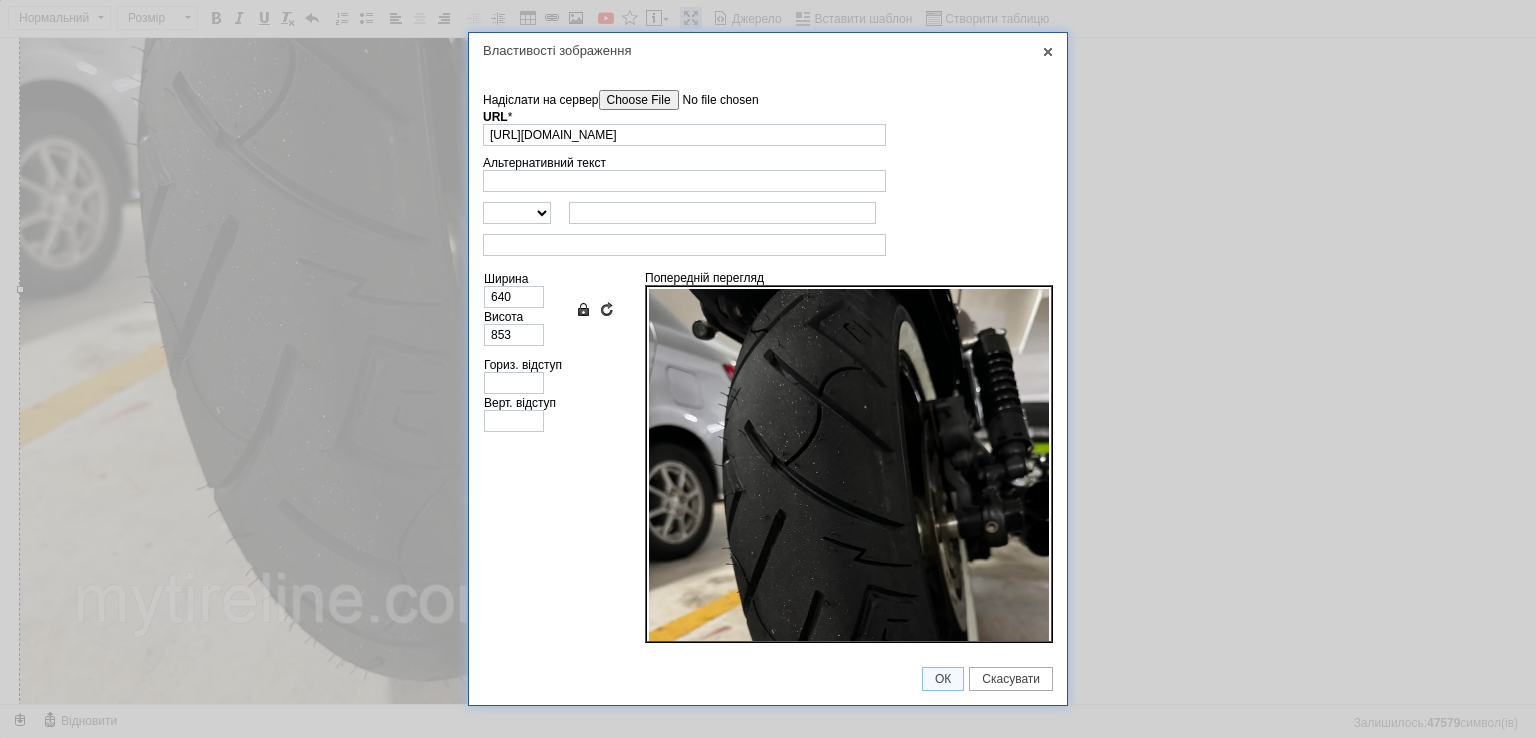click on "Надіслати на сервер" at bounding box center [712, 100] 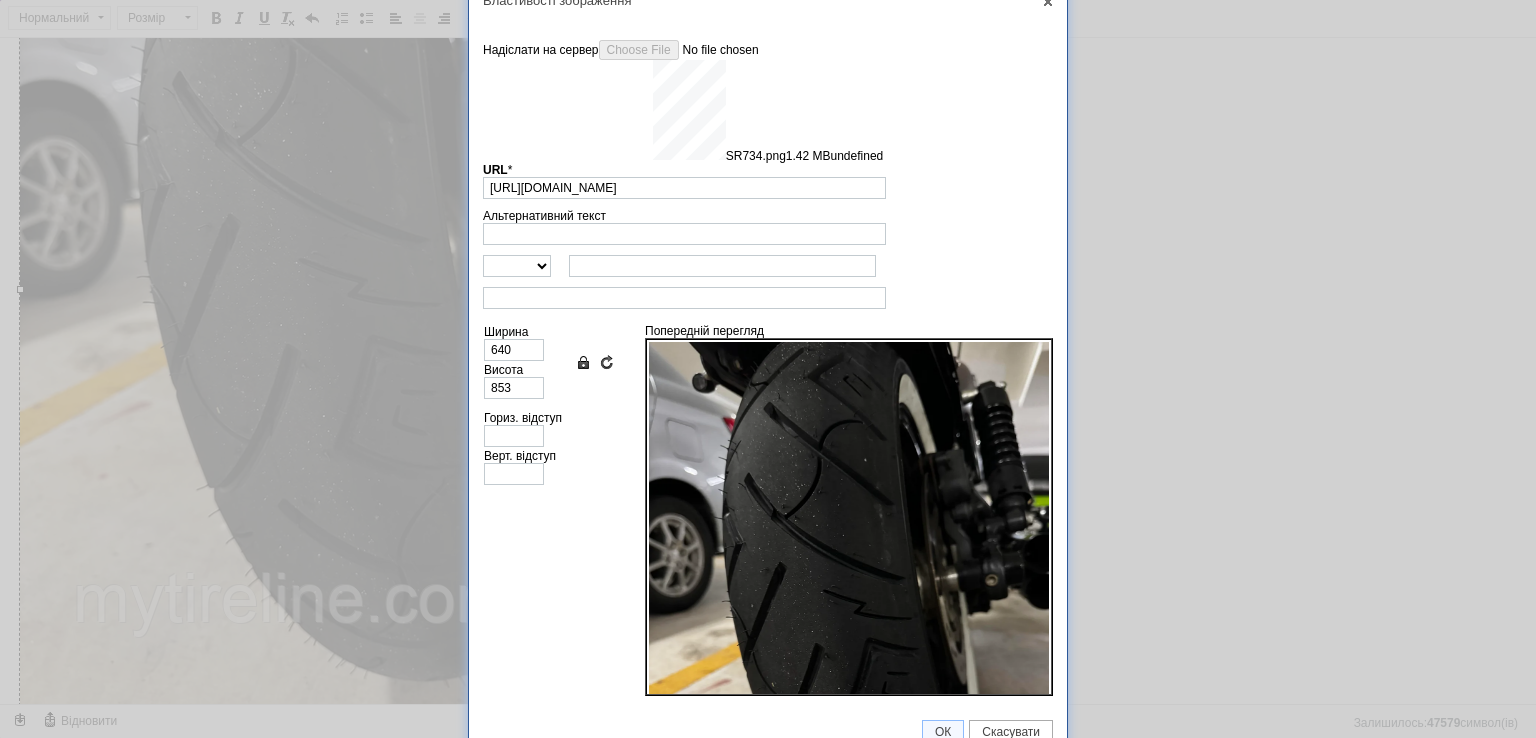 scroll, scrollTop: 35, scrollLeft: 0, axis: vertical 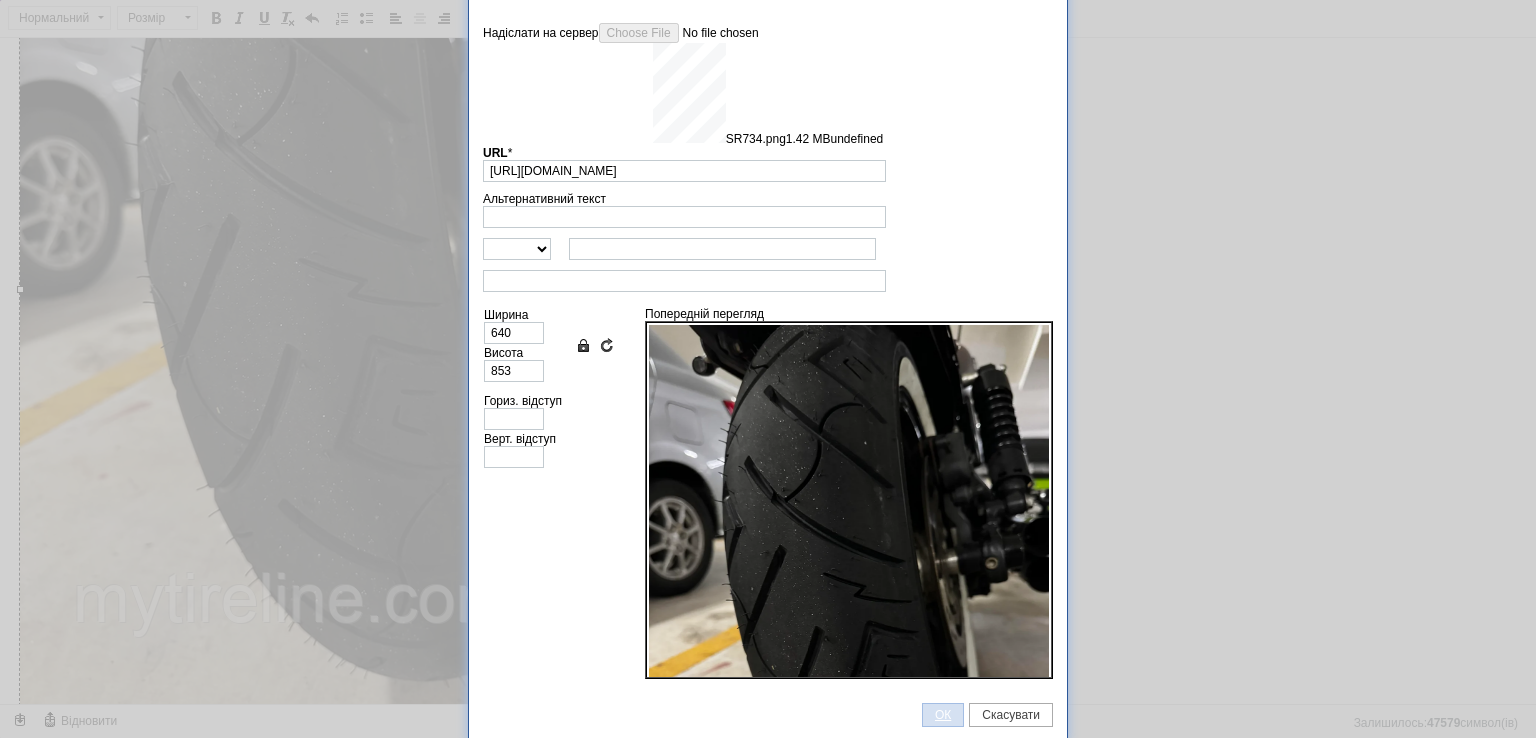 type on "[URL][DOMAIN_NAME]" 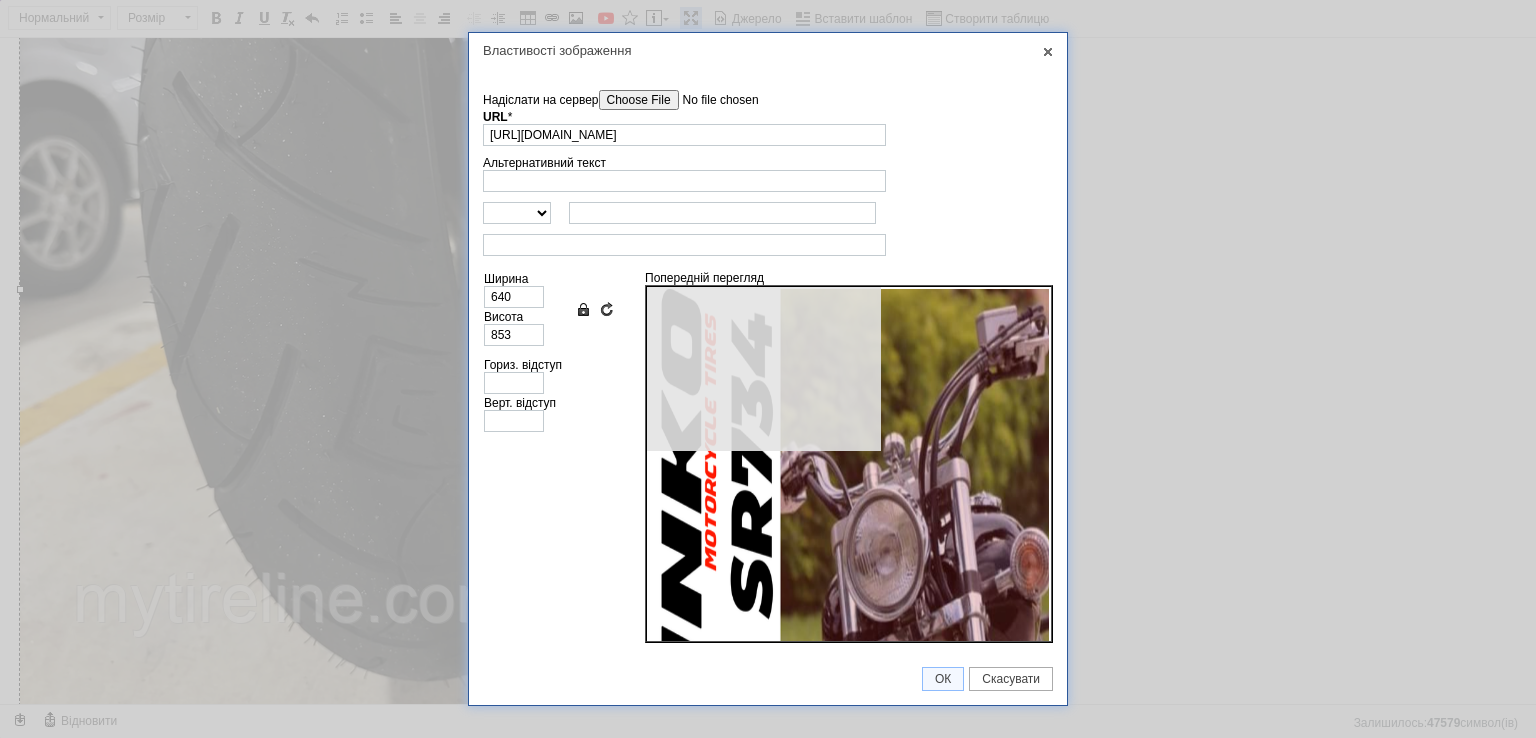 scroll, scrollTop: 0, scrollLeft: 0, axis: both 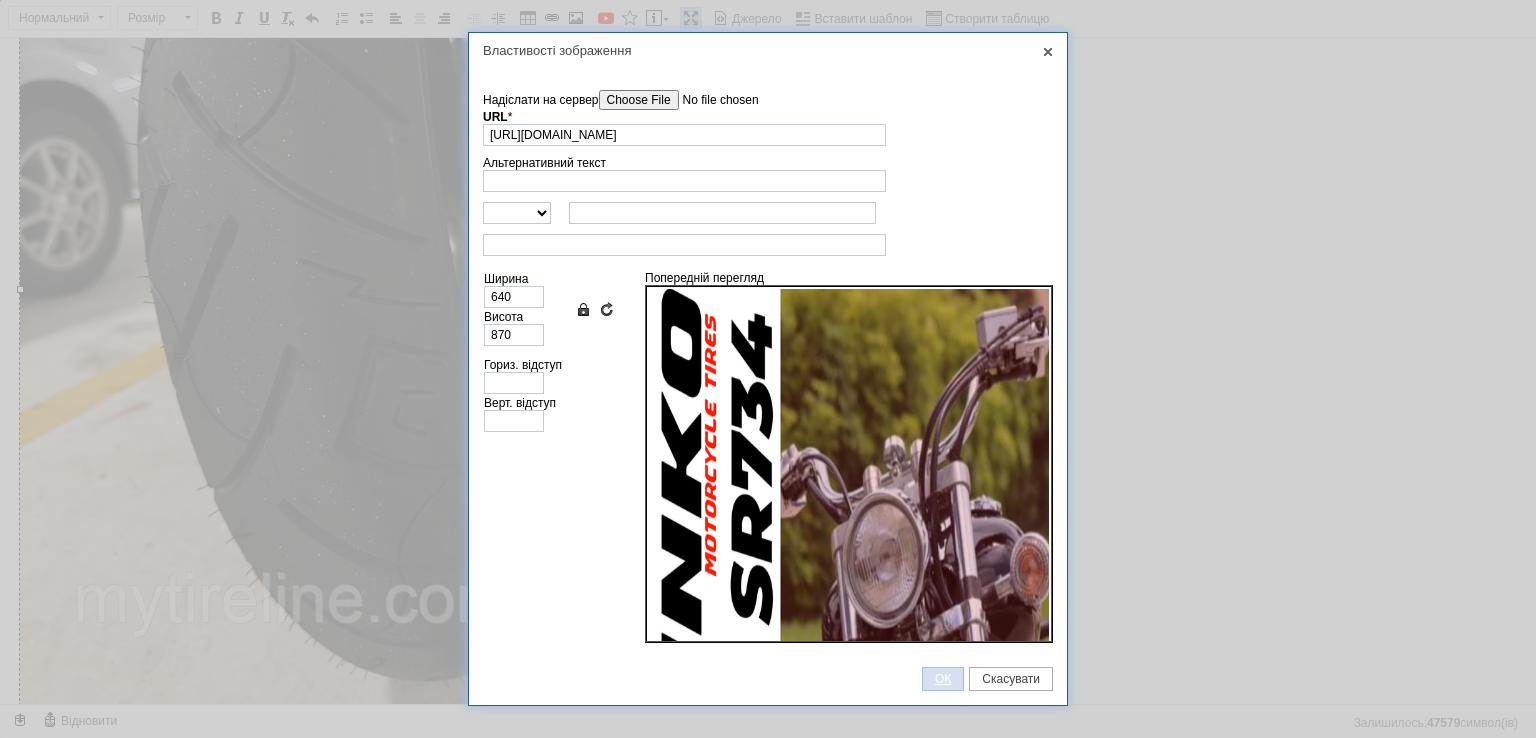 drag, startPoint x: 927, startPoint y: 683, endPoint x: 896, endPoint y: 634, distance: 57.982758 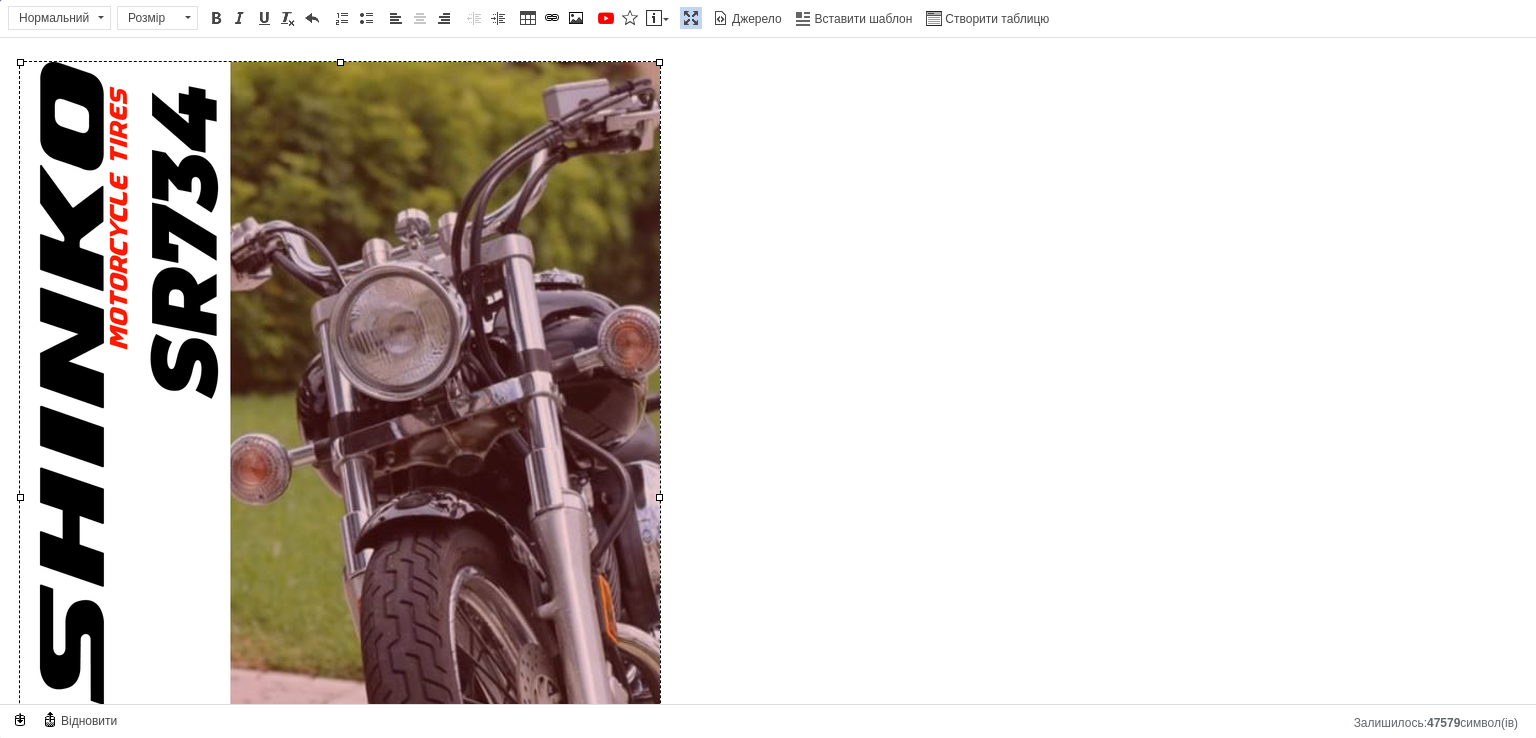 scroll, scrollTop: 500, scrollLeft: 0, axis: vertical 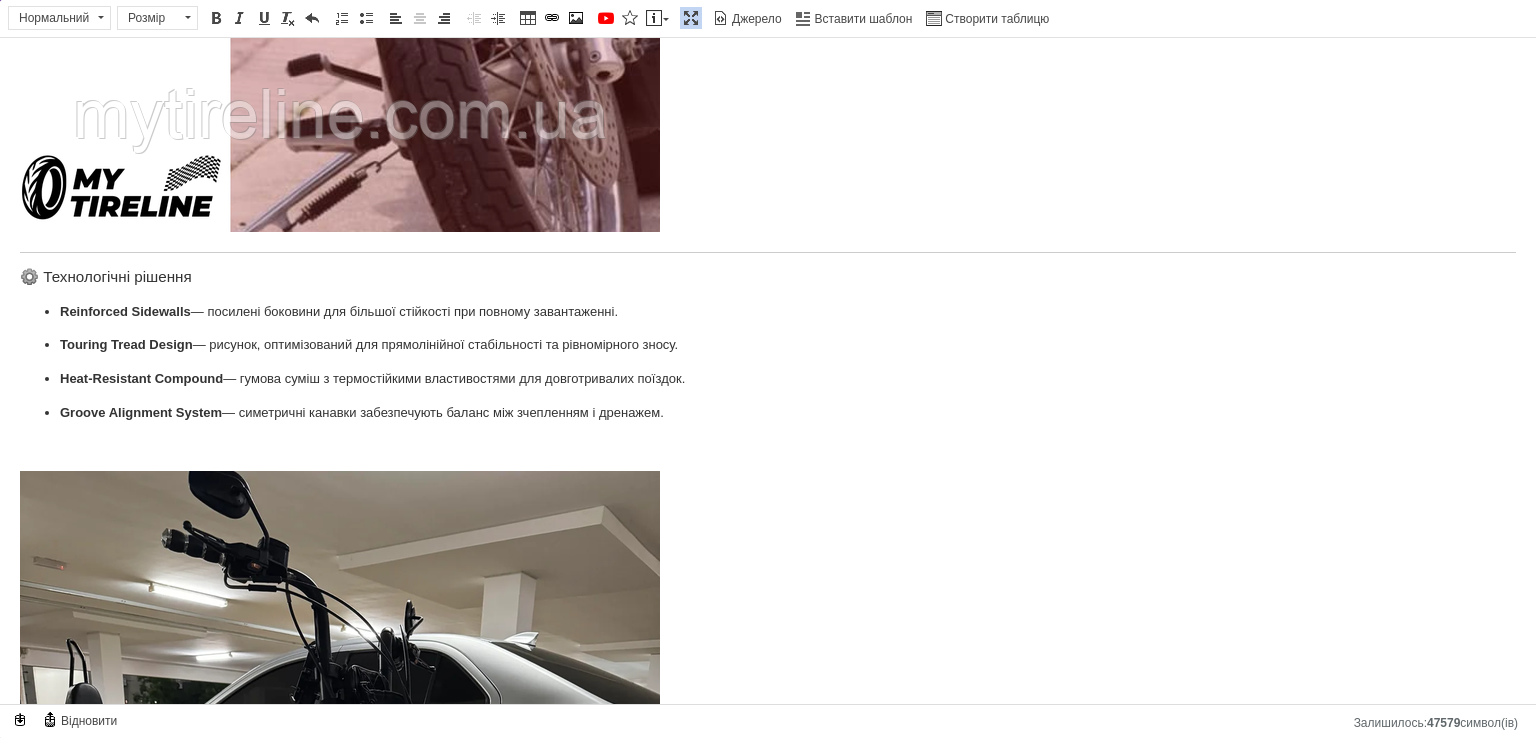 drag, startPoint x: 20, startPoint y: 278, endPoint x: 700, endPoint y: 413, distance: 693.27124 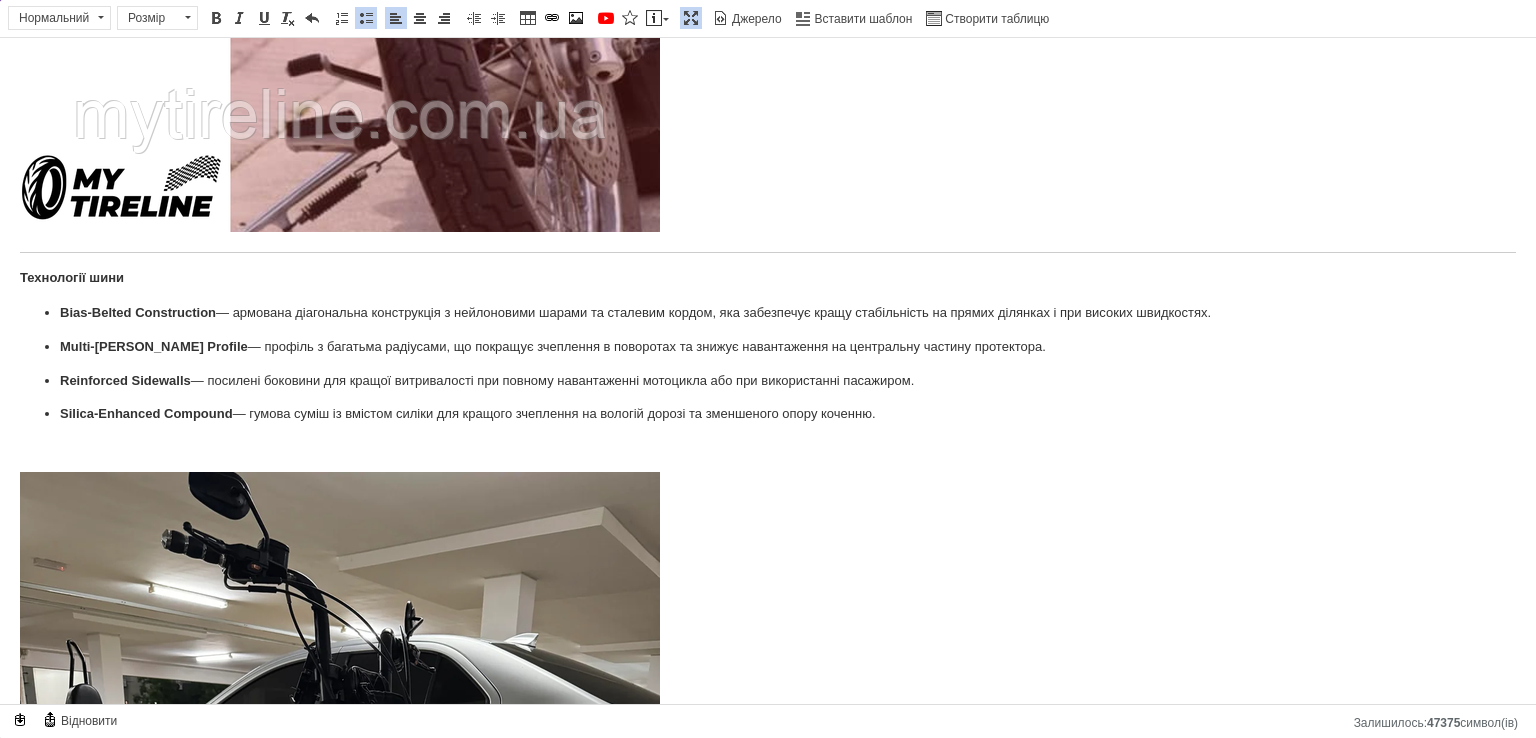 checkbox on "true" 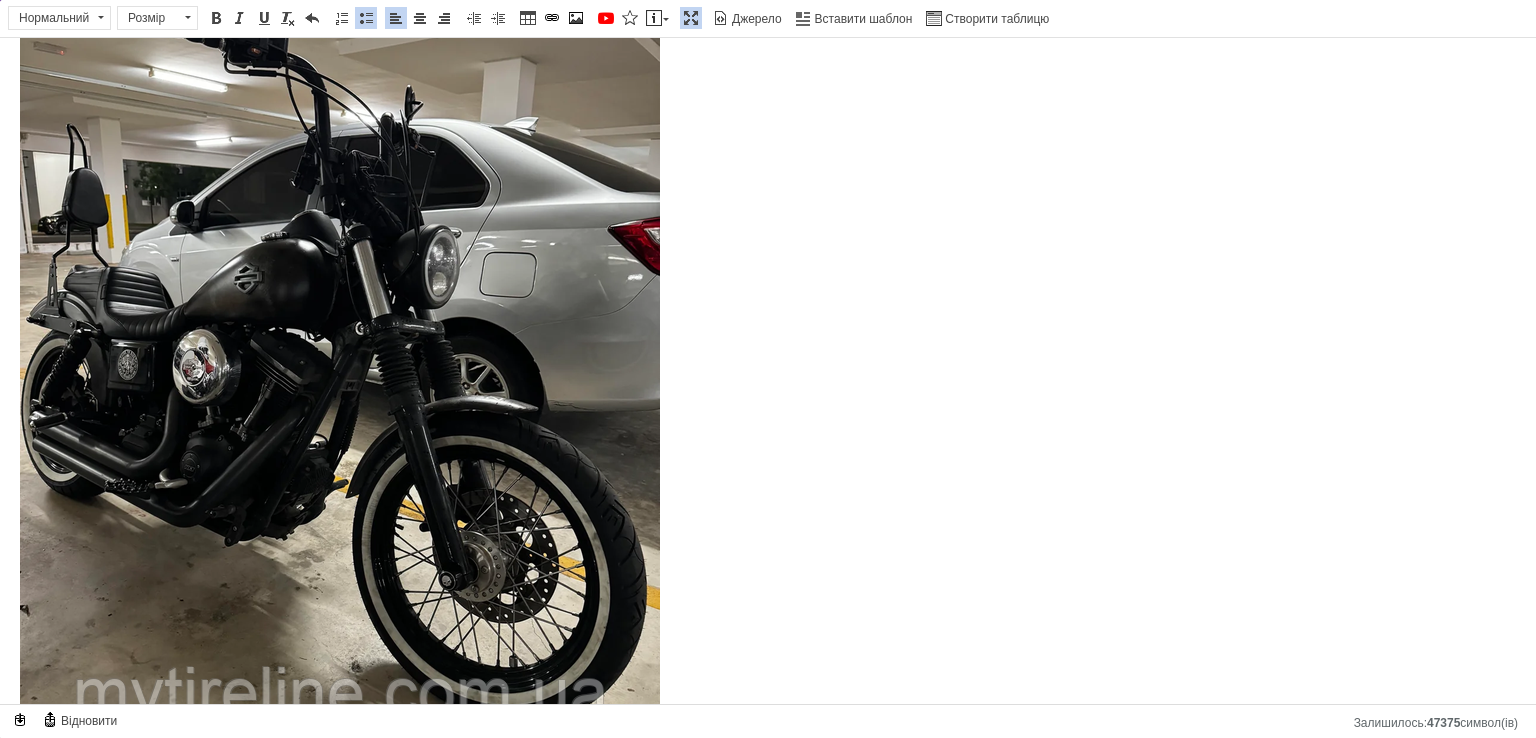 scroll, scrollTop: 1800, scrollLeft: 0, axis: vertical 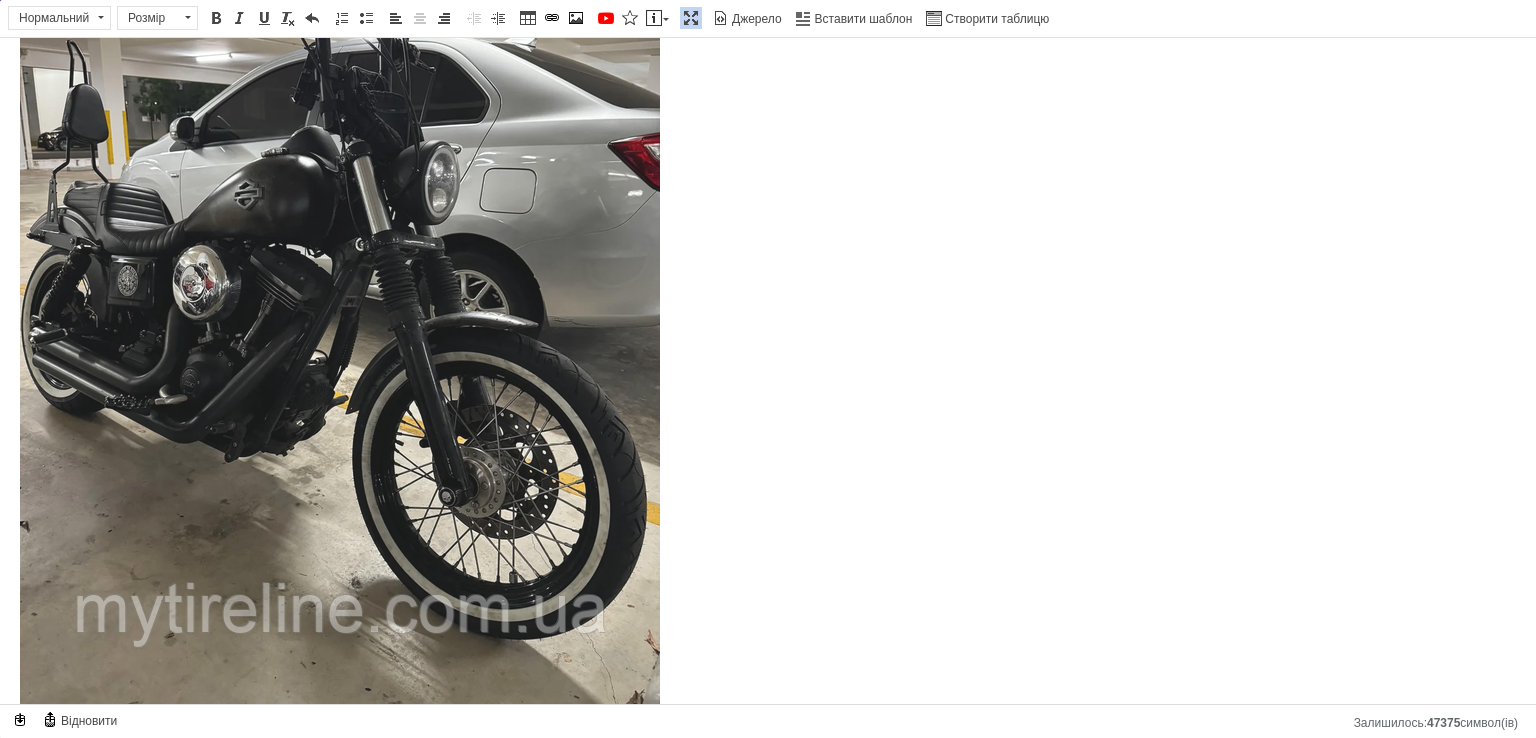 click at bounding box center (340, 298) 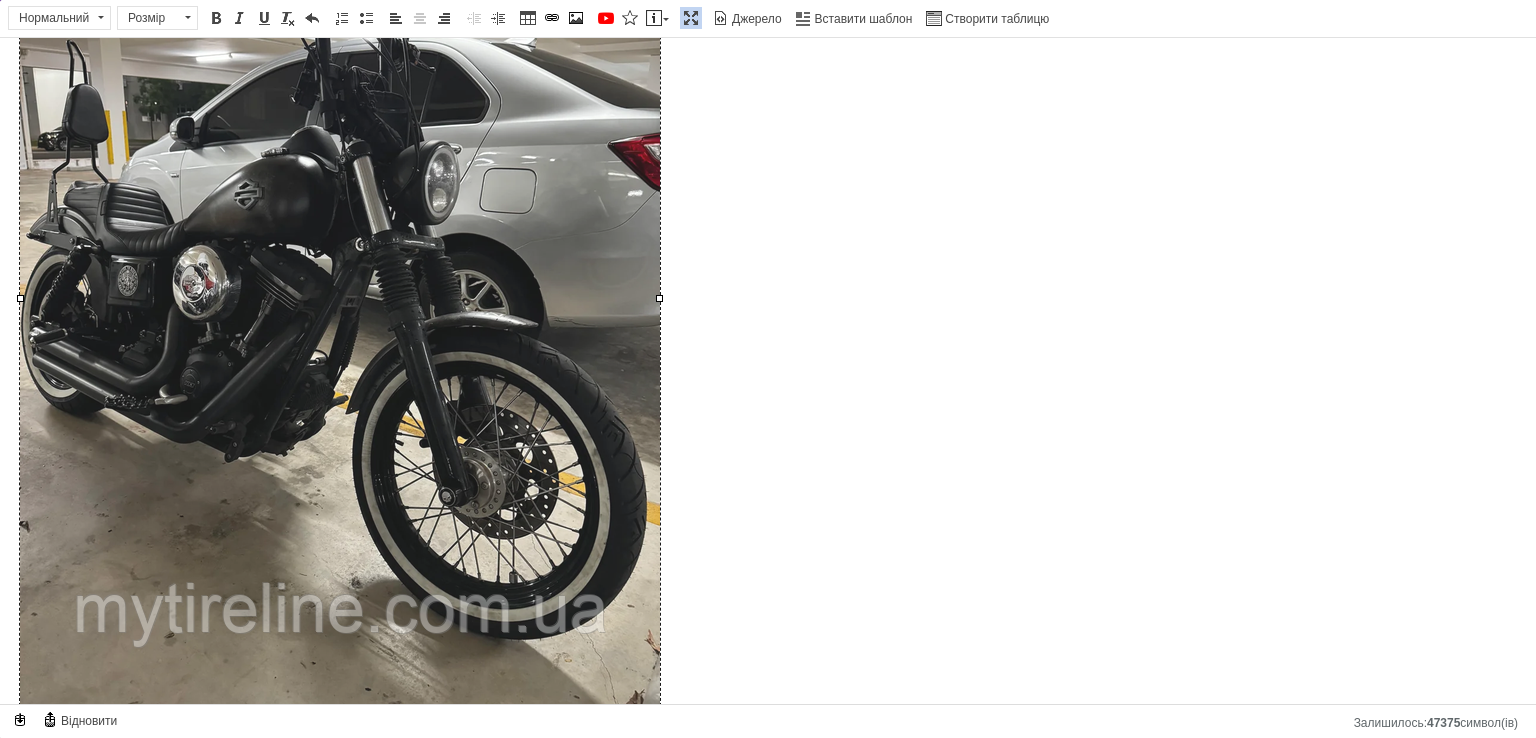 click at bounding box center [340, 298] 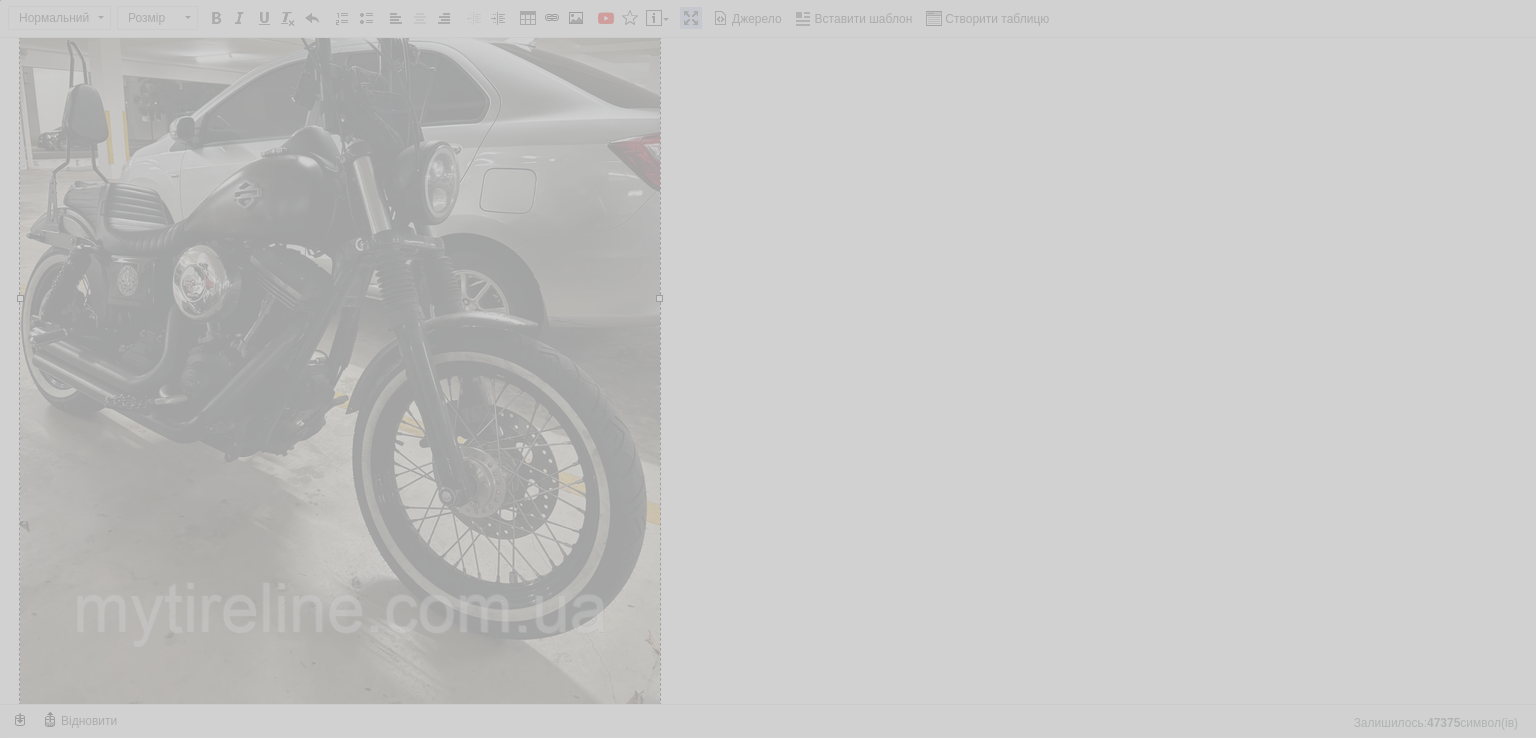 type on "[URL][DOMAIN_NAME]" 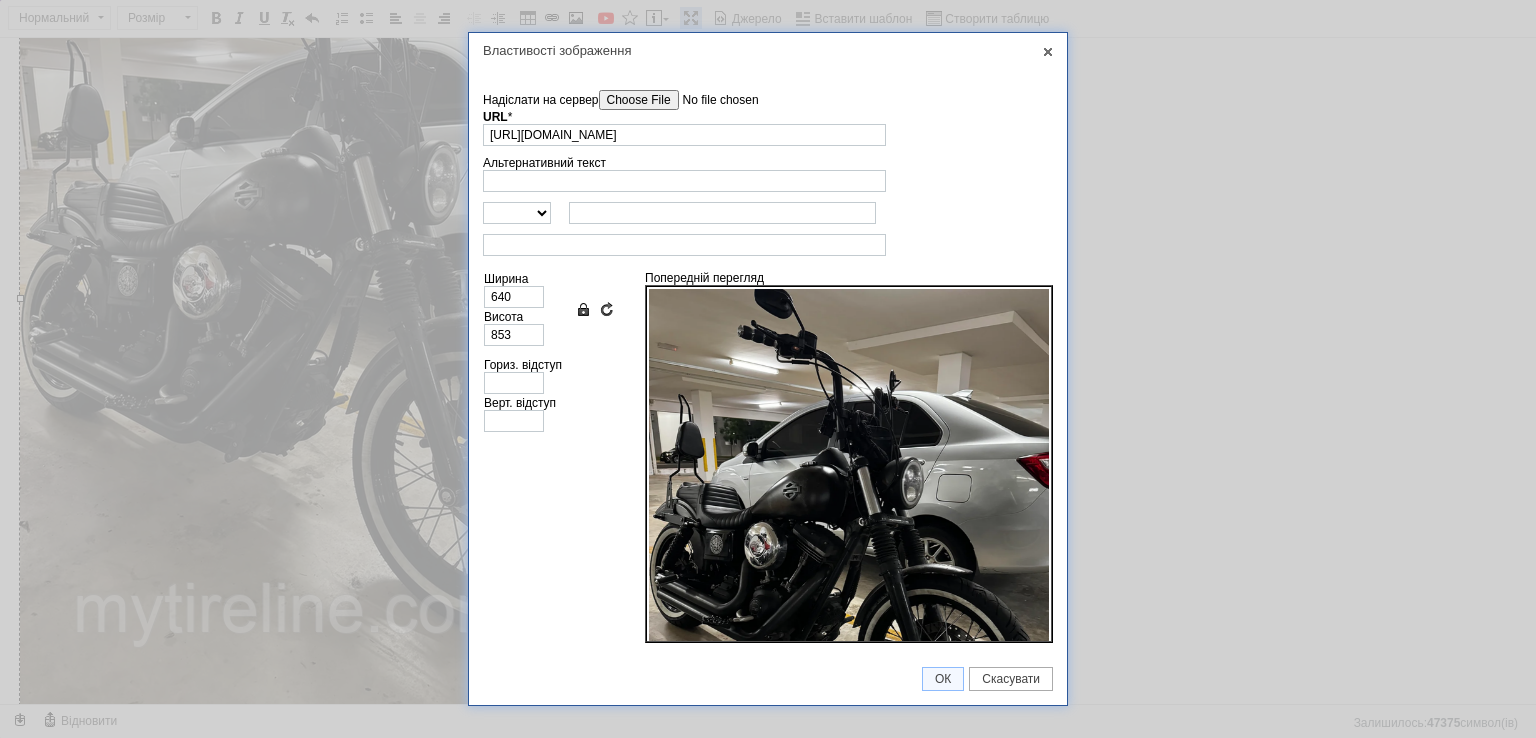 click on "Надіслати на сервер" at bounding box center (712, 100) 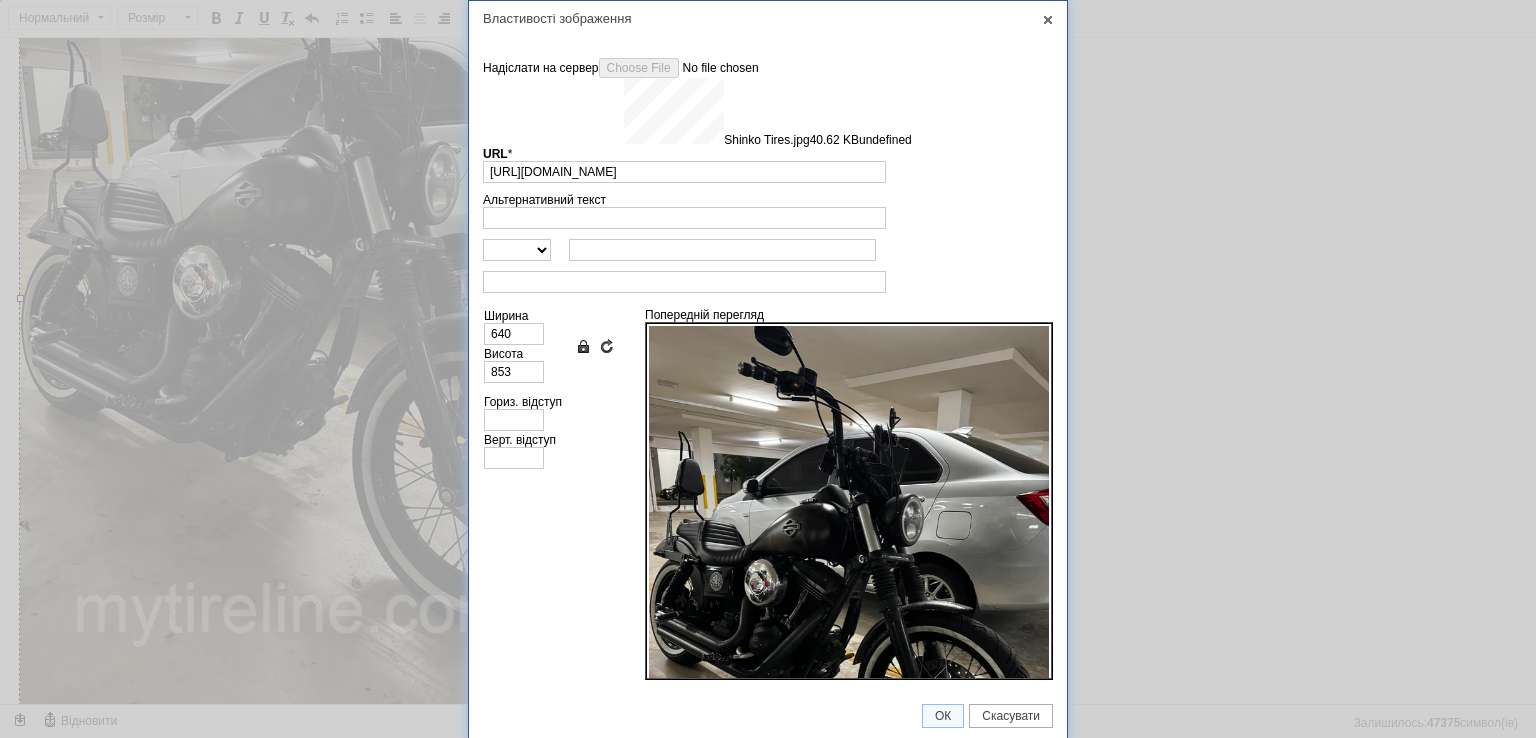 type on "[URL][DOMAIN_NAME]" 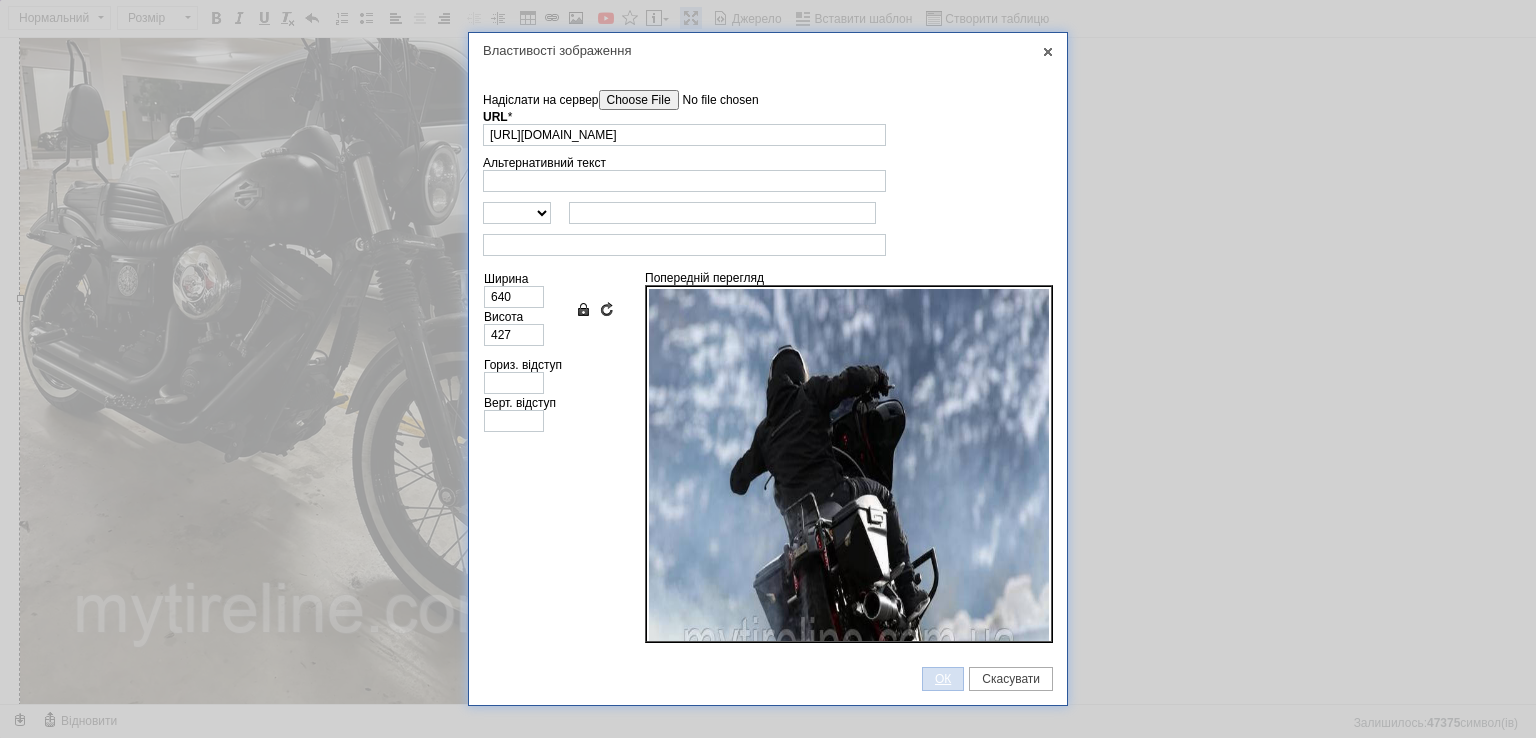 click on "ОК" at bounding box center (943, 679) 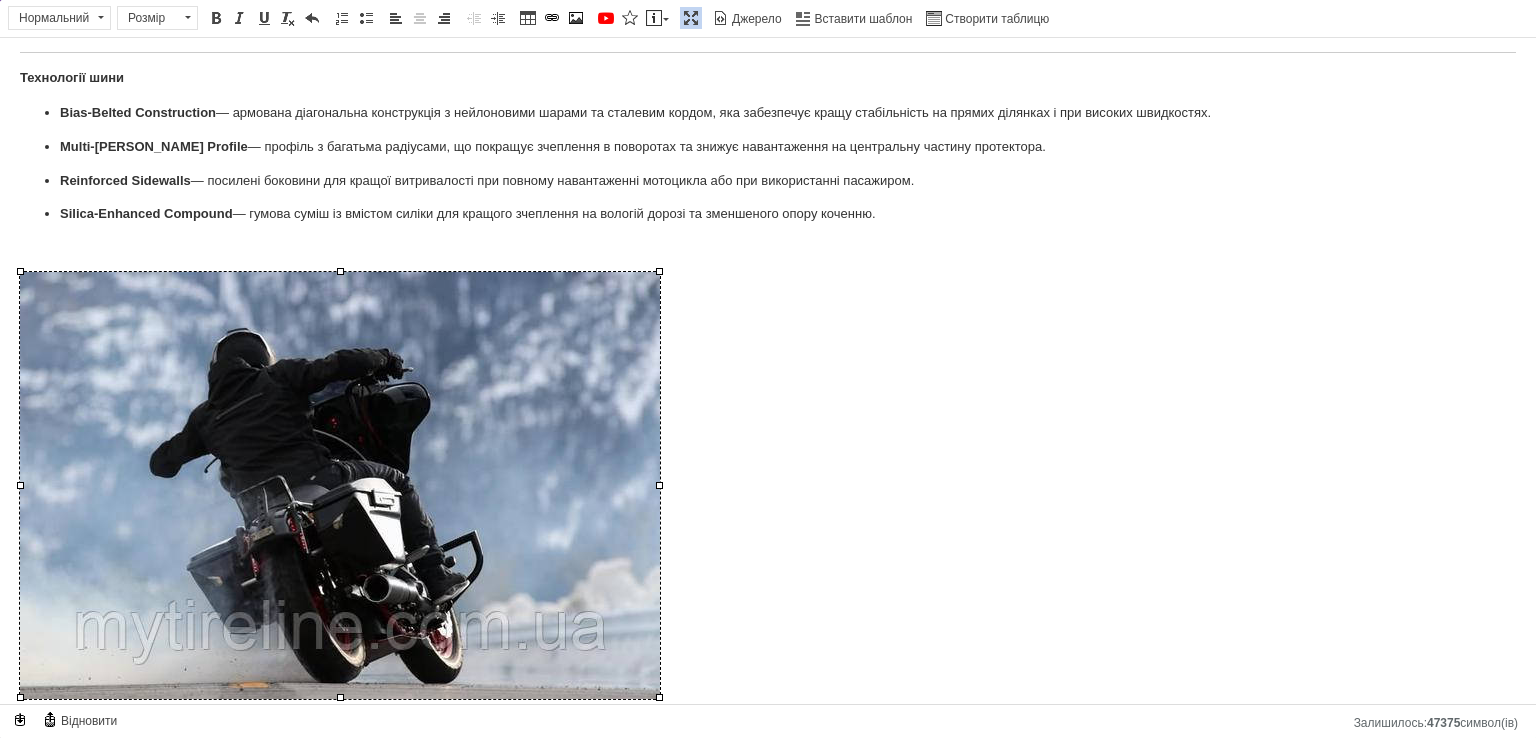 scroll, scrollTop: 1400, scrollLeft: 0, axis: vertical 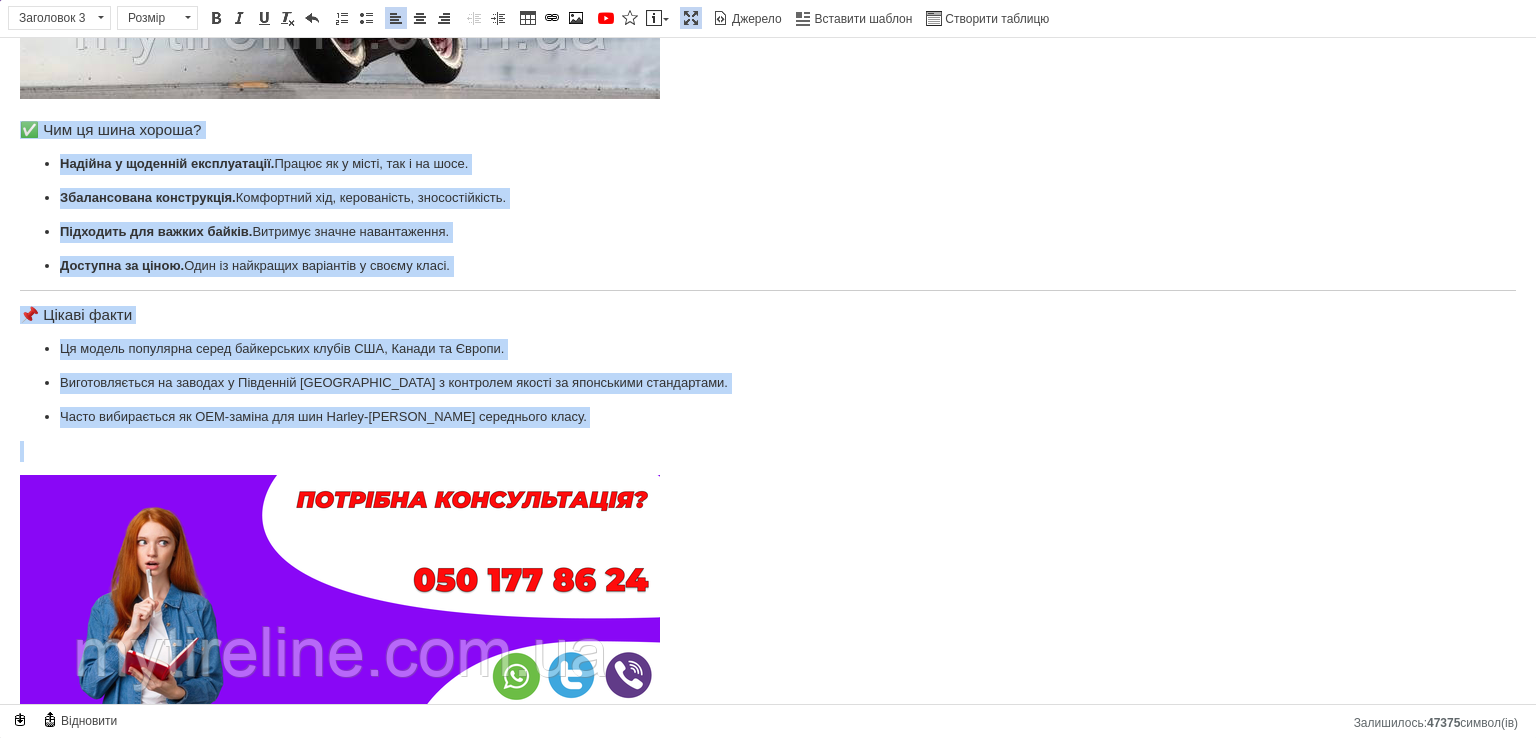 drag, startPoint x: 24, startPoint y: 125, endPoint x: 796, endPoint y: 441, distance: 834.1702 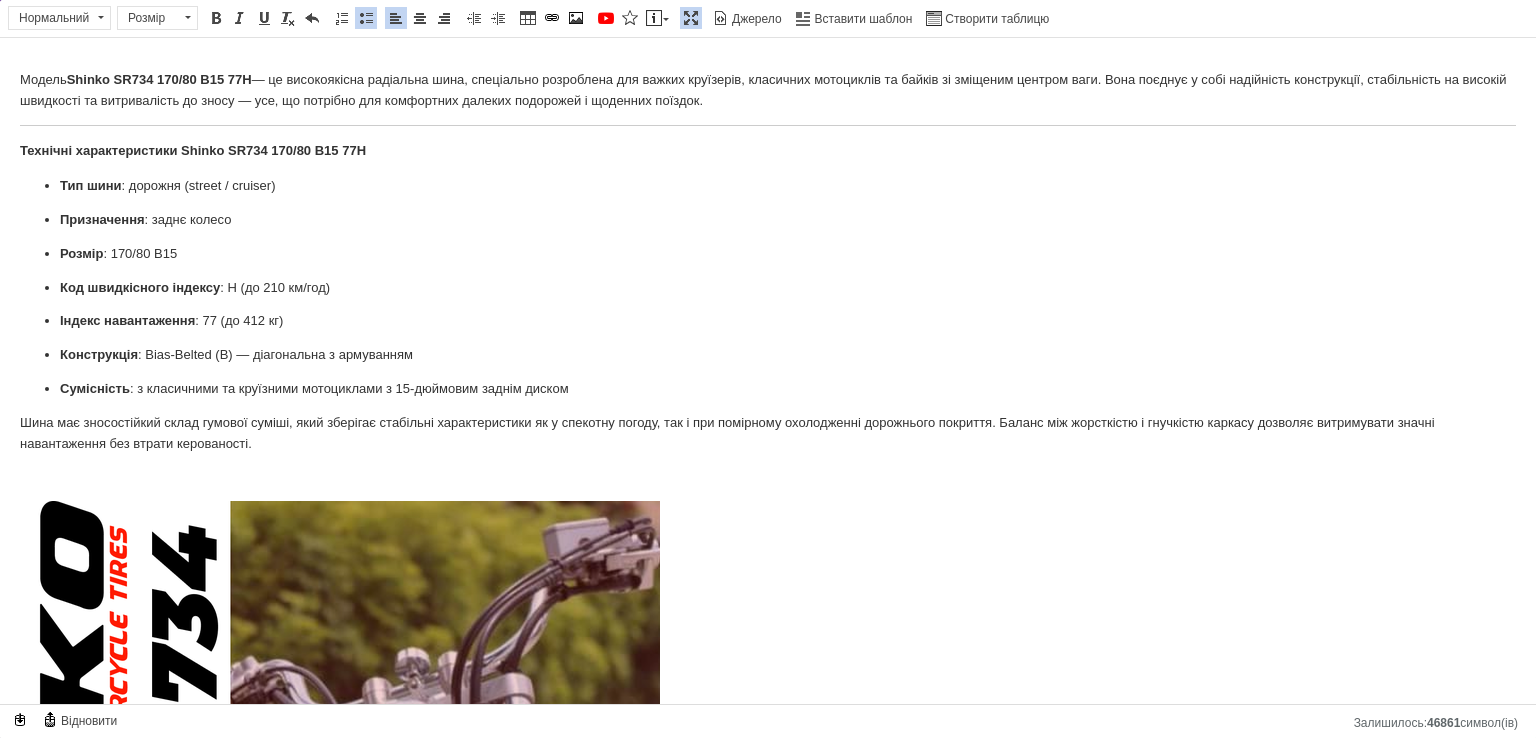 scroll, scrollTop: 0, scrollLeft: 0, axis: both 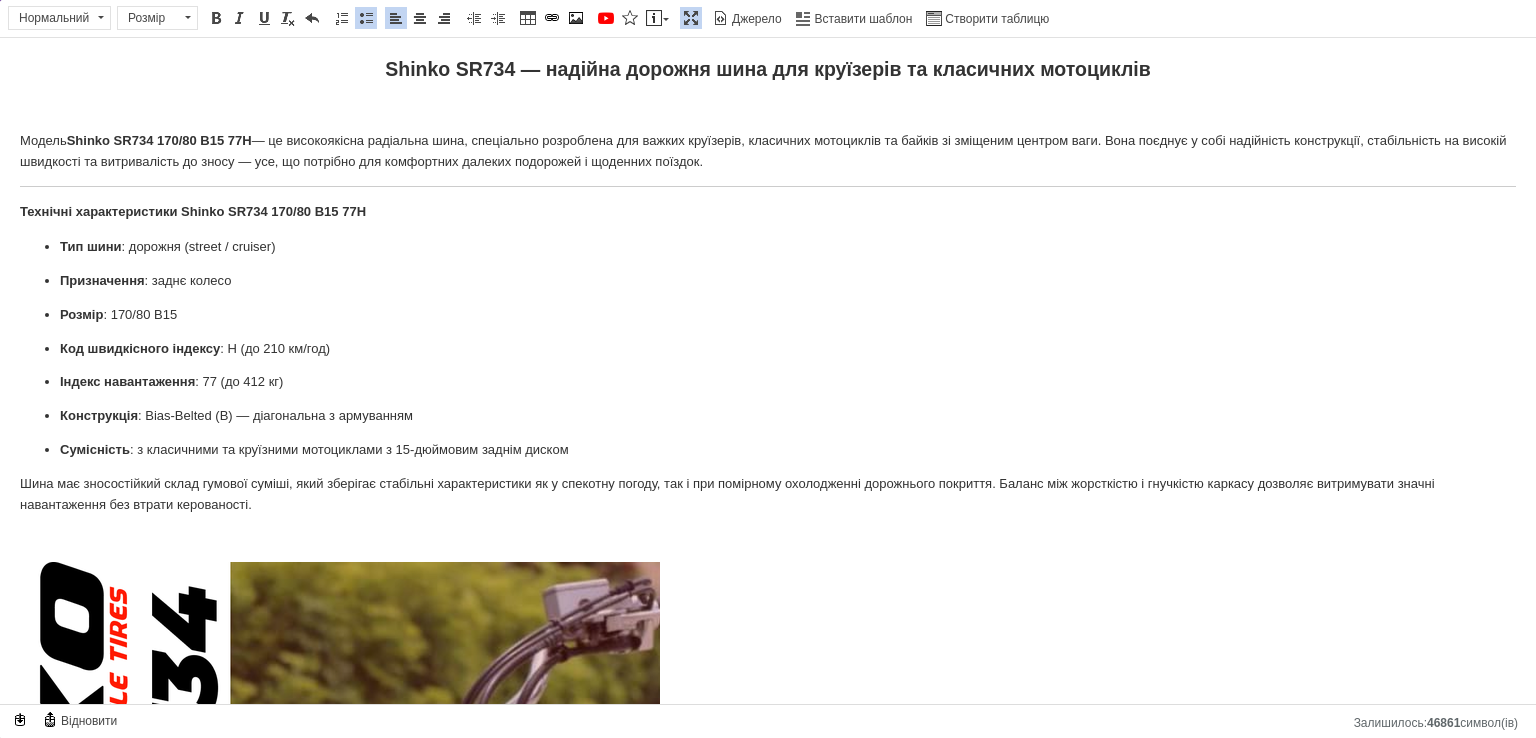 click at bounding box center (691, 18) 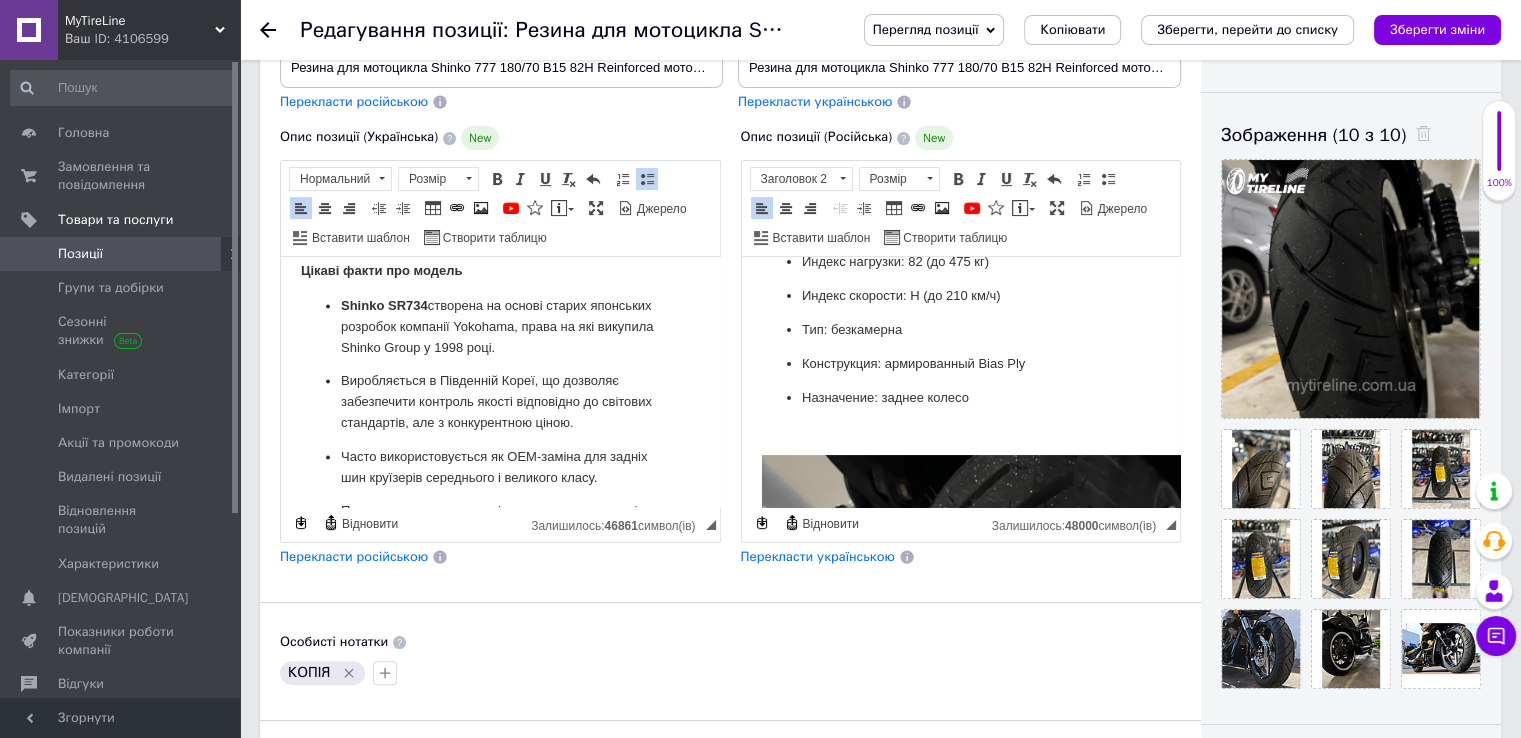 scroll, scrollTop: 400, scrollLeft: 0, axis: vertical 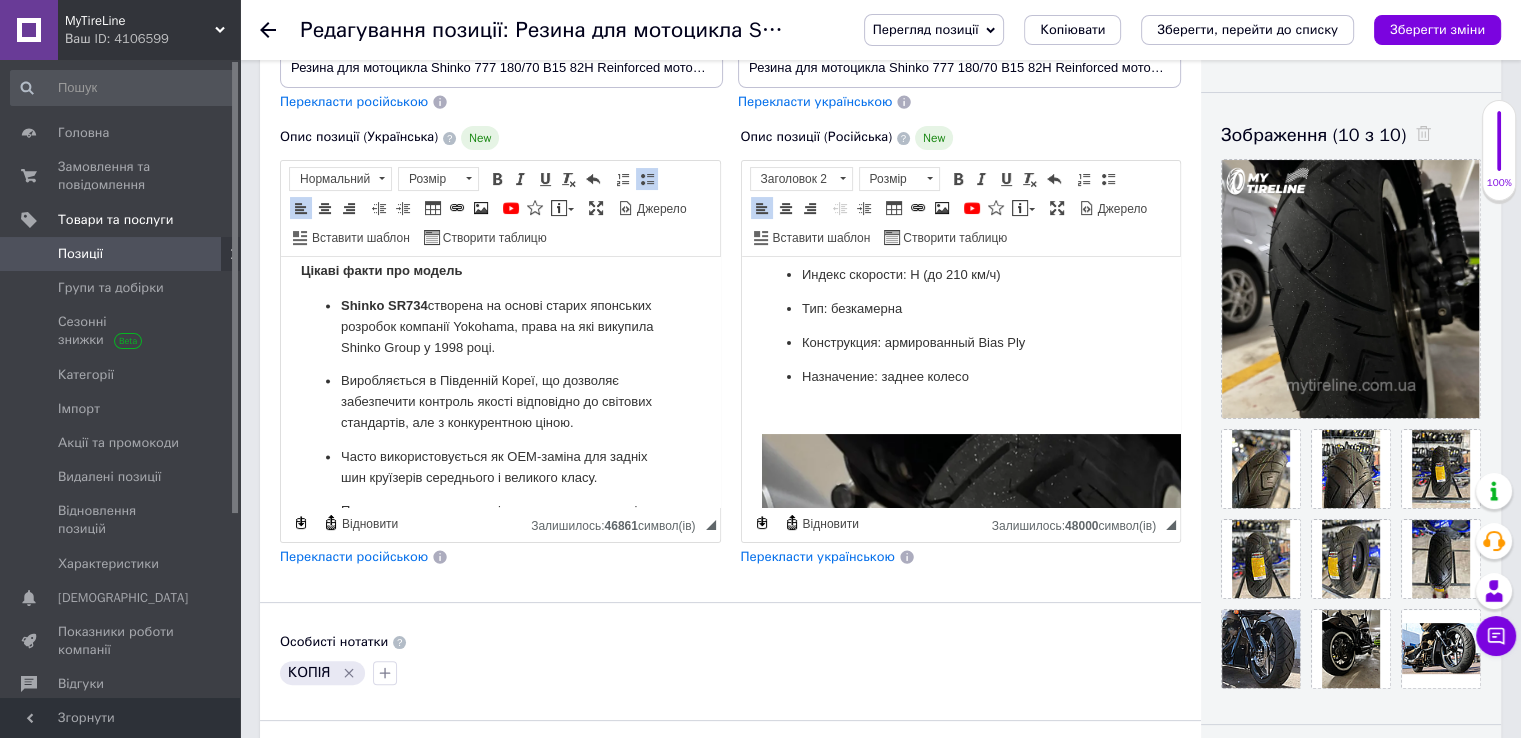 click on "Перекласти російською" at bounding box center (354, 556) 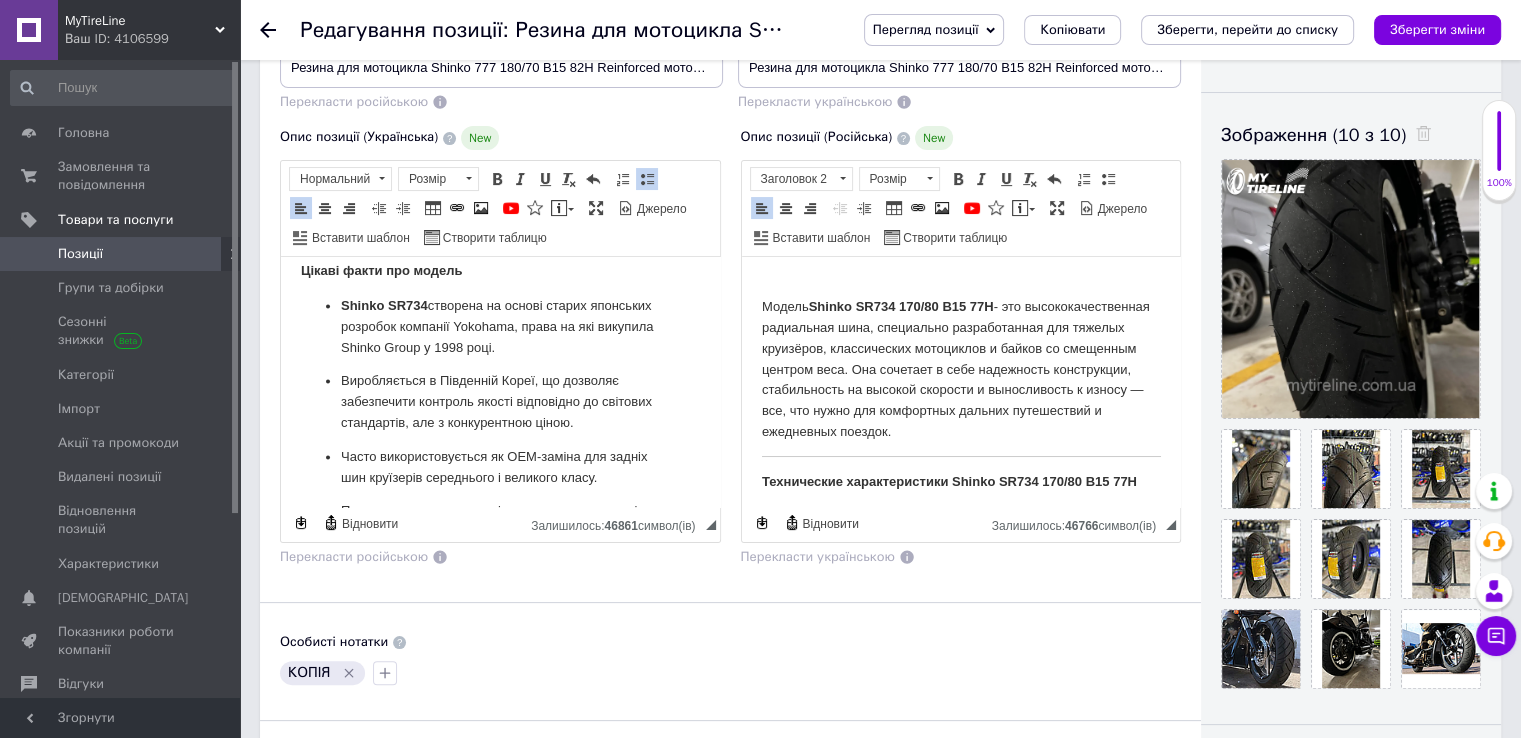 scroll, scrollTop: 0, scrollLeft: 0, axis: both 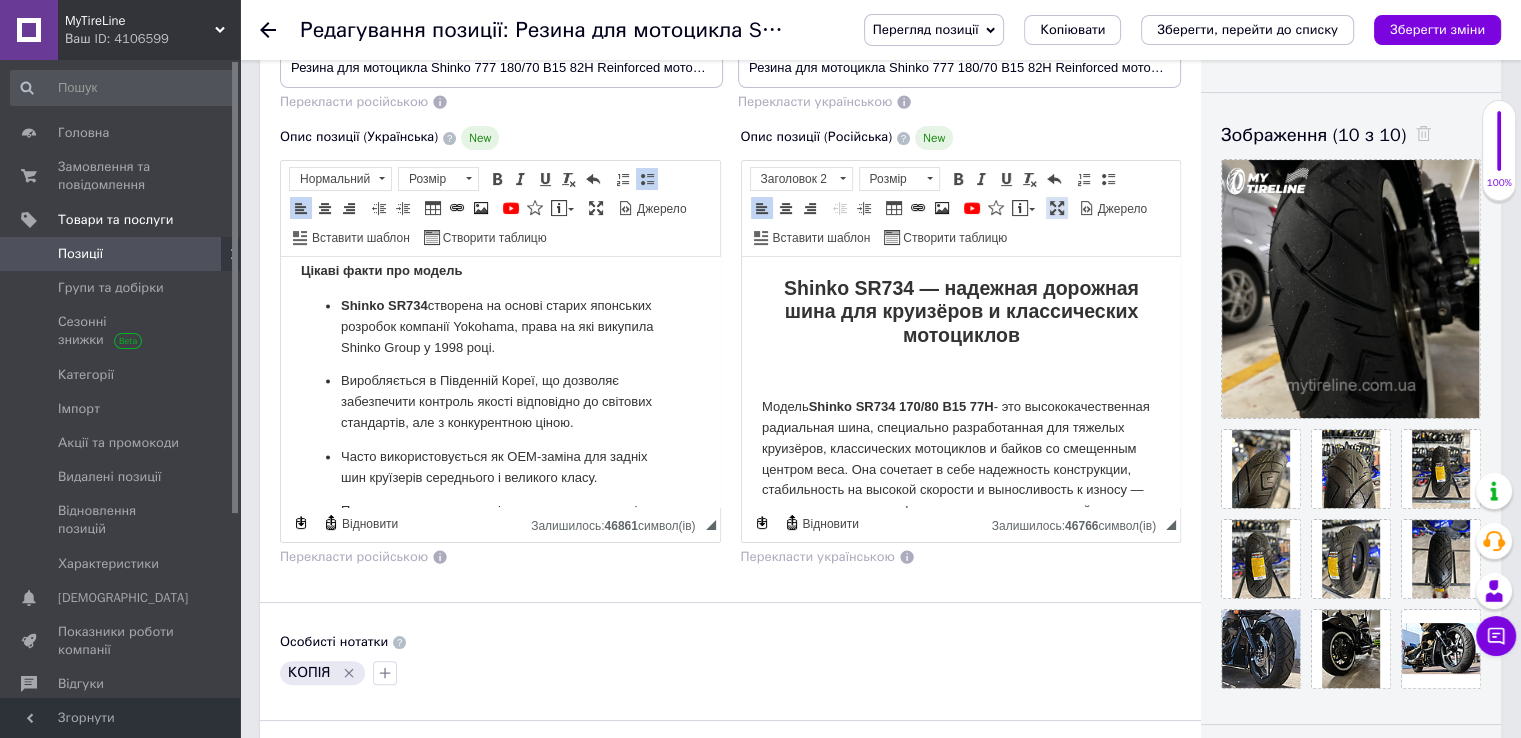 click at bounding box center (1057, 208) 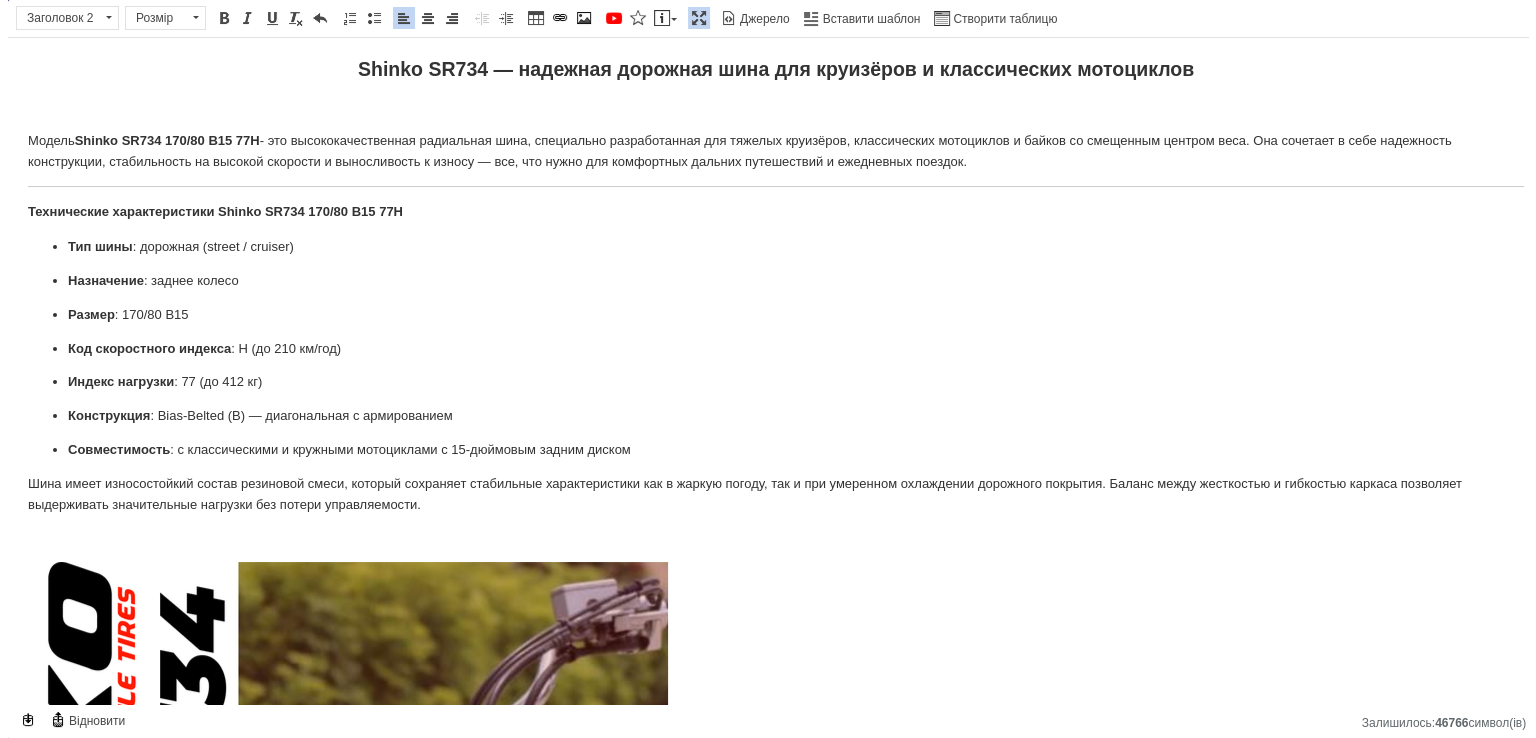 scroll, scrollTop: 0, scrollLeft: 0, axis: both 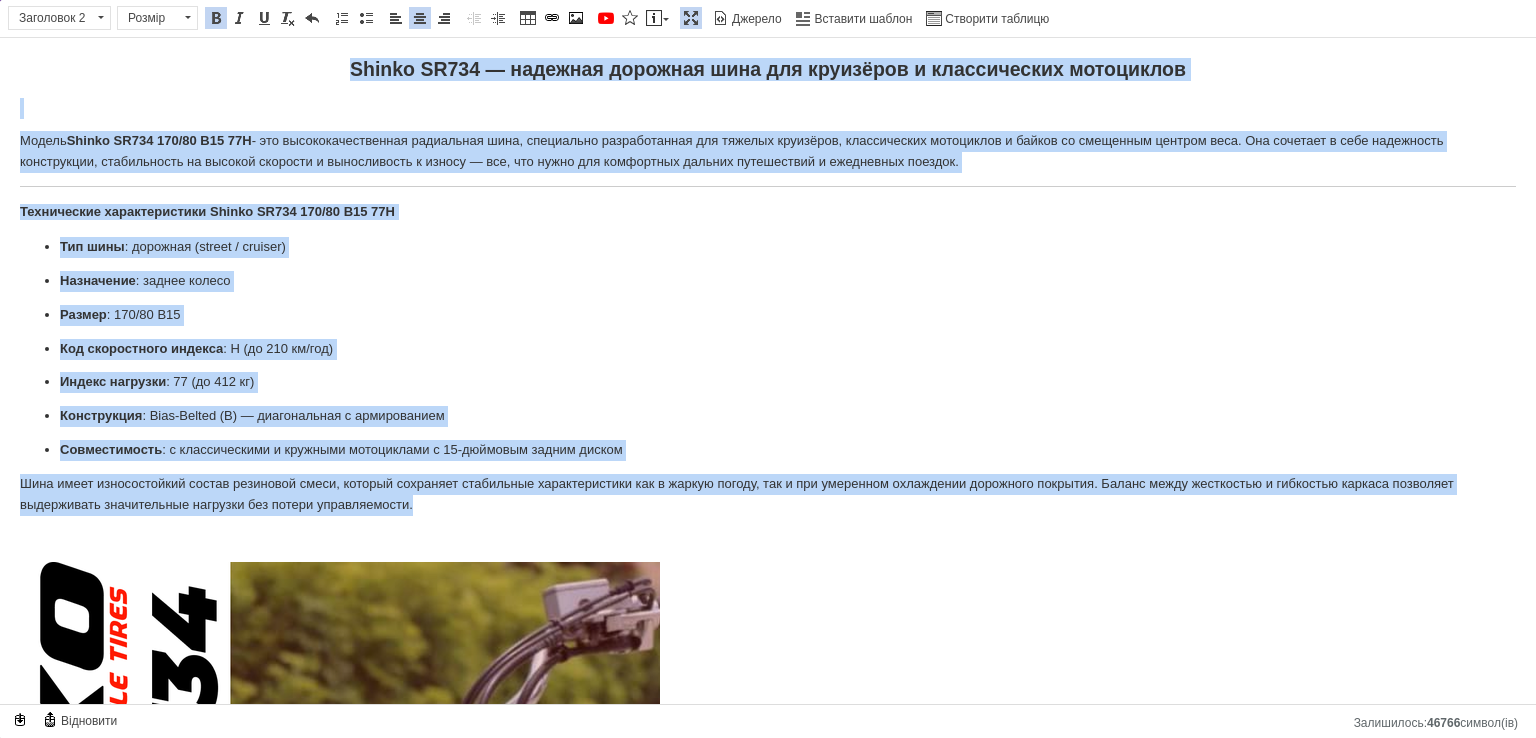 drag, startPoint x: 329, startPoint y: 60, endPoint x: 1136, endPoint y: 499, distance: 918.6784 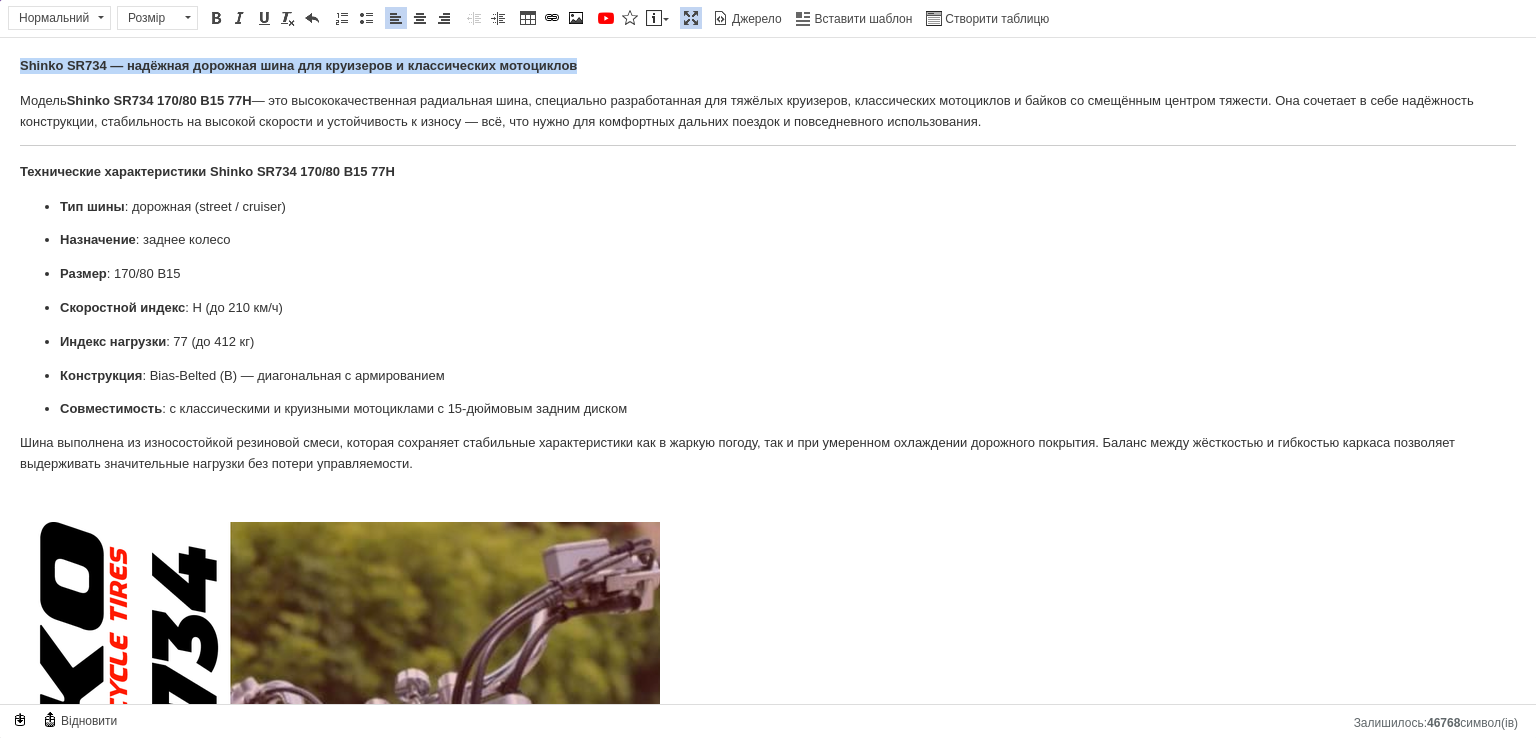drag, startPoint x: 588, startPoint y: 71, endPoint x: 3, endPoint y: 52, distance: 585.3085 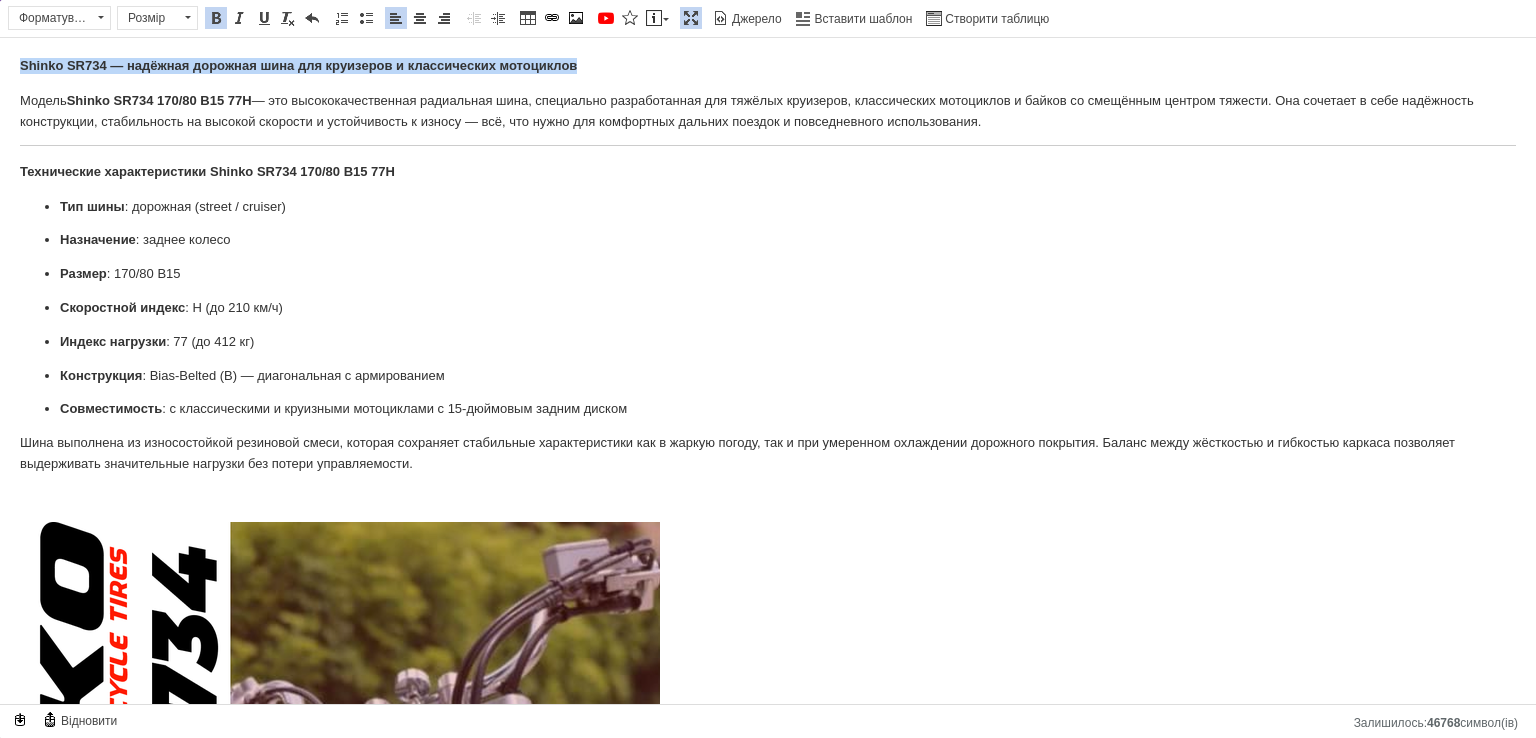 drag, startPoint x: 415, startPoint y: 12, endPoint x: 380, endPoint y: 13, distance: 35.014282 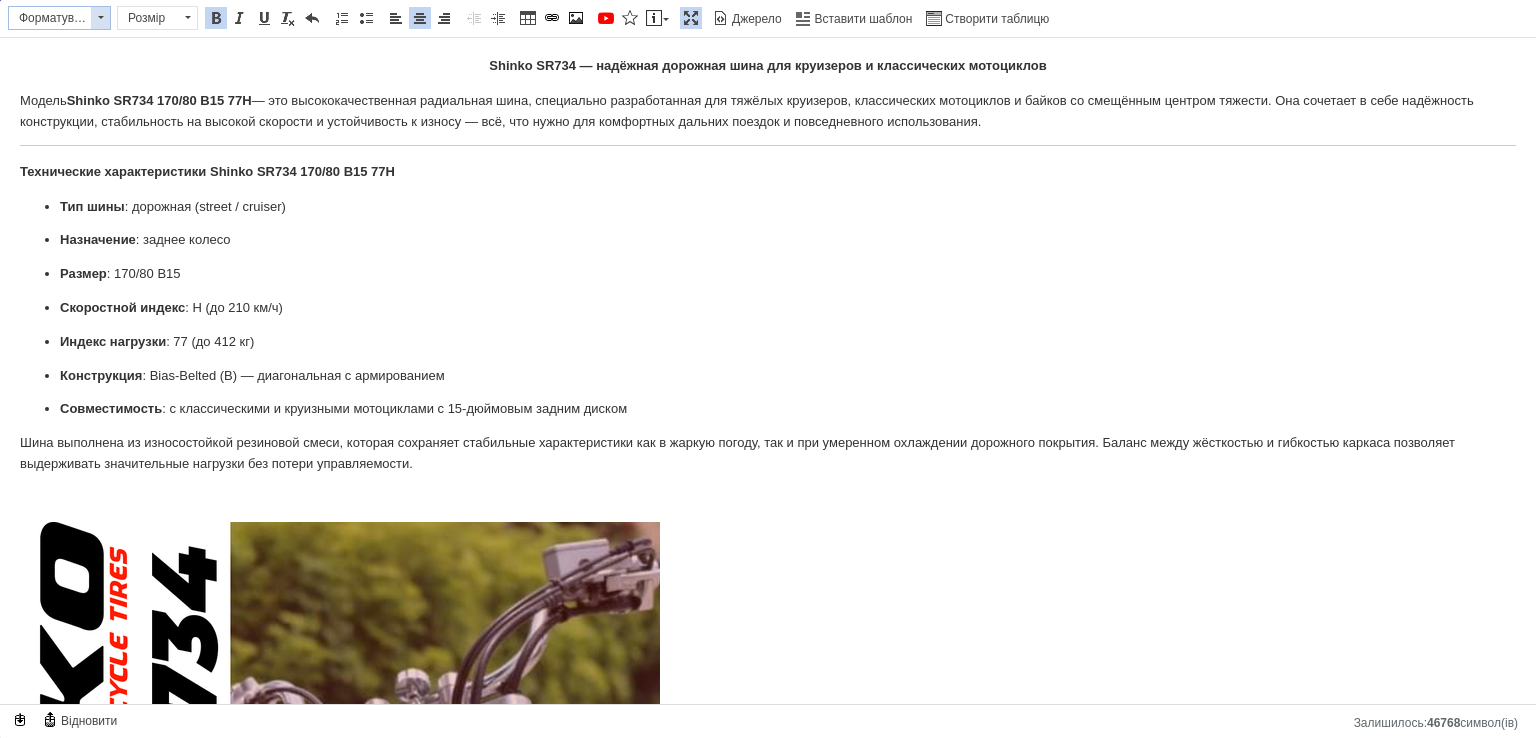 click at bounding box center (100, 18) 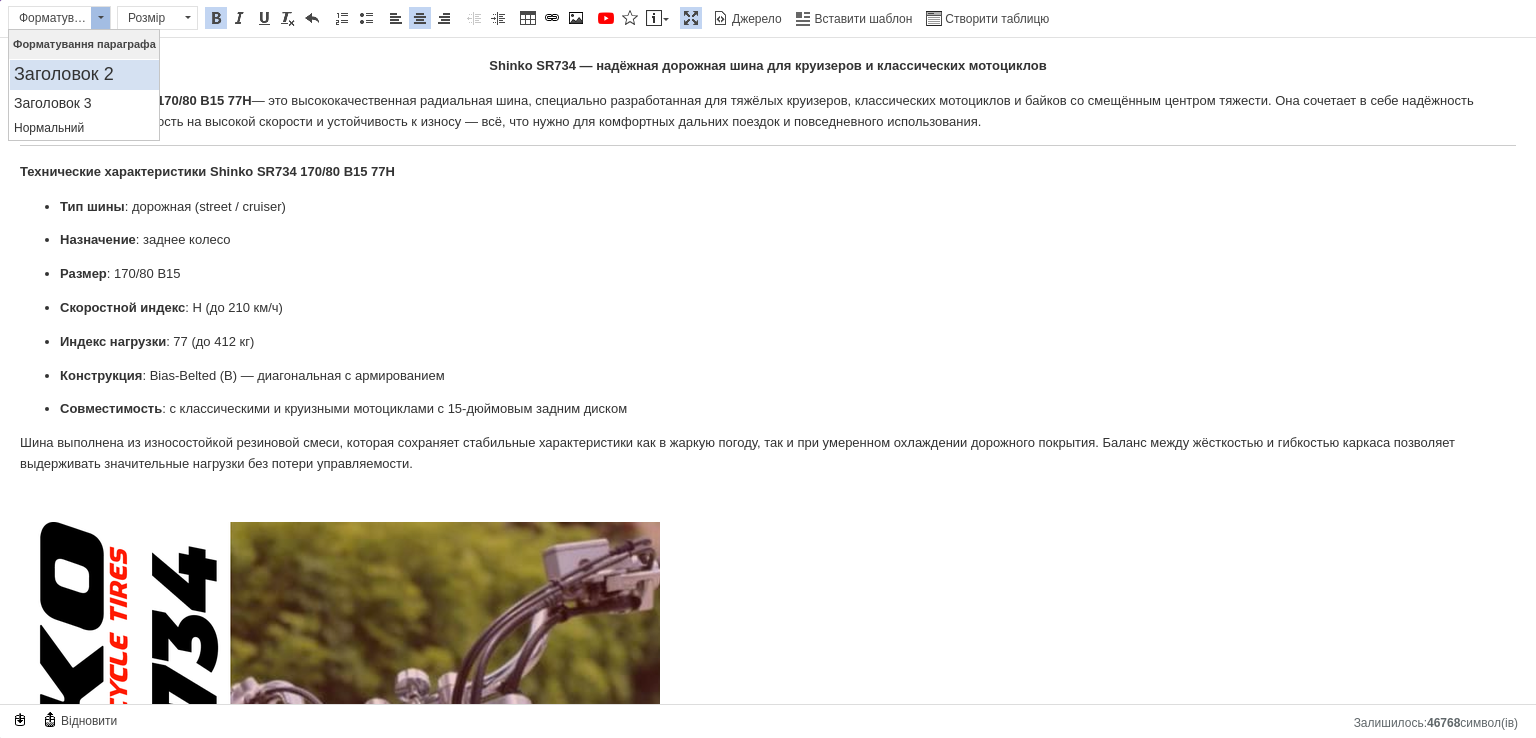 click on "Заголовок 2" at bounding box center (84, 75) 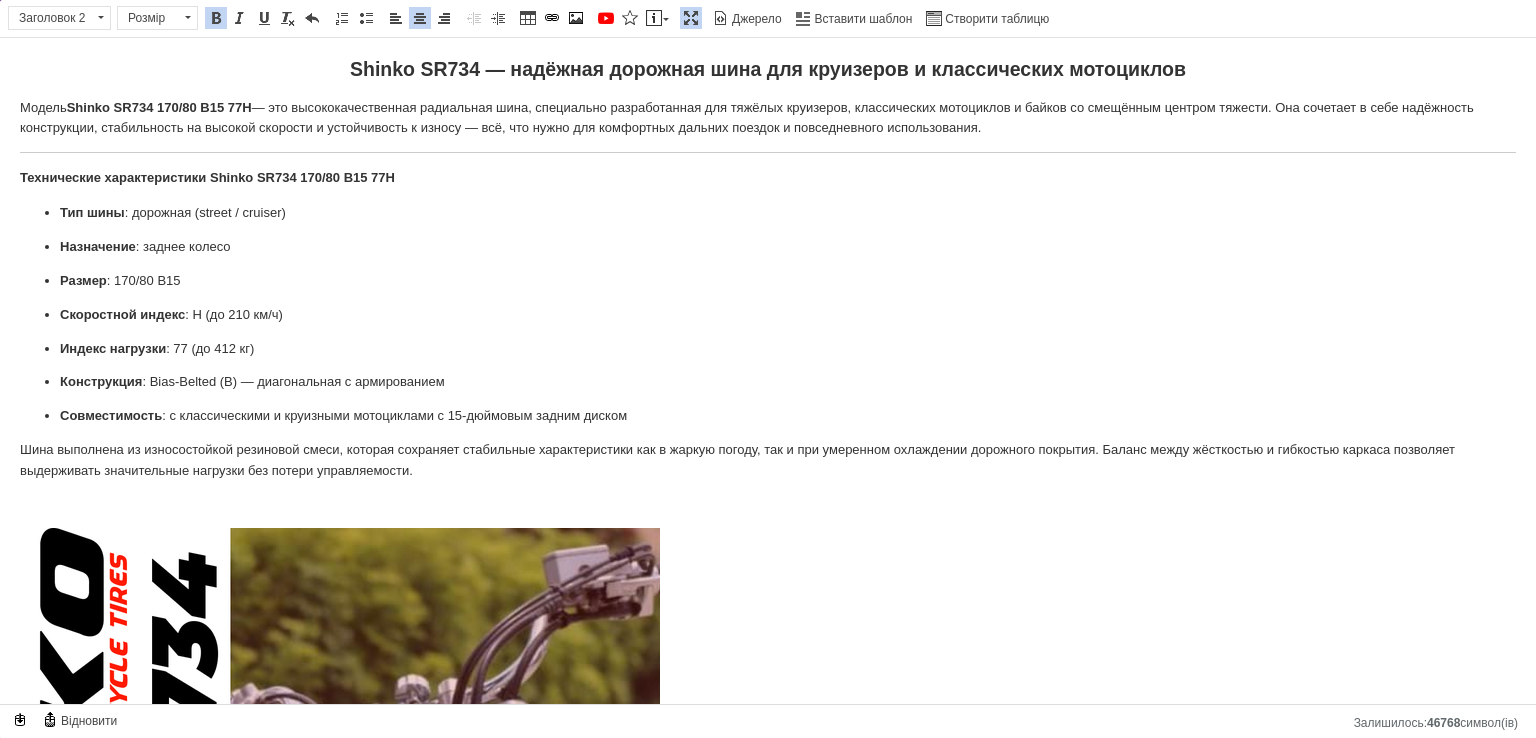 click on "Shinko SR734 — надёжная дорожная шина для круизеров и классических мотоциклов" at bounding box center [768, 69] 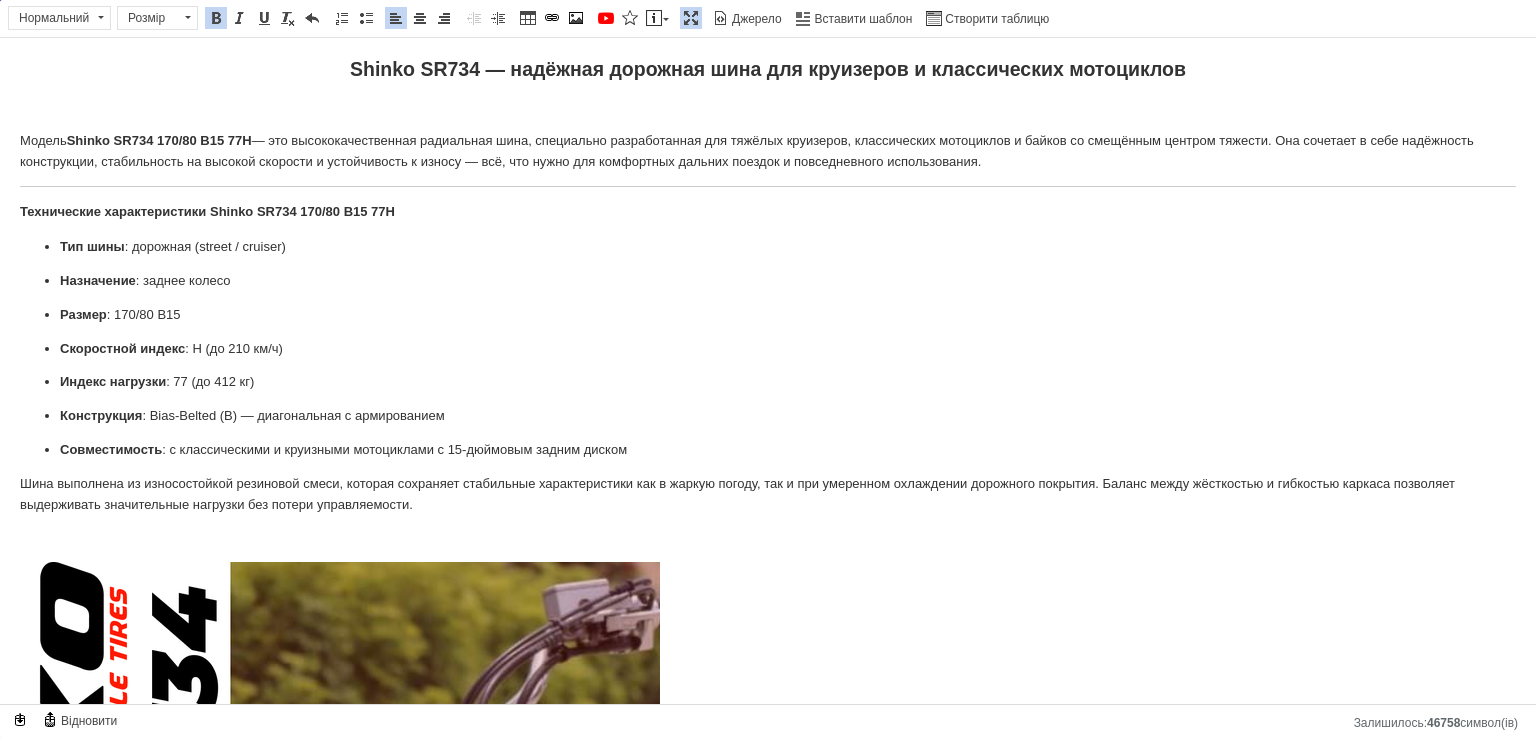click on "Тип шины : дорожная (street / cruiser) Назначение : заднее колесо Размер : 170/80 B15 Скоростной индекс : H (до 210 км/ч) Индекс нагрузки : 77 (до 412 кг) Конструкция : Bias-Belted (B) — диагональная с армированием Совместимость : с классическими и круизными мотоциклами с 15-дюймовым задним диском" at bounding box center [768, 349] 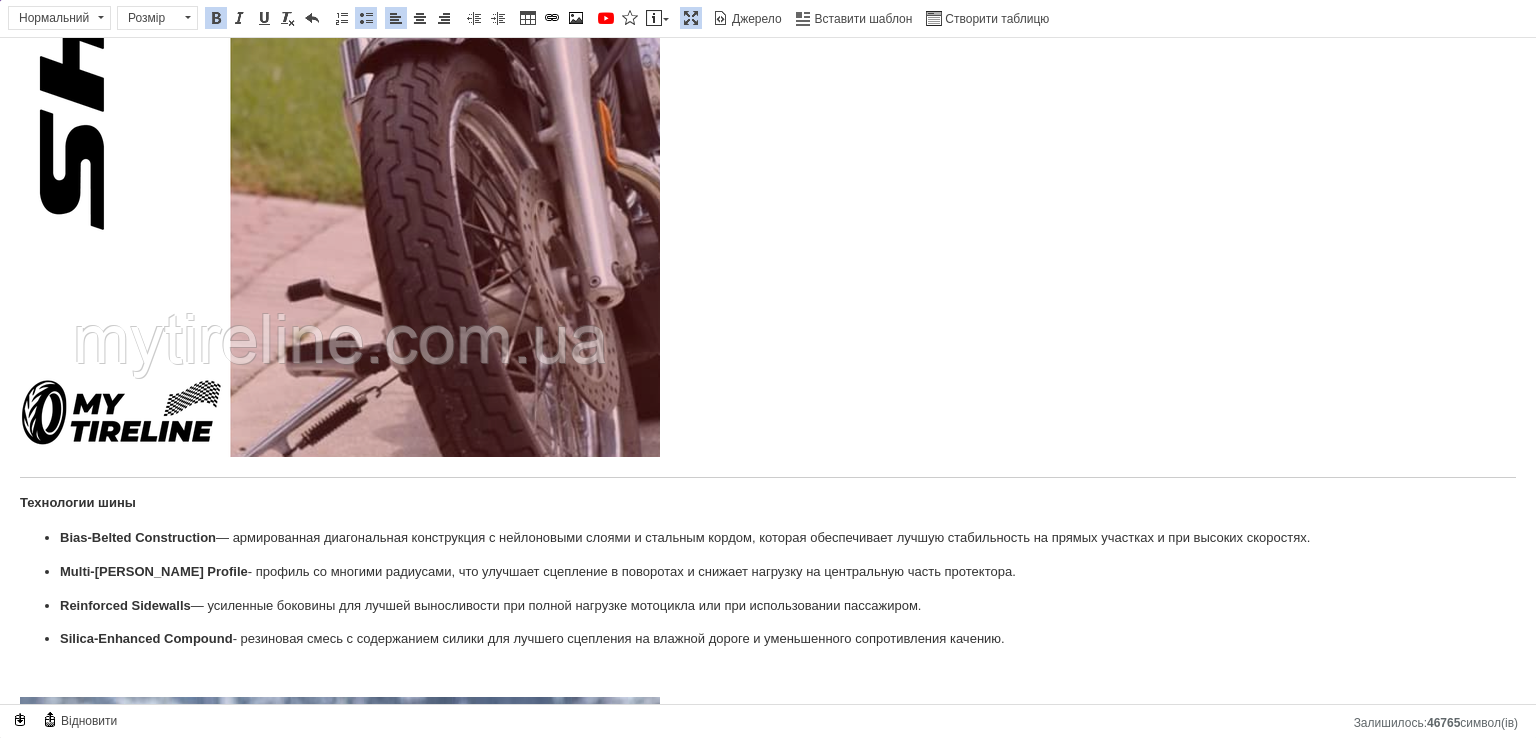 scroll, scrollTop: 1100, scrollLeft: 0, axis: vertical 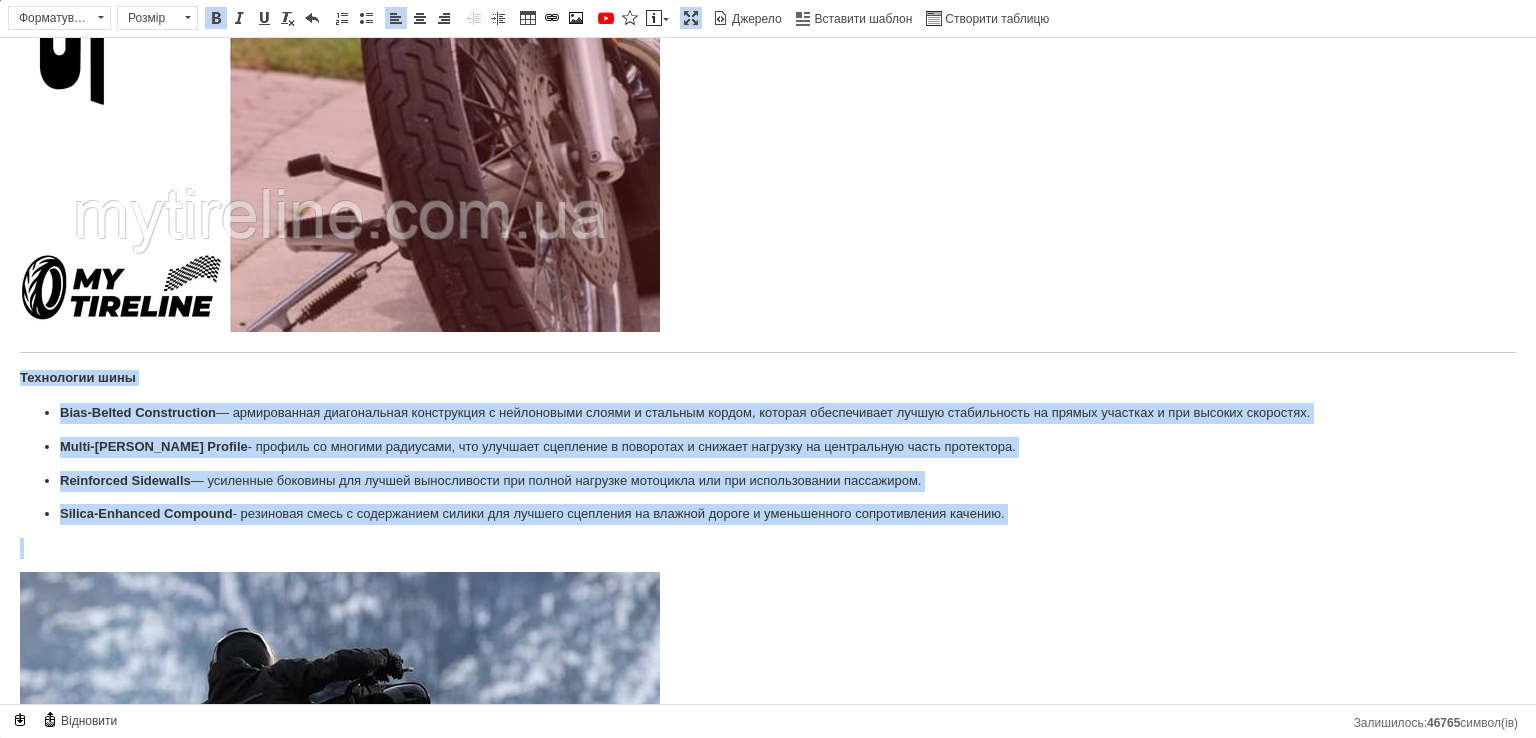 drag, startPoint x: 11, startPoint y: 363, endPoint x: 840, endPoint y: 551, distance: 850.05 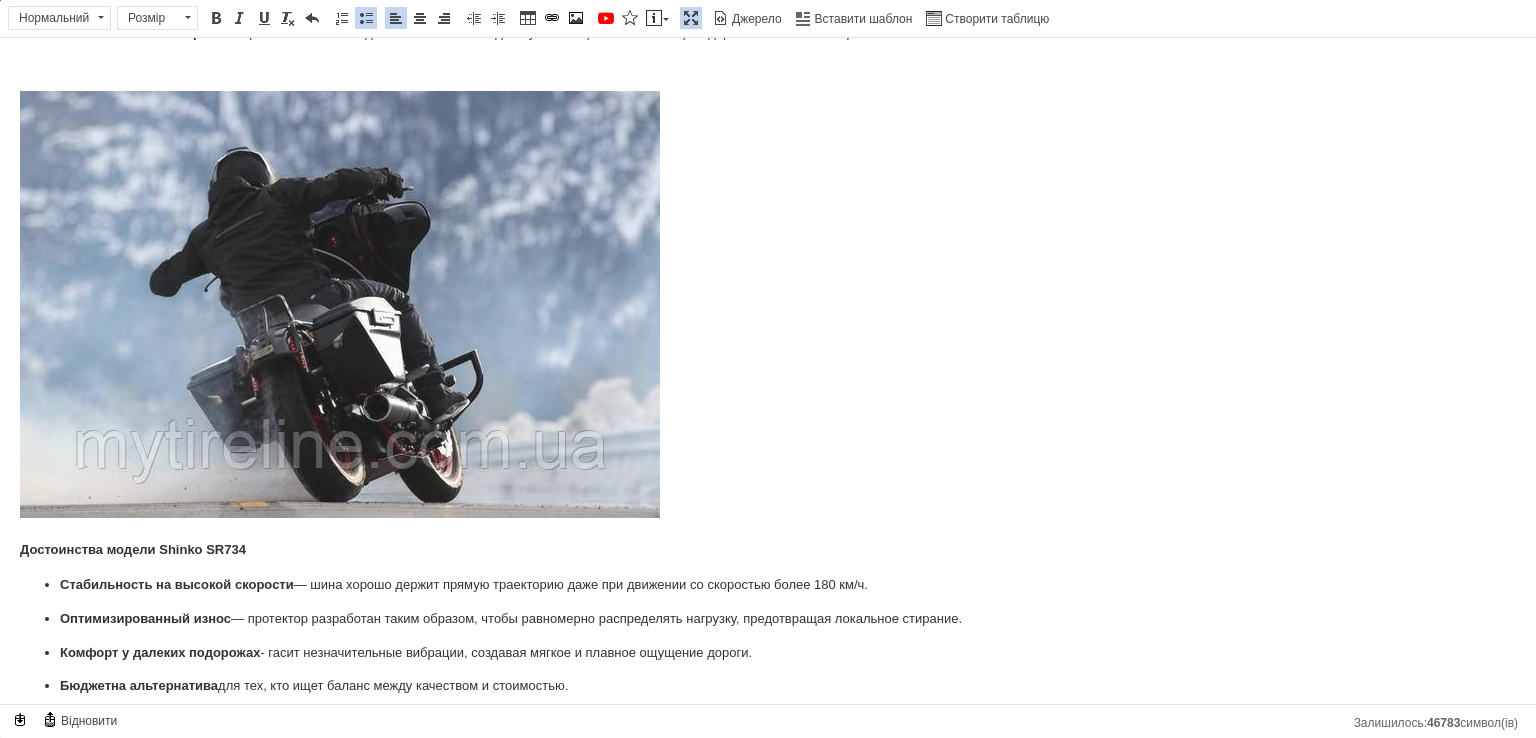 scroll, scrollTop: 1600, scrollLeft: 0, axis: vertical 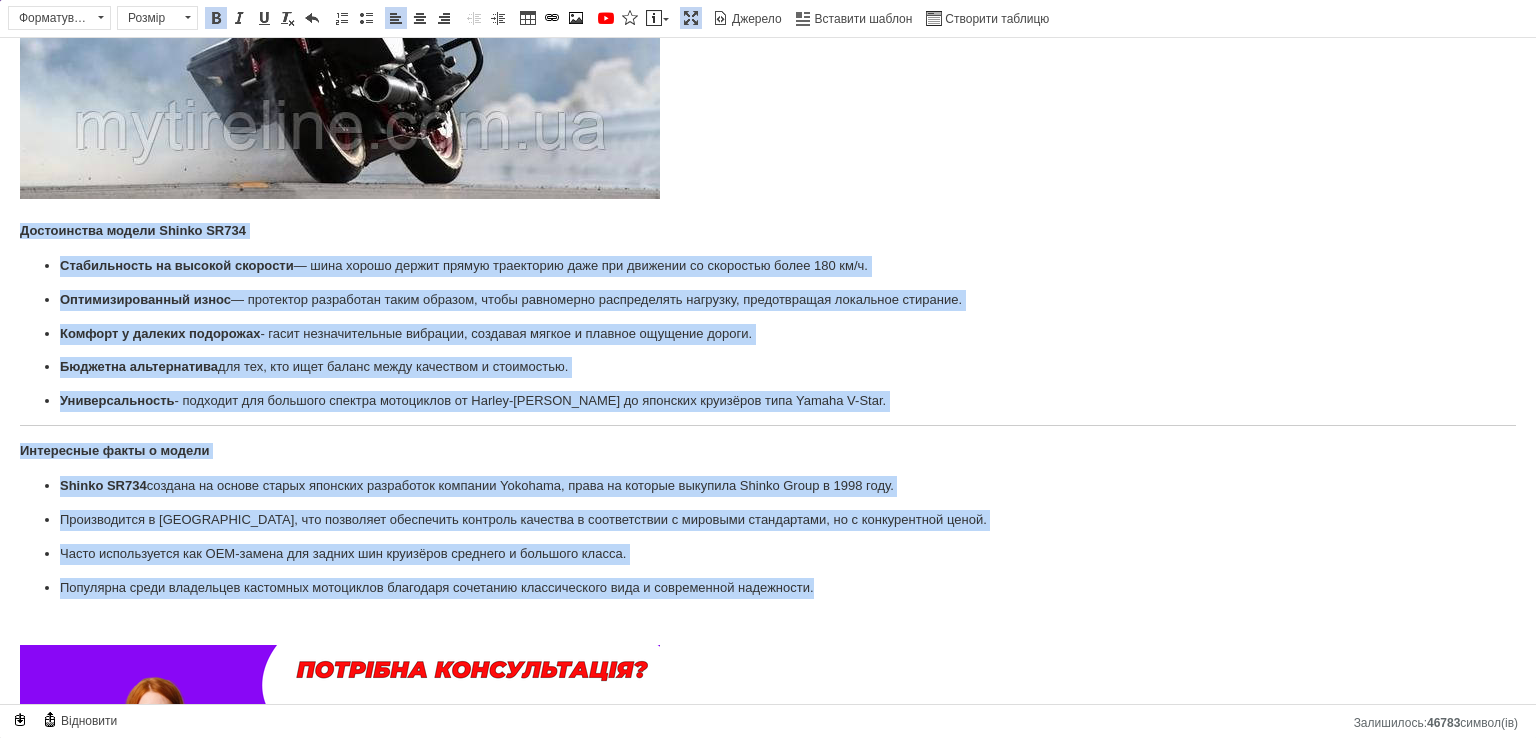 drag, startPoint x: 0, startPoint y: 522, endPoint x: 834, endPoint y: 587, distance: 836.5291 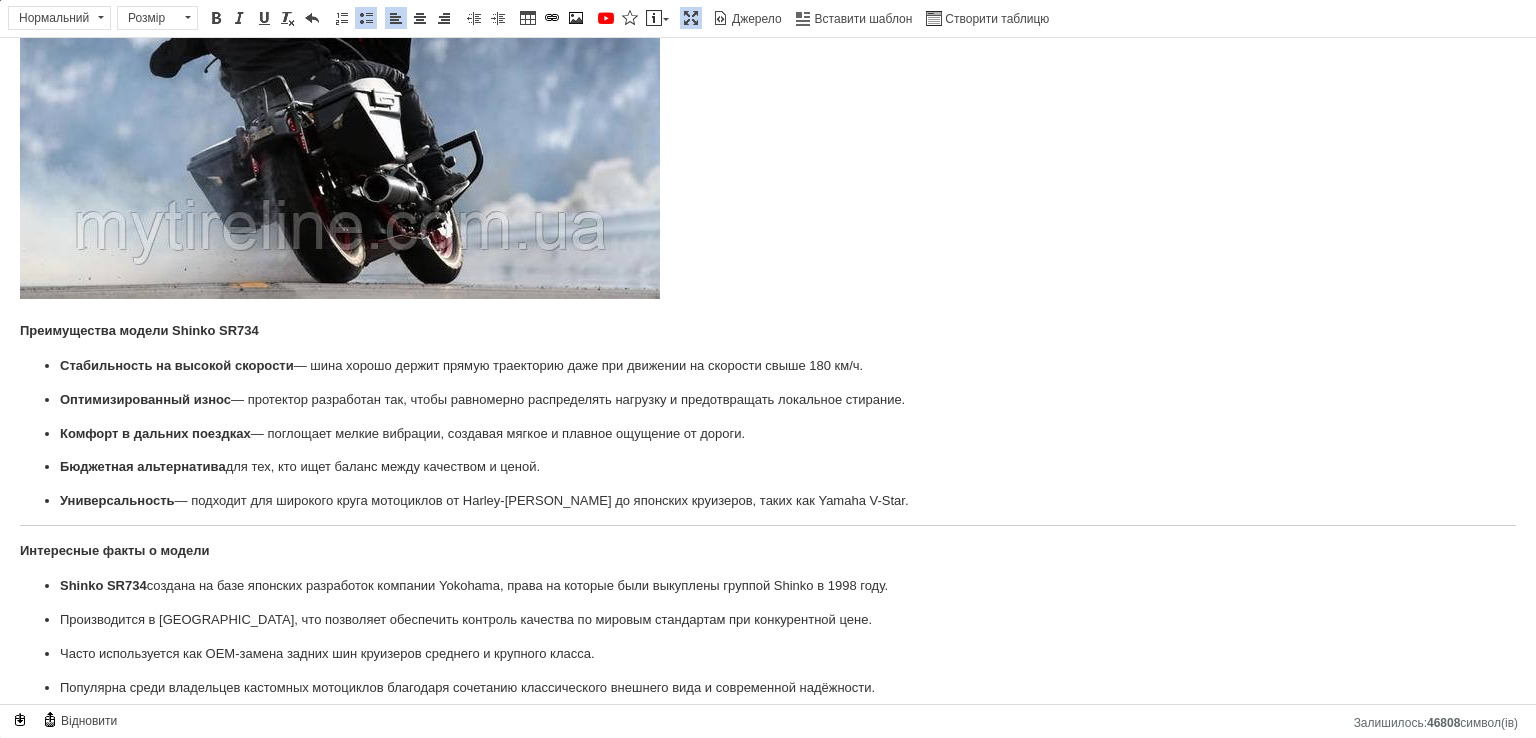 click at bounding box center [691, 18] 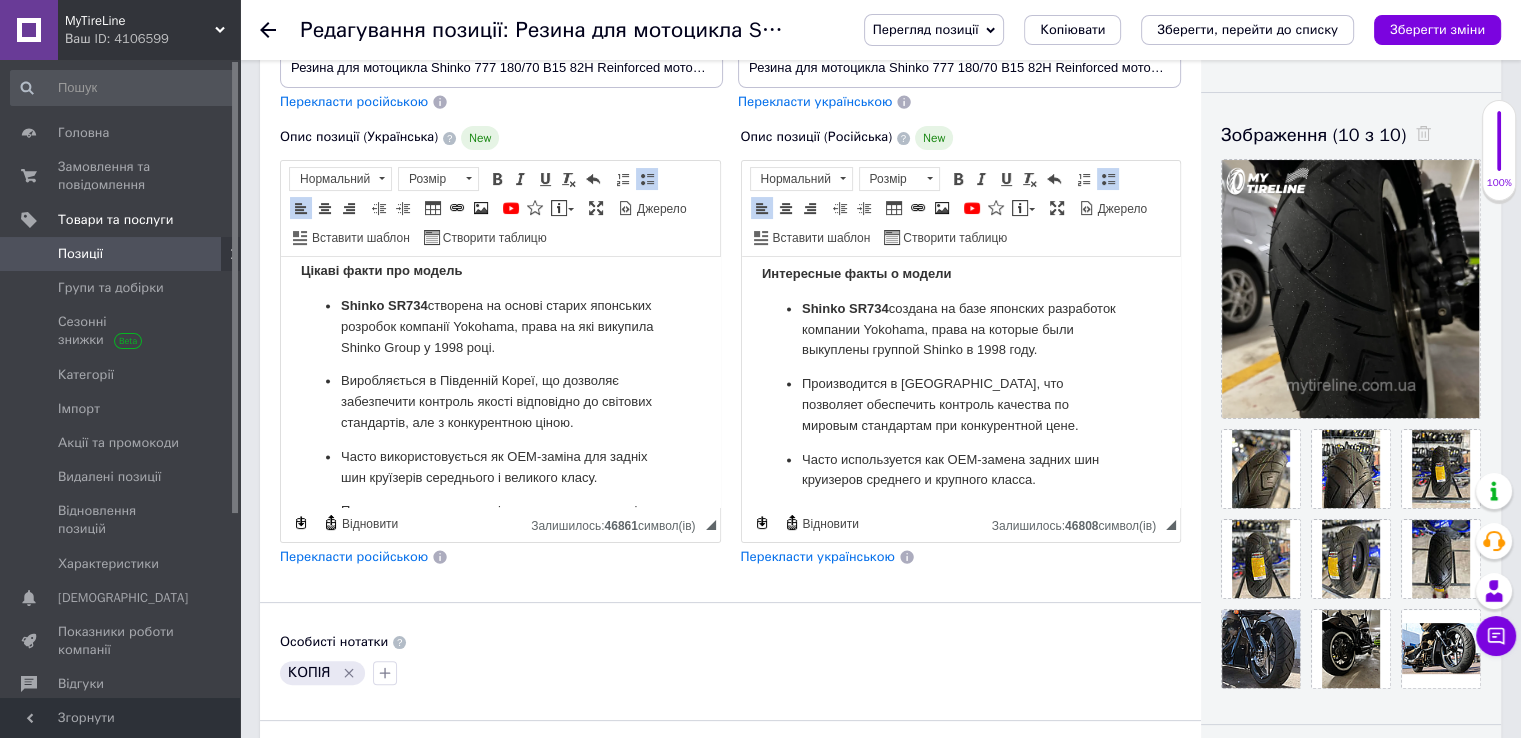 scroll, scrollTop: 3154, scrollLeft: 0, axis: vertical 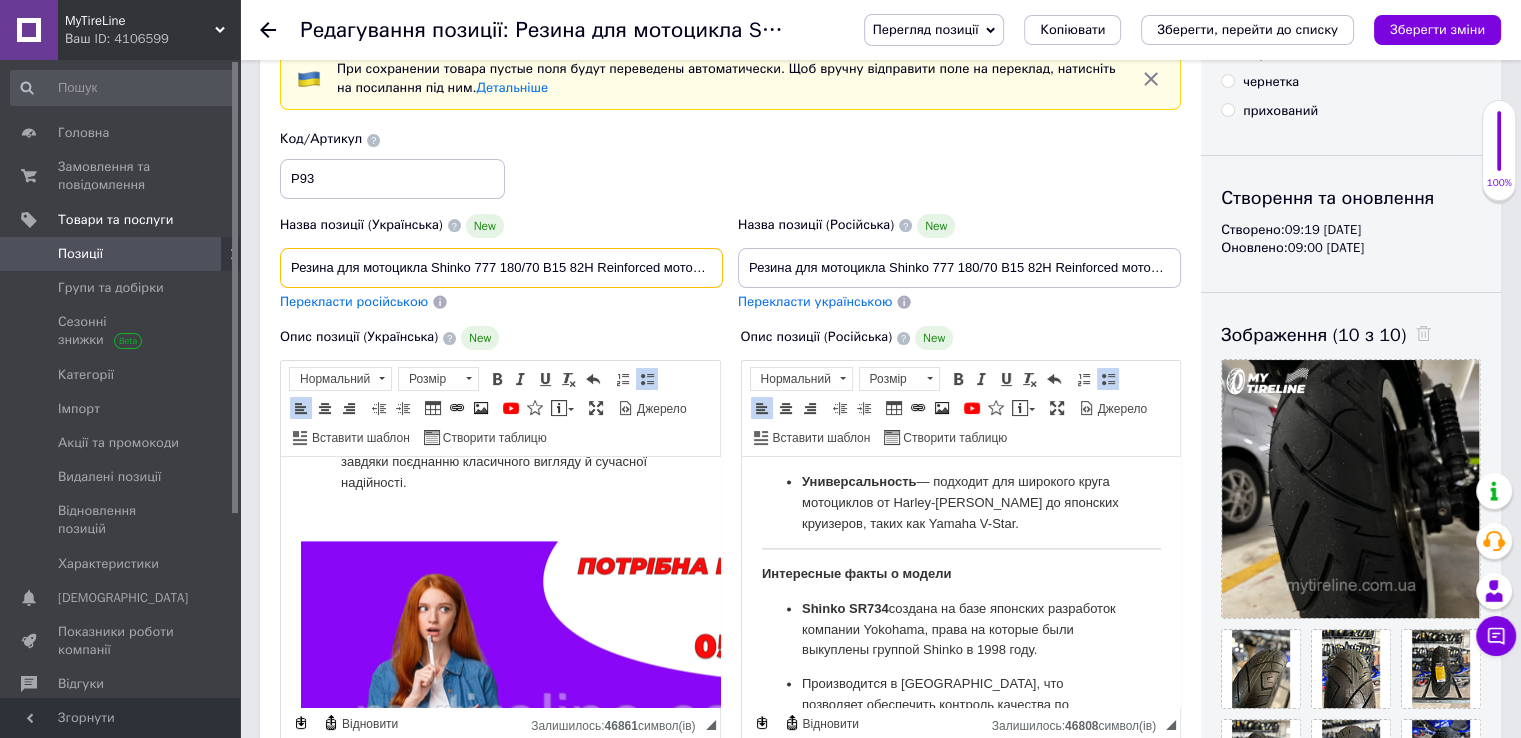 click on "Резина для мотоцикла Shinko 777 180/70 B15 82H Reinforced мотошина для круїзерів і турингових моделей" at bounding box center (501, 268) 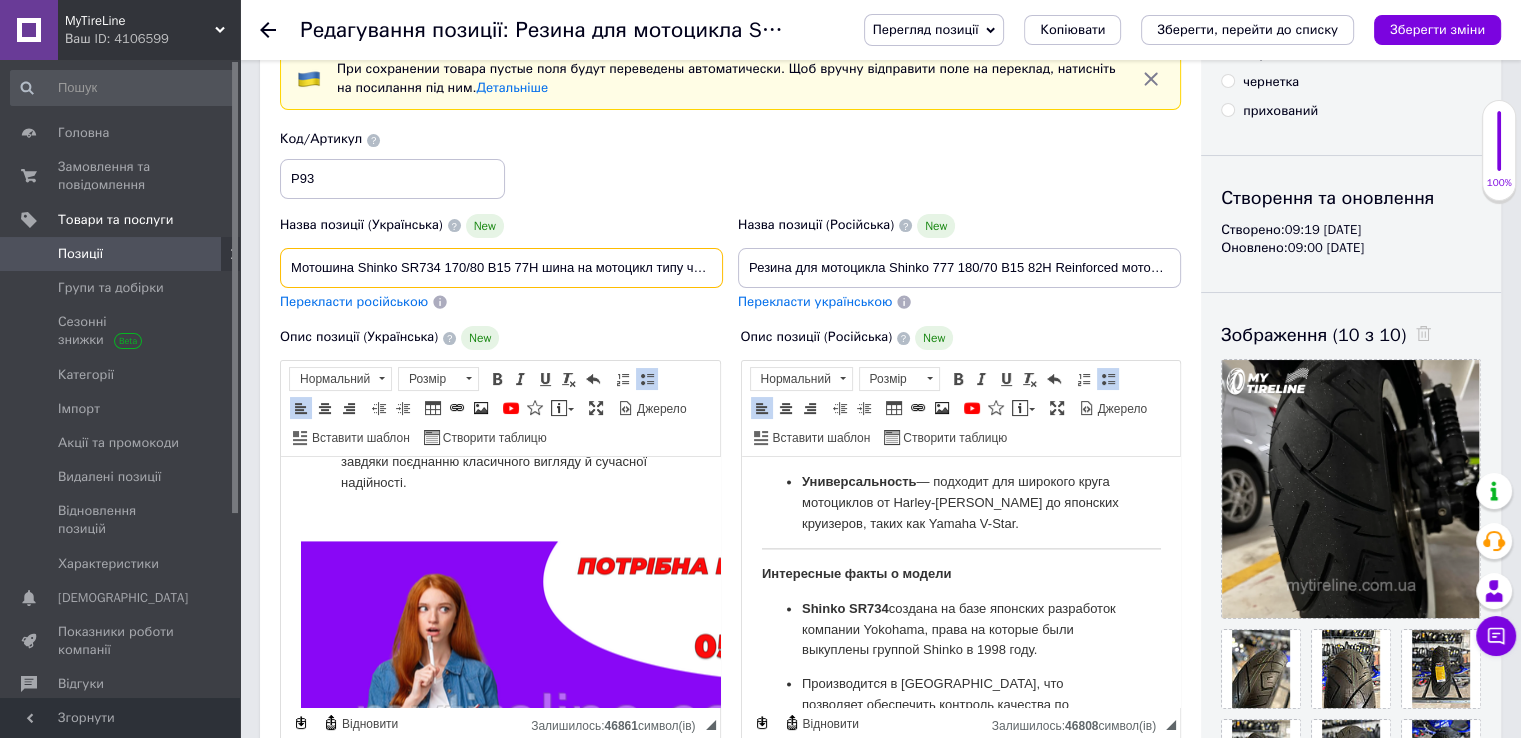 scroll, scrollTop: 0, scrollLeft: 157, axis: horizontal 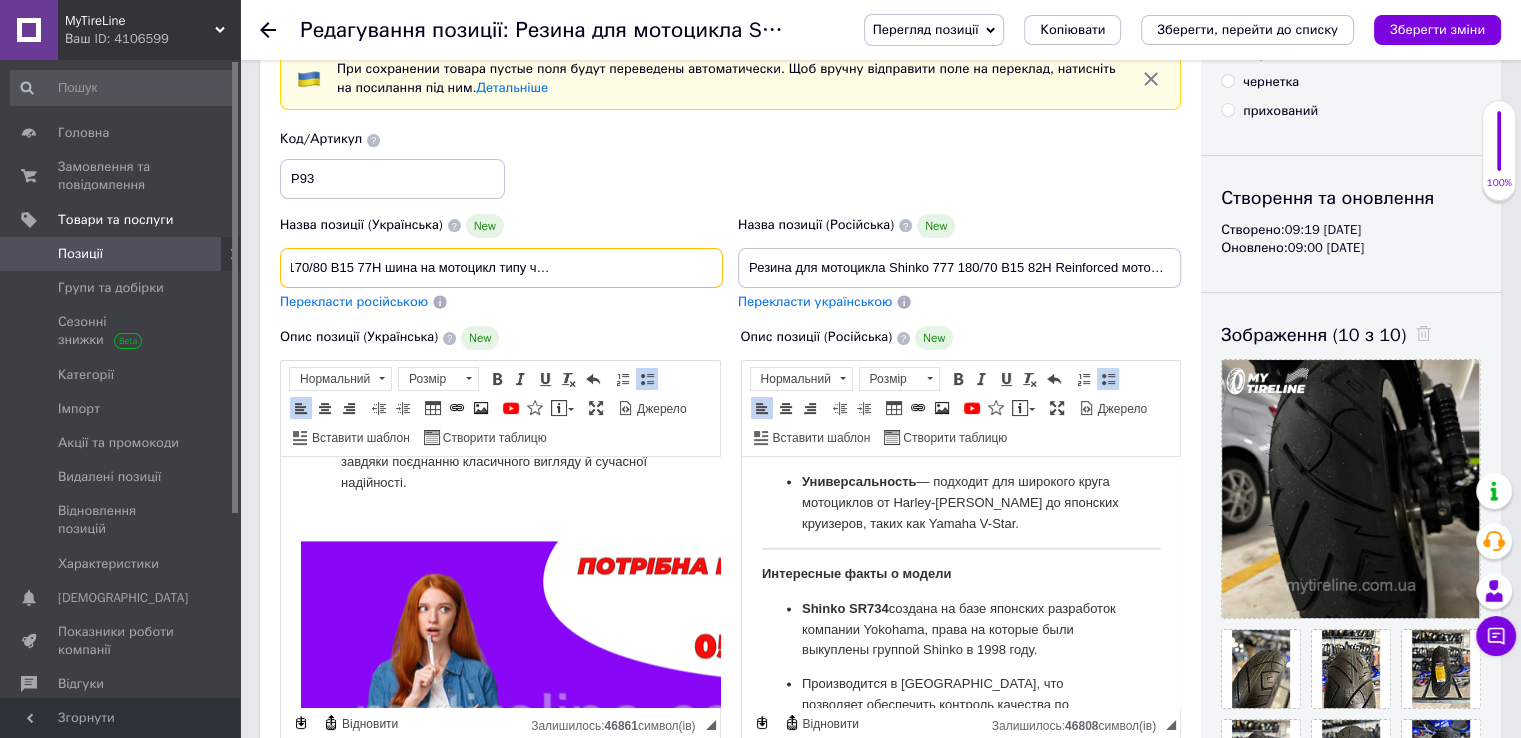 checkbox on "true" 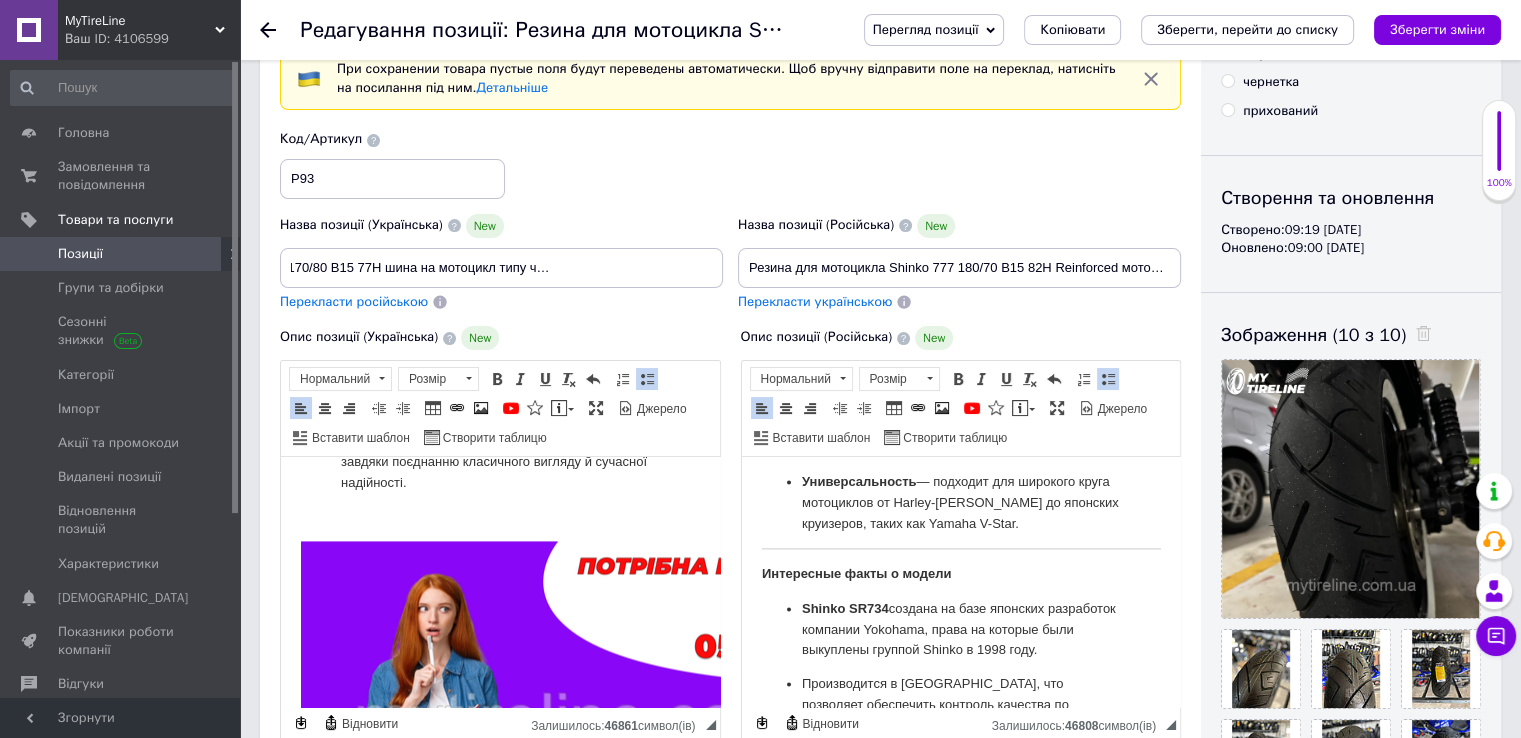 click on "Перекласти російською" at bounding box center [354, 301] 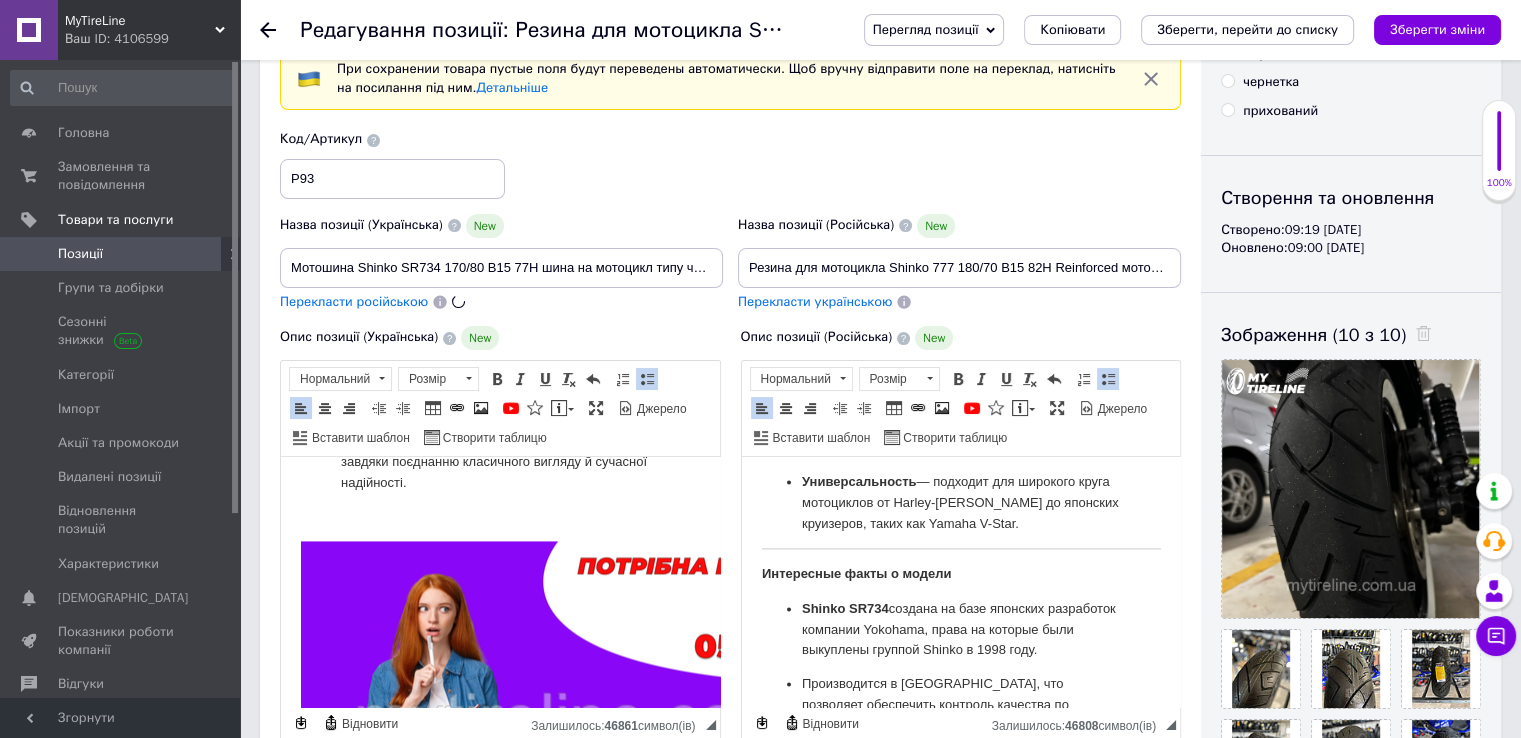 type on "Мотошина Shinko SR734 170/80 B15 77H шина на мотоцикл типа саппер или классический круизёр" 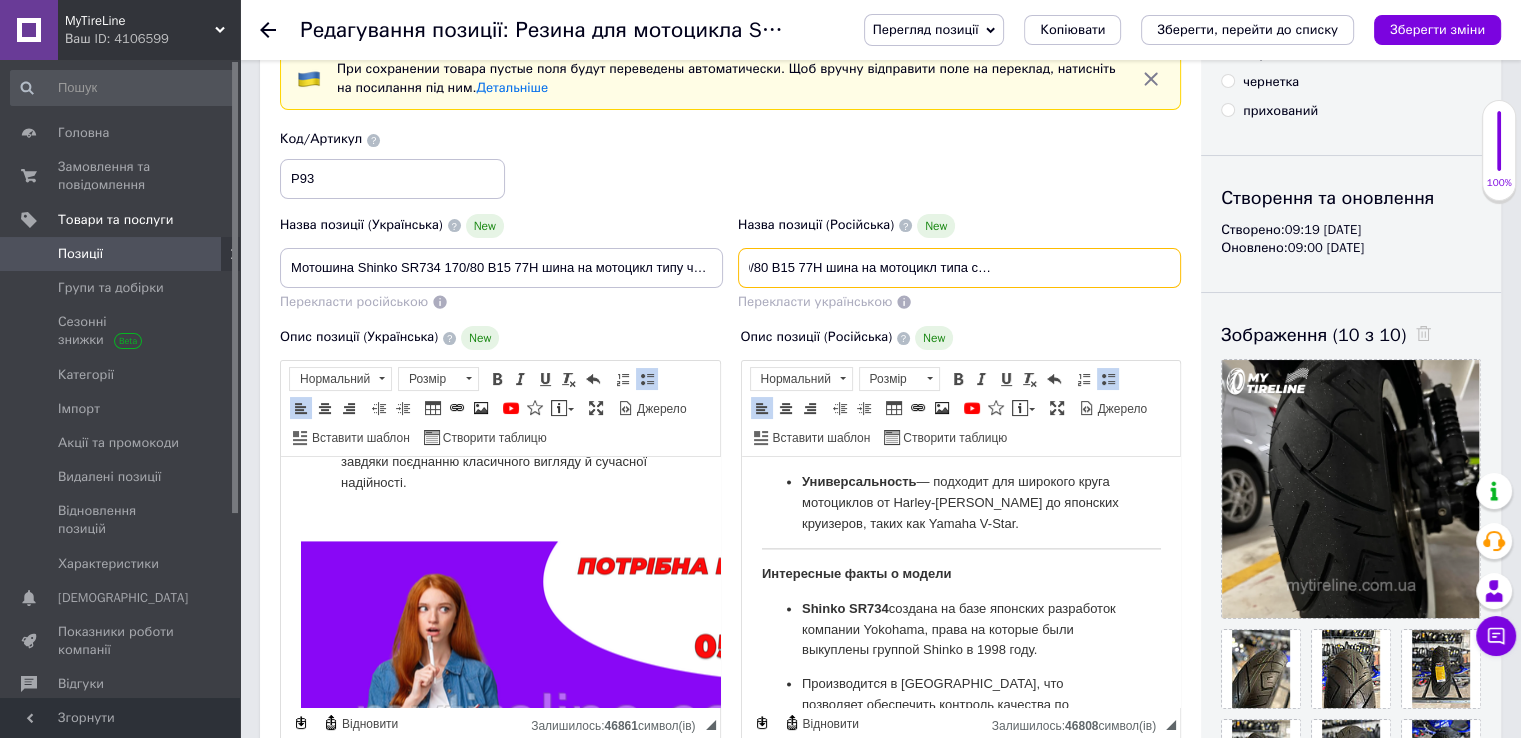 scroll, scrollTop: 0, scrollLeft: 180, axis: horizontal 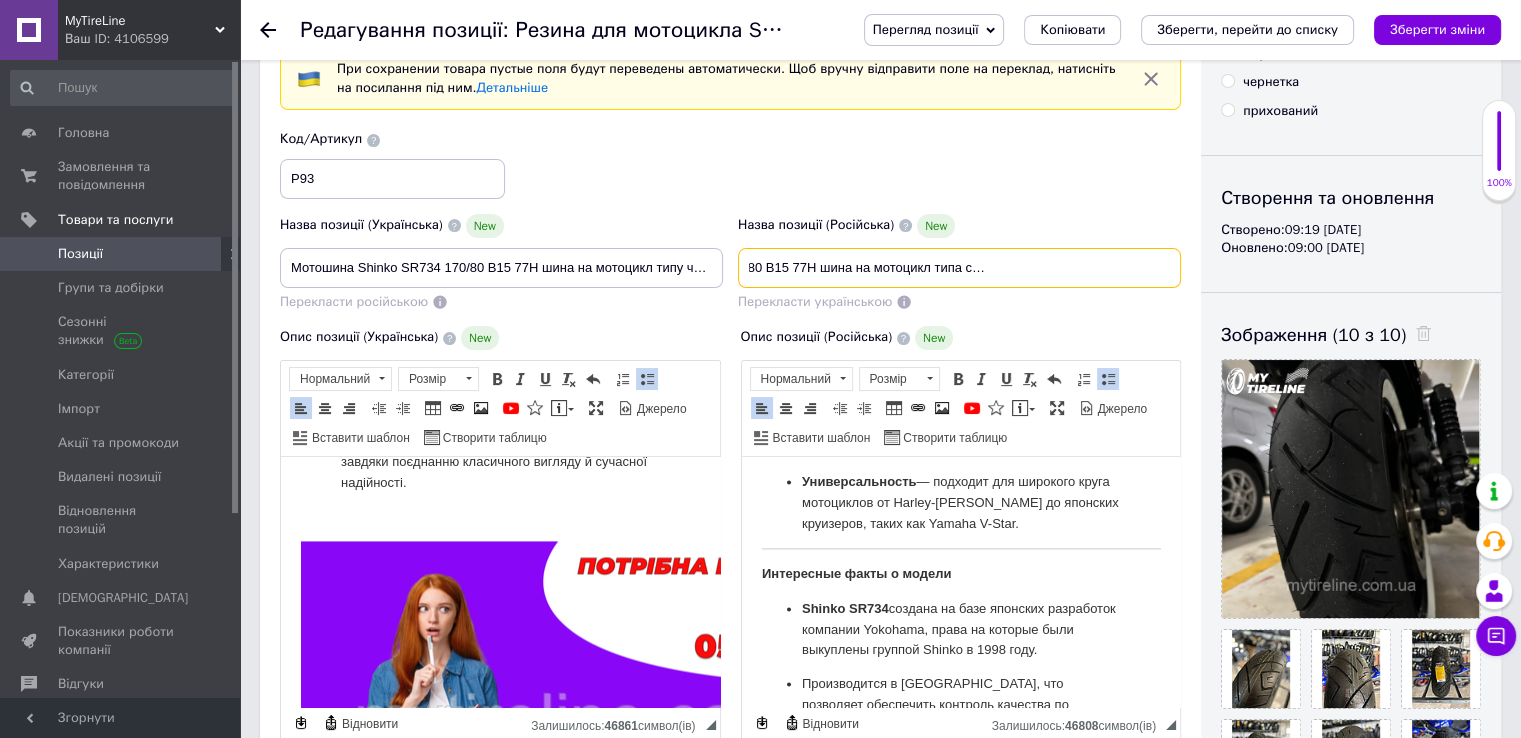 drag, startPoint x: 901, startPoint y: 264, endPoint x: 1171, endPoint y: 259, distance: 270.0463 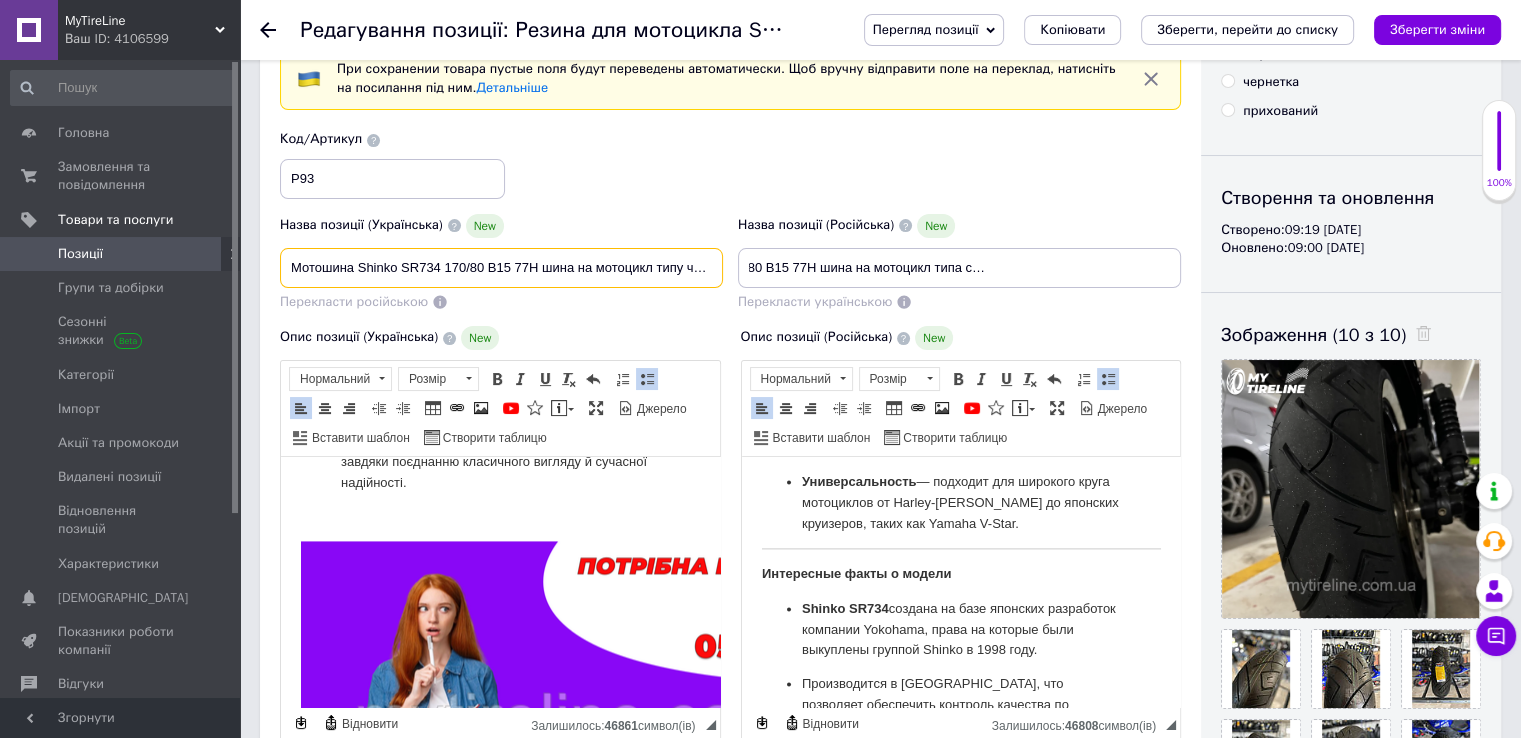 scroll, scrollTop: 0, scrollLeft: 0, axis: both 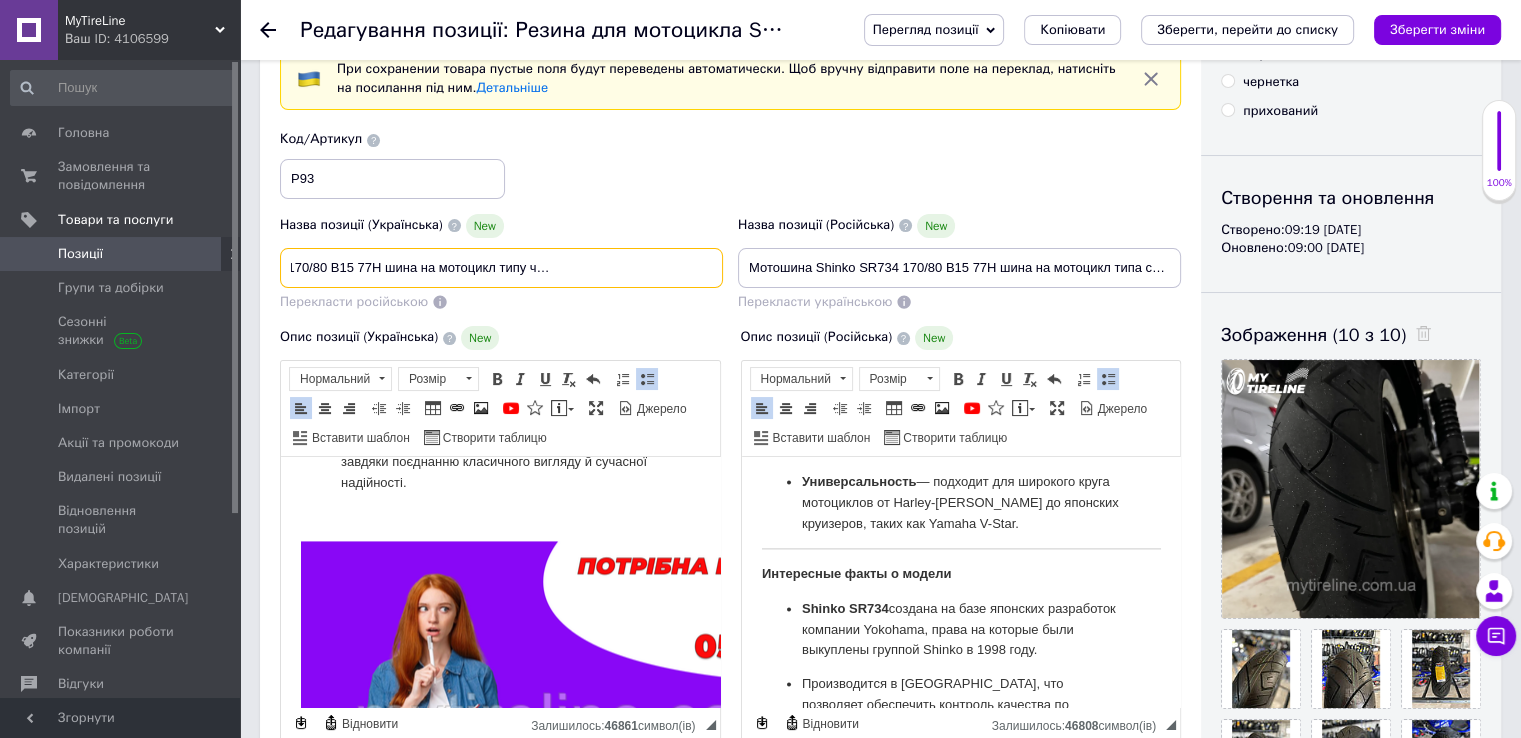 drag, startPoint x: 652, startPoint y: 269, endPoint x: 696, endPoint y: 265, distance: 44.181442 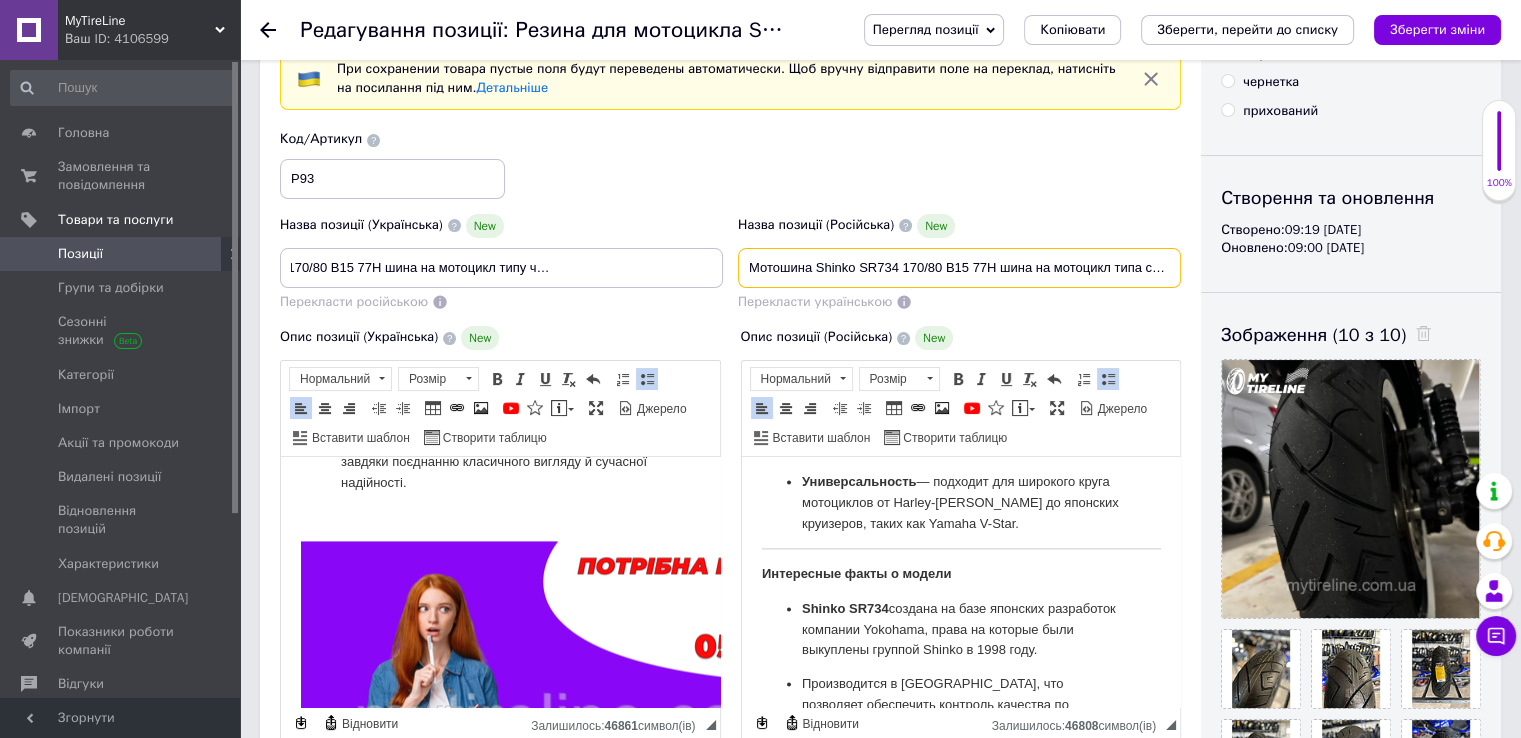 scroll, scrollTop: 0, scrollLeft: 0, axis: both 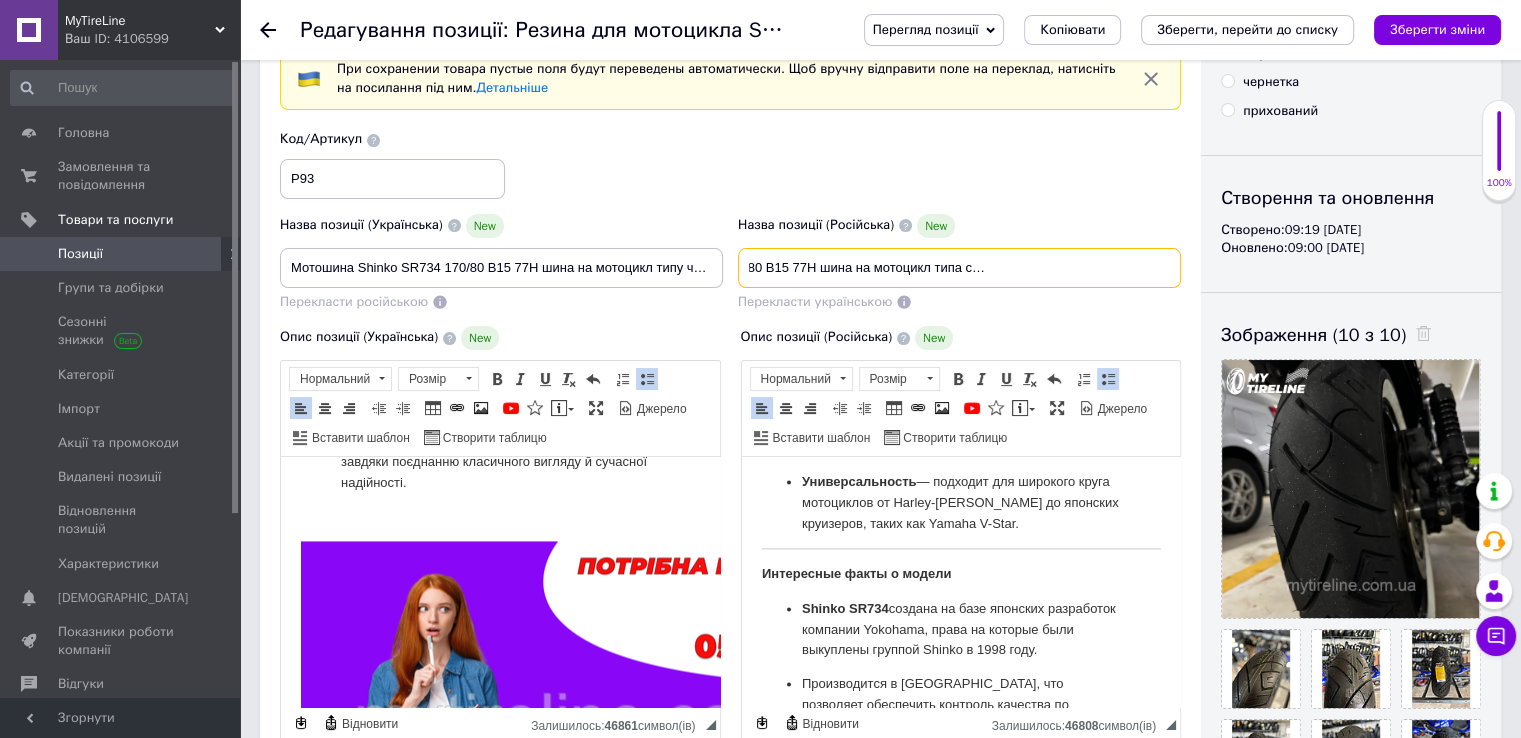 drag, startPoint x: 1096, startPoint y: 269, endPoint x: 1001, endPoint y: 258, distance: 95.63472 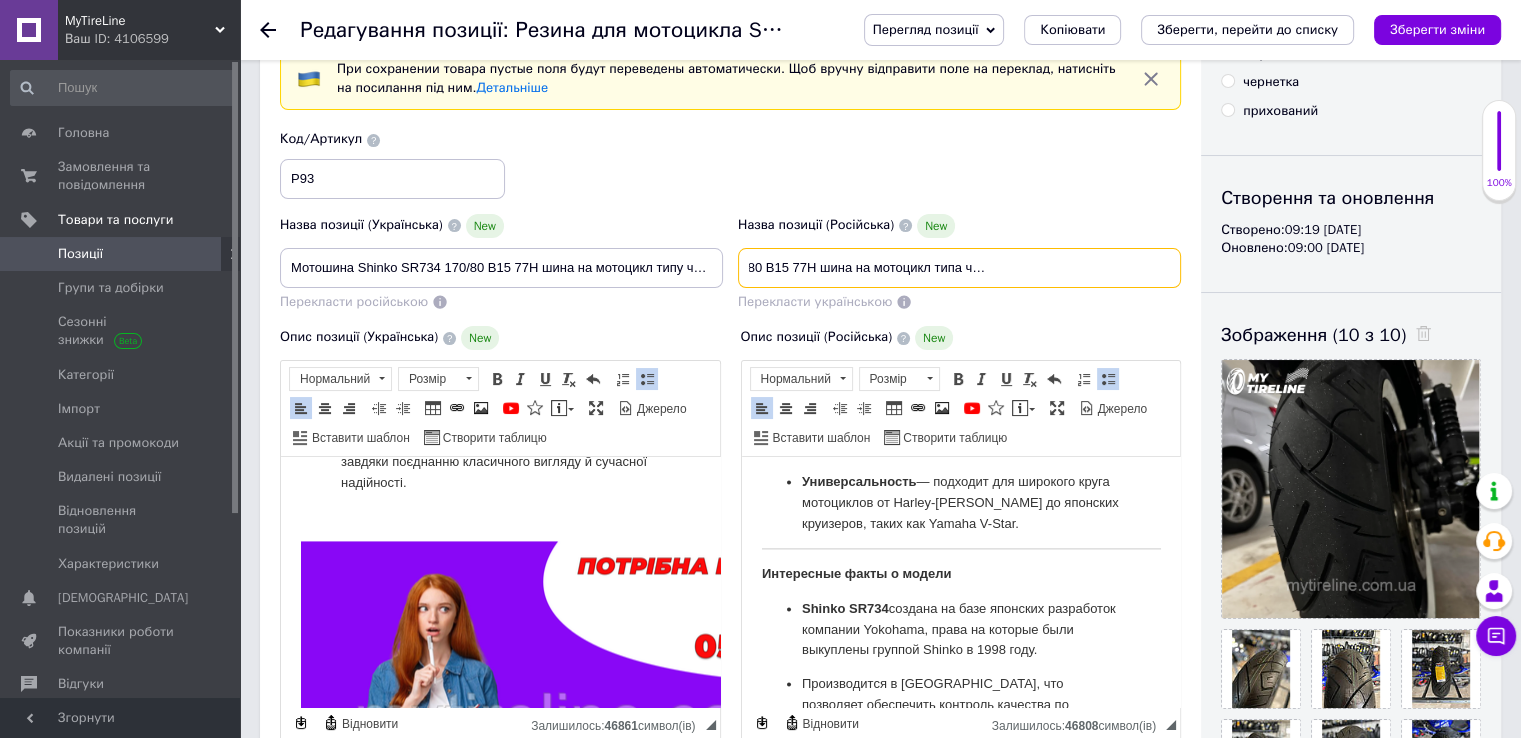 scroll, scrollTop: 0, scrollLeft: 181, axis: horizontal 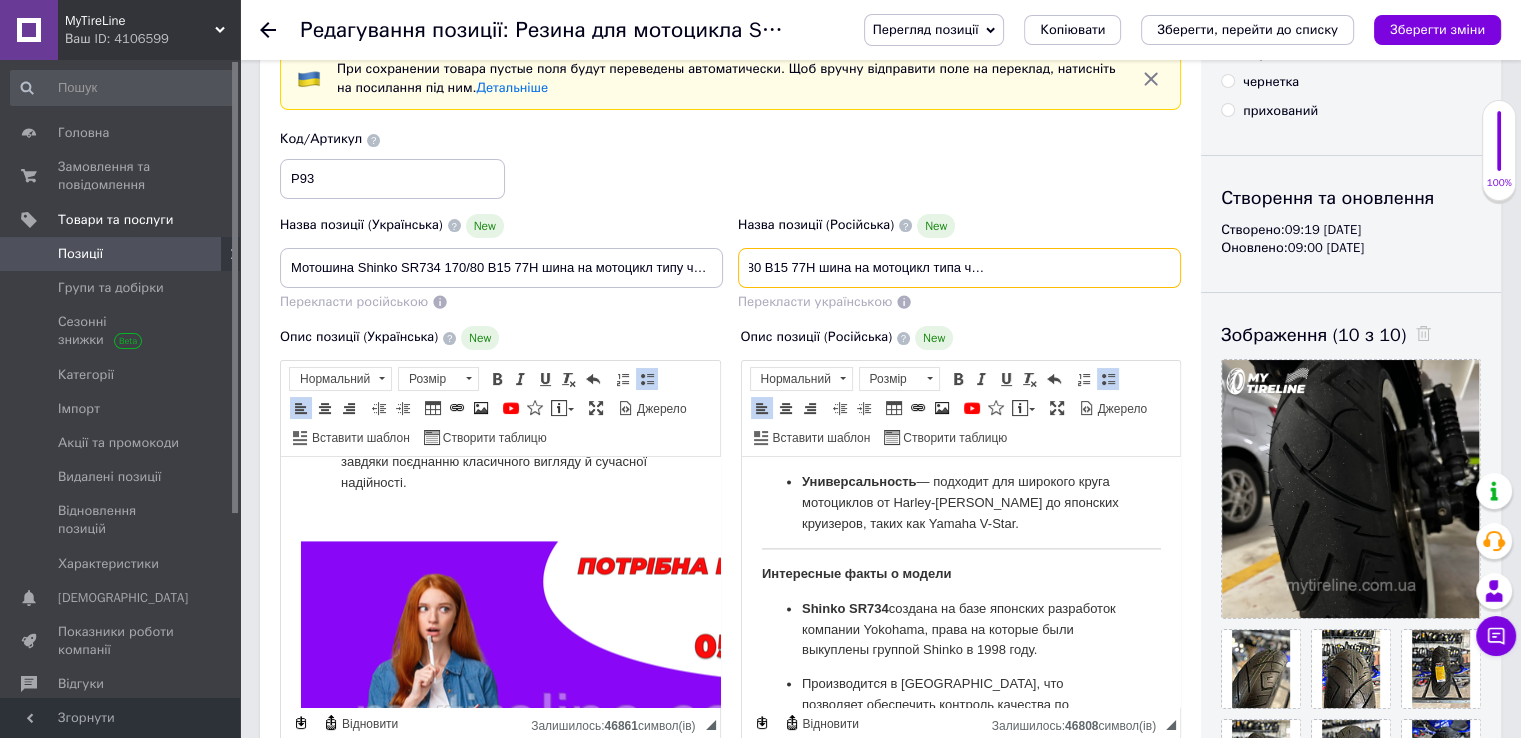 drag, startPoint x: 1088, startPoint y: 280, endPoint x: 1290, endPoint y: 295, distance: 202.55617 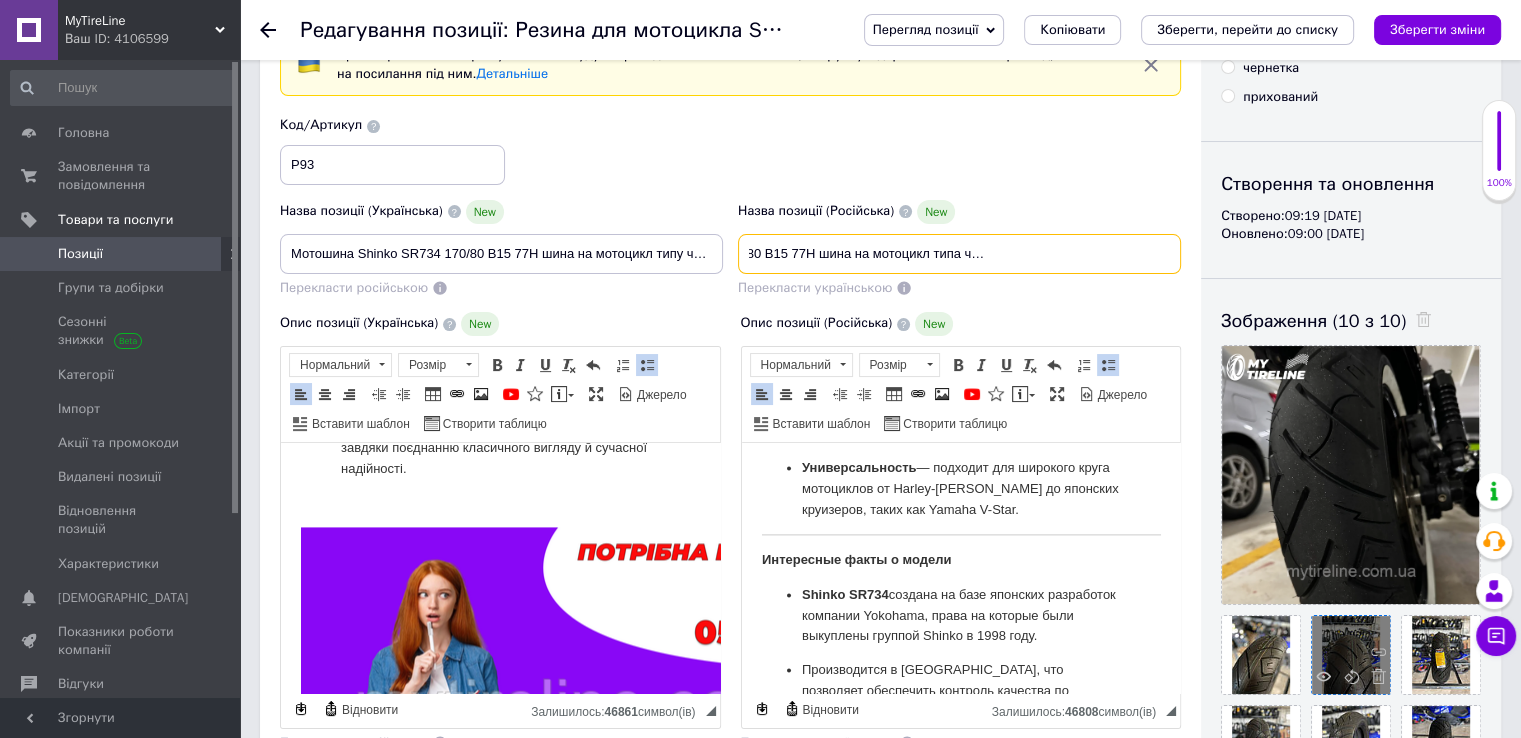 scroll, scrollTop: 300, scrollLeft: 0, axis: vertical 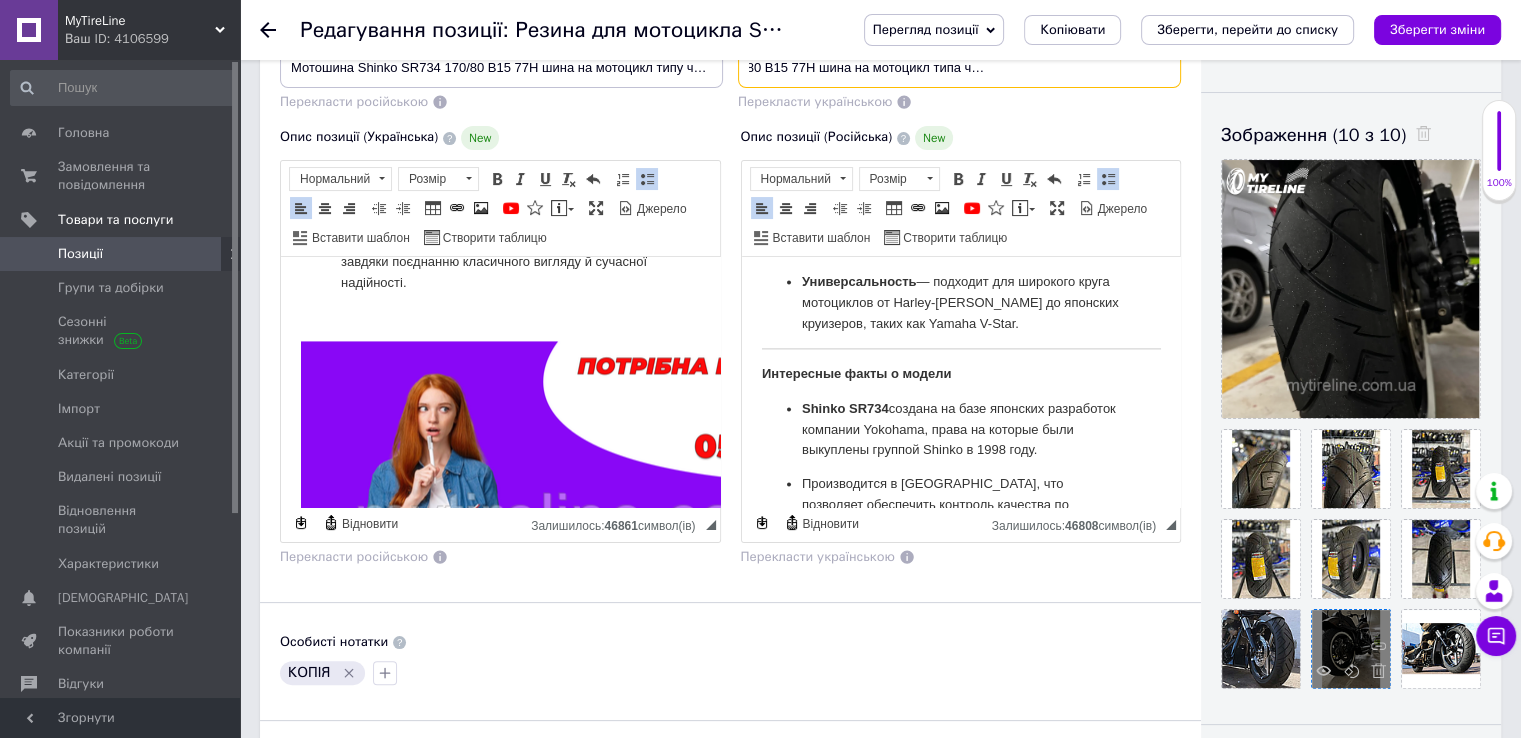 type on "Мотошина Shinko SR734 170/80 B15 77H шина на мотоцикл типа чоппер или классический круизёр" 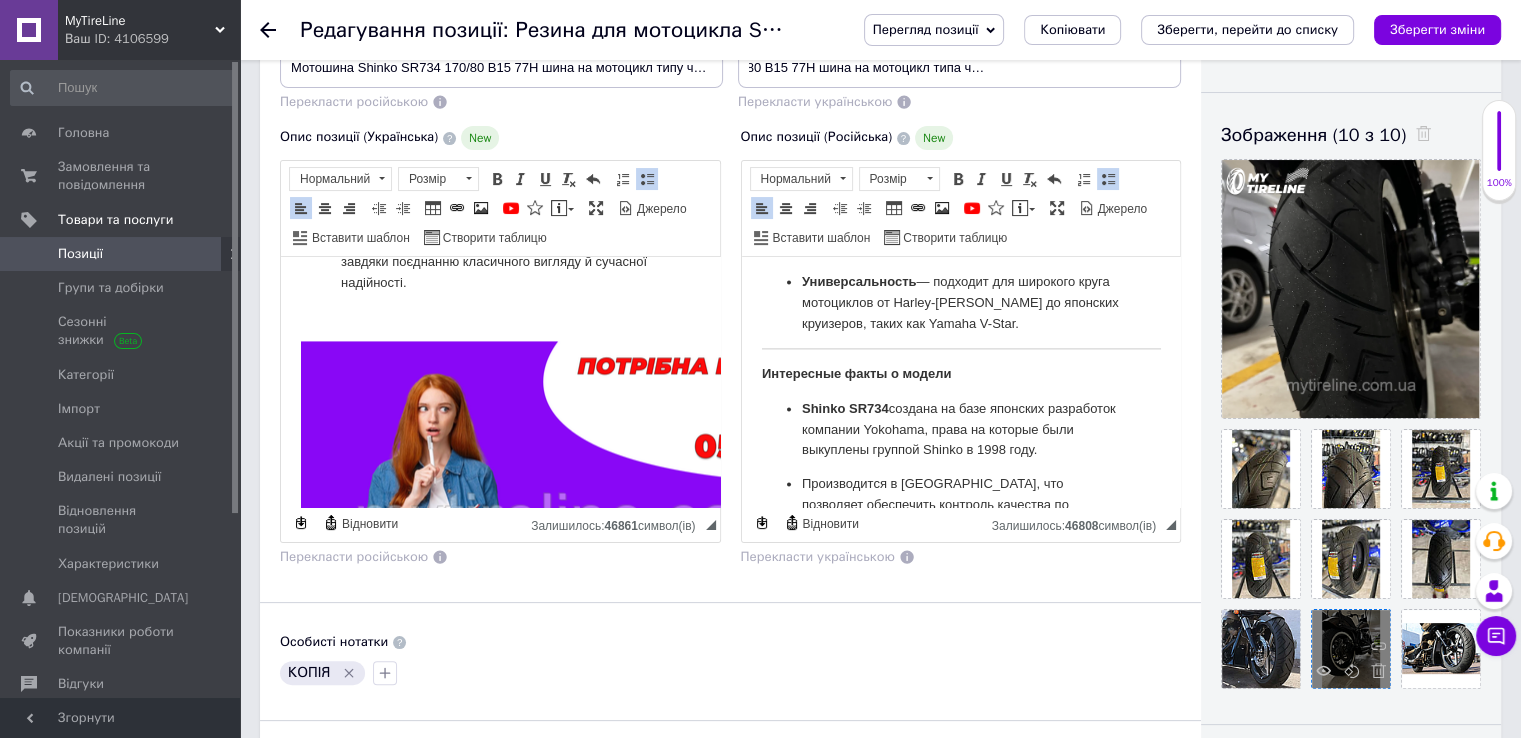 scroll, scrollTop: 0, scrollLeft: 0, axis: both 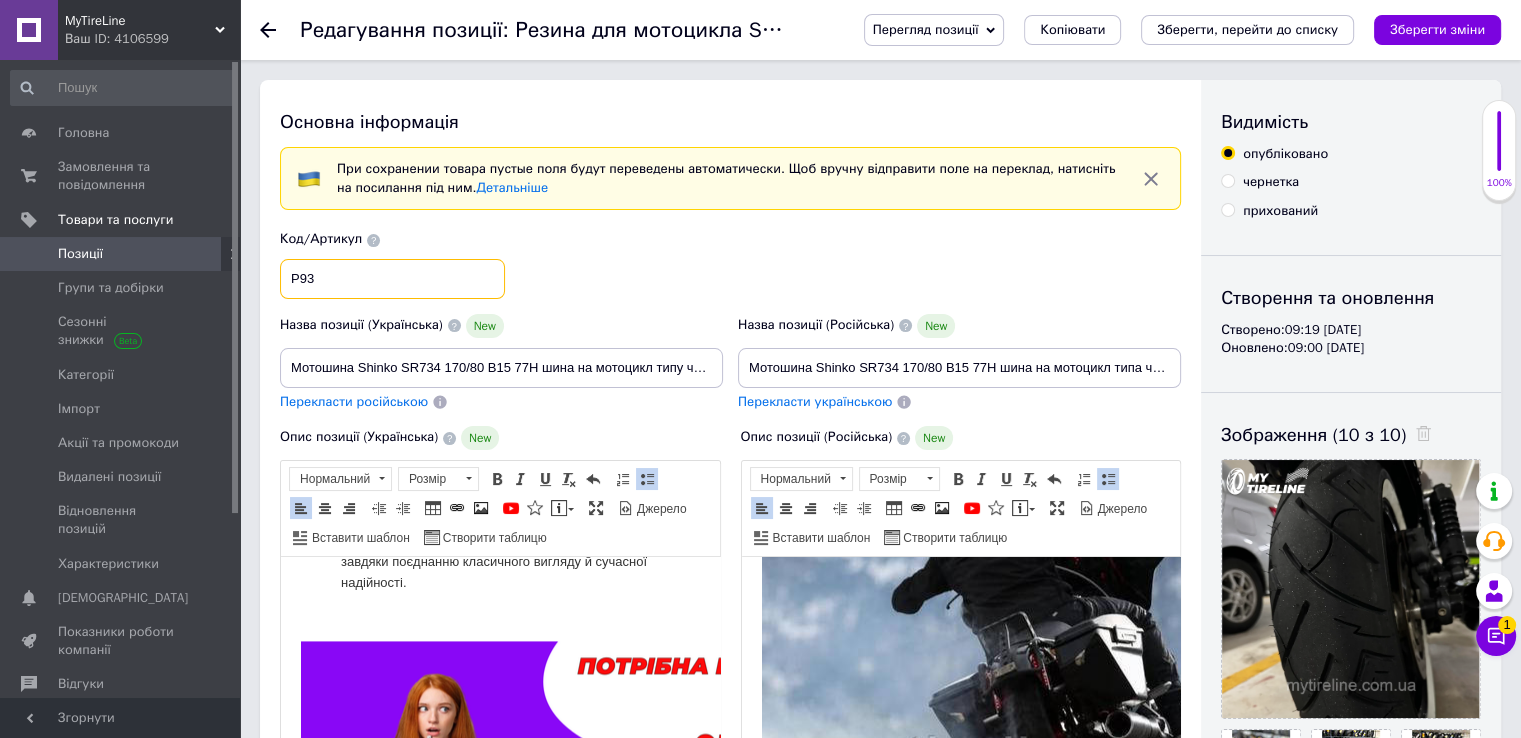 click on "Р93" at bounding box center [392, 279] 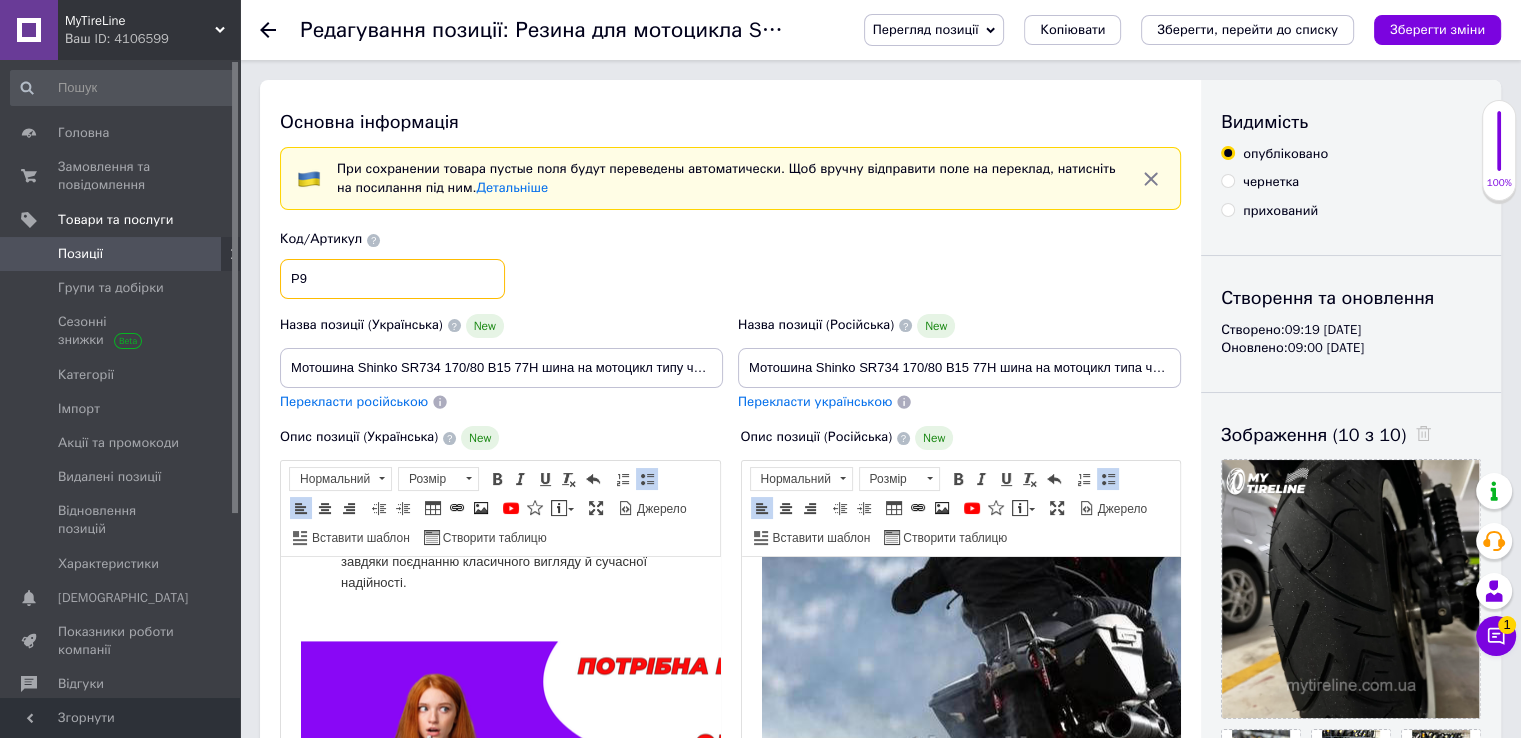 type on "Р94" 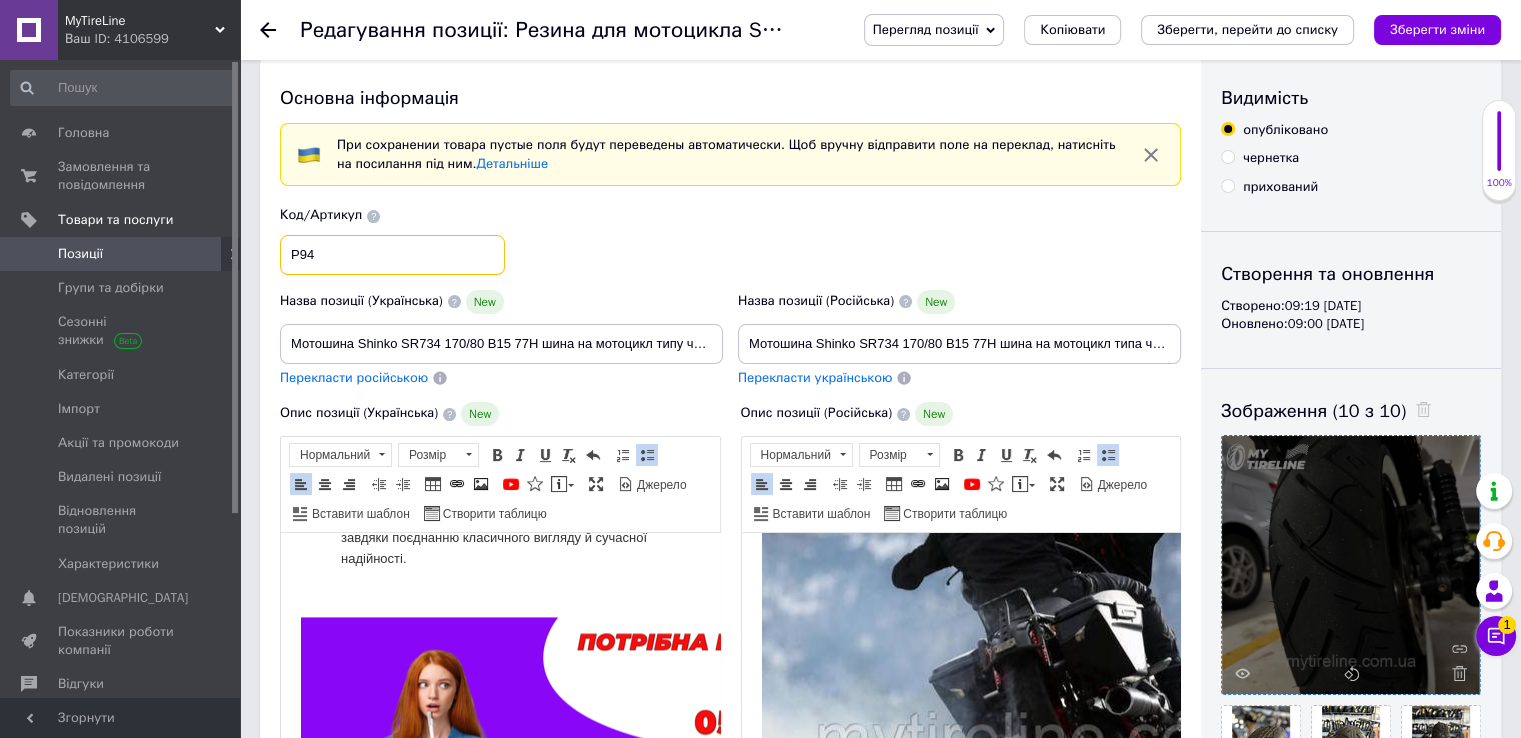 scroll, scrollTop: 200, scrollLeft: 0, axis: vertical 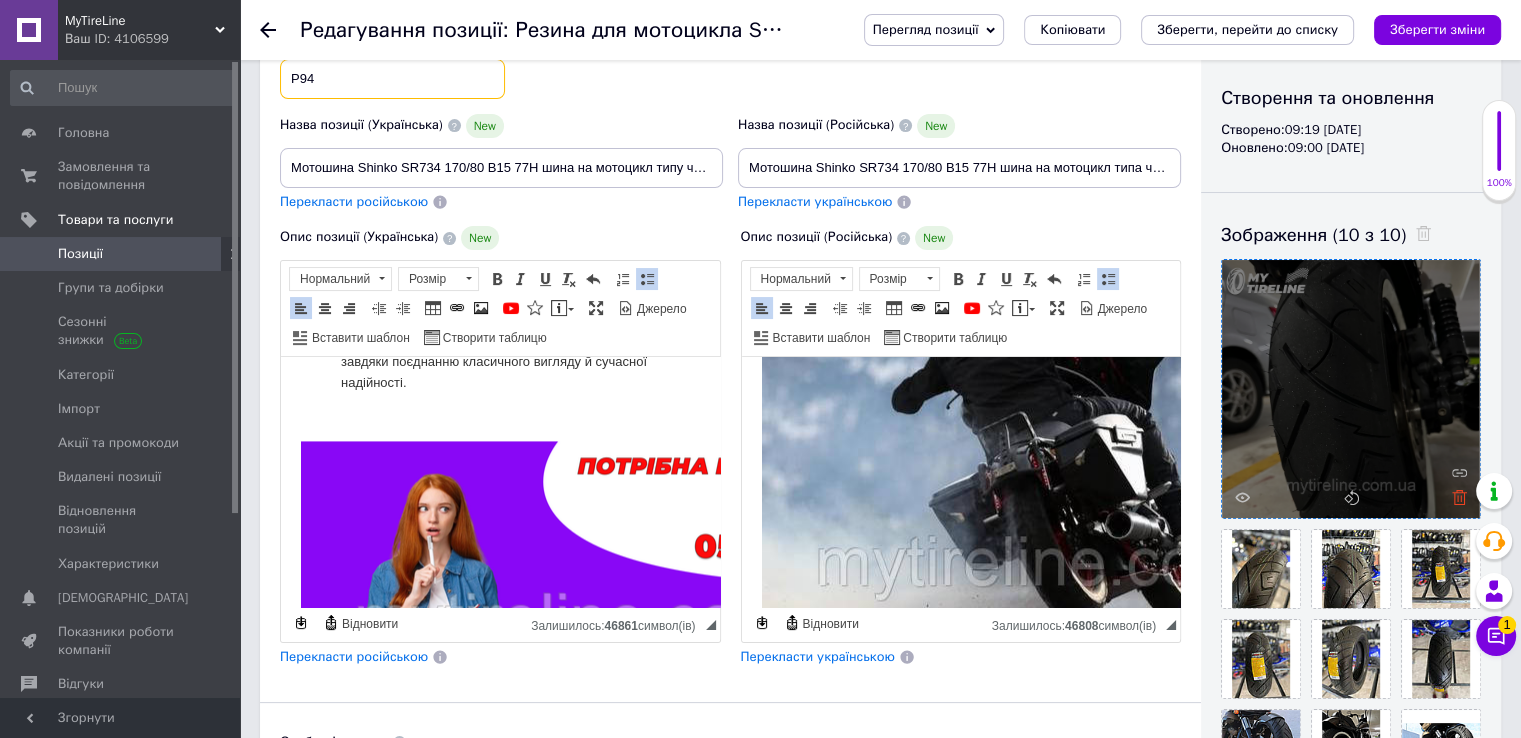 type on "Р94" 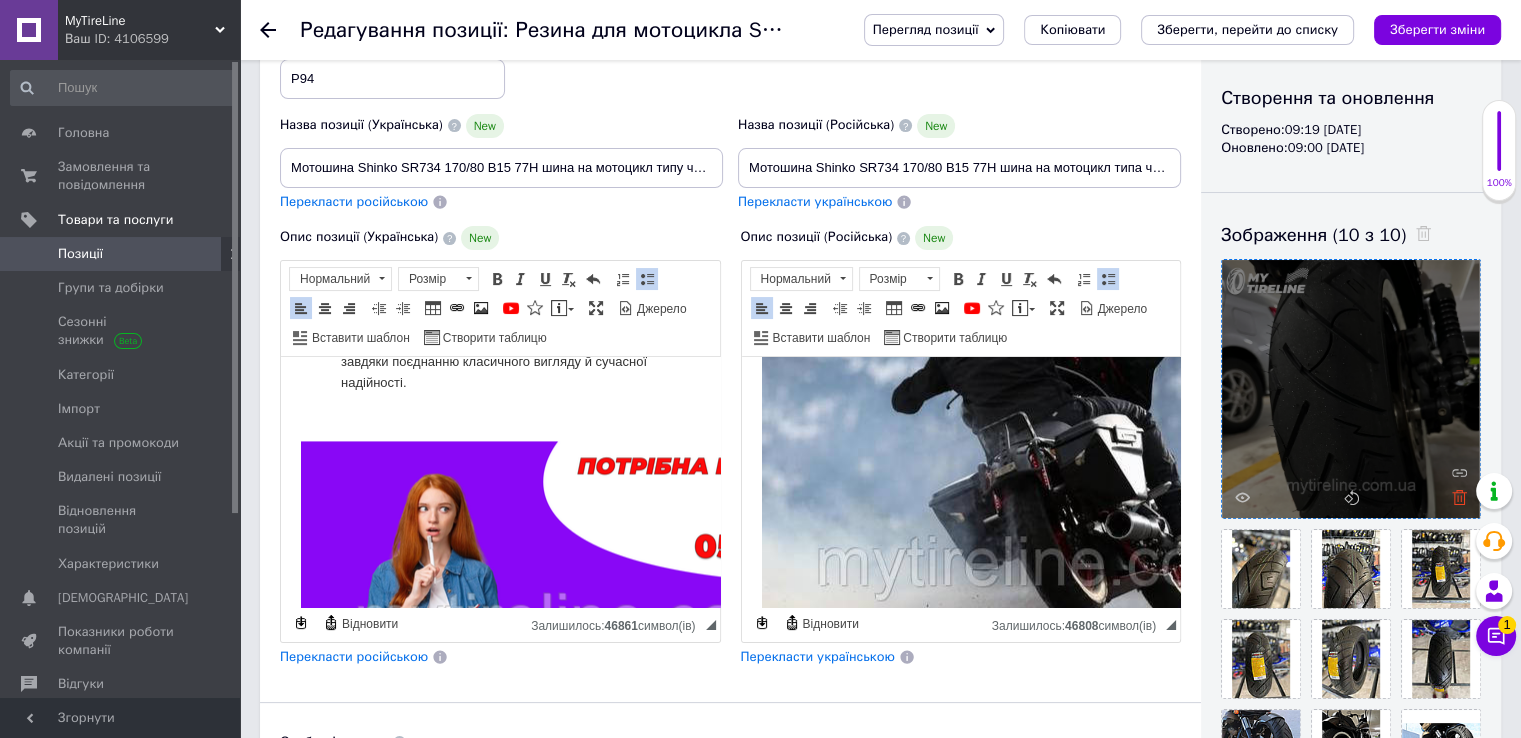 click 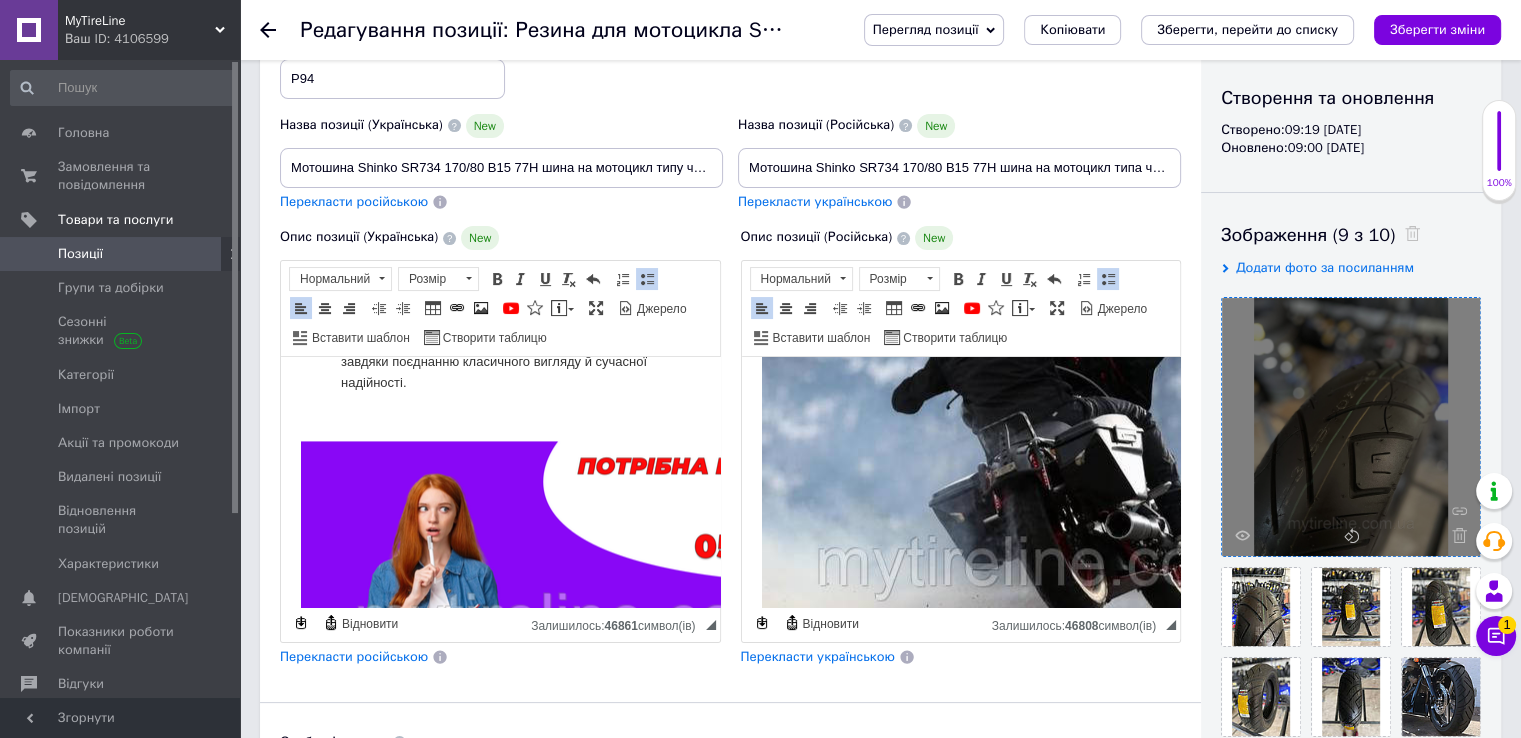 click at bounding box center (1351, 427) 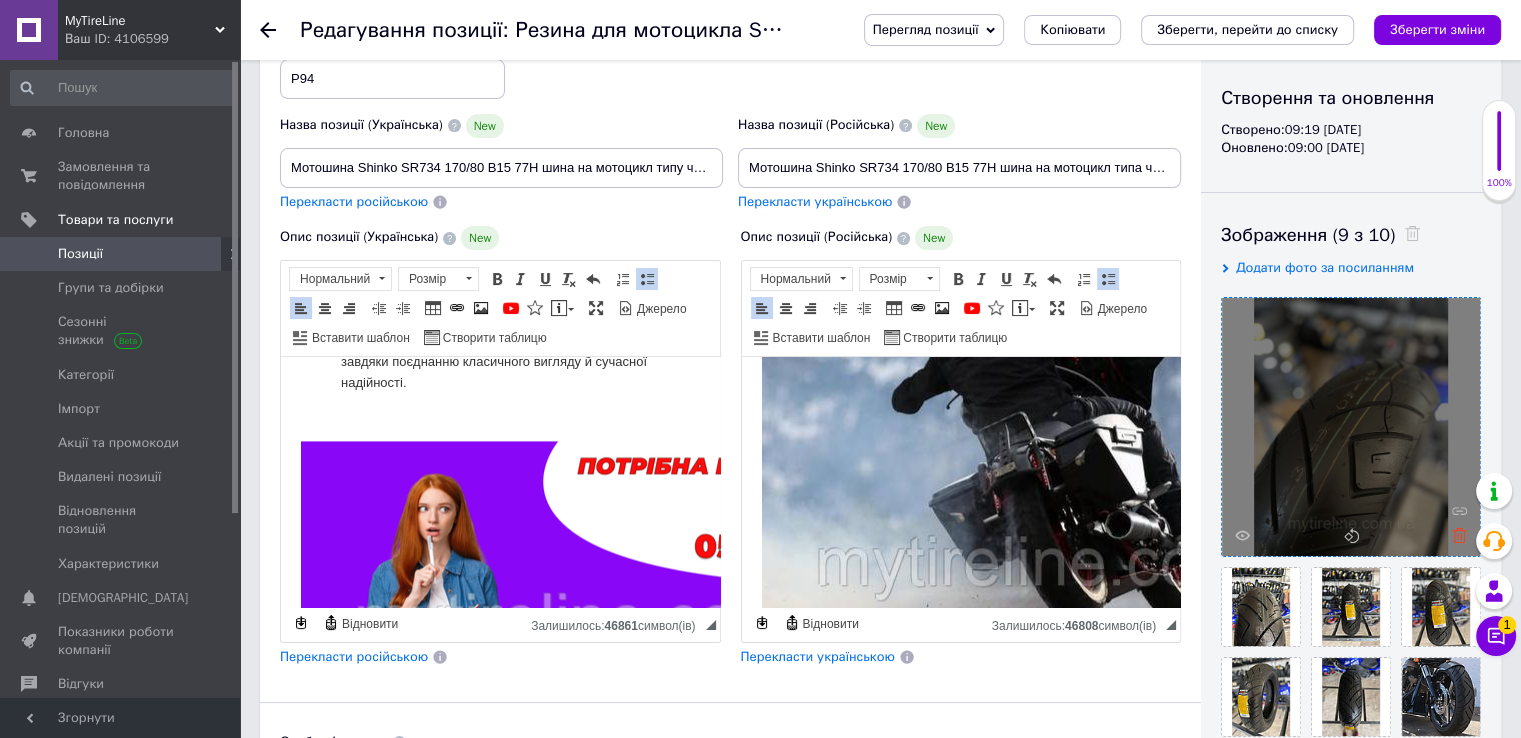 click 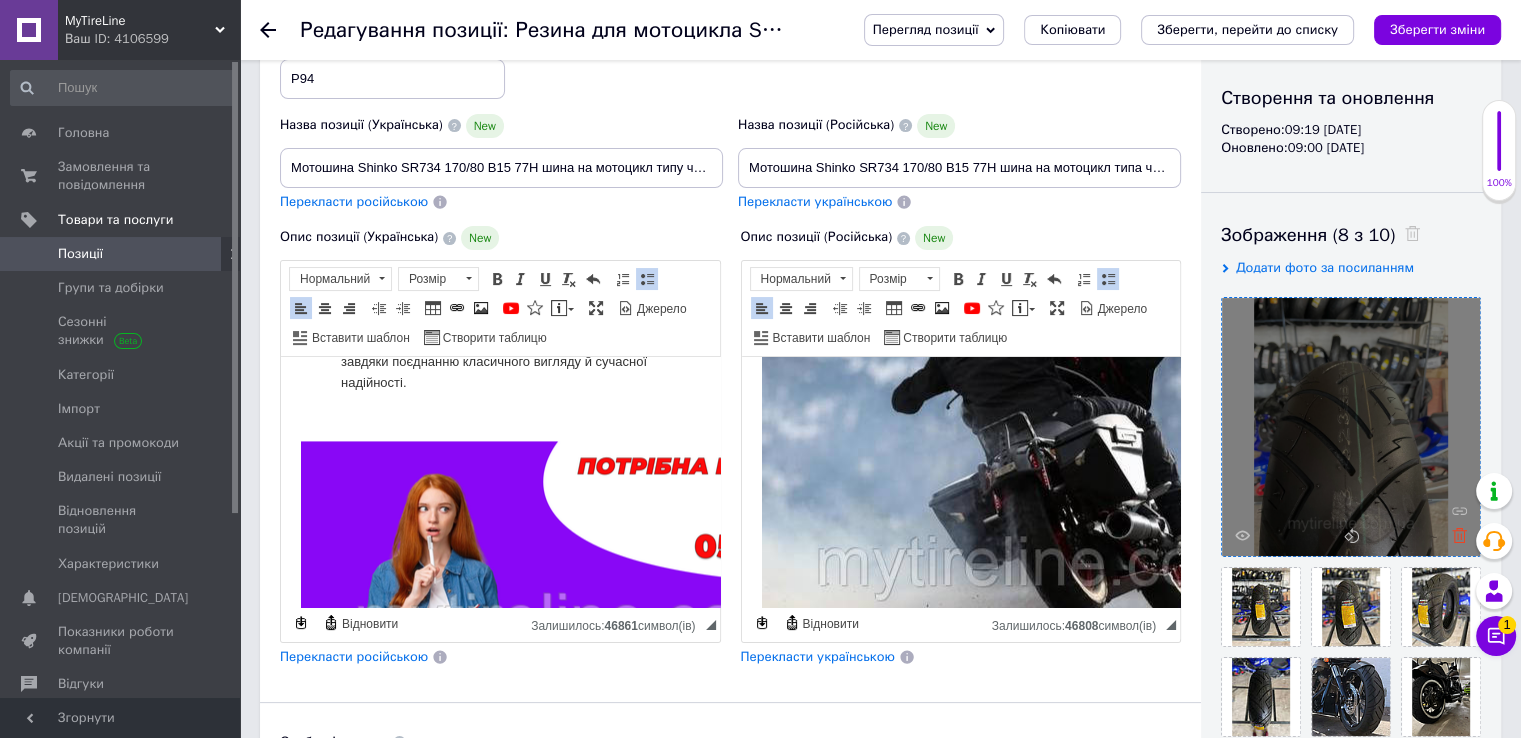 click 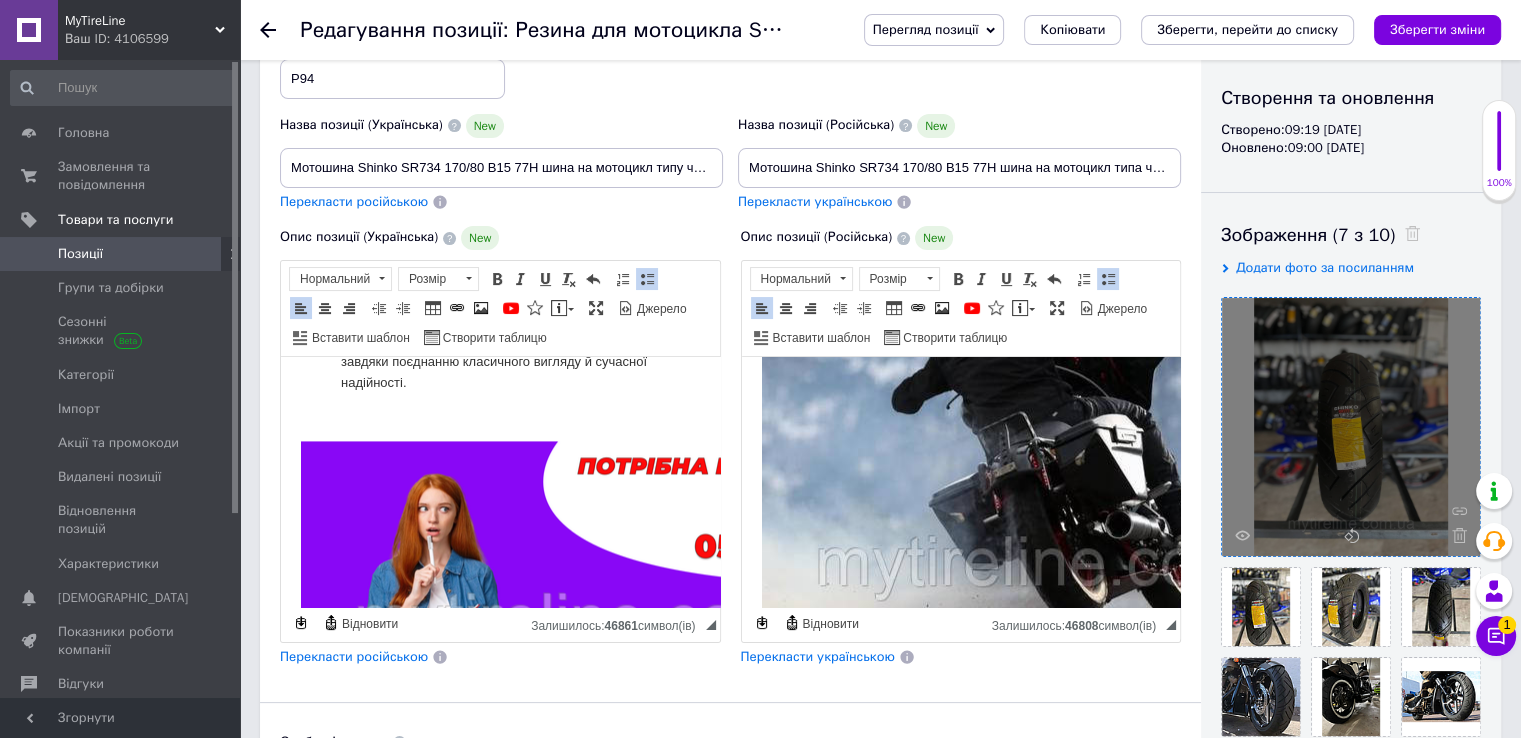 click 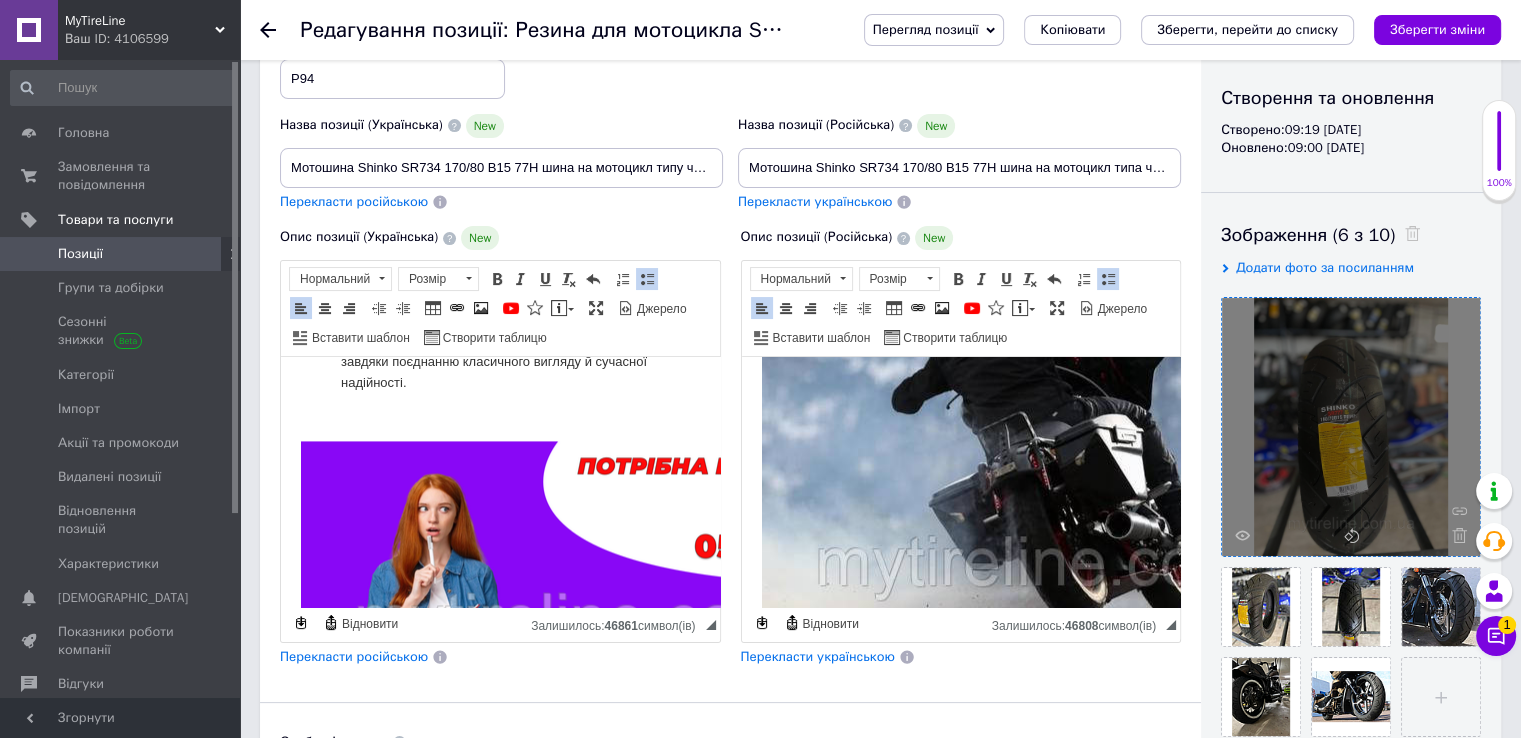 click 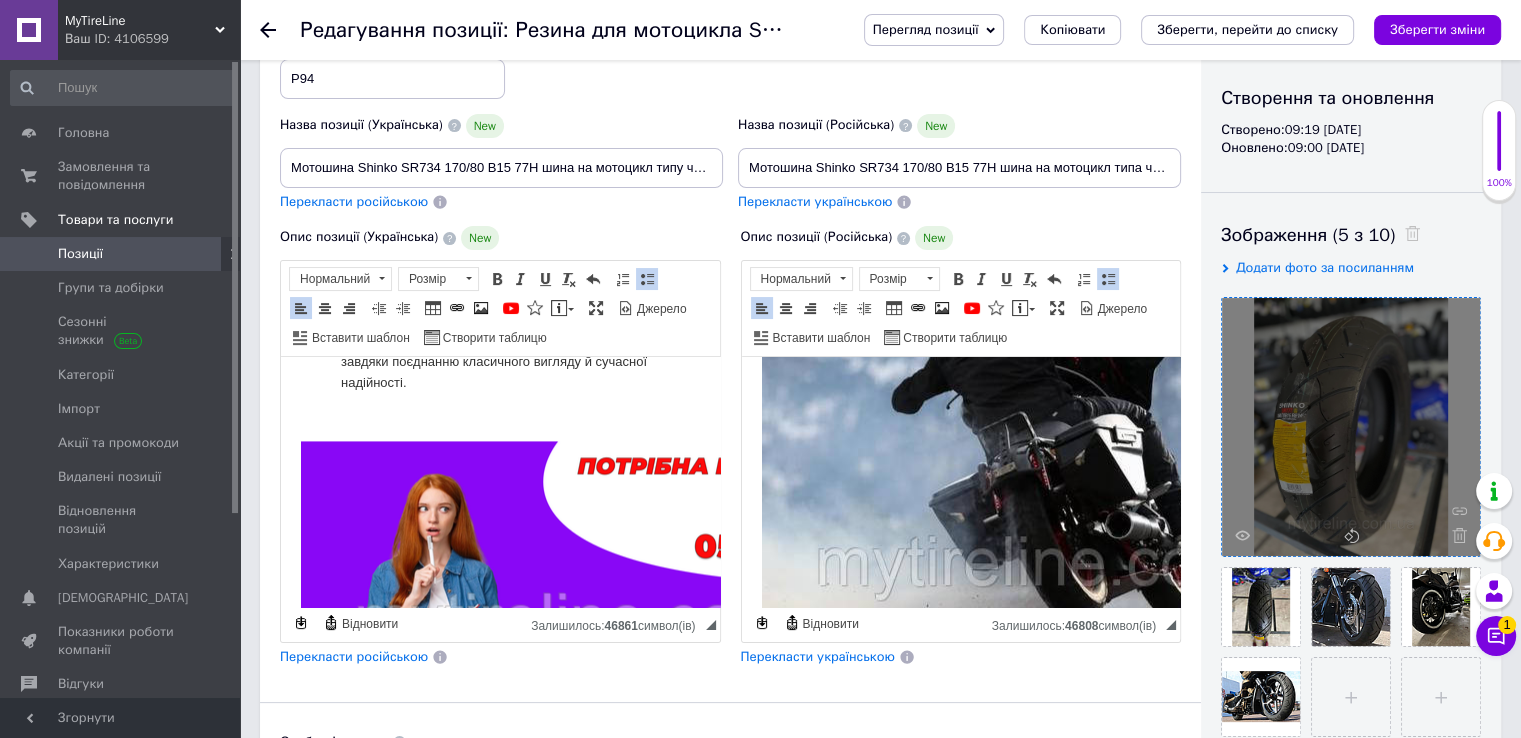 click 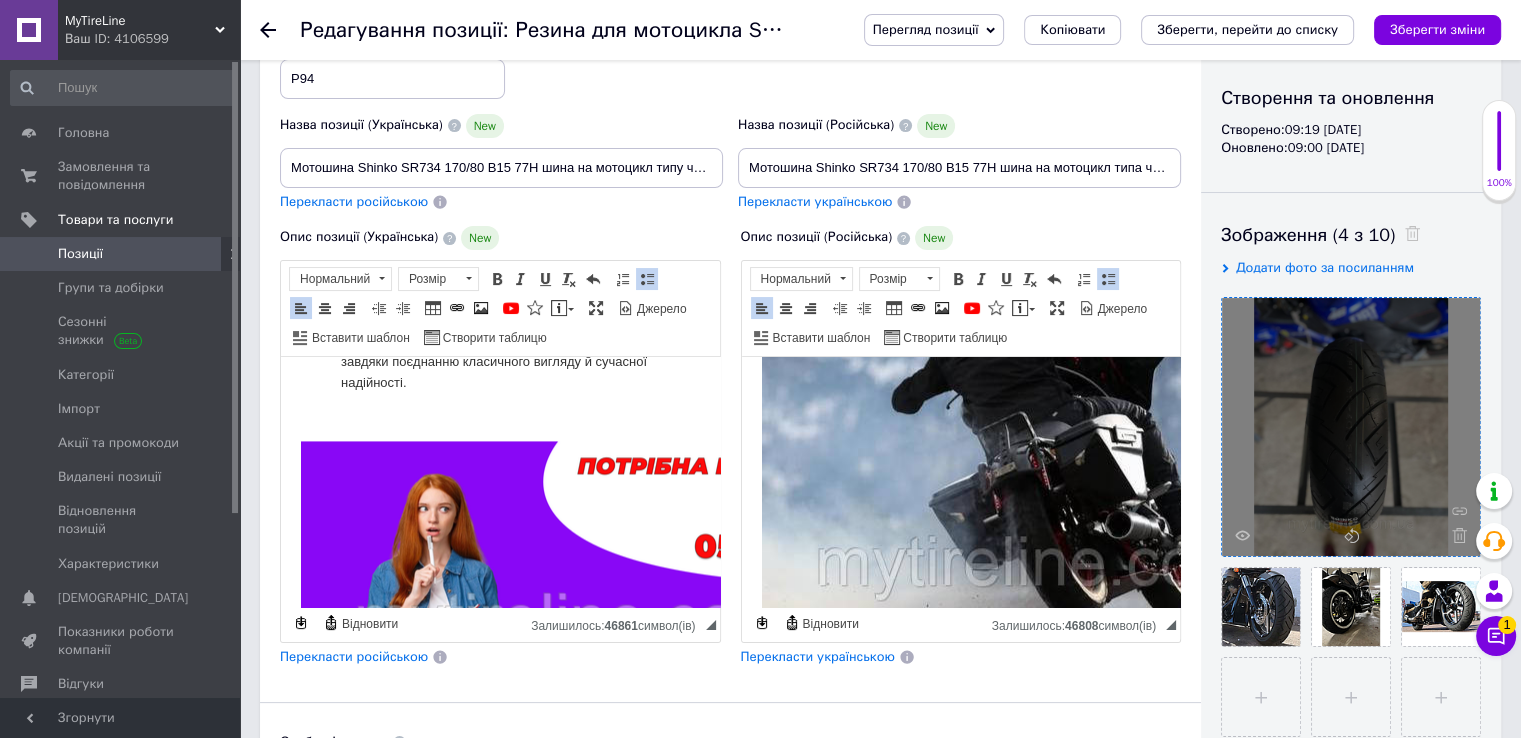 click 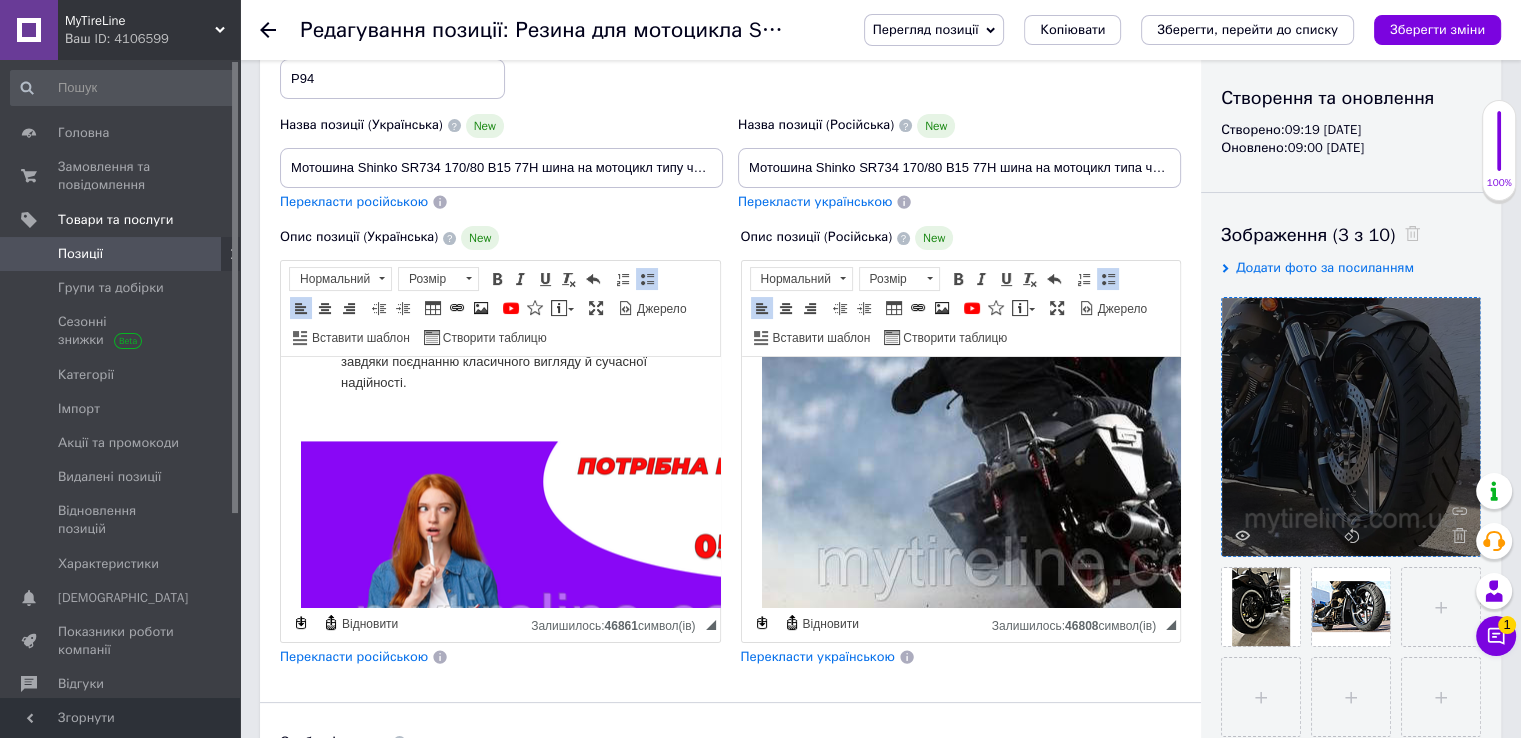 click 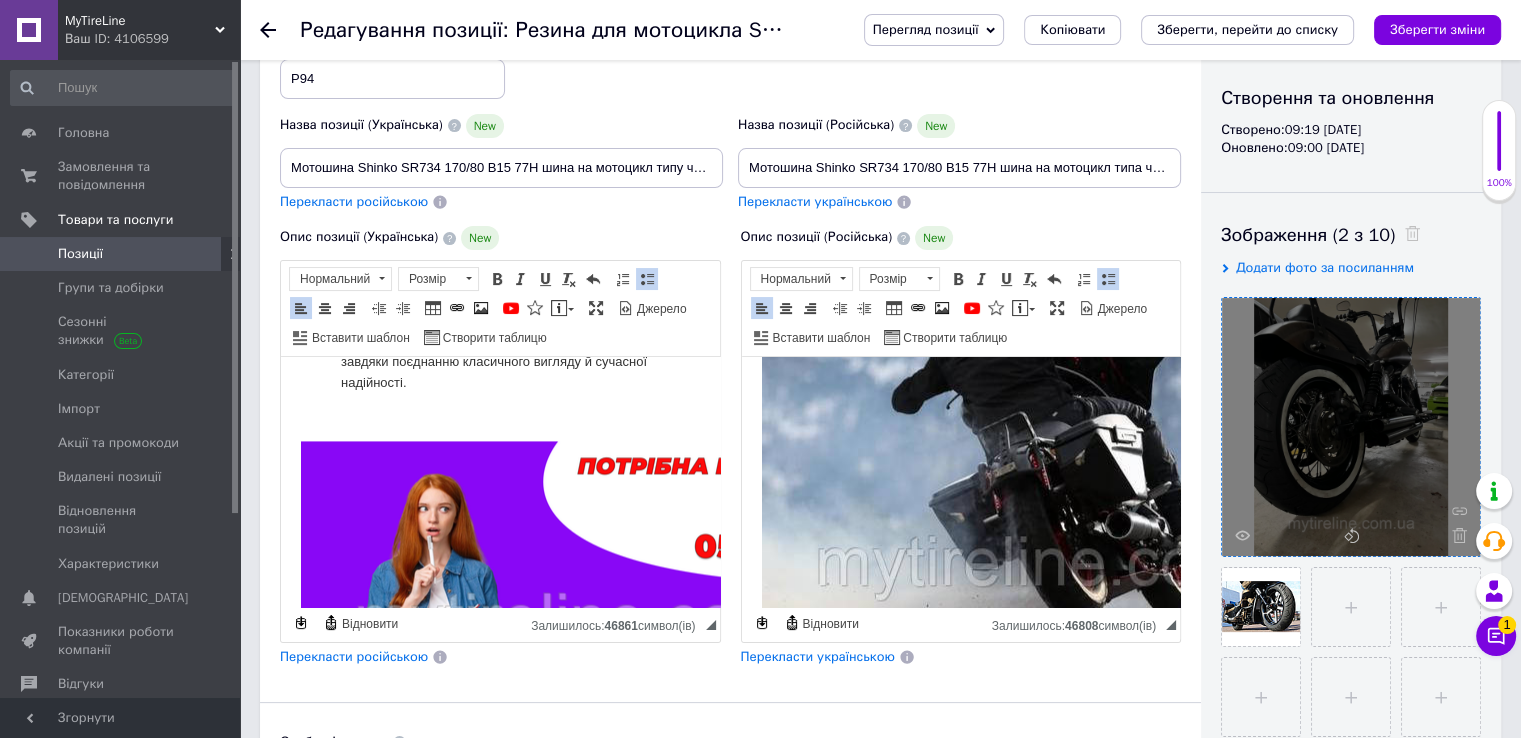 click 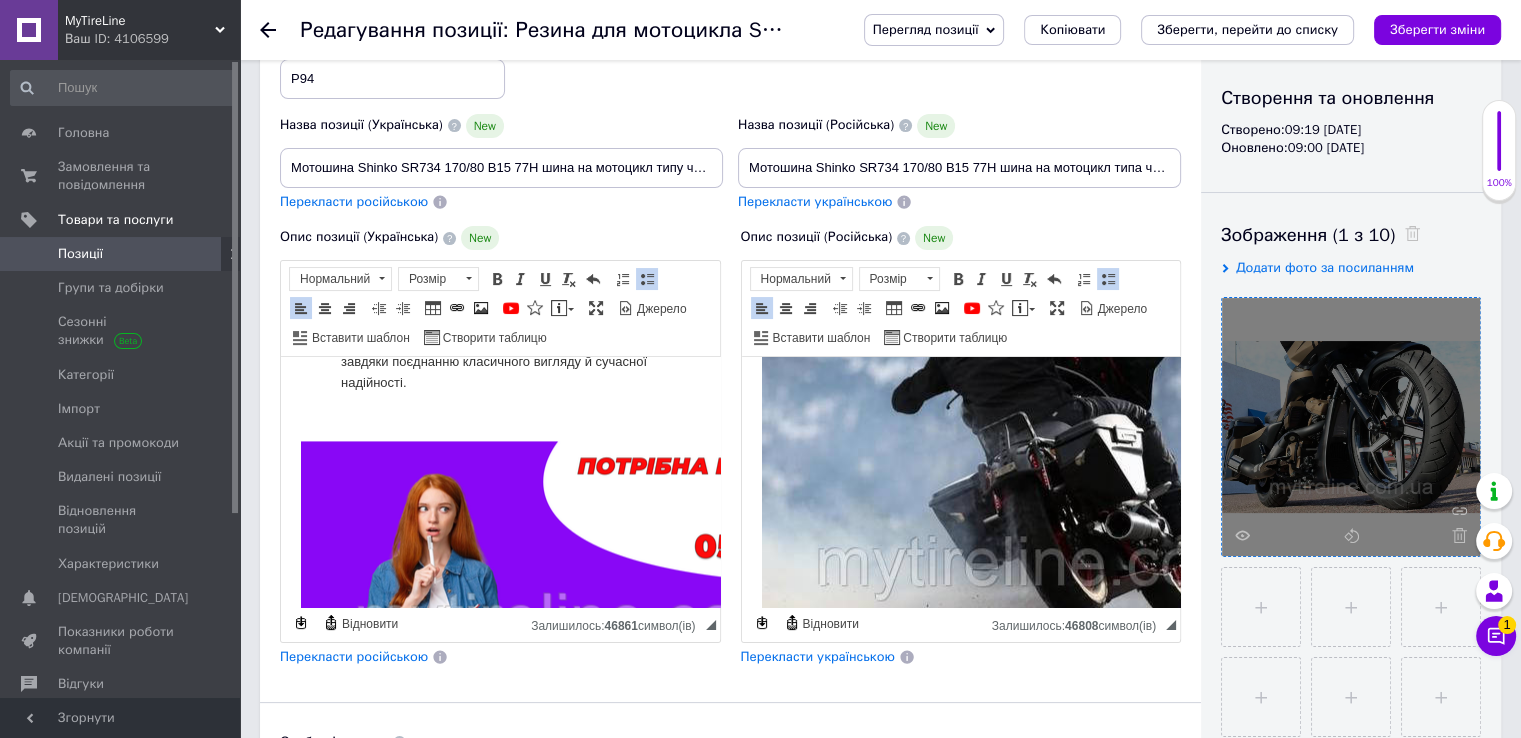 click 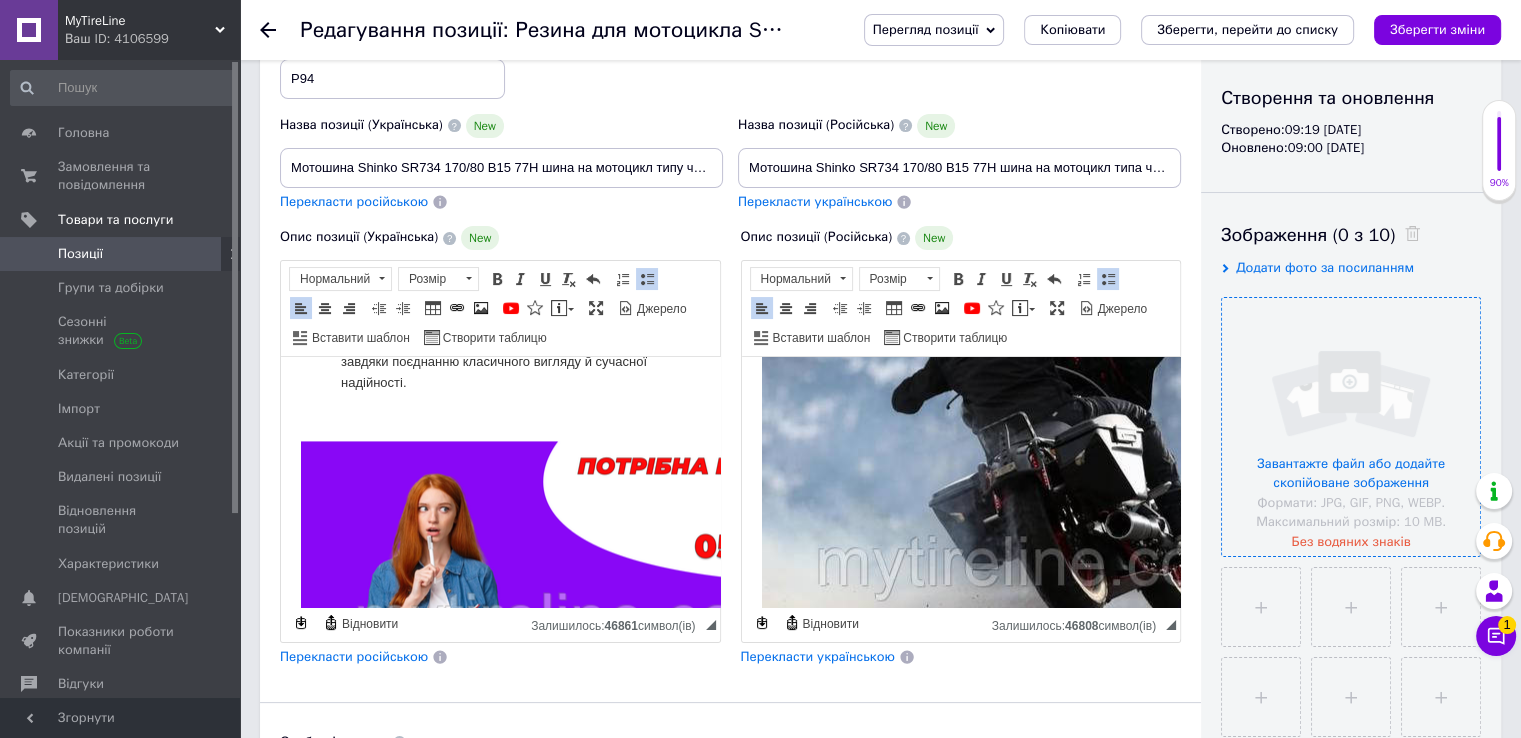 click at bounding box center [1351, 427] 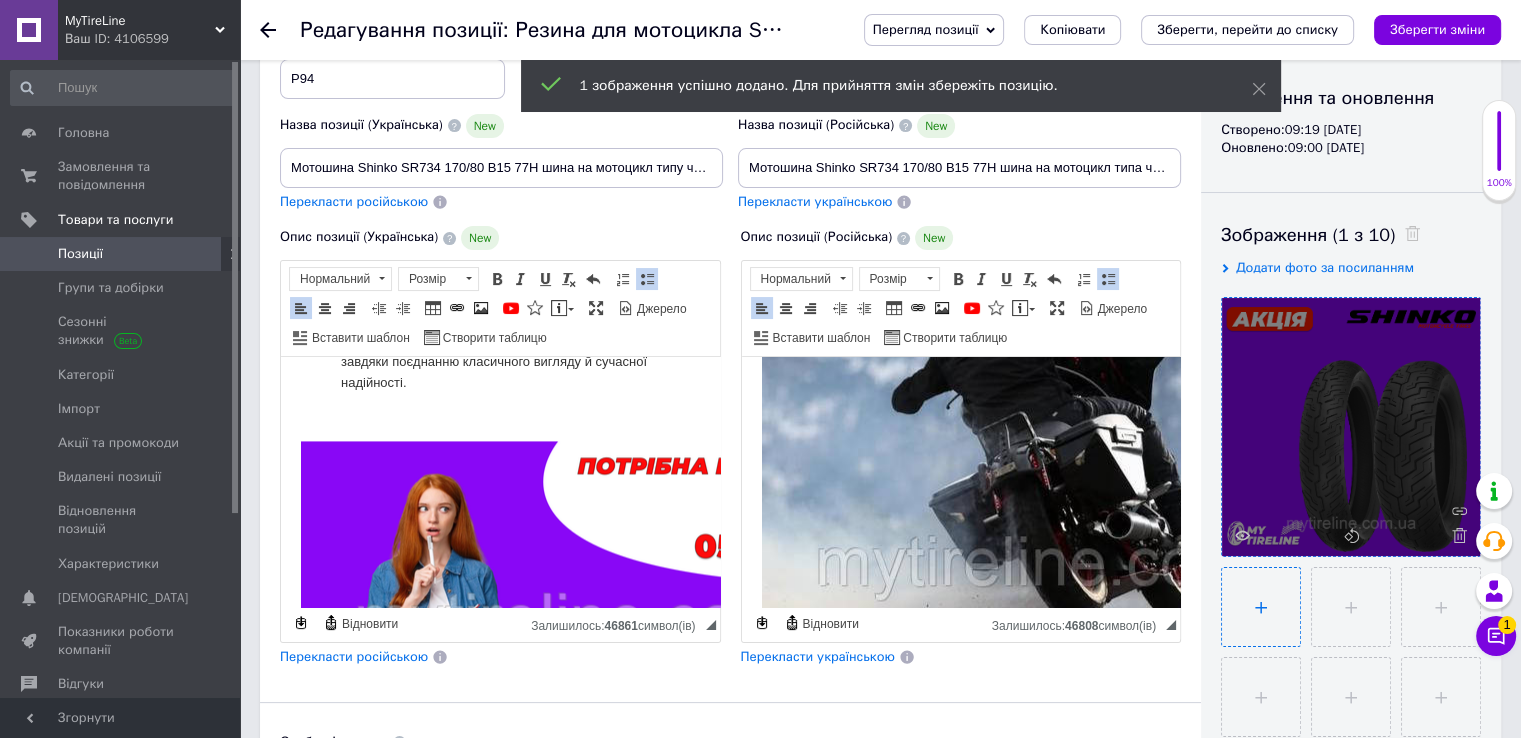click at bounding box center (1261, 607) 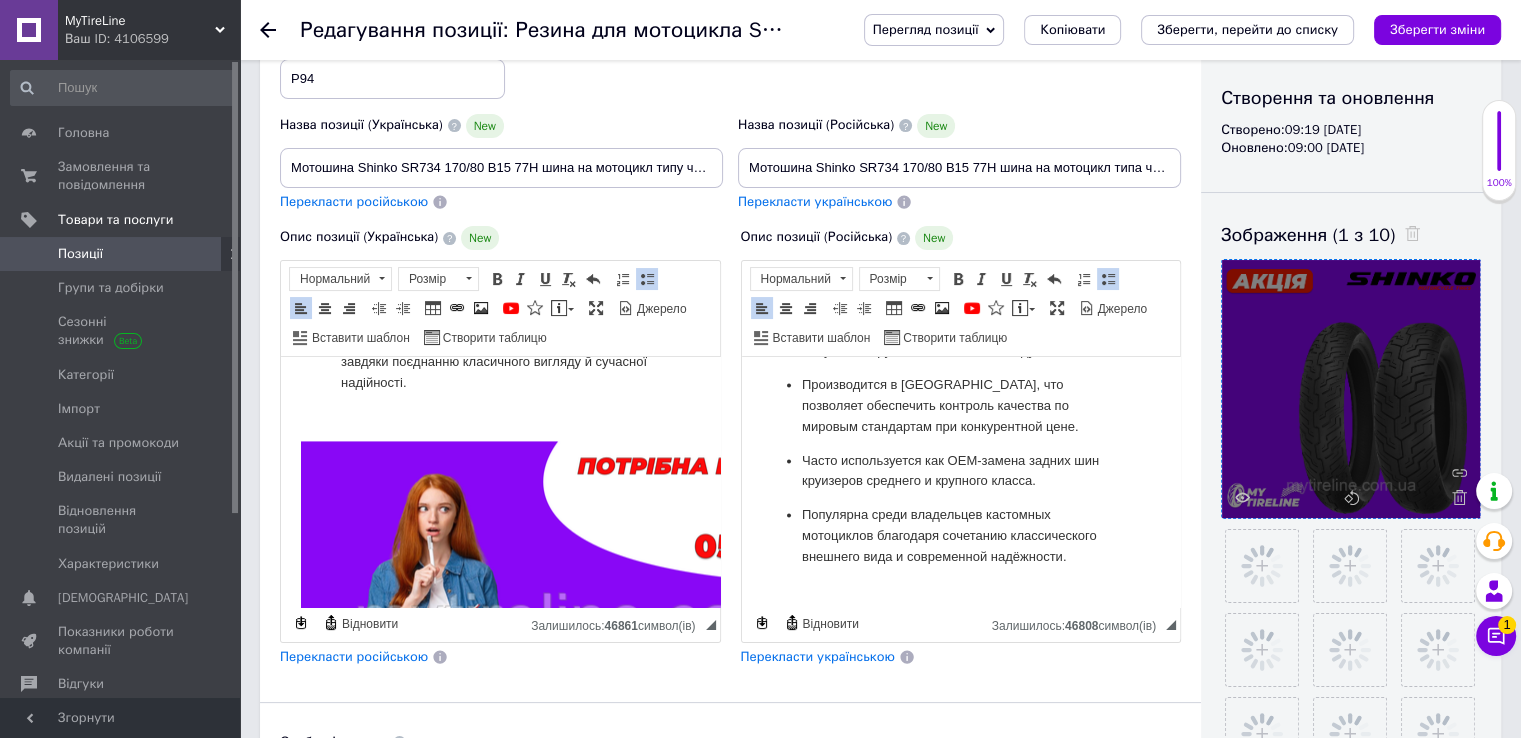 scroll, scrollTop: 3067, scrollLeft: 0, axis: vertical 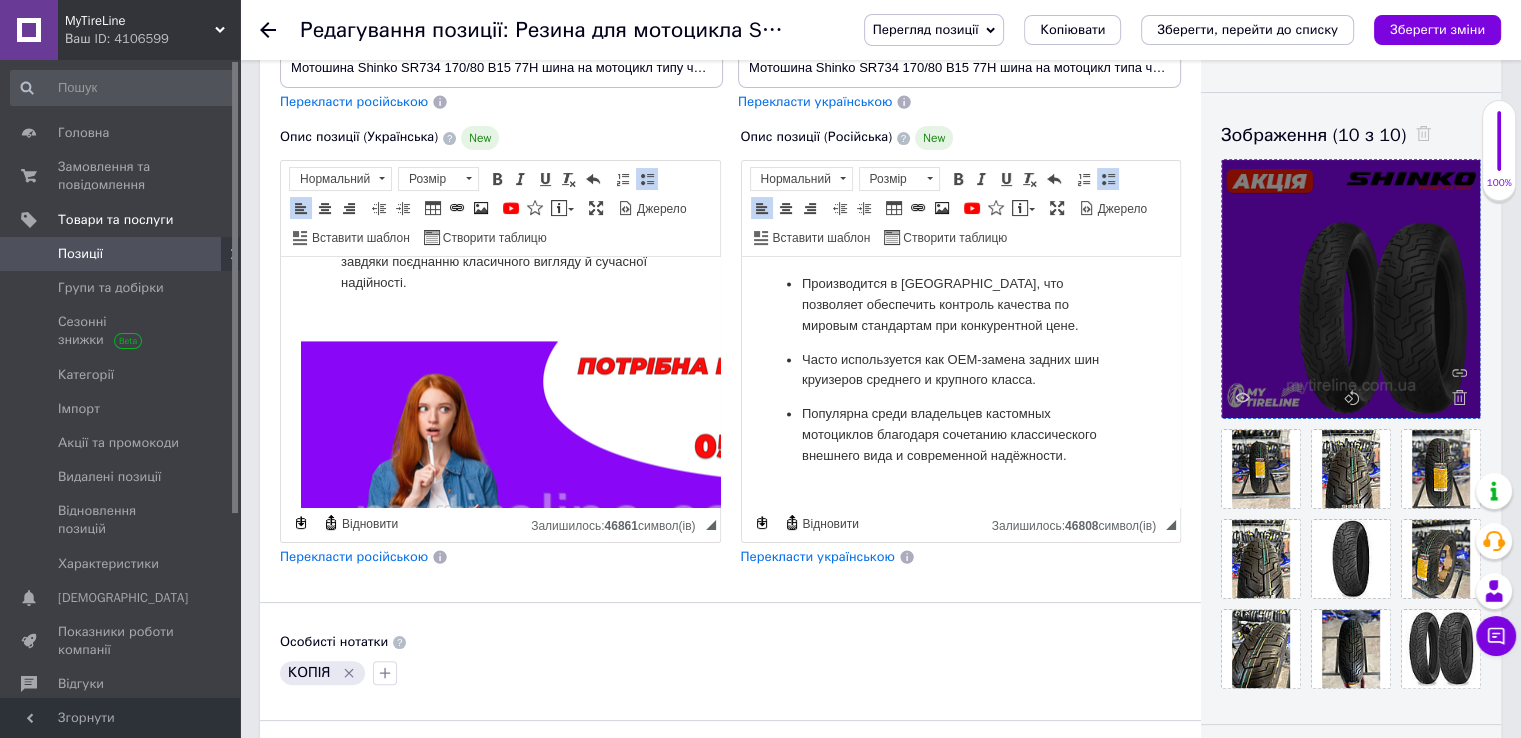click on "Видимість опубліковано чернетка прихований Створення та оновлення Створено:  09:19 [DATE] Оновлено:  09:00 [DATE] Зображення (10 з 10) Відео (0 з 10) Додати відео за посиланням" at bounding box center (1351, 468) 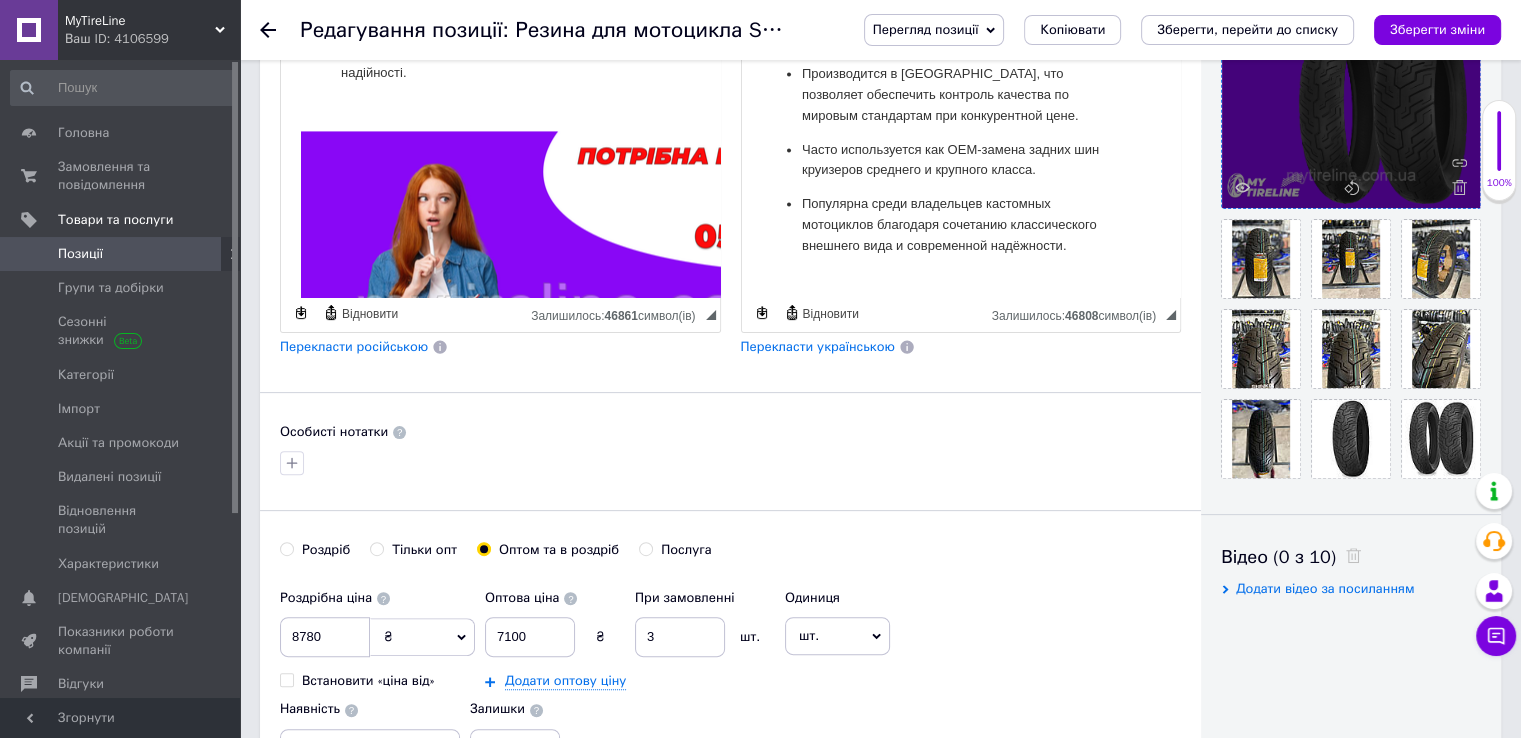 scroll, scrollTop: 800, scrollLeft: 0, axis: vertical 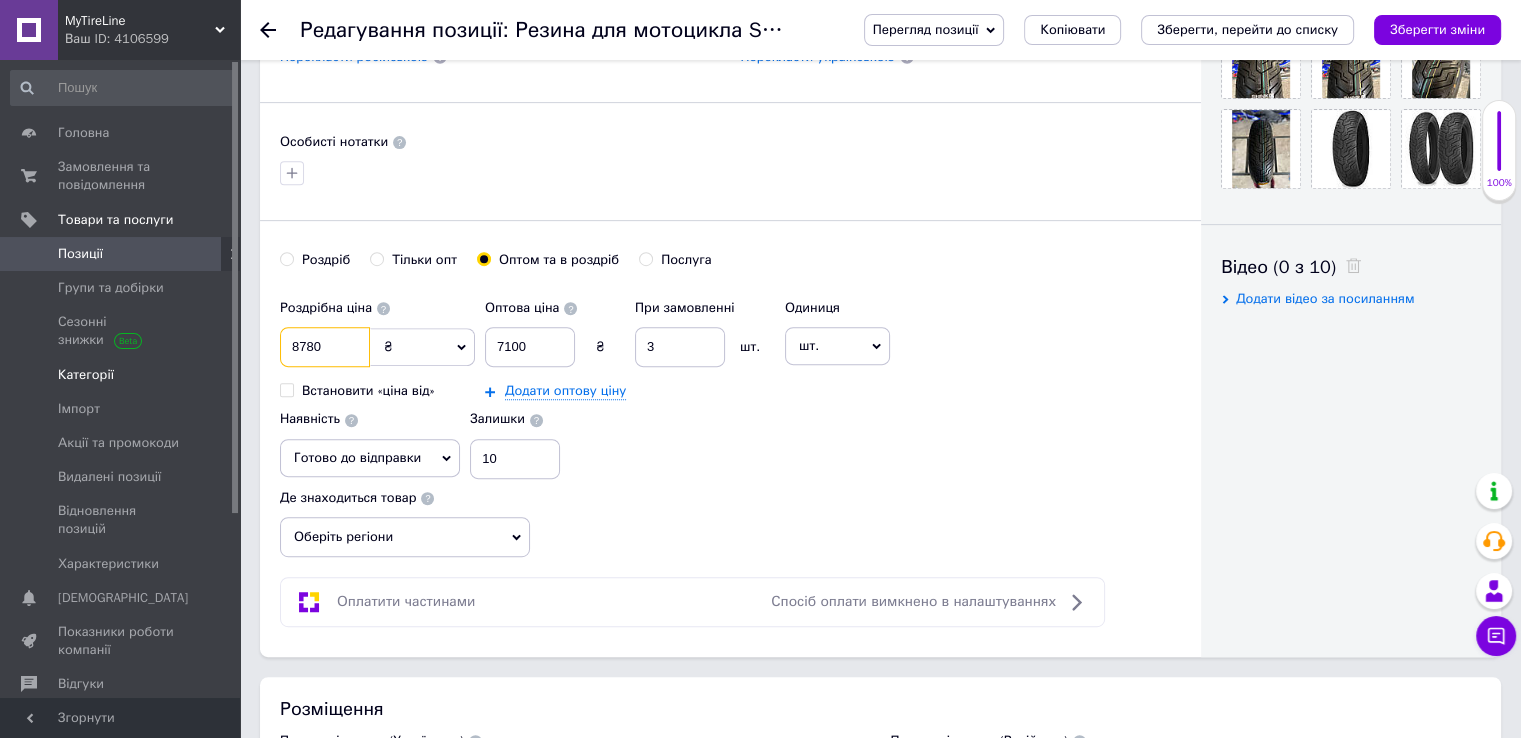 drag, startPoint x: 338, startPoint y: 345, endPoint x: 219, endPoint y: 345, distance: 119 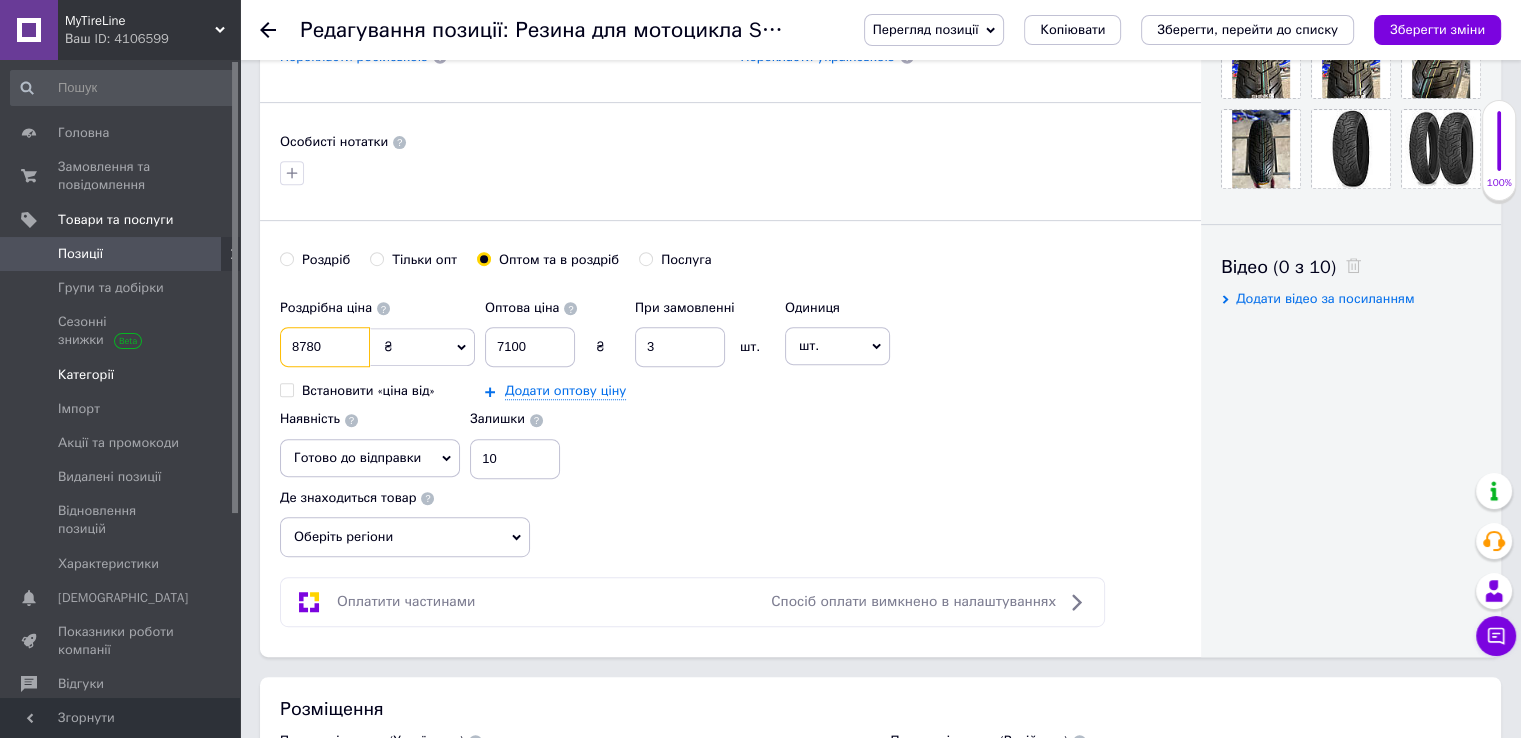 click on "MyTireLine Ваш ID: 4106599 Сайт MyTireLine Кабінет покупця Перевірити стан системи Сторінка на порталі Довідка Вийти Головна Замовлення та повідомлення 0 0 Товари та послуги Позиції Групи та добірки Сезонні знижки Категорії Імпорт Акції та промокоди Видалені позиції Відновлення позицій Характеристики Сповіщення 0 0 Показники роботи компанії Відгуки Клієнти Каталог ProSale Аналітика Управління сайтом Гаманець компанії [PERSON_NAME] Тарифи та рахунки Prom мікс 1 000 Згорнути
Перегляд позиції Зберегти та переглянути на сайті [DOMAIN_NAME] Копіювати New Р94 New New" at bounding box center (760, 1398) 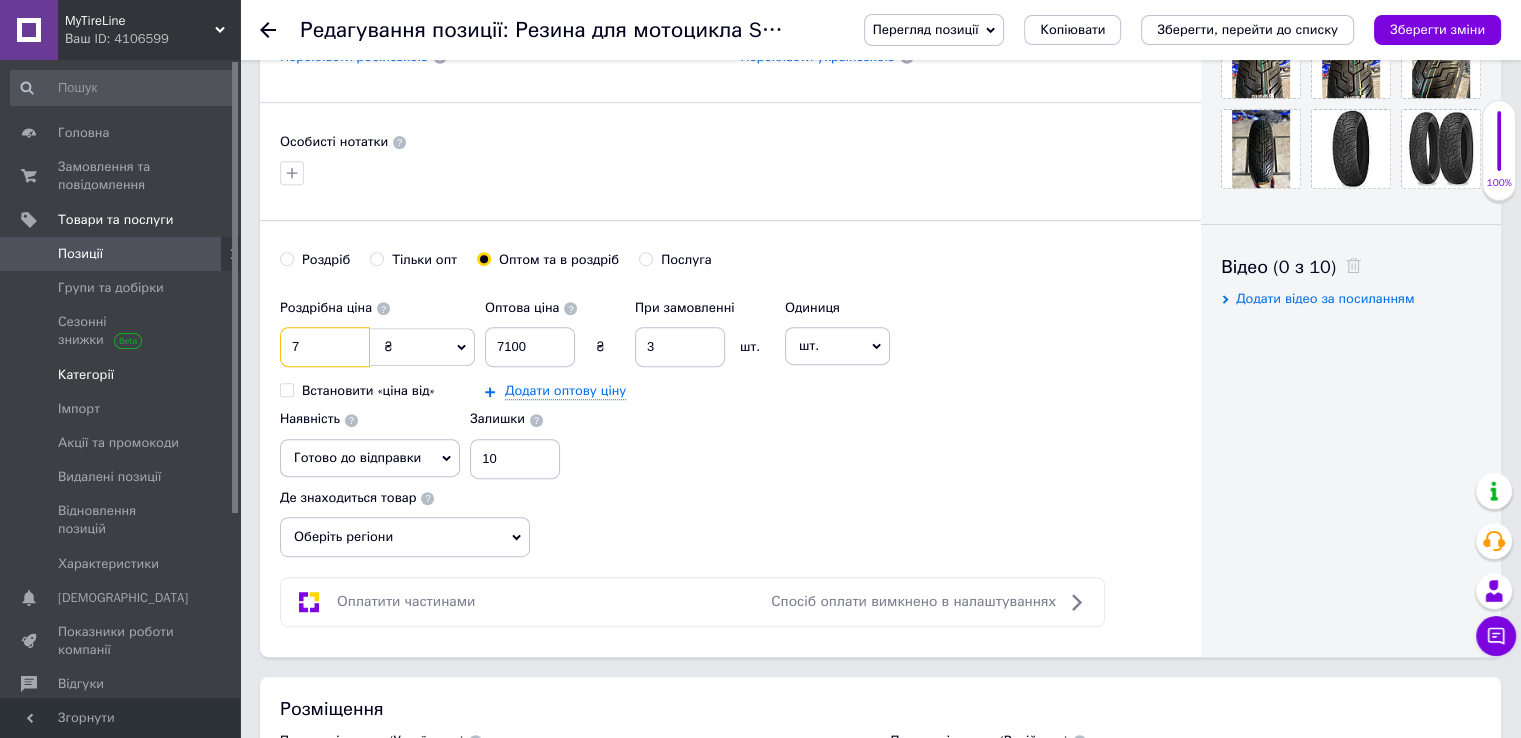 type on "75" 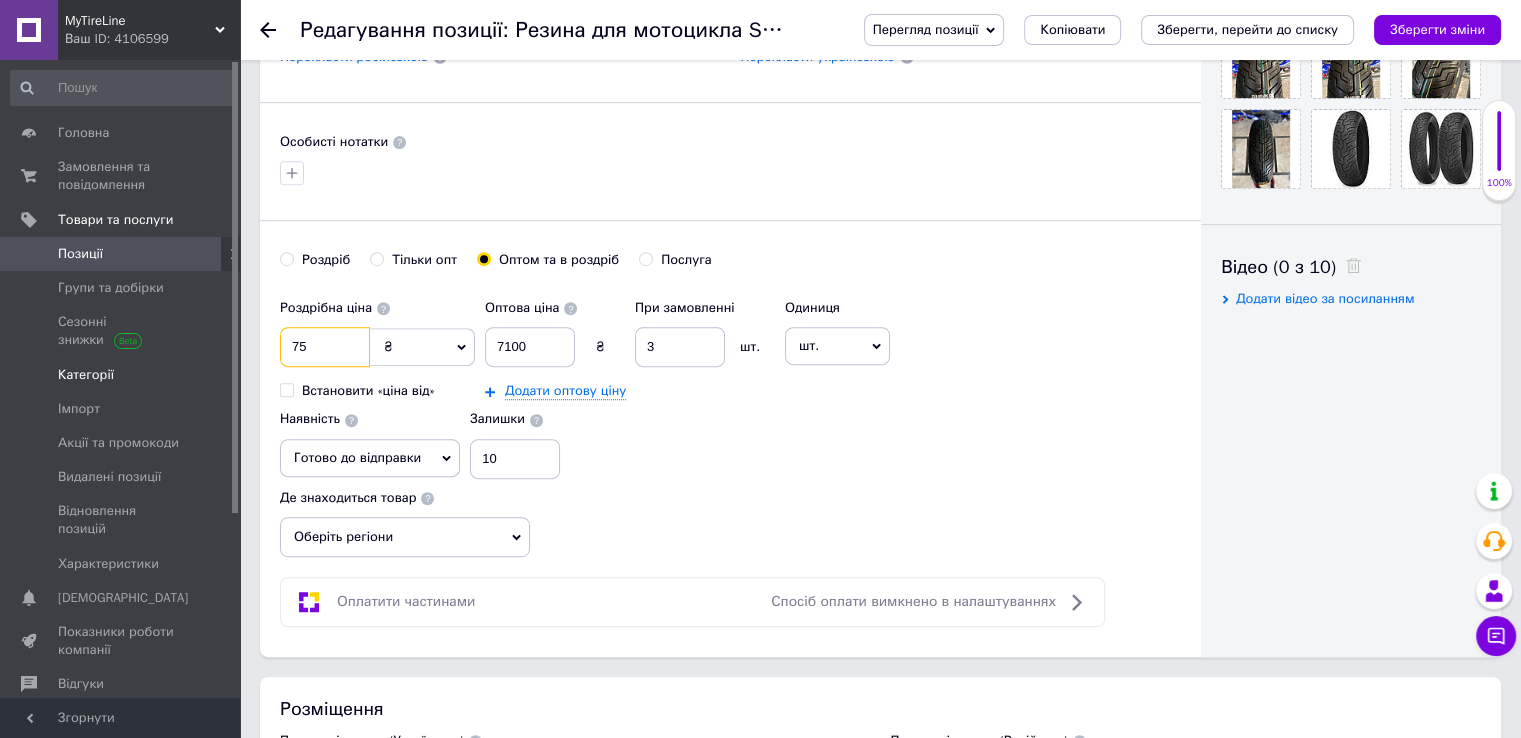 type on "755" 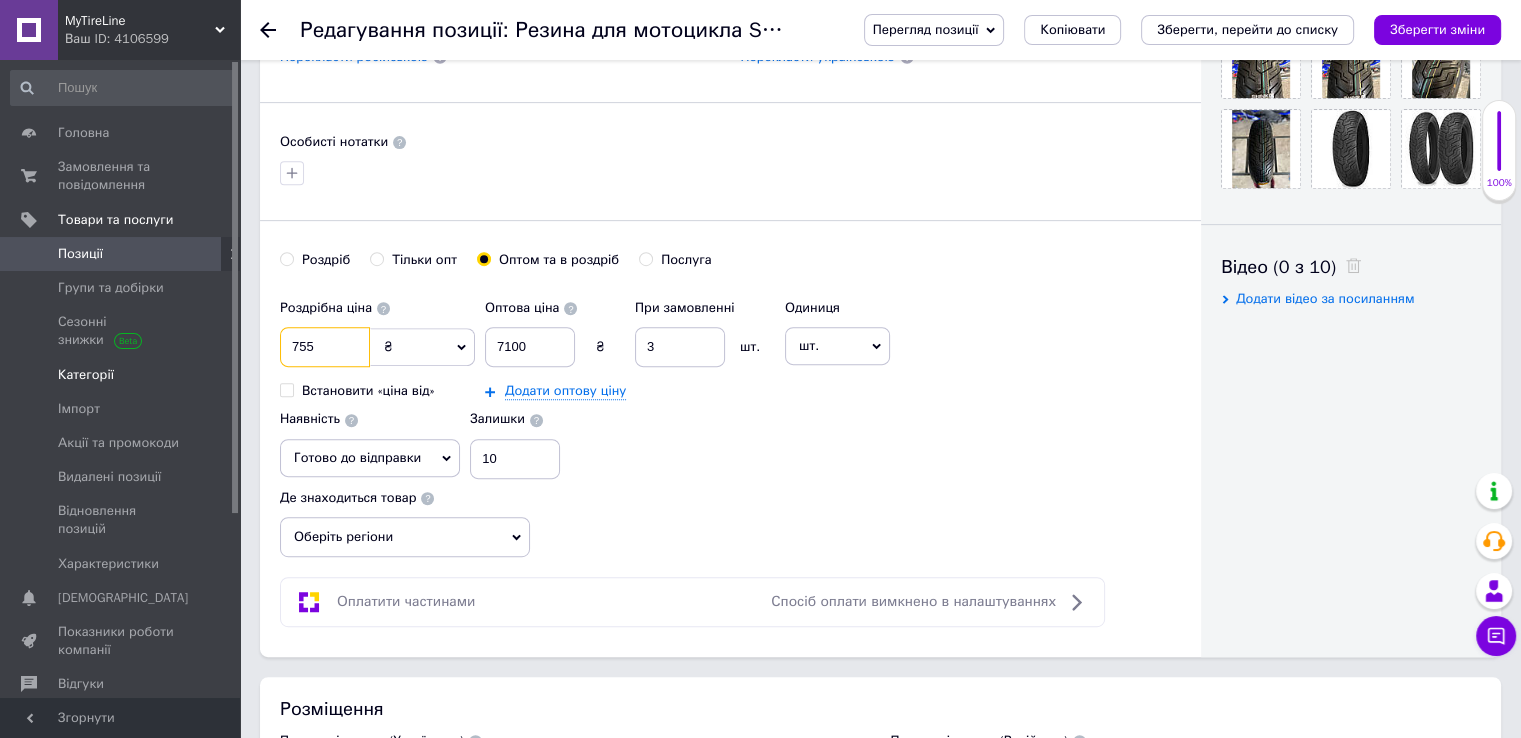 type on "7550" 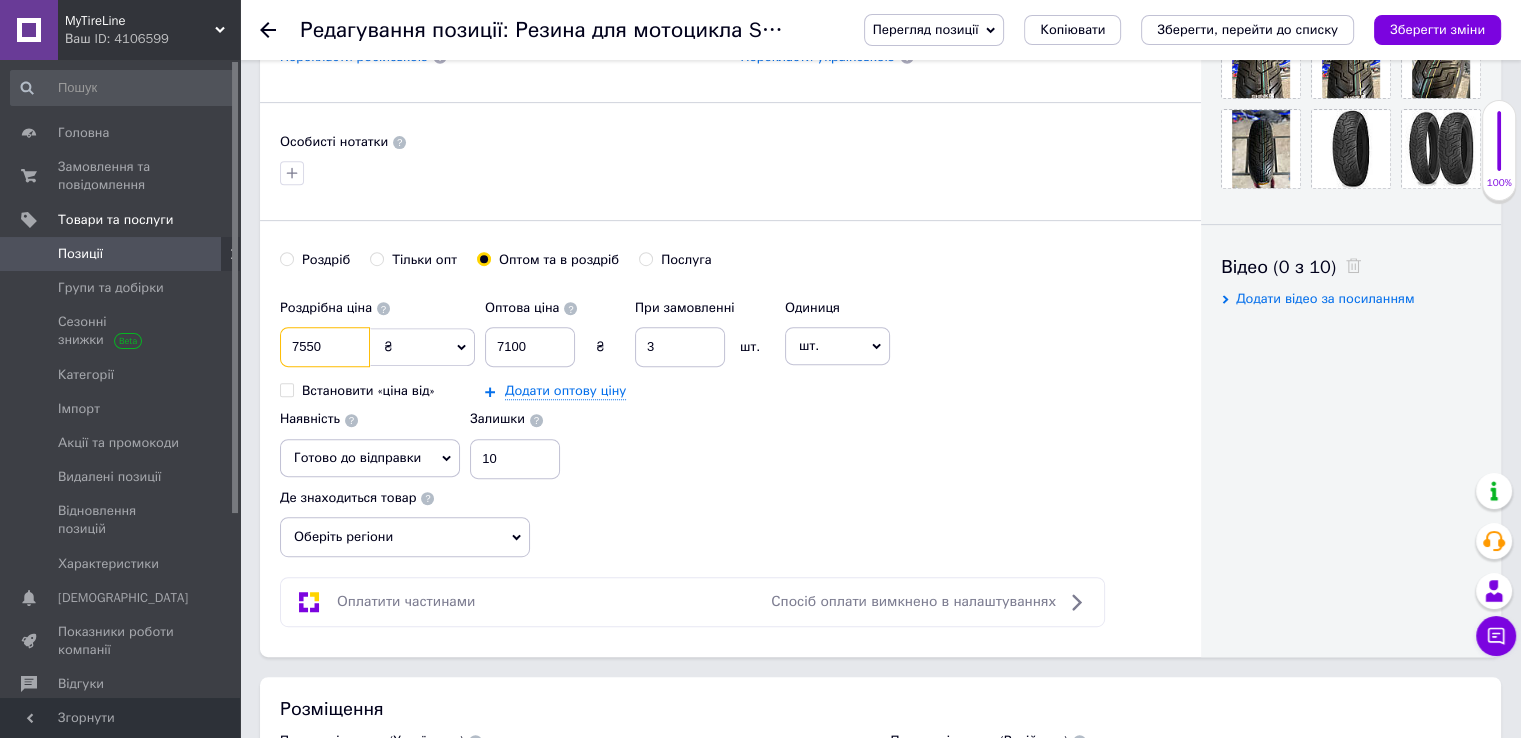 type on "7550" 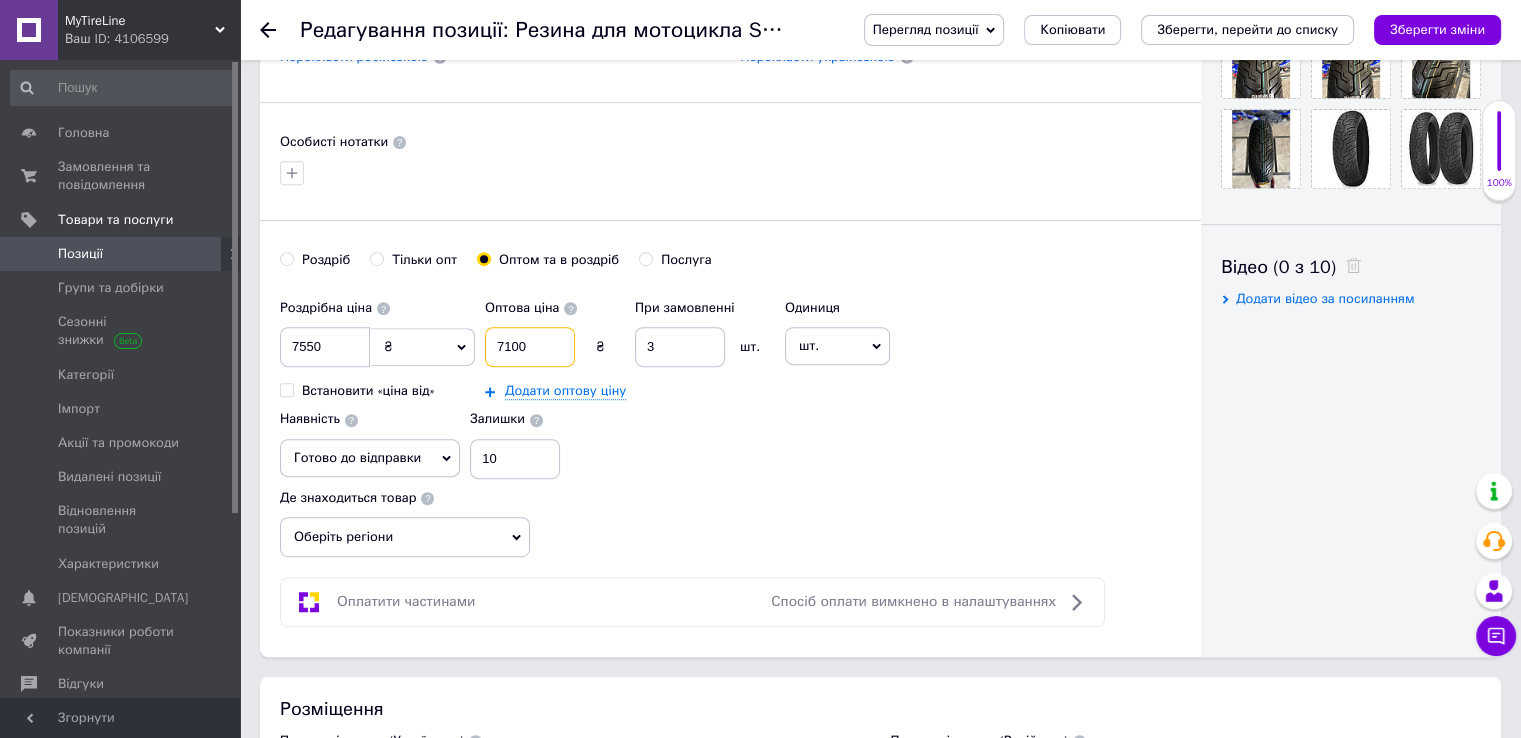 drag, startPoint x: 552, startPoint y: 345, endPoint x: 407, endPoint y: 349, distance: 145.05516 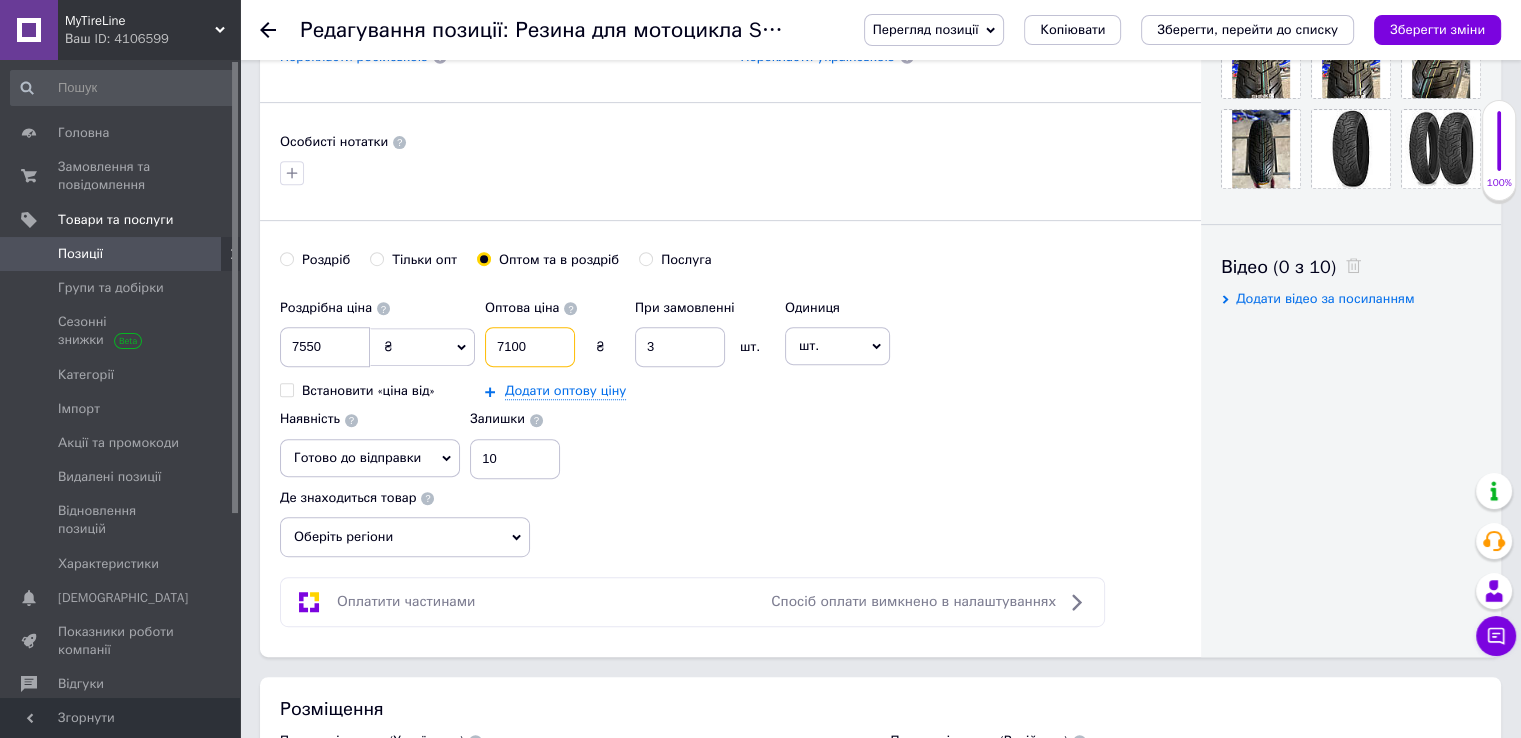 type on "6" 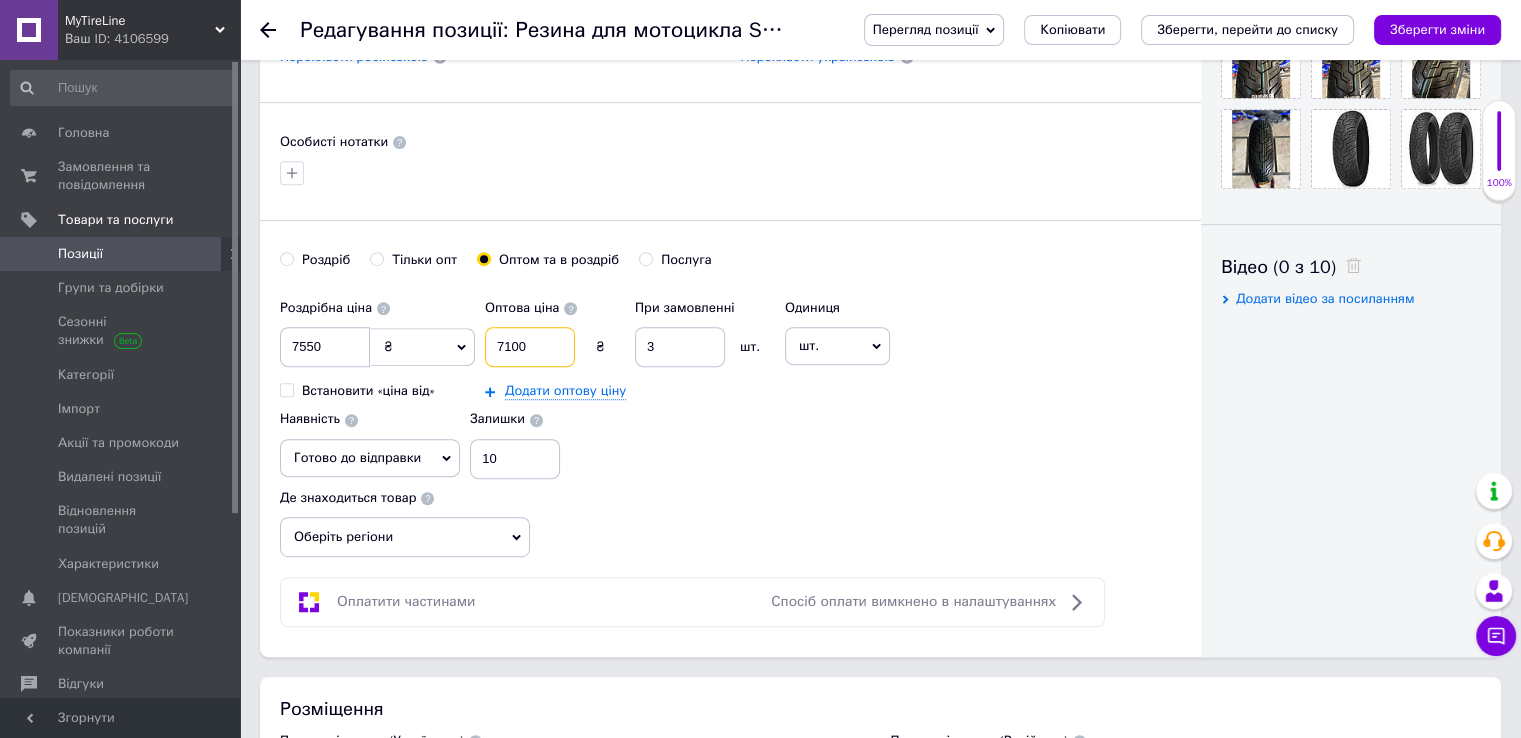 checkbox on "true" 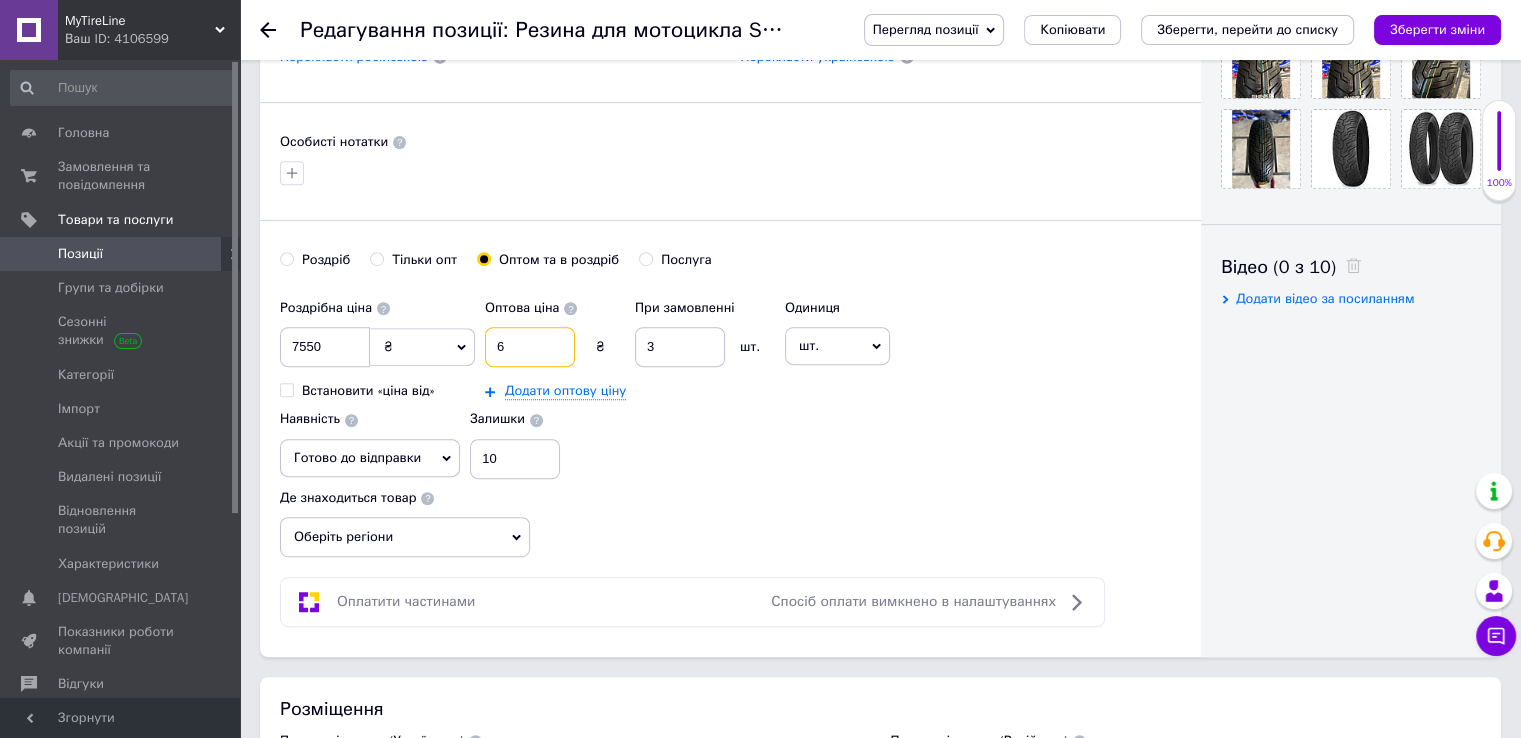 type on "62" 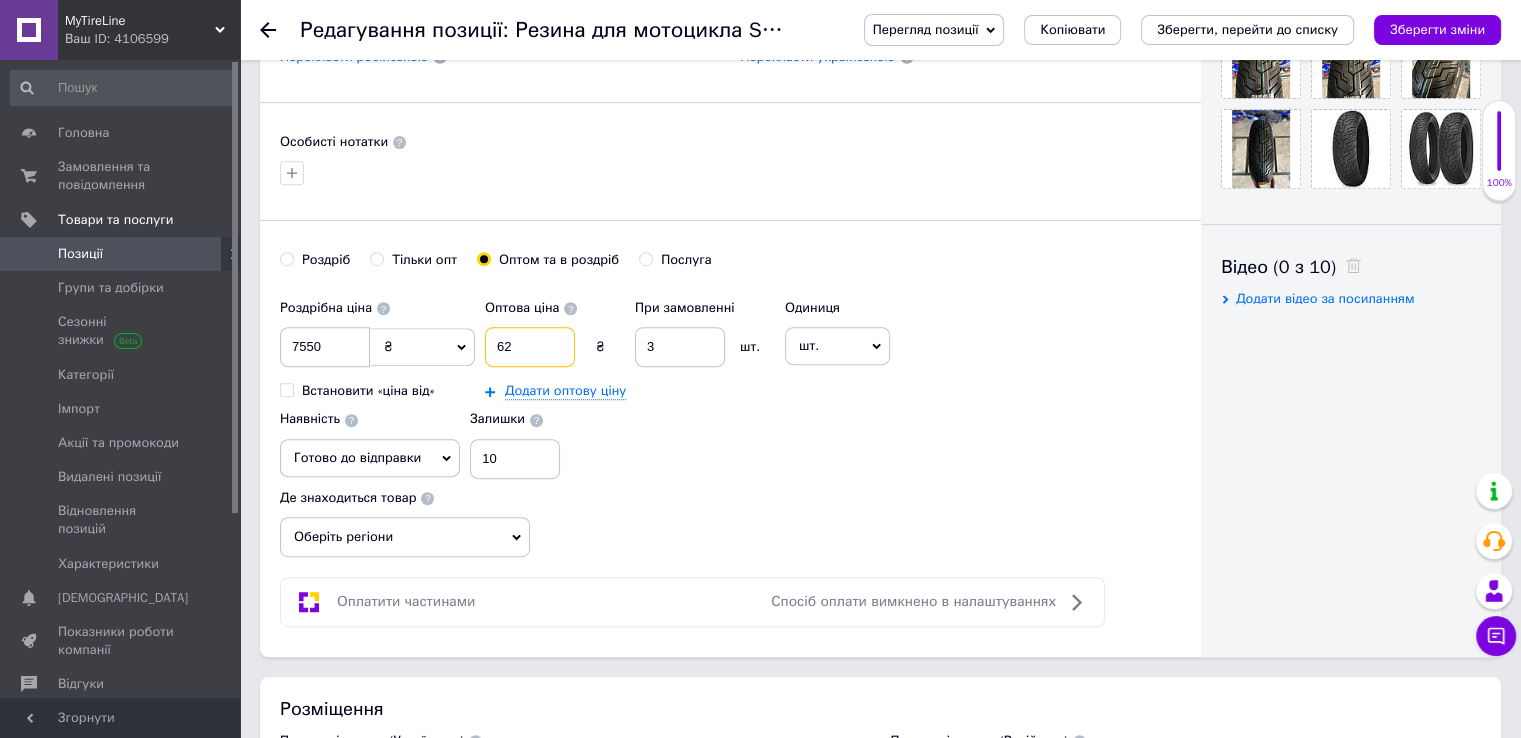 type on "620" 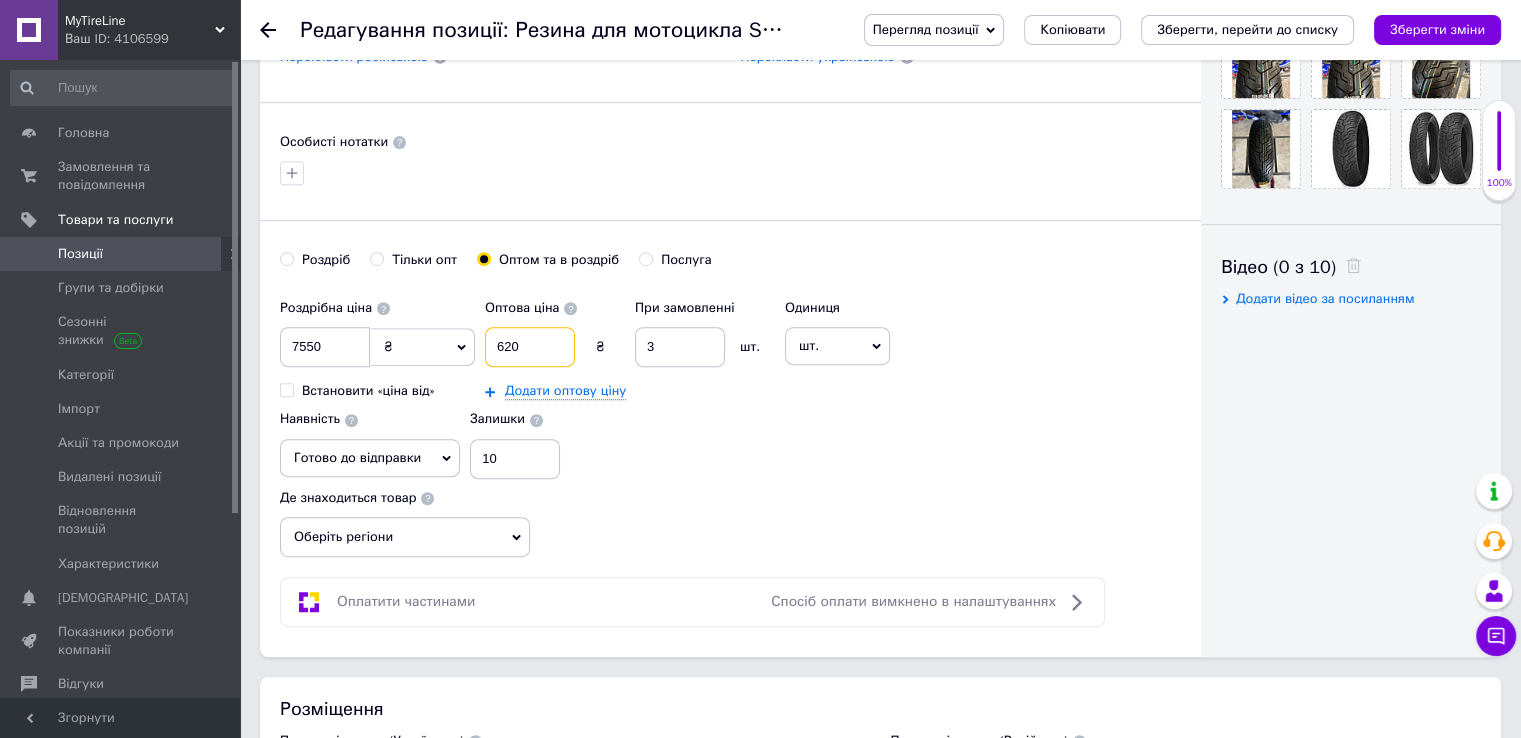 type on "6200" 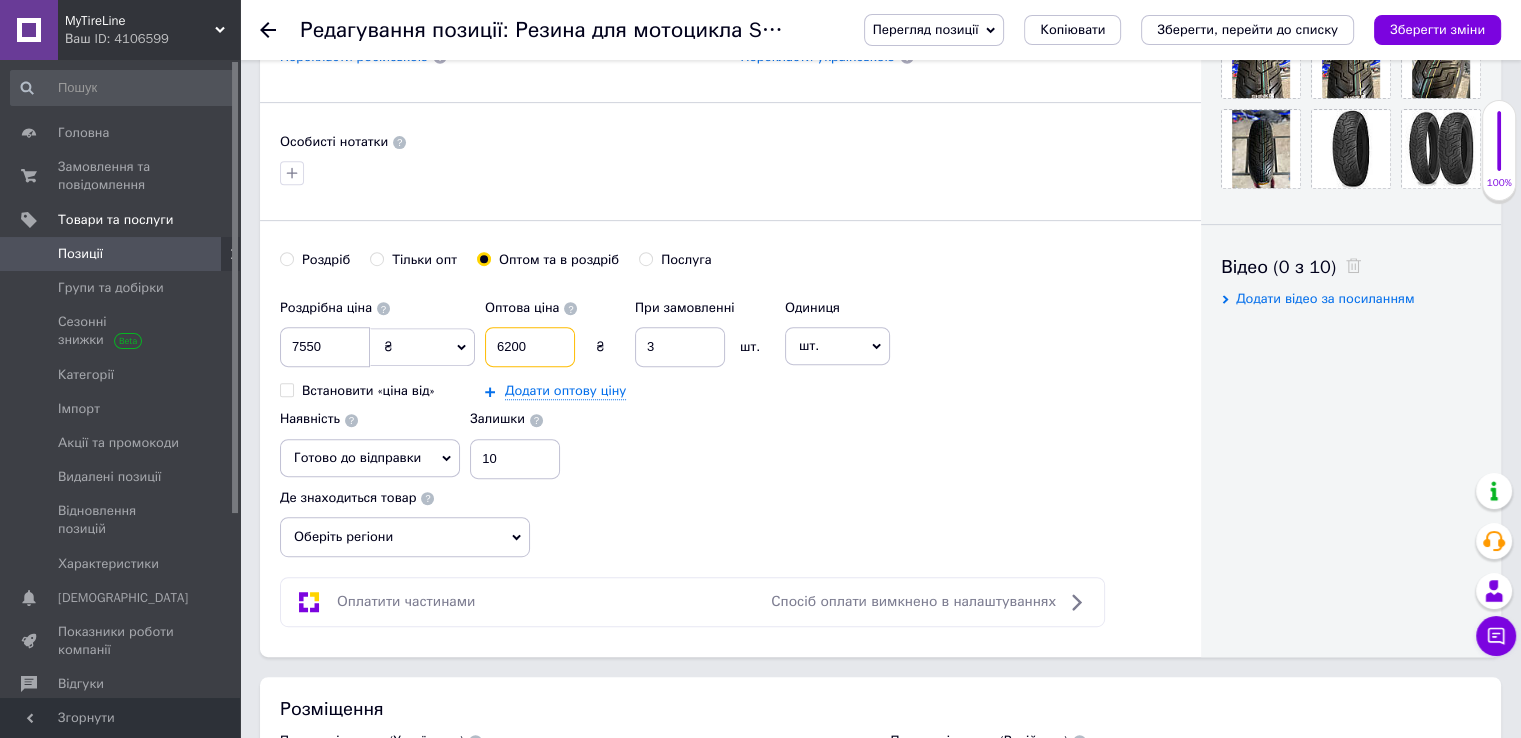 type on "6200" 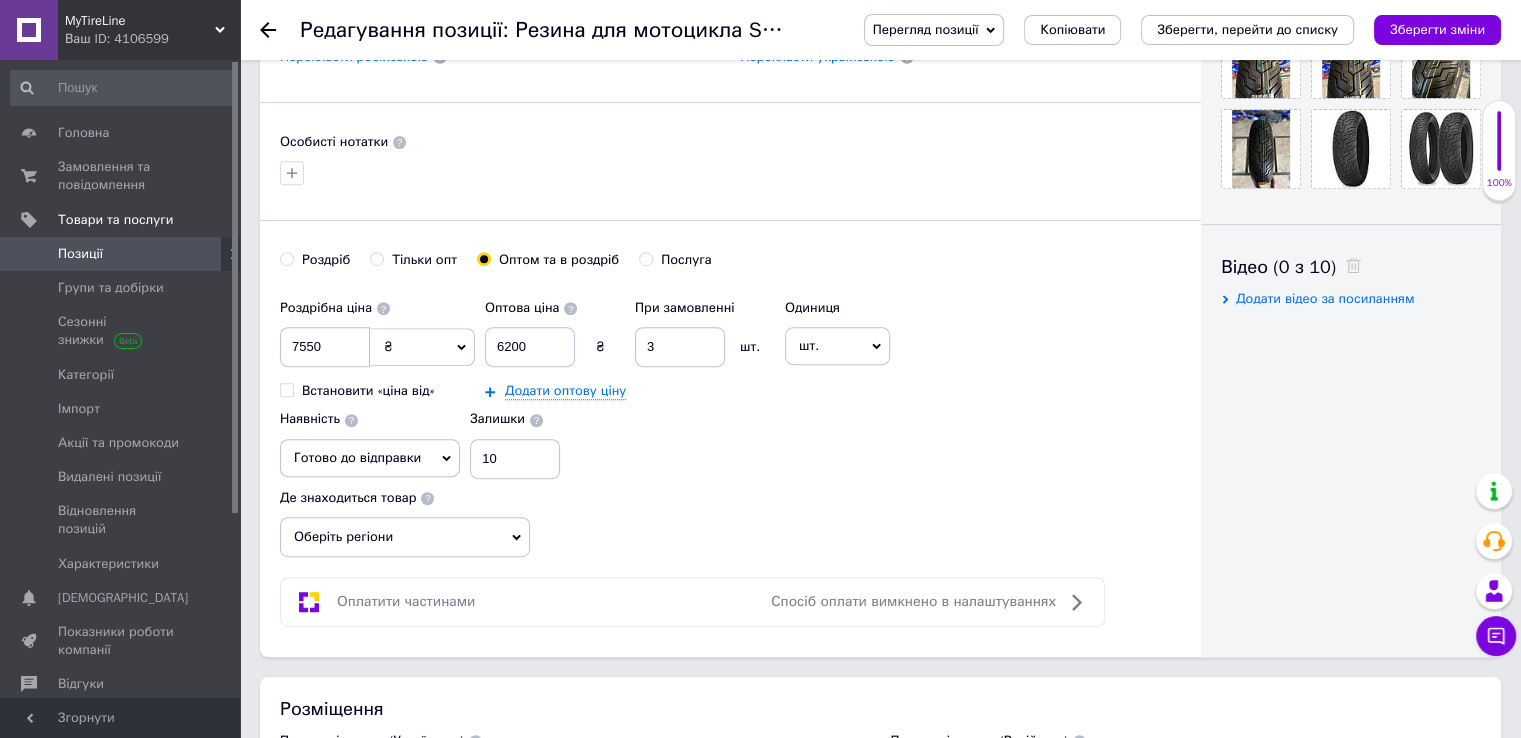 click on "Роздрібна ціна 7550 ₴ $ EUR CHF GBP ¥ PLN ₸ MDL HUF KGS CNY TRY KRW lei Встановити «ціна від» Оптова ціна 6200 ₴ При замовленні 3 шт. Додати оптову ціну Одиниця шт. Популярне комплект упаковка кв.м пара м кг пог.м послуга т а автоцистерна ампула б балон банка блістер бобіна бочка [PERSON_NAME] бухта в ват виїзд відро г г га година гр/кв.м гігакалорія д дав два місяці день доба доза є єврокуб з зміна к кВт каністра карат кв.дм кв.м кв.см кв.фут квартал кг кг/кв.м км колесо комплект коробка куб.дм куб.м л л лист м м мВт мл мм моток місяць мішок н набір номер о об'єкт од. п палетомісце пара партія пач р" at bounding box center [730, 423] 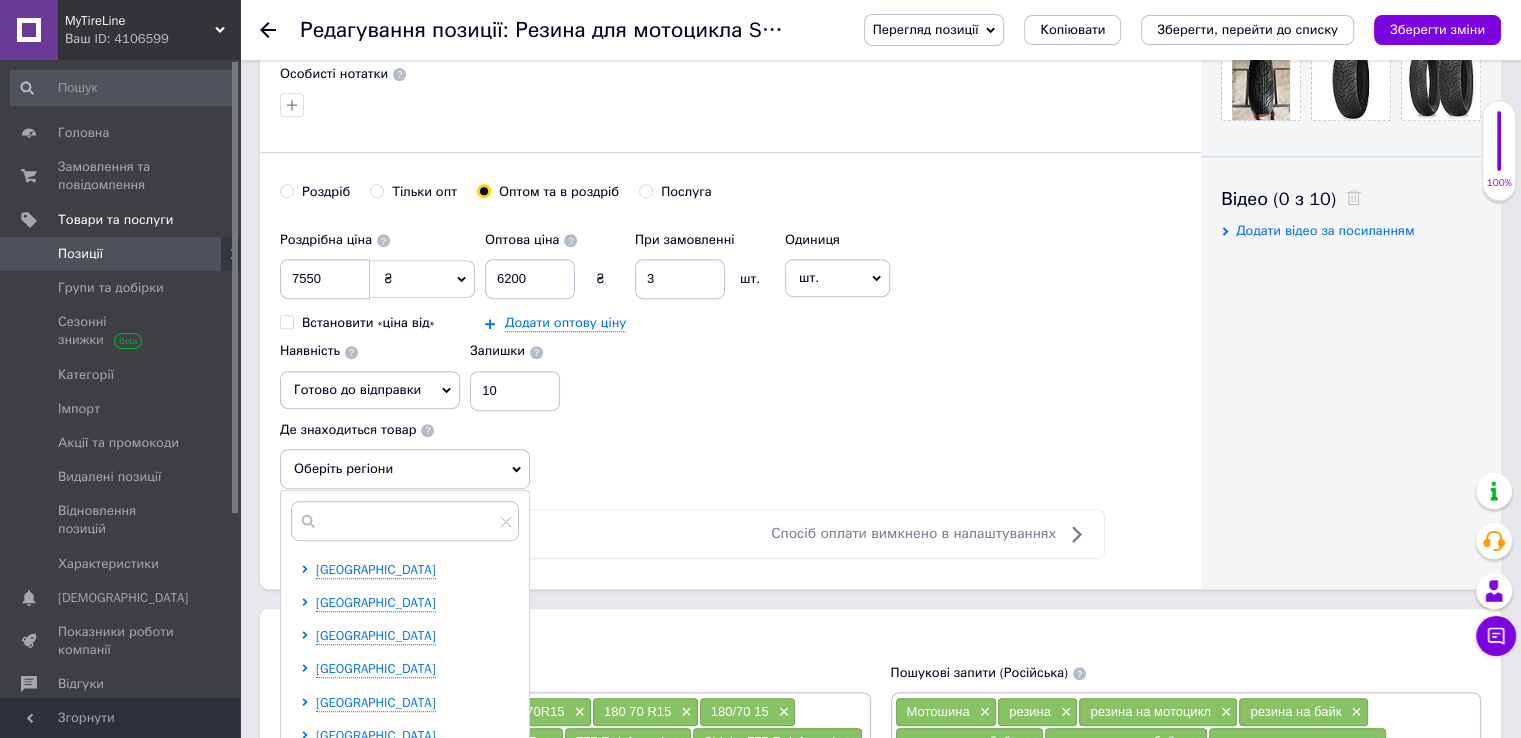 scroll, scrollTop: 900, scrollLeft: 0, axis: vertical 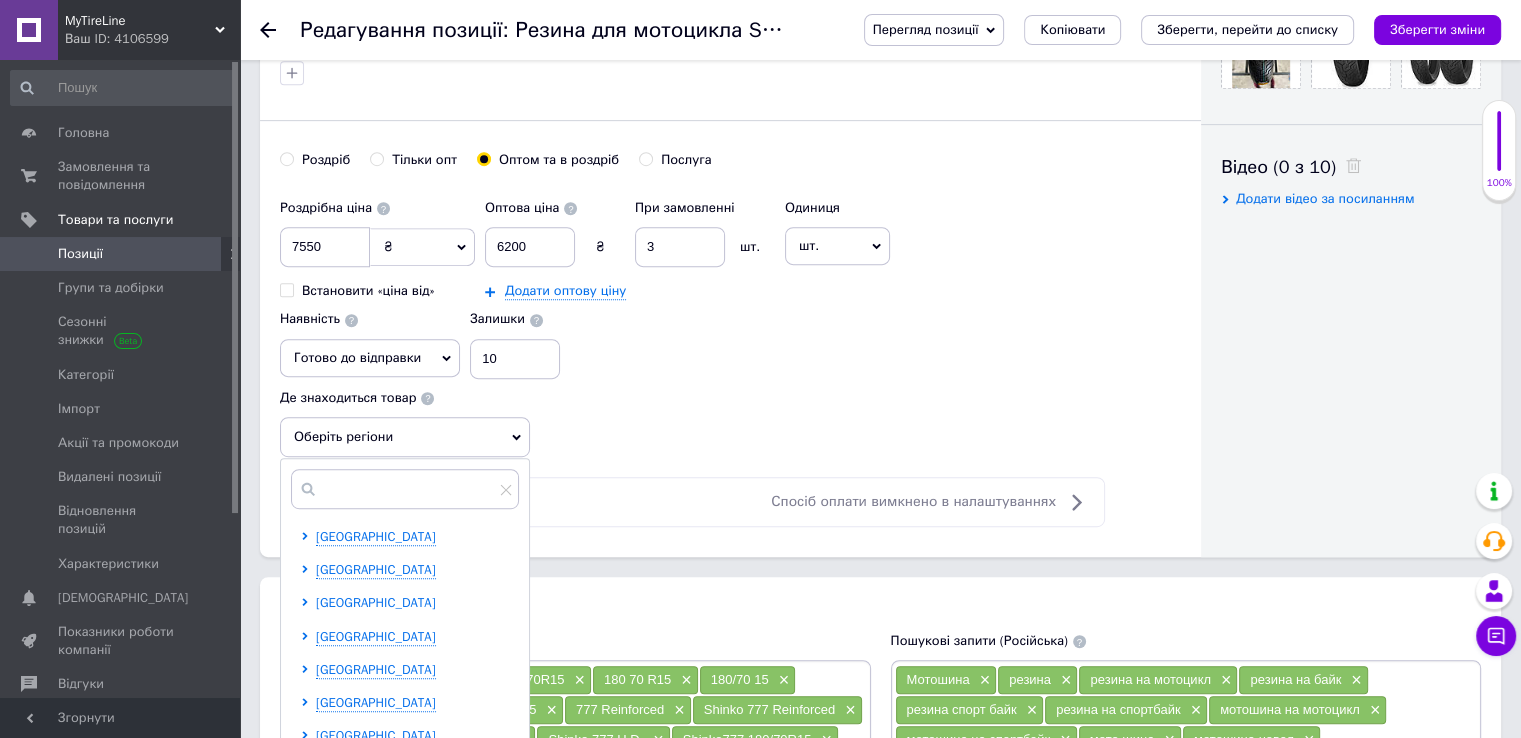 click on "[GEOGRAPHIC_DATA]" at bounding box center (376, 602) 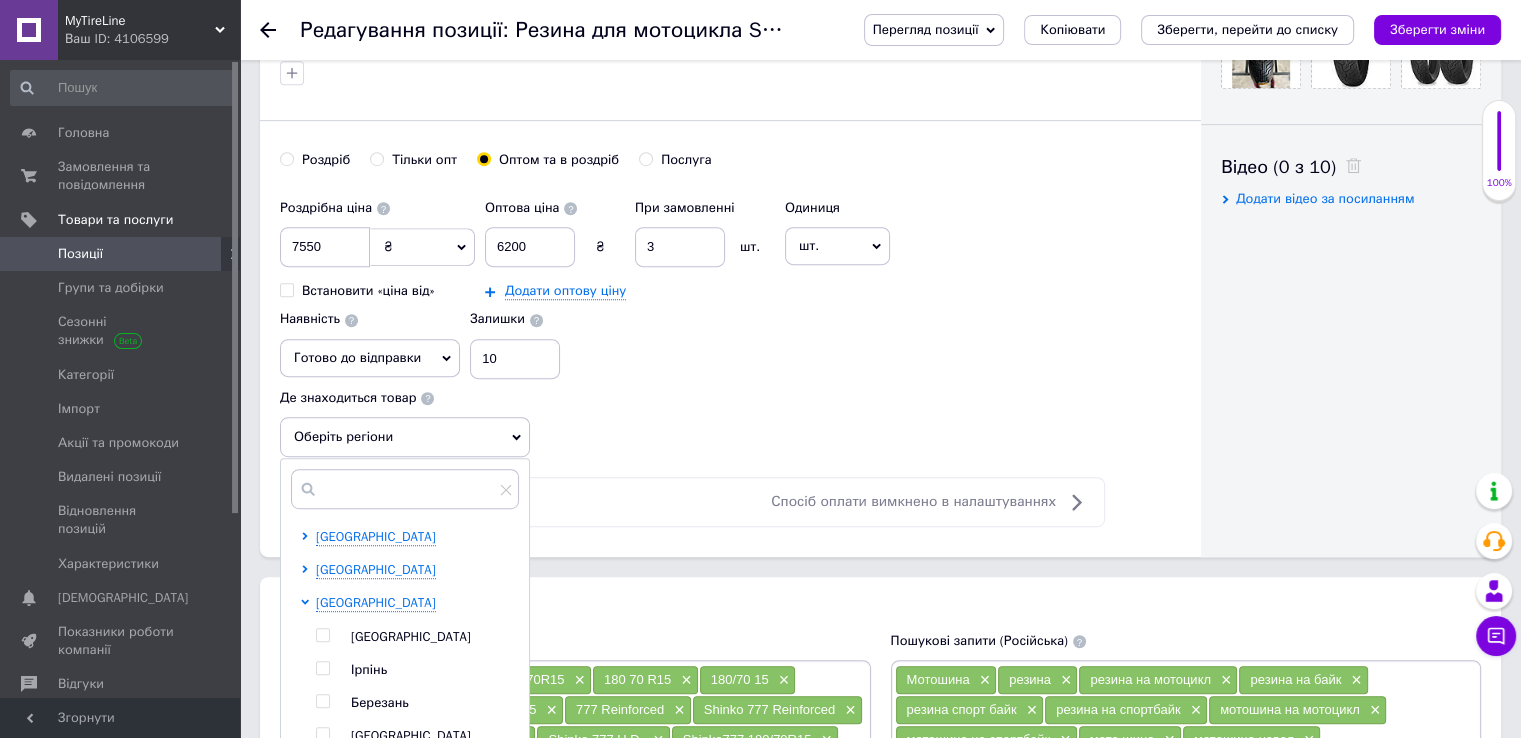 click on "[GEOGRAPHIC_DATA]" at bounding box center (411, 636) 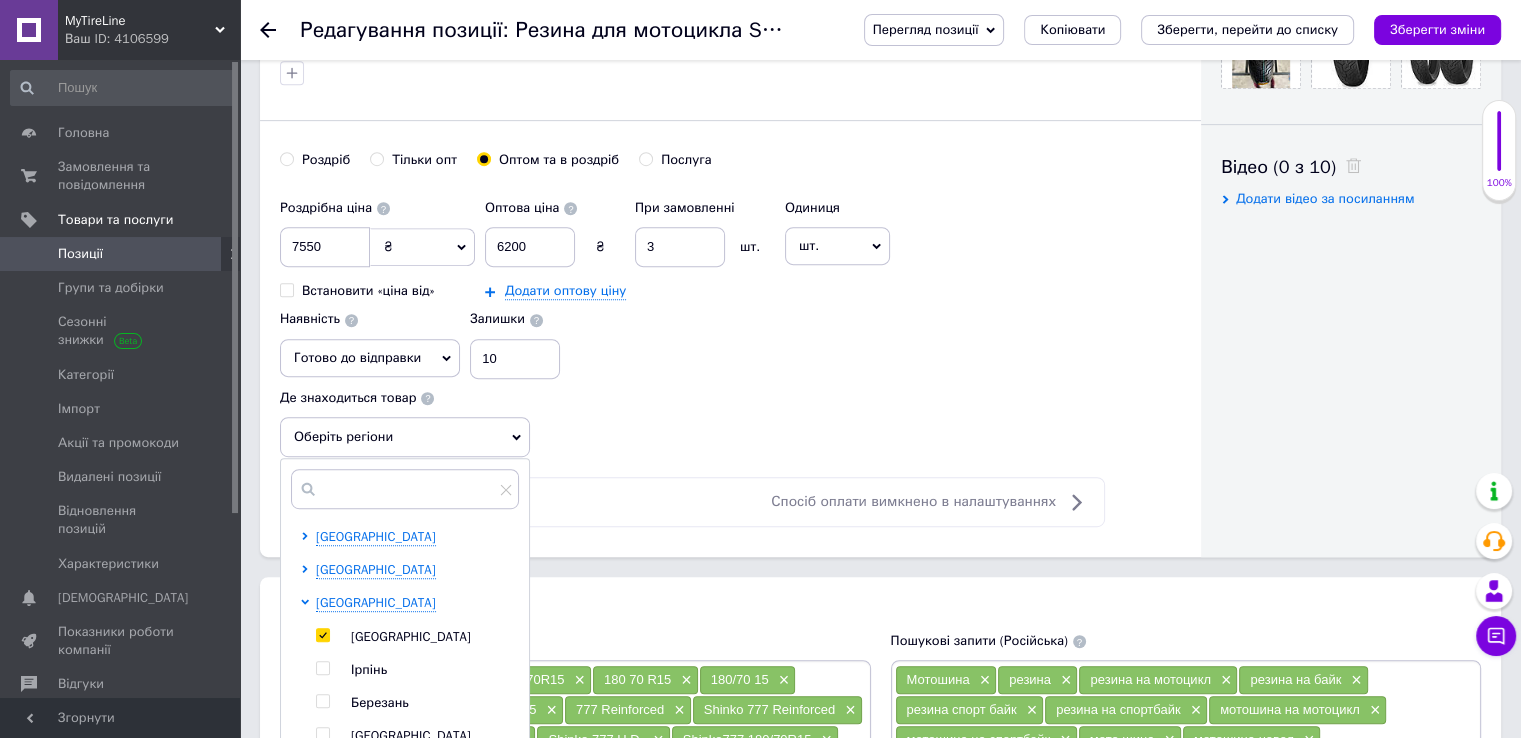 checkbox on "true" 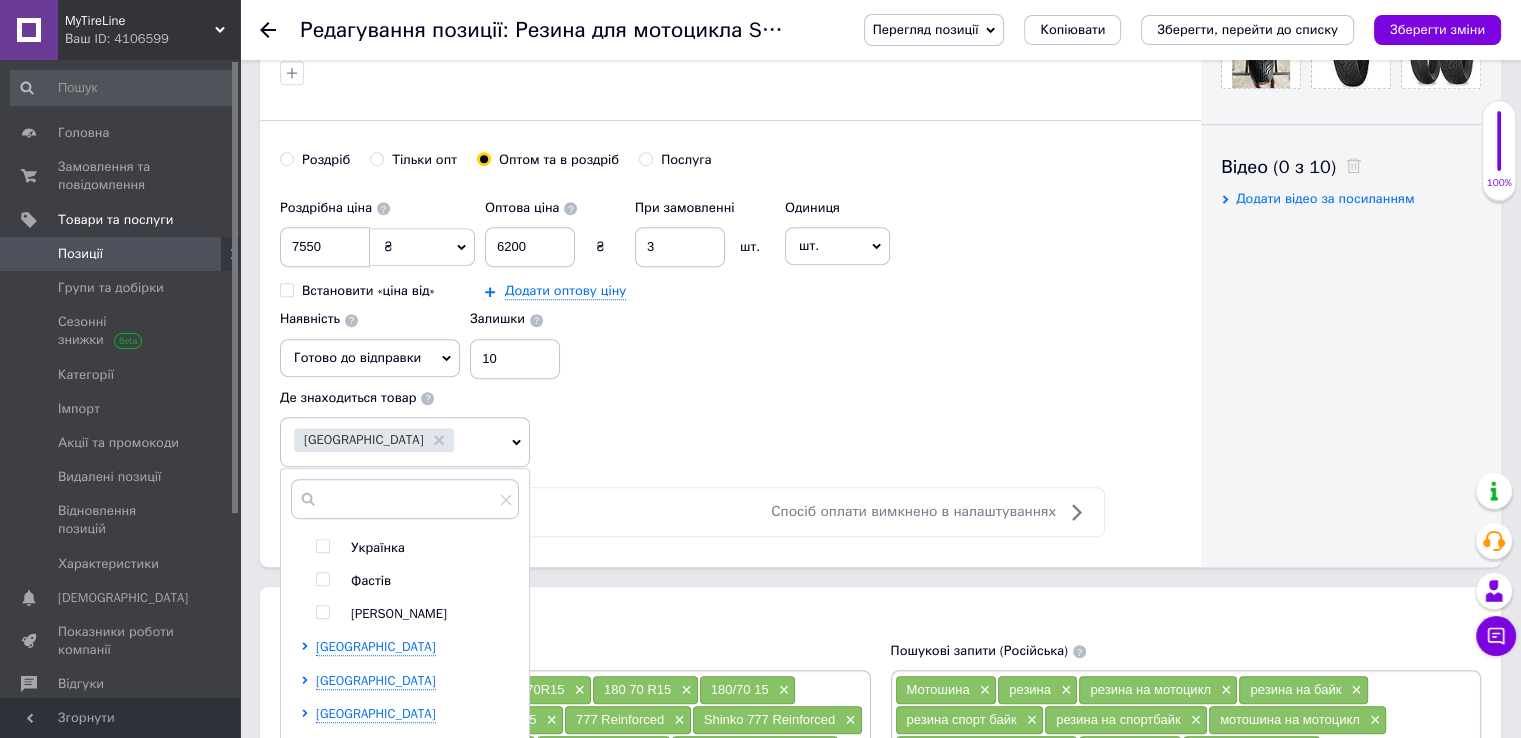 scroll, scrollTop: 1127, scrollLeft: 0, axis: vertical 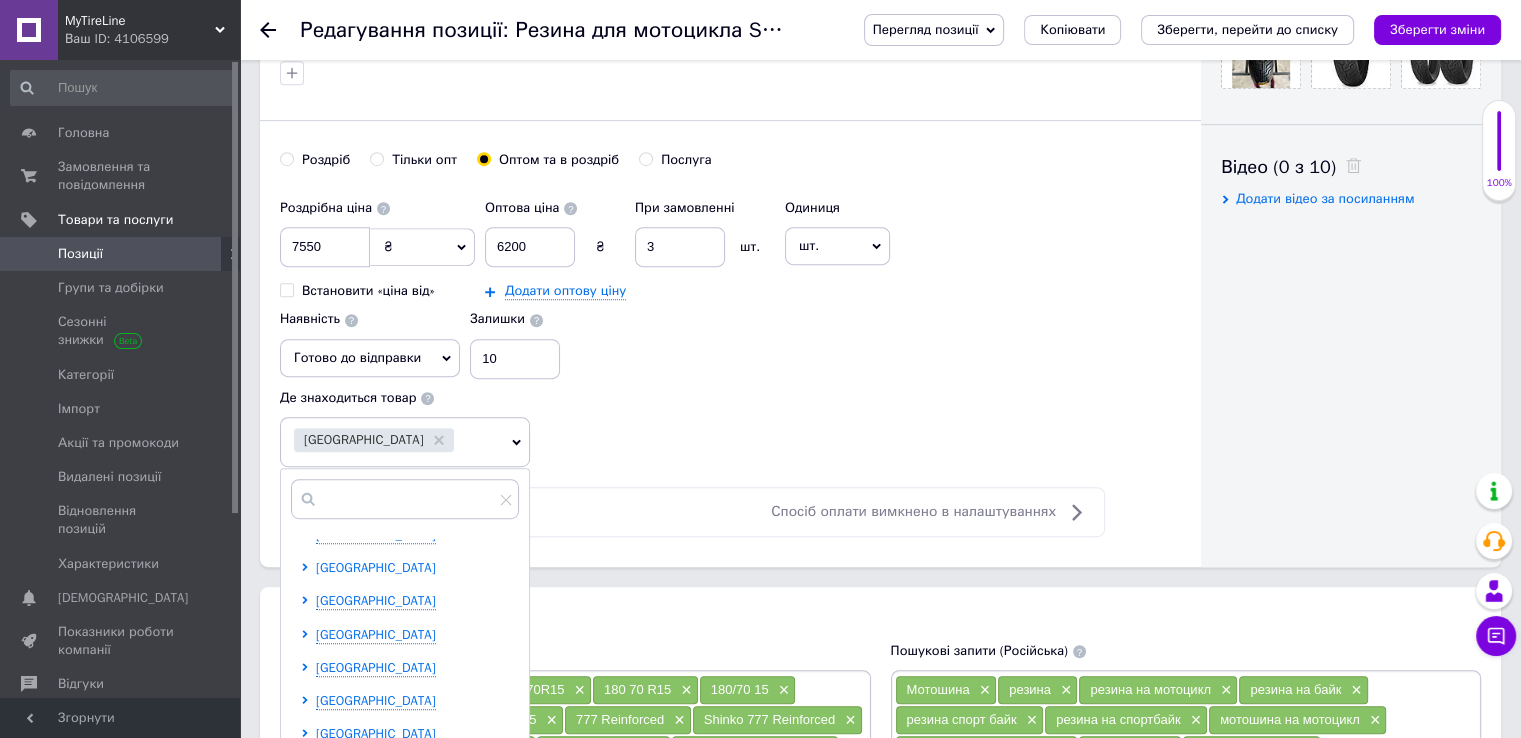 click on "[GEOGRAPHIC_DATA]" at bounding box center (376, 567) 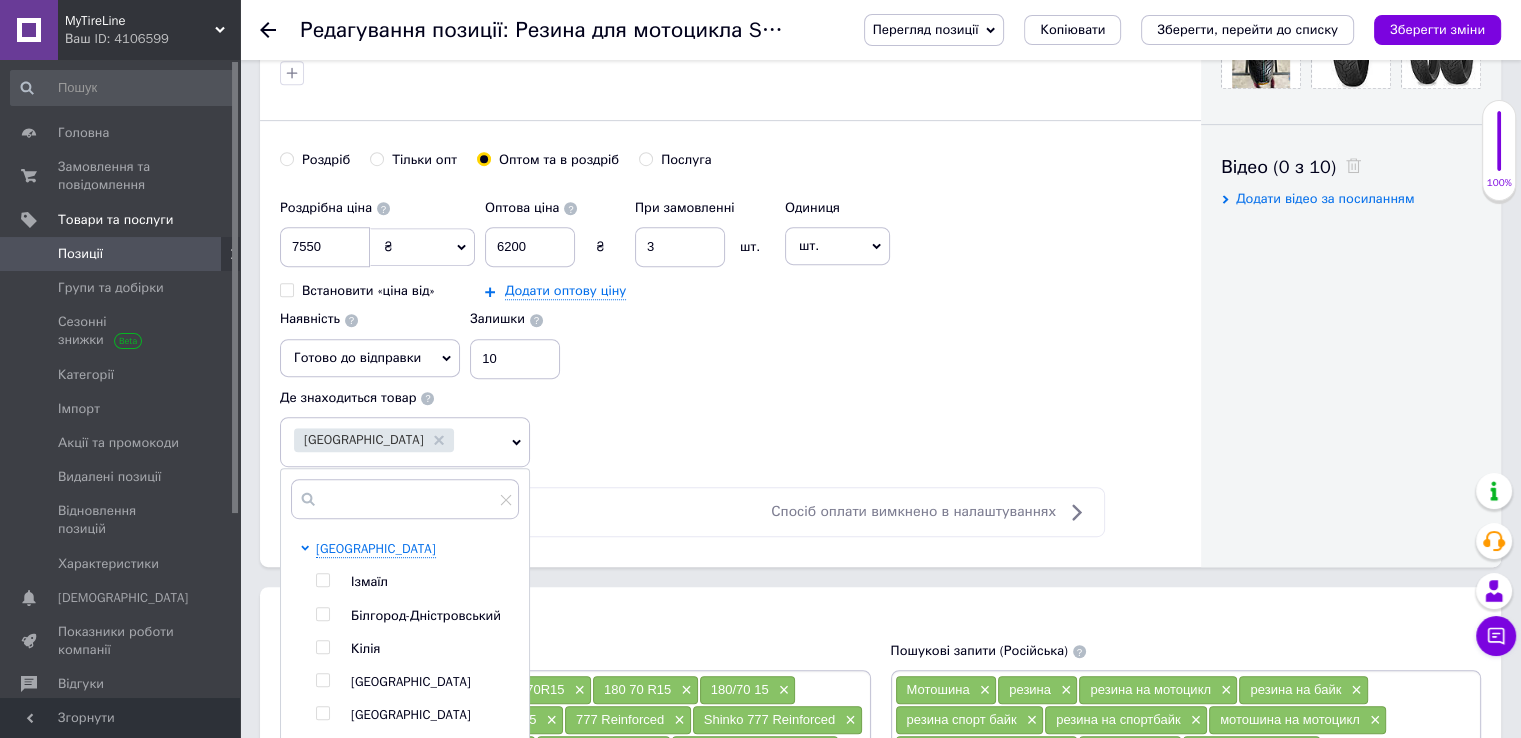 click on "[GEOGRAPHIC_DATA]" at bounding box center [411, 681] 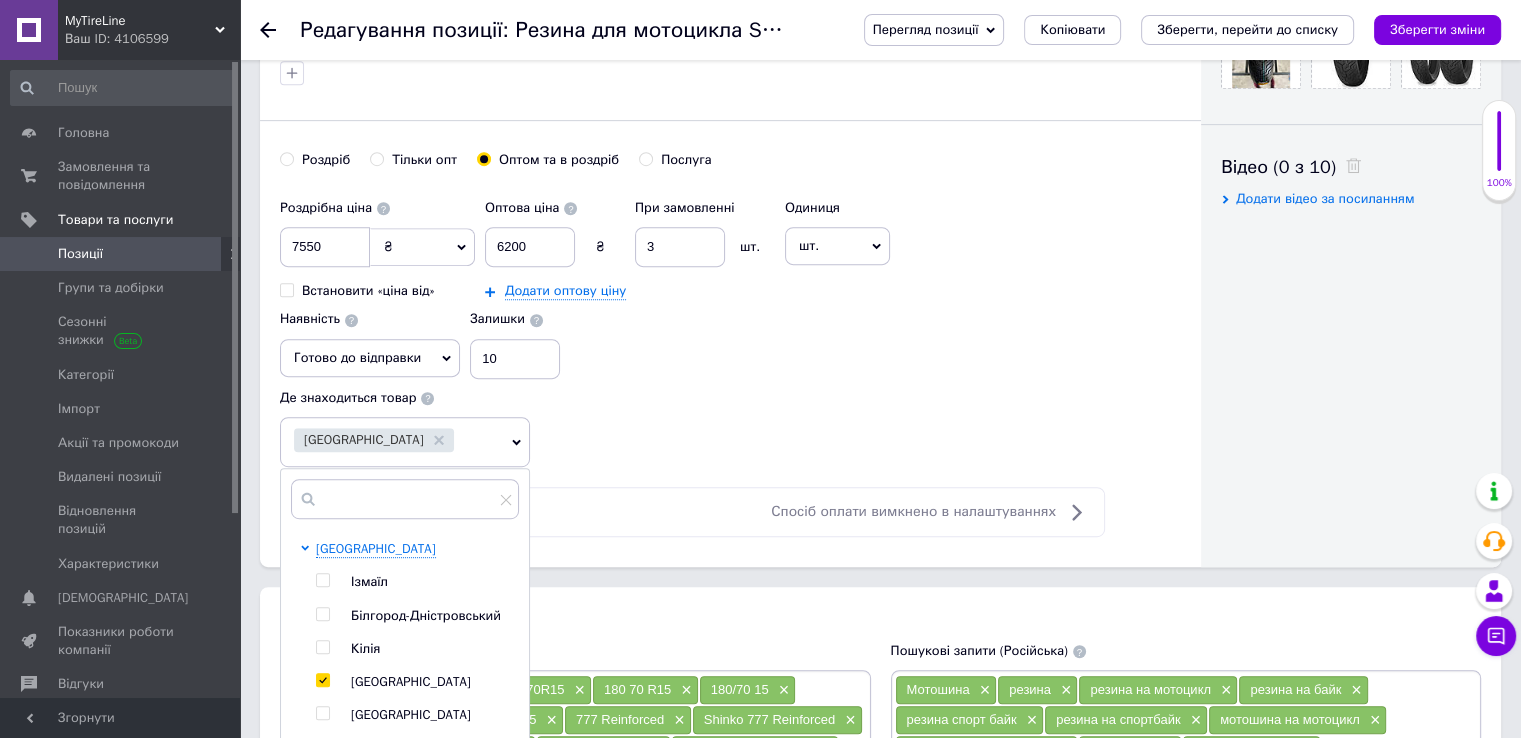 checkbox on "true" 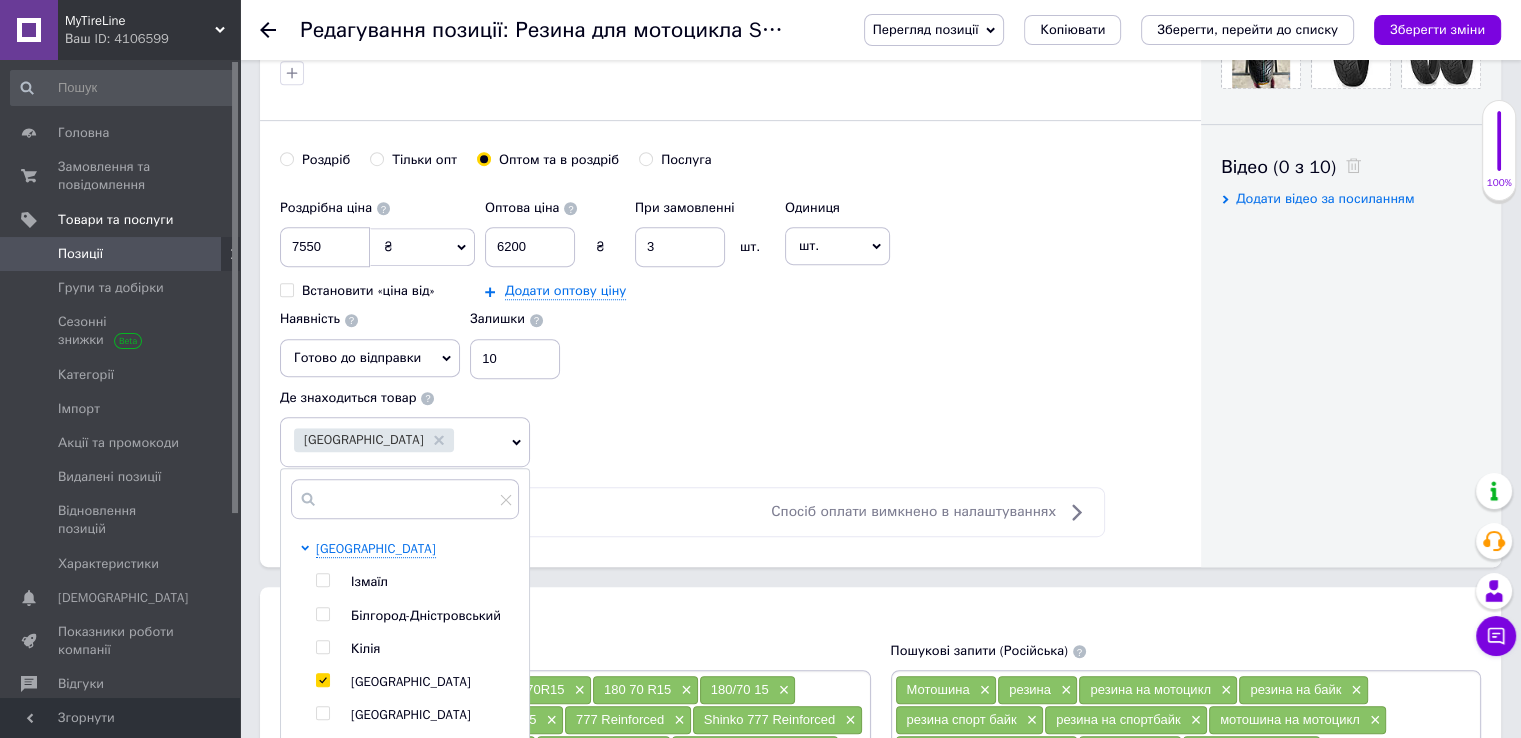checkbox on "true" 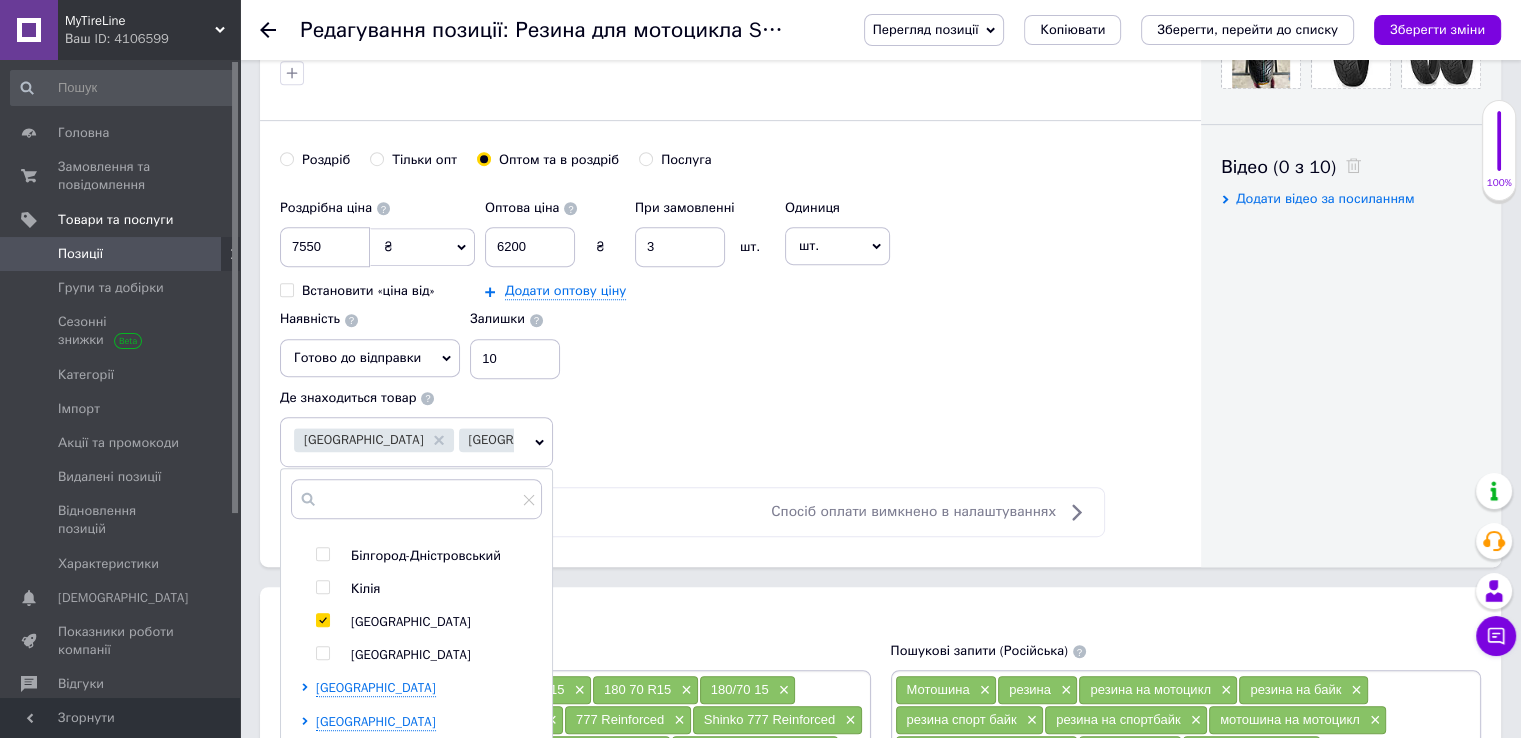 scroll, scrollTop: 1292, scrollLeft: 0, axis: vertical 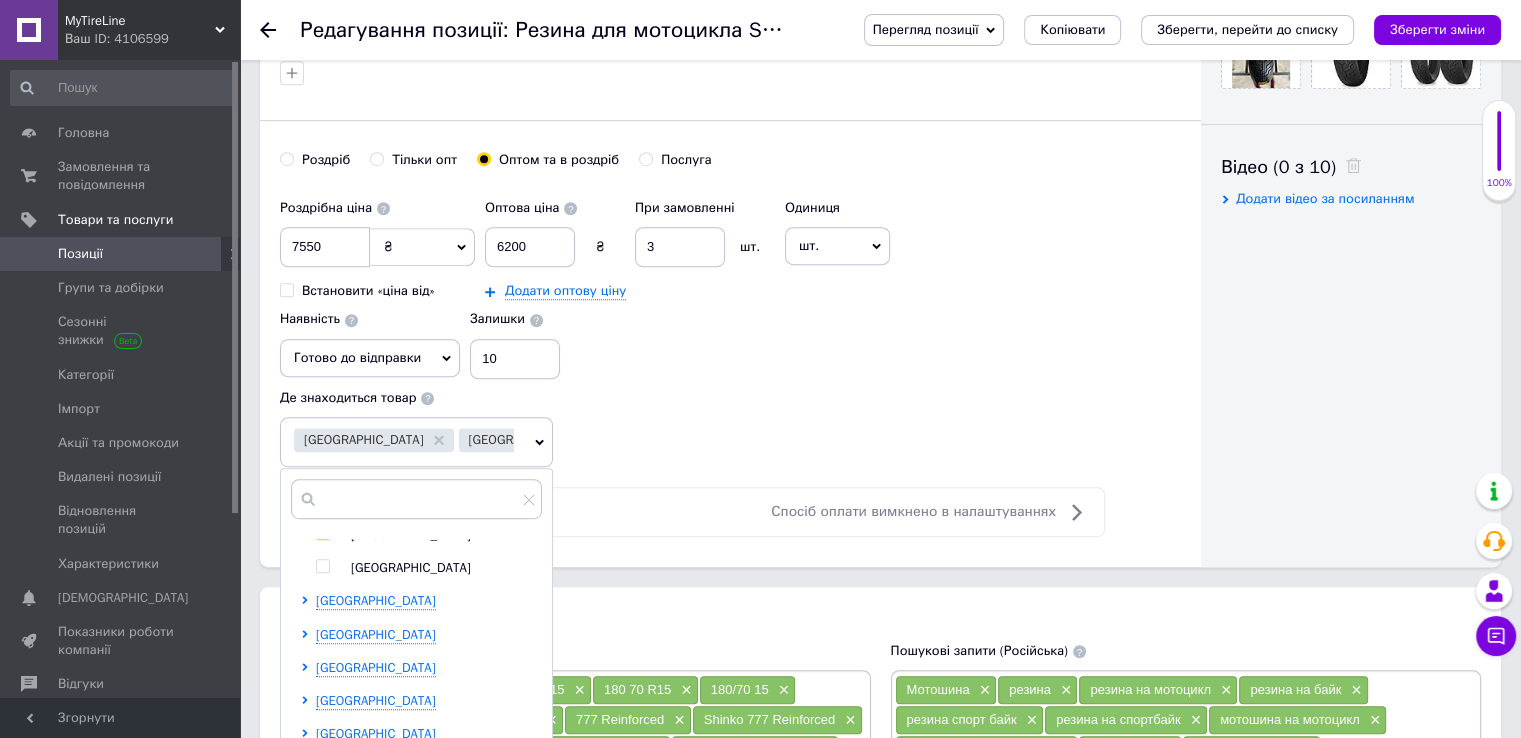 click on "[GEOGRAPHIC_DATA]" at bounding box center (376, 733) 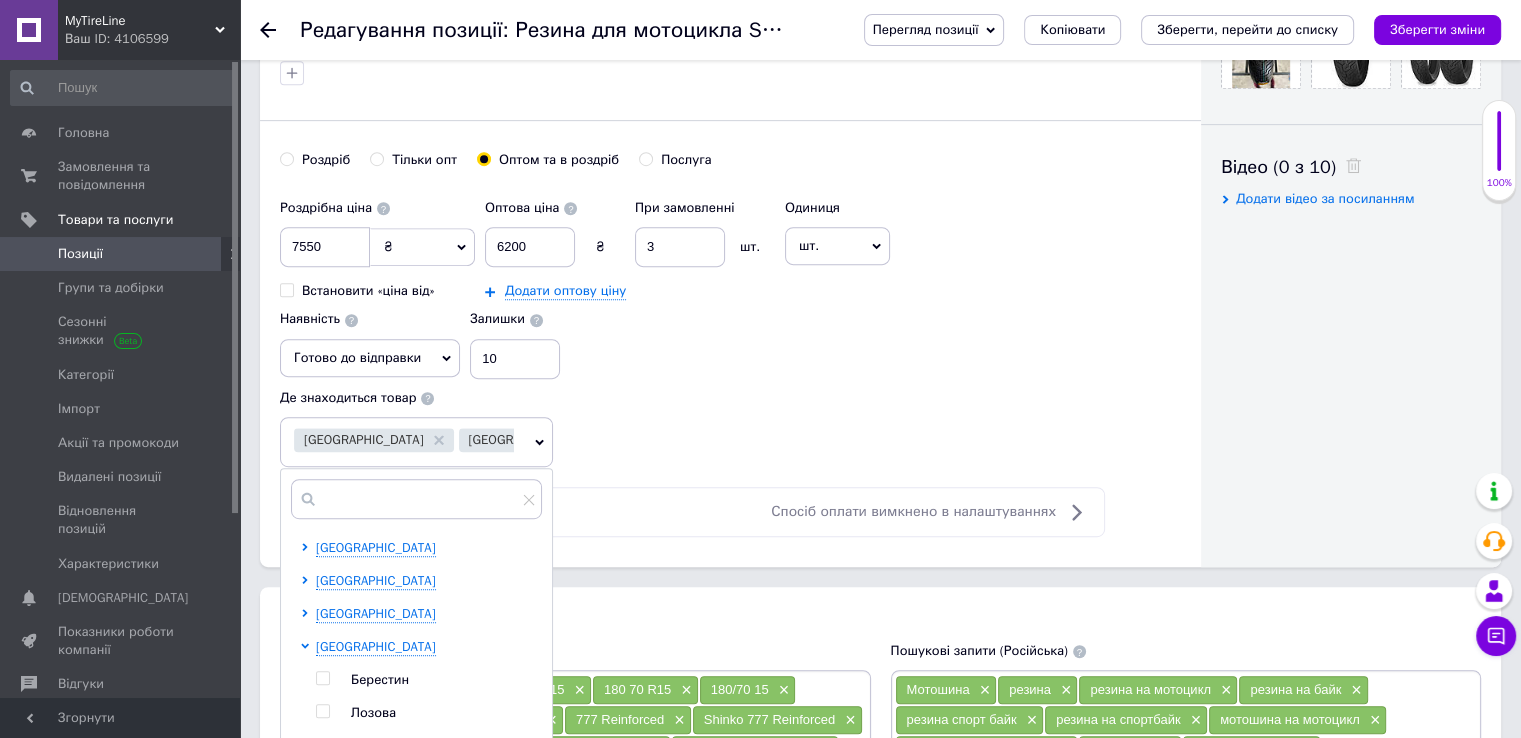 scroll, scrollTop: 1425, scrollLeft: 0, axis: vertical 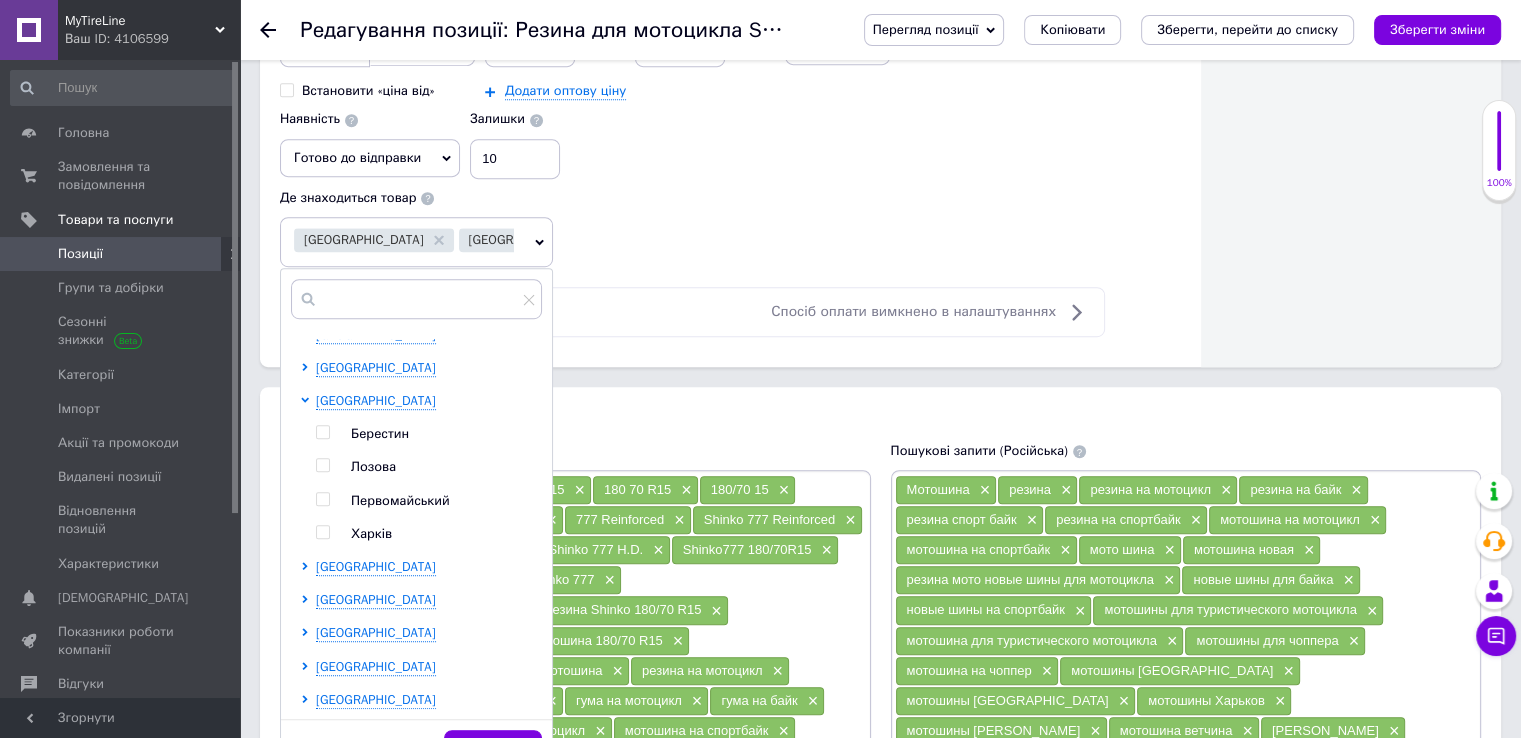 click on "Харків" at bounding box center [371, 533] 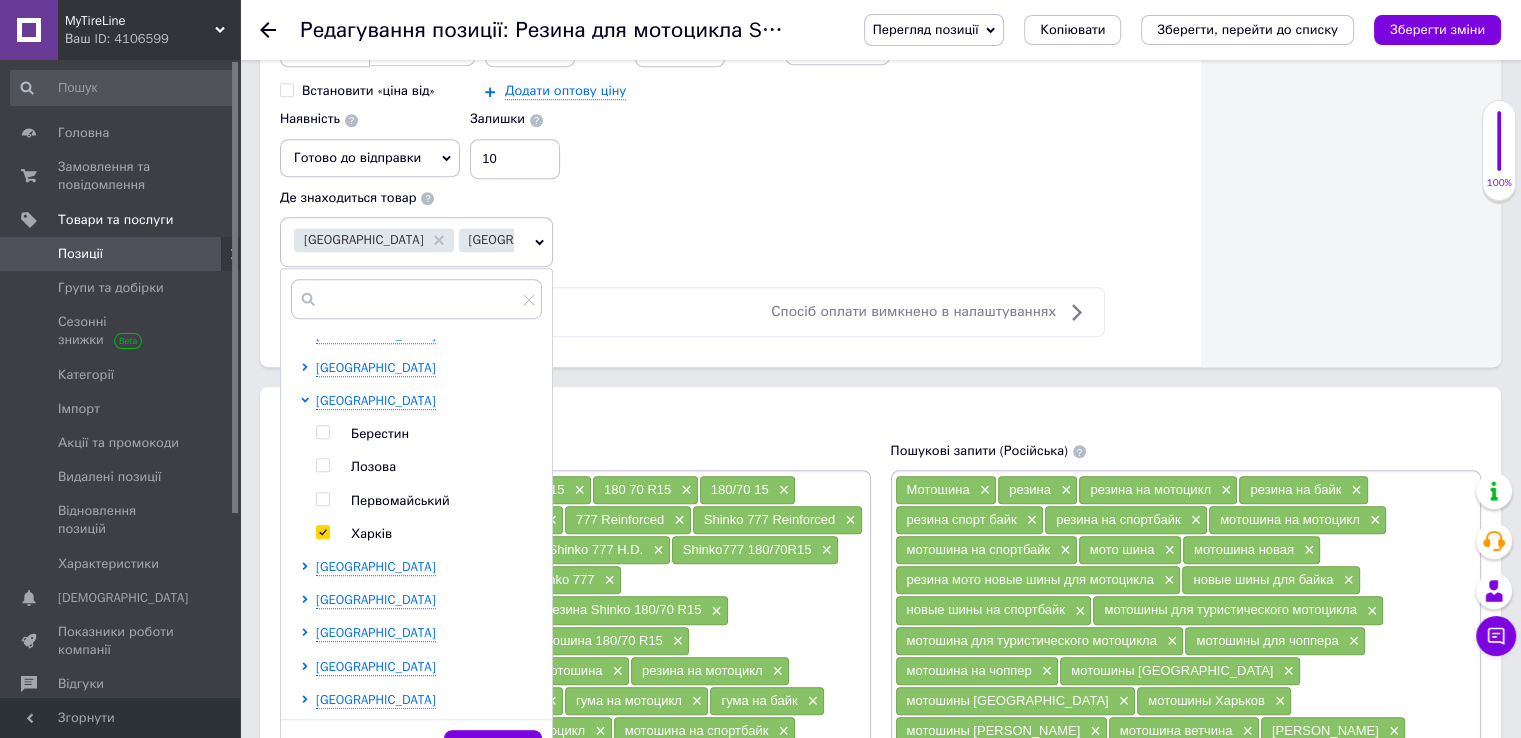 checkbox on "true" 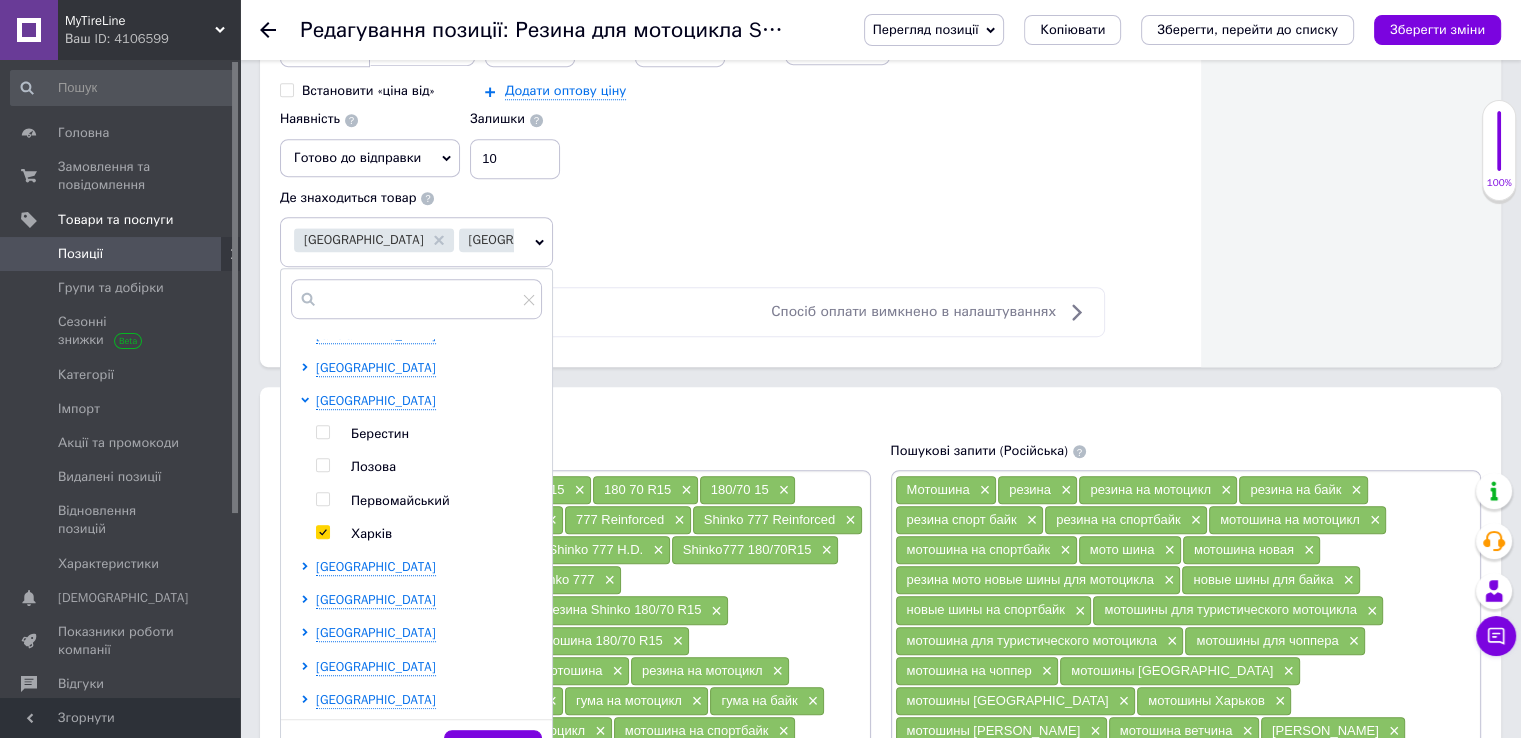 checkbox on "true" 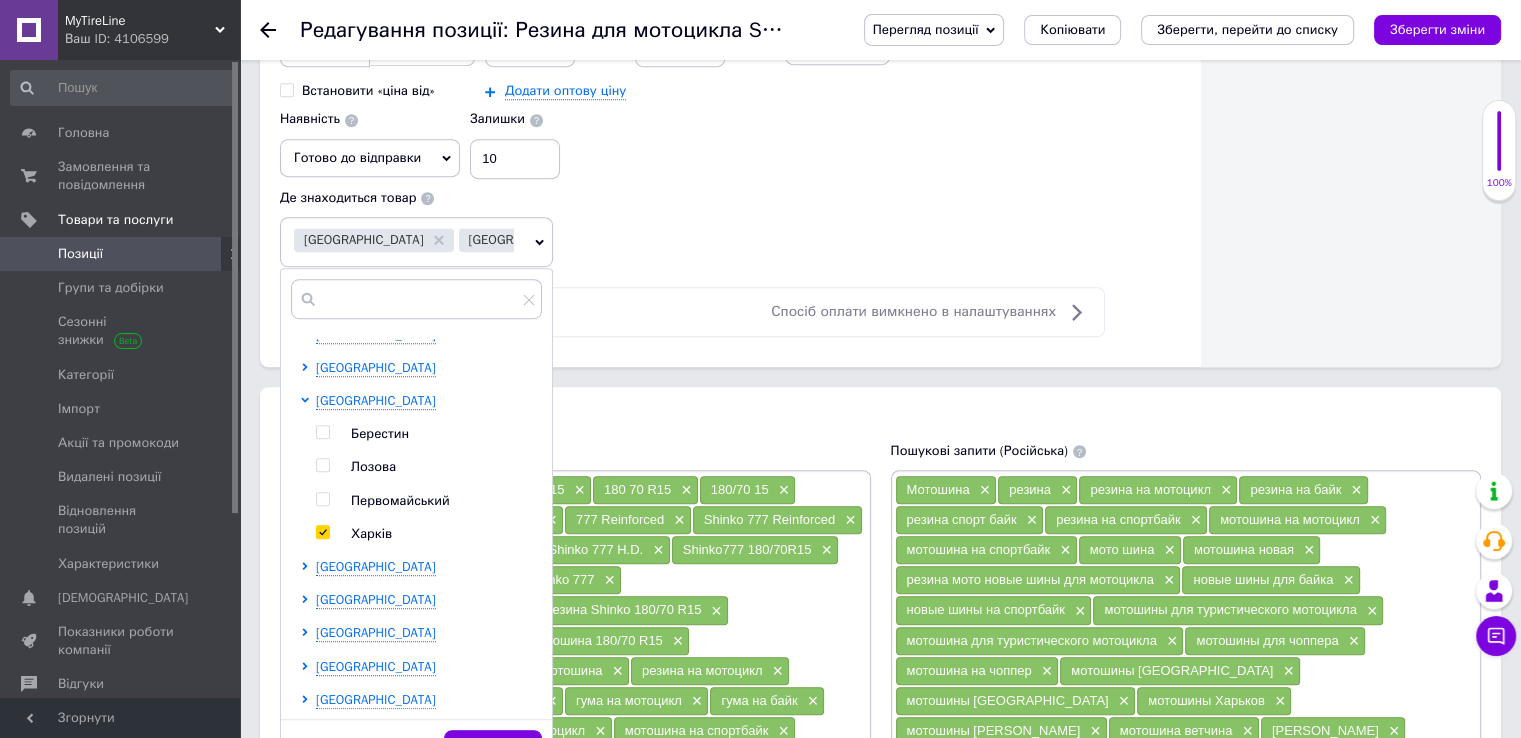 scroll, scrollTop: 1408, scrollLeft: 0, axis: vertical 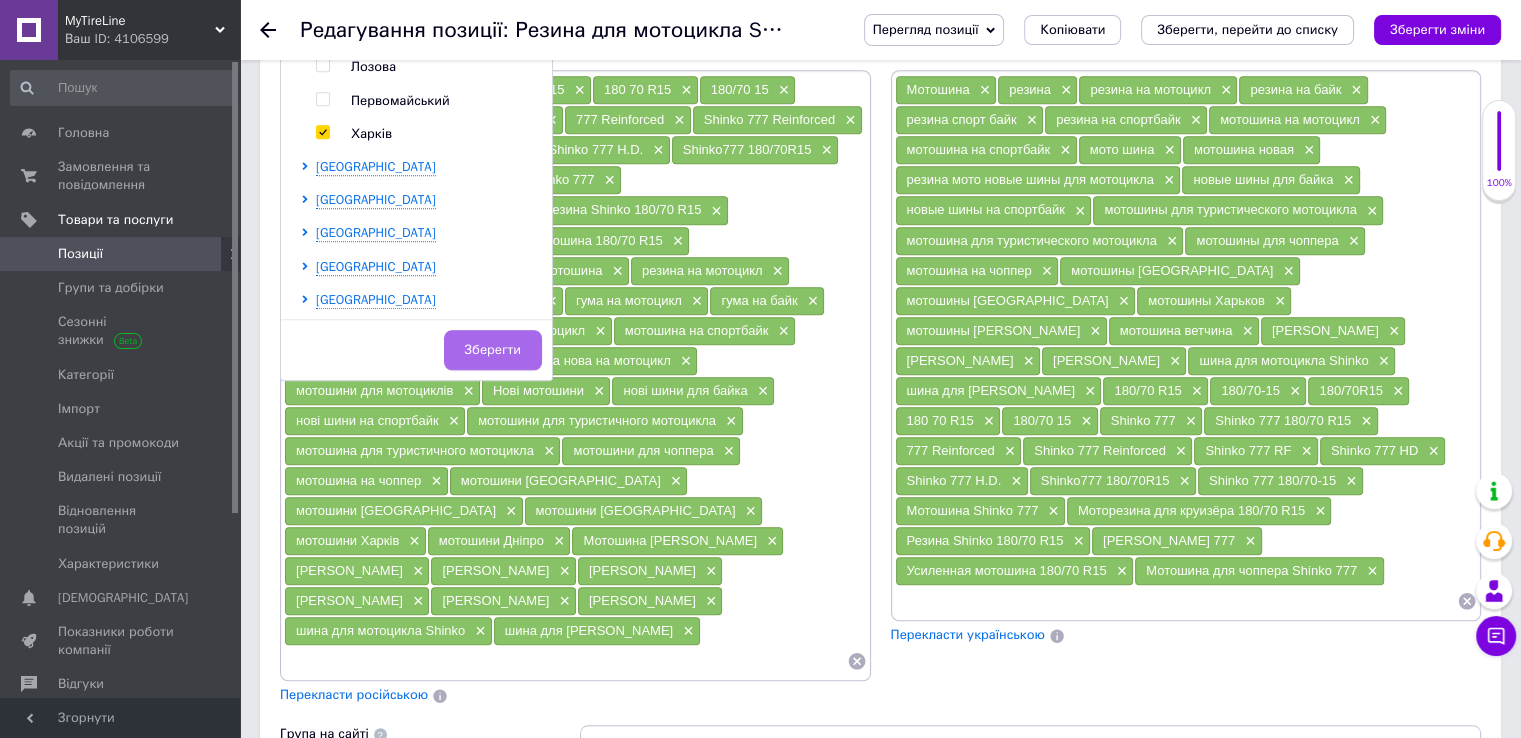 click on "Зберегти" at bounding box center (493, 350) 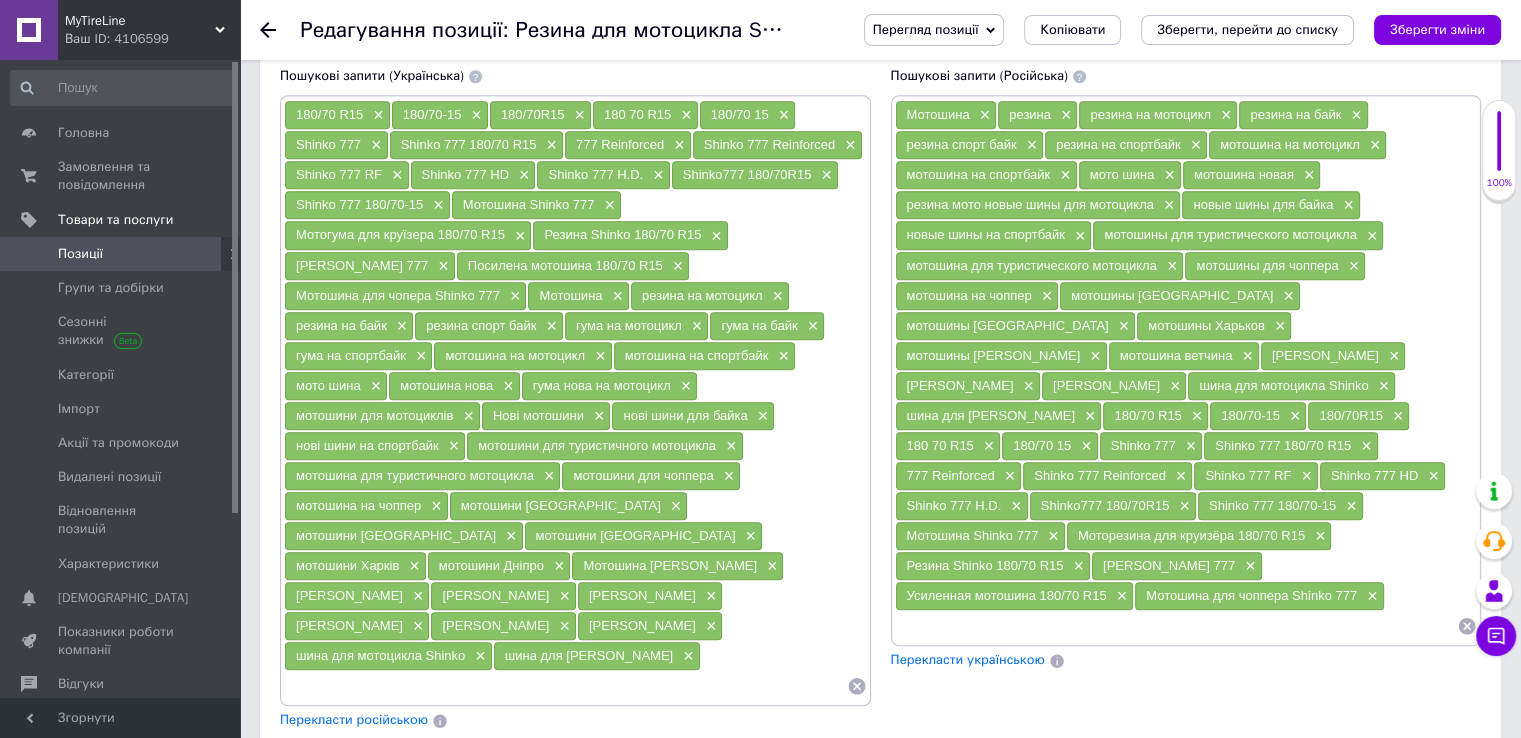 scroll, scrollTop: 1600, scrollLeft: 0, axis: vertical 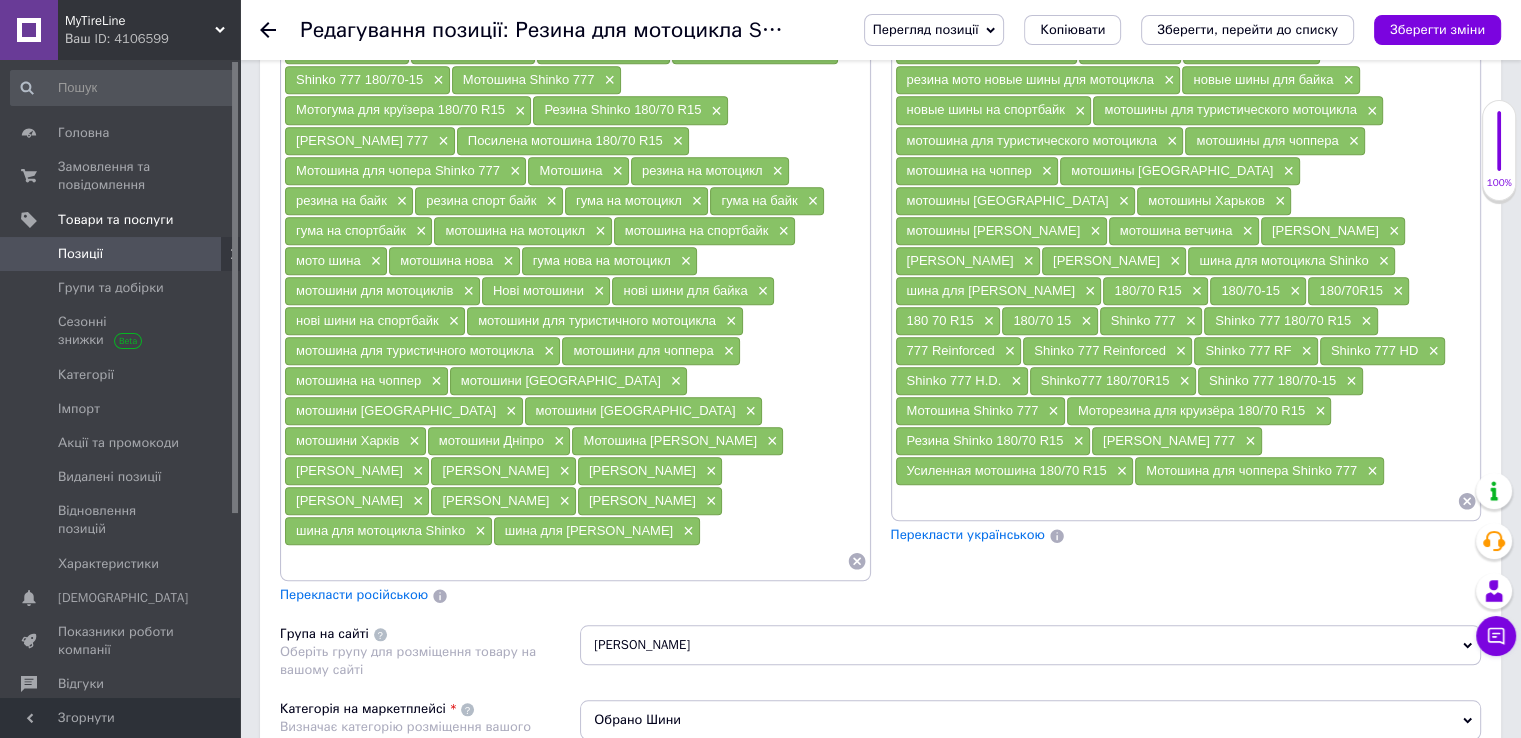 click 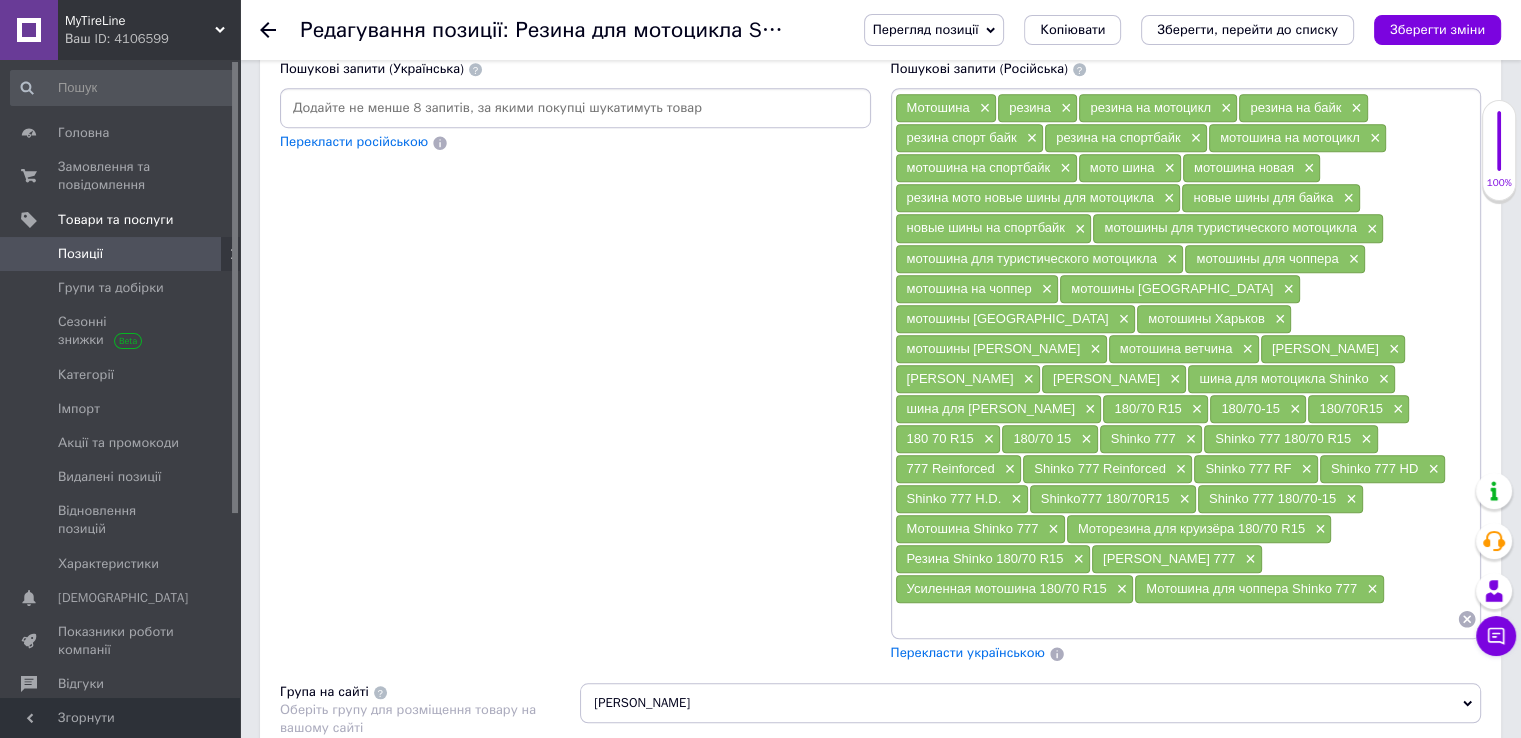 scroll, scrollTop: 1728, scrollLeft: 0, axis: vertical 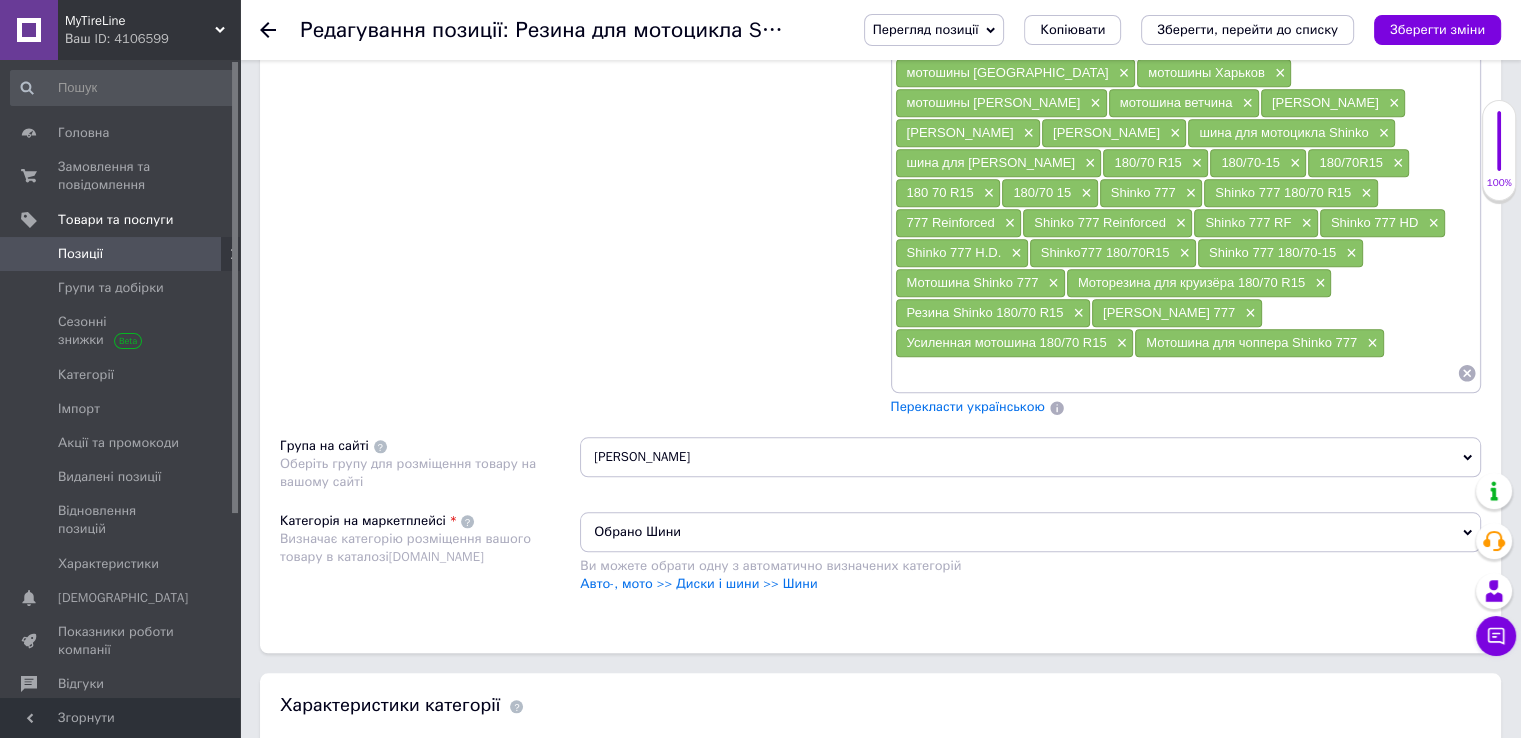 click 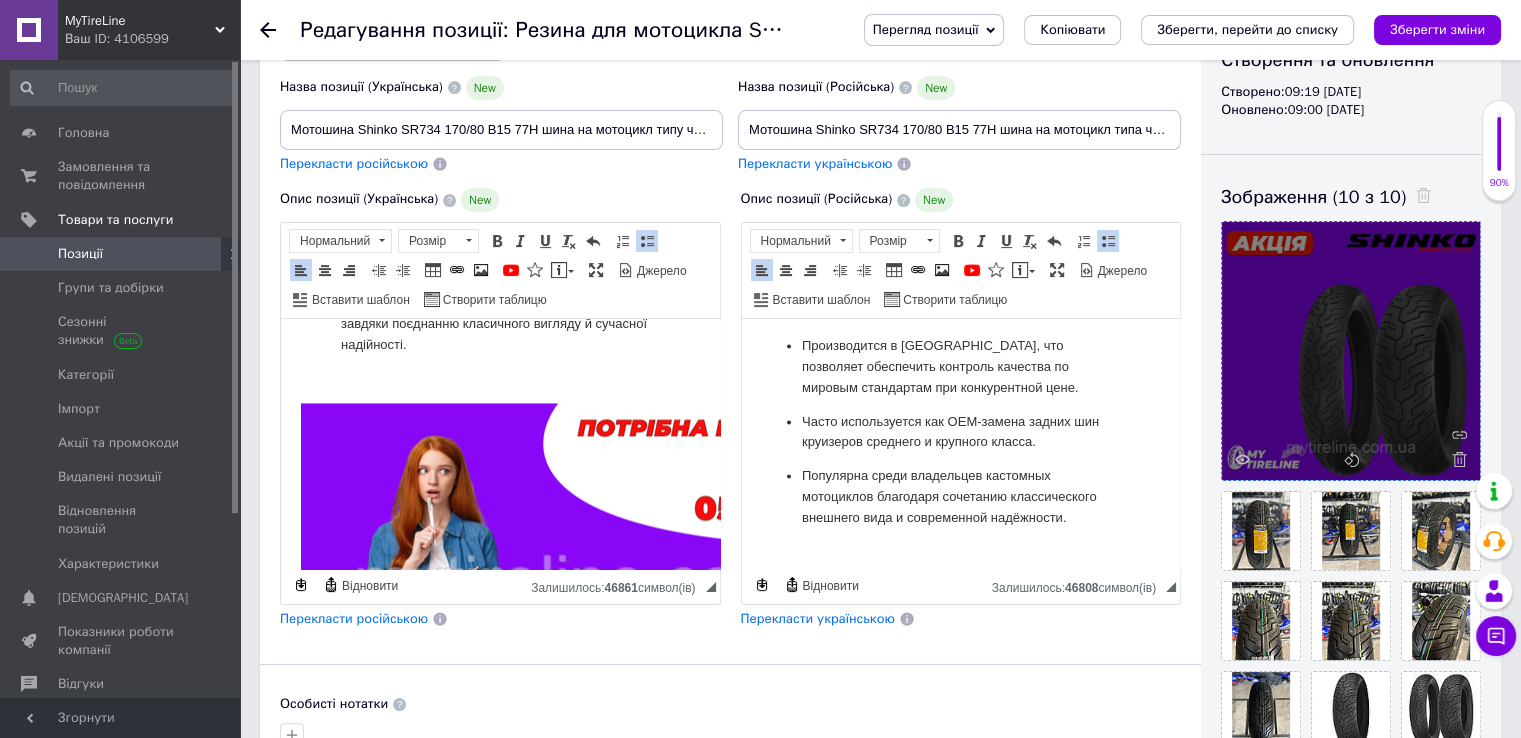 scroll, scrollTop: 228, scrollLeft: 0, axis: vertical 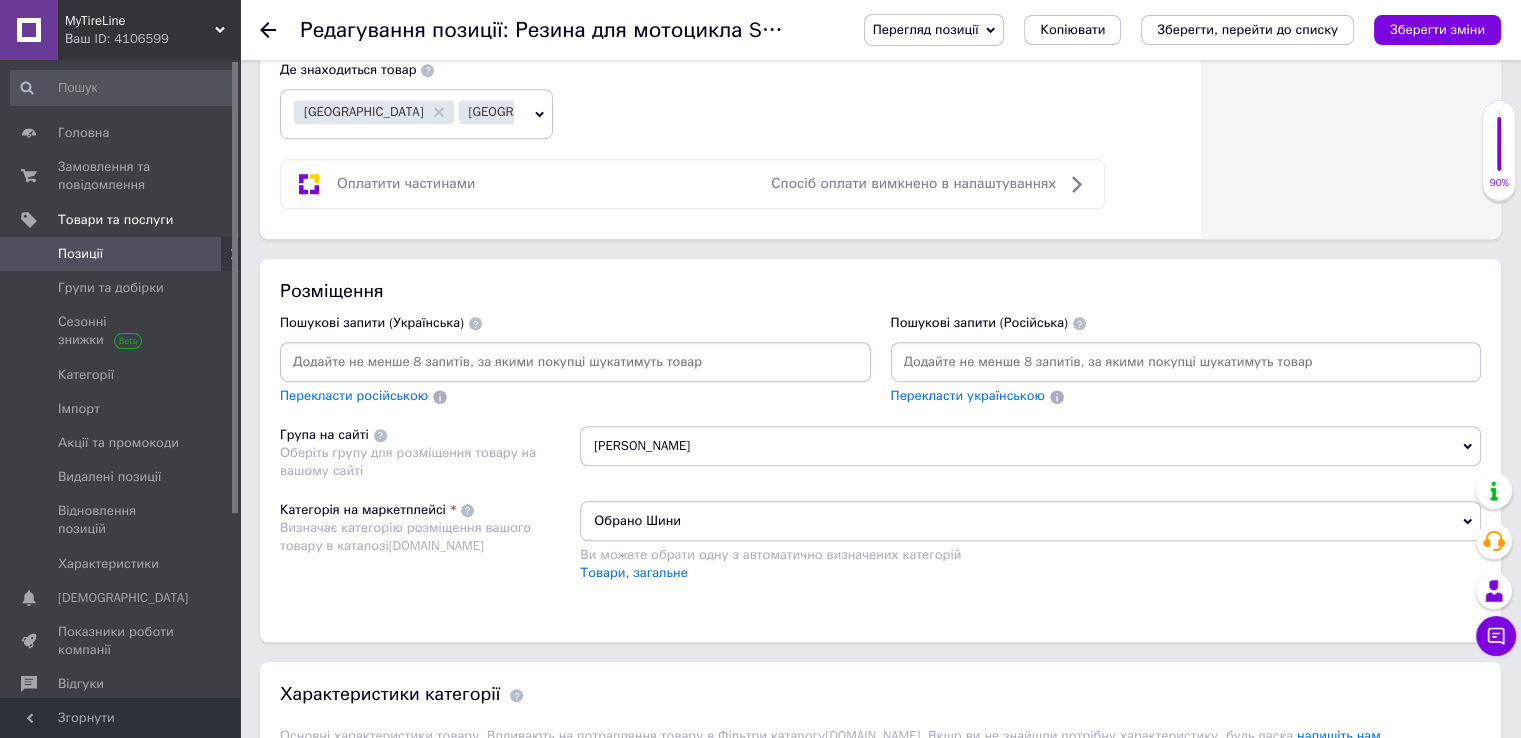 click at bounding box center [1186, 362] 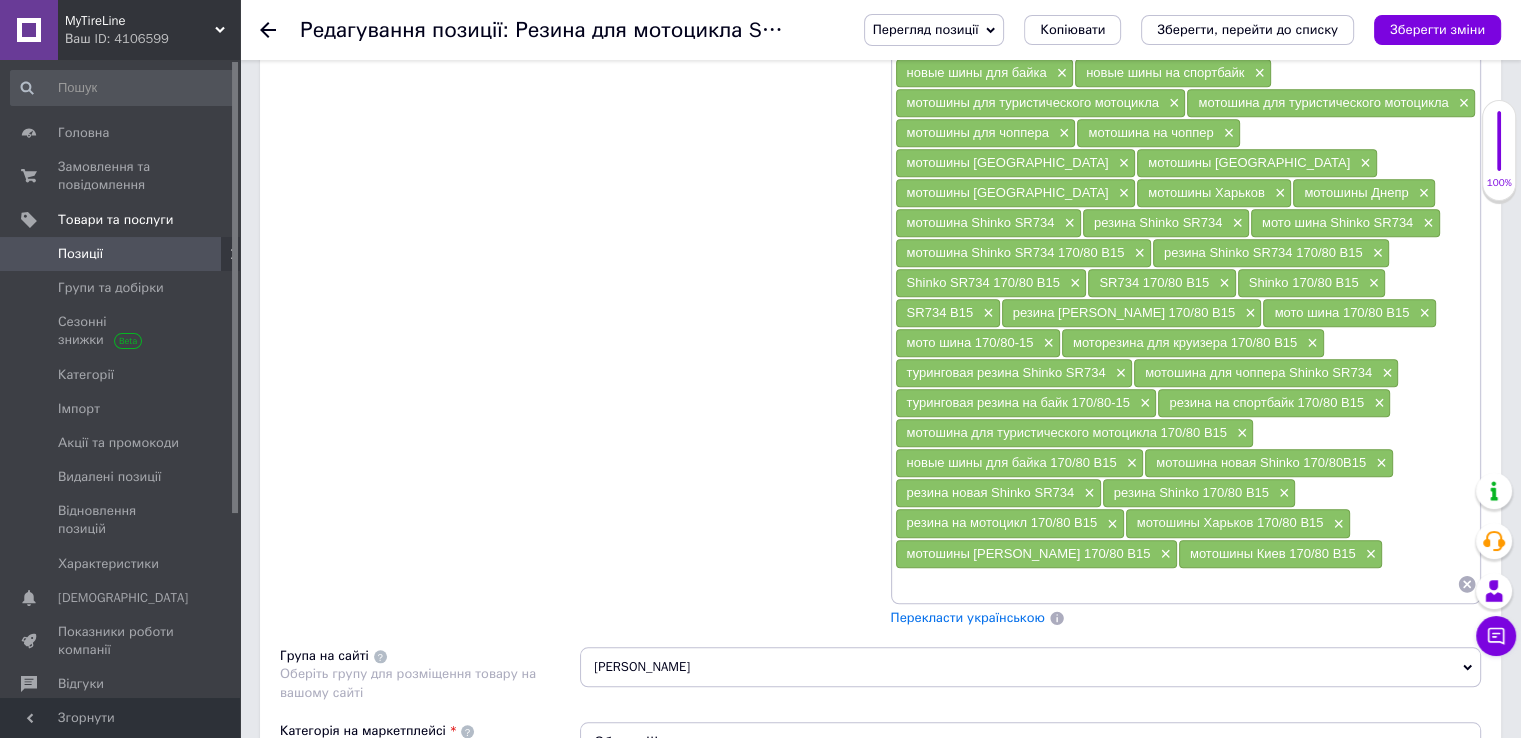 scroll, scrollTop: 1628, scrollLeft: 0, axis: vertical 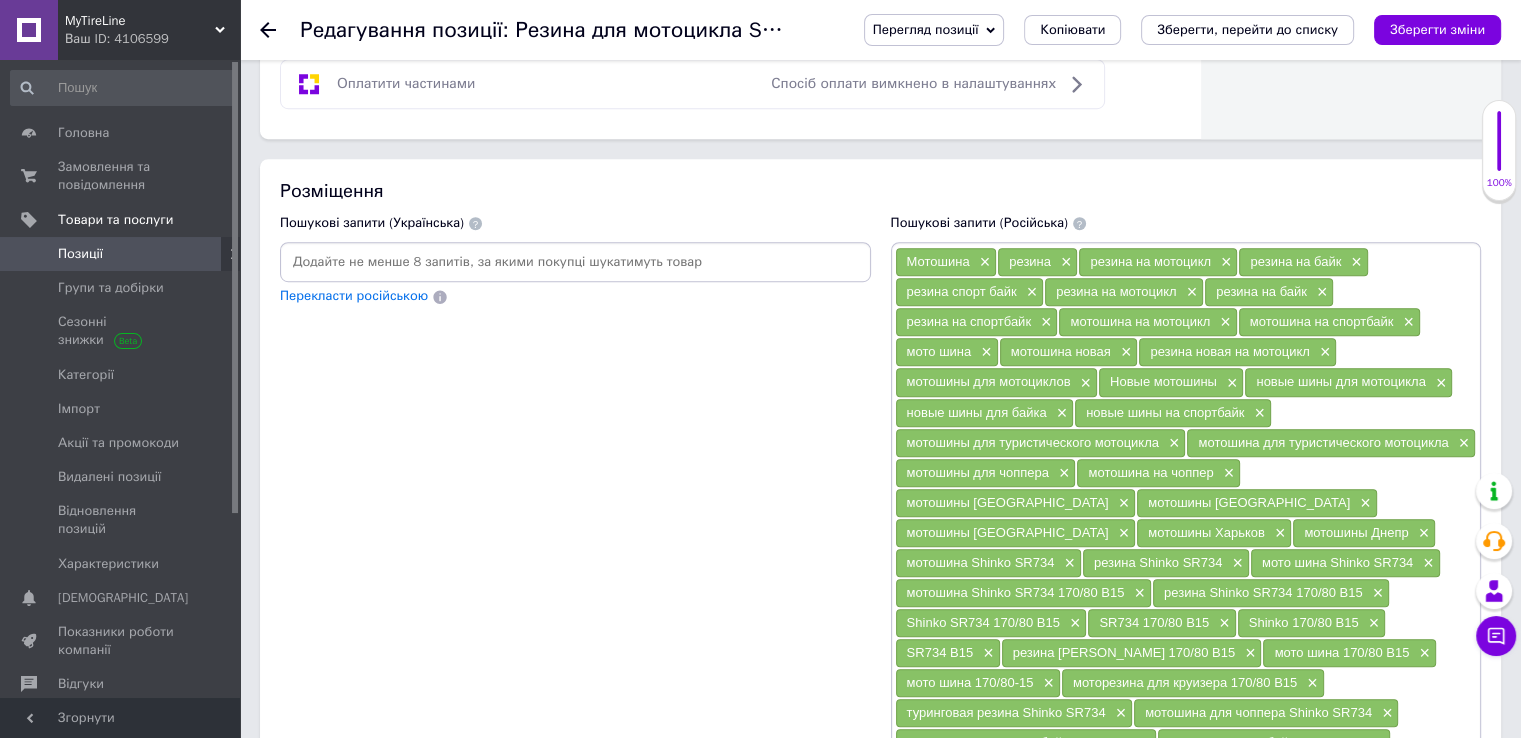 click at bounding box center [575, 262] 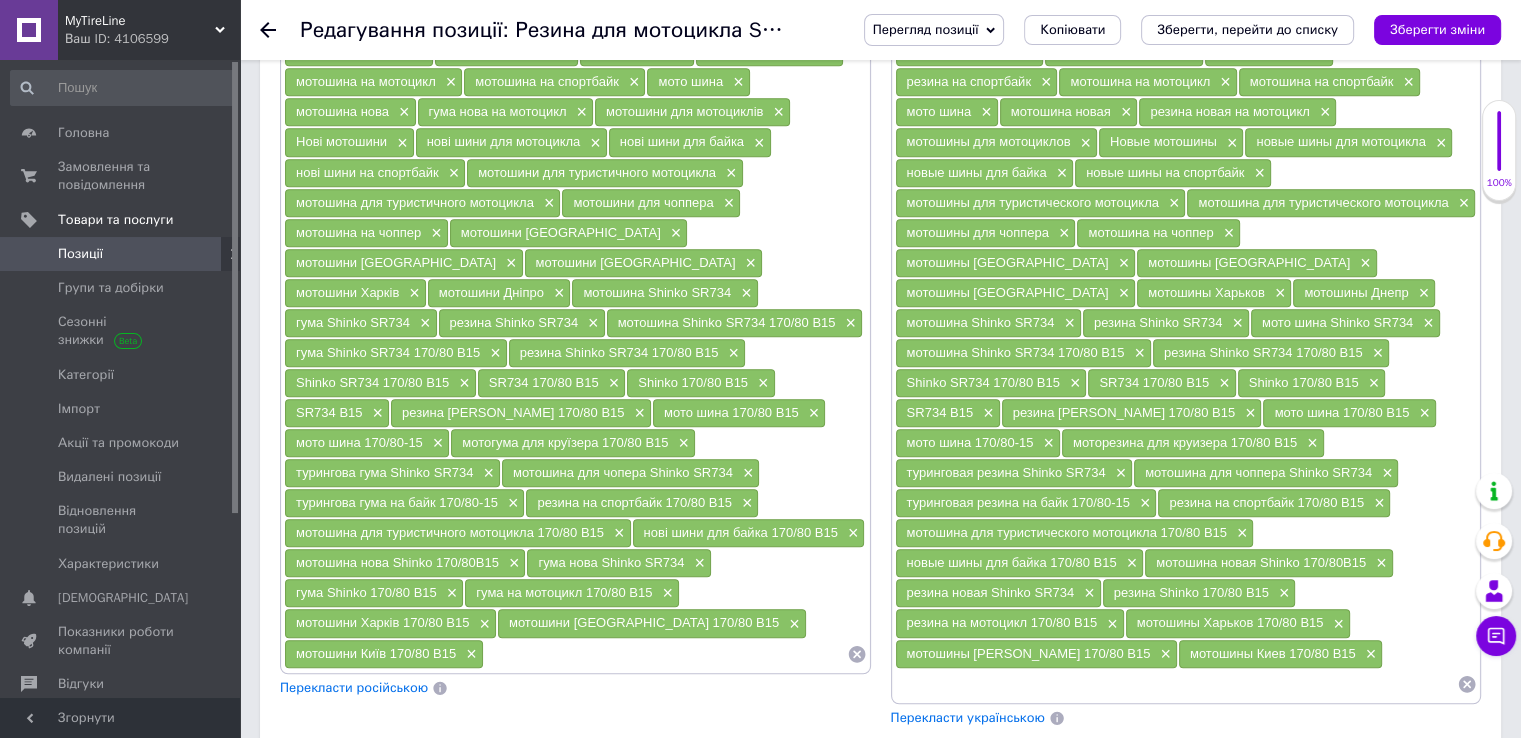 scroll, scrollTop: 1728, scrollLeft: 0, axis: vertical 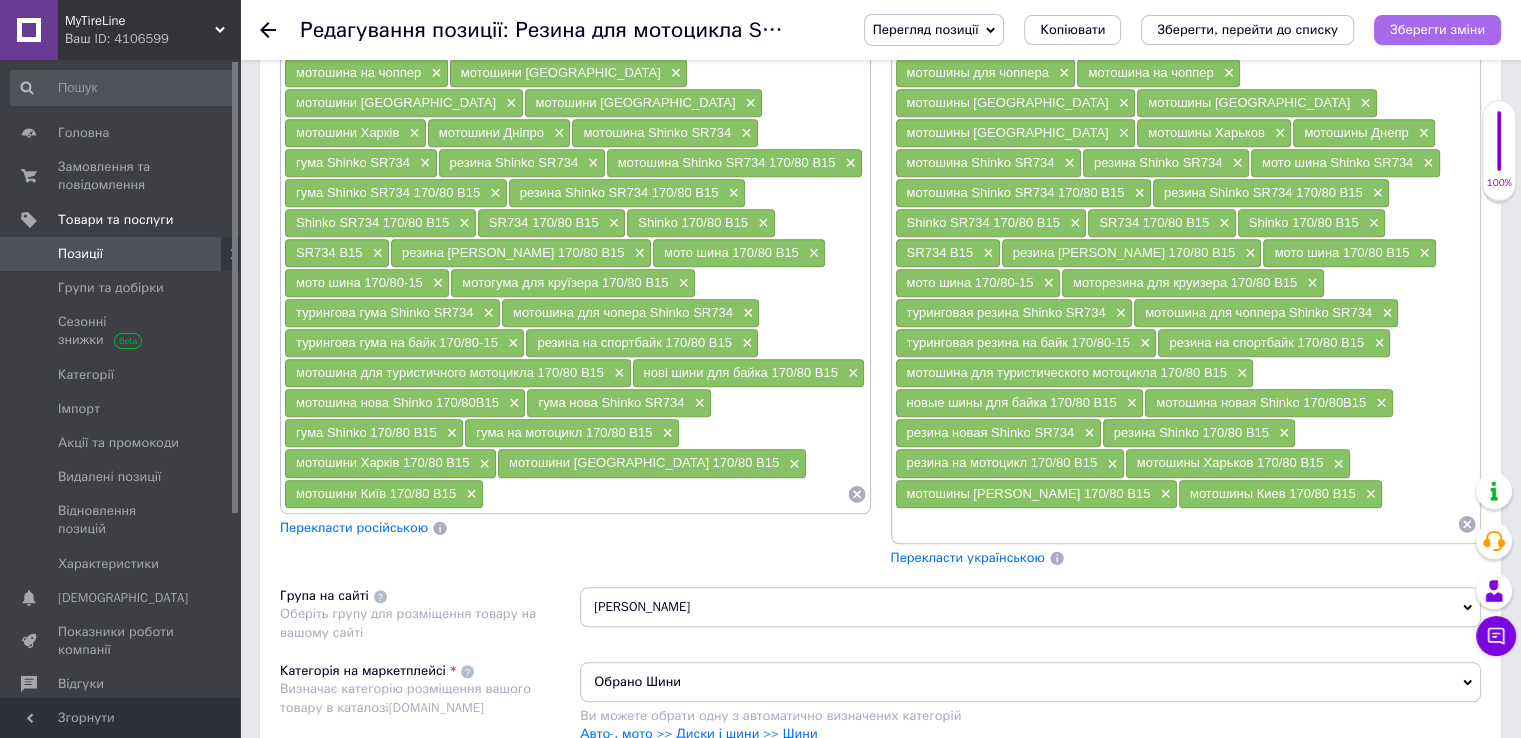 click on "Зберегти зміни" at bounding box center (1437, 30) 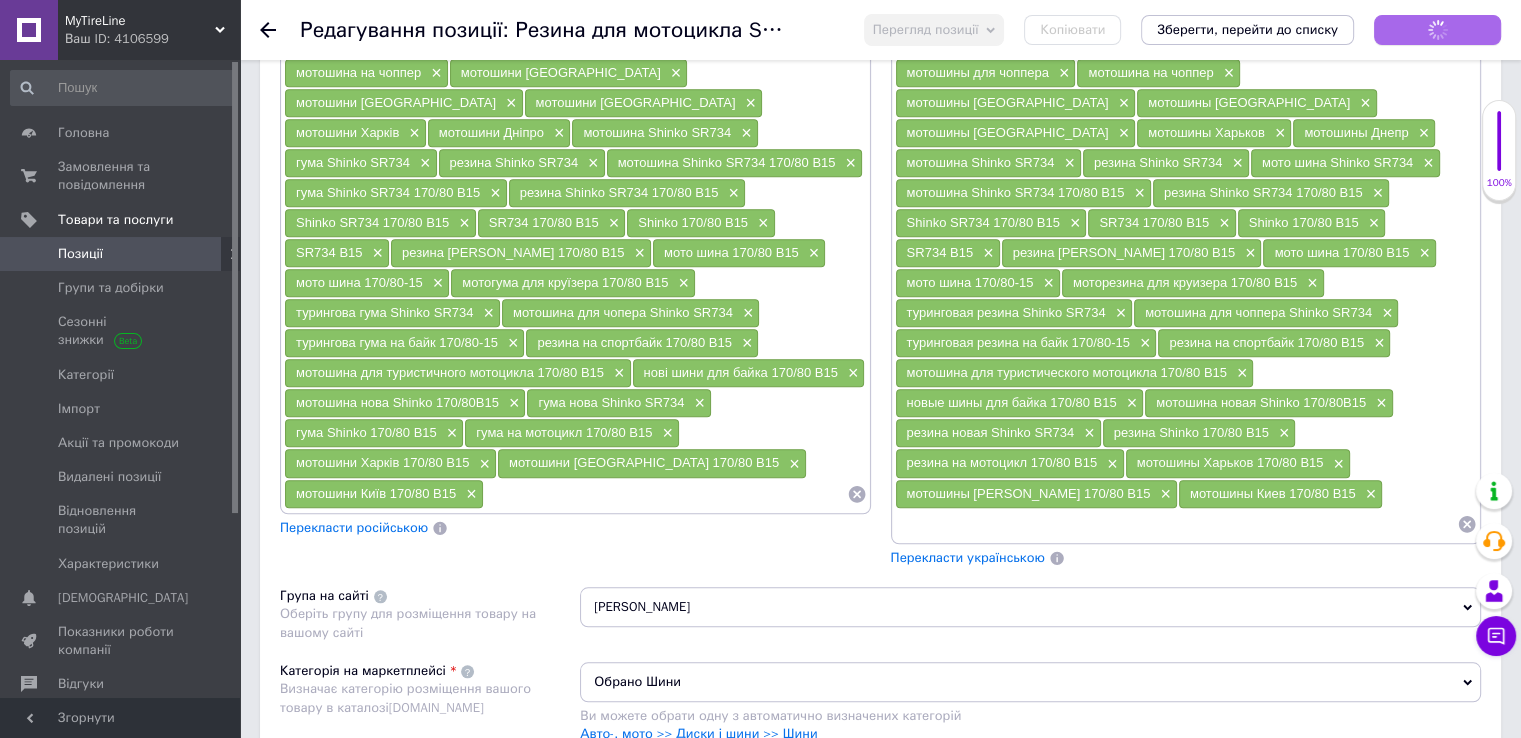 checkbox on "true" 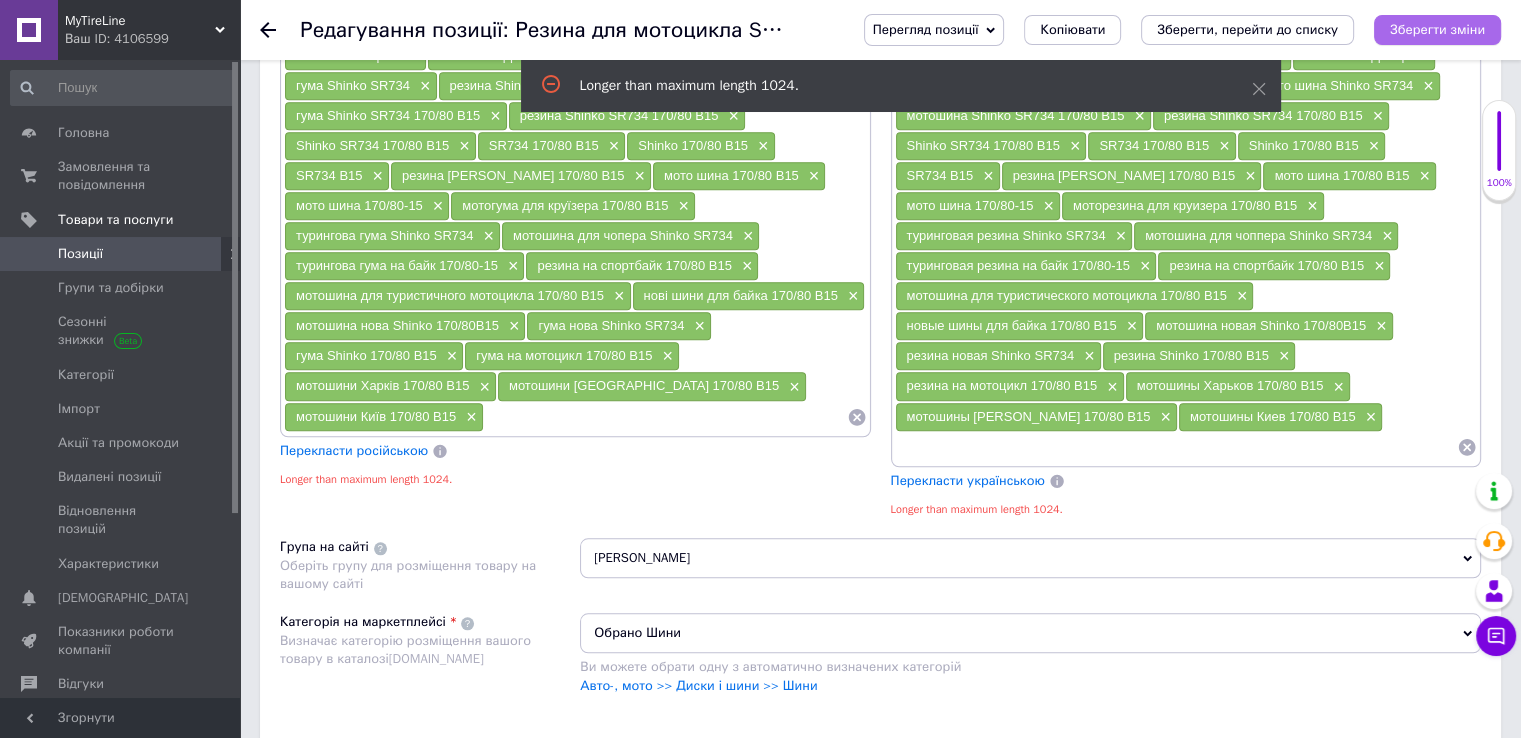 scroll, scrollTop: 1871, scrollLeft: 0, axis: vertical 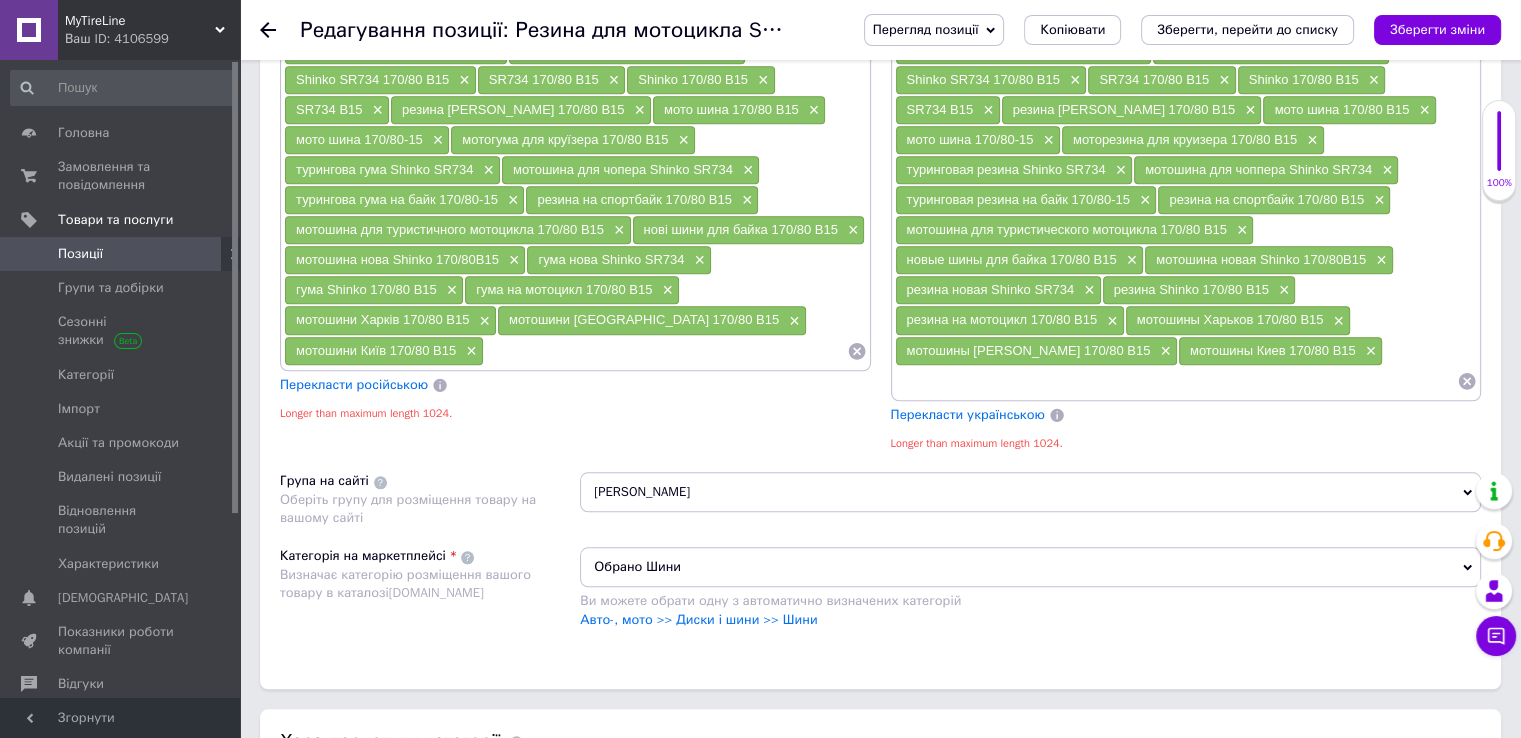 type 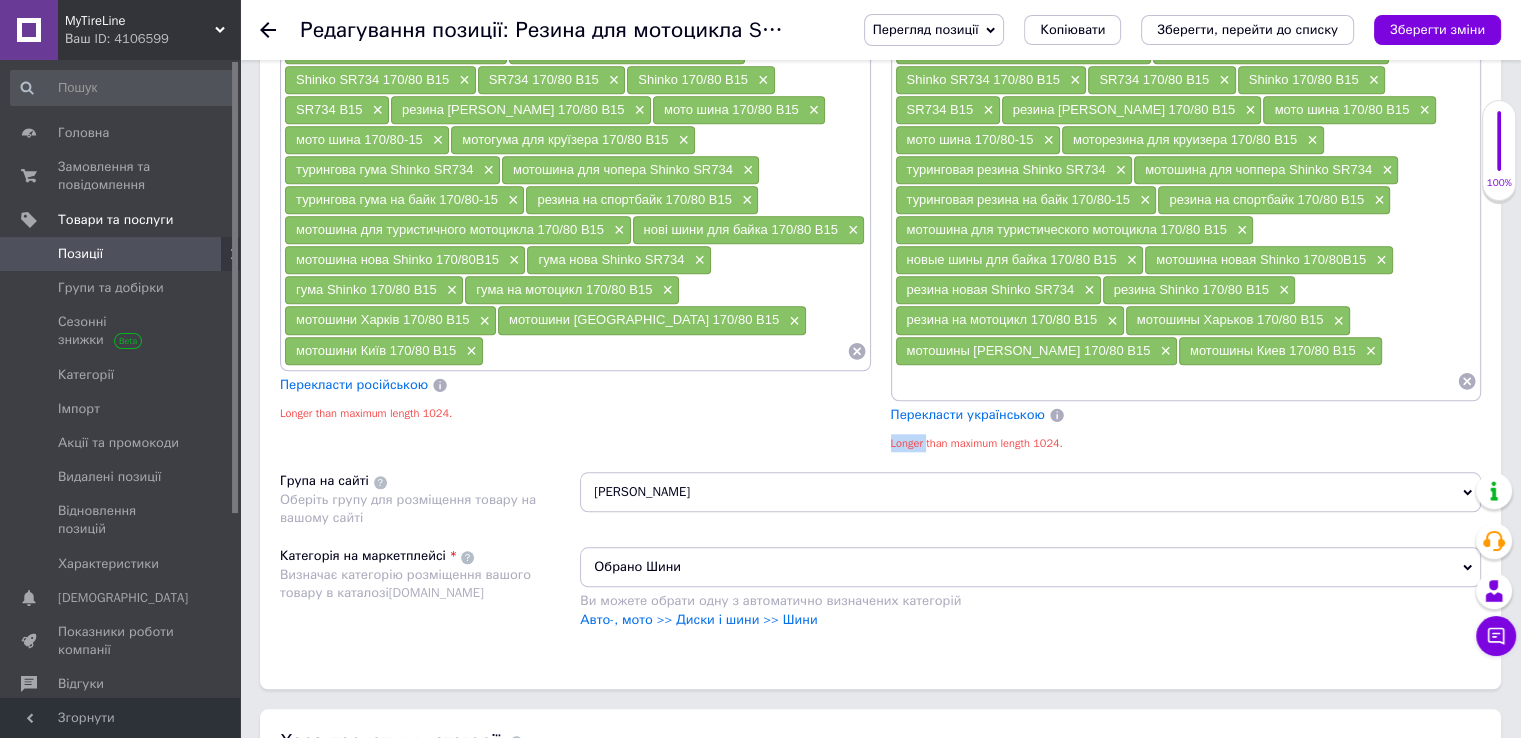 click on "Longer than maximum length 1024." at bounding box center (977, 443) 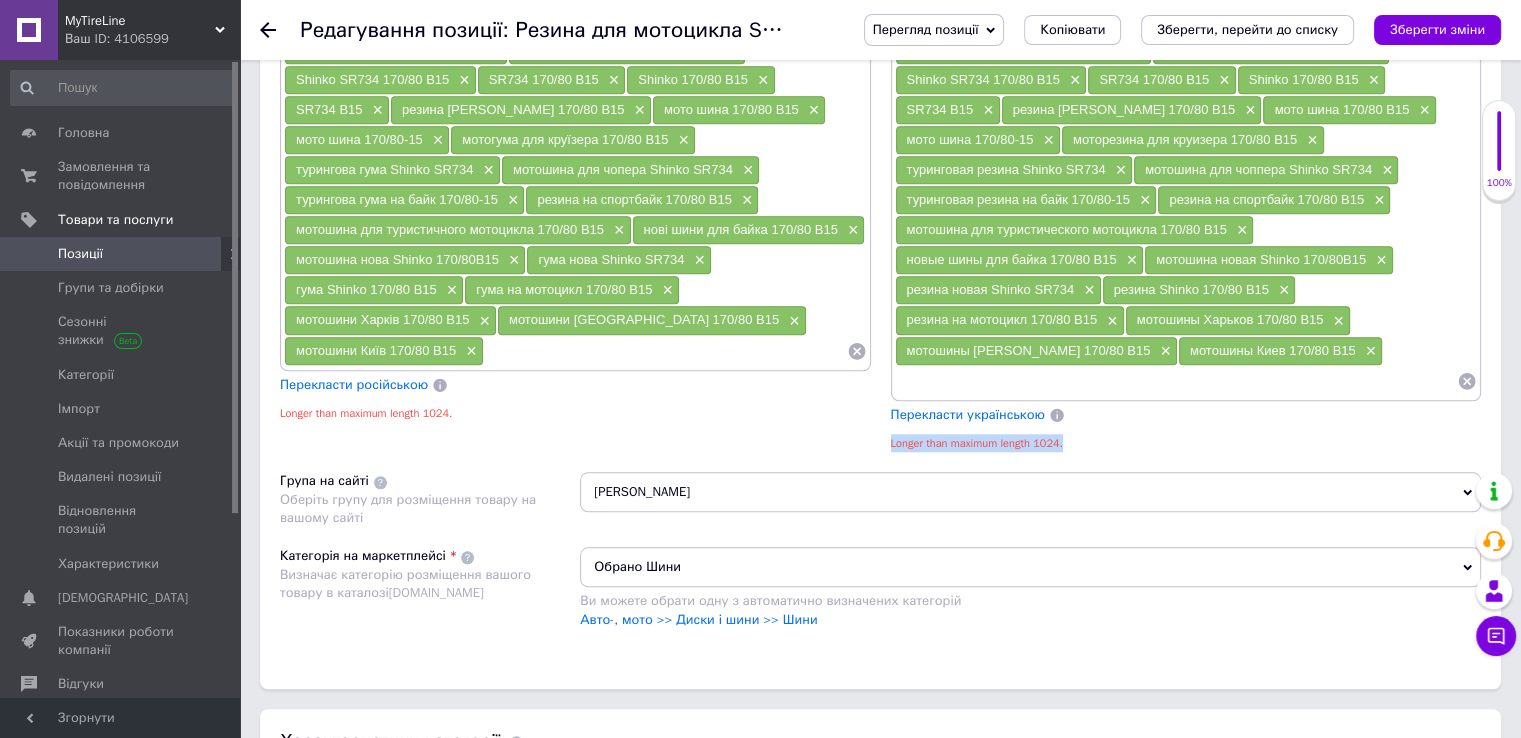 click on "Longer than maximum length 1024." at bounding box center [977, 443] 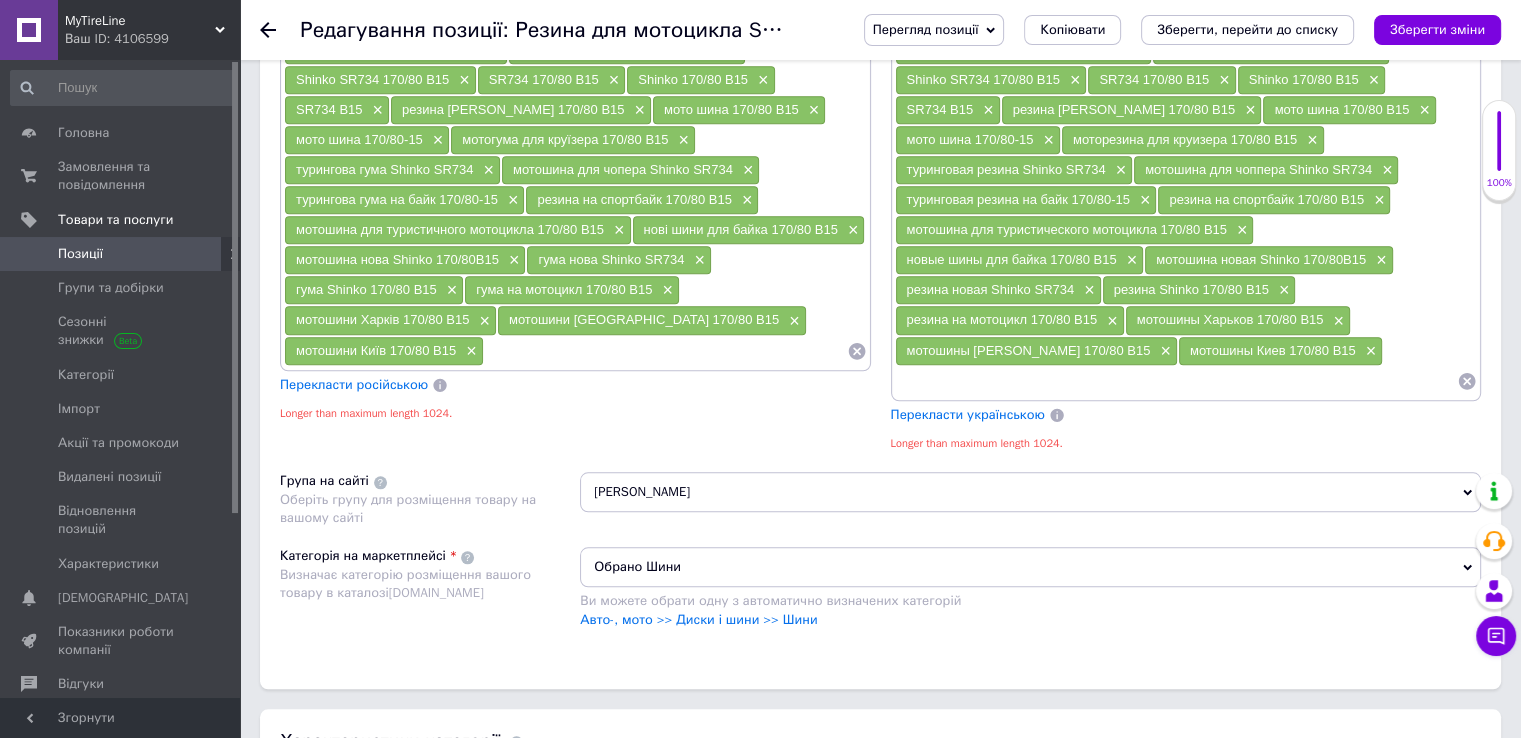 click on "Longer than maximum length 1024." at bounding box center [575, 413] 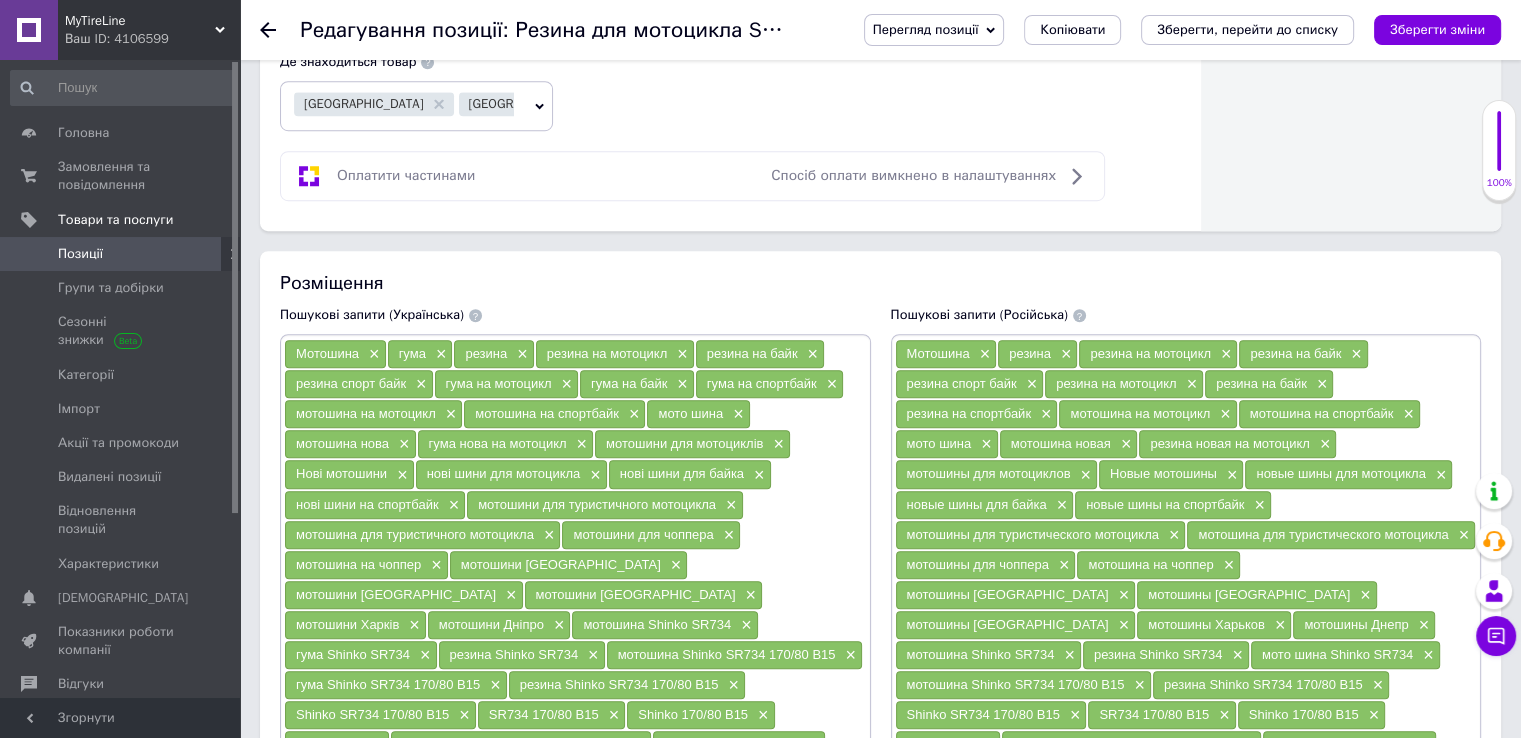 scroll, scrollTop: 1171, scrollLeft: 0, axis: vertical 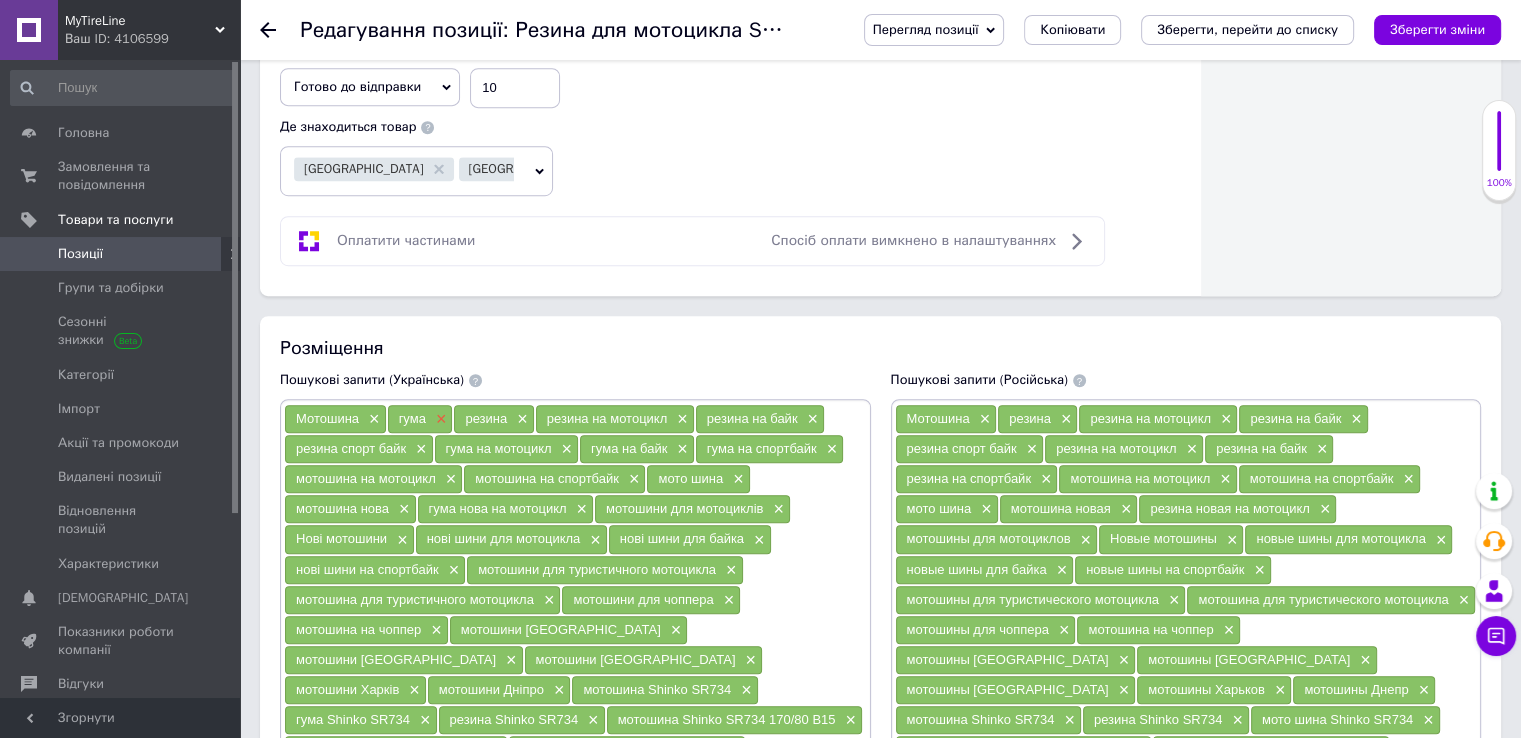 click on "×" at bounding box center [439, 419] 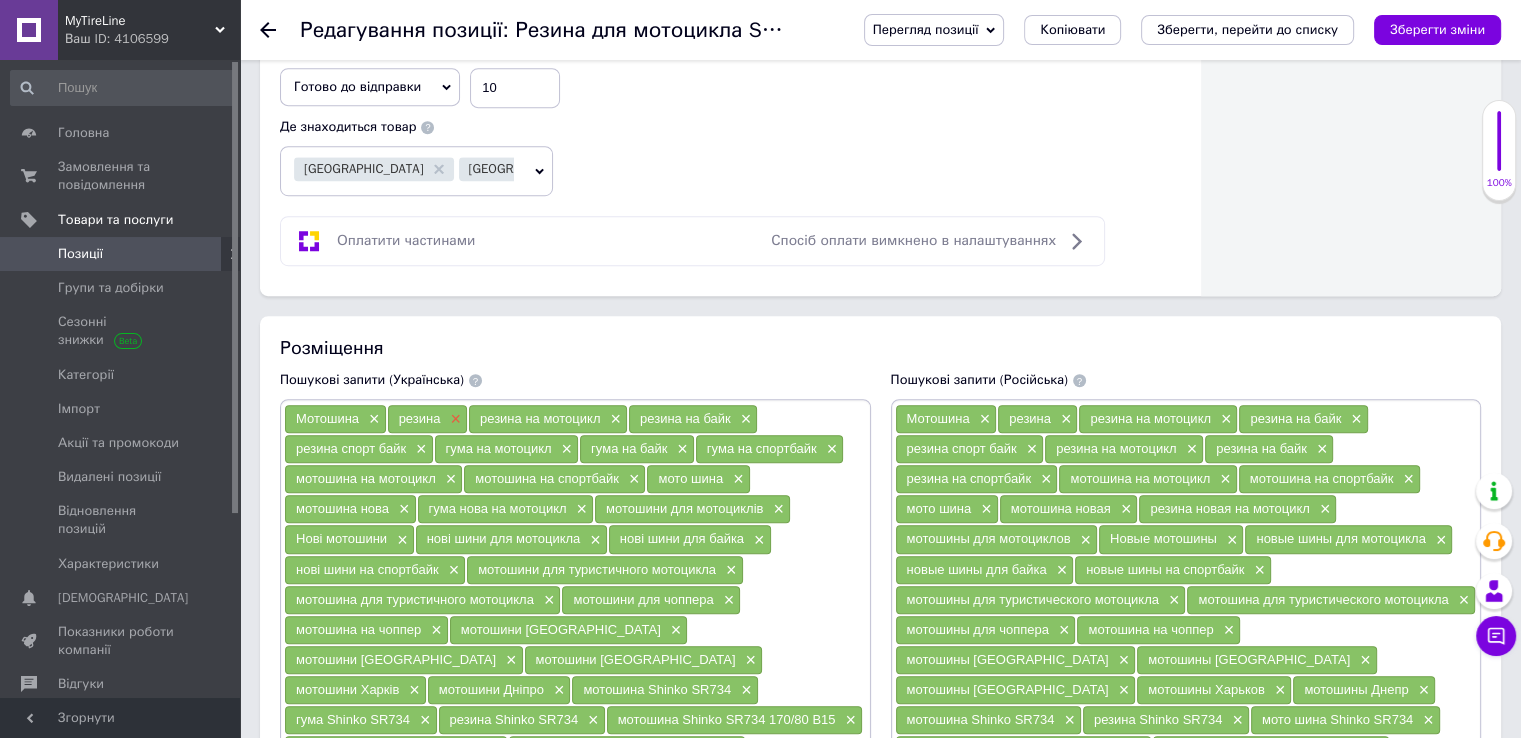 click on "×" at bounding box center (453, 419) 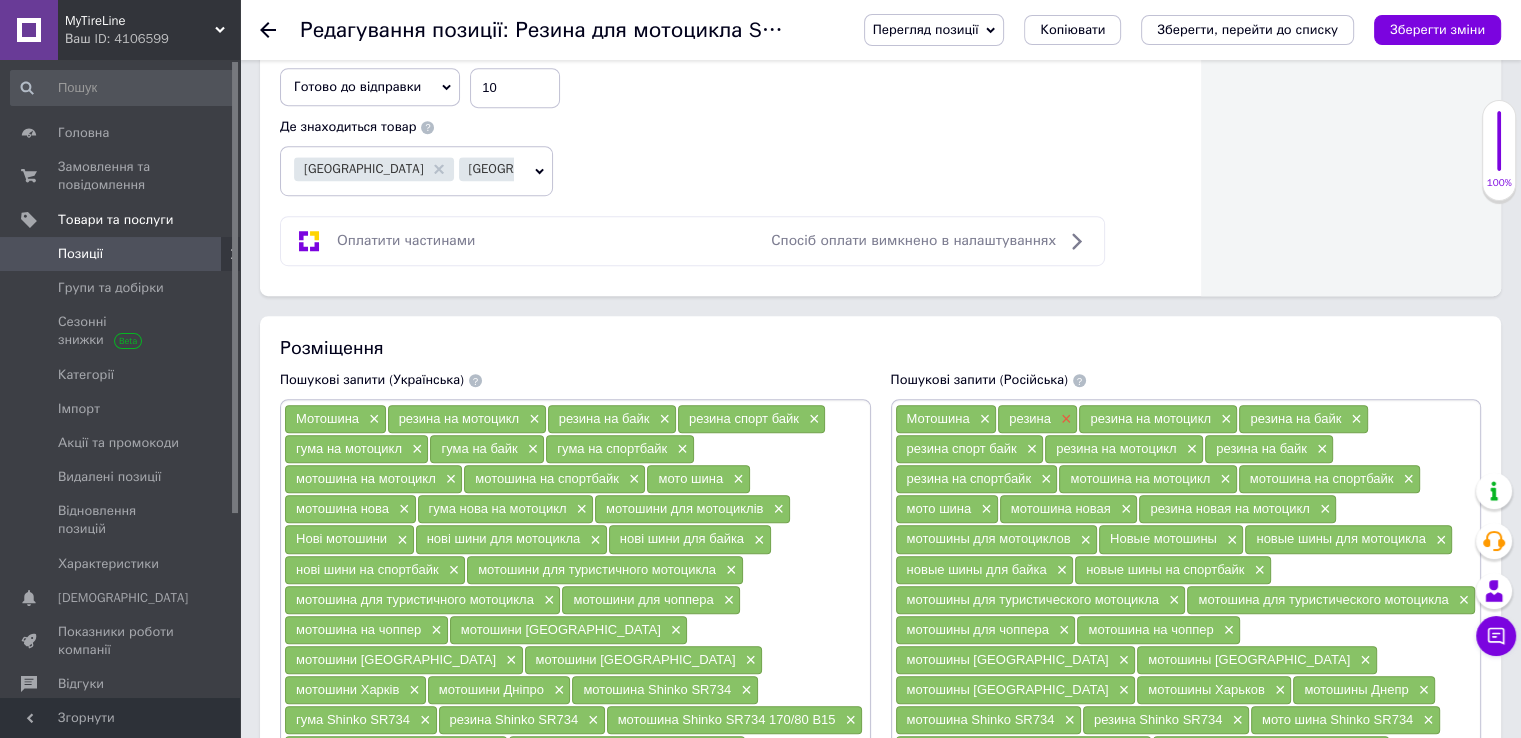 click on "×" at bounding box center [1064, 419] 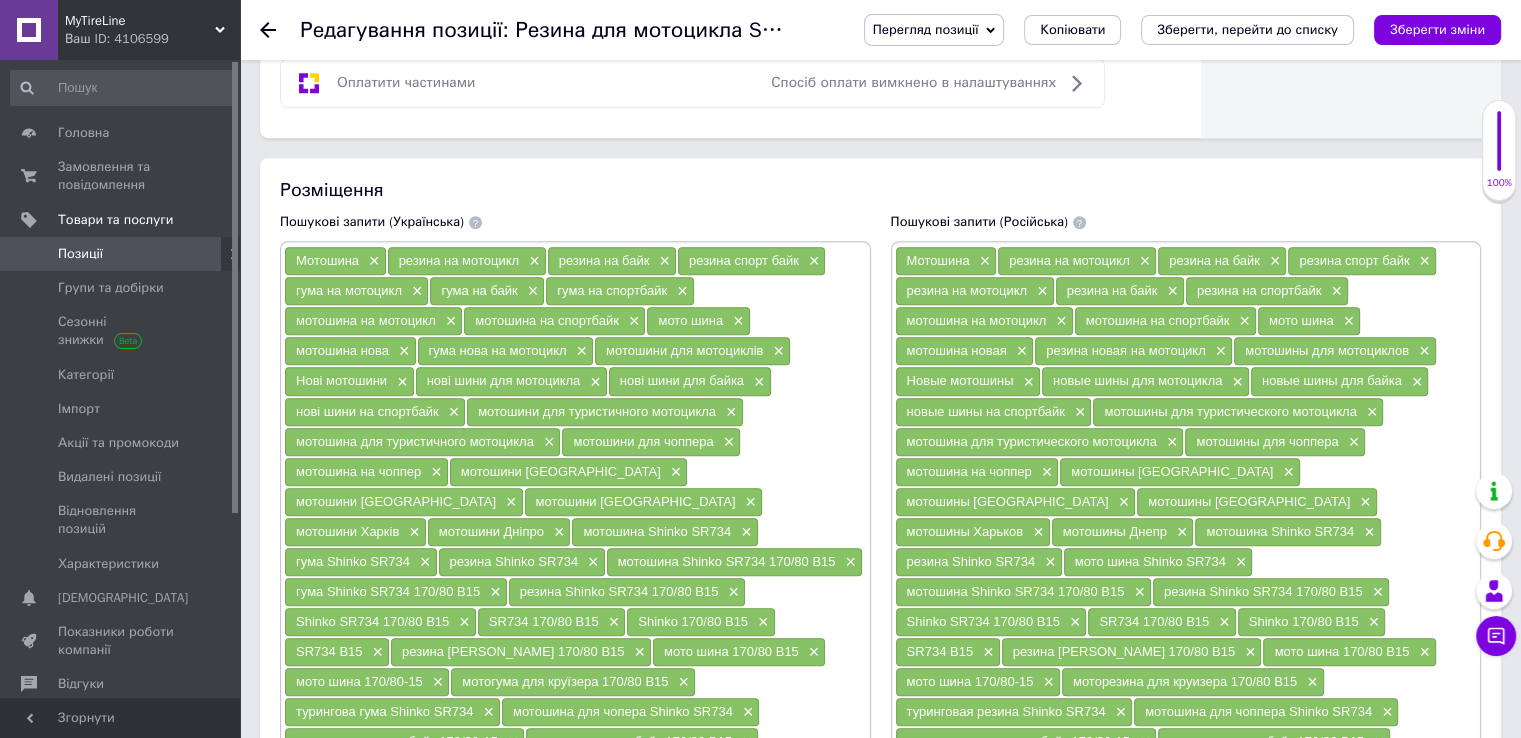 scroll, scrollTop: 1371, scrollLeft: 0, axis: vertical 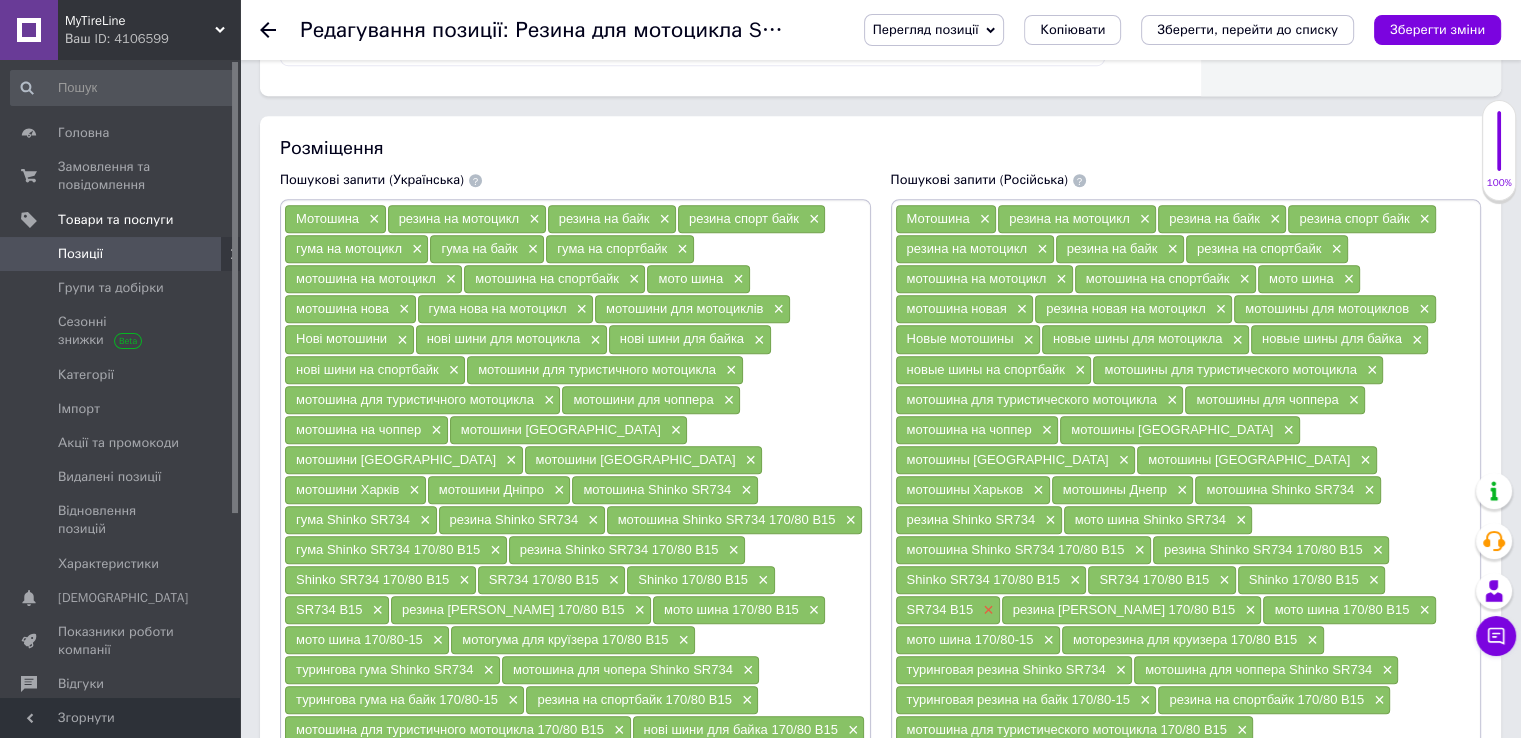 click on "×" at bounding box center (986, 610) 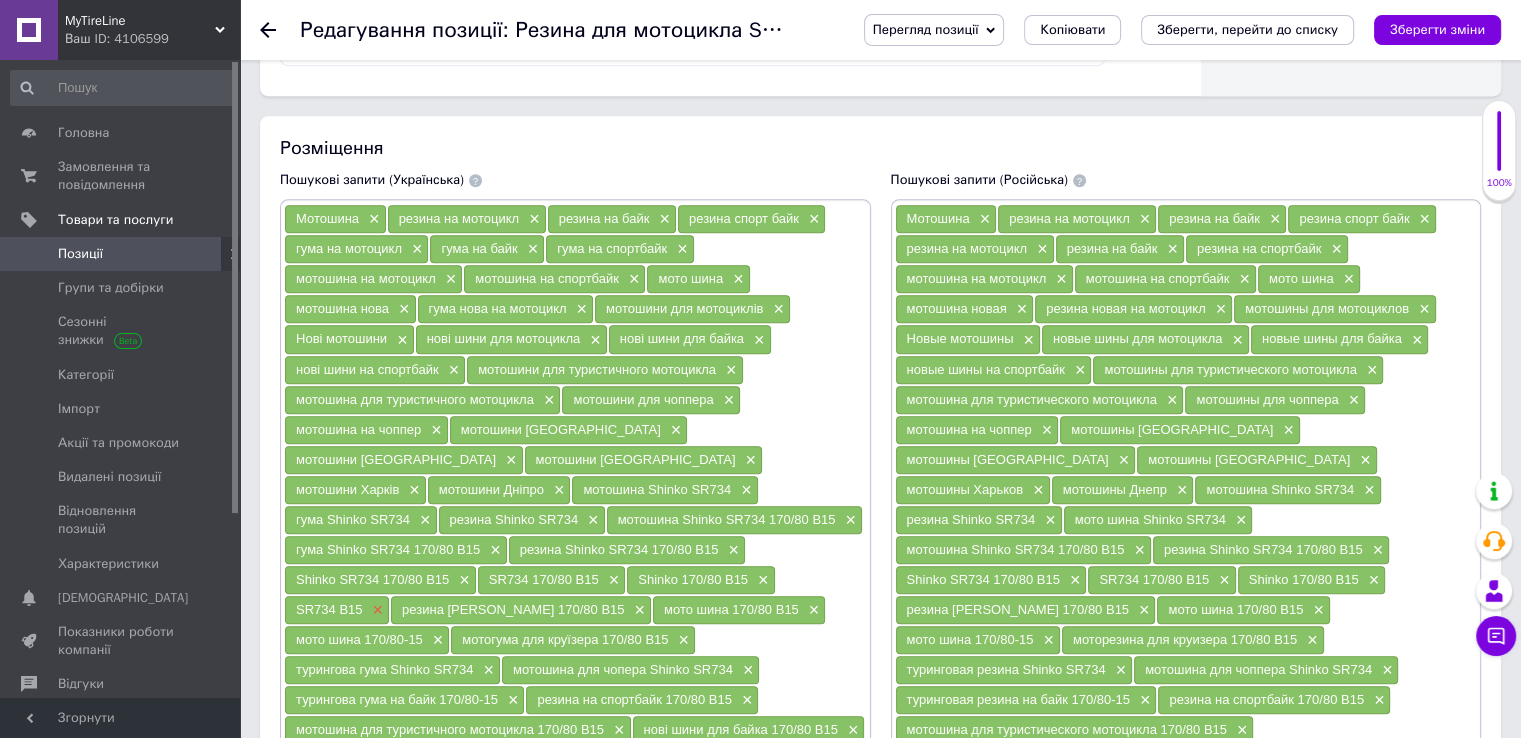 click on "×" at bounding box center (376, 610) 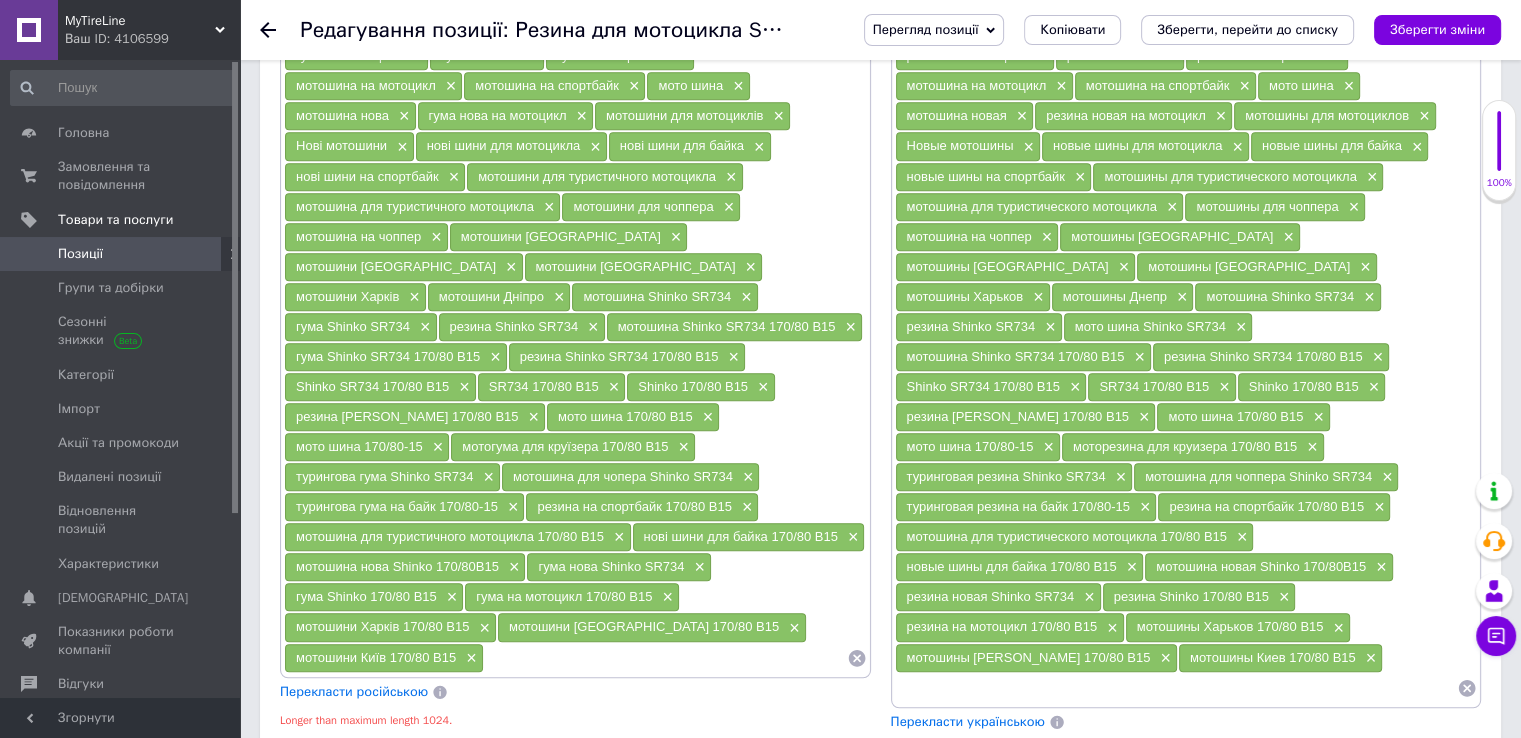 scroll, scrollTop: 1571, scrollLeft: 0, axis: vertical 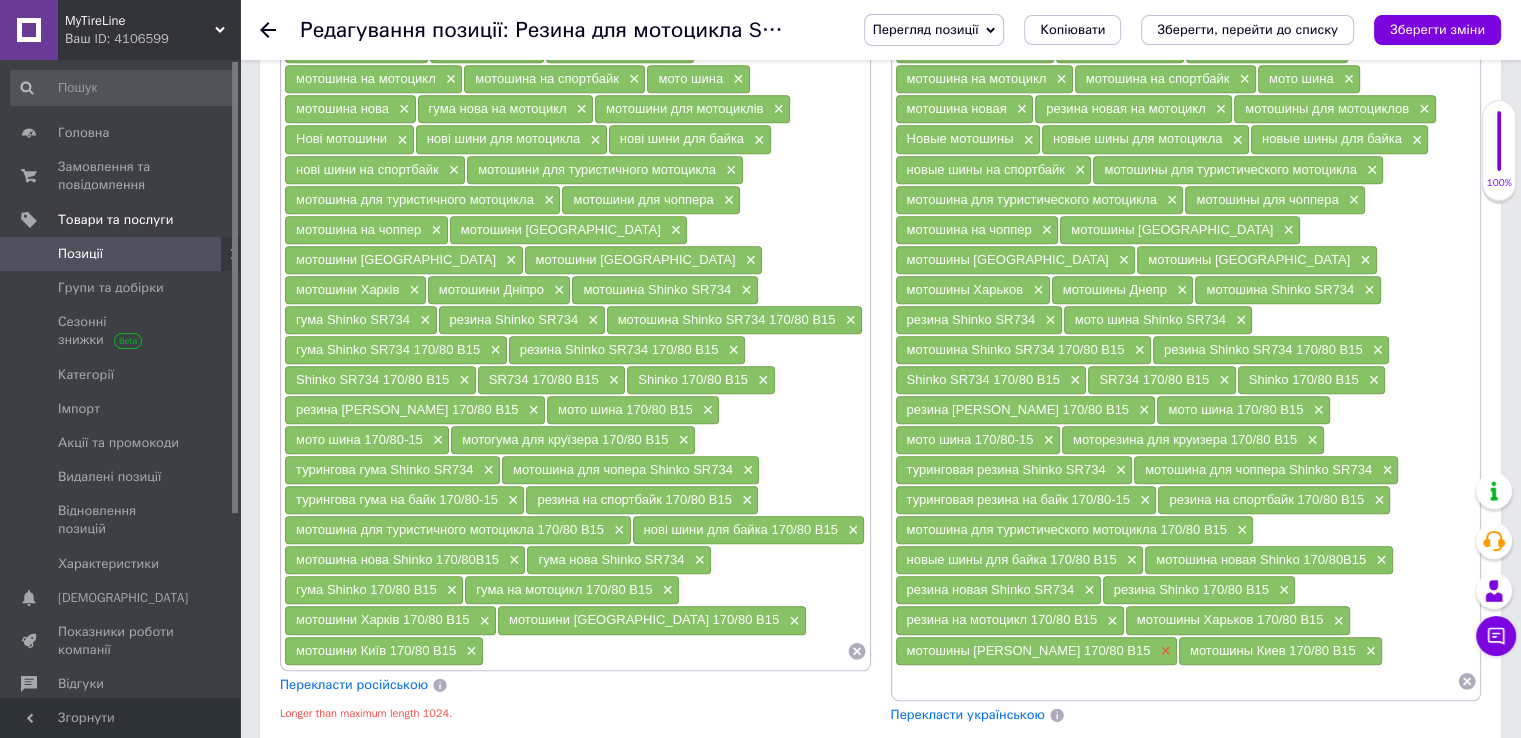 click on "×" at bounding box center [1163, 651] 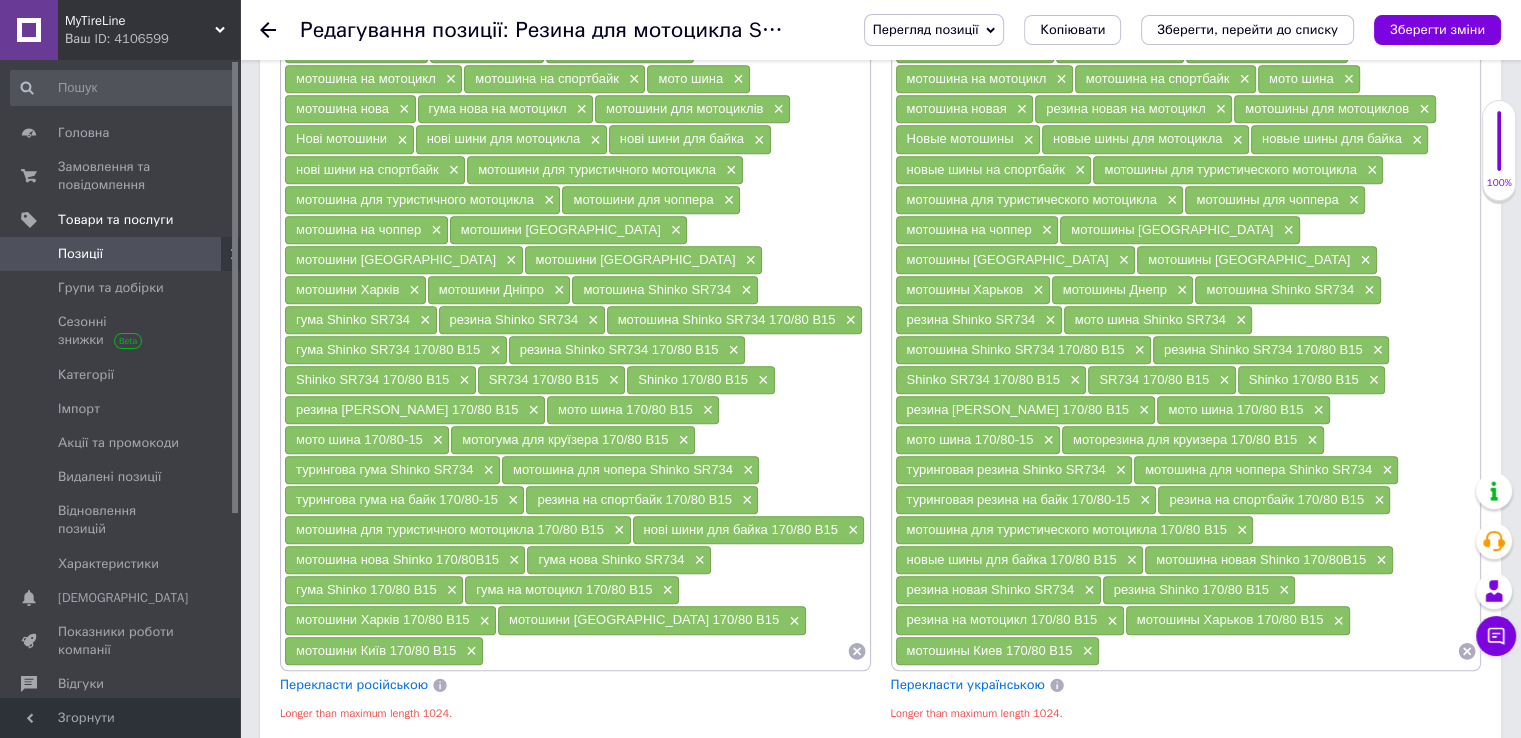 click on "×" at bounding box center (1085, 651) 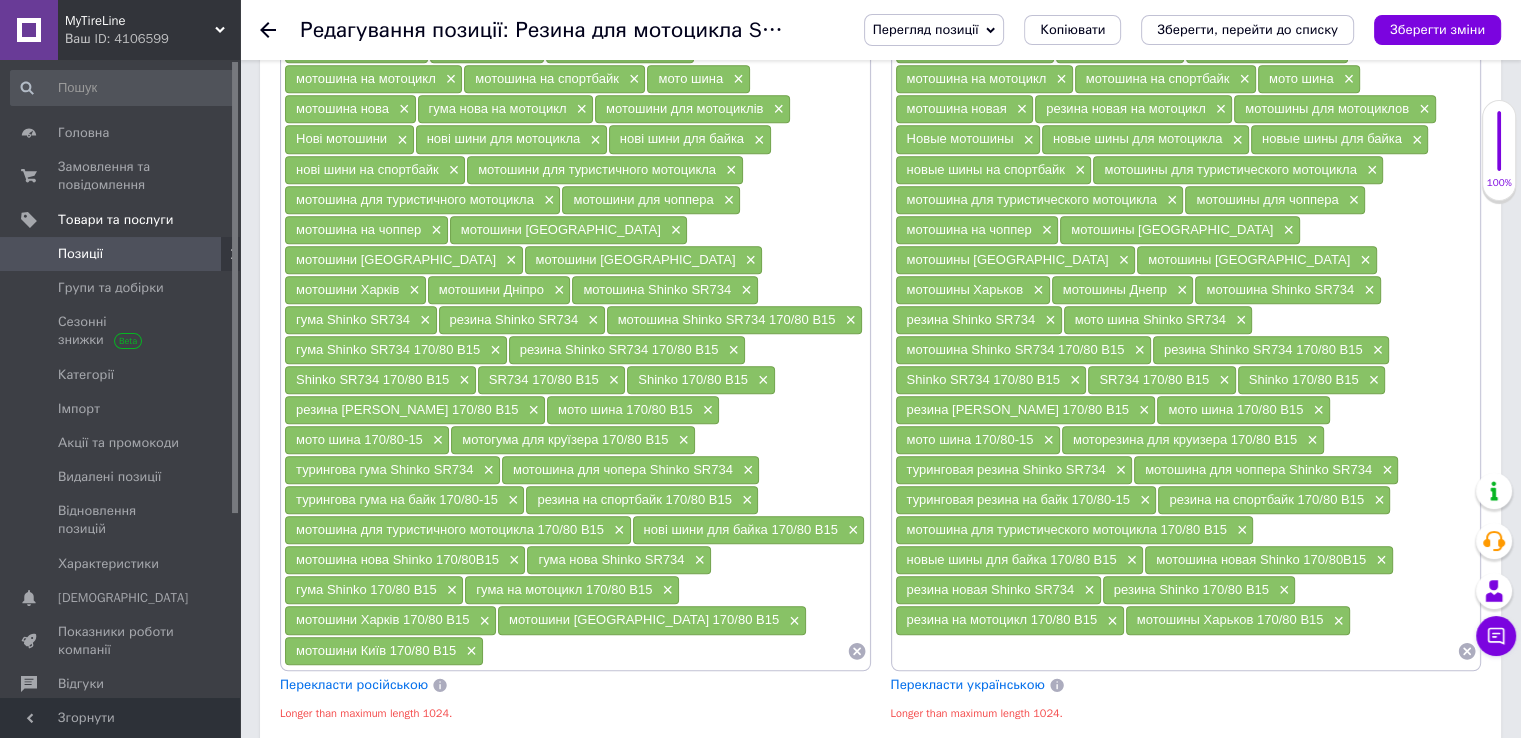 click on "×" at bounding box center [1336, 621] 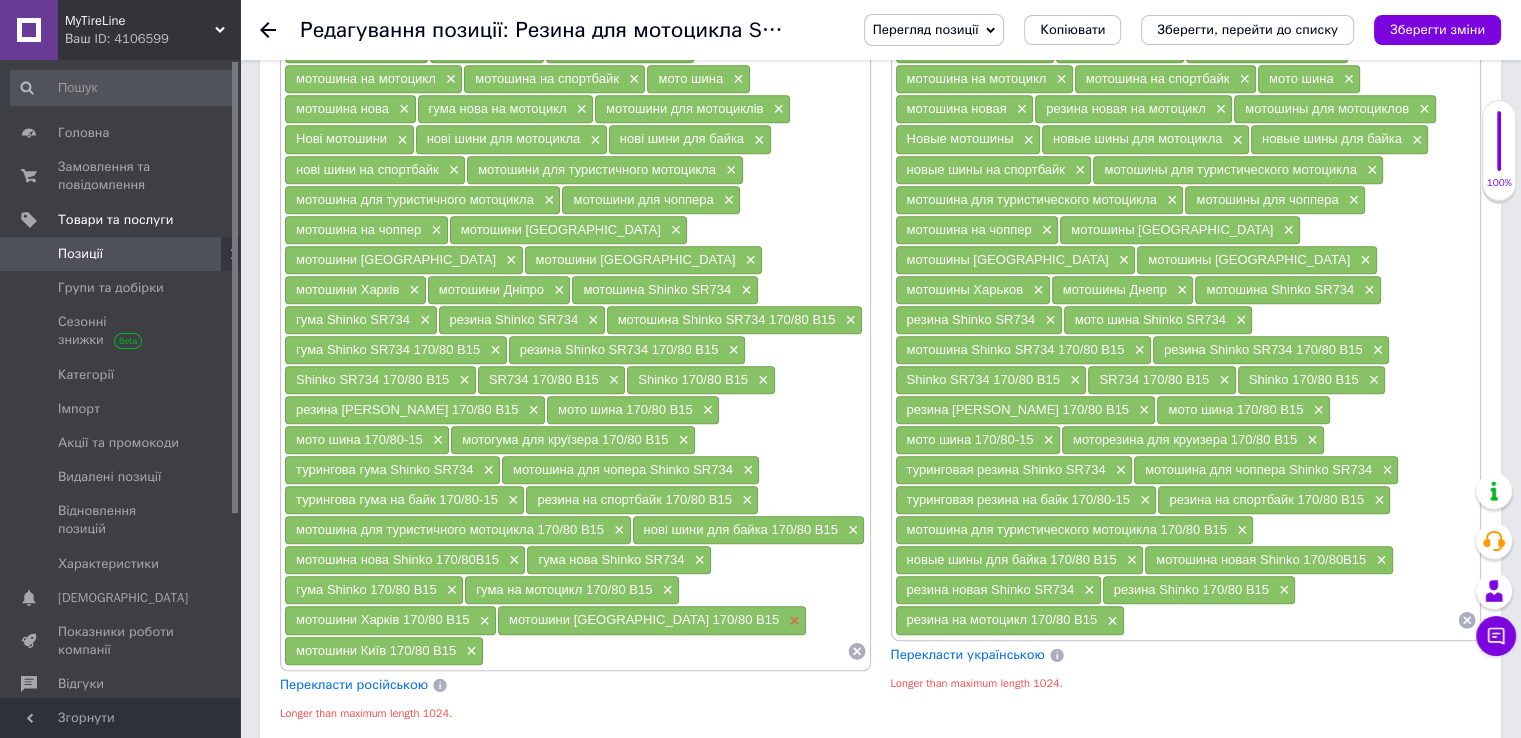 click on "×" at bounding box center (792, 621) 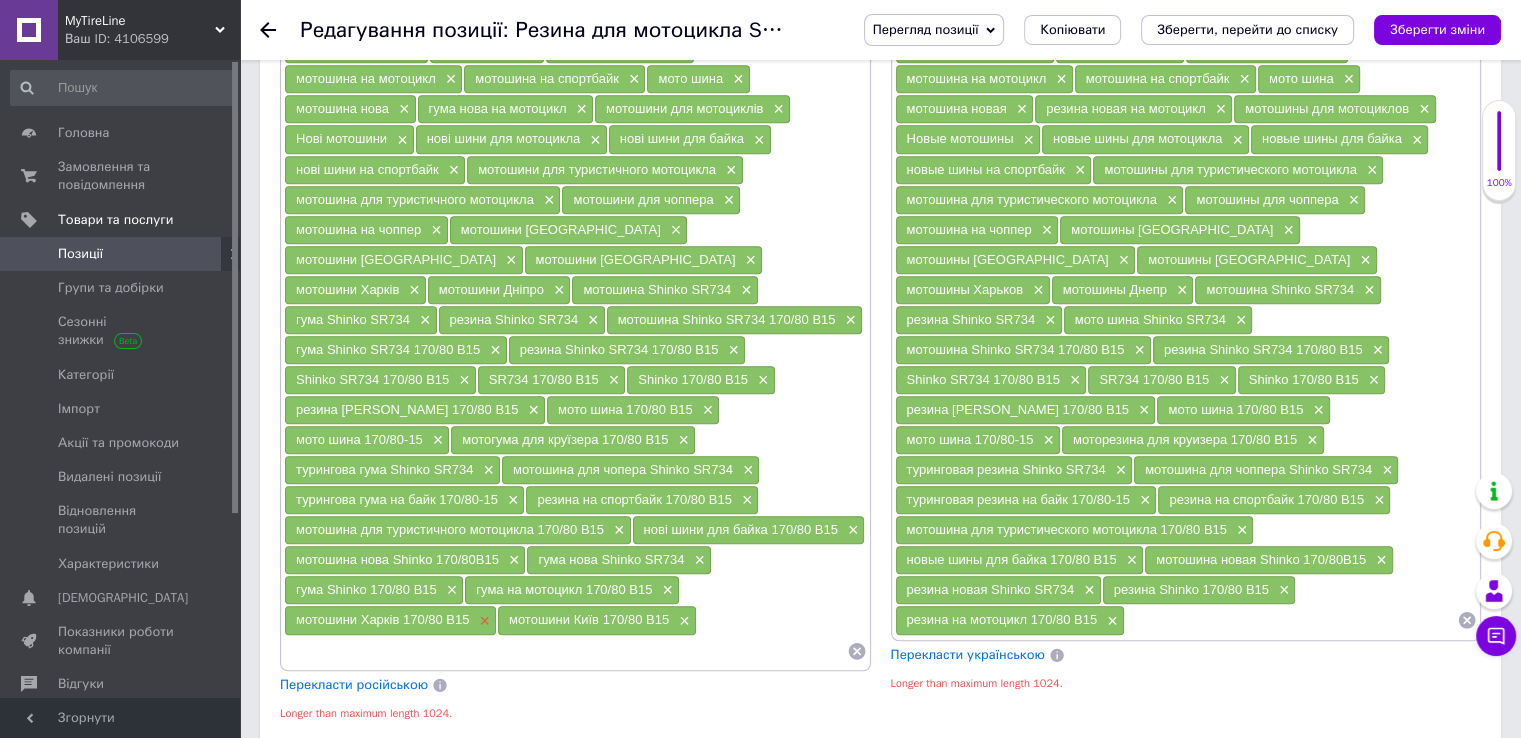 click on "×" at bounding box center [482, 621] 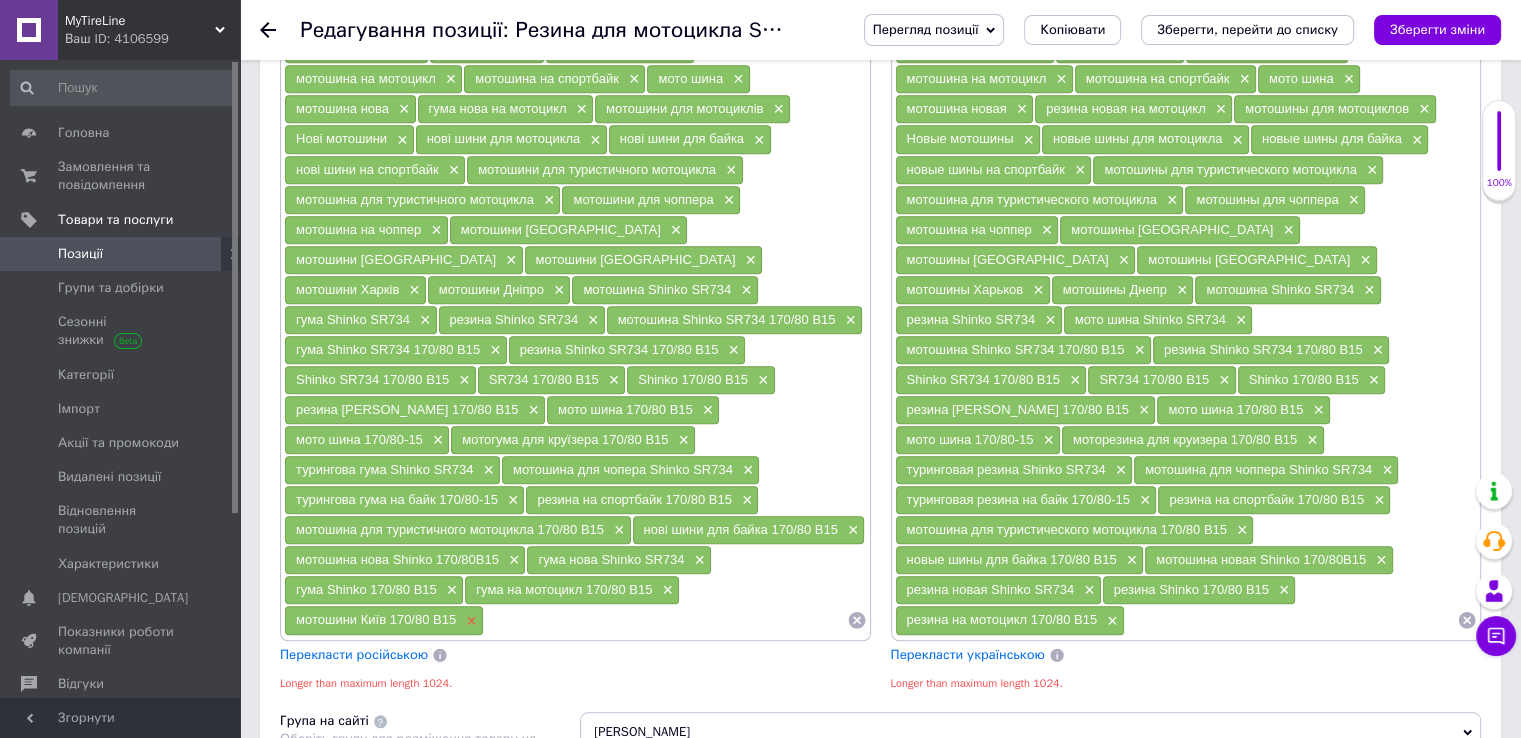 click on "×" at bounding box center [469, 621] 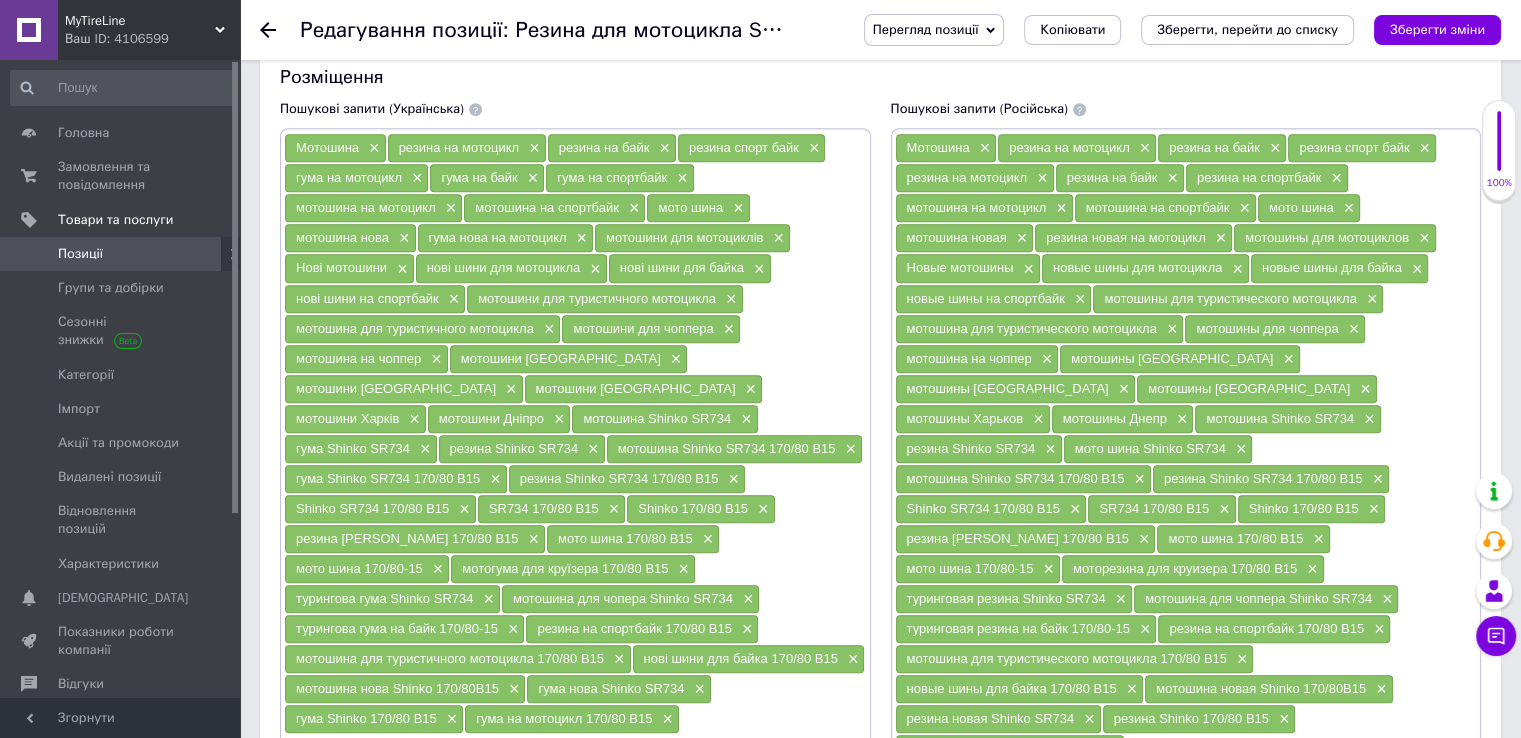 scroll, scrollTop: 1271, scrollLeft: 0, axis: vertical 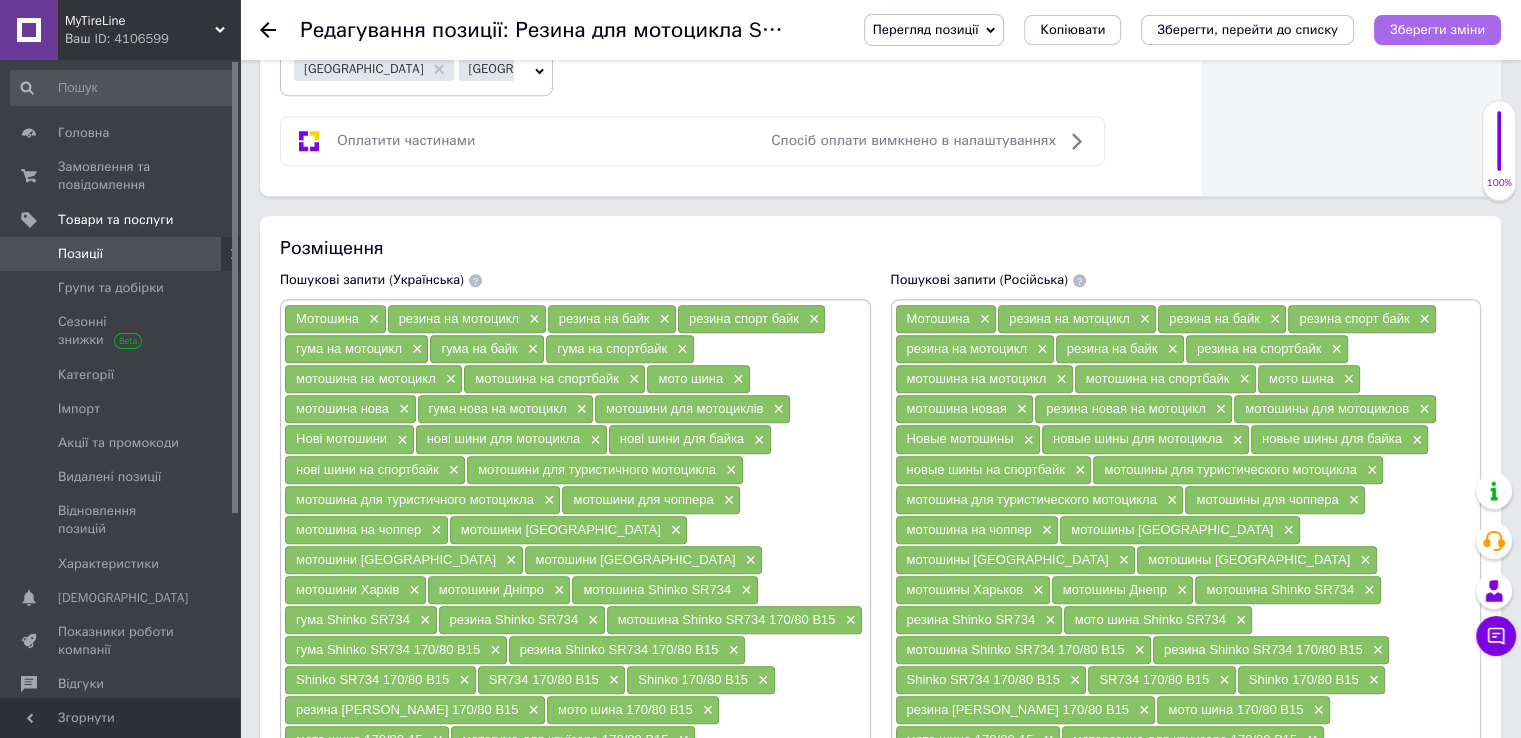 click on "Зберегти зміни" at bounding box center (1437, 30) 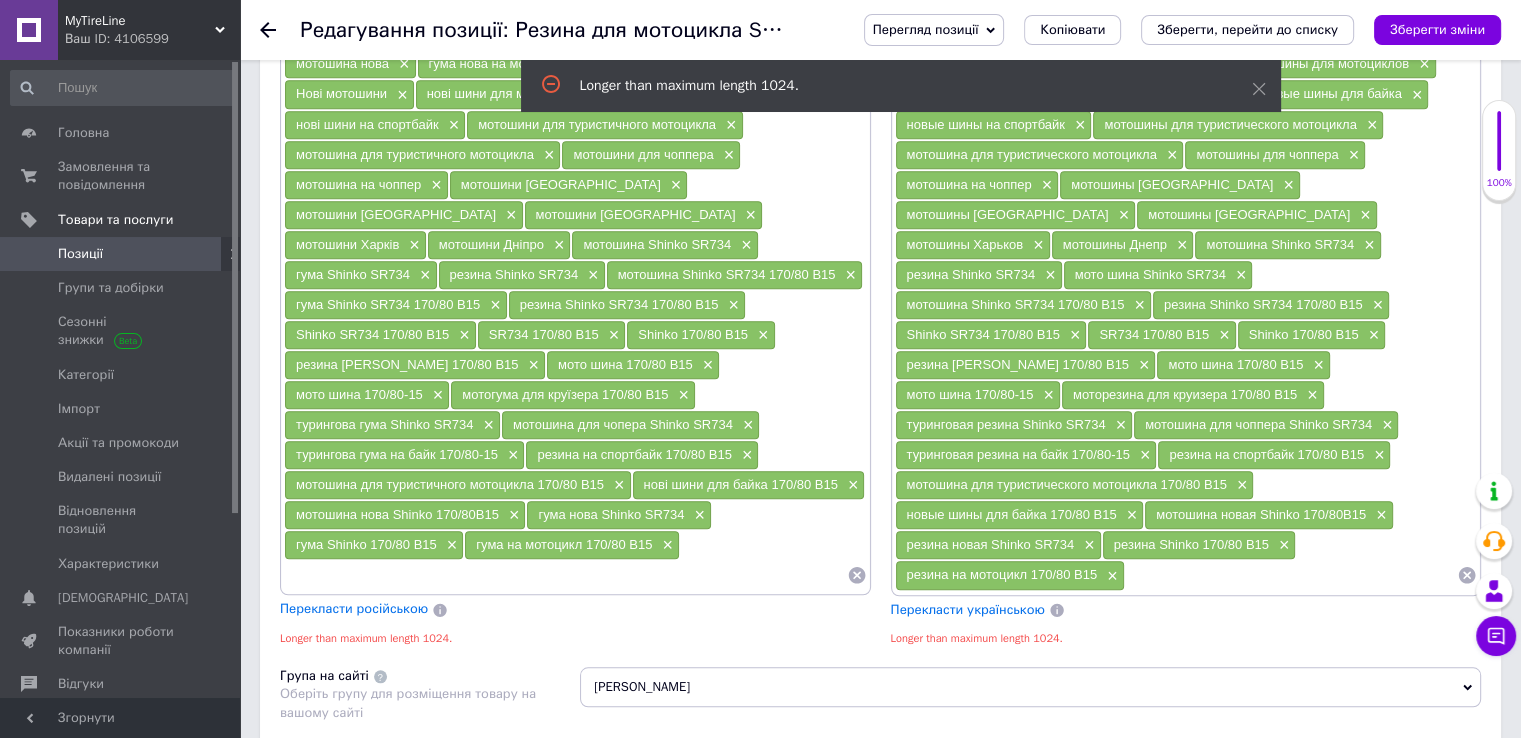 scroll, scrollTop: 1612, scrollLeft: 0, axis: vertical 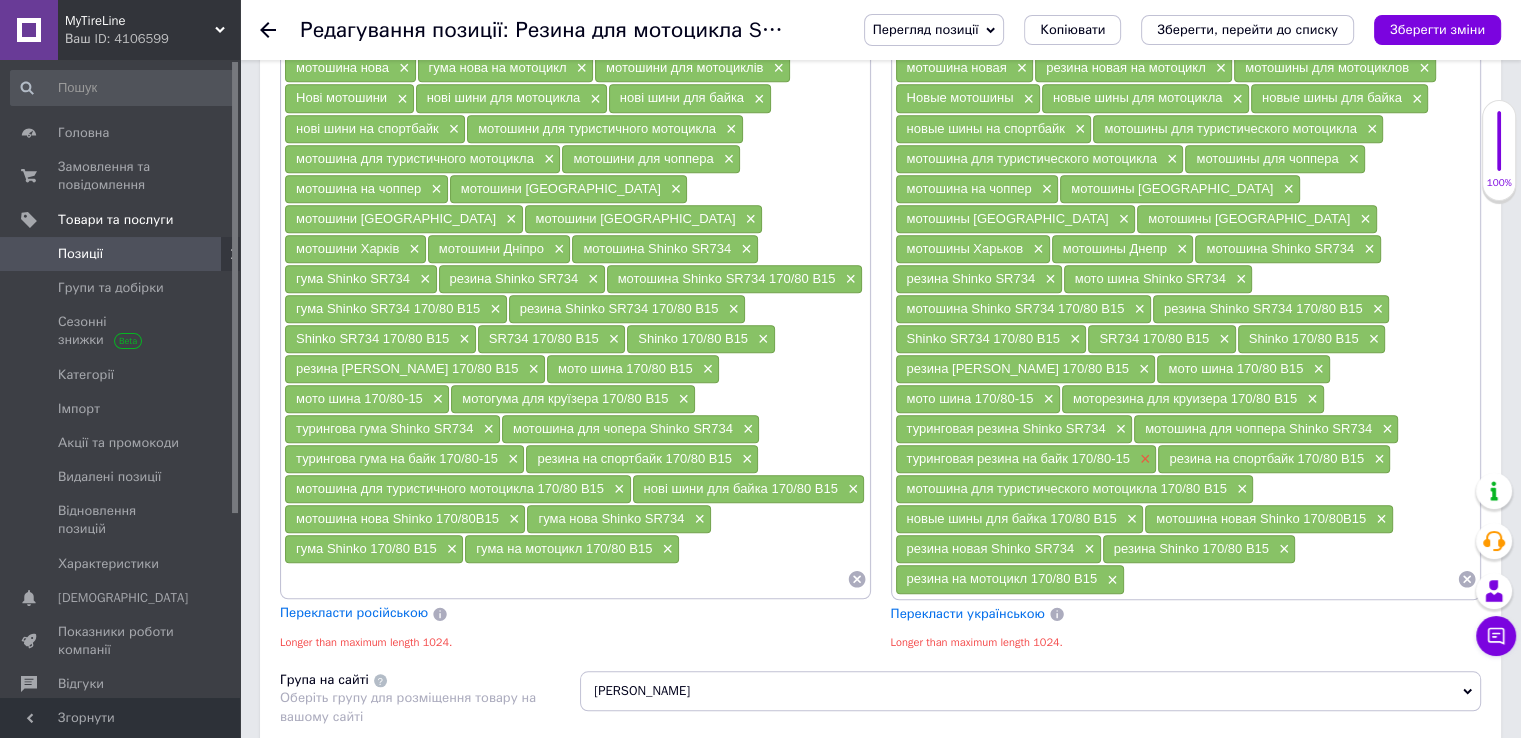 click on "×" at bounding box center [1143, 459] 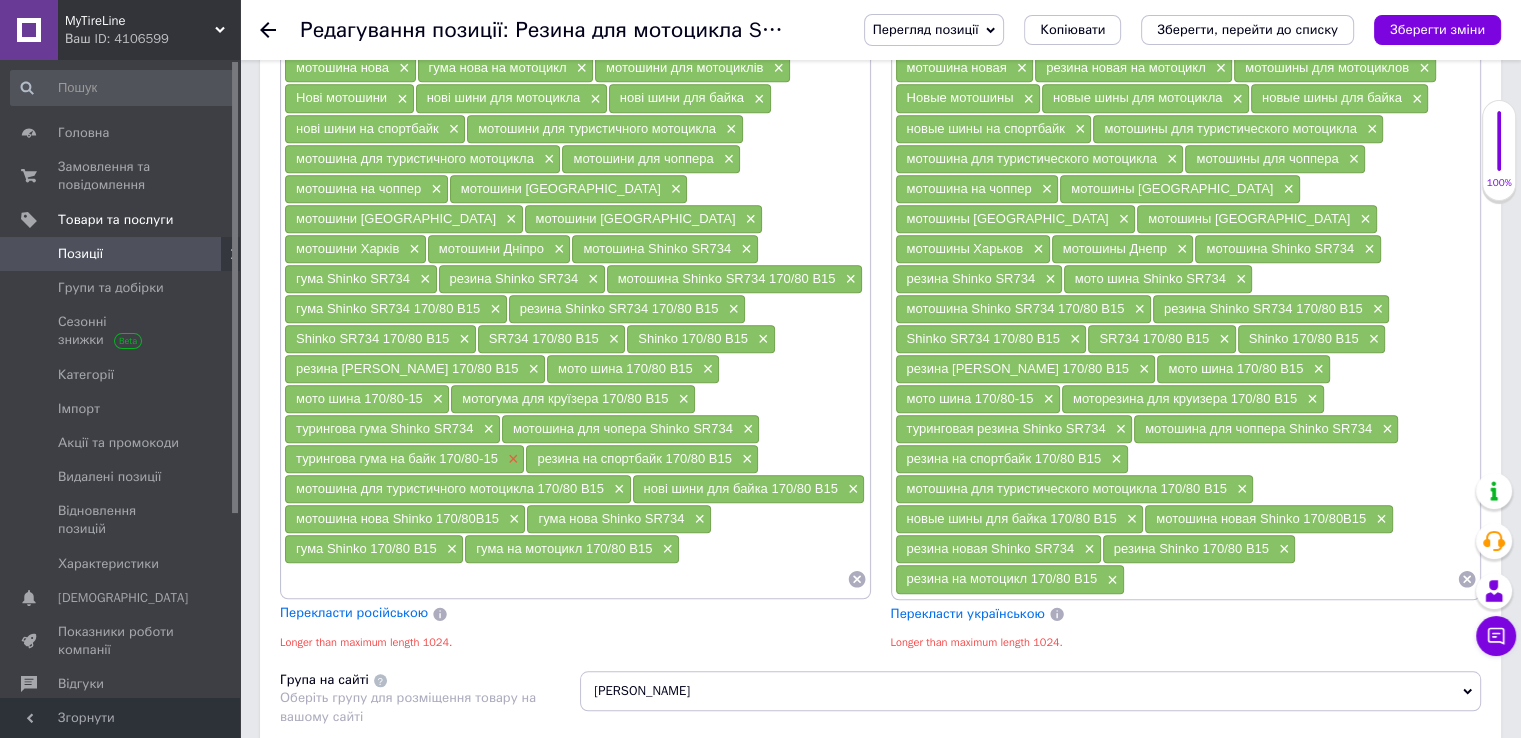 click on "×" at bounding box center (511, 459) 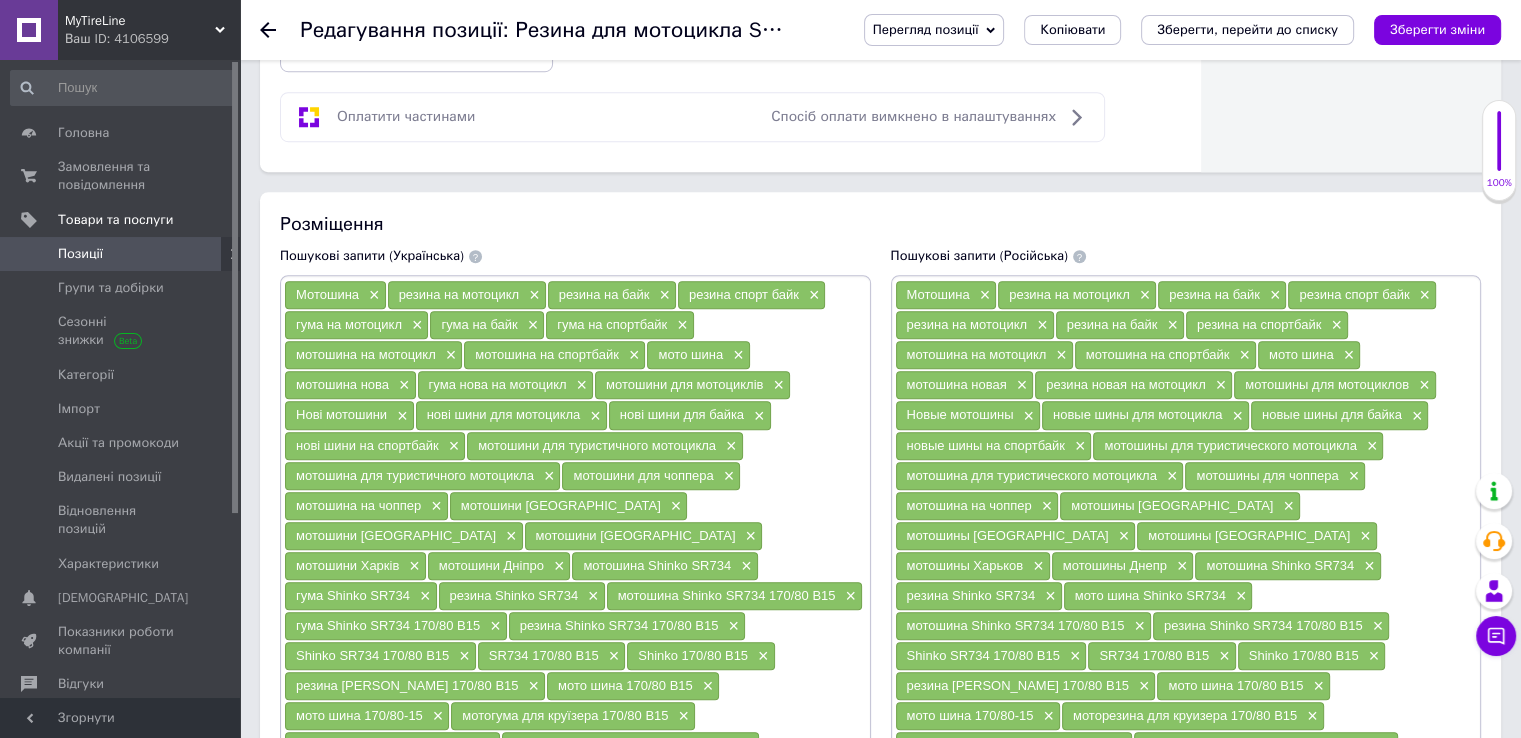 scroll, scrollTop: 1212, scrollLeft: 0, axis: vertical 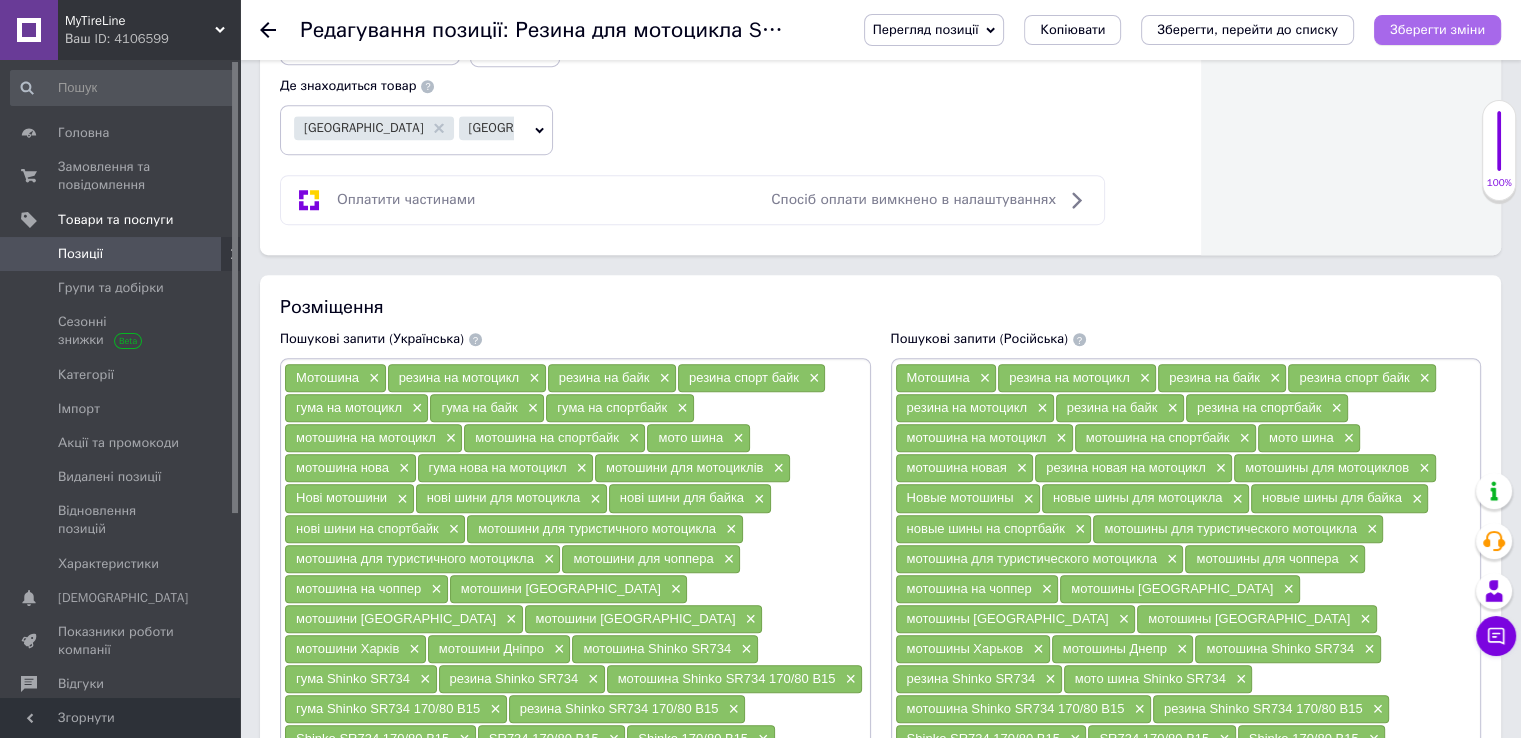 click on "Зберегти зміни" at bounding box center [1437, 29] 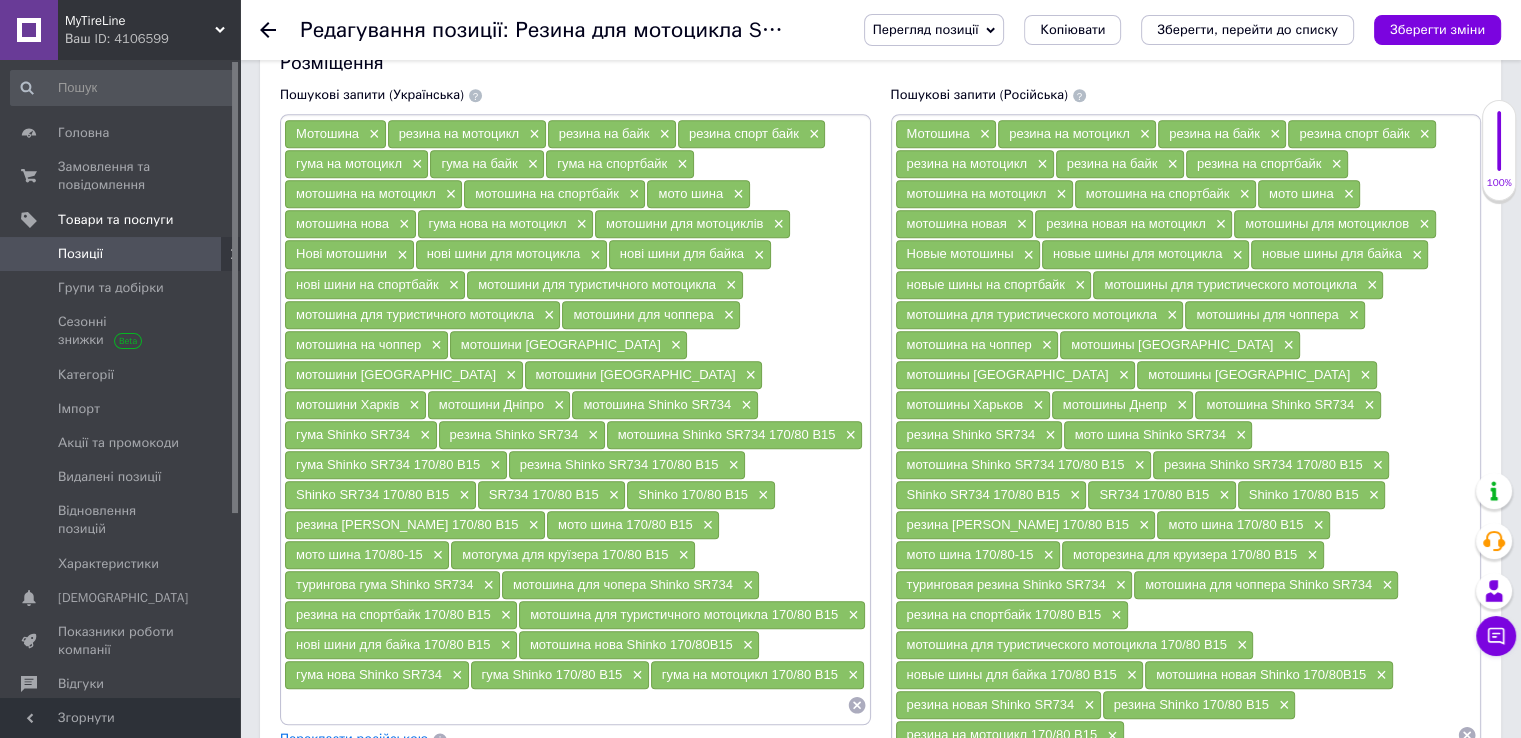 scroll, scrollTop: 1412, scrollLeft: 0, axis: vertical 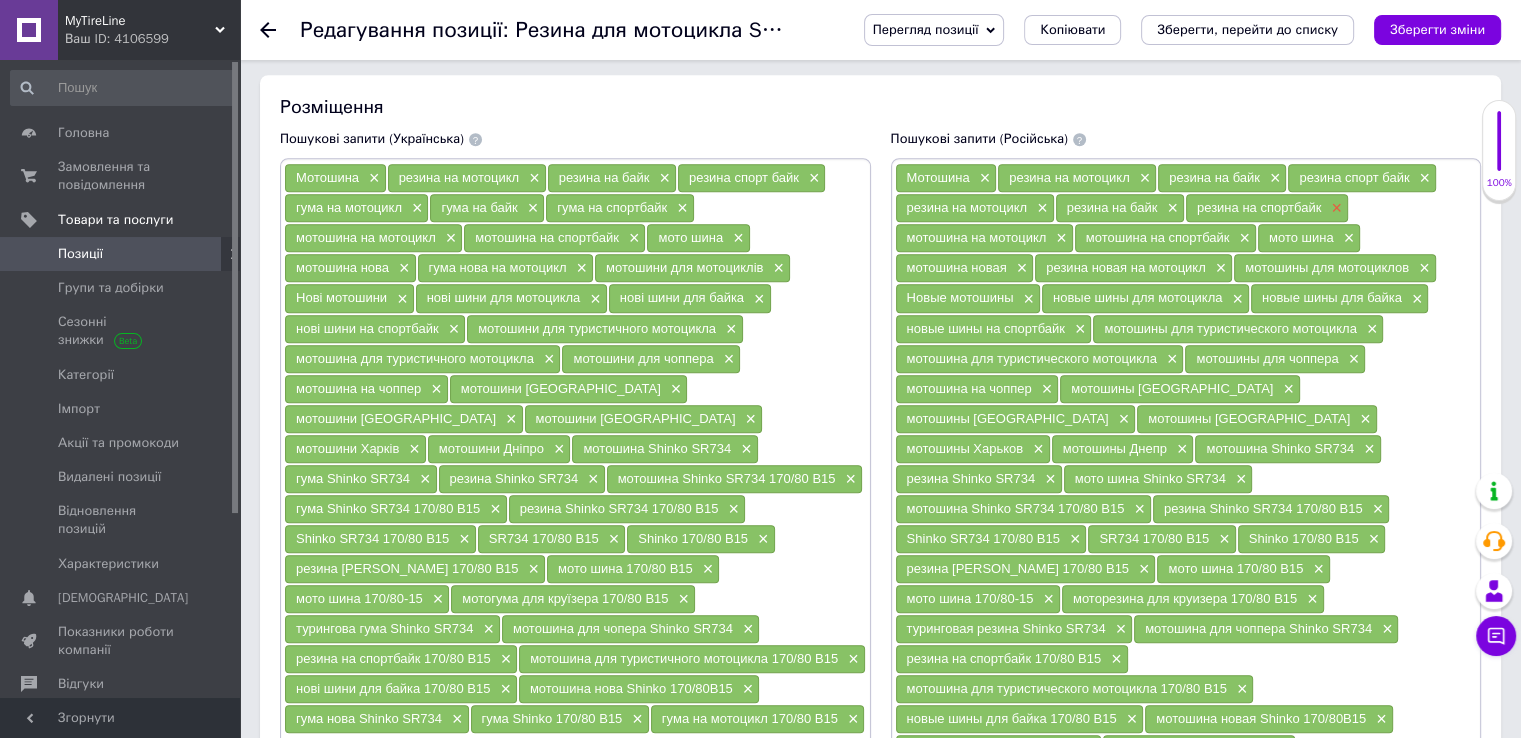 click on "×" at bounding box center (1334, 208) 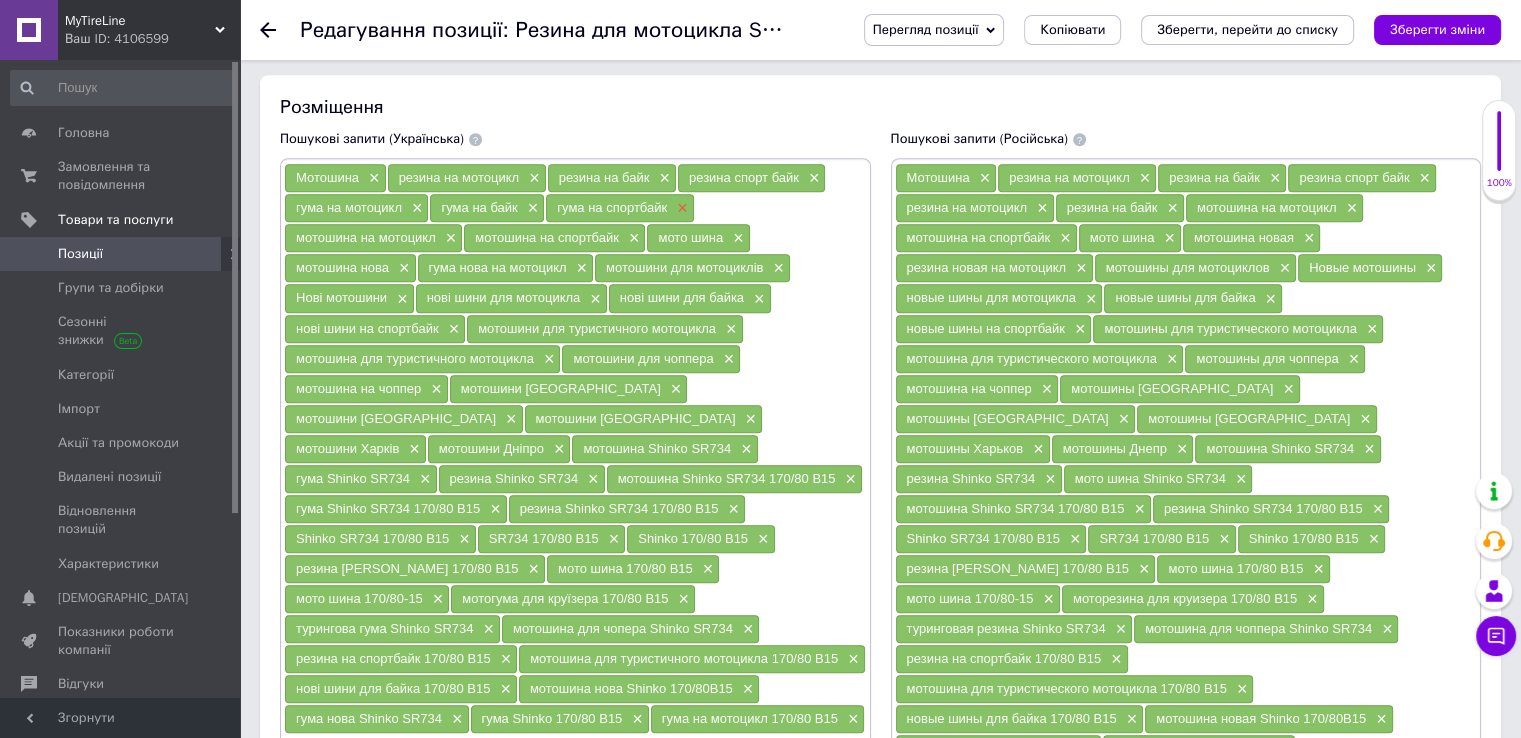 click on "×" at bounding box center [680, 208] 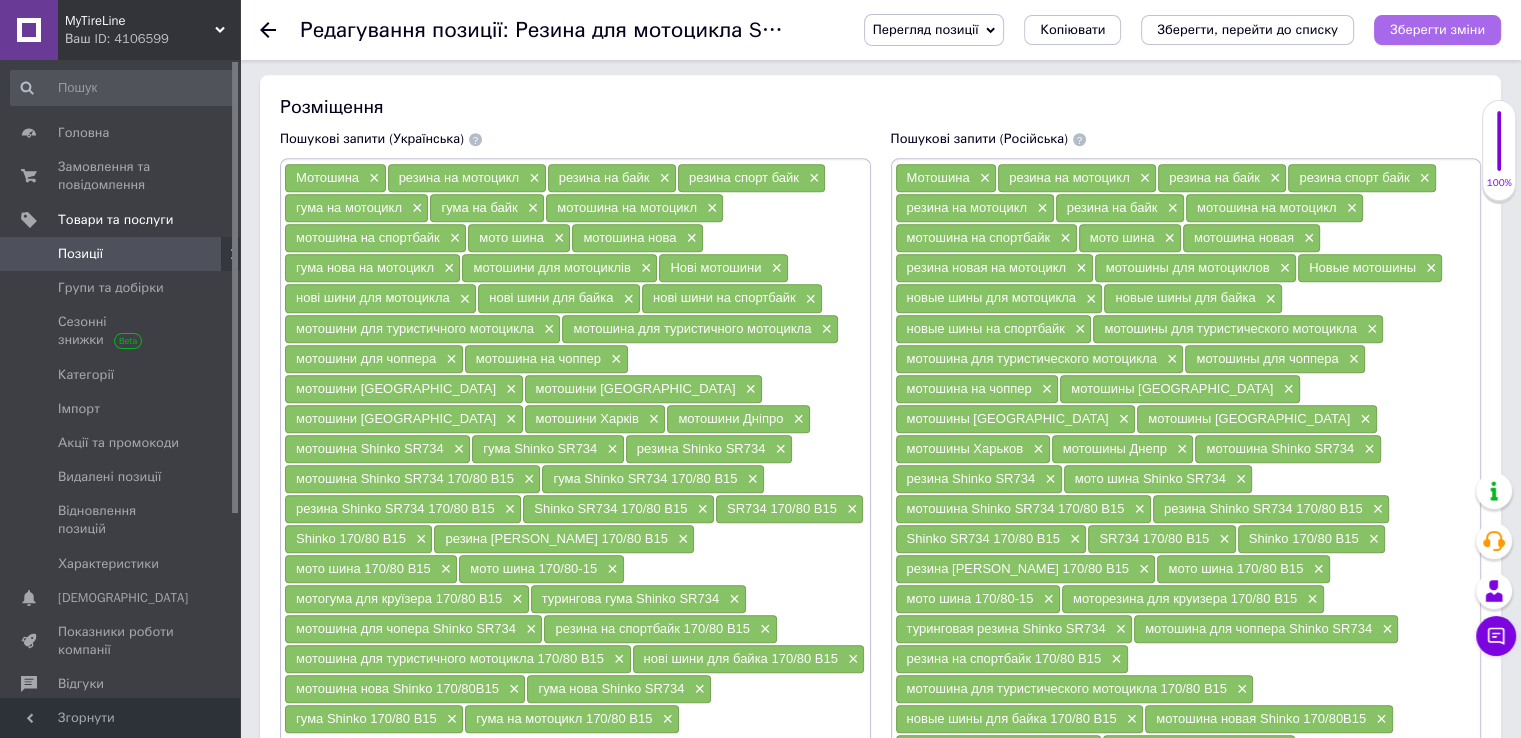 click on "Зберегти зміни" at bounding box center [1437, 29] 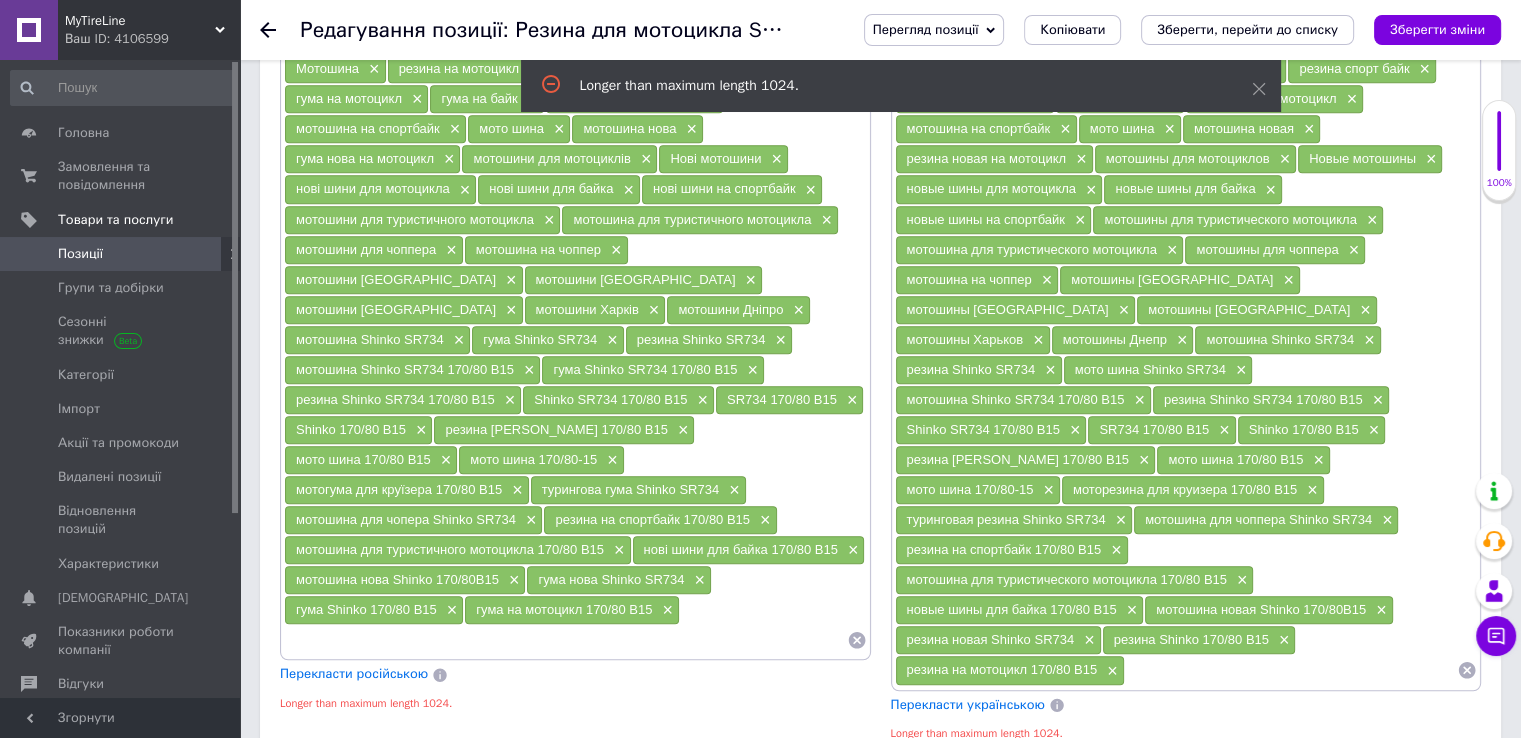 scroll, scrollTop: 1483, scrollLeft: 0, axis: vertical 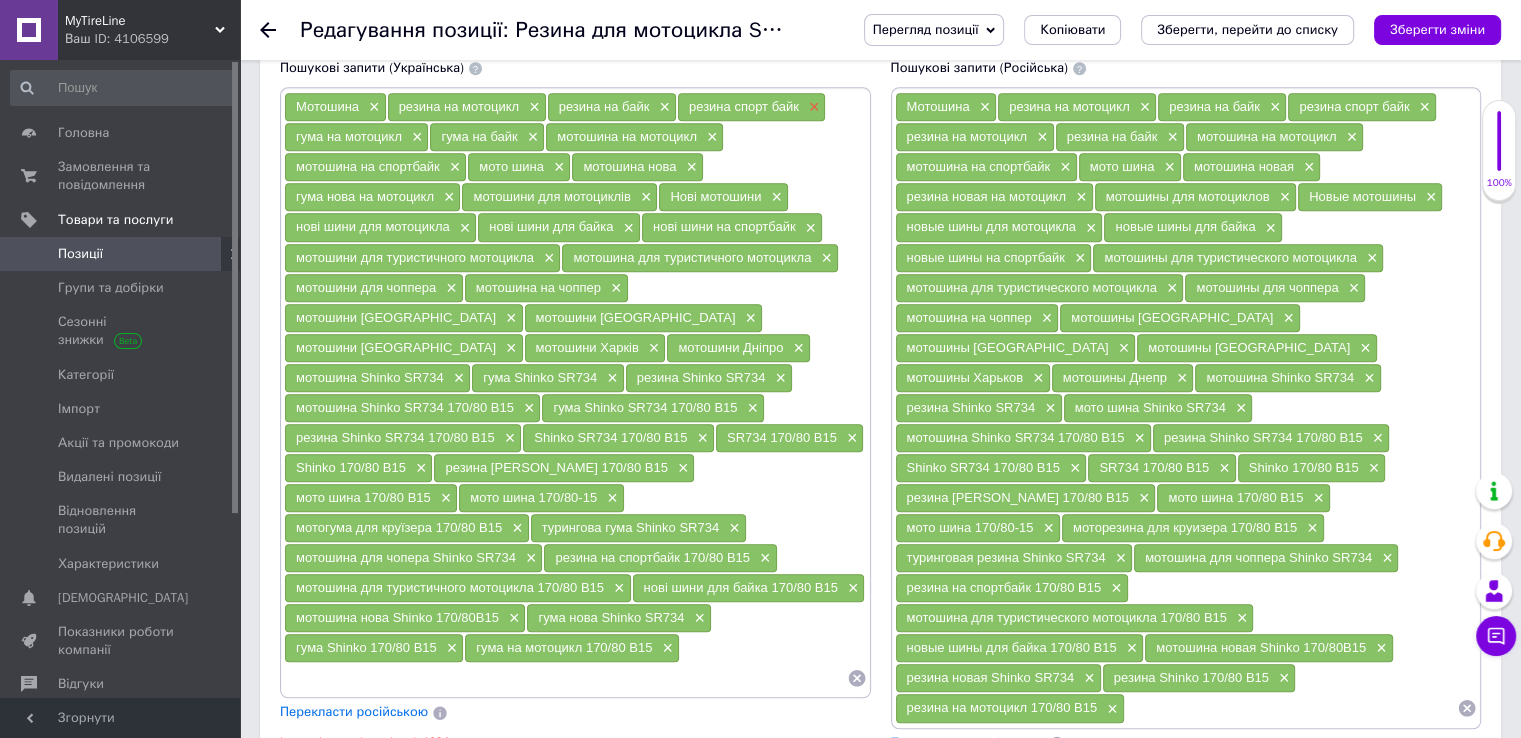 click on "×" at bounding box center [812, 107] 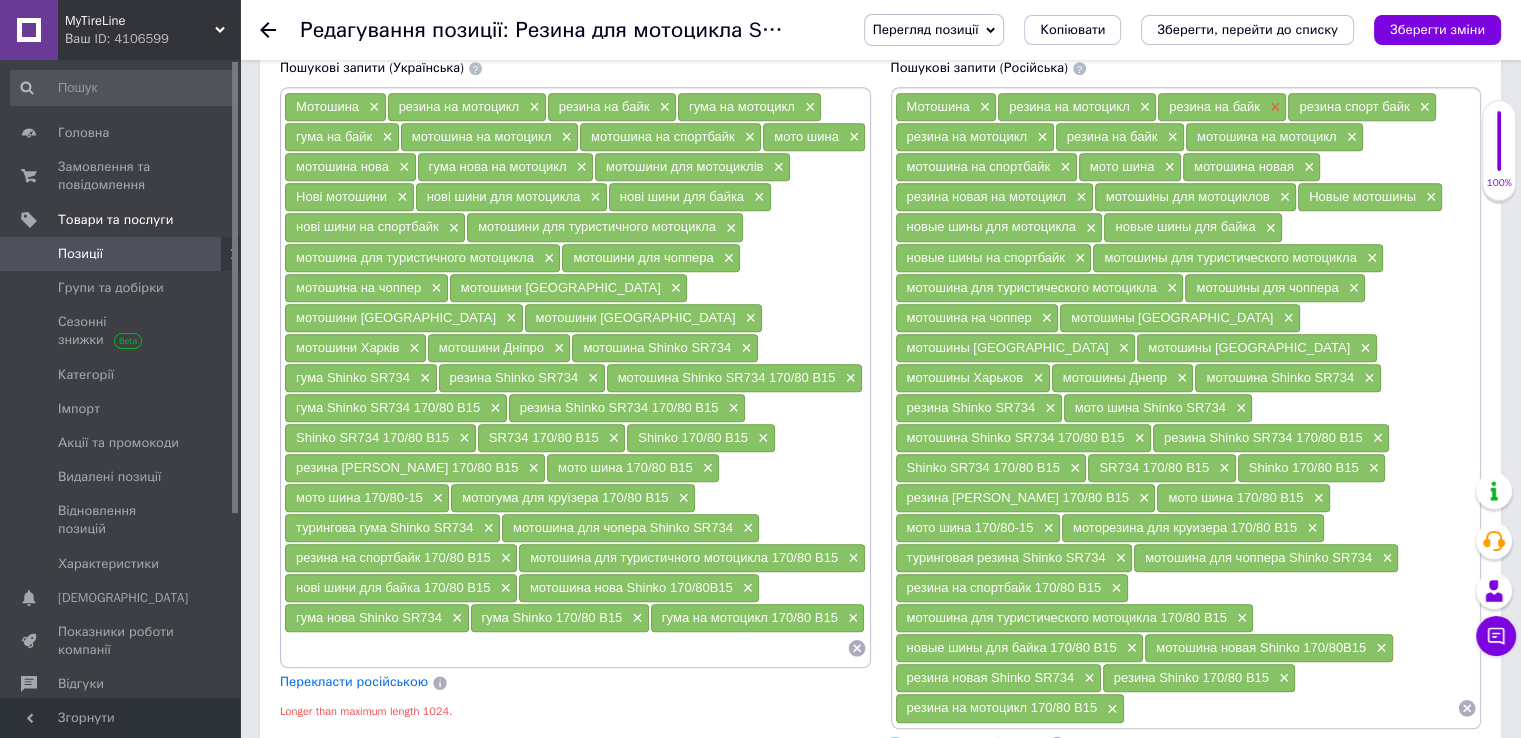 click on "×" at bounding box center (1273, 107) 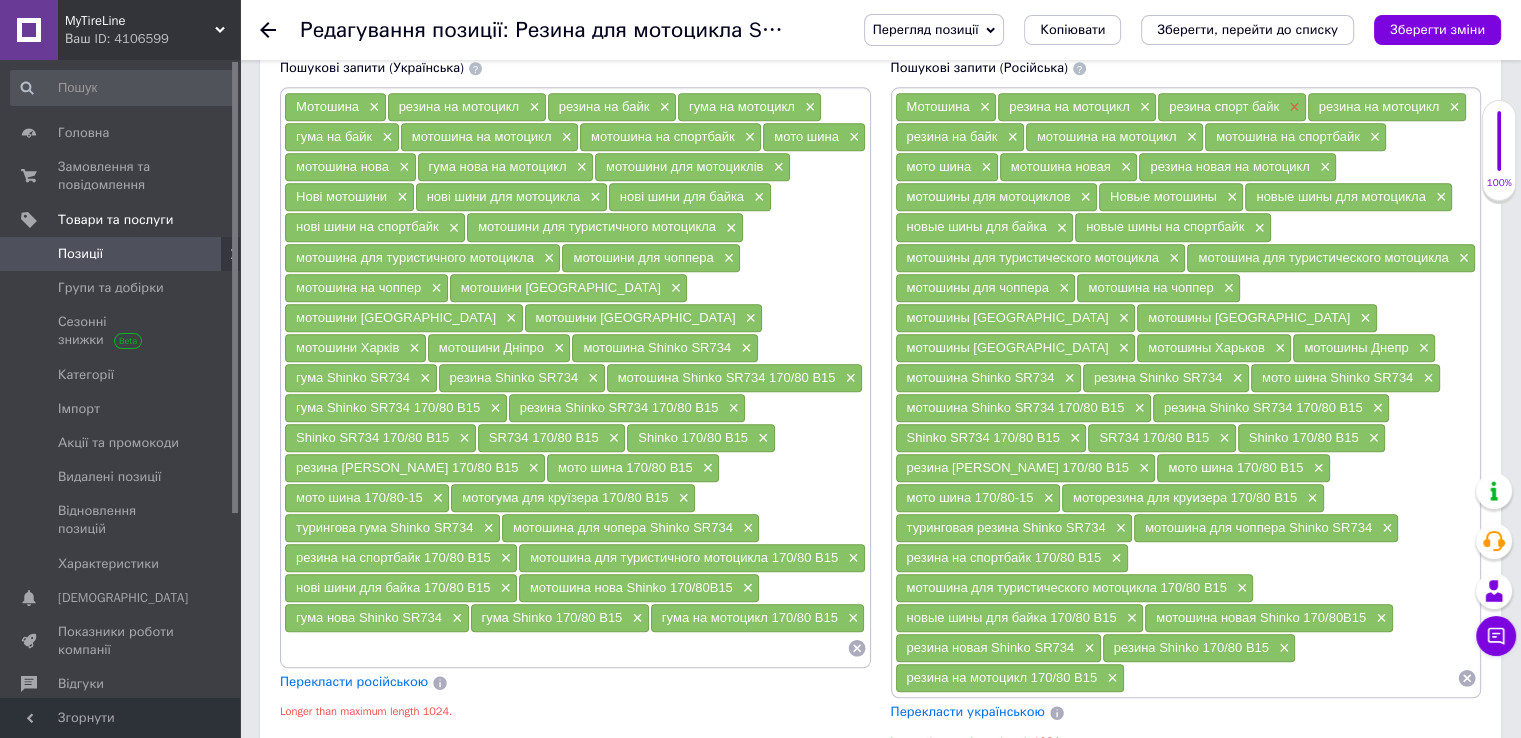 click on "×" at bounding box center (1292, 107) 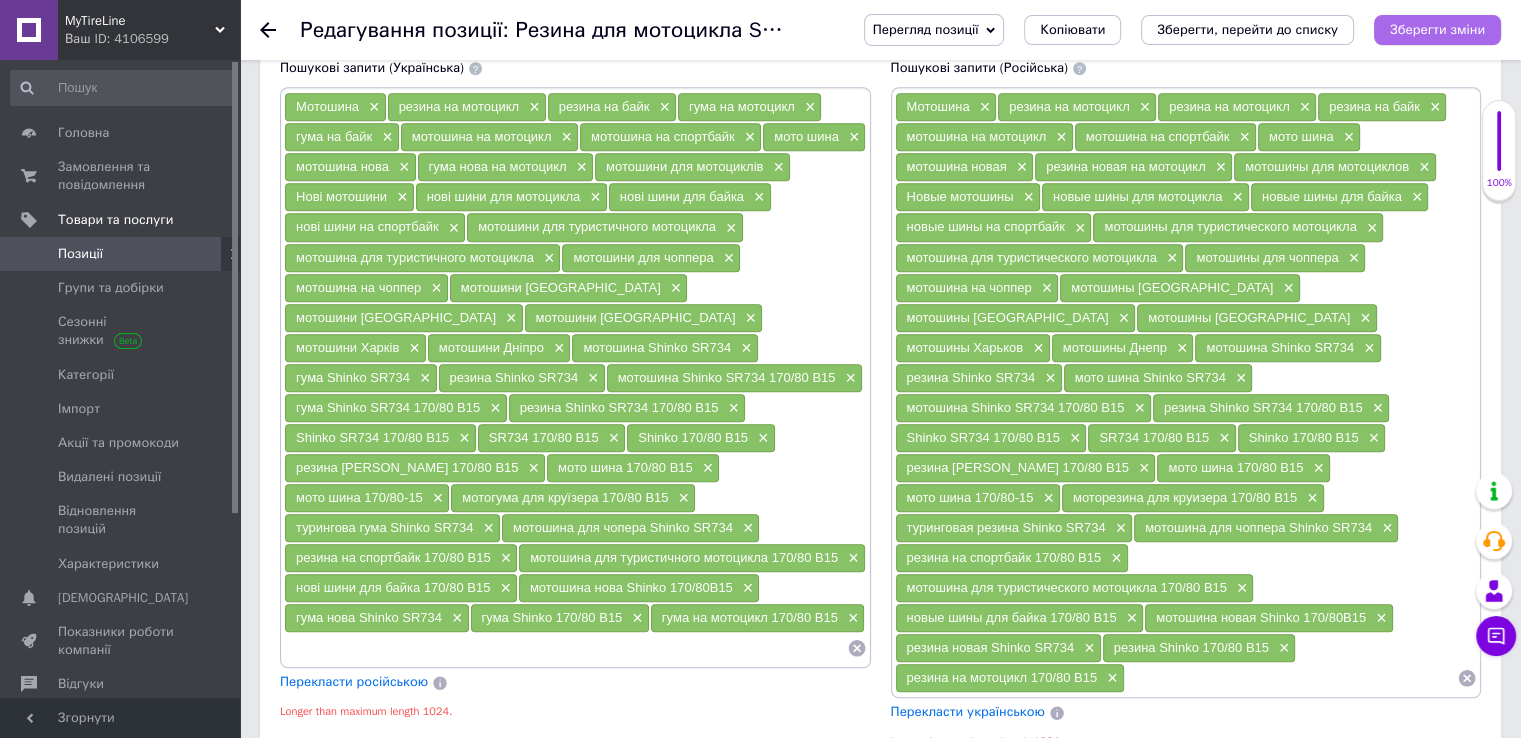 click on "Зберегти зміни" at bounding box center [1437, 29] 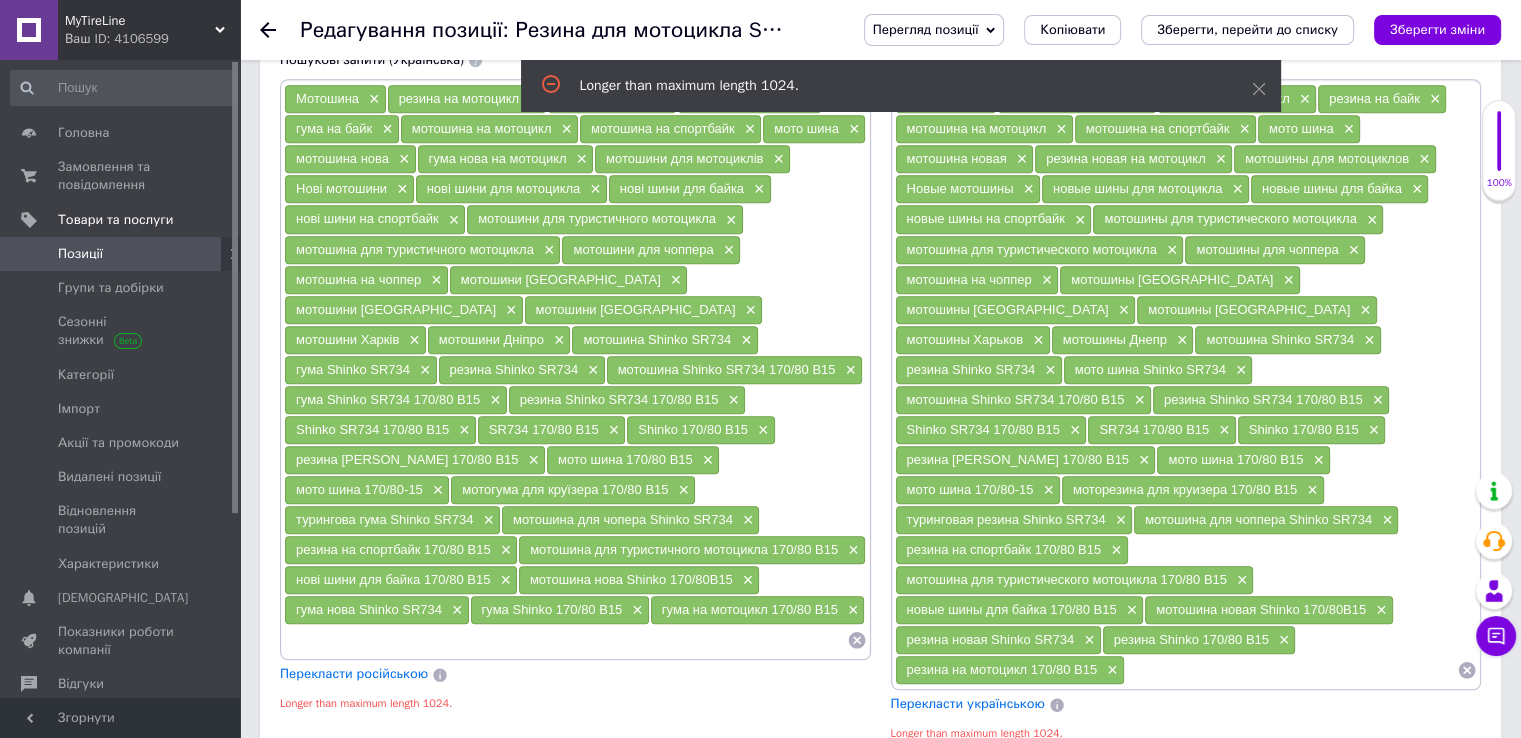 scroll, scrollTop: 1383, scrollLeft: 0, axis: vertical 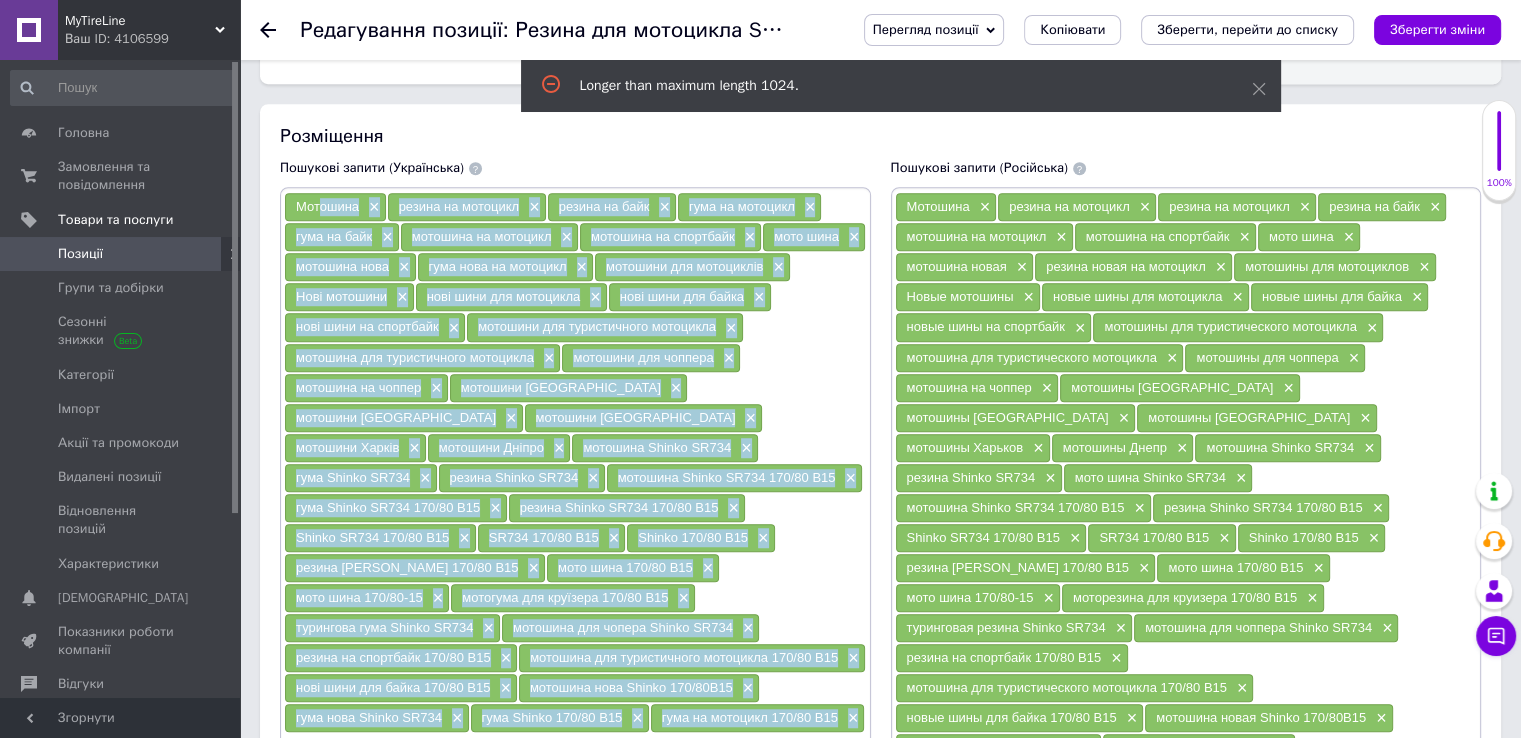 drag, startPoint x: 636, startPoint y: 669, endPoint x: 321, endPoint y: 190, distance: 573.294 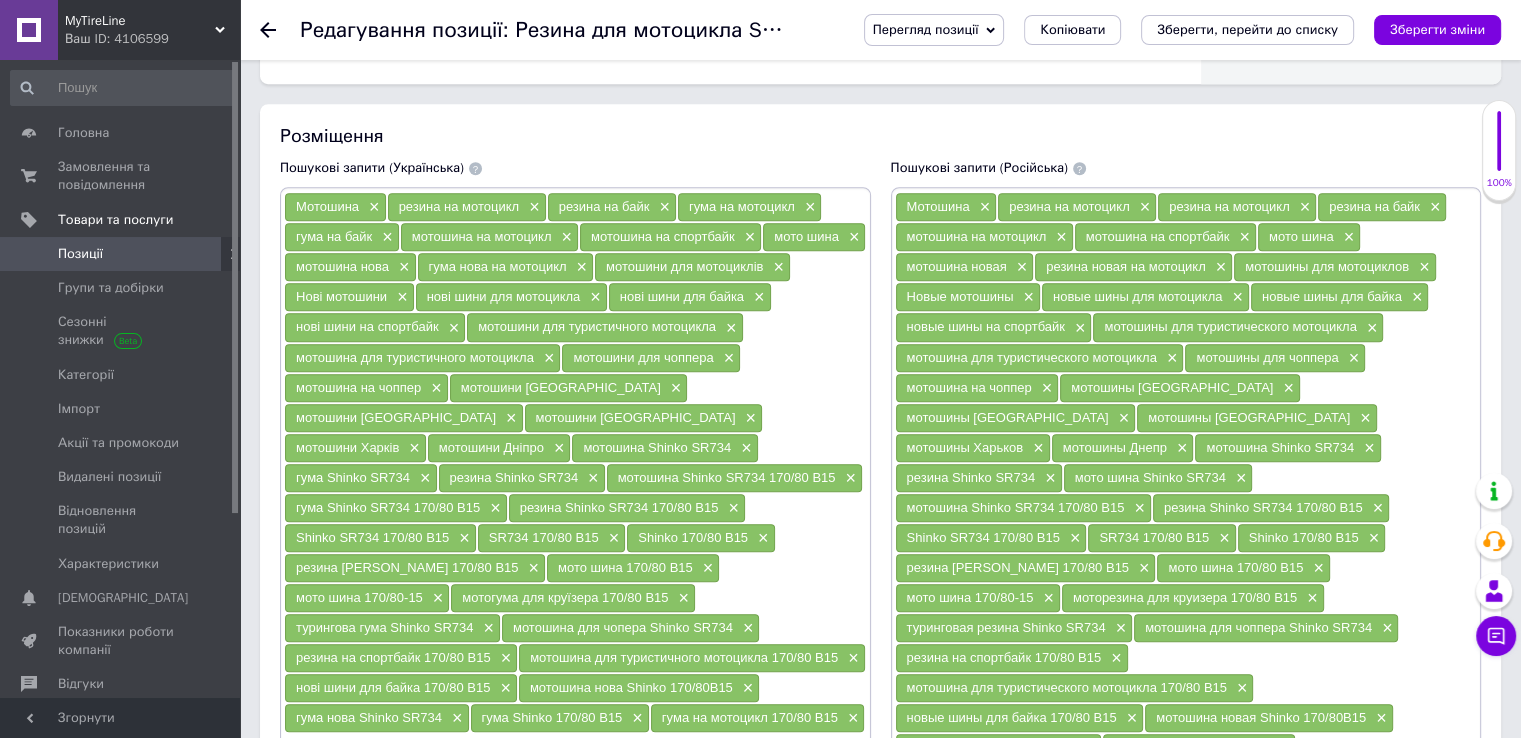 click on "Пошукові запити (Українська) Мотошина × резина на мотоцикл × резина на байк × гума на мотоцикл × гума на байк × мотошина на мотоцикл × мотошина на спортбайк × мото шина × мотошина нова × гума нова на мотоцикл × мотошини для мотоциклів × Нові мотошини × нові шини для мотоцикла × нові шини для байка × нові шини на спортбайк × мотошини для туристичного мотоцикла × мотошина для туристичного мотоцикла × мотошини для чоппера × мотошина на чоппер × мотошини Київ × мотошини [GEOGRAPHIC_DATA] × мотошини [GEOGRAPHIC_DATA] × мотошини Харків × мотошини Дніпро × мотошина Shinko SR734 × гума Shinko SR734 ×" at bounding box center [575, 504] 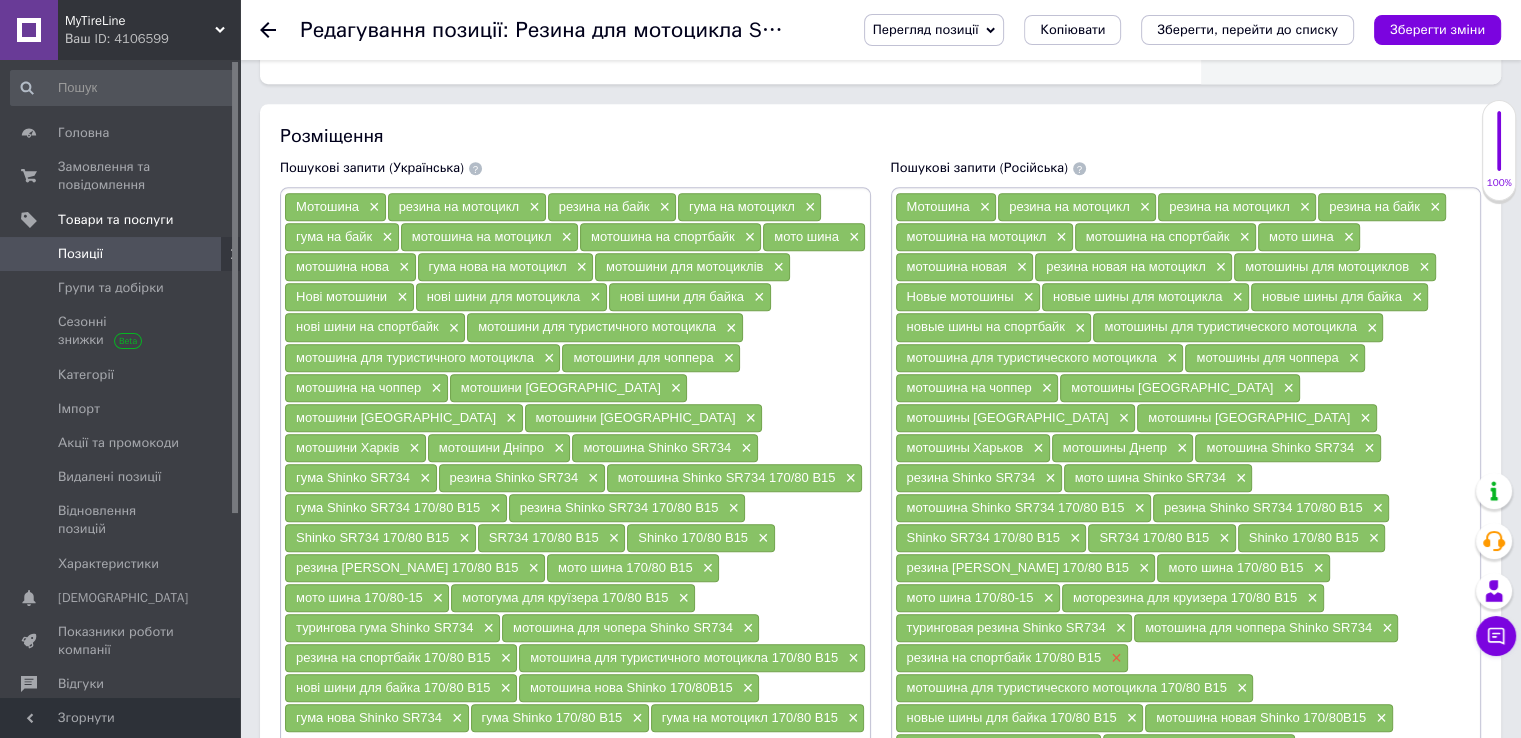 click on "×" at bounding box center [1114, 658] 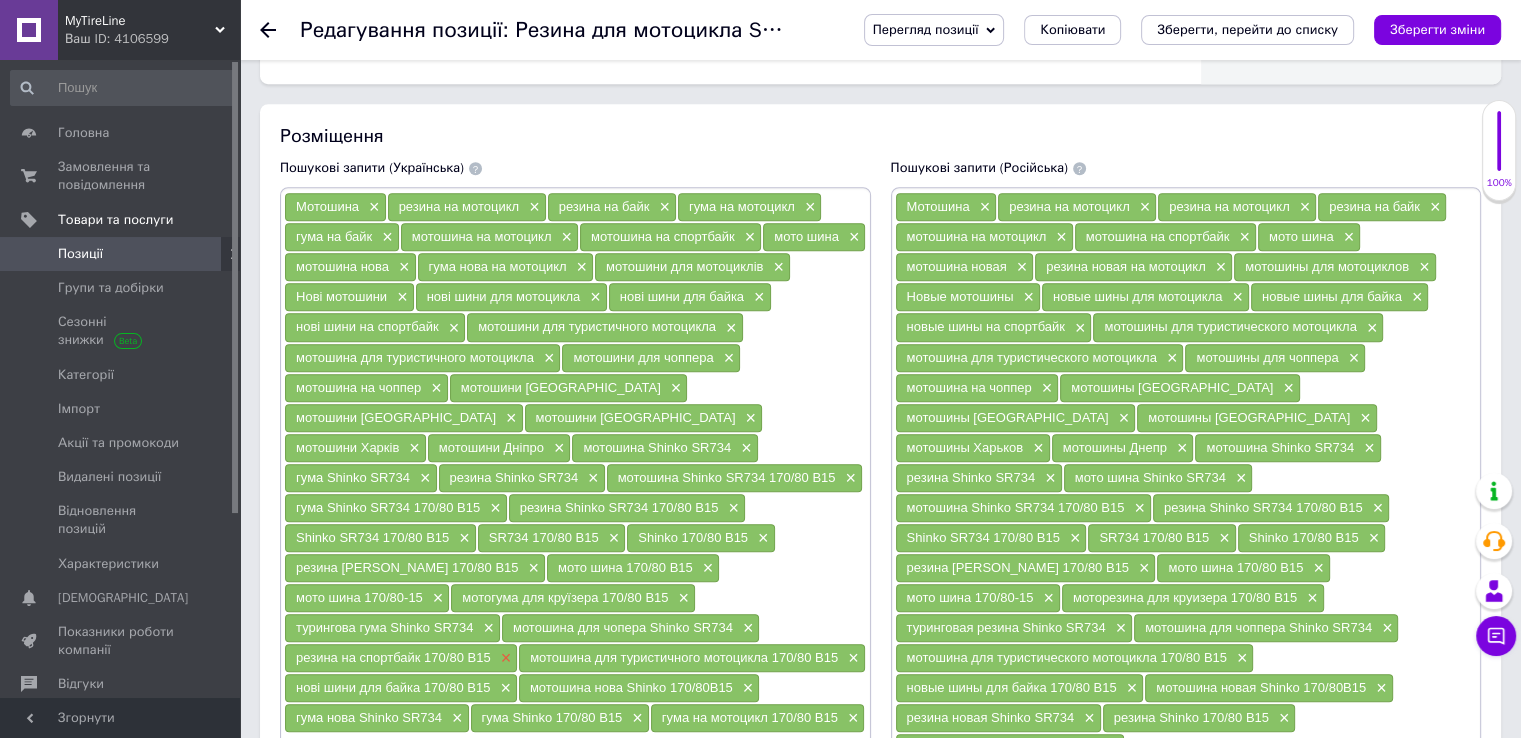 click on "×" at bounding box center [504, 658] 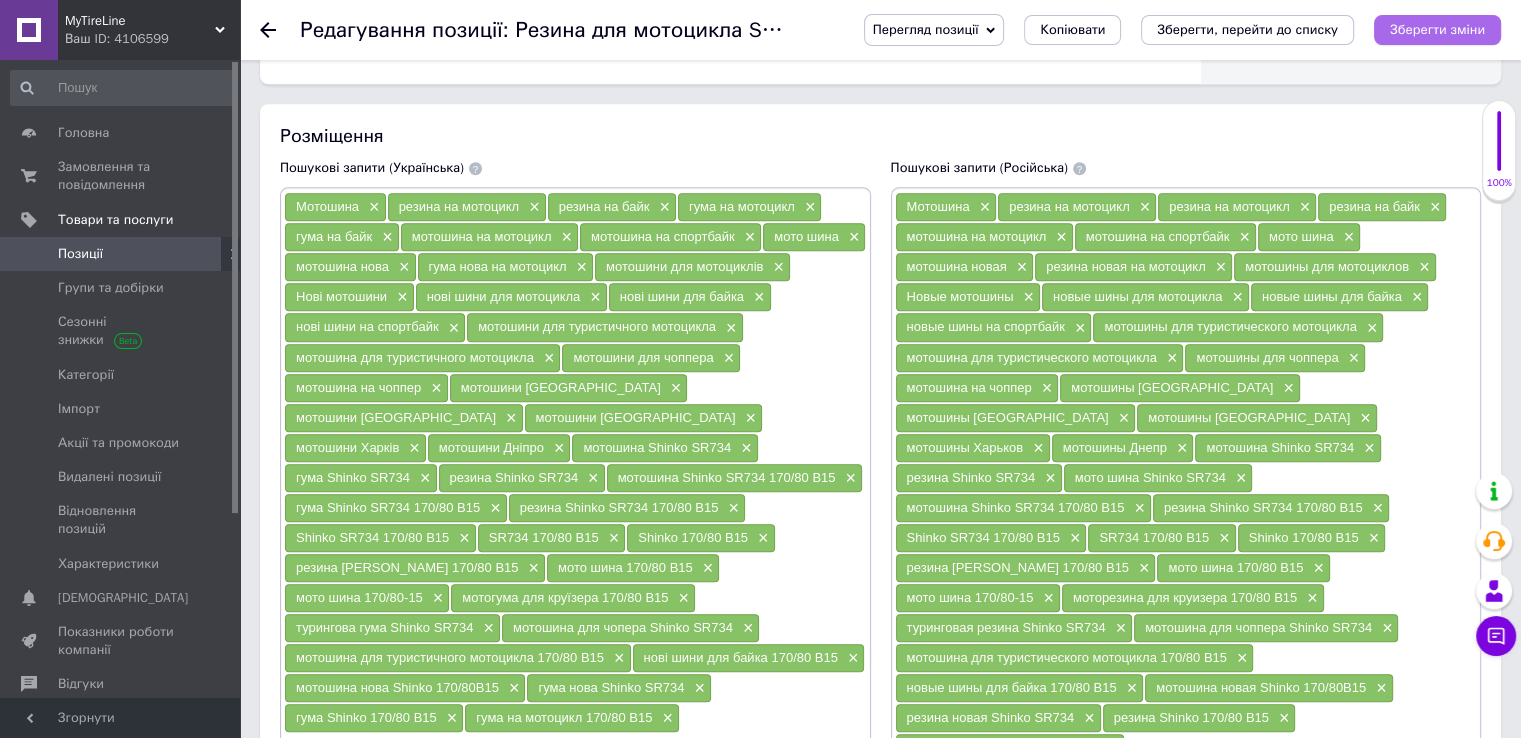 click on "Зберегти зміни" at bounding box center (1437, 29) 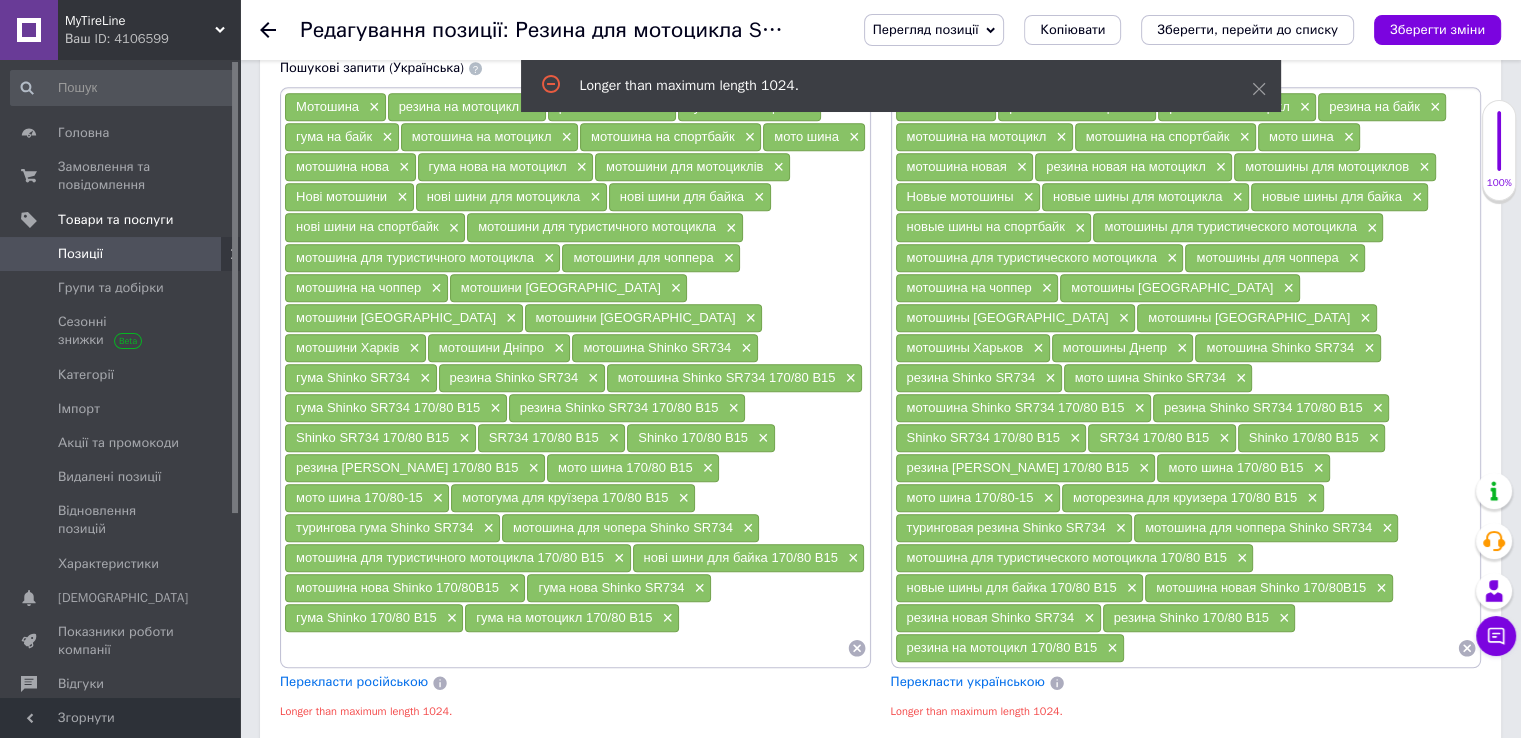 scroll, scrollTop: 1283, scrollLeft: 0, axis: vertical 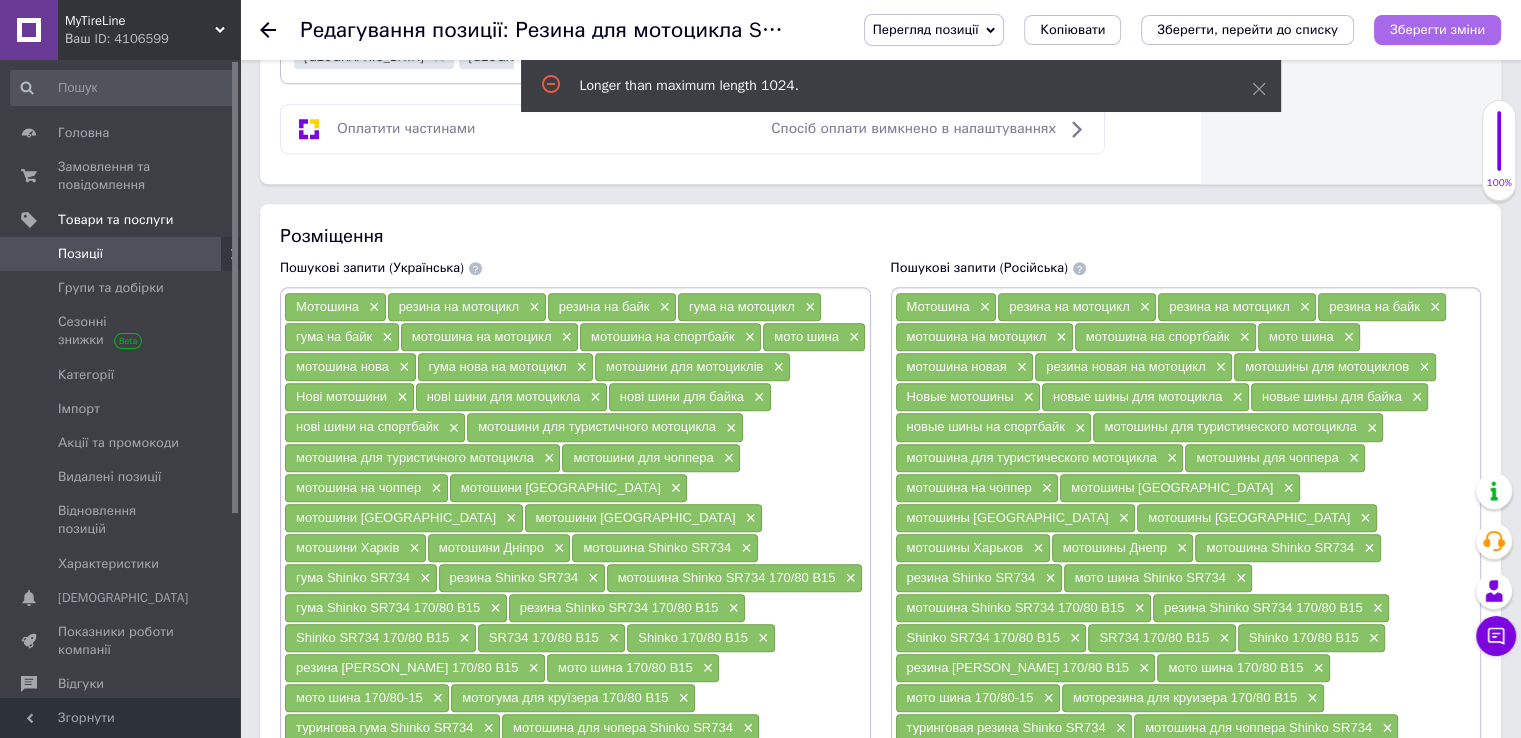click on "Зберегти зміни" at bounding box center (1437, 29) 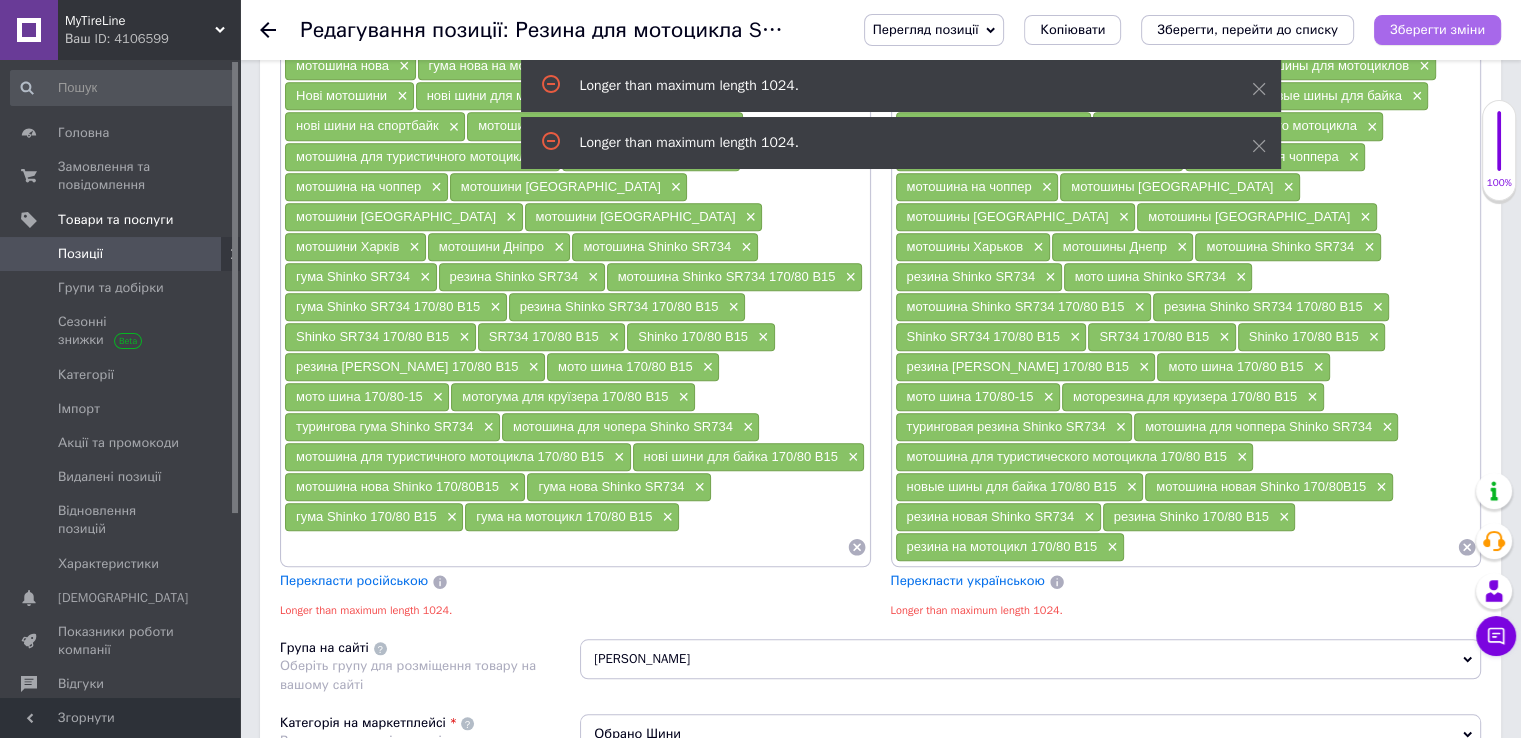 click on "Зберегти зміни" at bounding box center [1437, 29] 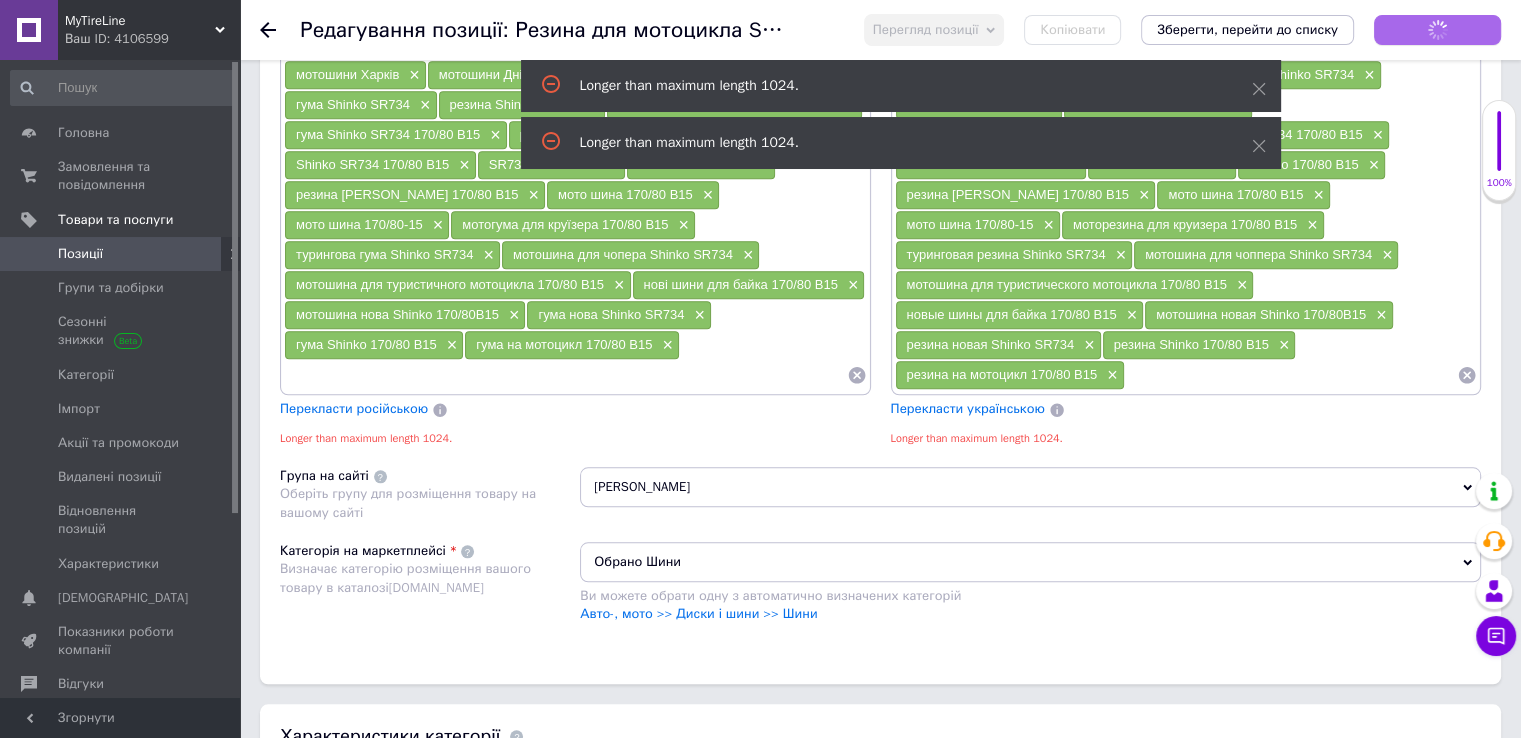scroll, scrollTop: 1783, scrollLeft: 0, axis: vertical 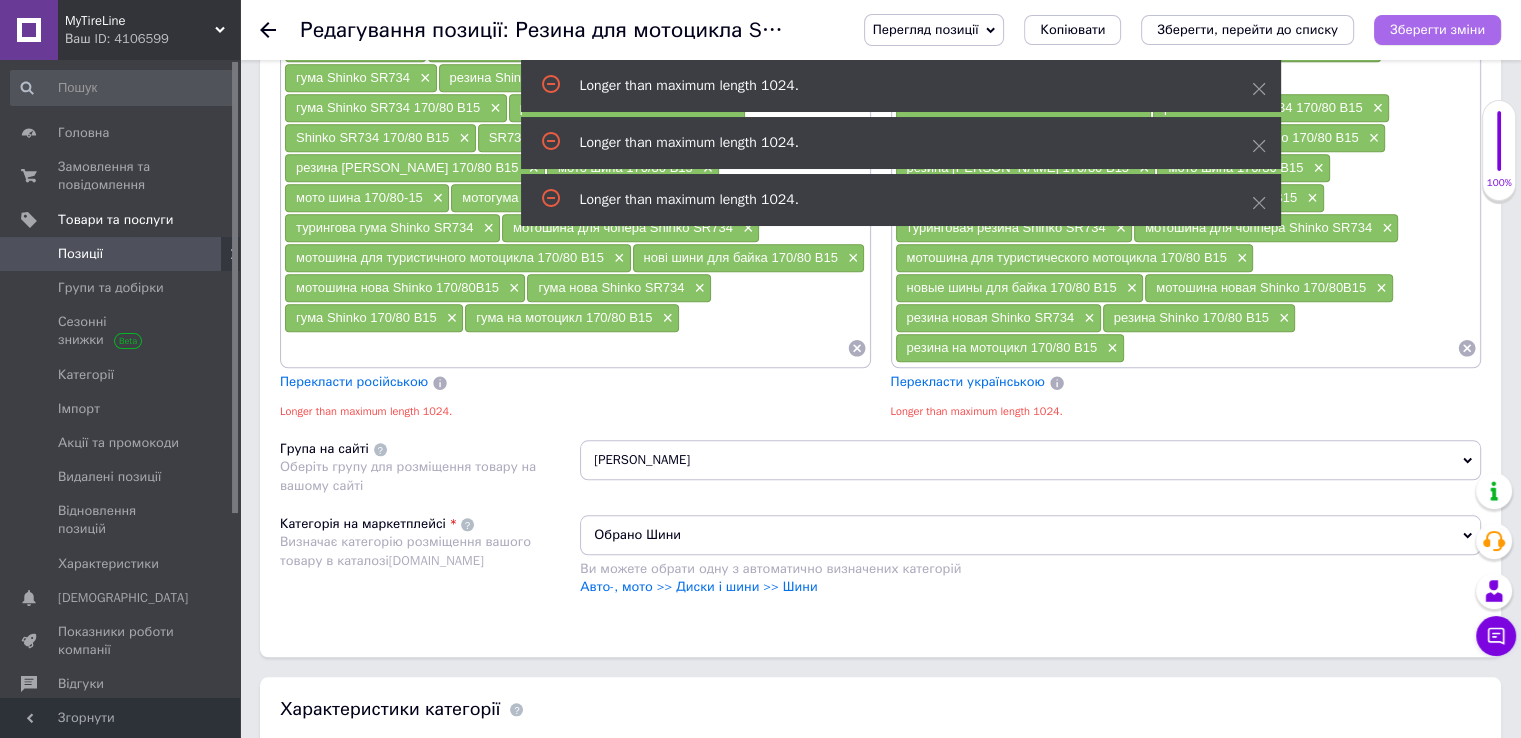 click on "Зберегти зміни" at bounding box center (1437, 29) 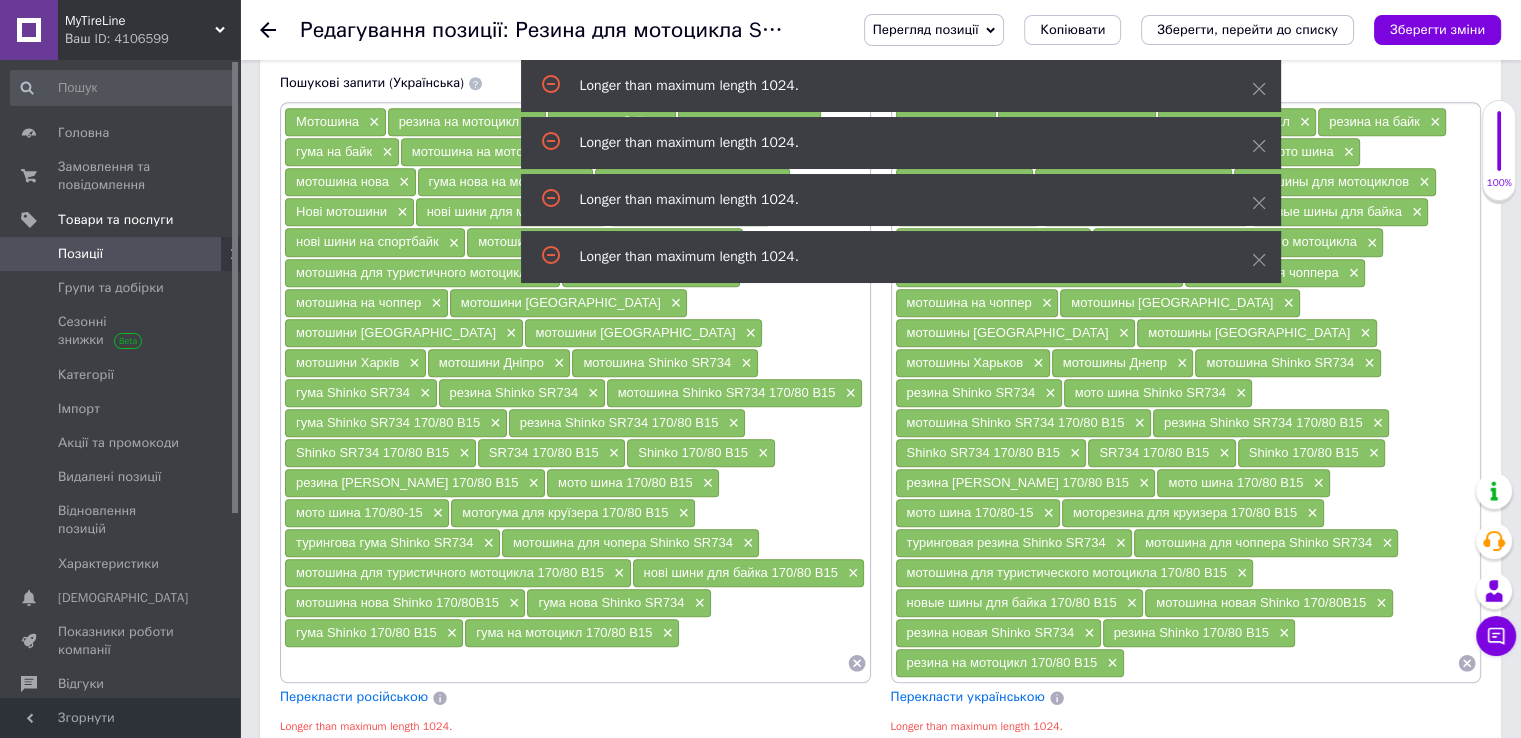 scroll, scrollTop: 1383, scrollLeft: 0, axis: vertical 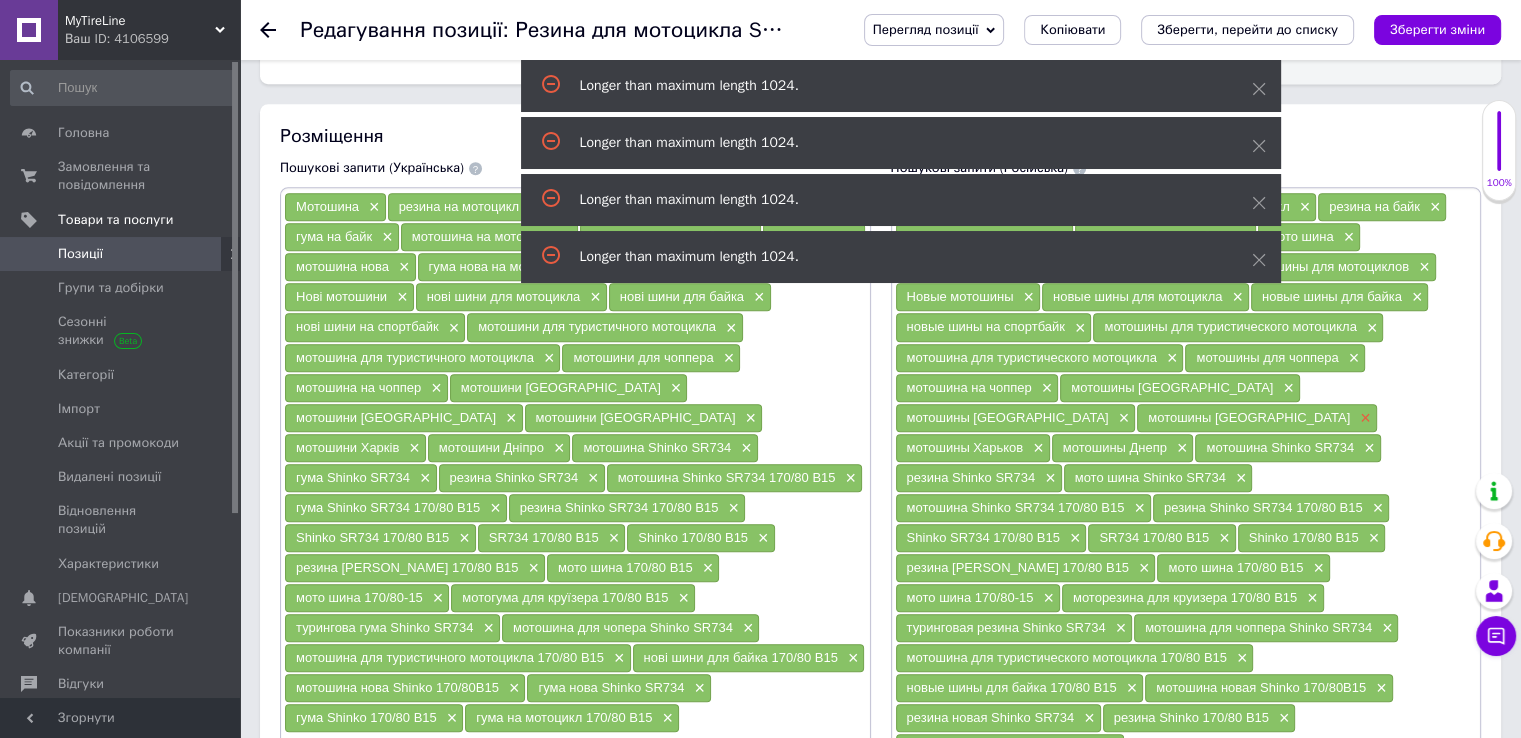 click on "×" at bounding box center [1363, 418] 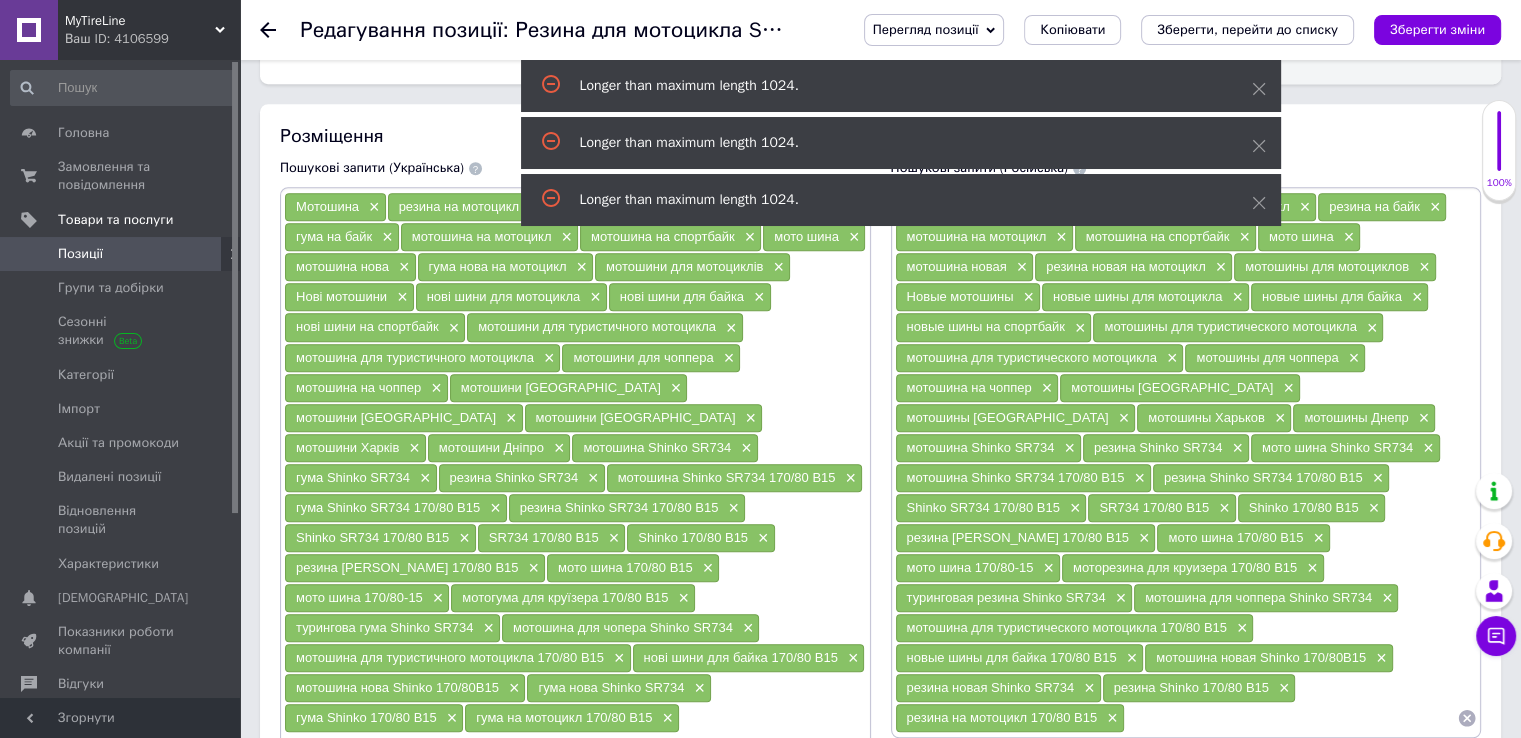 click on "×" at bounding box center (1278, 418) 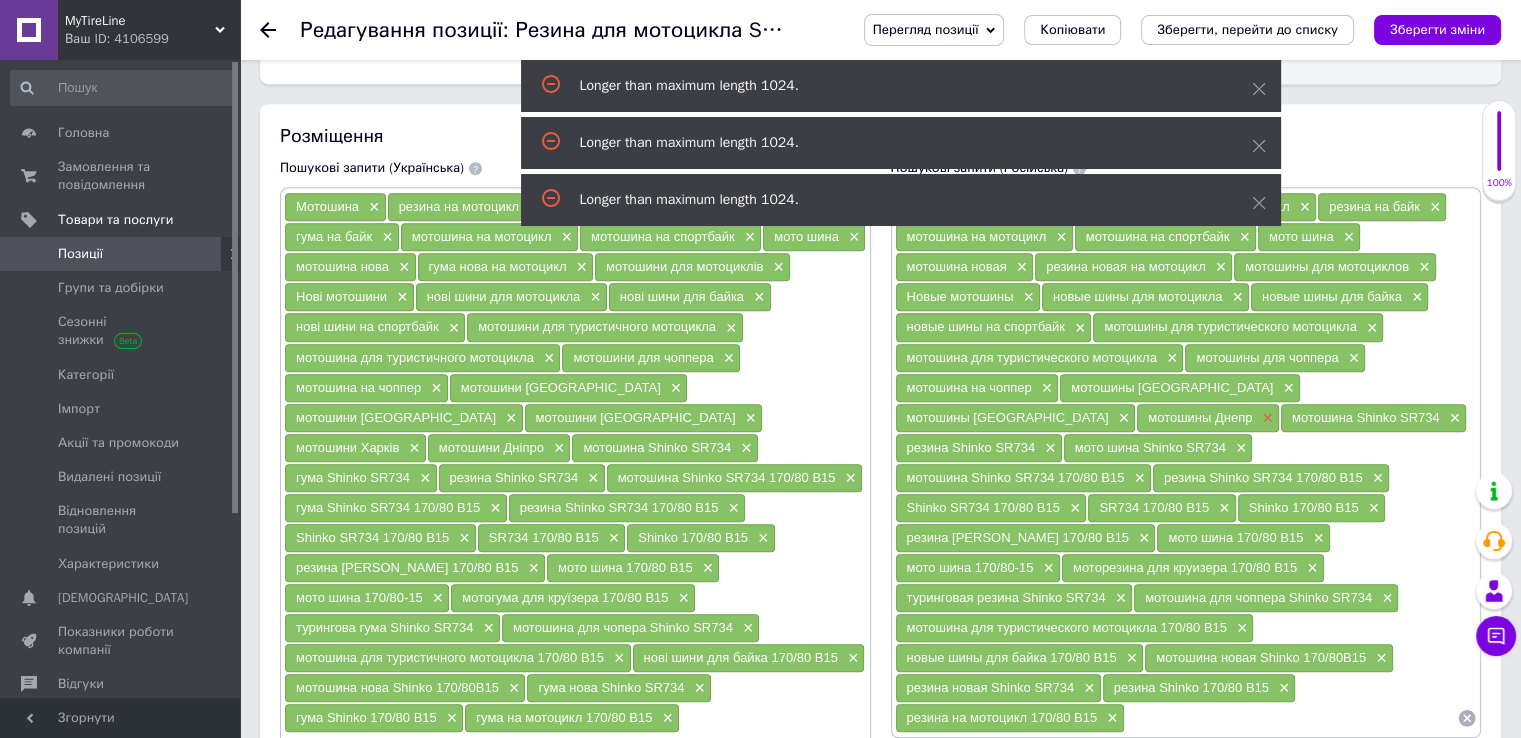 click on "×" at bounding box center (1265, 418) 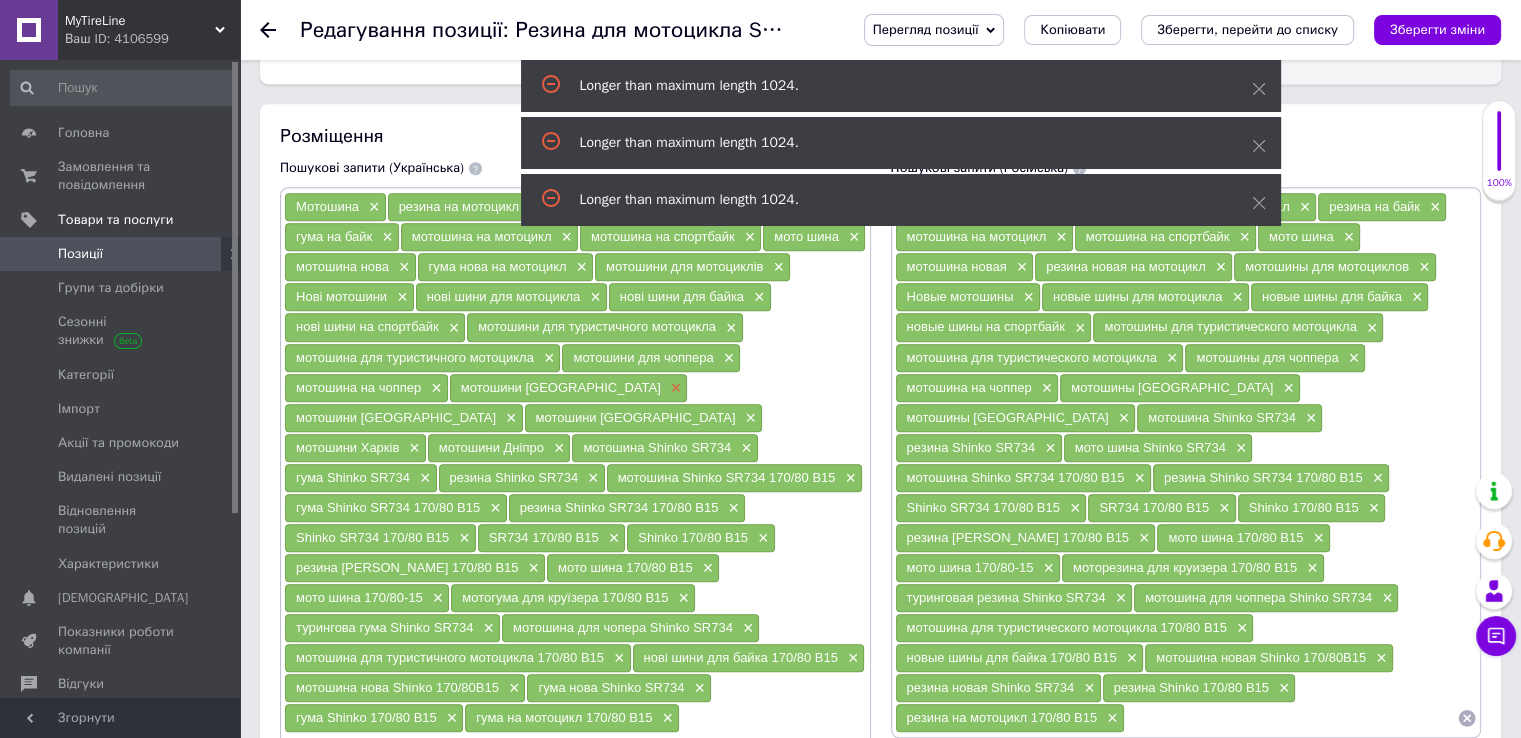 click on "×" at bounding box center [674, 388] 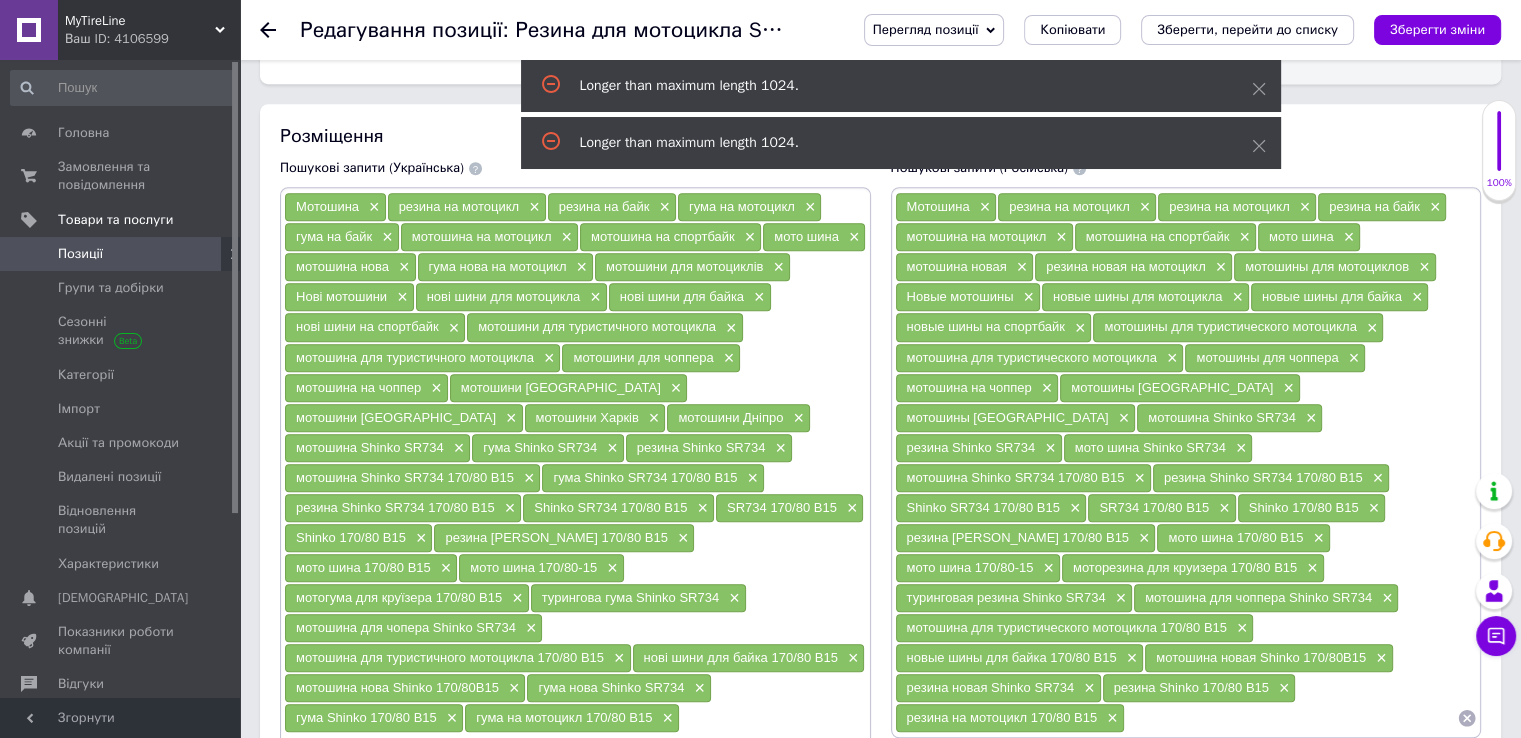 click on "мотошини [GEOGRAPHIC_DATA]" at bounding box center (561, 387) 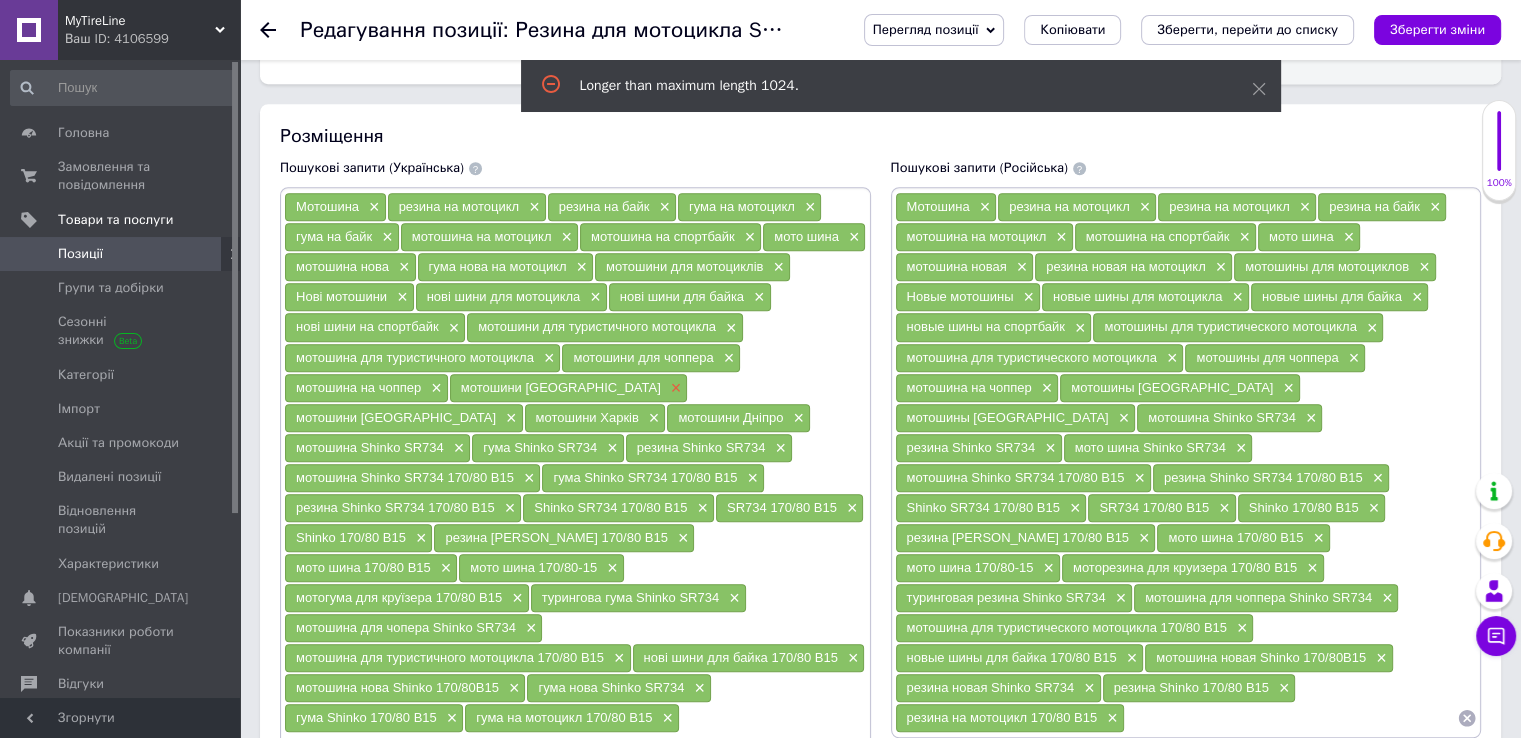 click on "×" at bounding box center [674, 388] 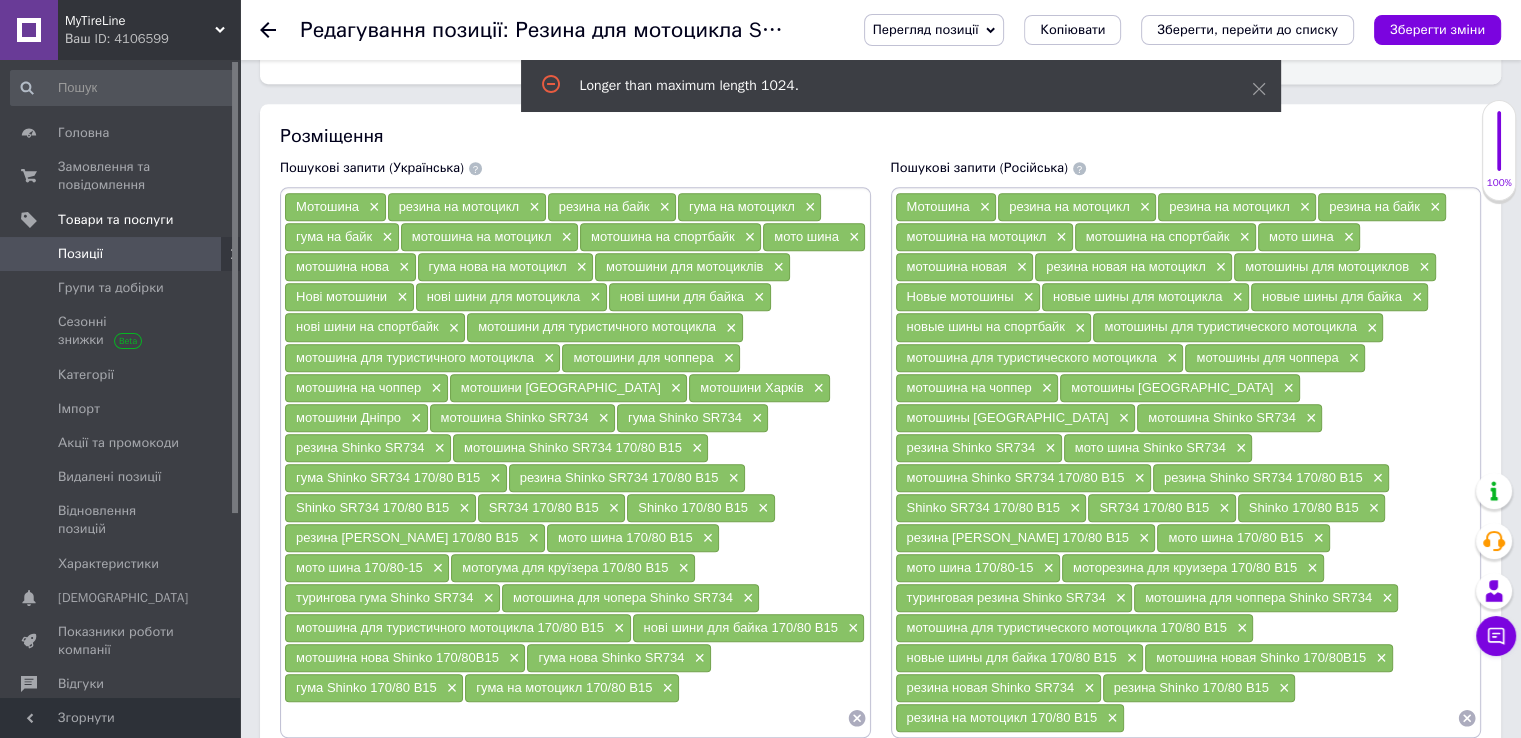click on "×" at bounding box center (674, 388) 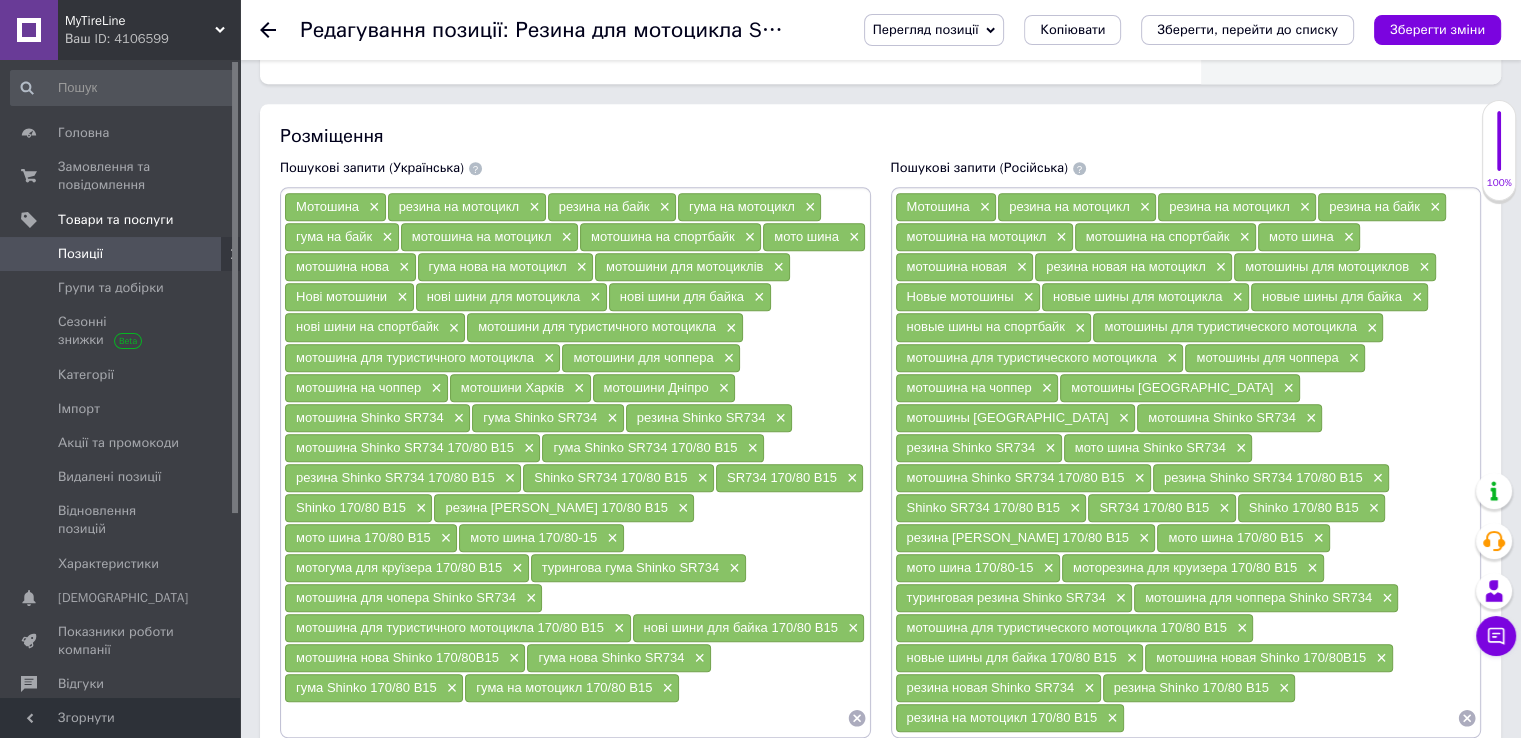 click on "×" at bounding box center (577, 388) 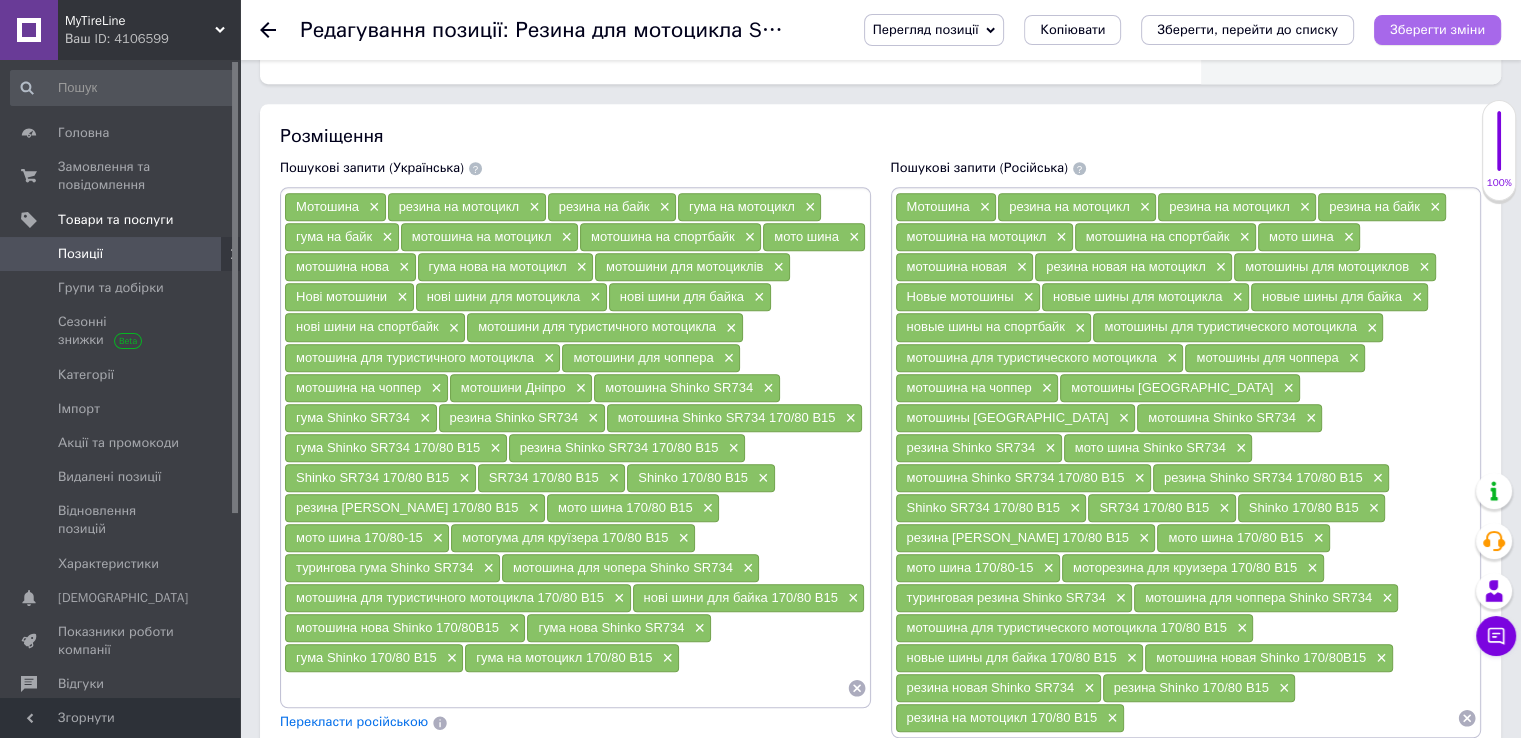 click on "Зберегти зміни" at bounding box center [1437, 29] 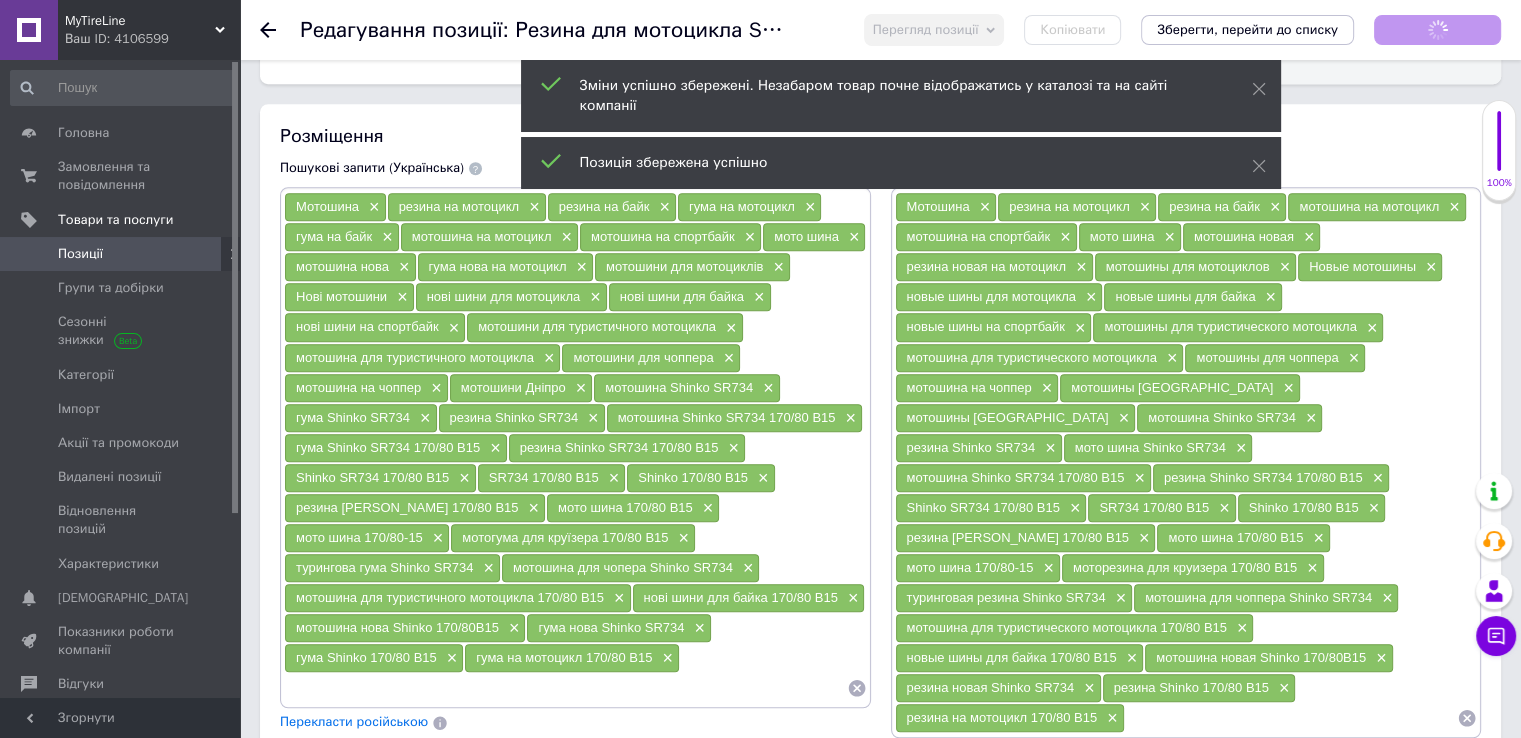 scroll, scrollTop: 3316, scrollLeft: 0, axis: vertical 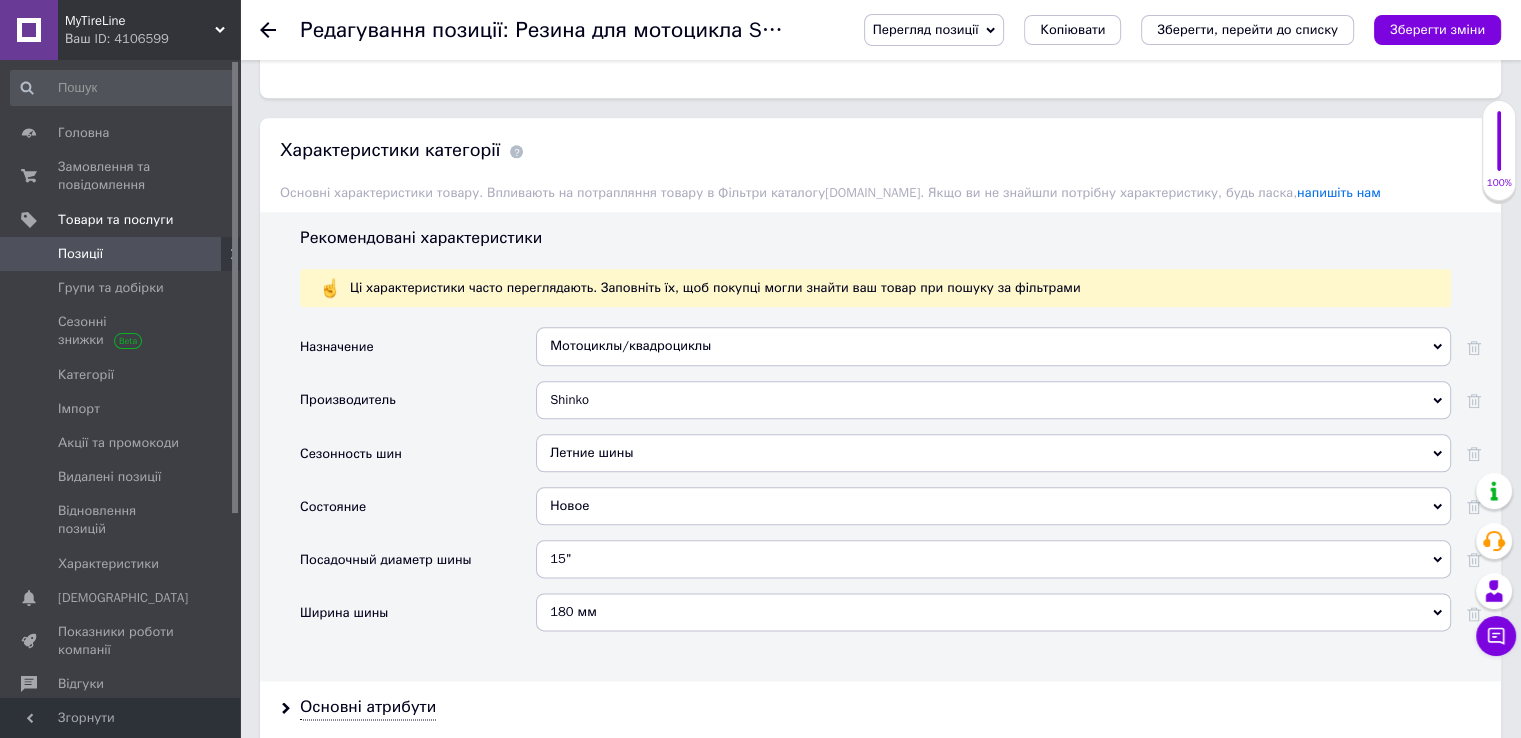click on "180 мм" at bounding box center (993, 612) 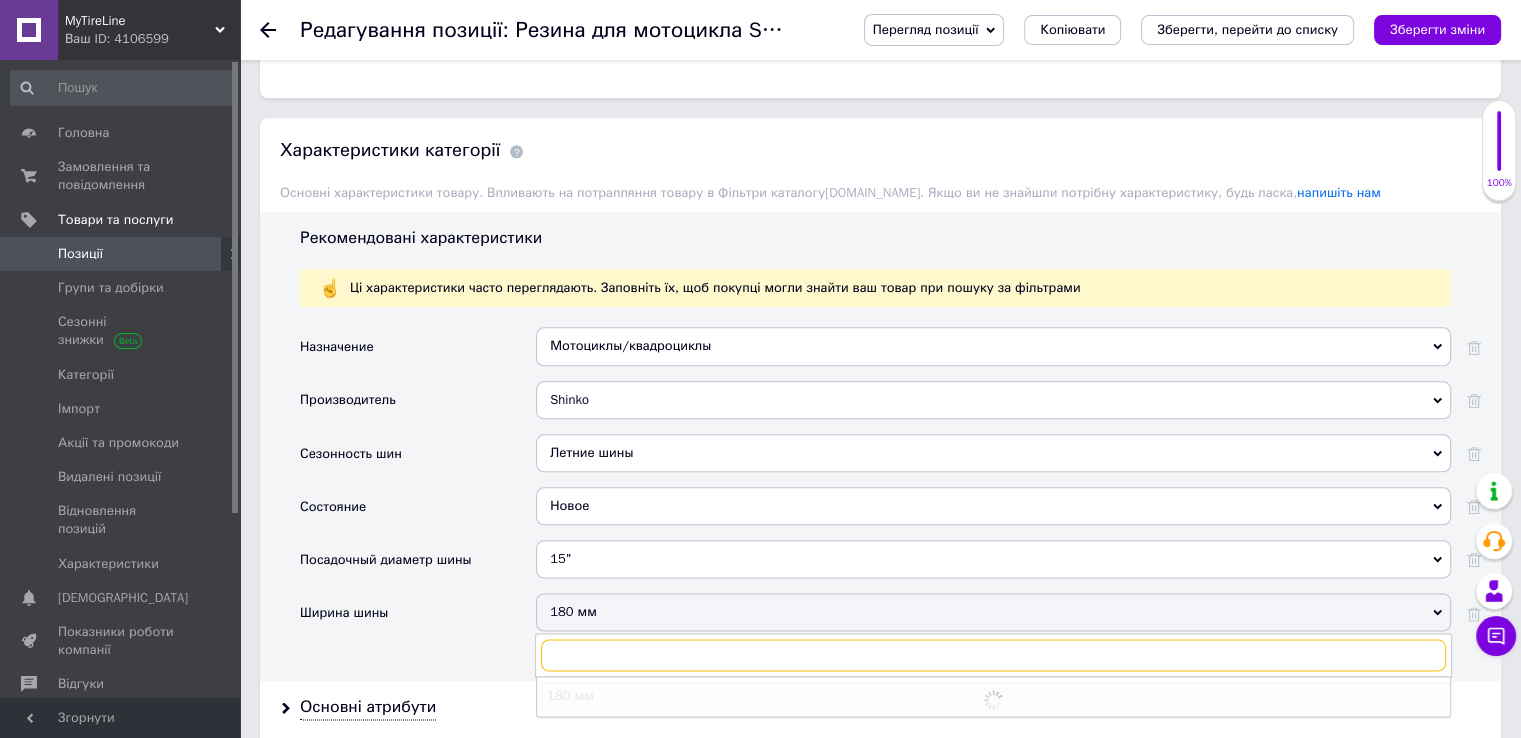 checkbox on "true" 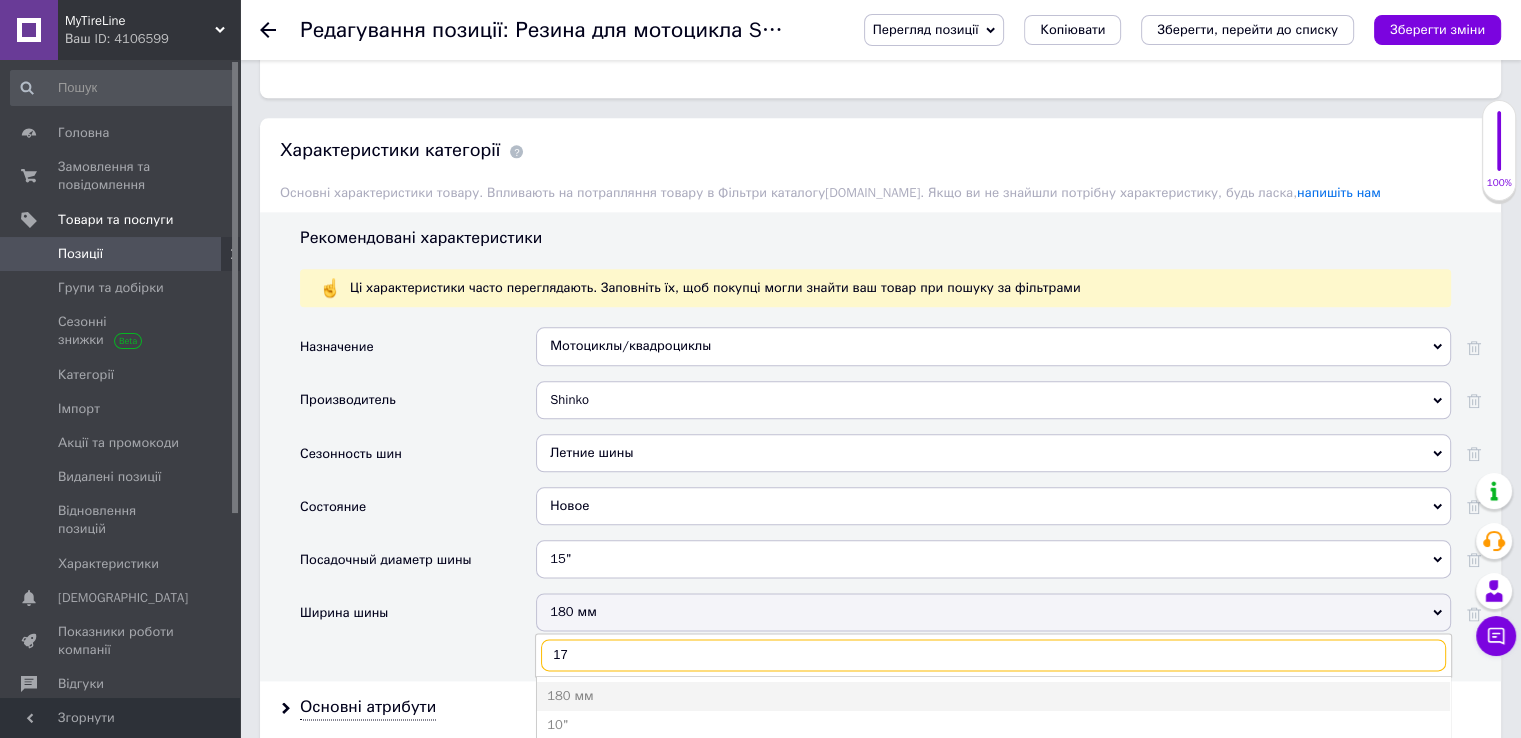 type on "170" 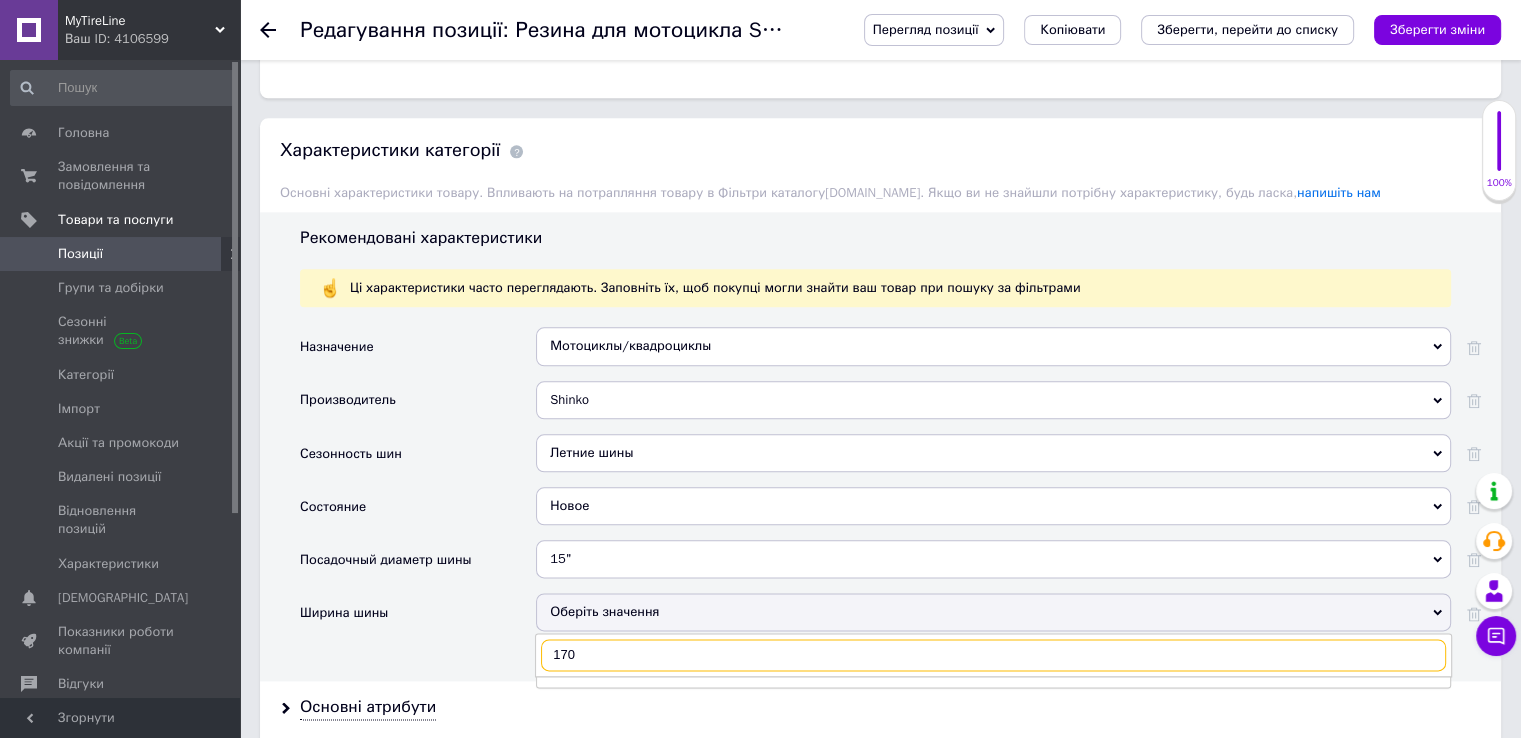 checkbox on "true" 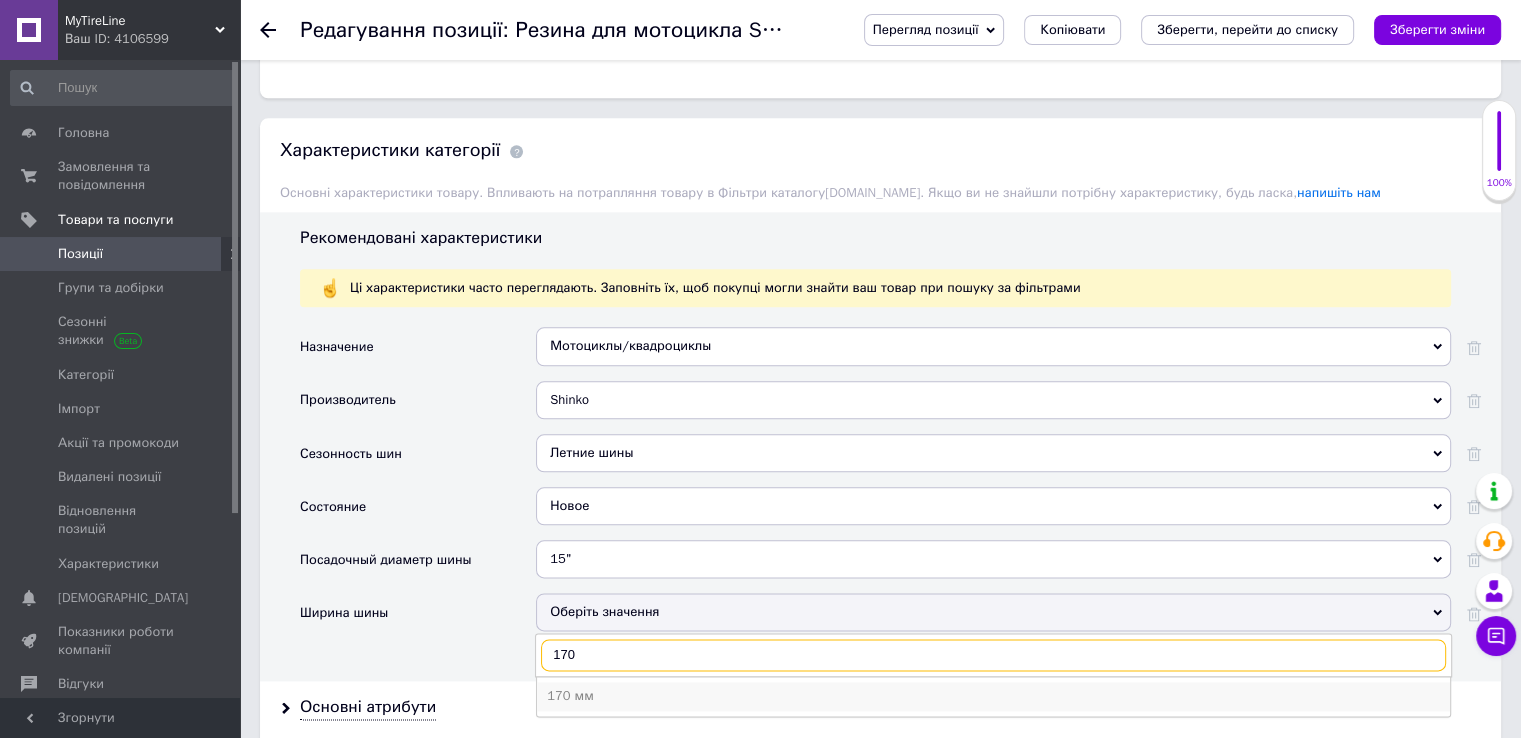 type on "170" 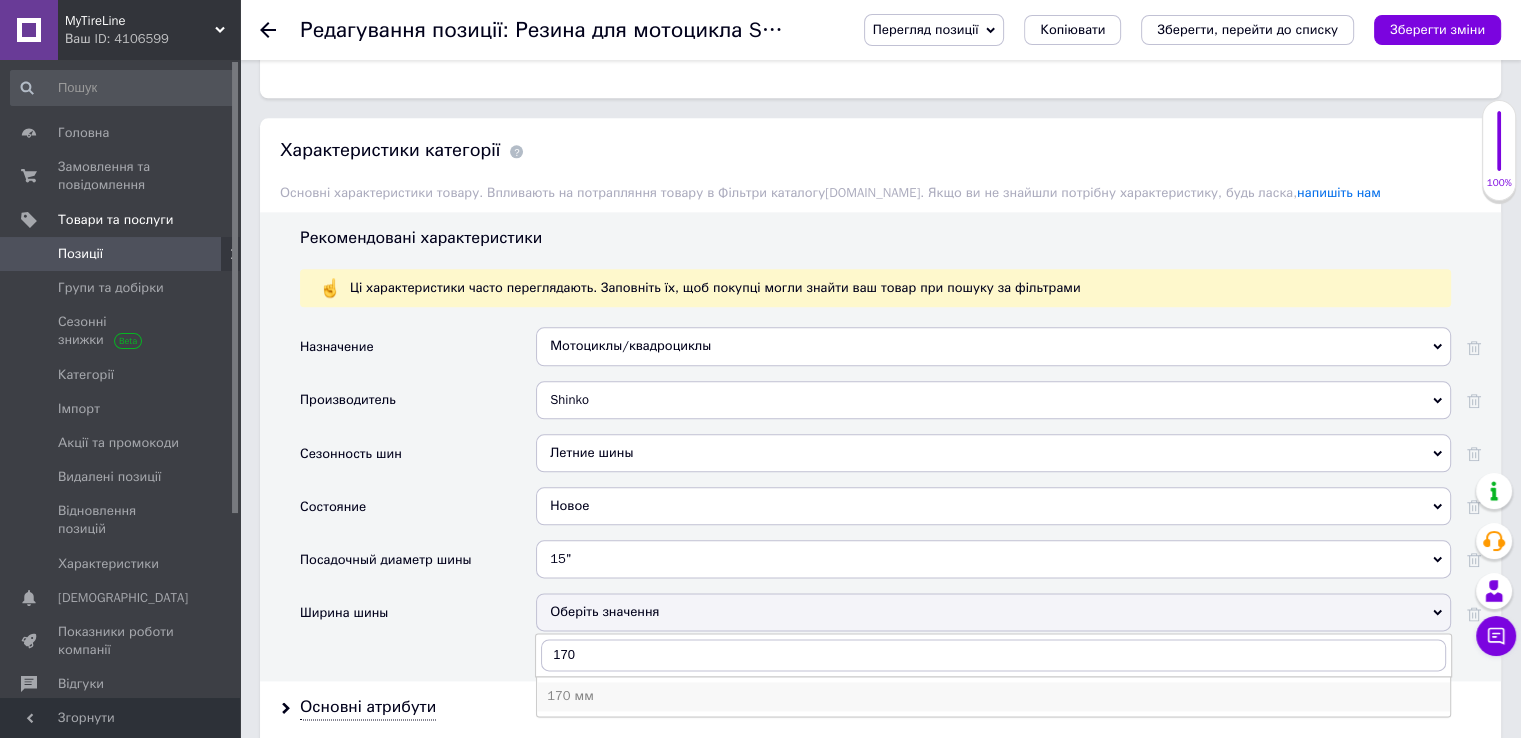 click on "170 мм" at bounding box center [993, 696] 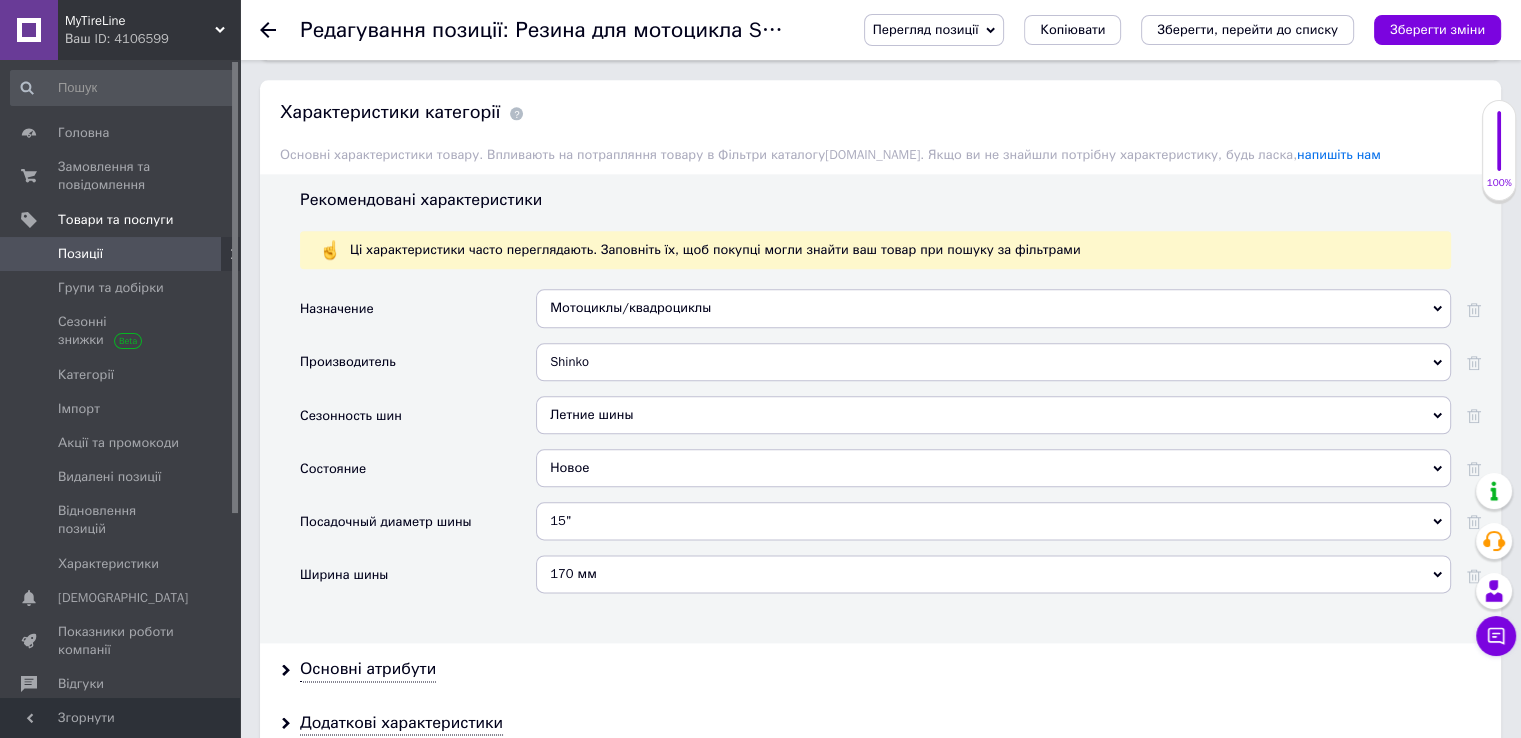 scroll, scrollTop: 2383, scrollLeft: 0, axis: vertical 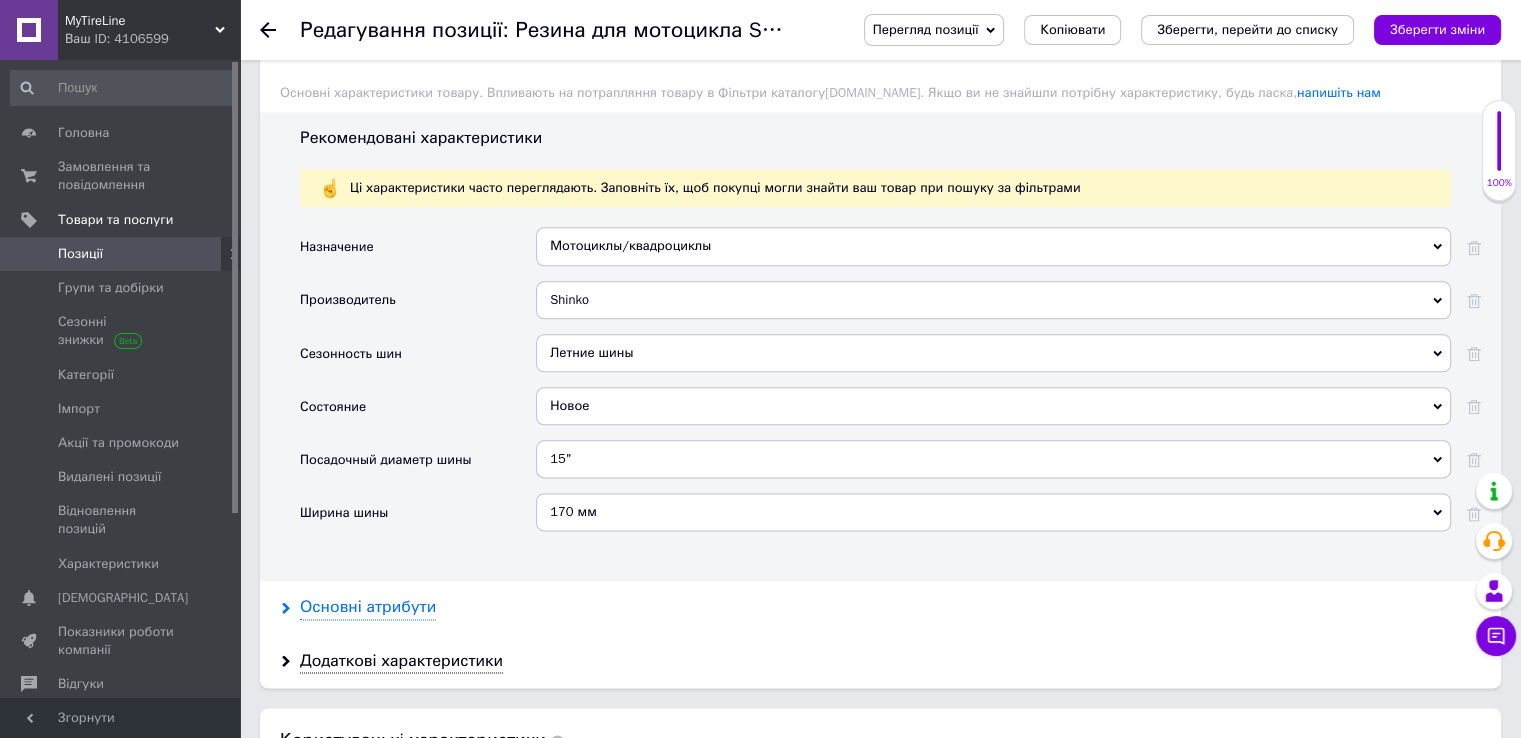 click on "Основні атрибути" at bounding box center [368, 607] 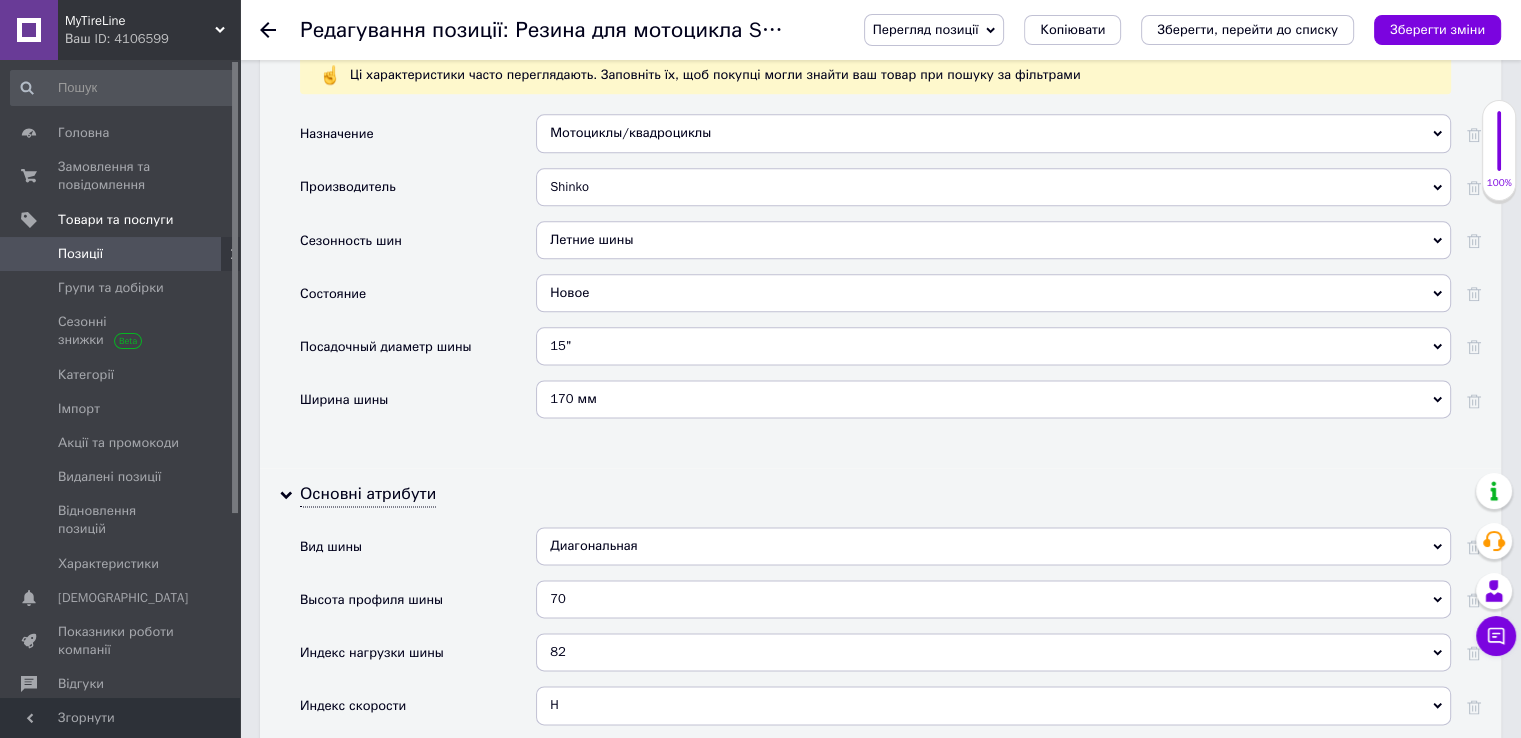 scroll, scrollTop: 2583, scrollLeft: 0, axis: vertical 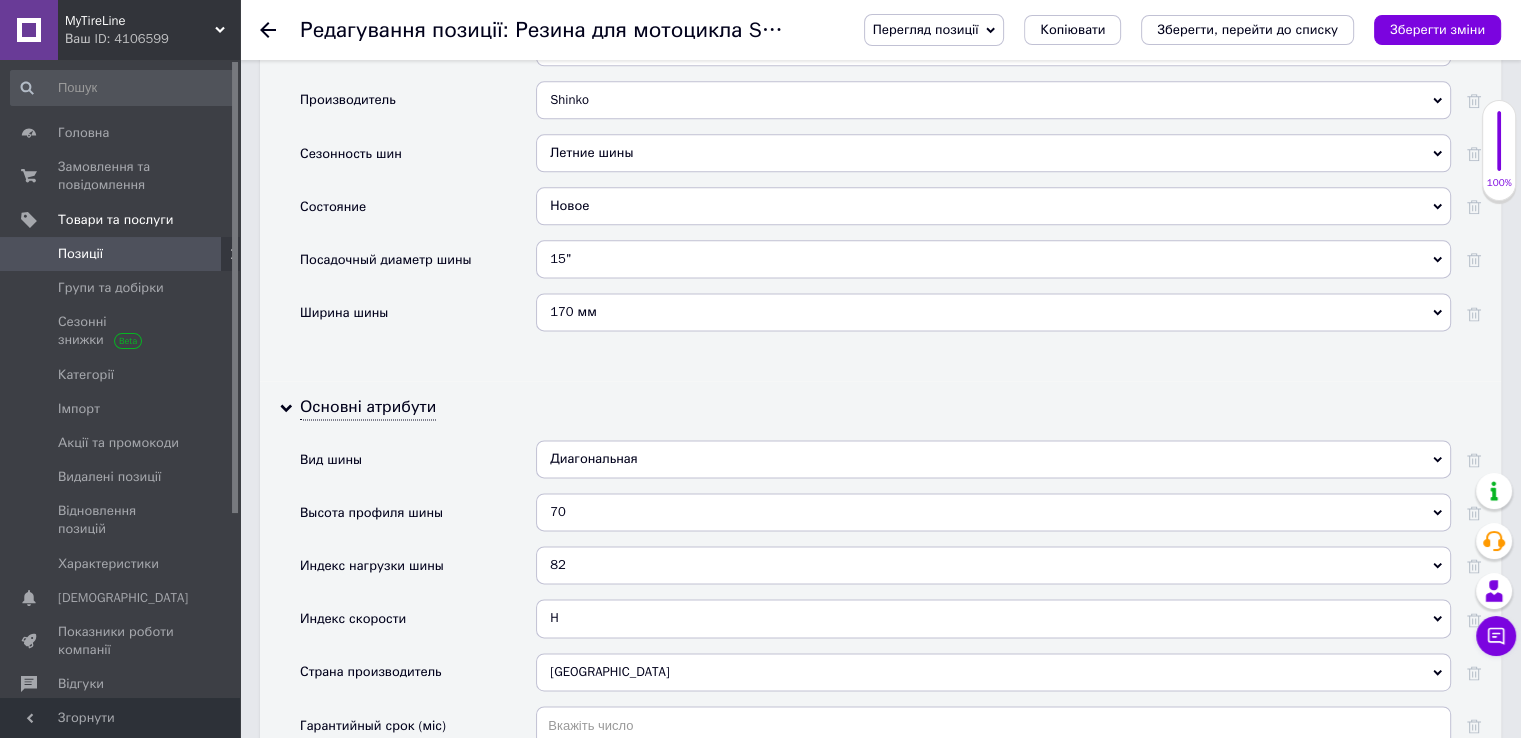 click on "70" at bounding box center (993, 512) 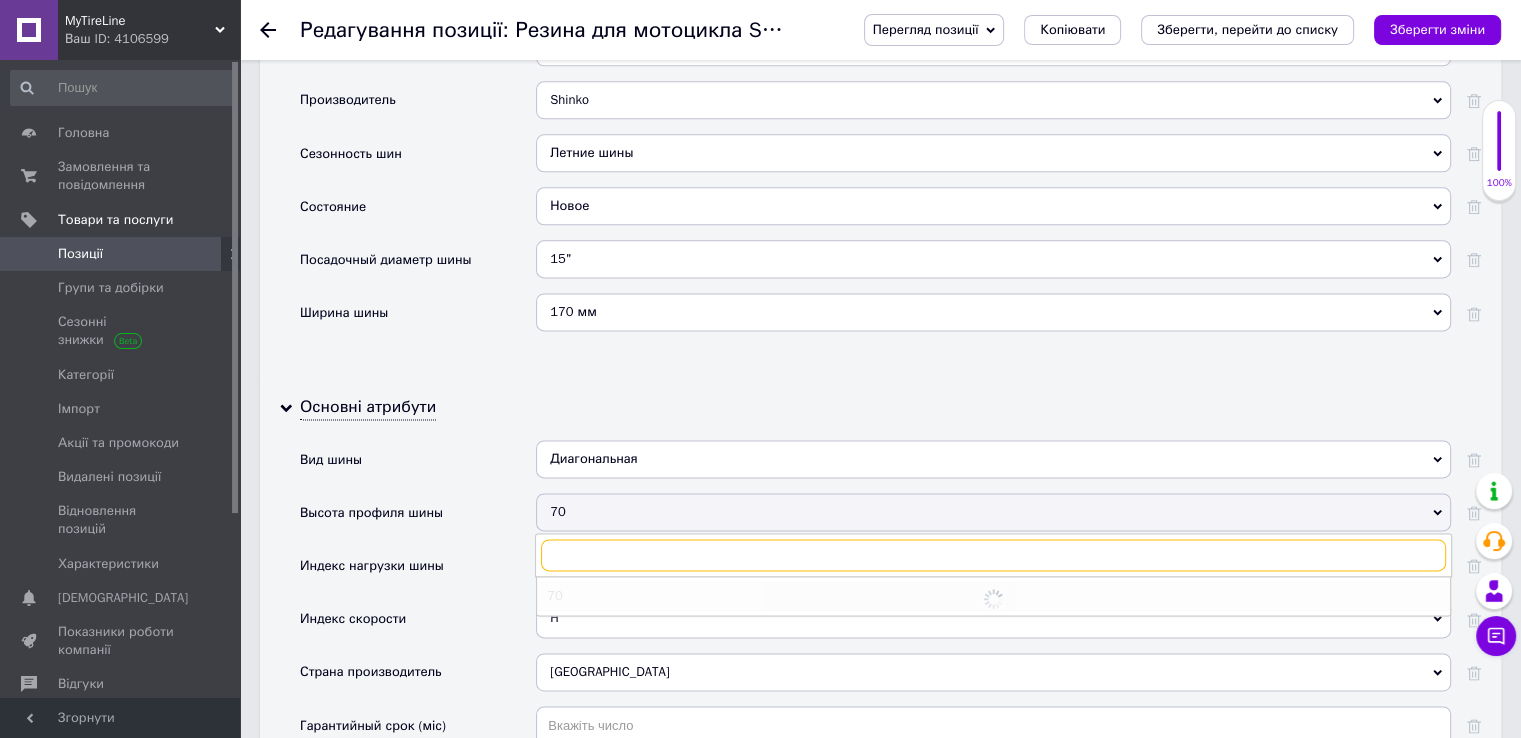 checkbox on "true" 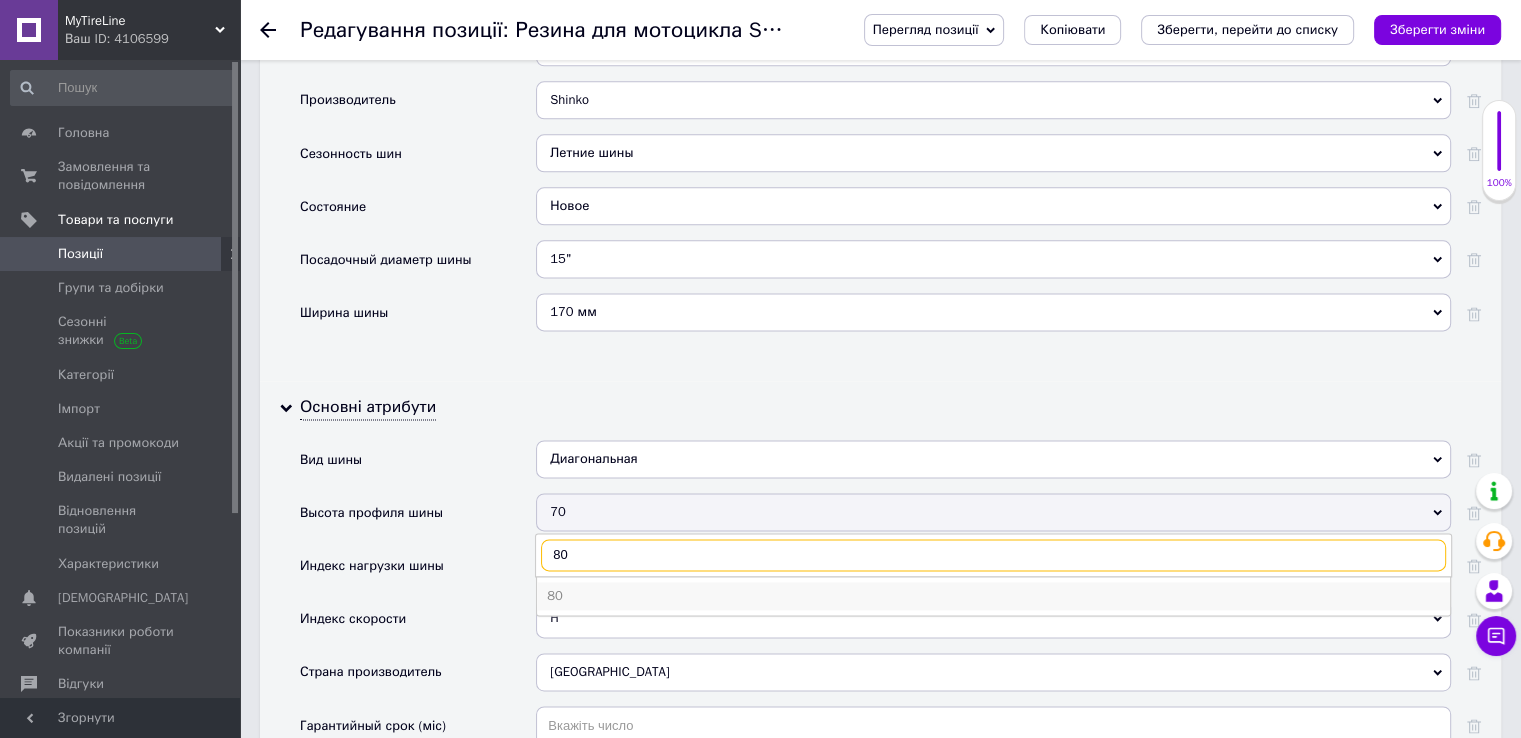 type on "80" 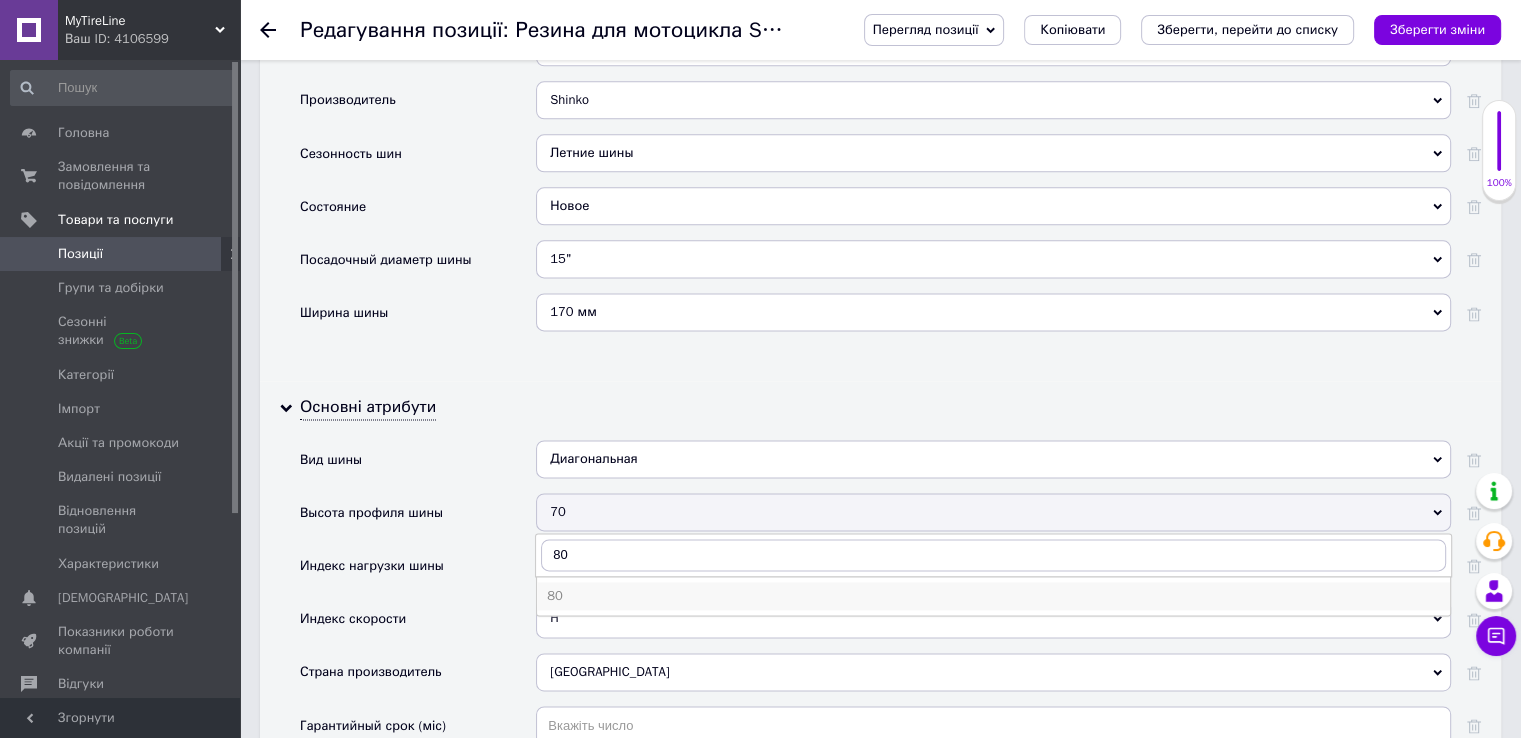 click on "80" at bounding box center (993, 596) 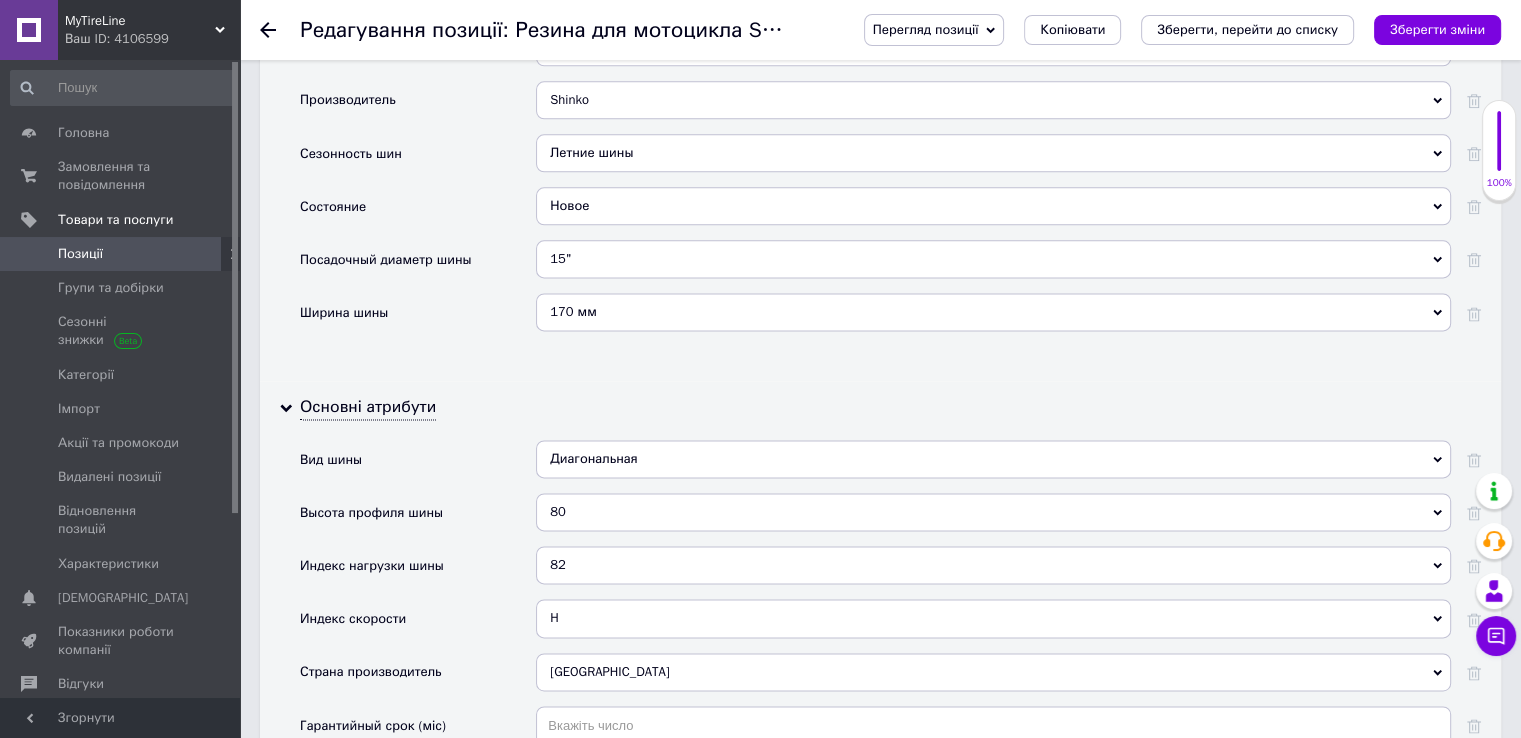click on "82" at bounding box center (993, 565) 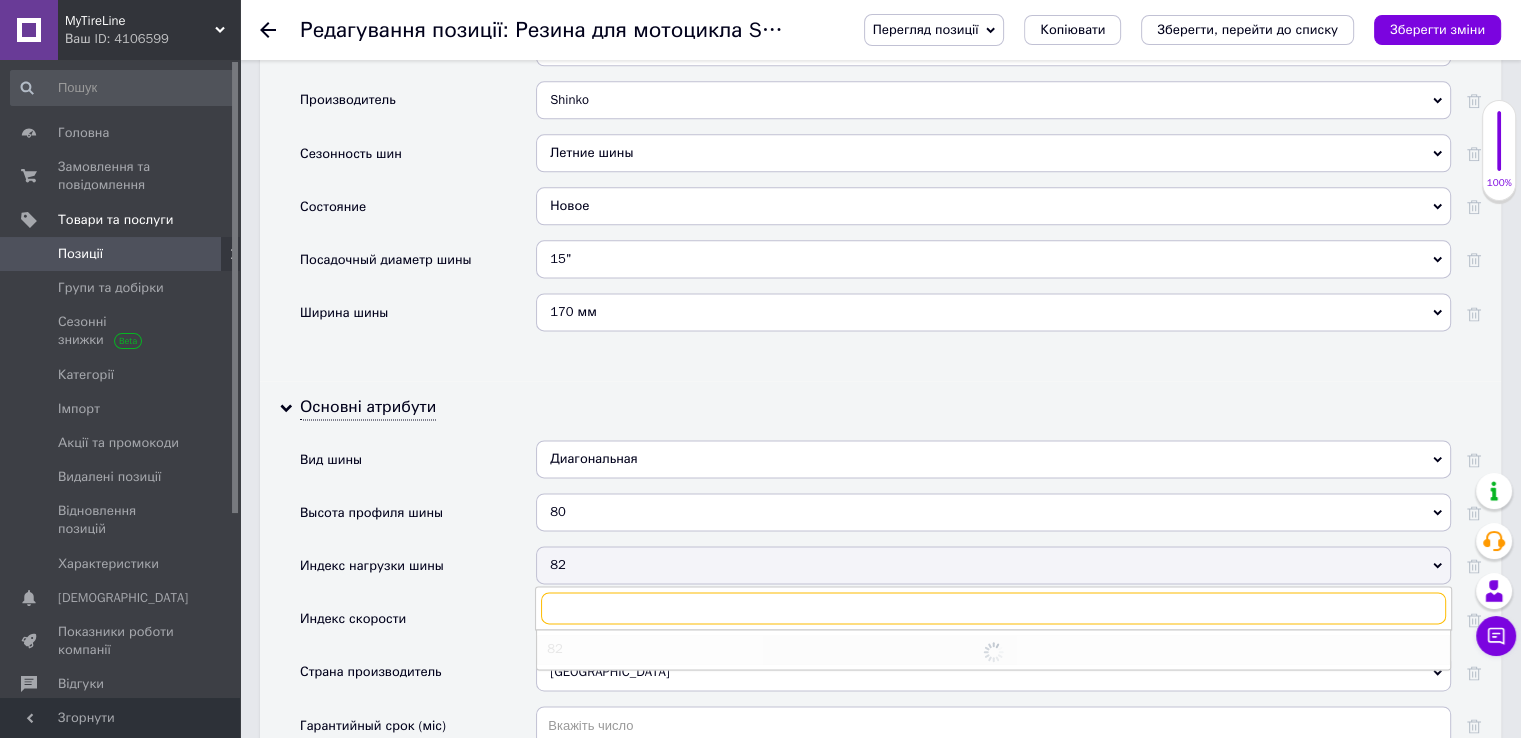 checkbox on "true" 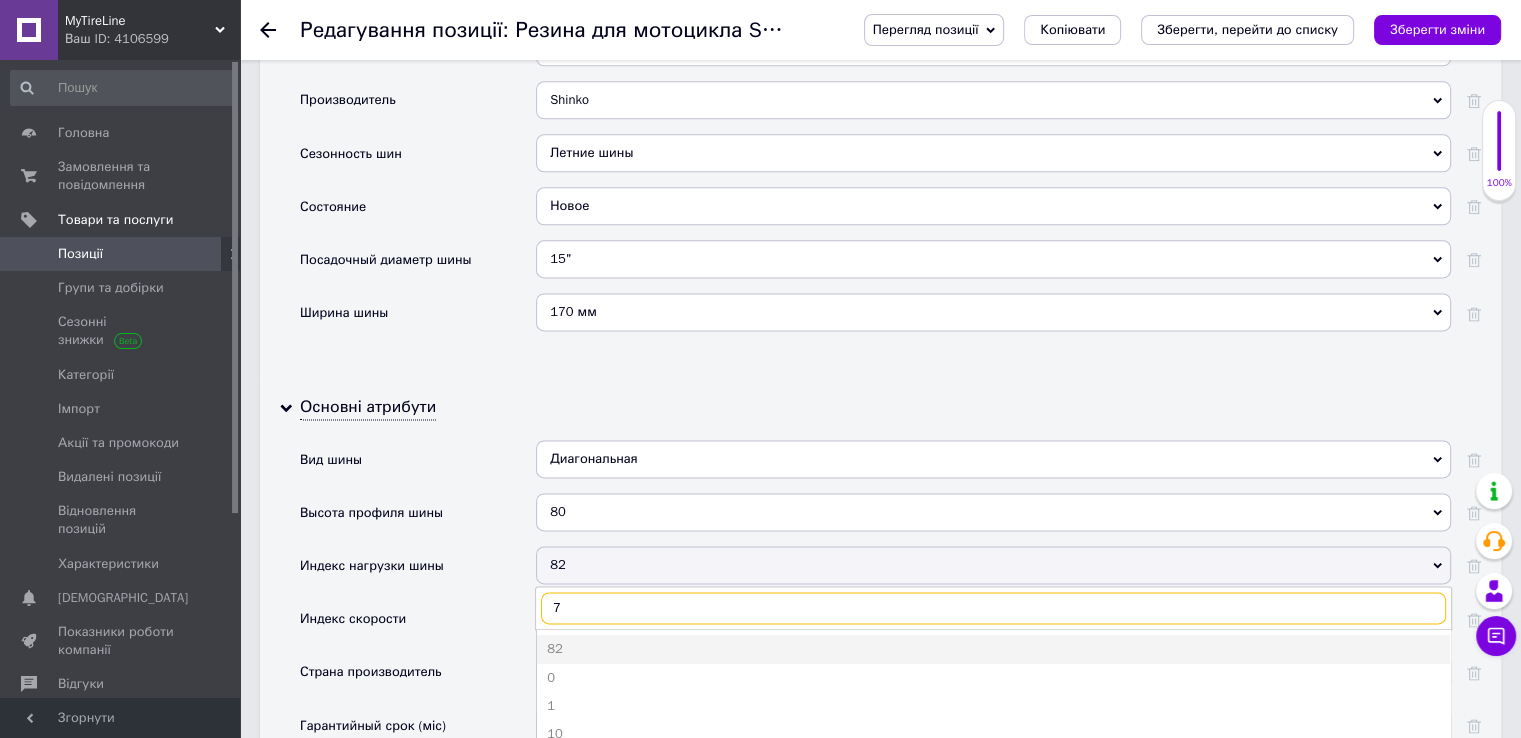 type on "77" 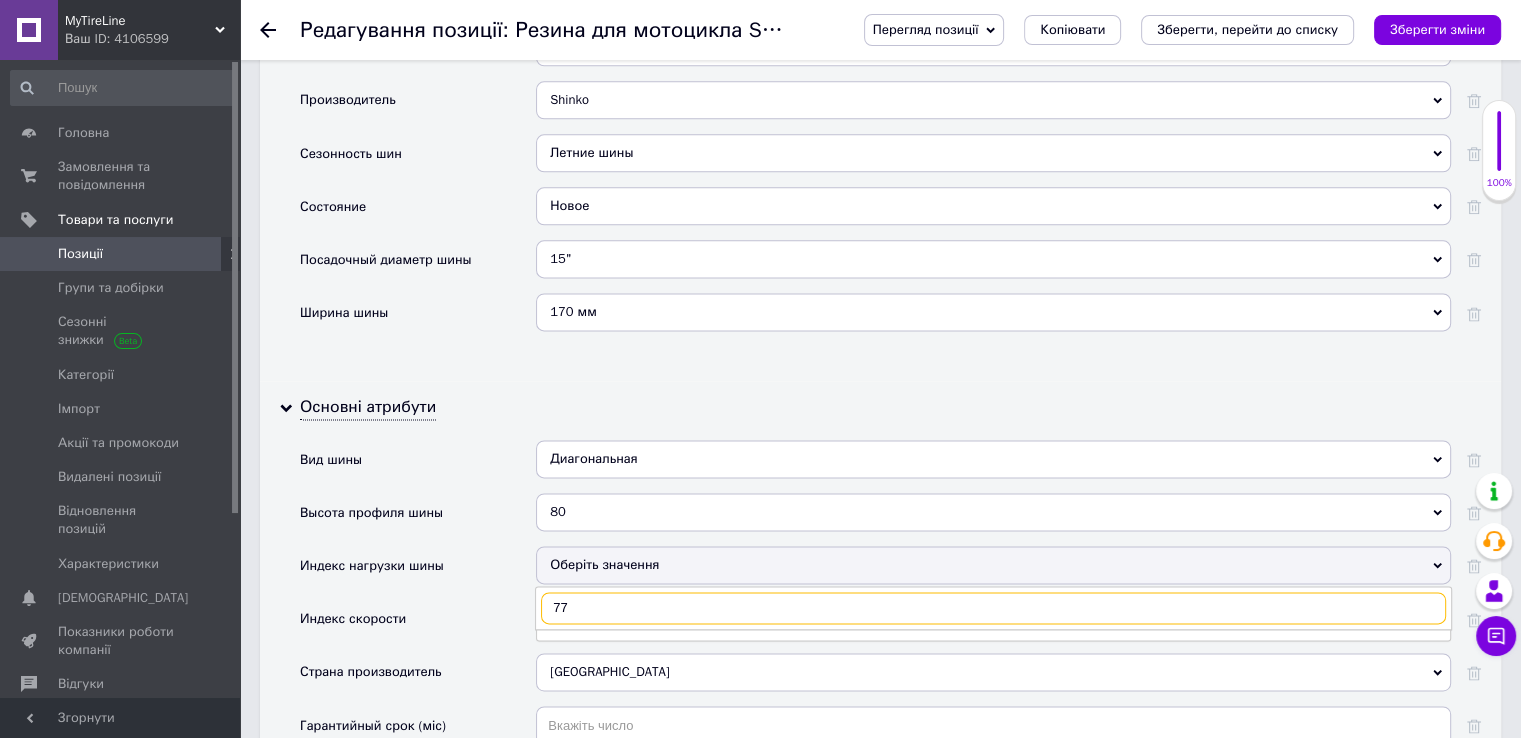checkbox on "true" 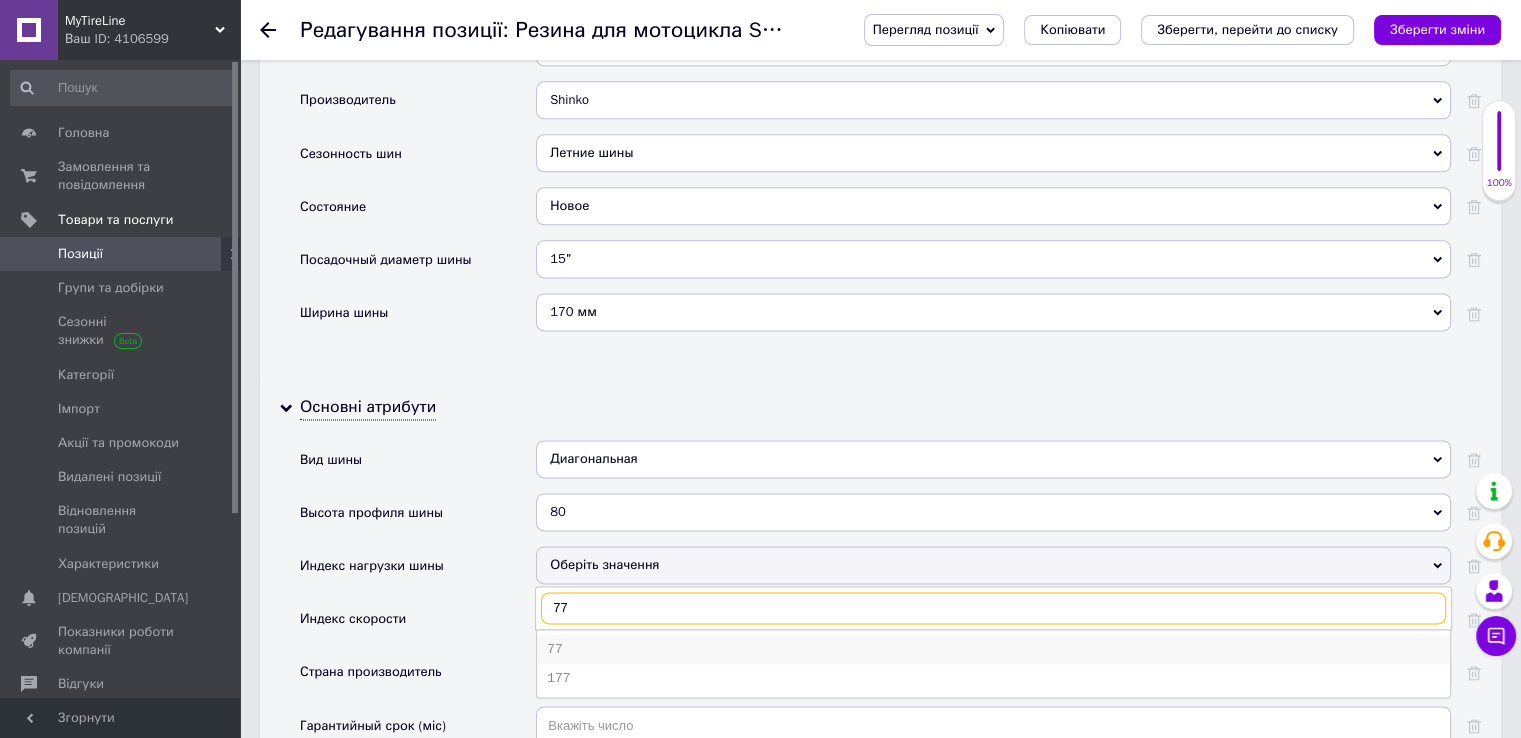 type on "77" 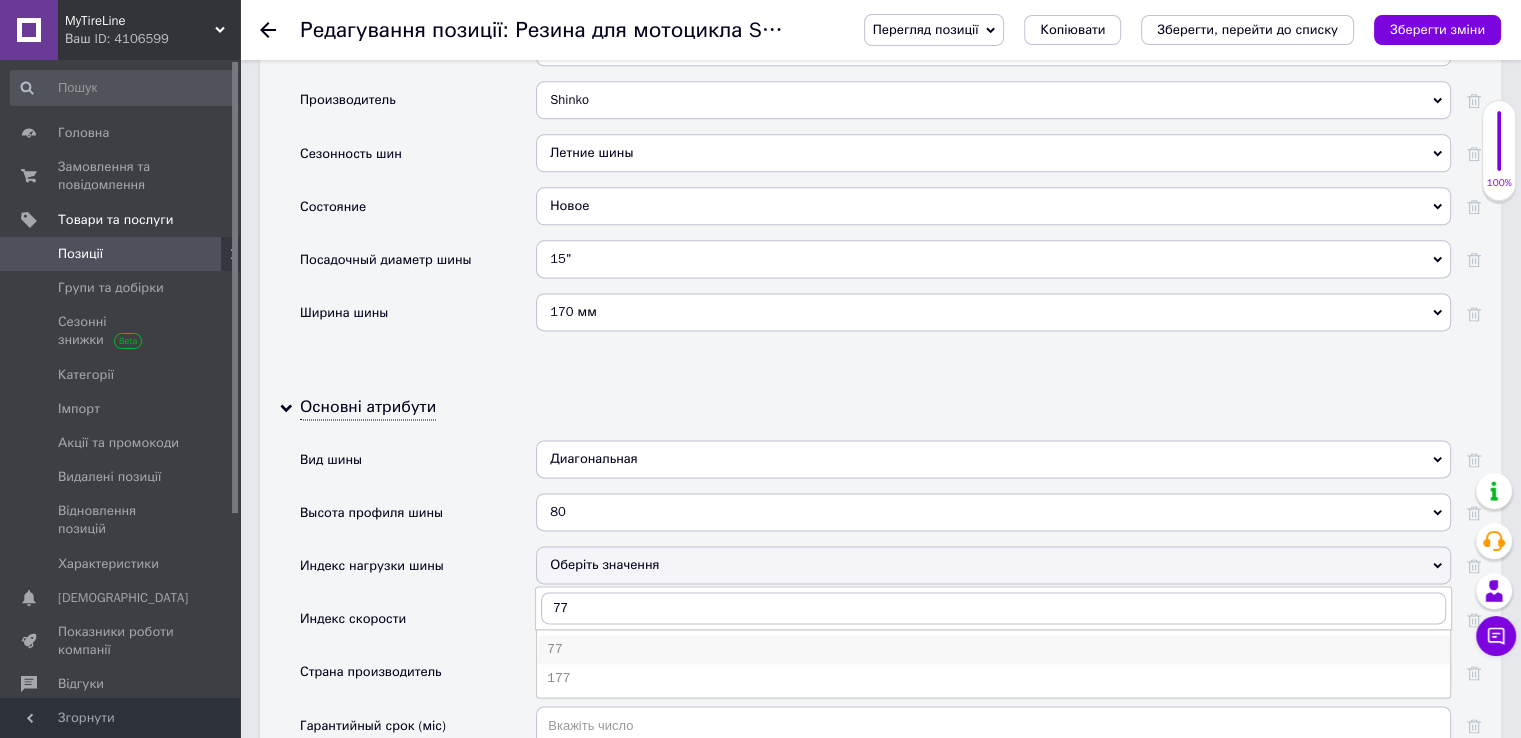 click on "77" at bounding box center (993, 649) 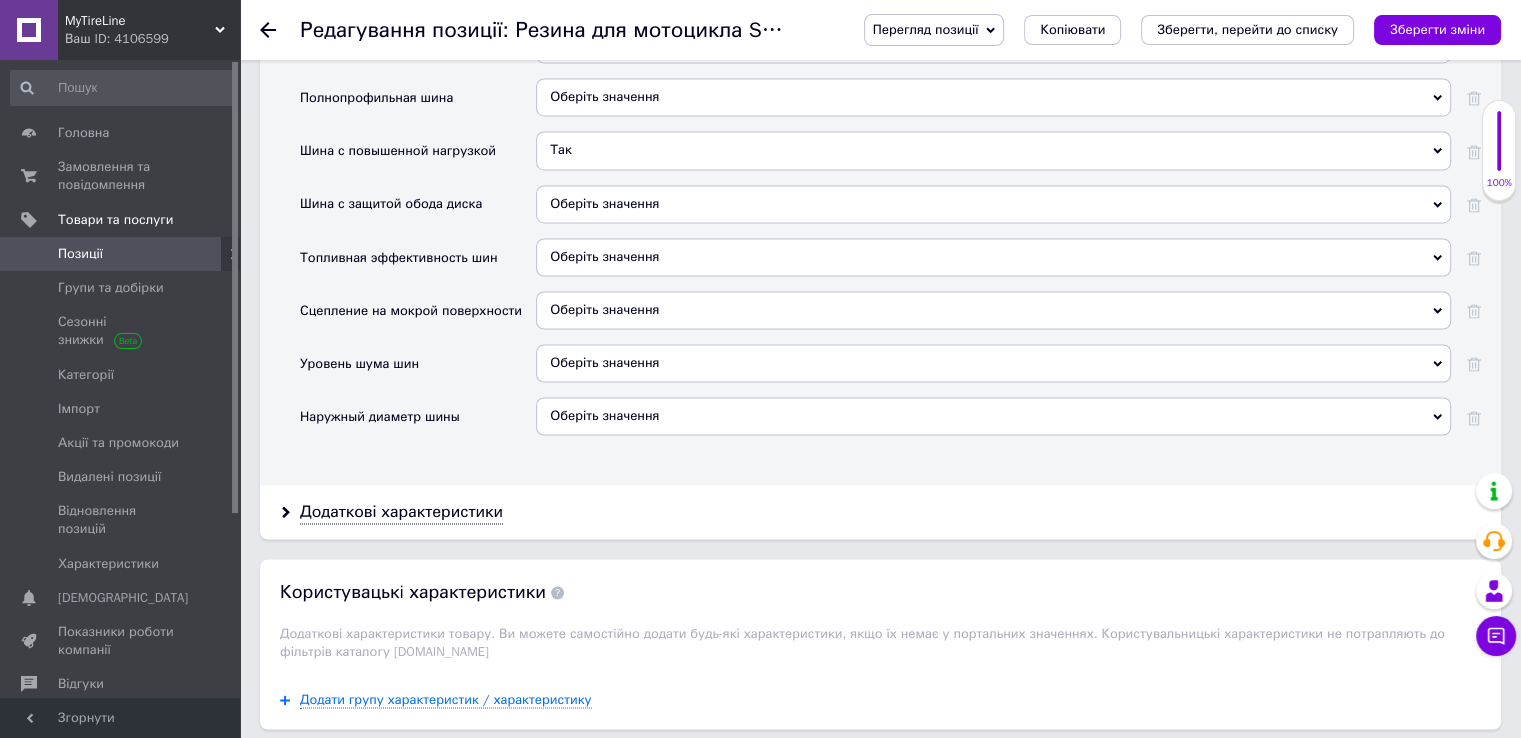 scroll, scrollTop: 3483, scrollLeft: 0, axis: vertical 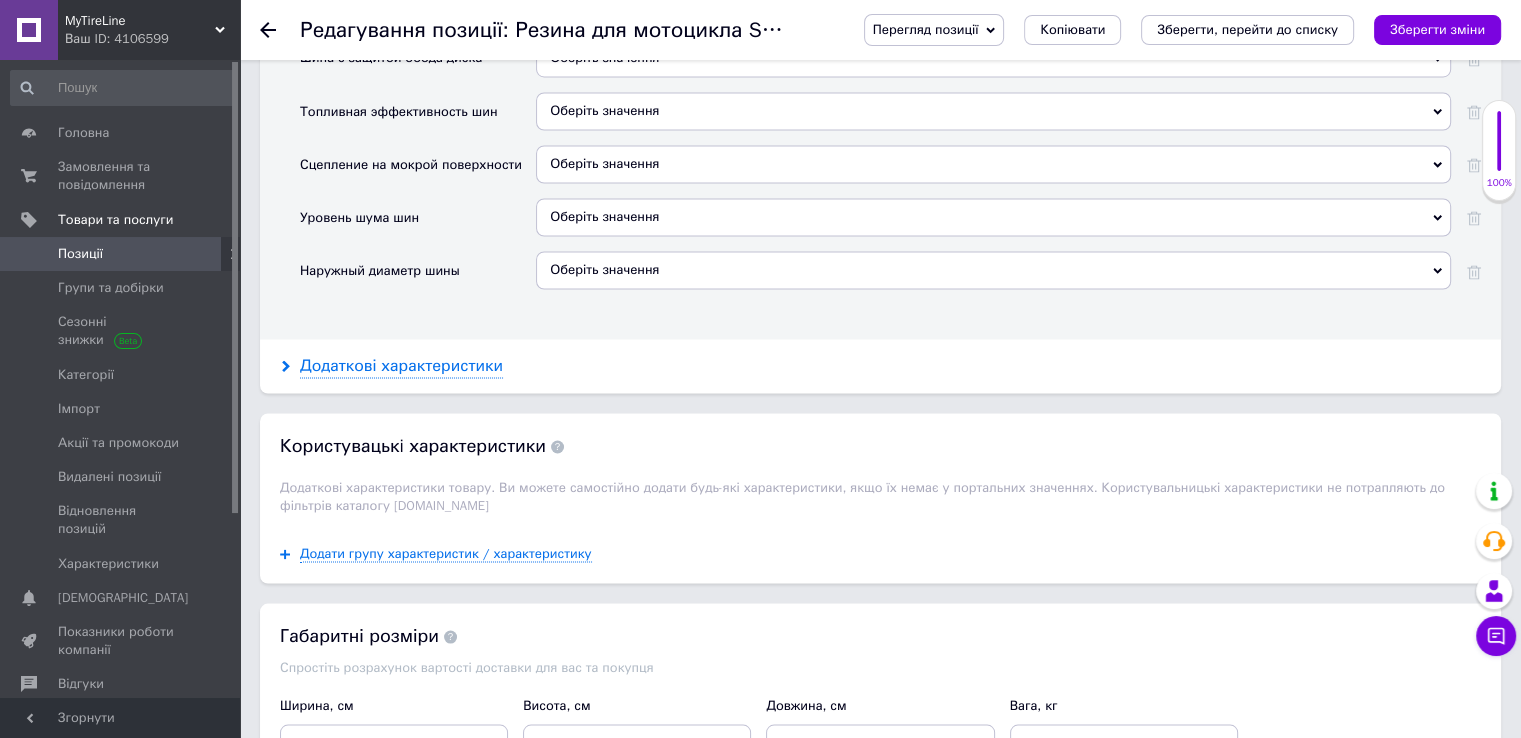 click on "Додаткові характеристики" at bounding box center (401, 365) 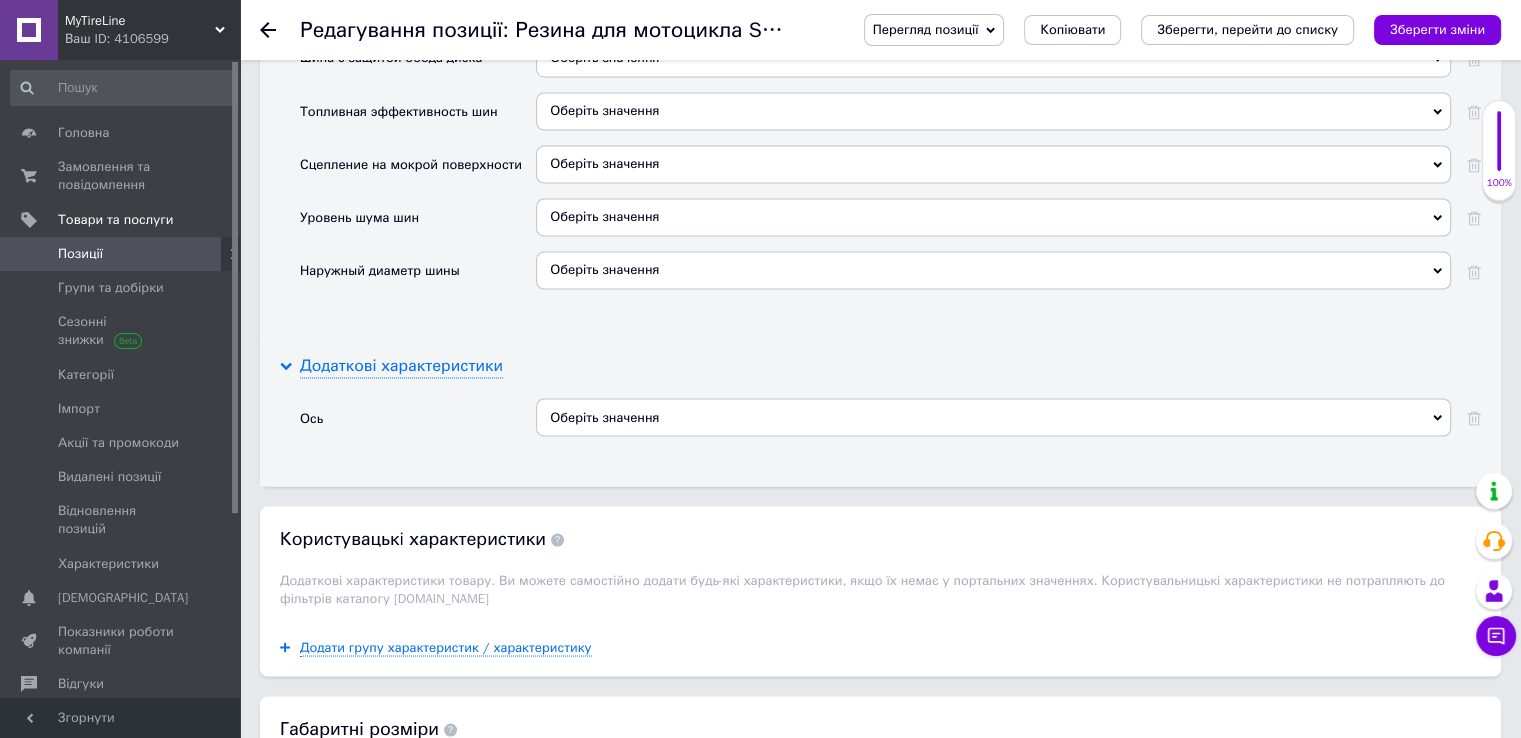 click on "Додаткові характеристики" at bounding box center [401, 365] 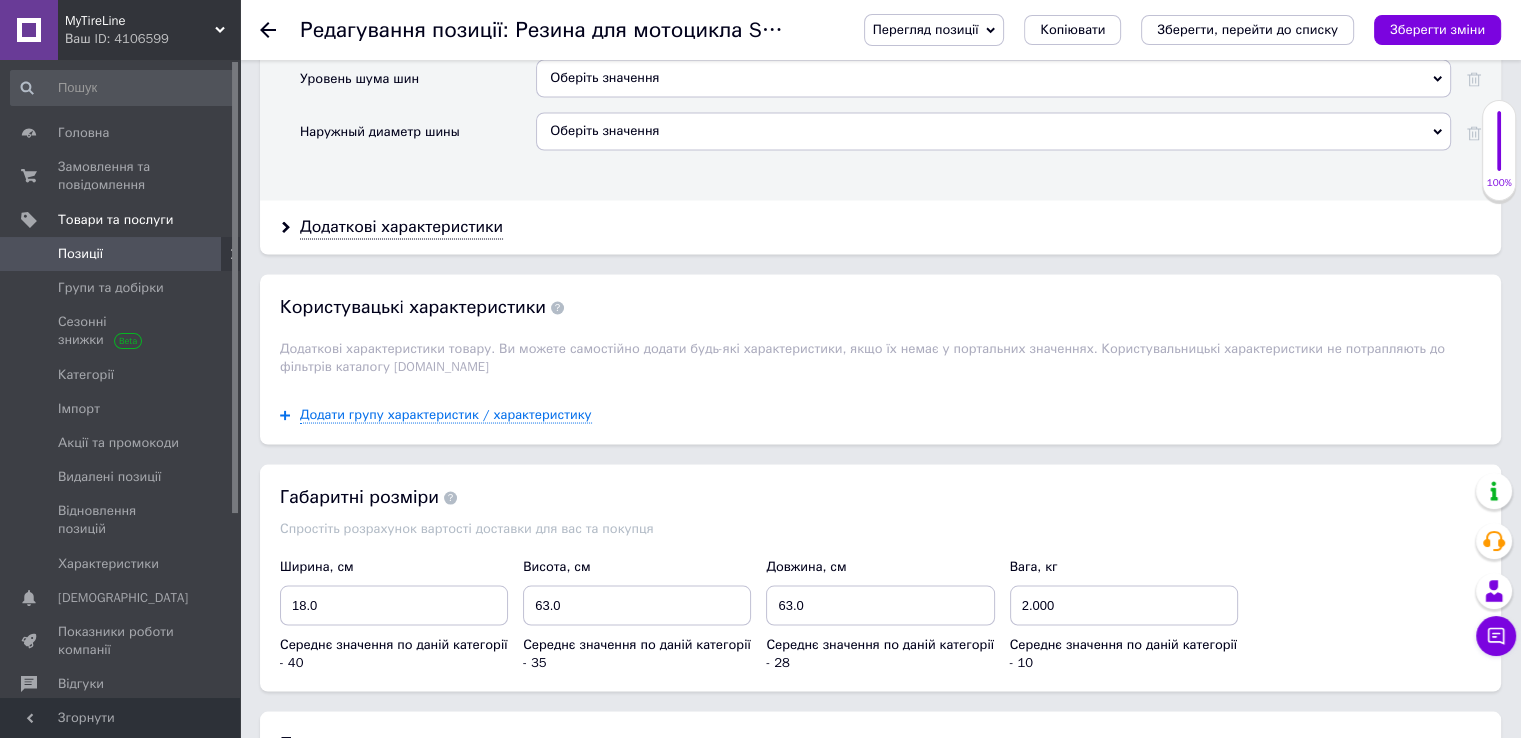 scroll, scrollTop: 3783, scrollLeft: 0, axis: vertical 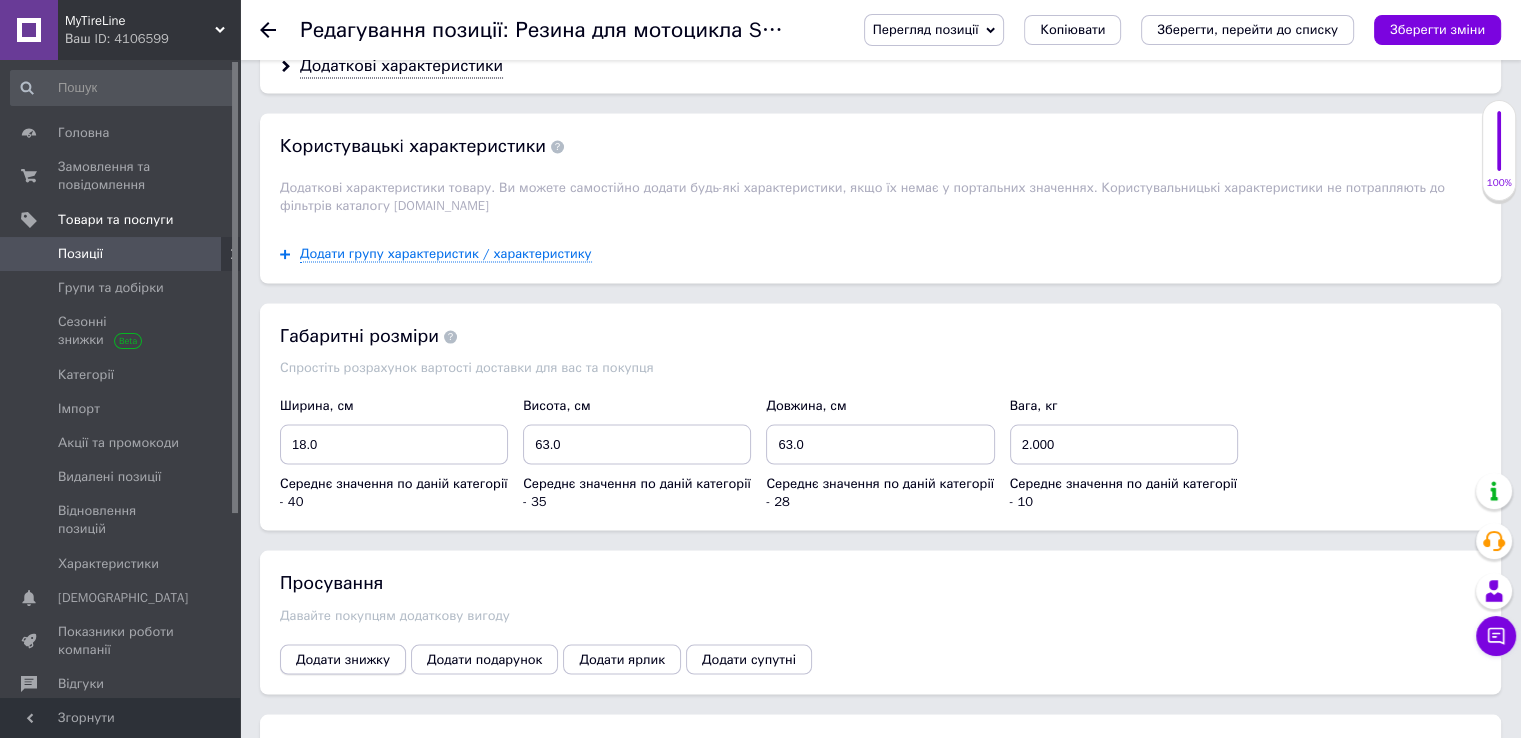click on "Додати знижку" at bounding box center [343, 659] 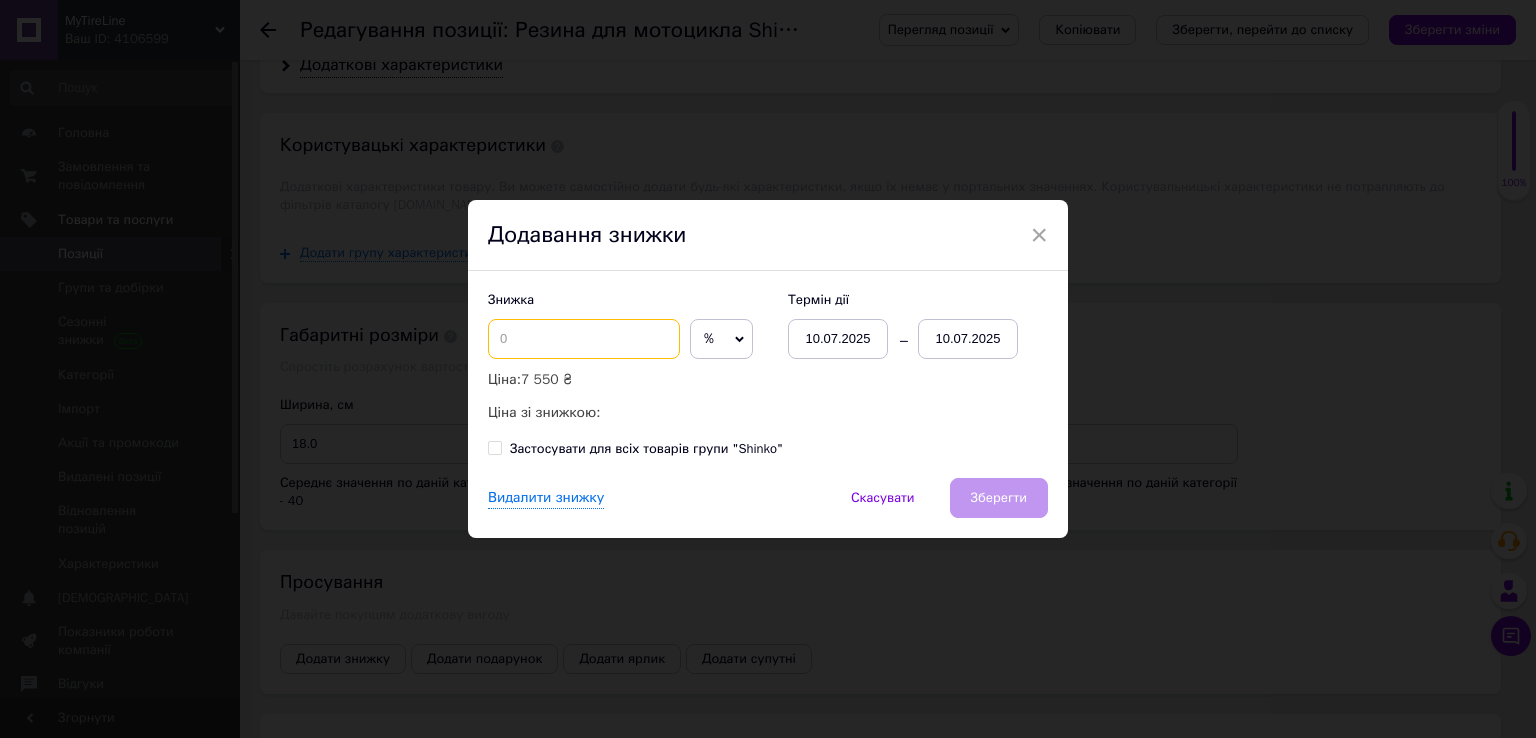 click at bounding box center [584, 339] 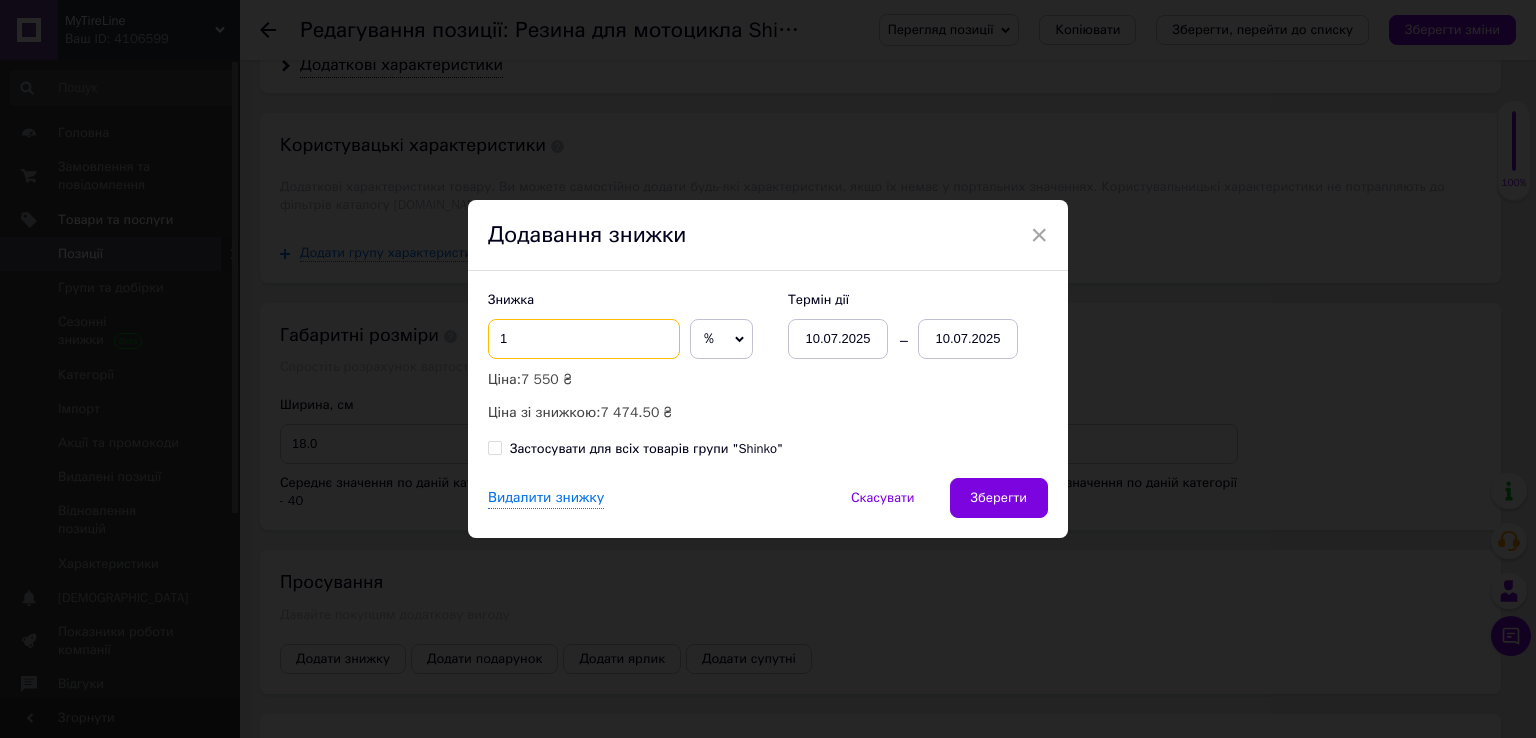 checkbox on "true" 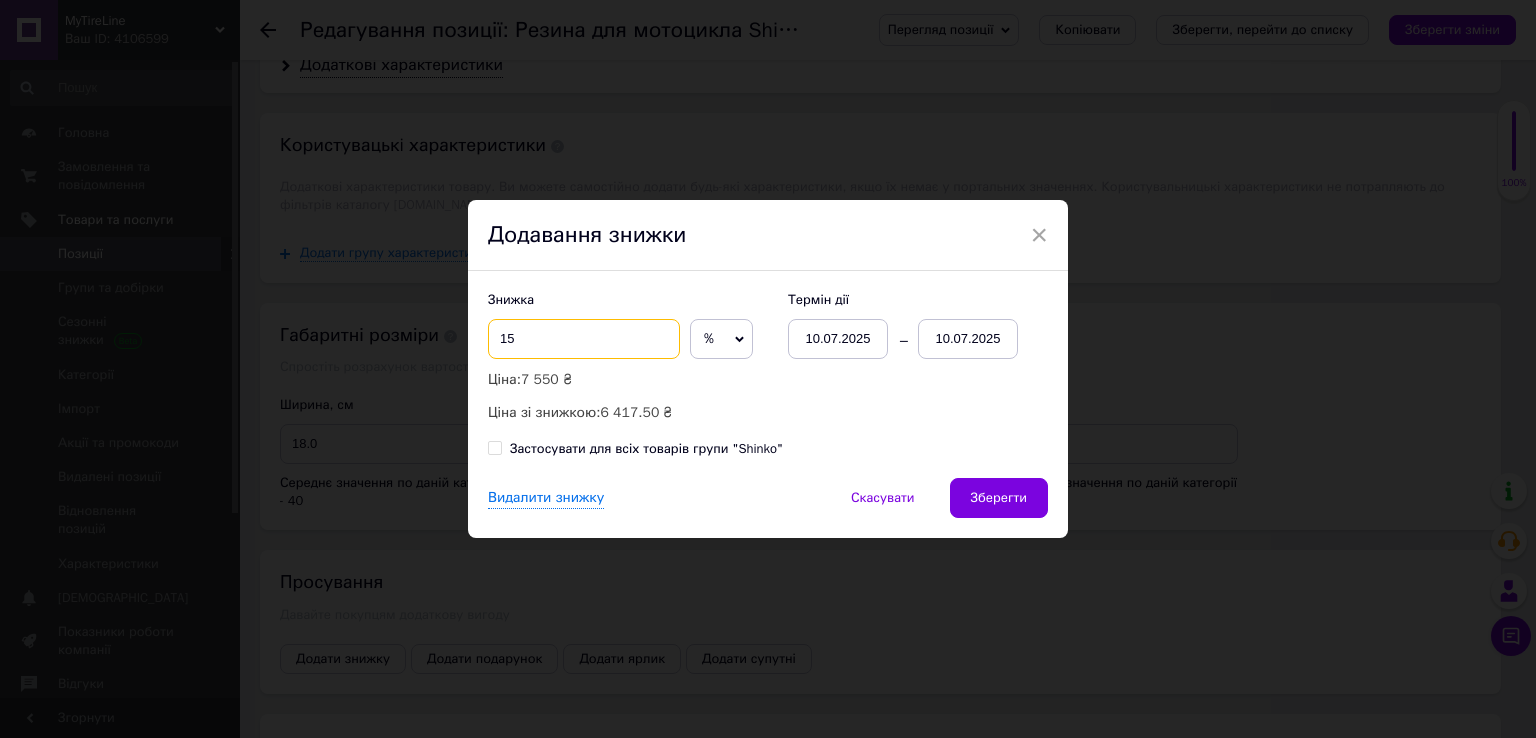 type on "15" 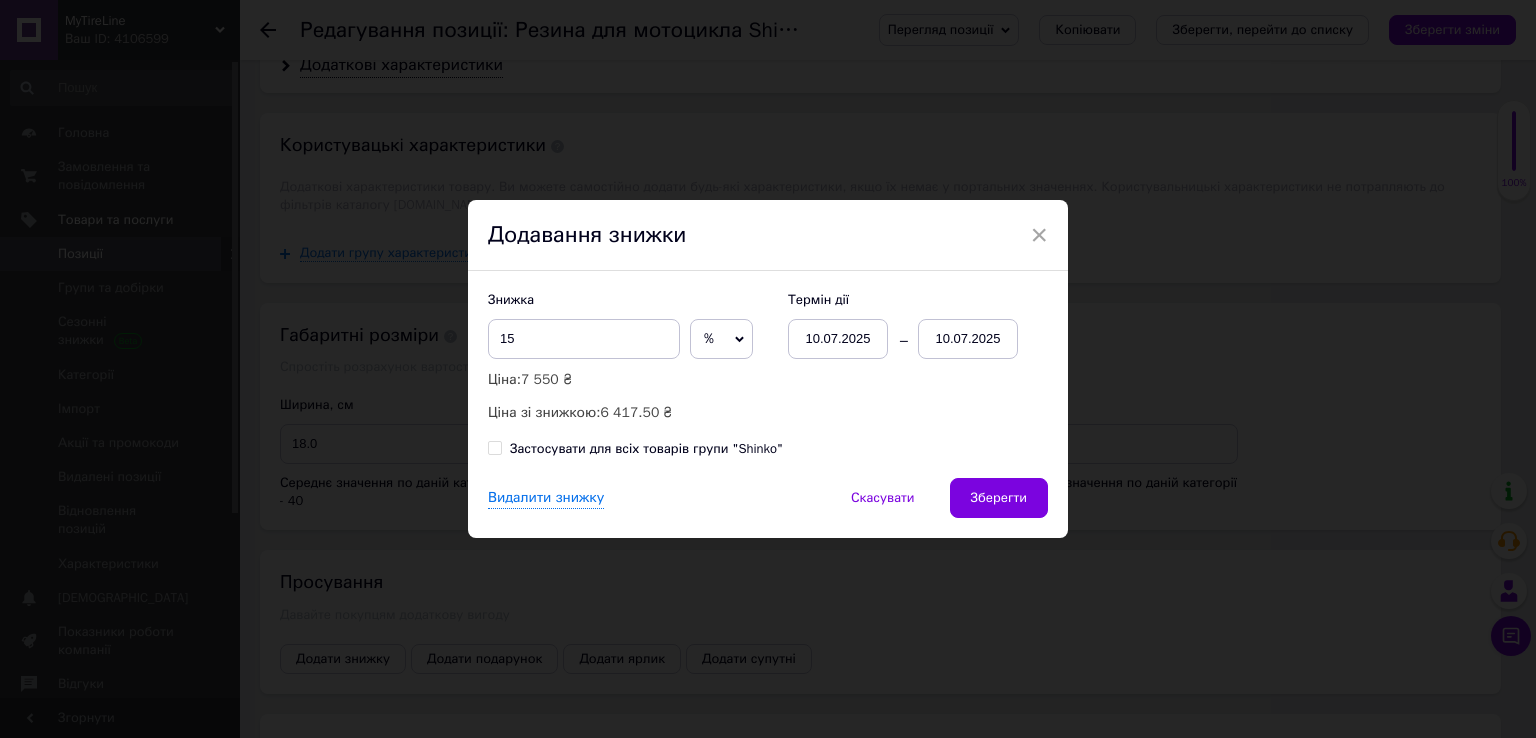 click on "10.07.2025" at bounding box center [968, 339] 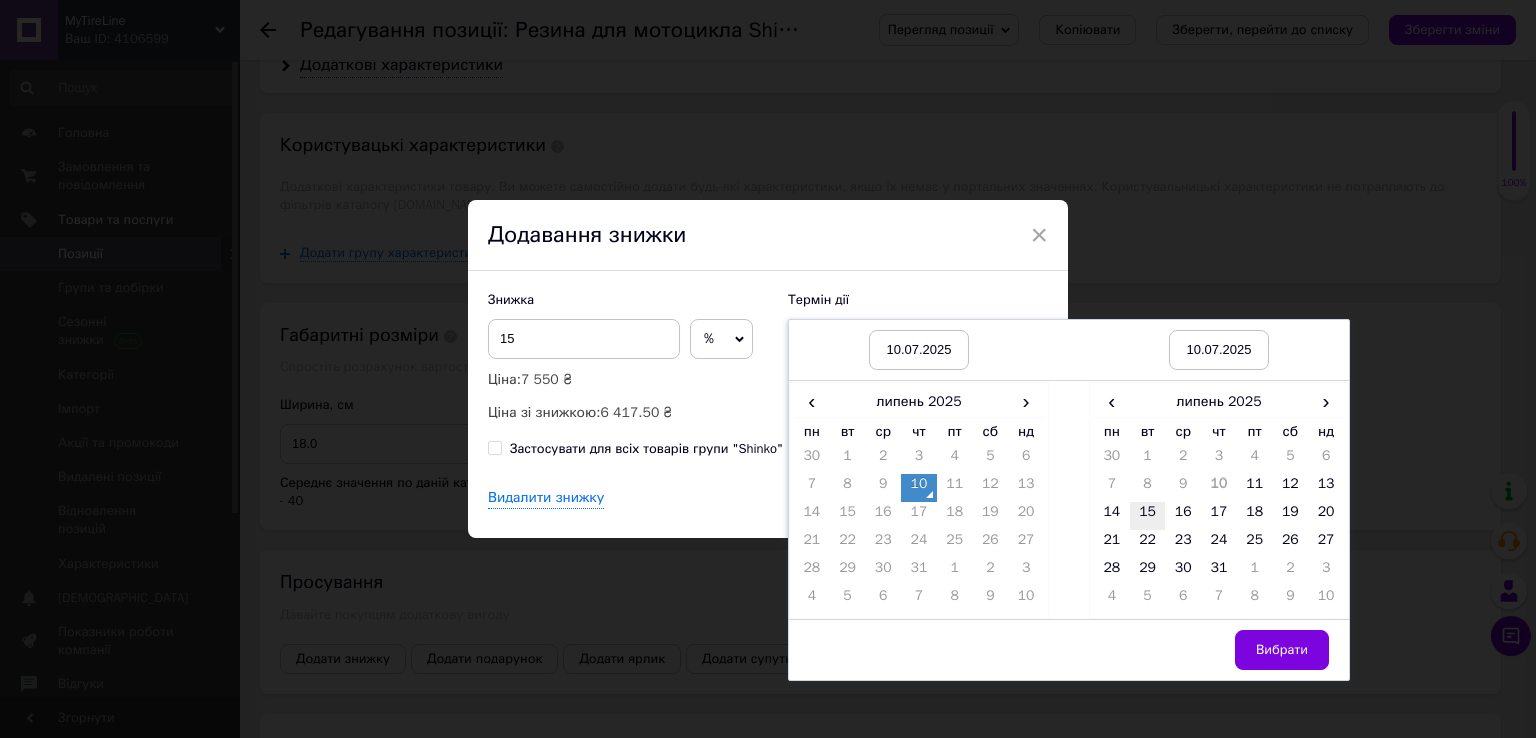 click on "15" at bounding box center [1148, 516] 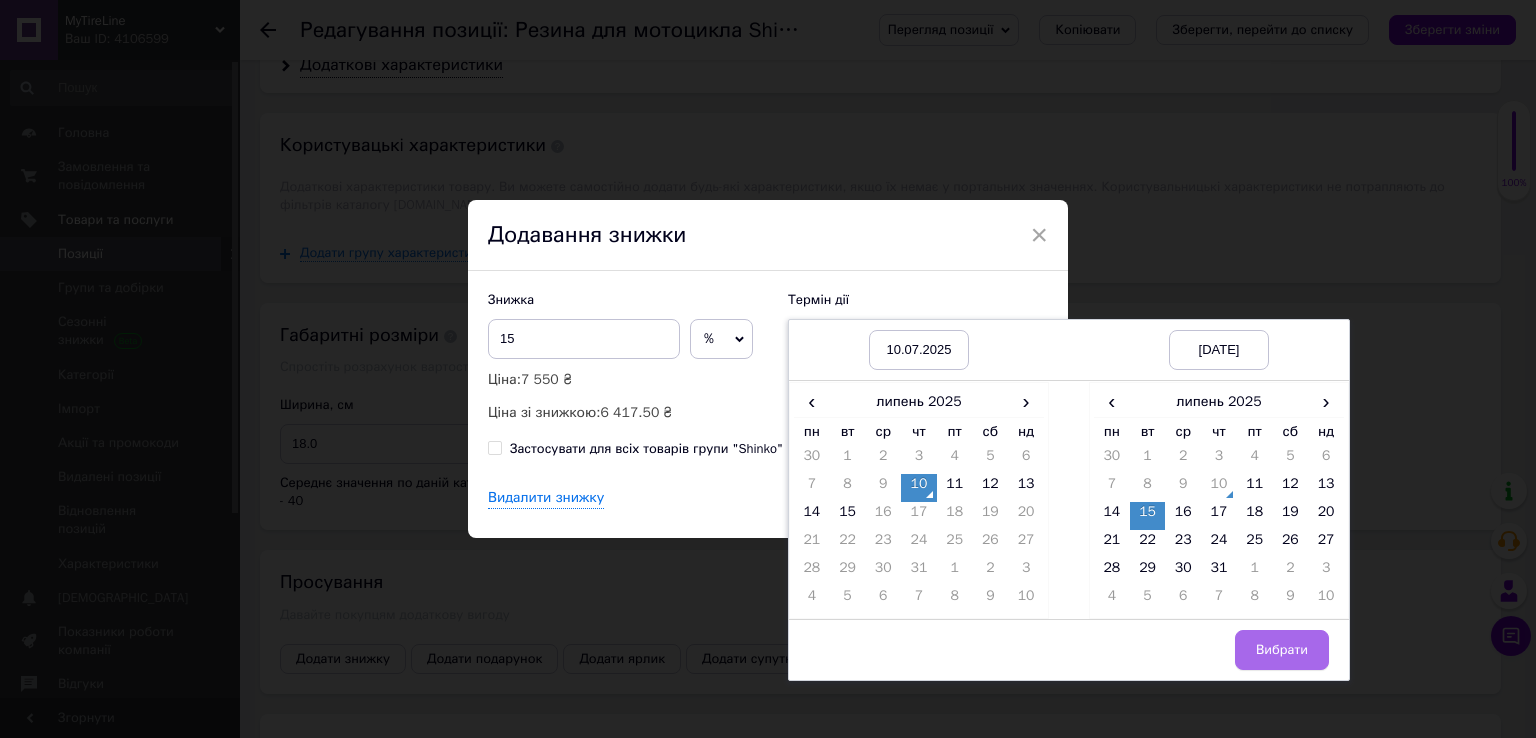 click on "Вибрати" at bounding box center [1282, 650] 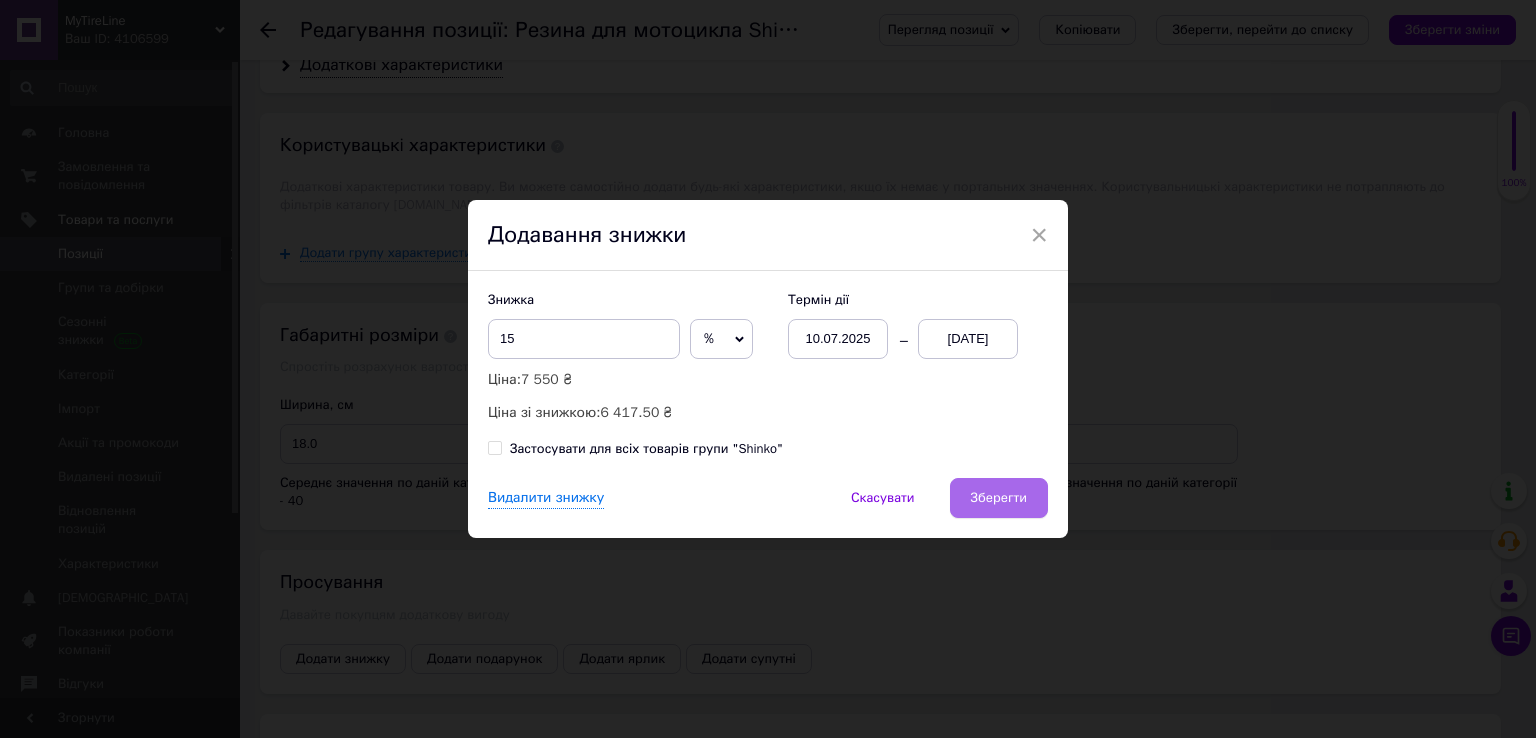click on "Зберегти" at bounding box center (999, 498) 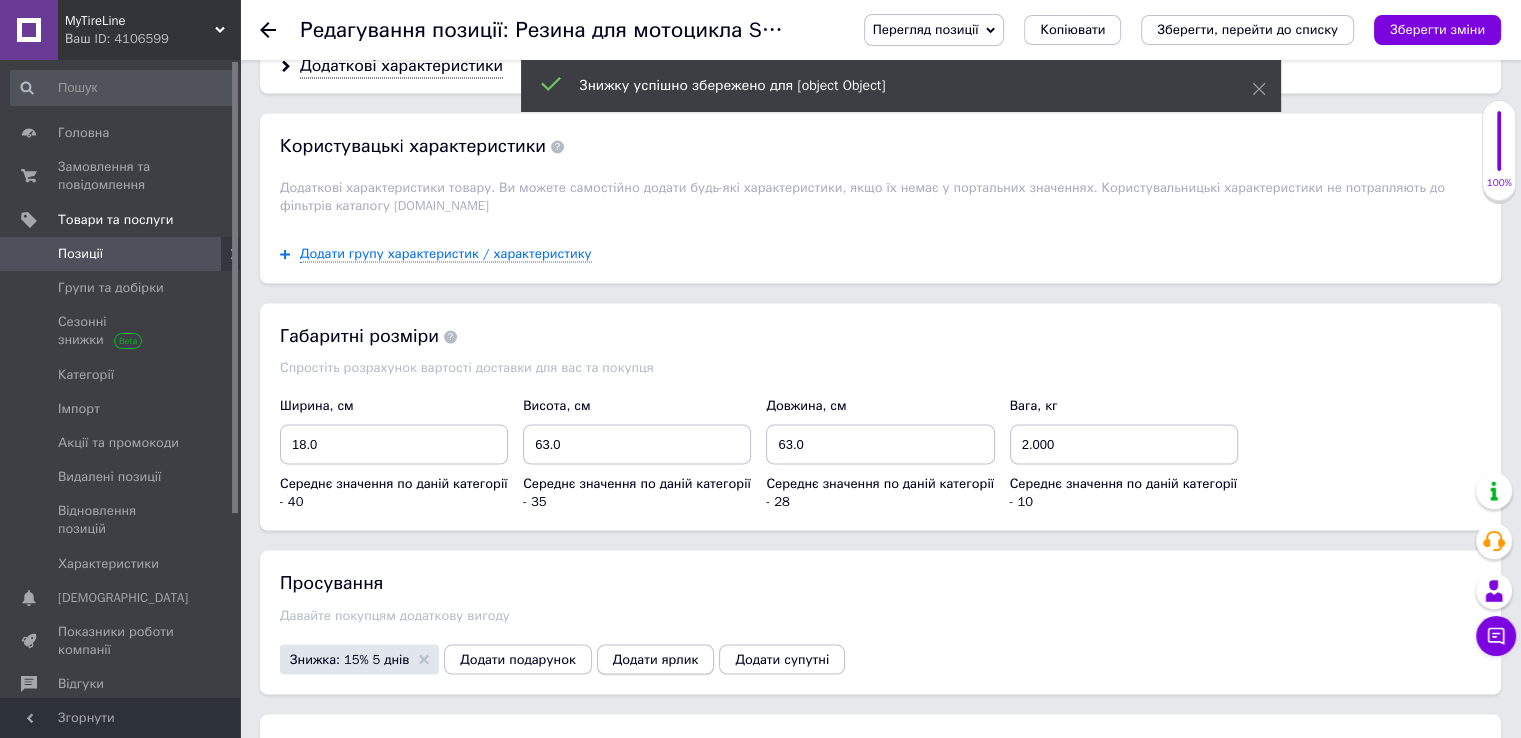 click on "Додати ярлик" at bounding box center [656, 659] 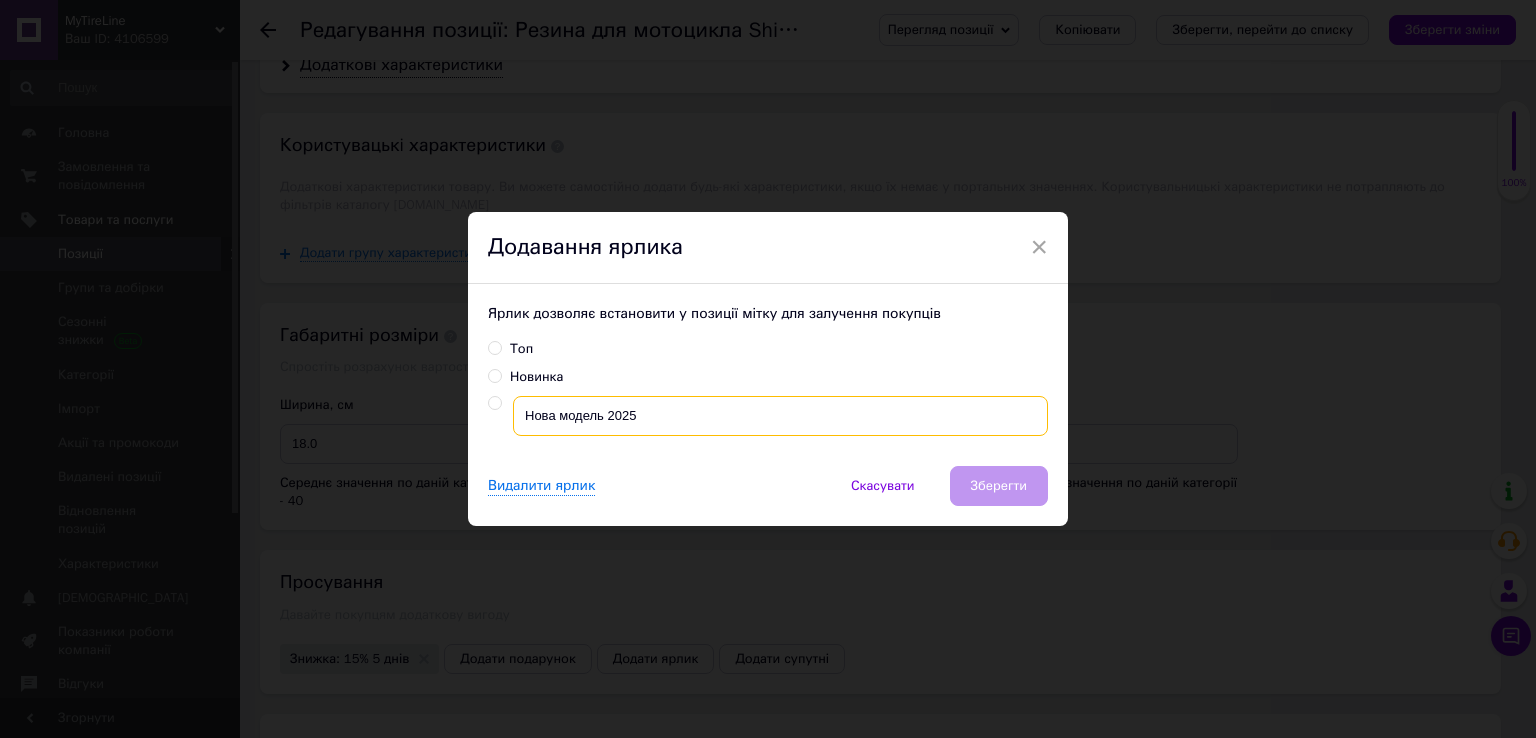 click on "Нова модель 2025" at bounding box center [780, 416] 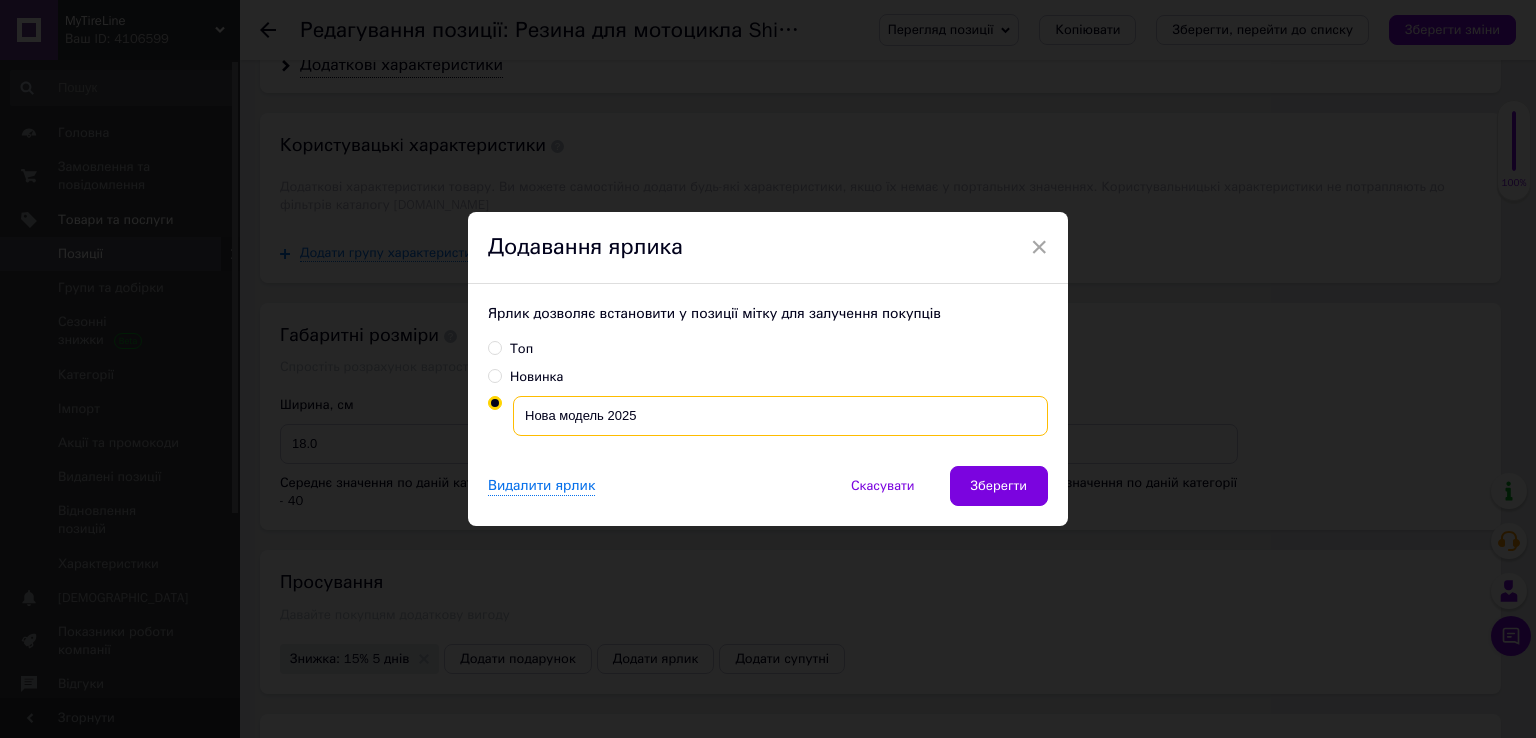 click on "Нова модель 2025" at bounding box center [780, 416] 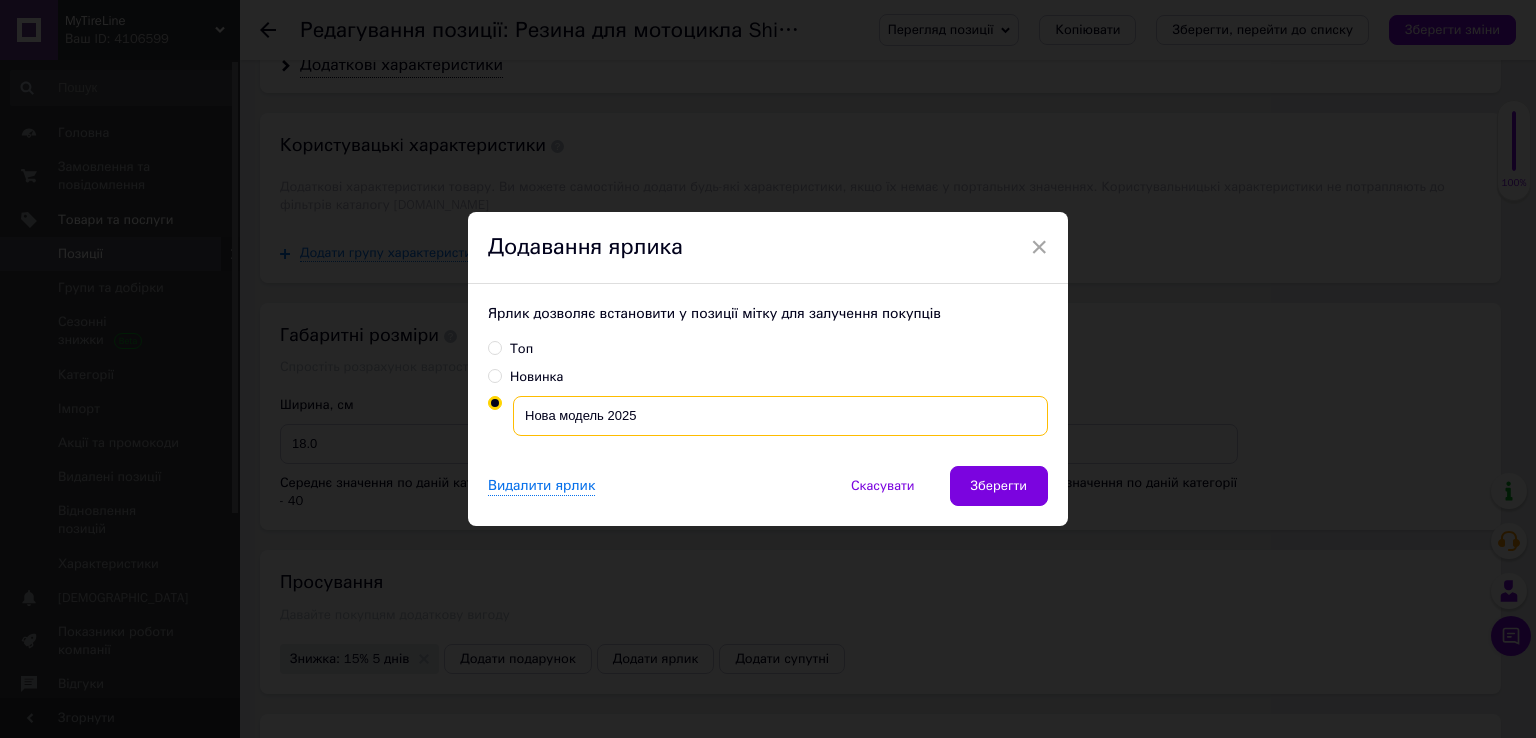 click on "Нова модель 2025" at bounding box center (780, 416) 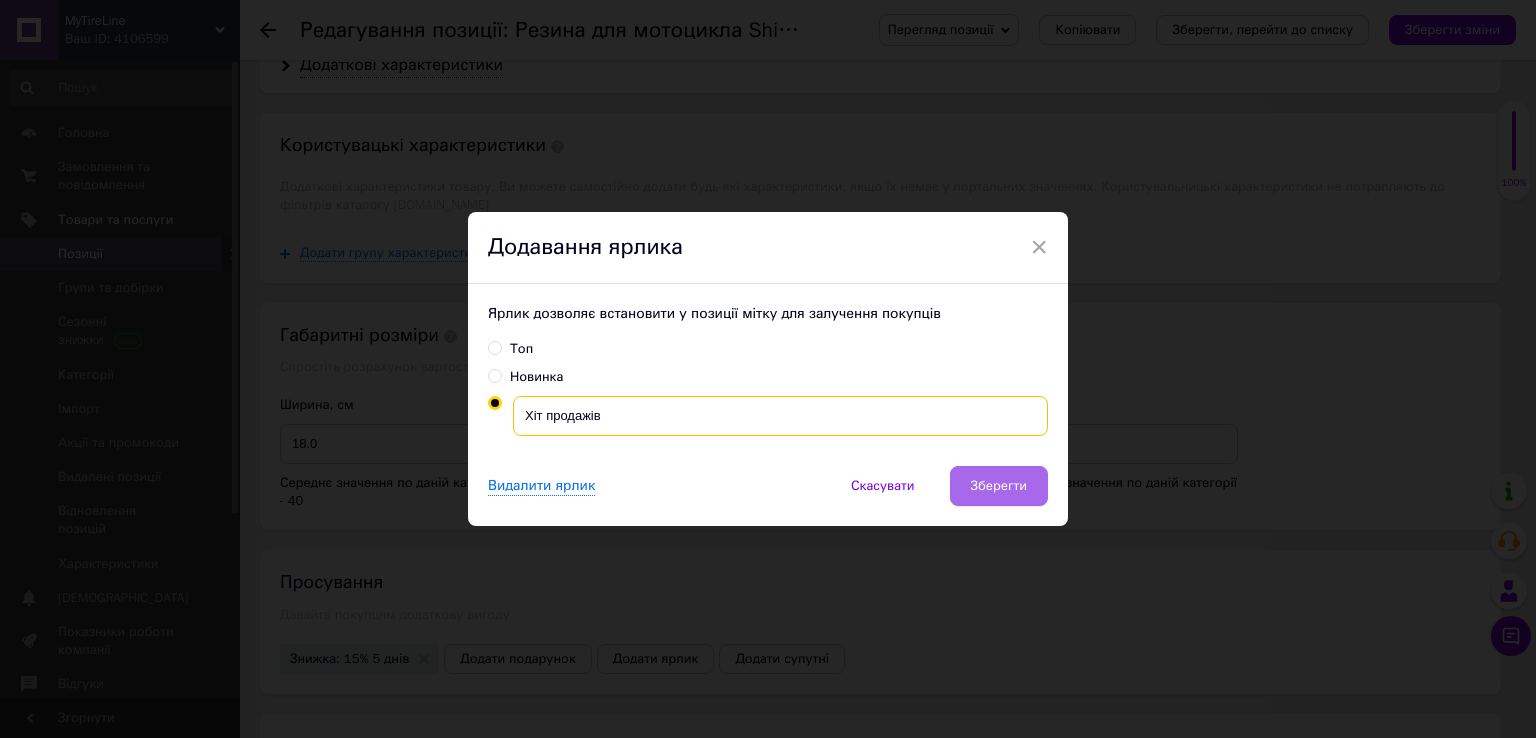type on "Хіт продажів" 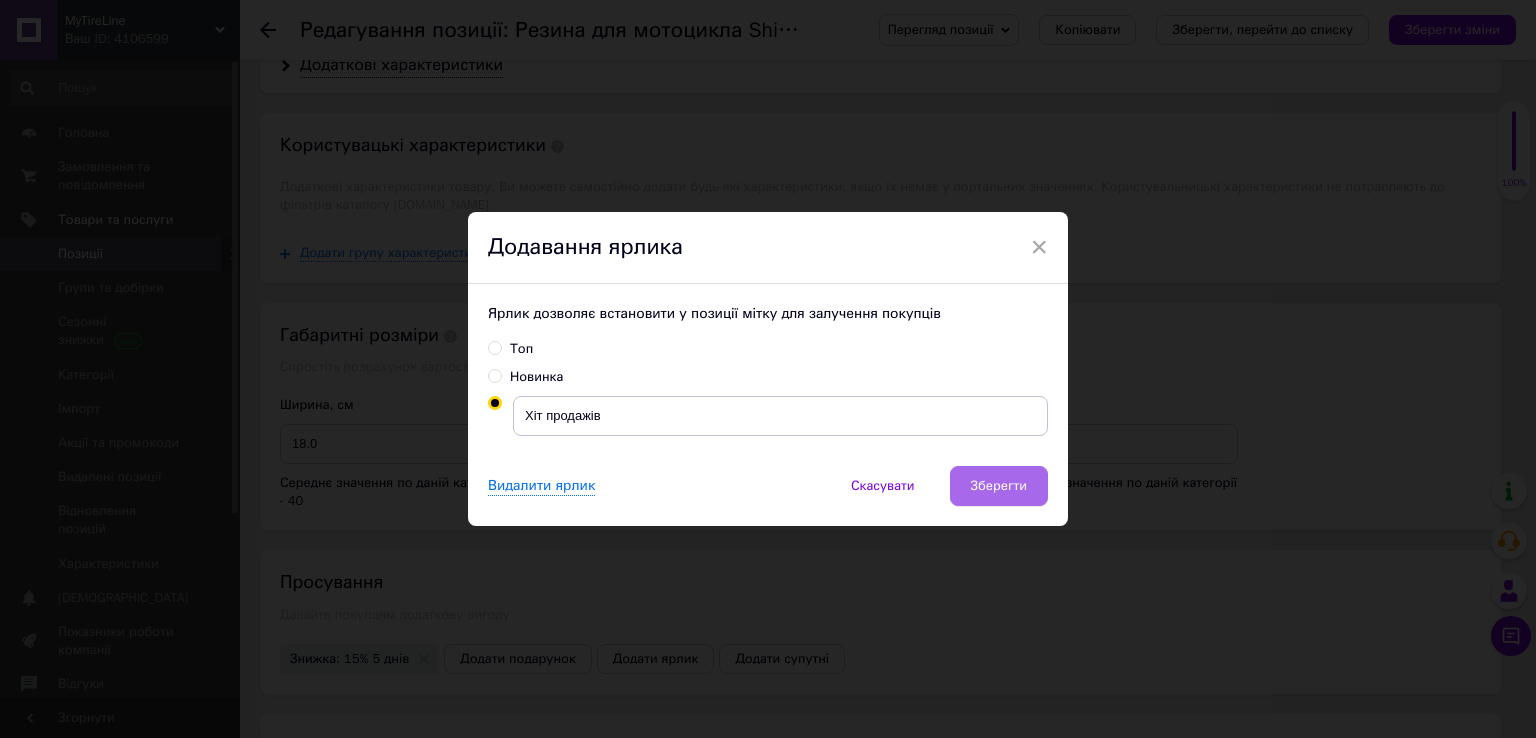 click on "Зберегти" at bounding box center (999, 486) 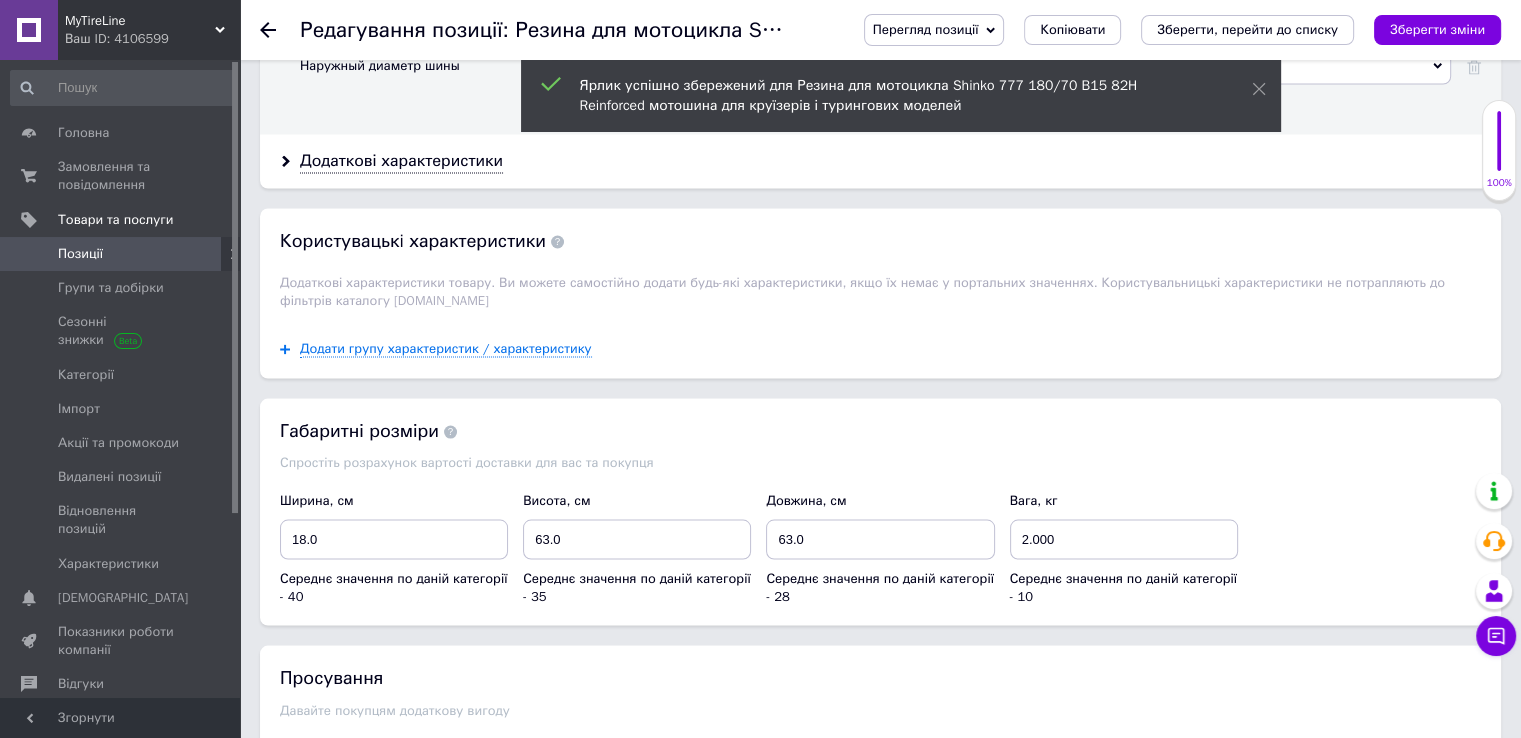 scroll, scrollTop: 3683, scrollLeft: 0, axis: vertical 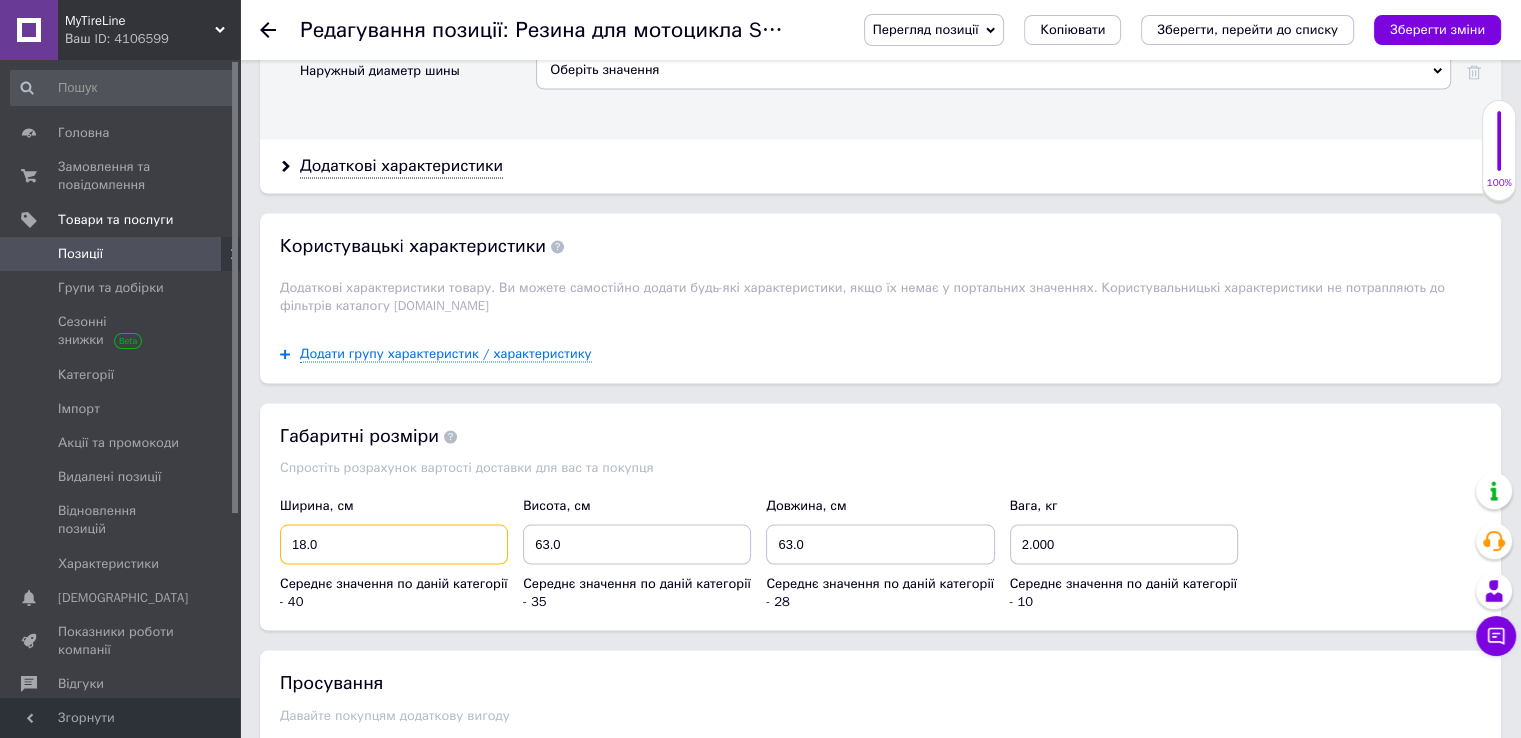 click on "18.0" at bounding box center (394, 544) 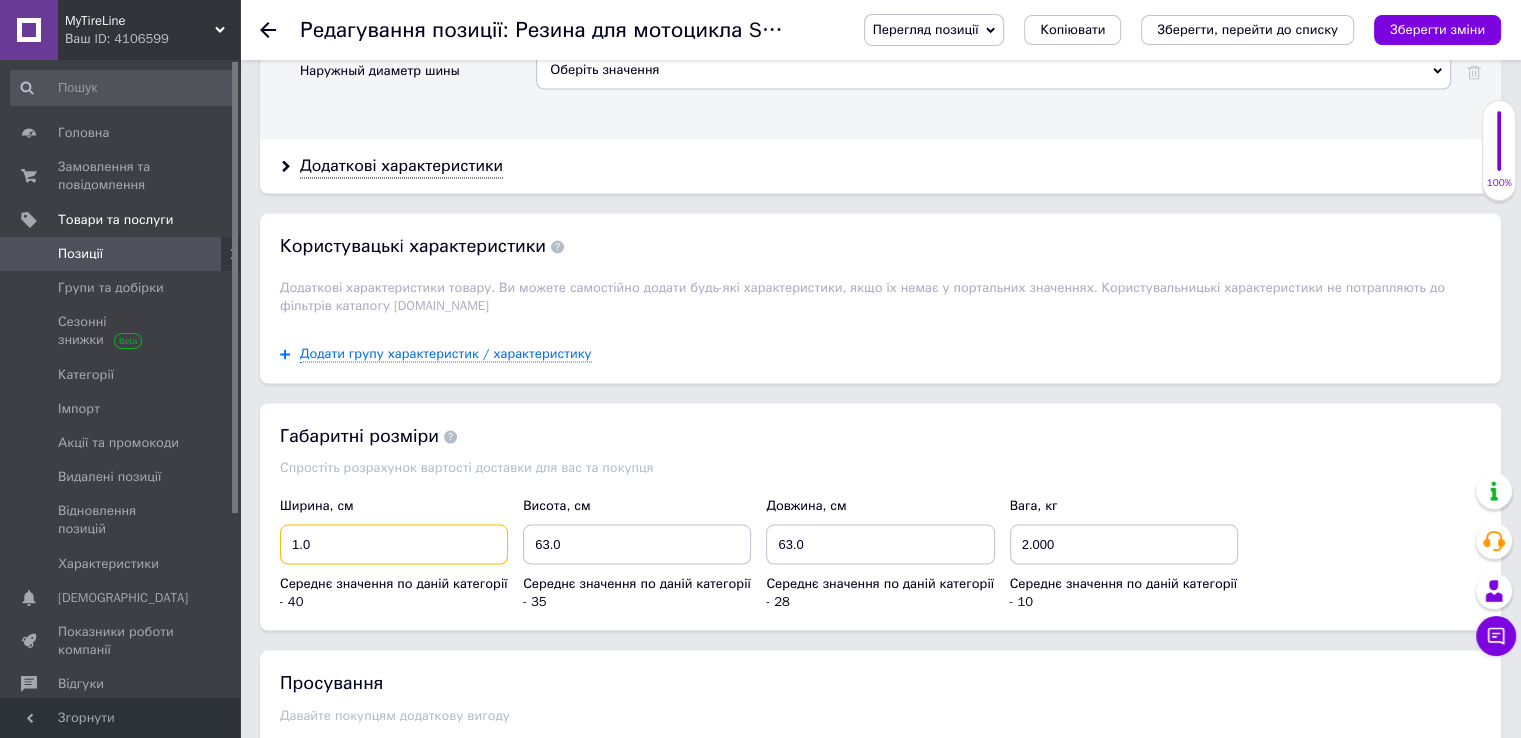 type on "17.0" 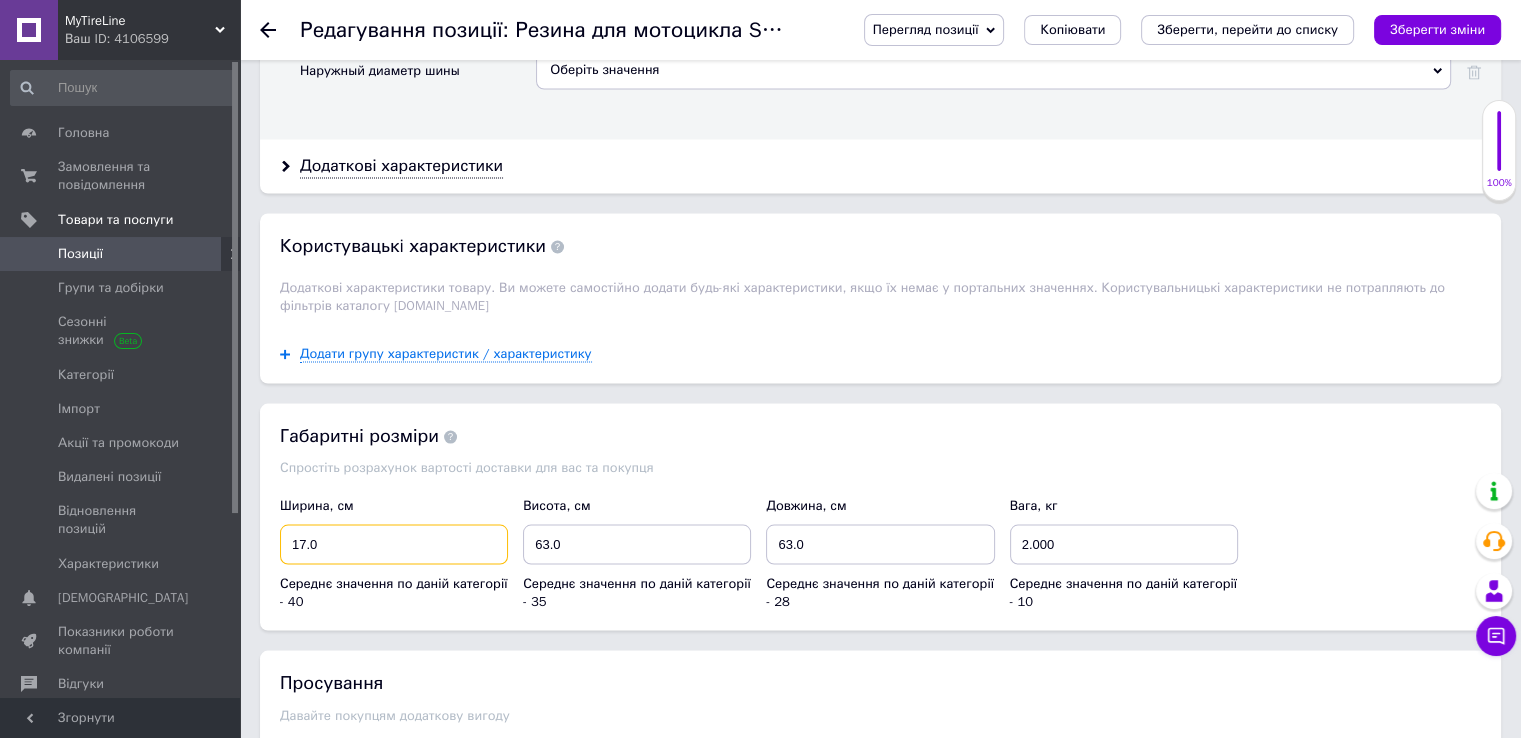 type on "17.0" 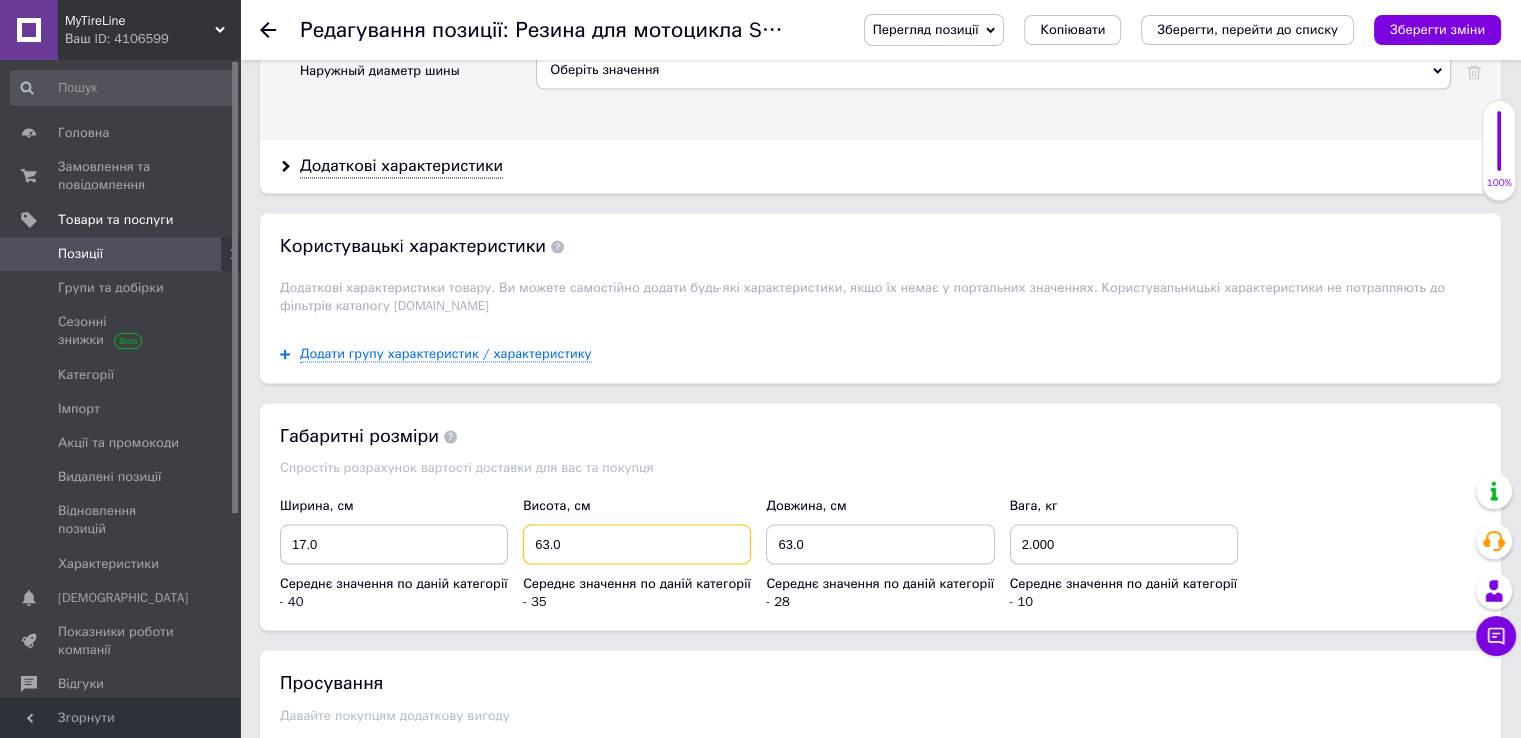 click on "63.0" at bounding box center (637, 544) 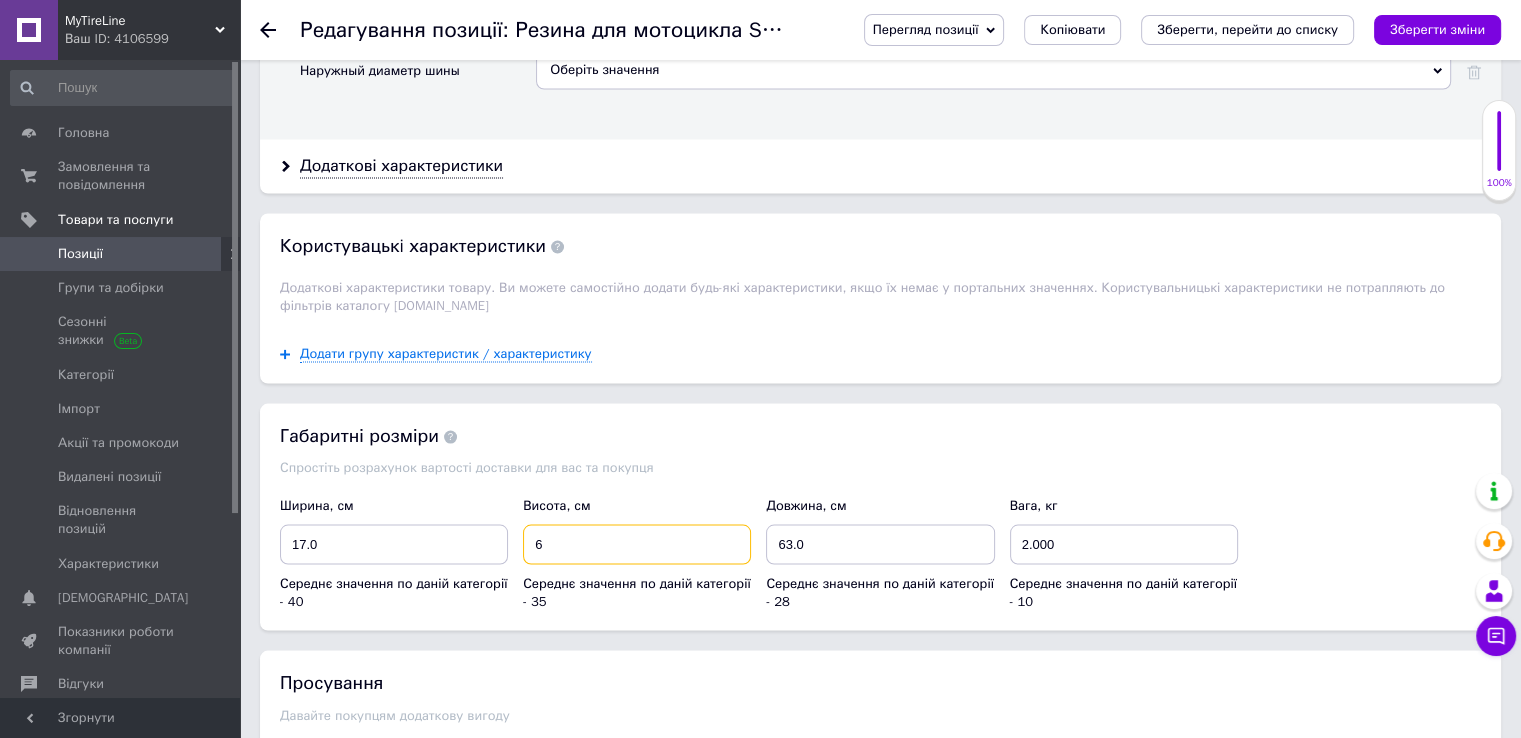 type on "65" 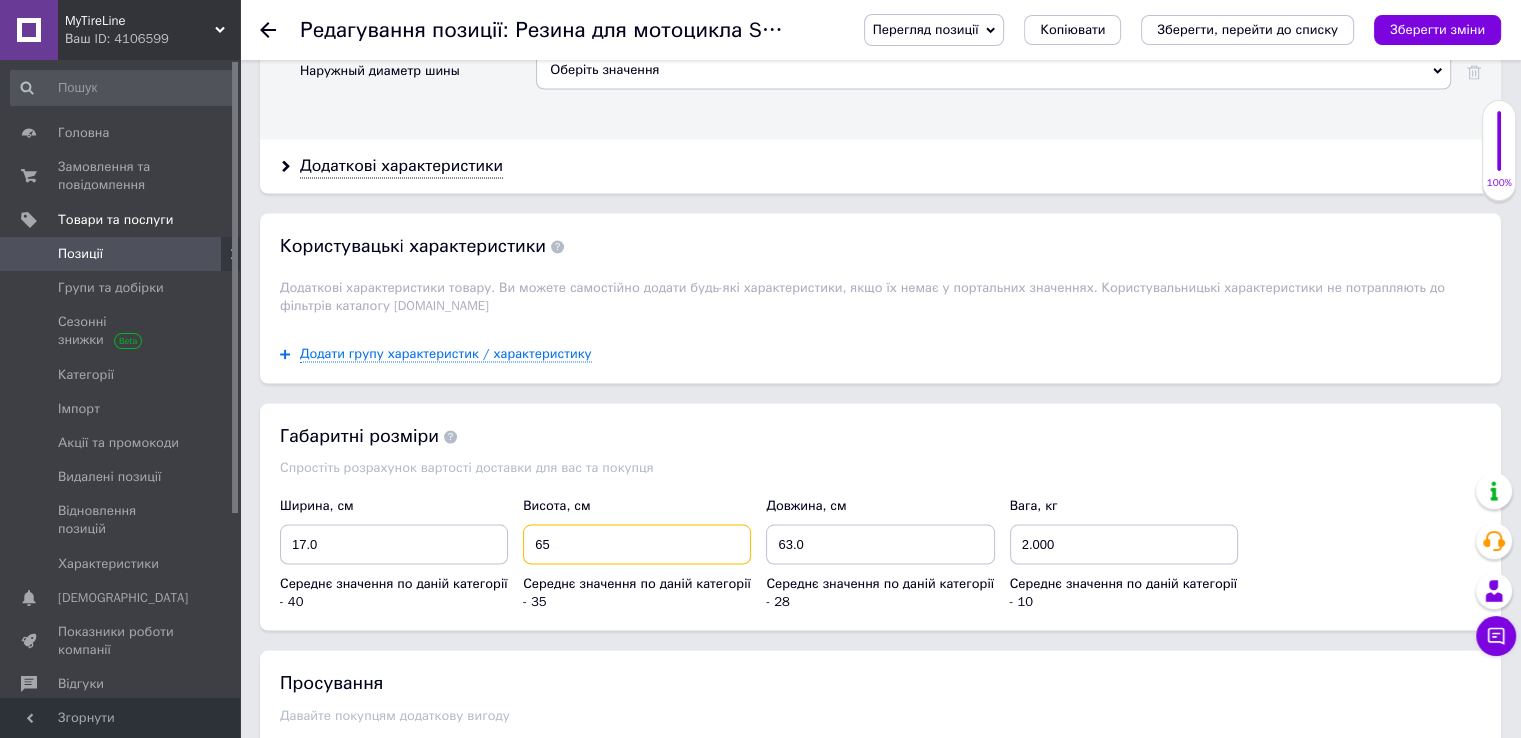 type on "65" 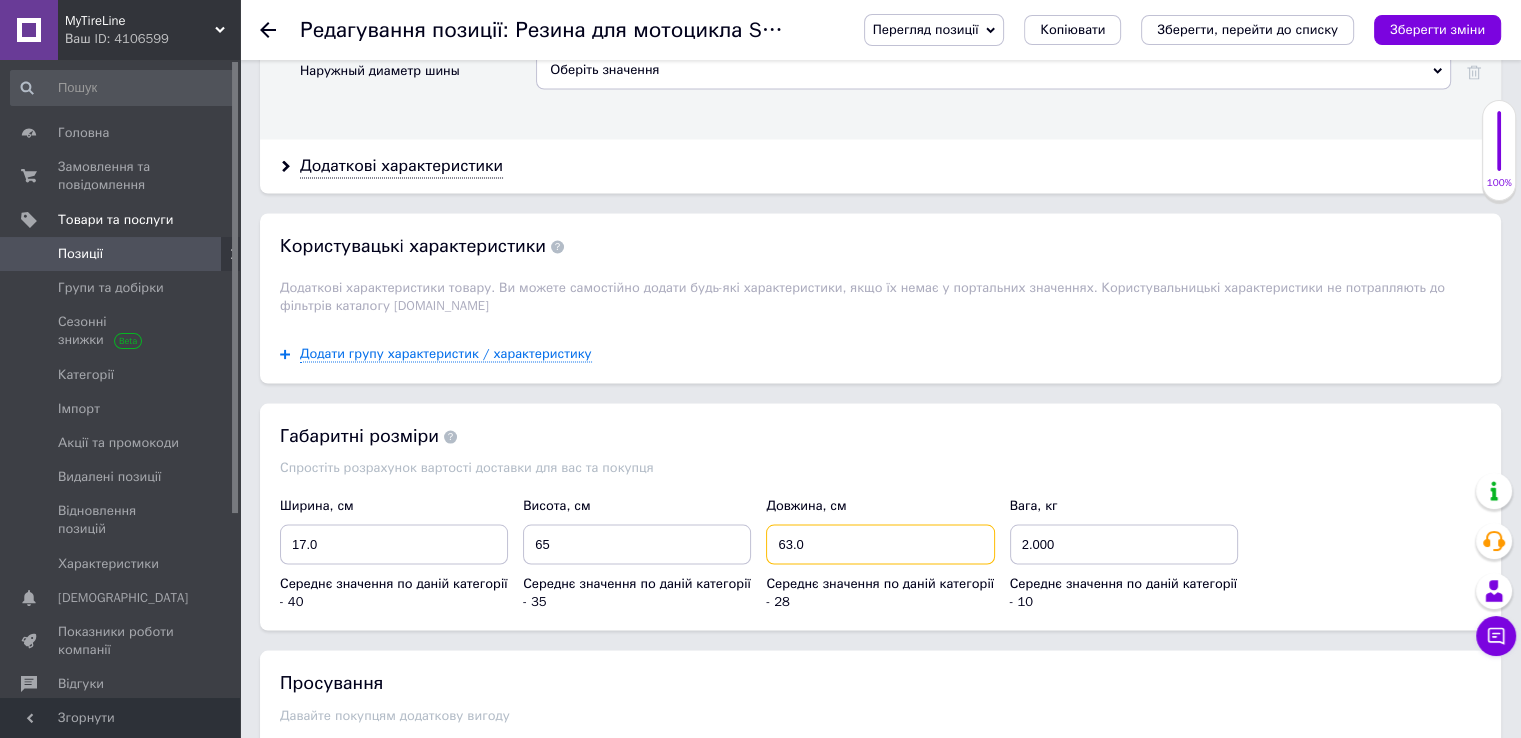 drag, startPoint x: 834, startPoint y: 490, endPoint x: 688, endPoint y: 498, distance: 146.21901 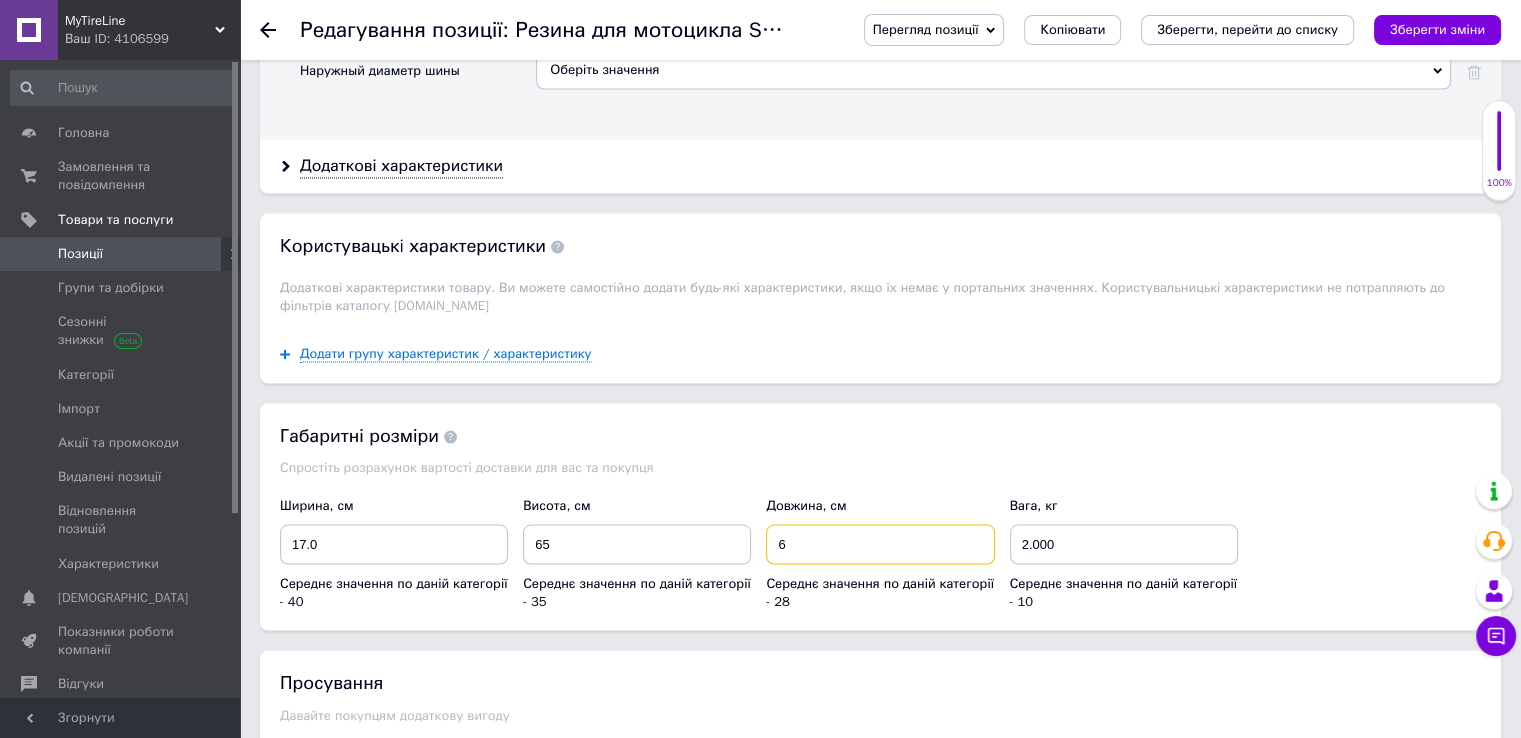type on "6" 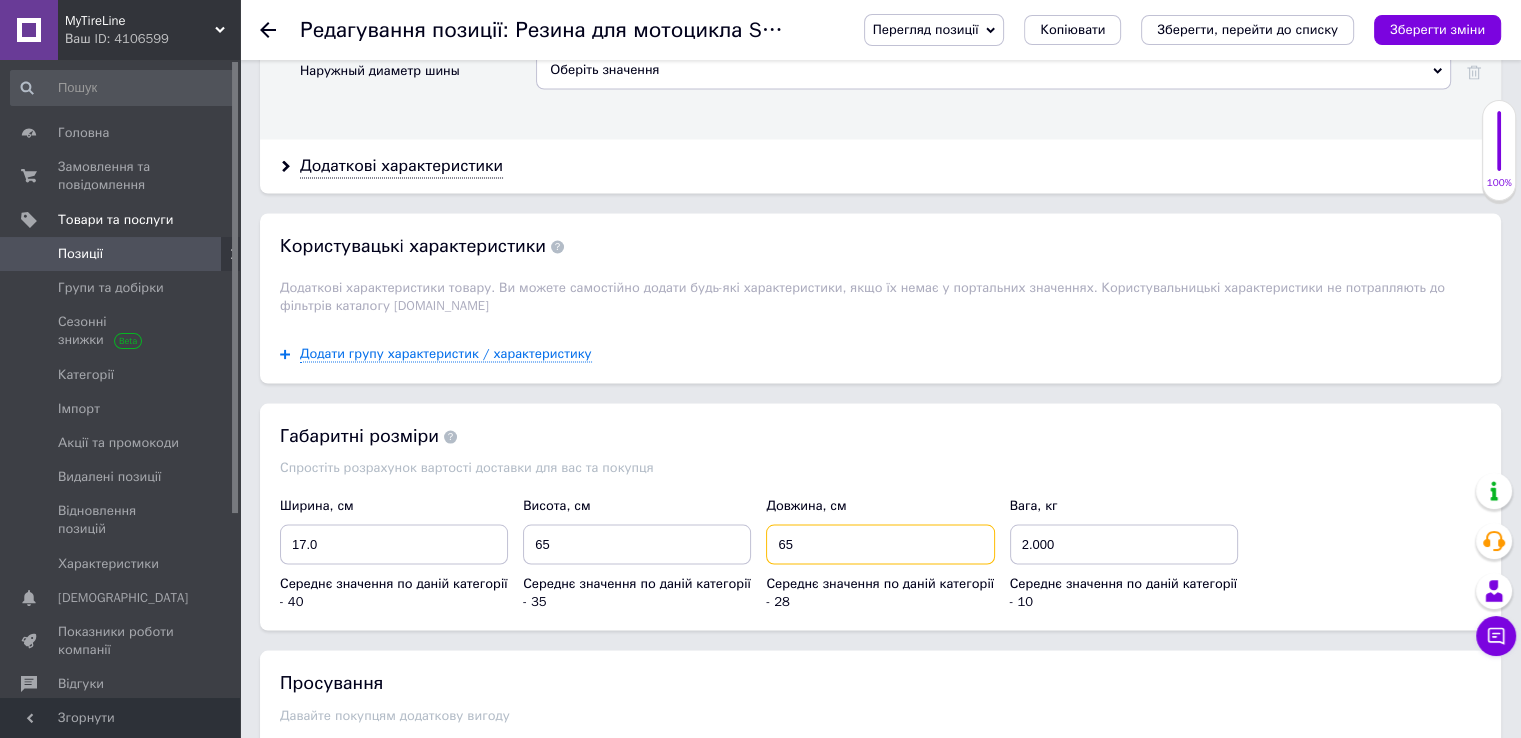 type on "65" 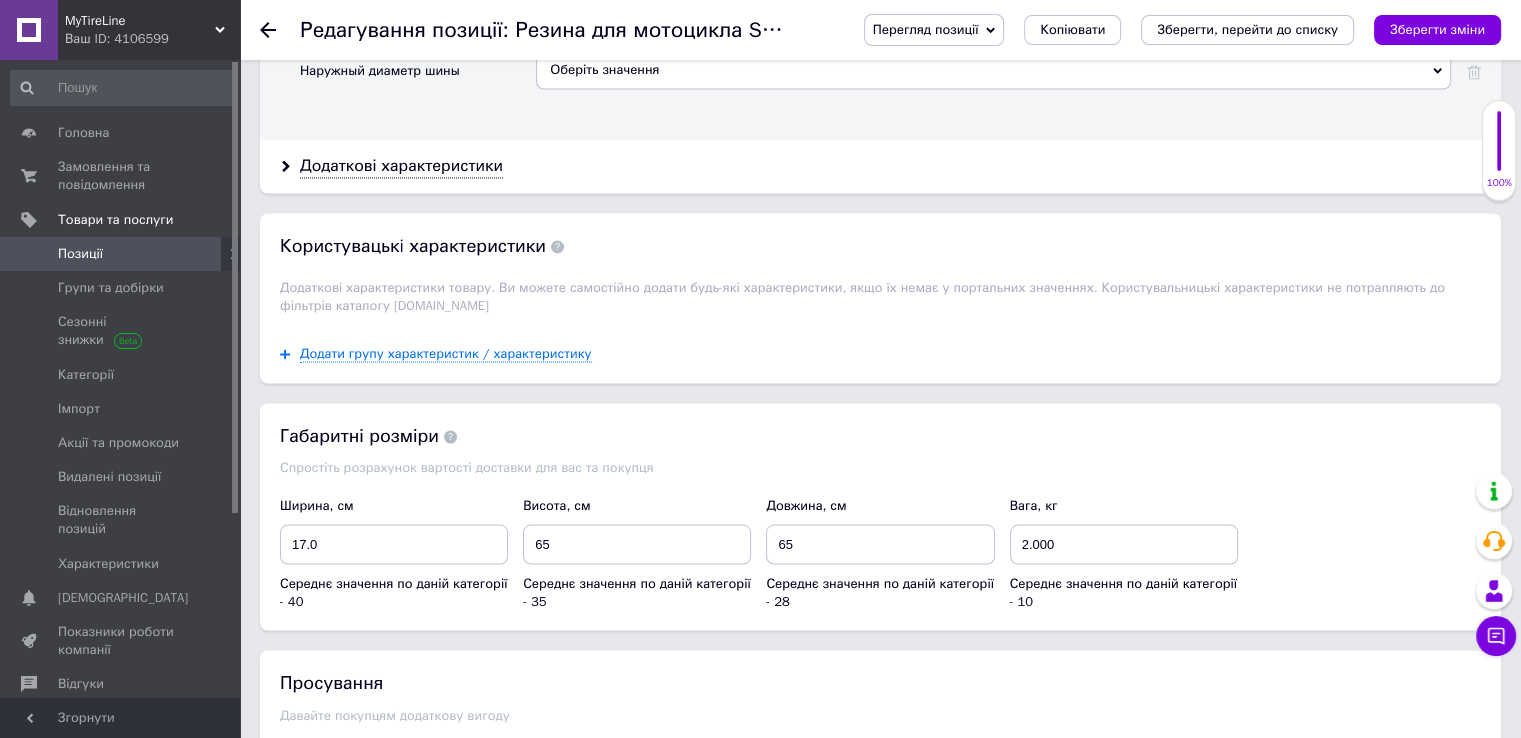 click on "Просування Давайте покупцям додаткову вигоду Знижка: 15% 5 днів Додати подарунок Ярлик: Хіт продажів Додати супутні" at bounding box center (880, 721) 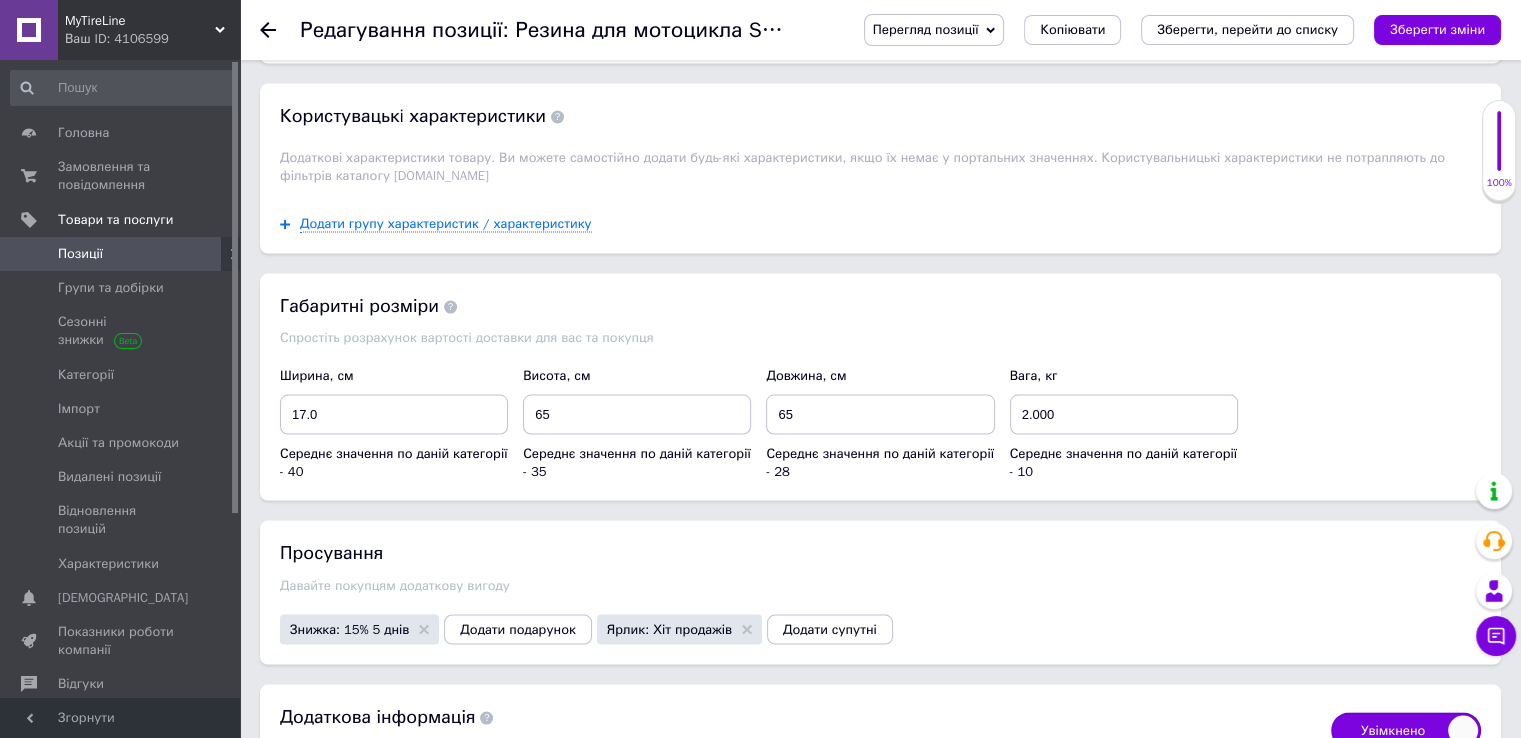 scroll, scrollTop: 3983, scrollLeft: 0, axis: vertical 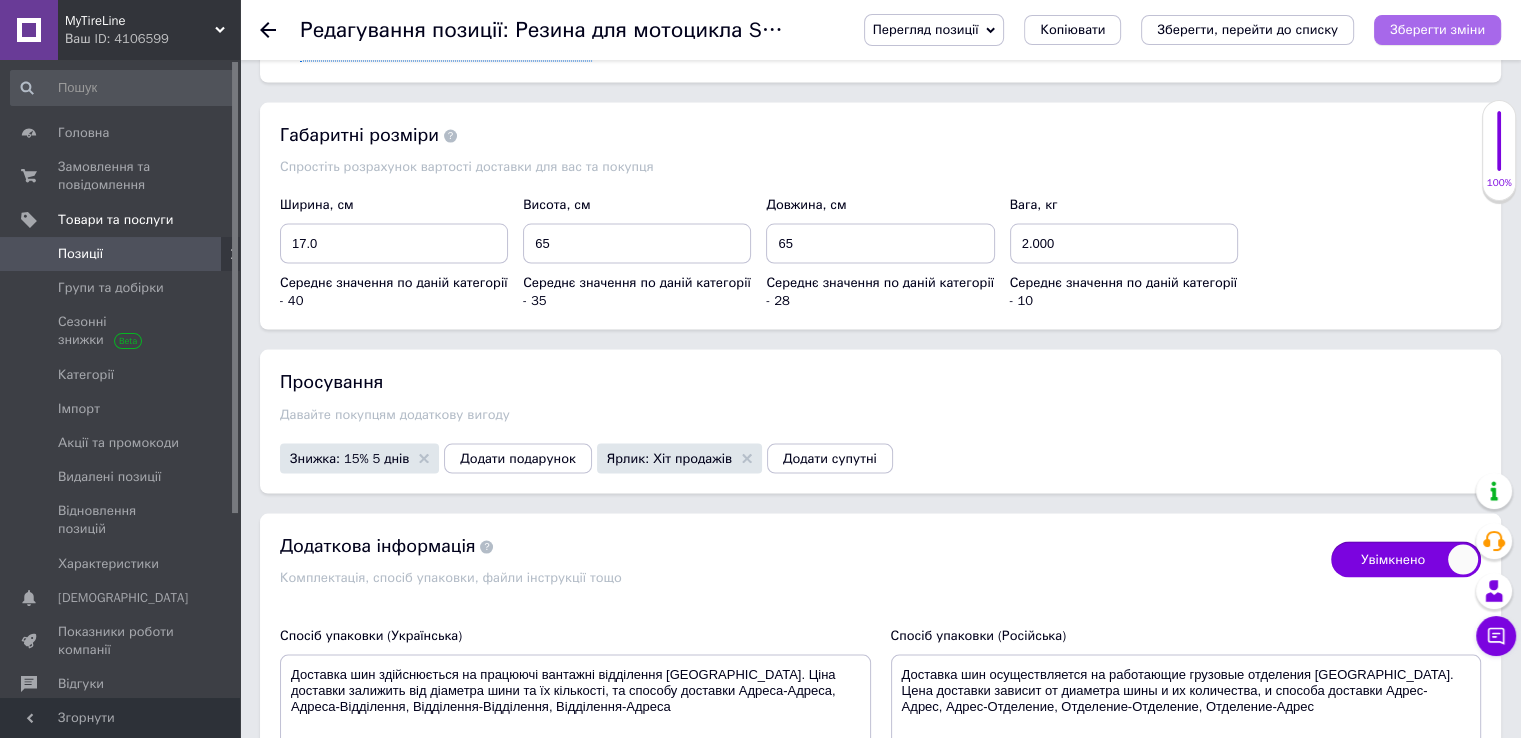 click on "Зберегти зміни" at bounding box center (1437, 29) 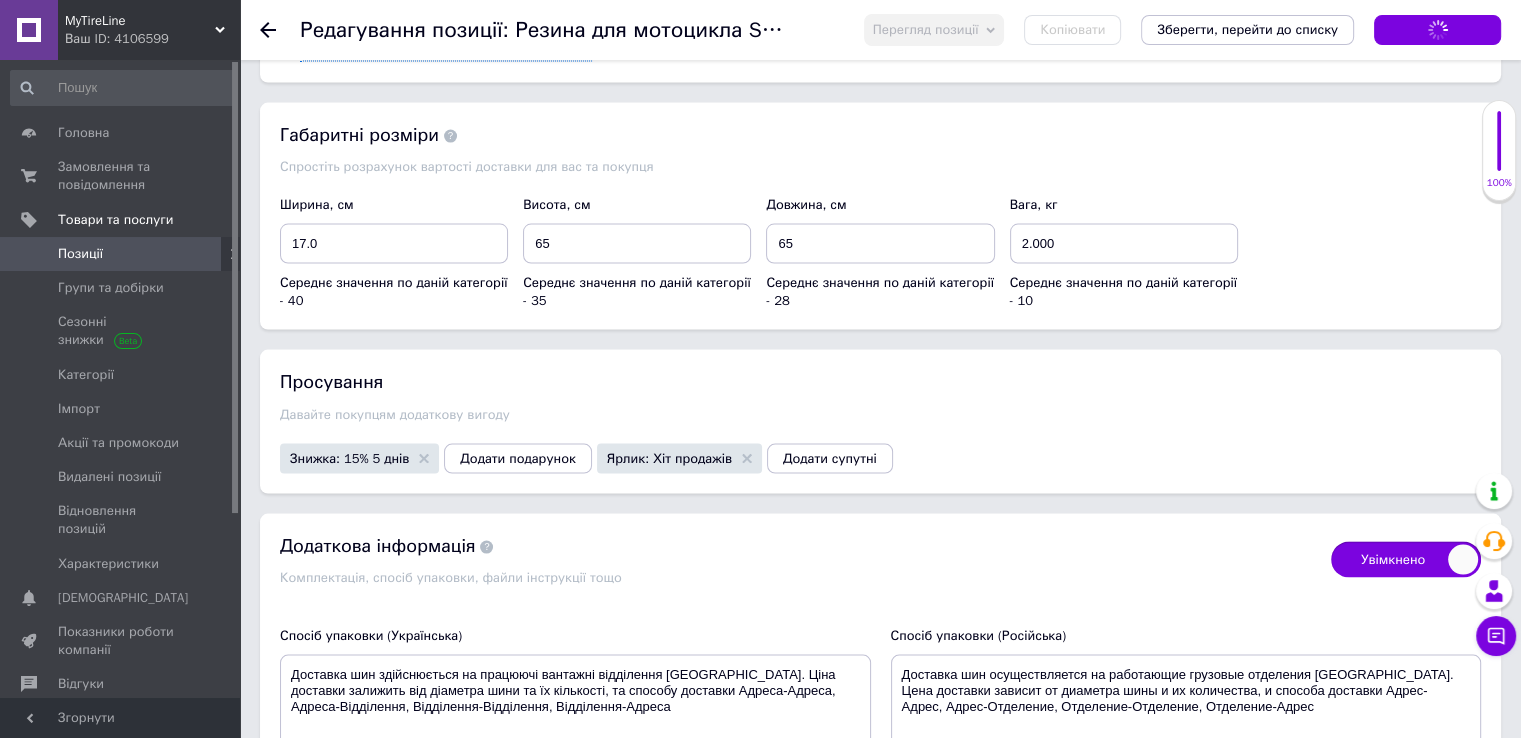 checkbox on "true" 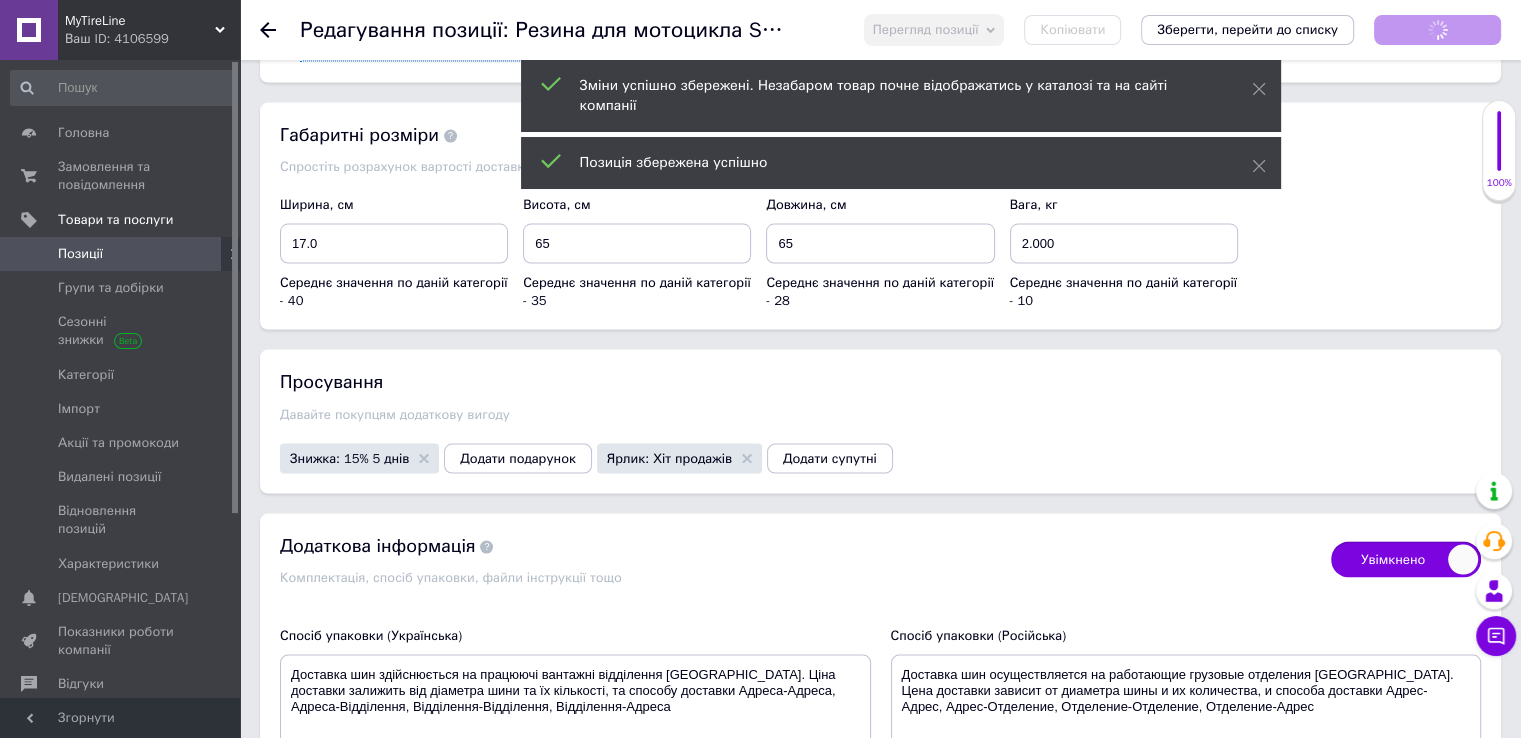 scroll, scrollTop: 3316, scrollLeft: 0, axis: vertical 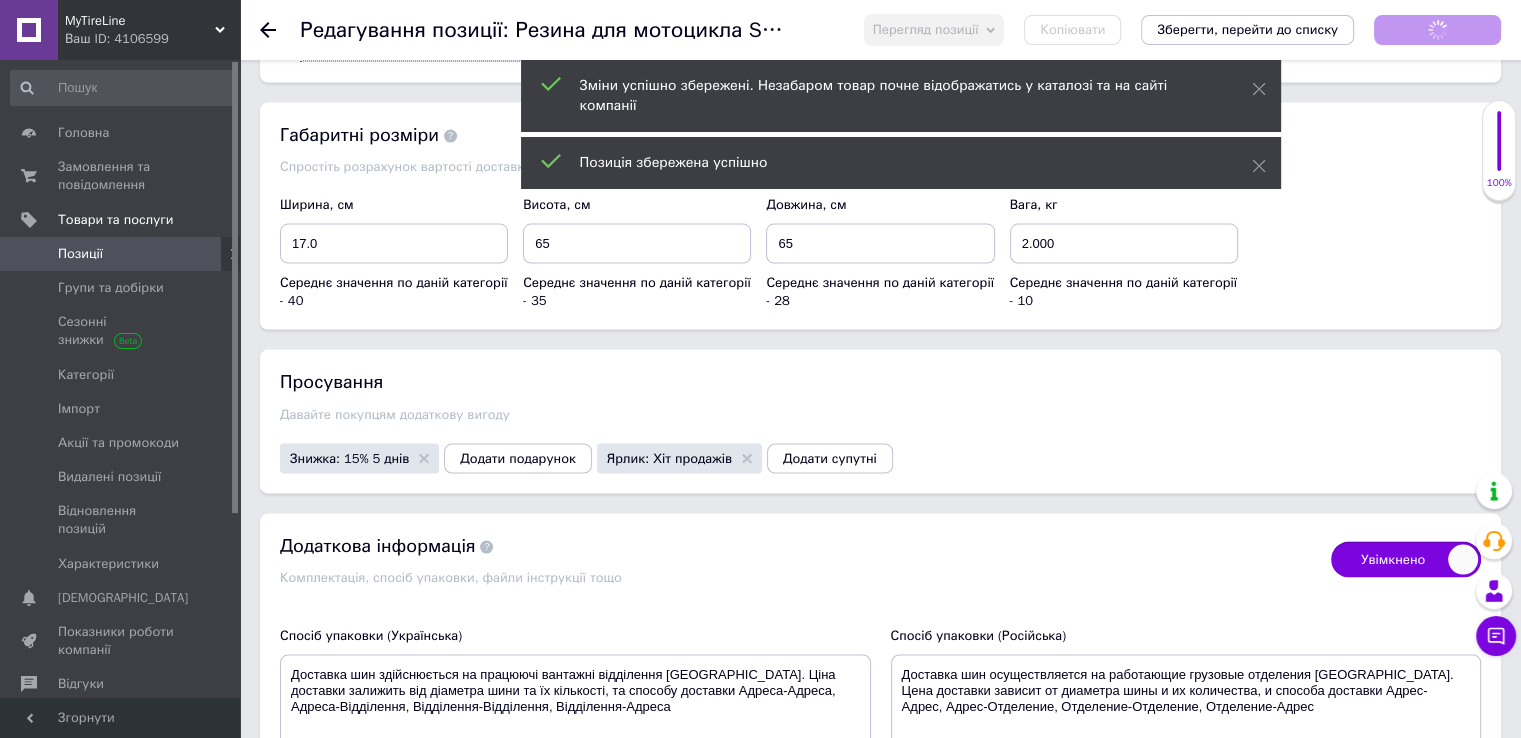 click on "Позиції" at bounding box center (80, 254) 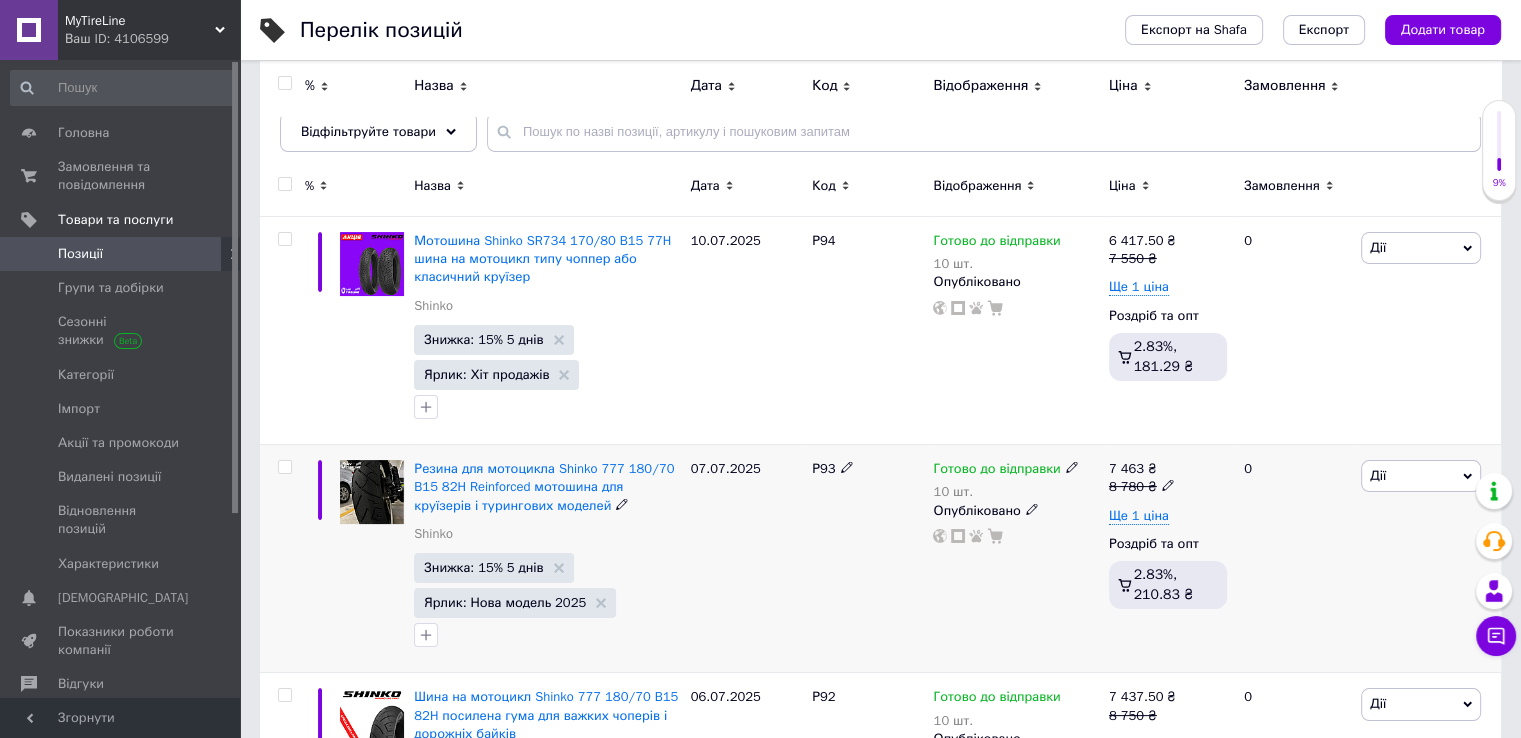 scroll, scrollTop: 100, scrollLeft: 0, axis: vertical 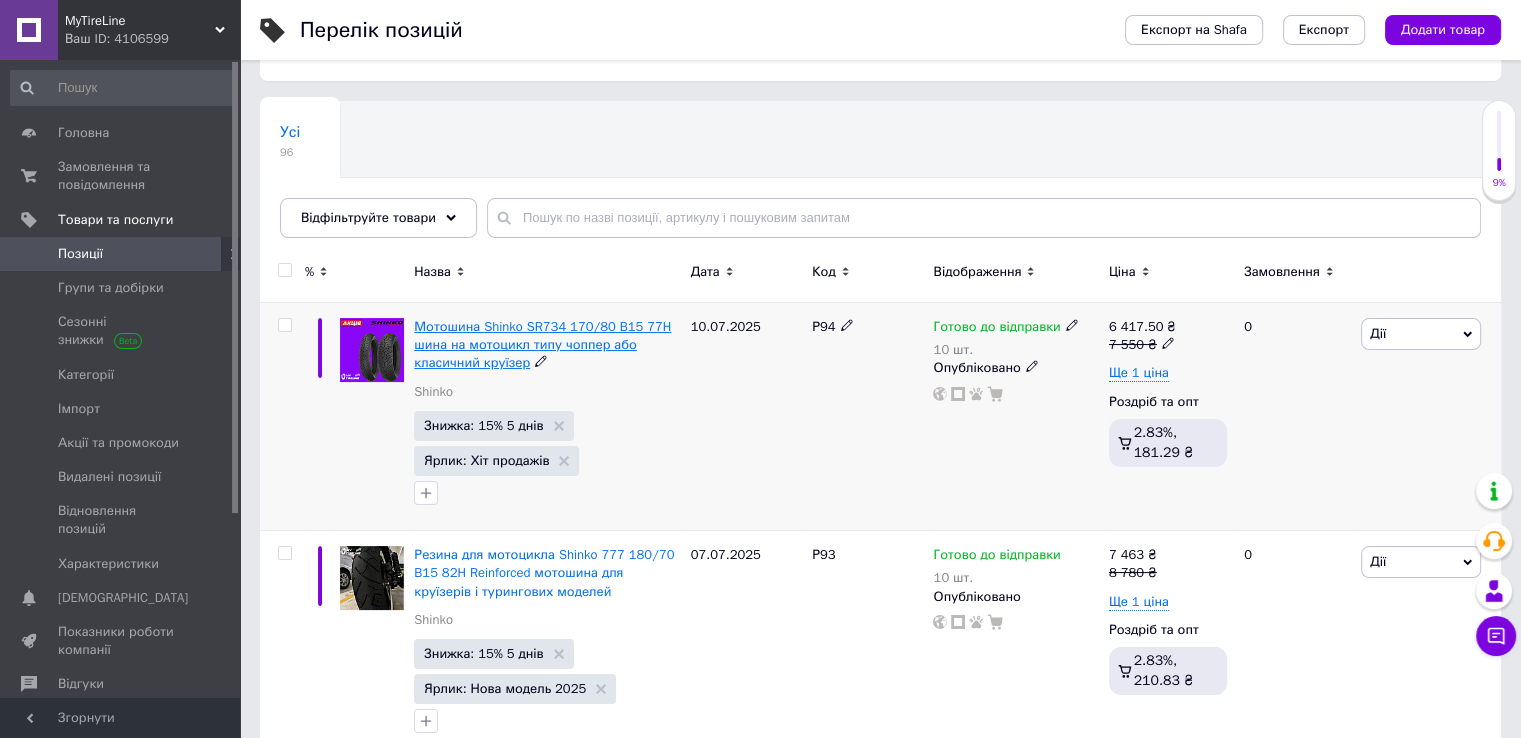 click on "Мотошина Shinko SR734 170/80 B15 77H шина на мотоцикл типу чоппер або класичний круїзер" at bounding box center (542, 344) 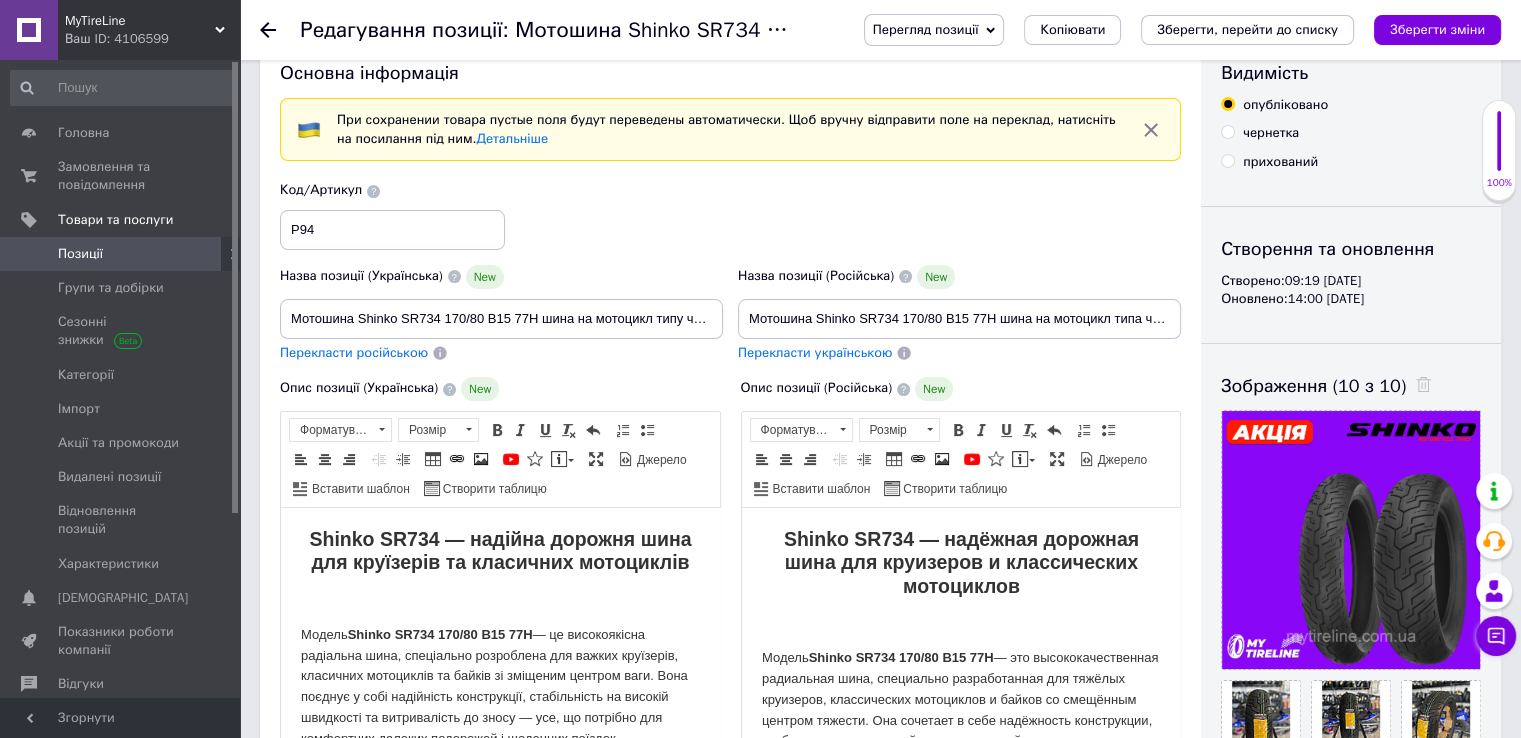 scroll, scrollTop: 0, scrollLeft: 0, axis: both 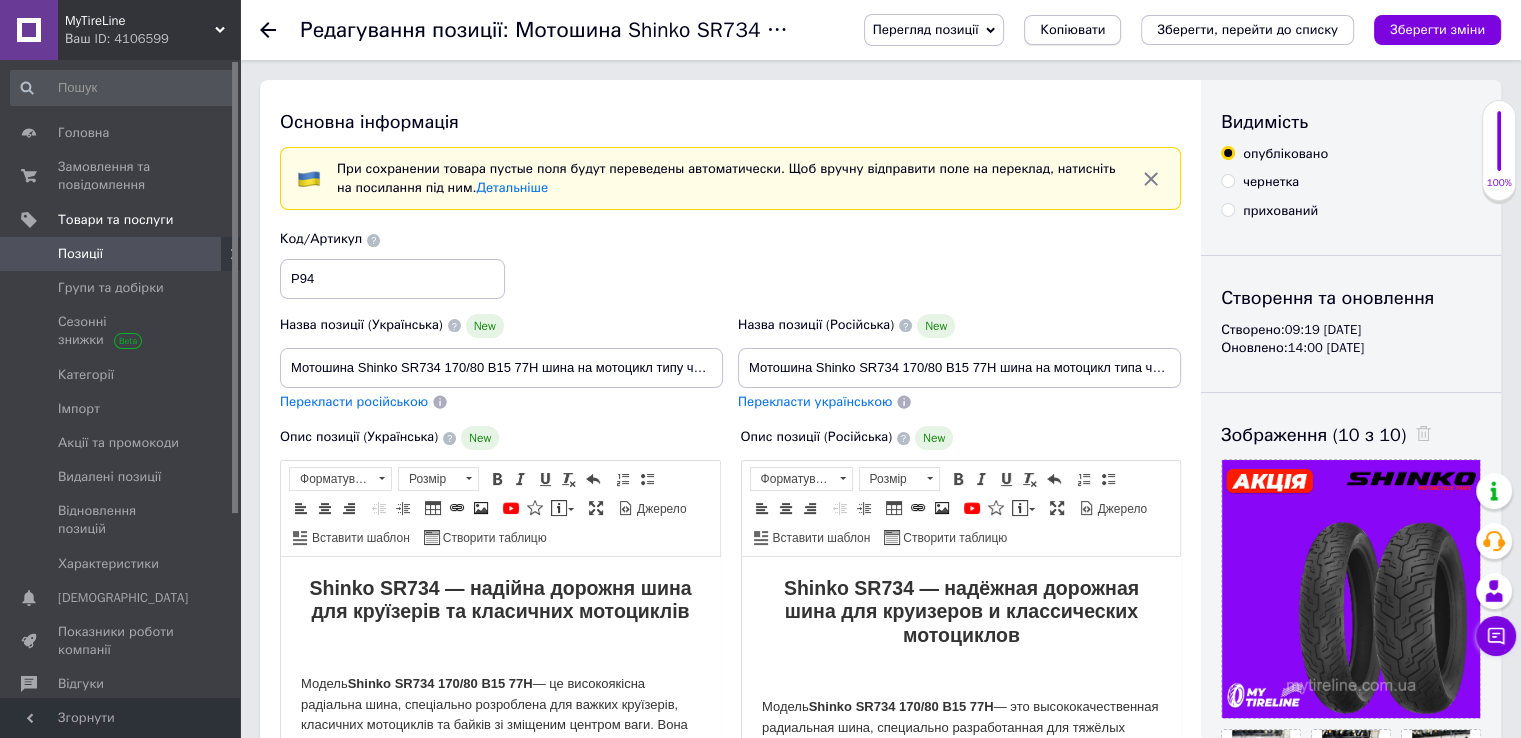 click on "Копіювати" at bounding box center [1072, 30] 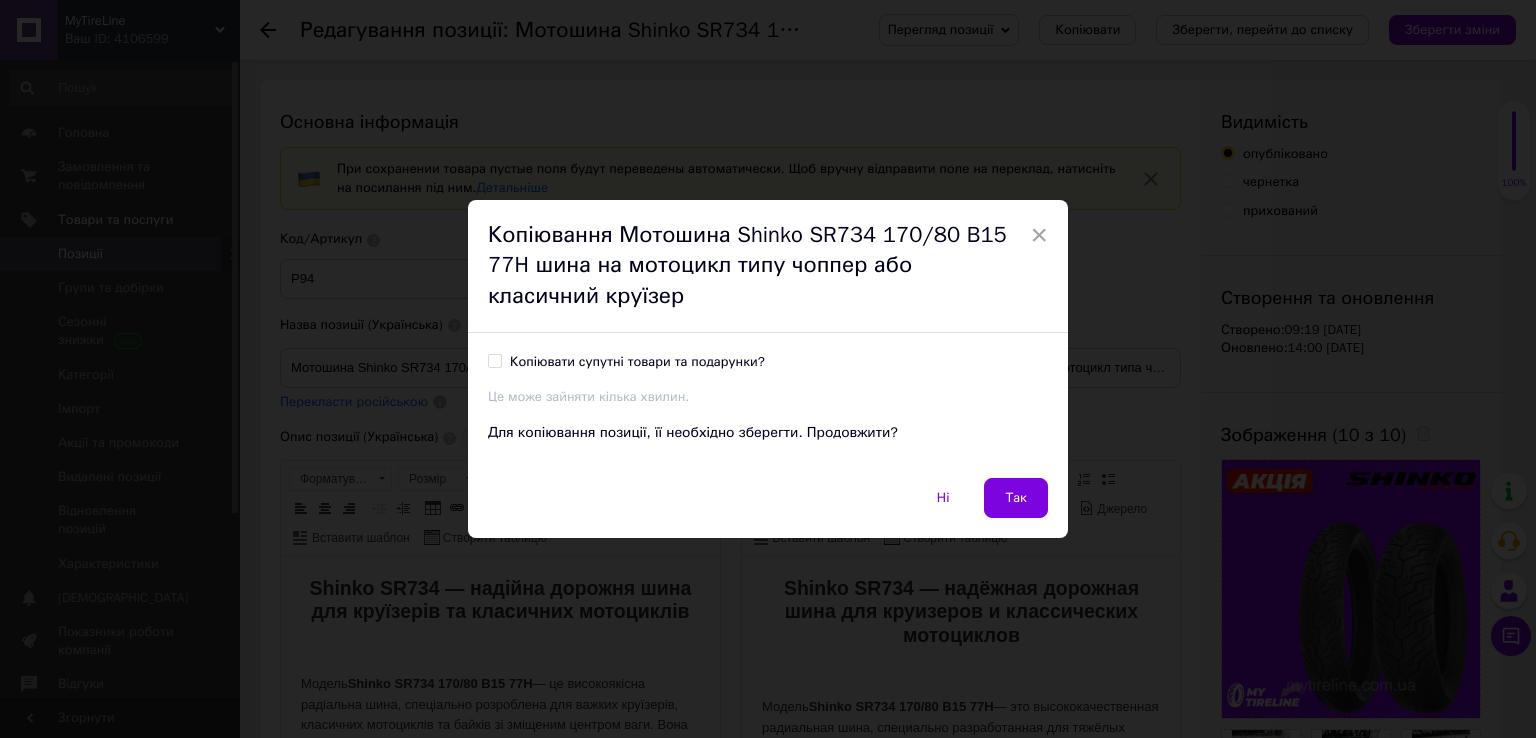 click on "Копіювати супутні товари та подарунки?" at bounding box center [637, 362] 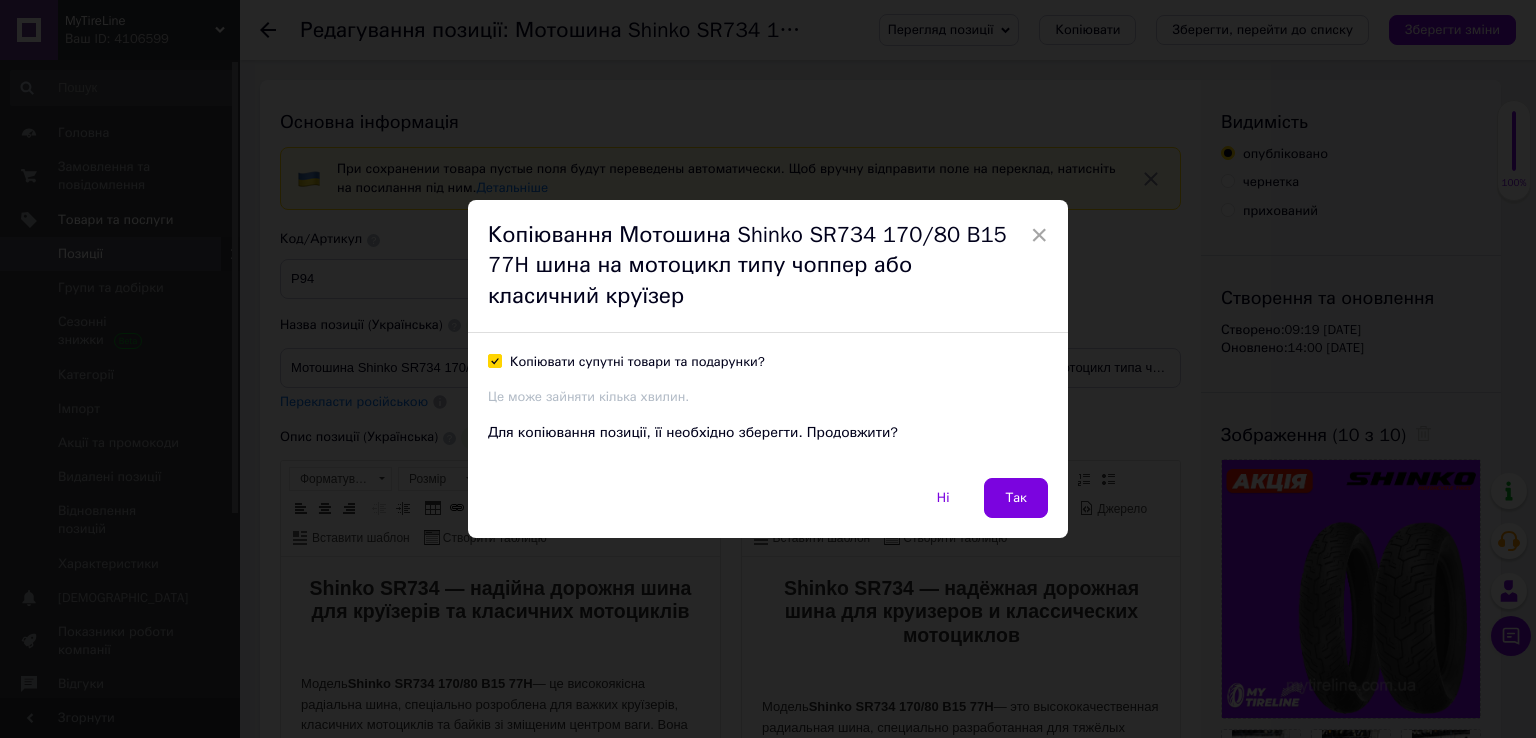 checkbox on "true" 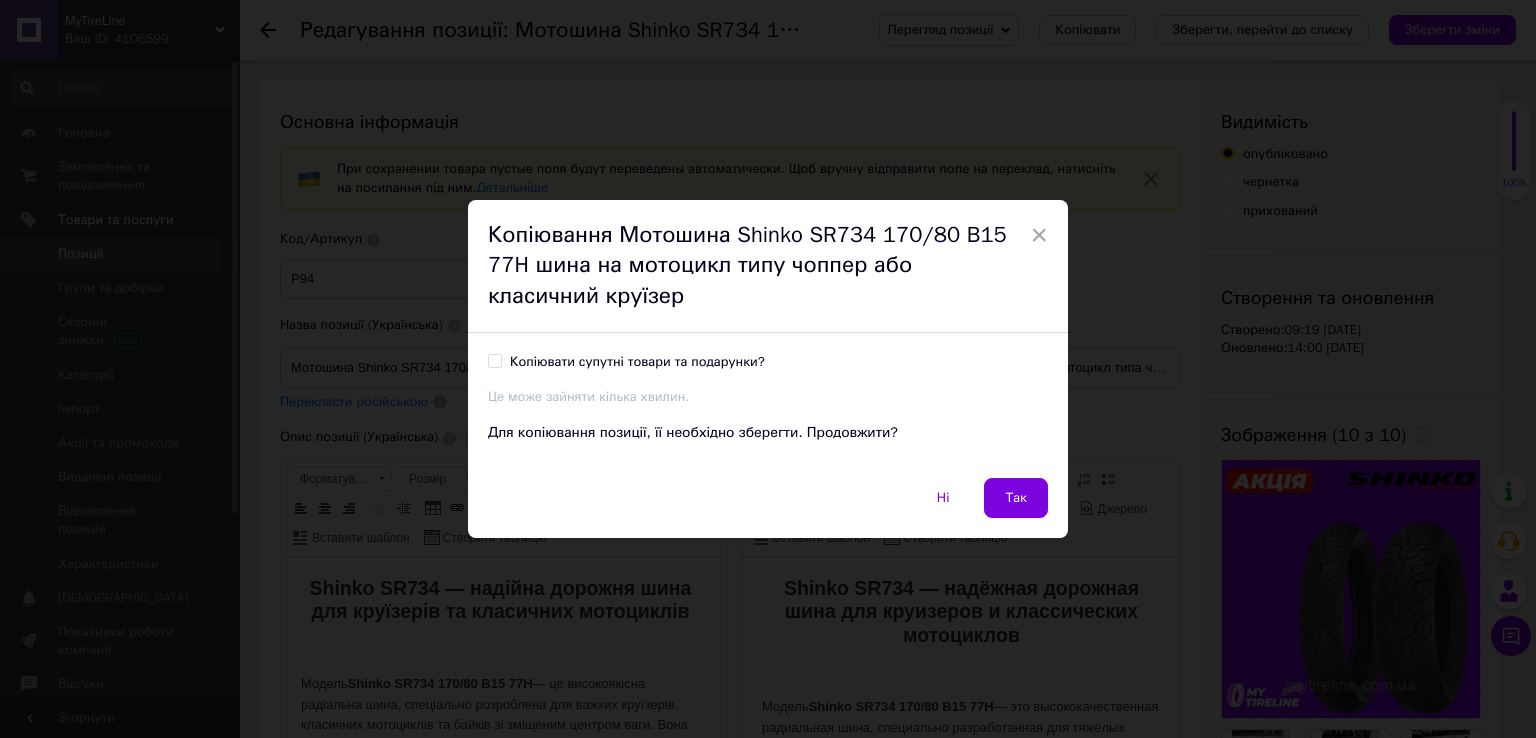 checkbox on "false" 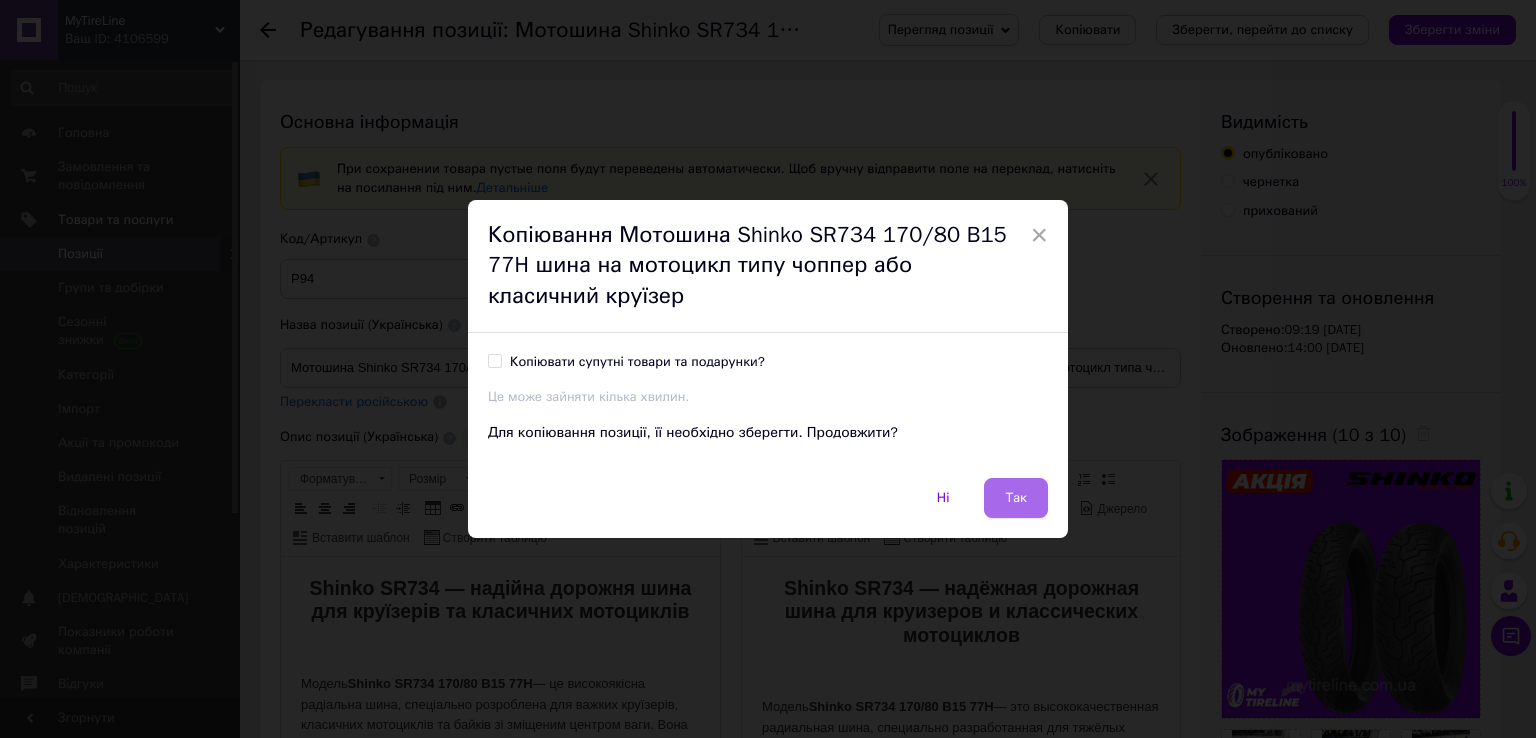 click on "Так" at bounding box center [1016, 498] 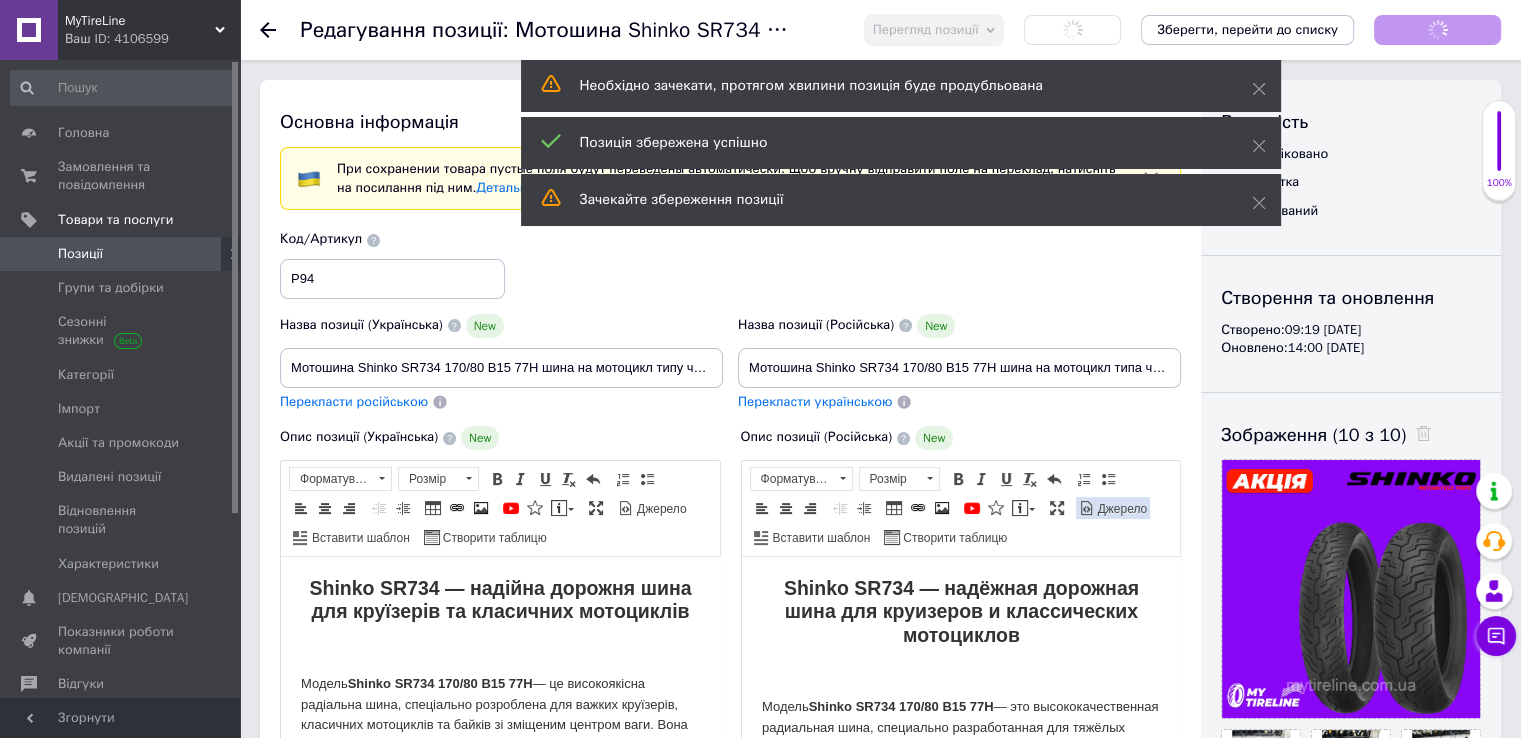 checkbox on "true" 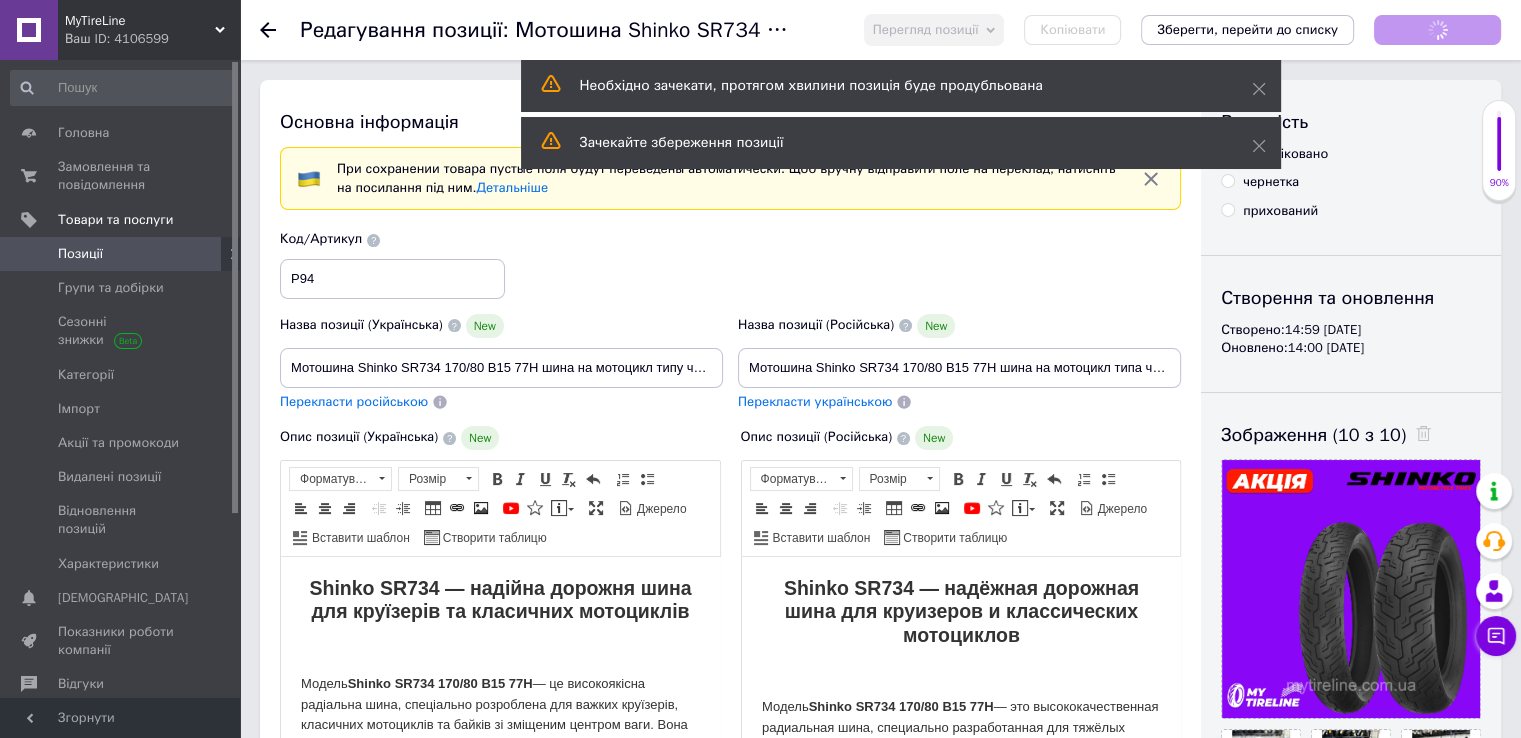 scroll, scrollTop: 0, scrollLeft: 0, axis: both 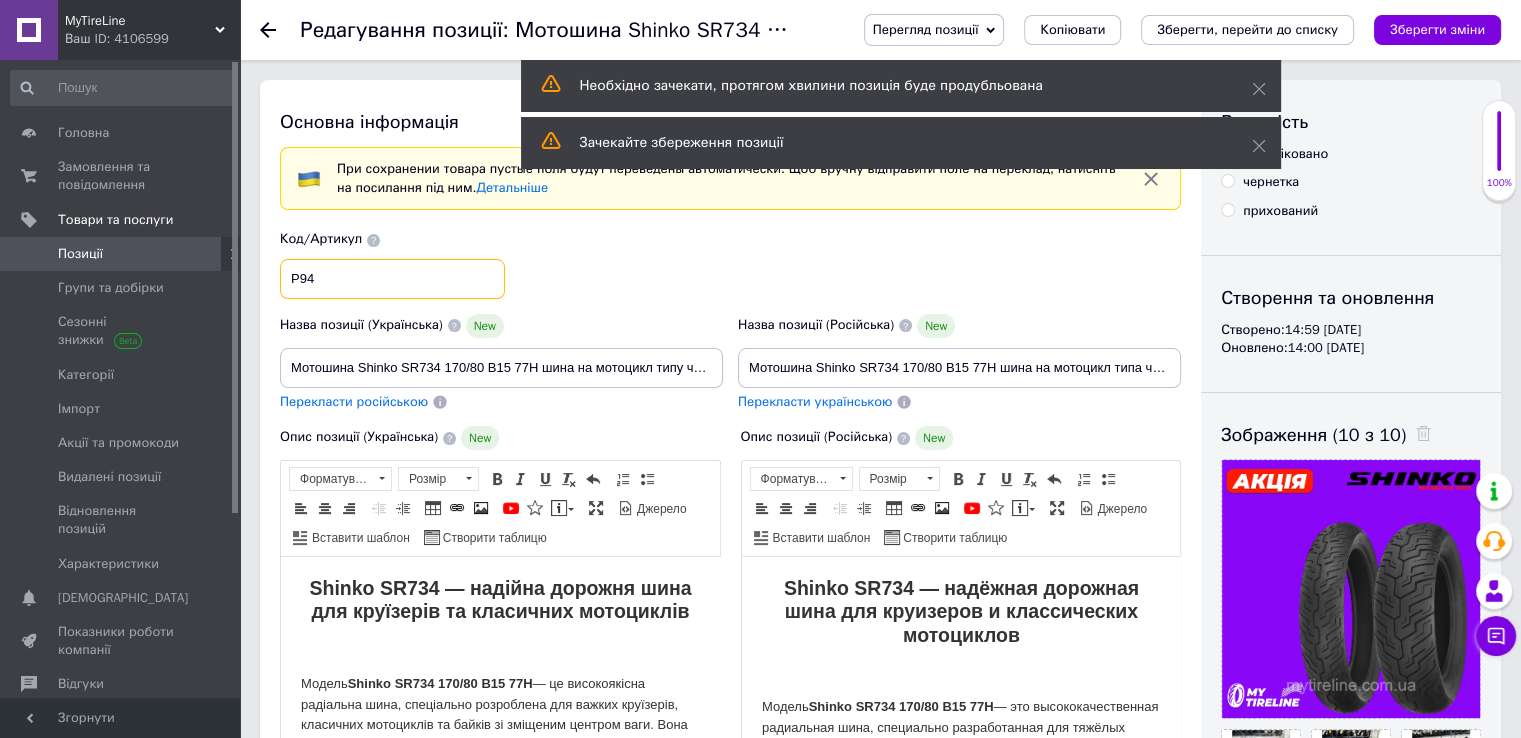 click on "Р94" at bounding box center [392, 279] 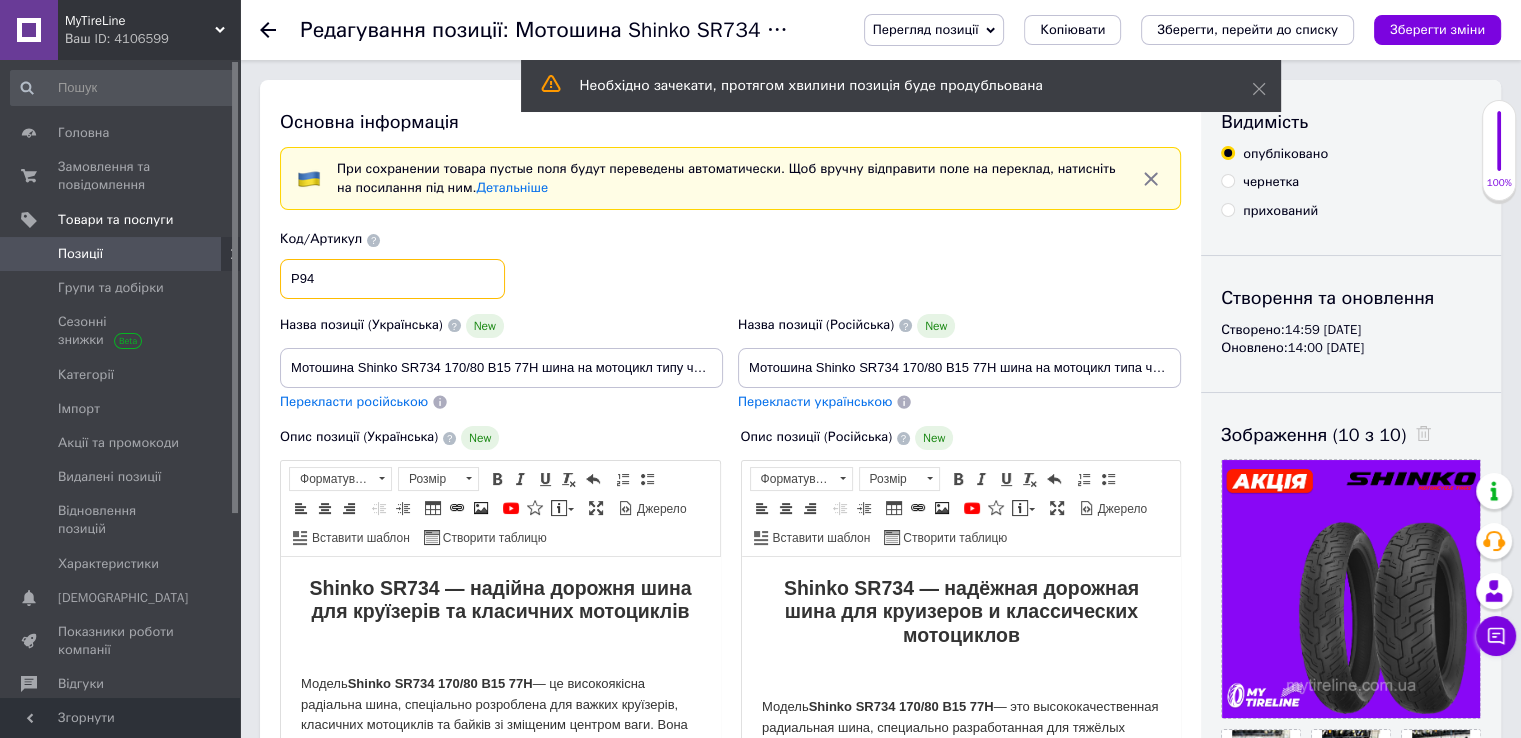 type on "Р9" 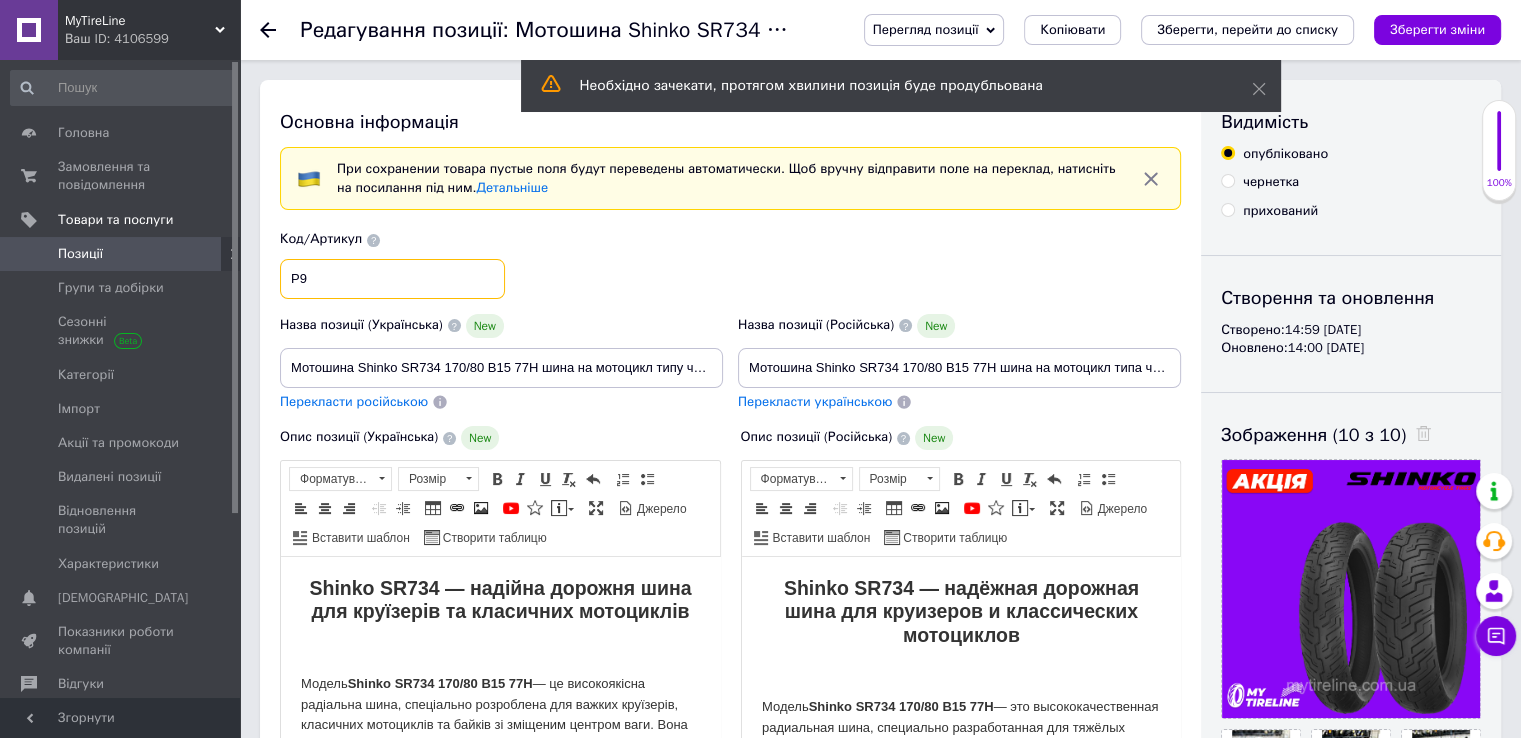type on "Р95" 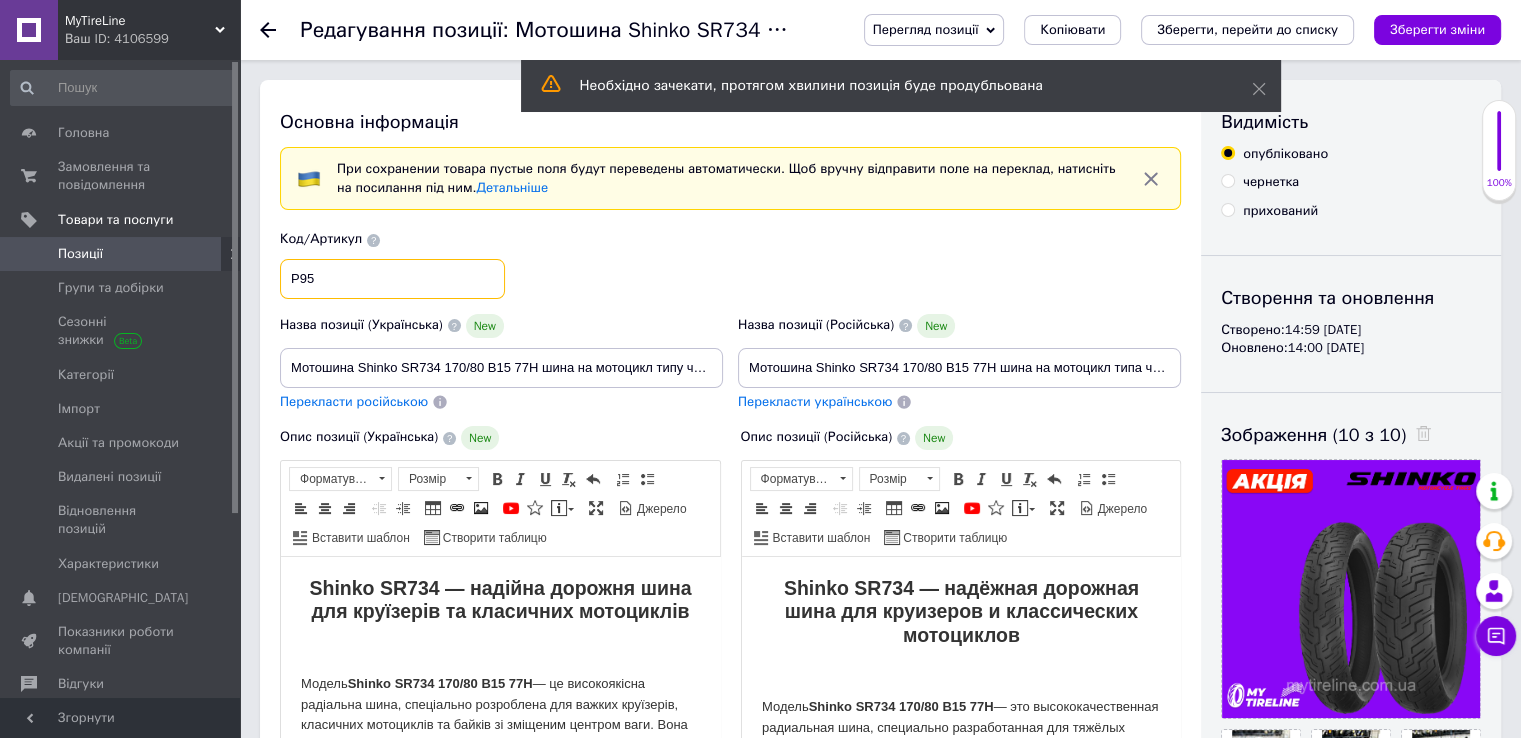 checkbox on "true" 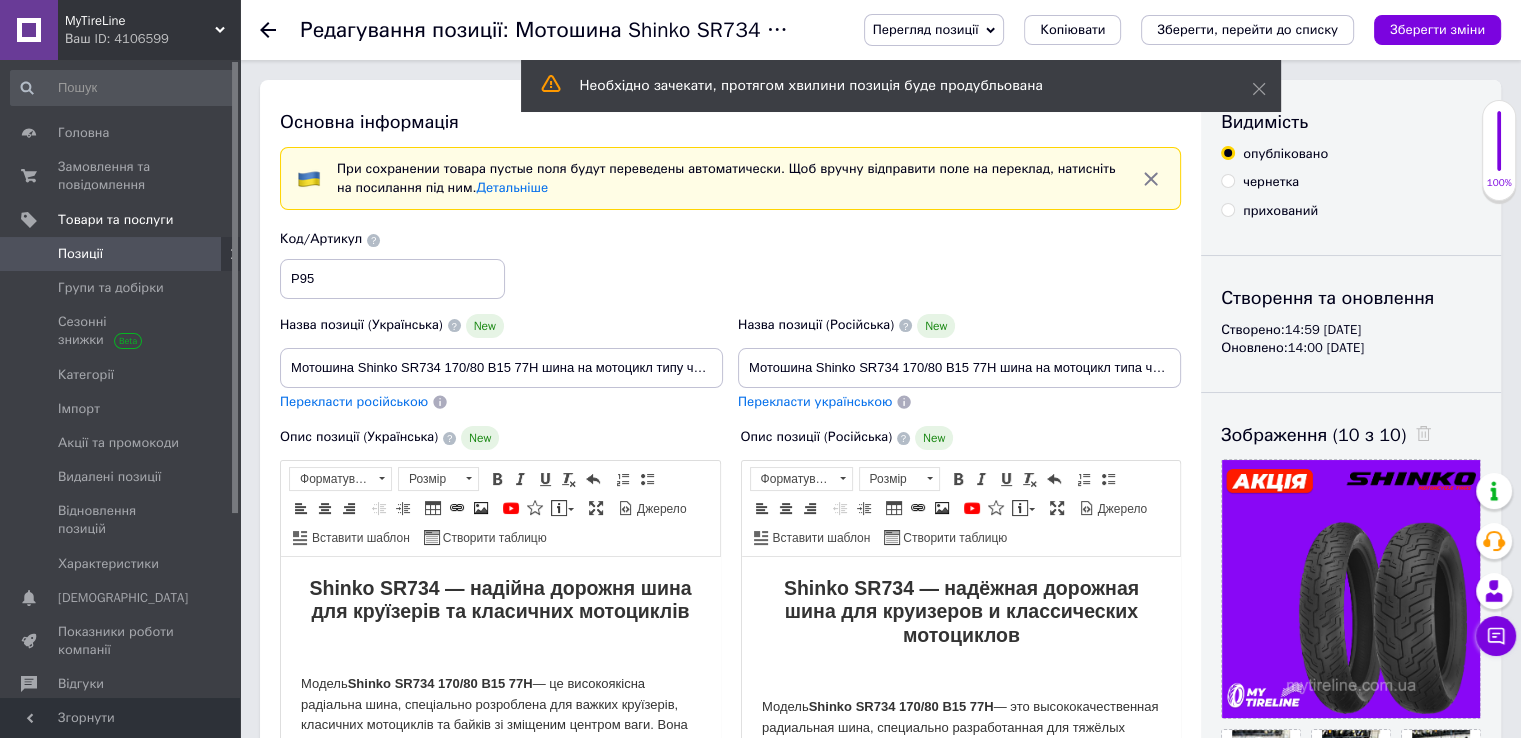 click on "Код/Артикул Р95" at bounding box center [731, 264] 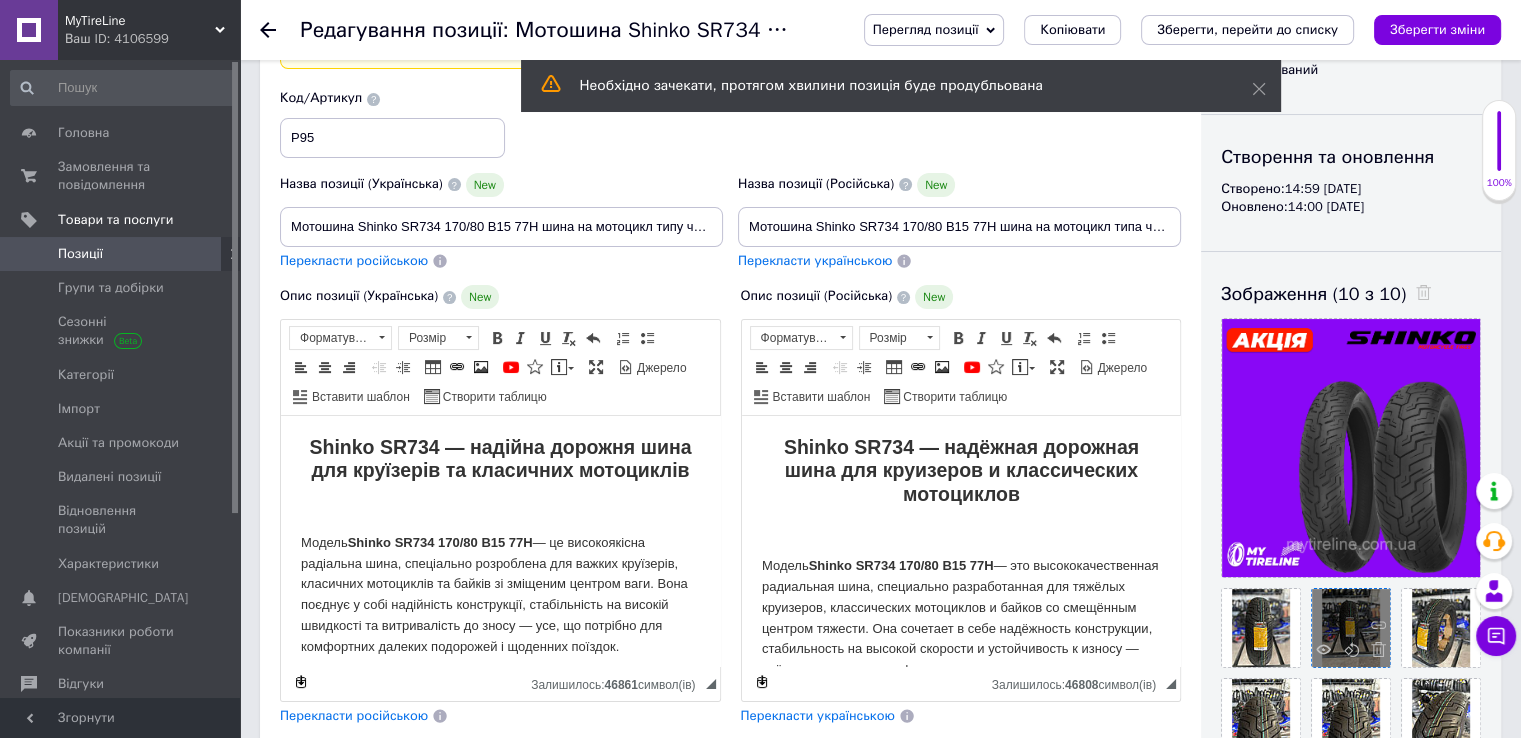 scroll, scrollTop: 300, scrollLeft: 0, axis: vertical 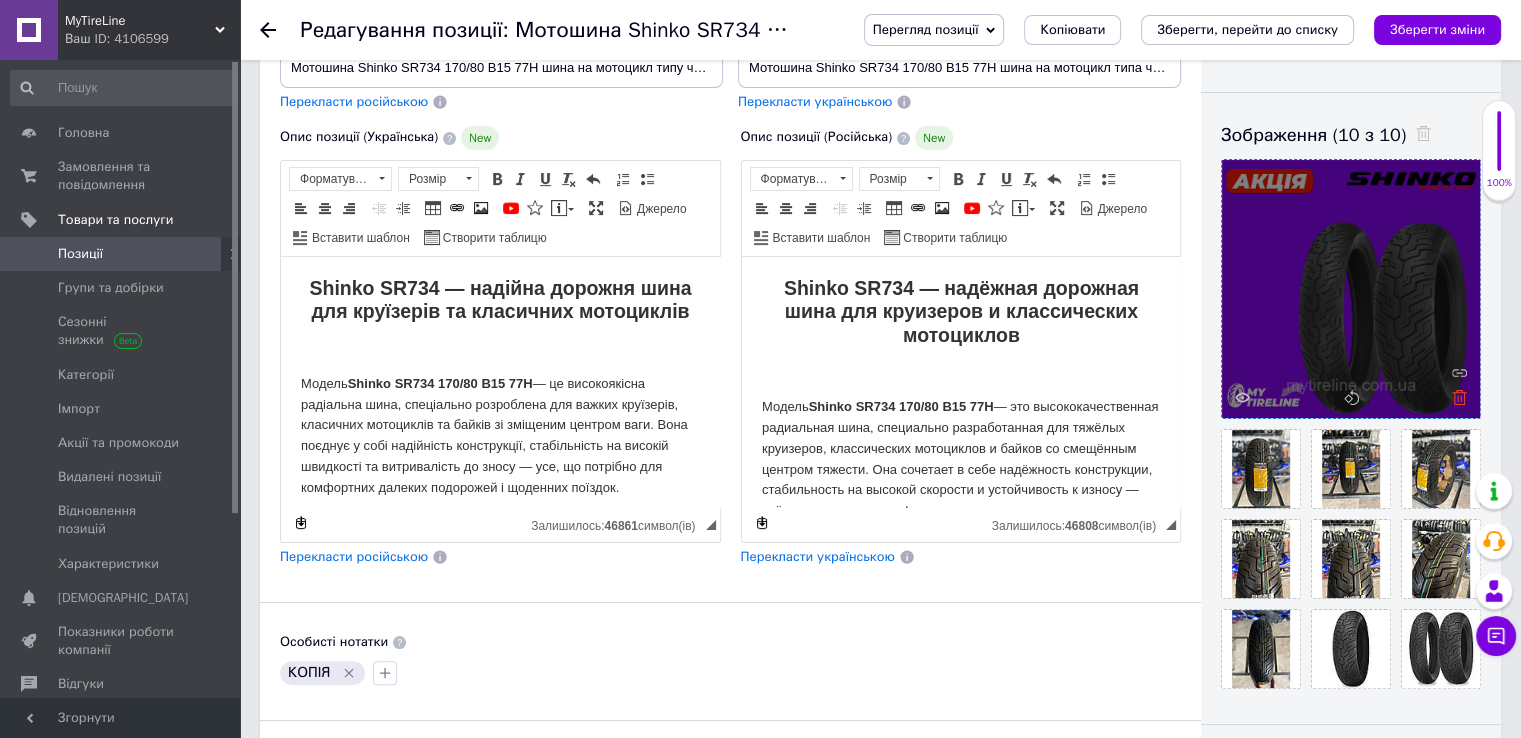 click 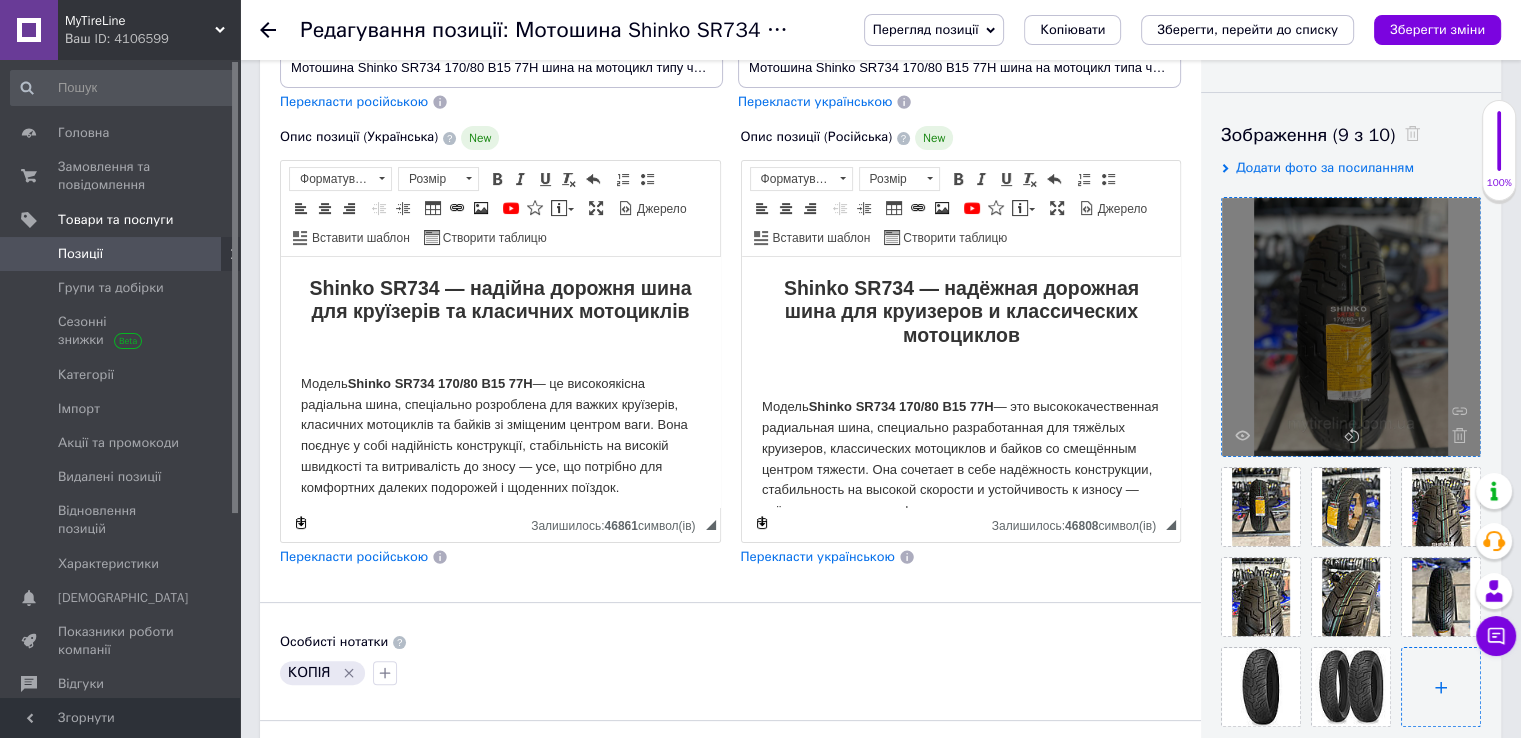 click at bounding box center [1441, 687] 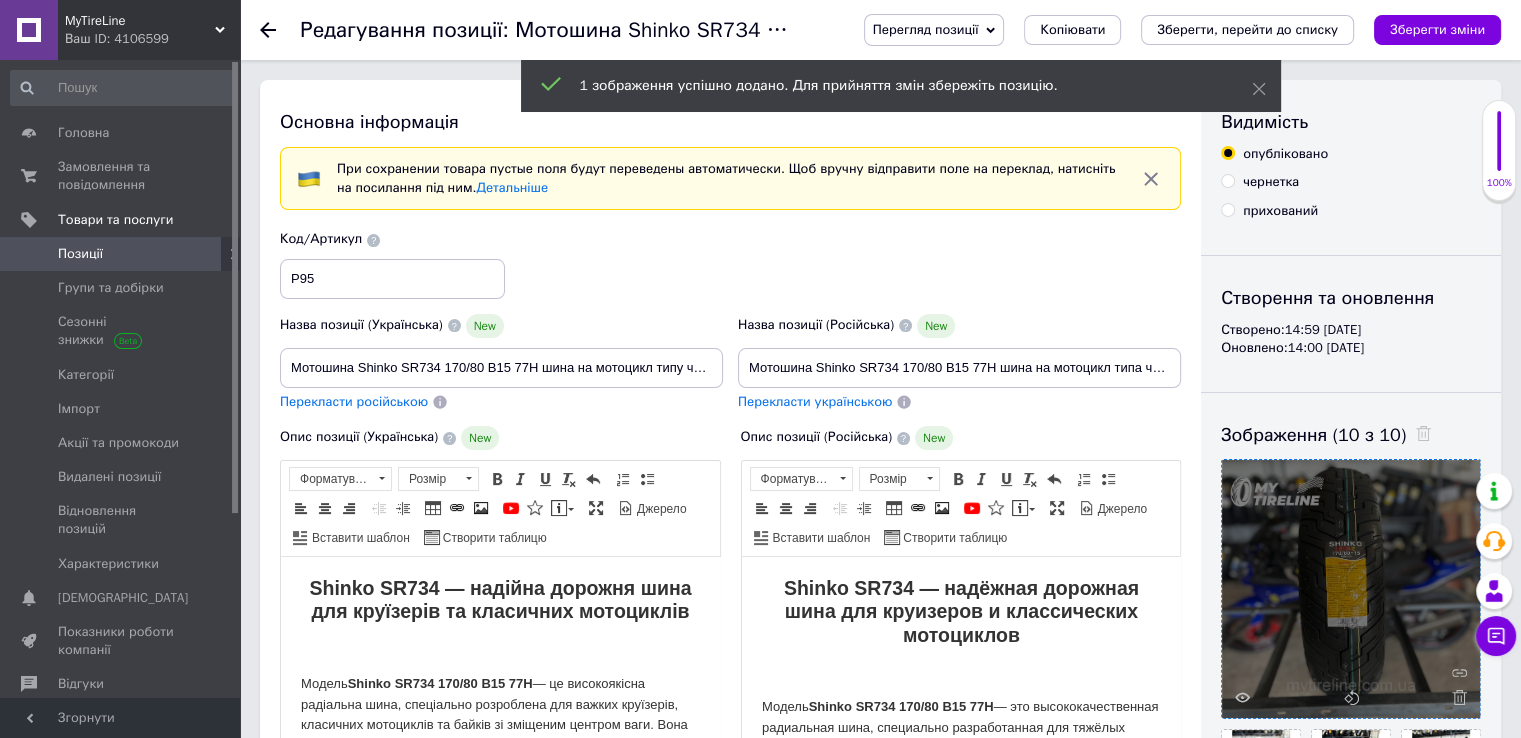 scroll, scrollTop: 0, scrollLeft: 0, axis: both 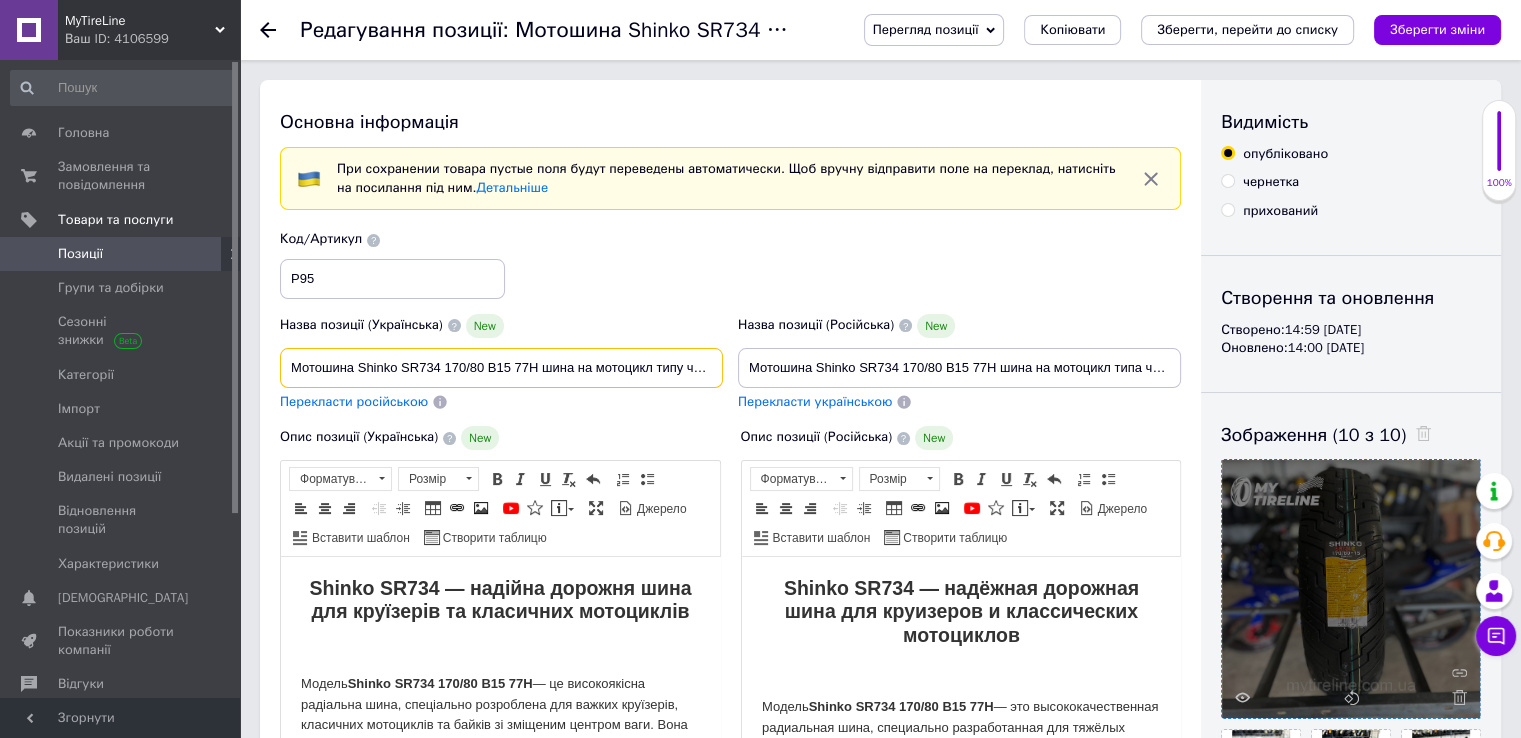 click on "Мотошина Shinko SR734 170/80 B15 77H шина на мотоцикл типу чоппер або класичний круїзер" at bounding box center (501, 368) 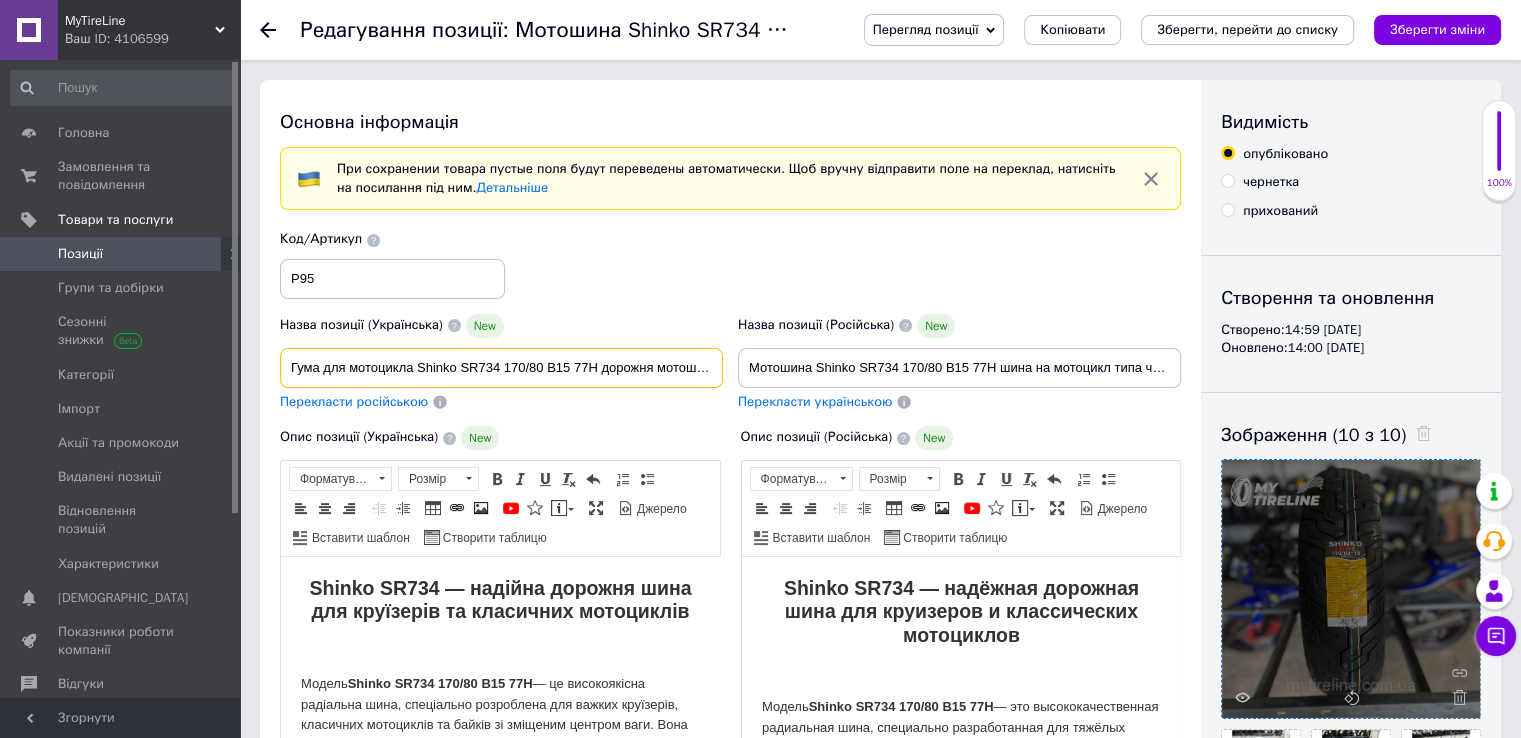 scroll, scrollTop: 0, scrollLeft: 153, axis: horizontal 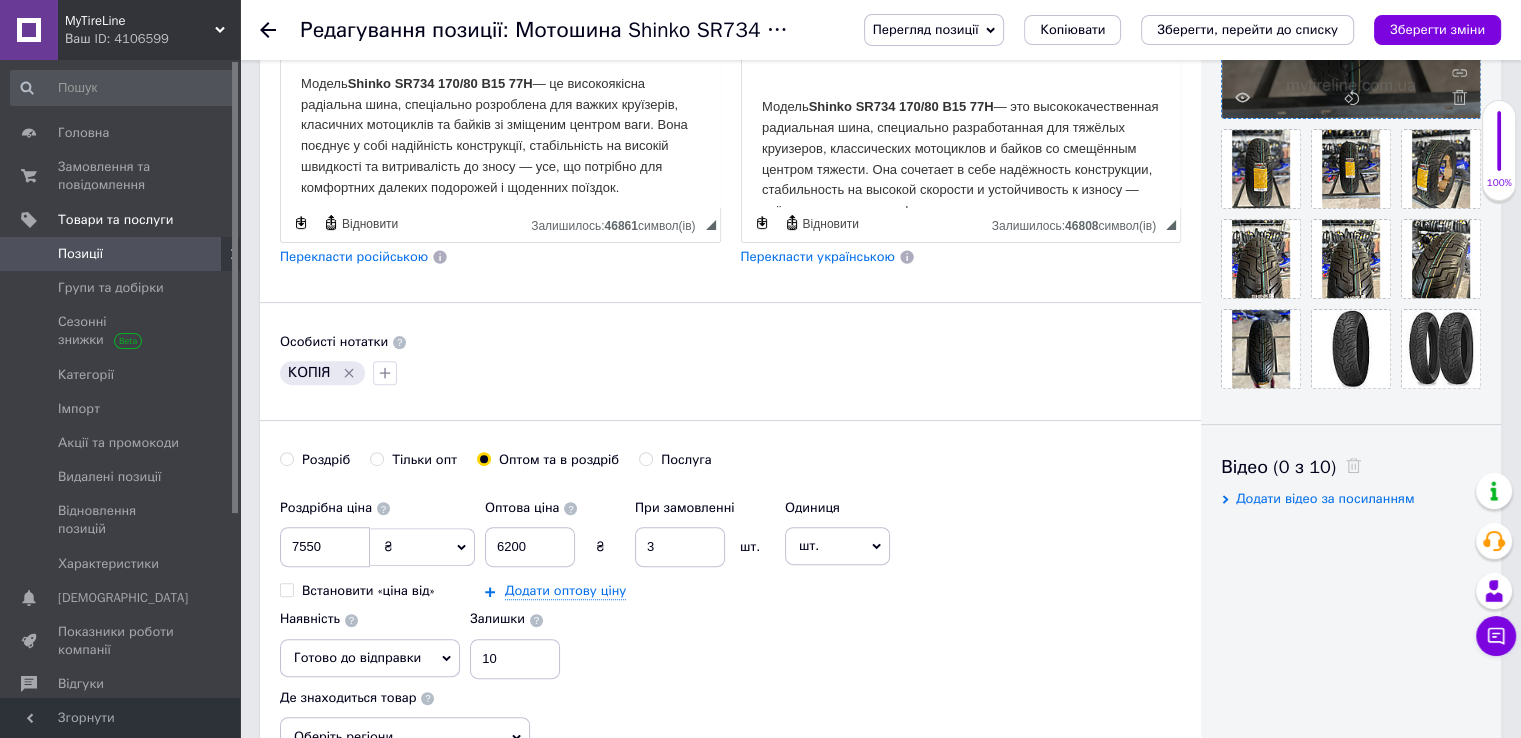 checkbox on "true" 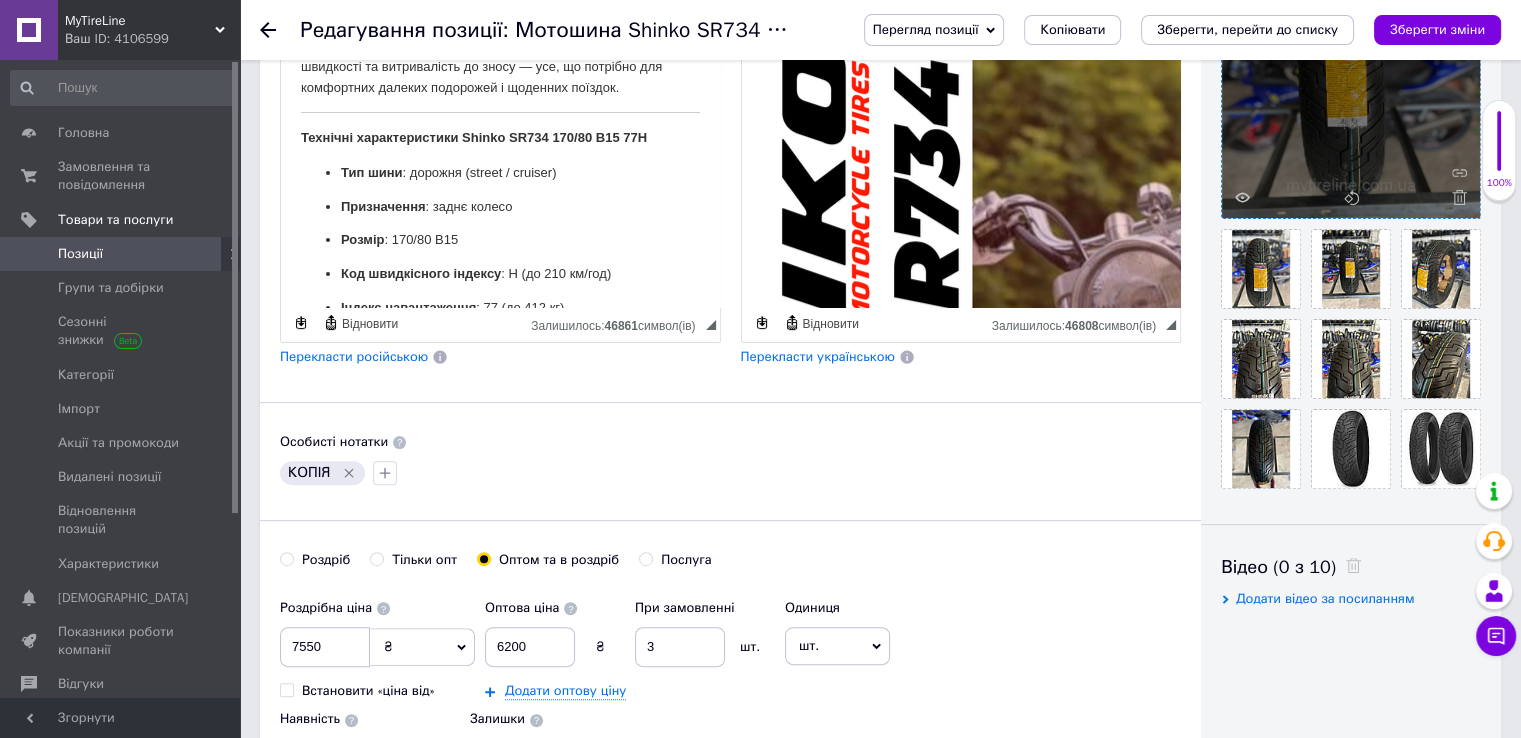 scroll, scrollTop: 0, scrollLeft: 0, axis: both 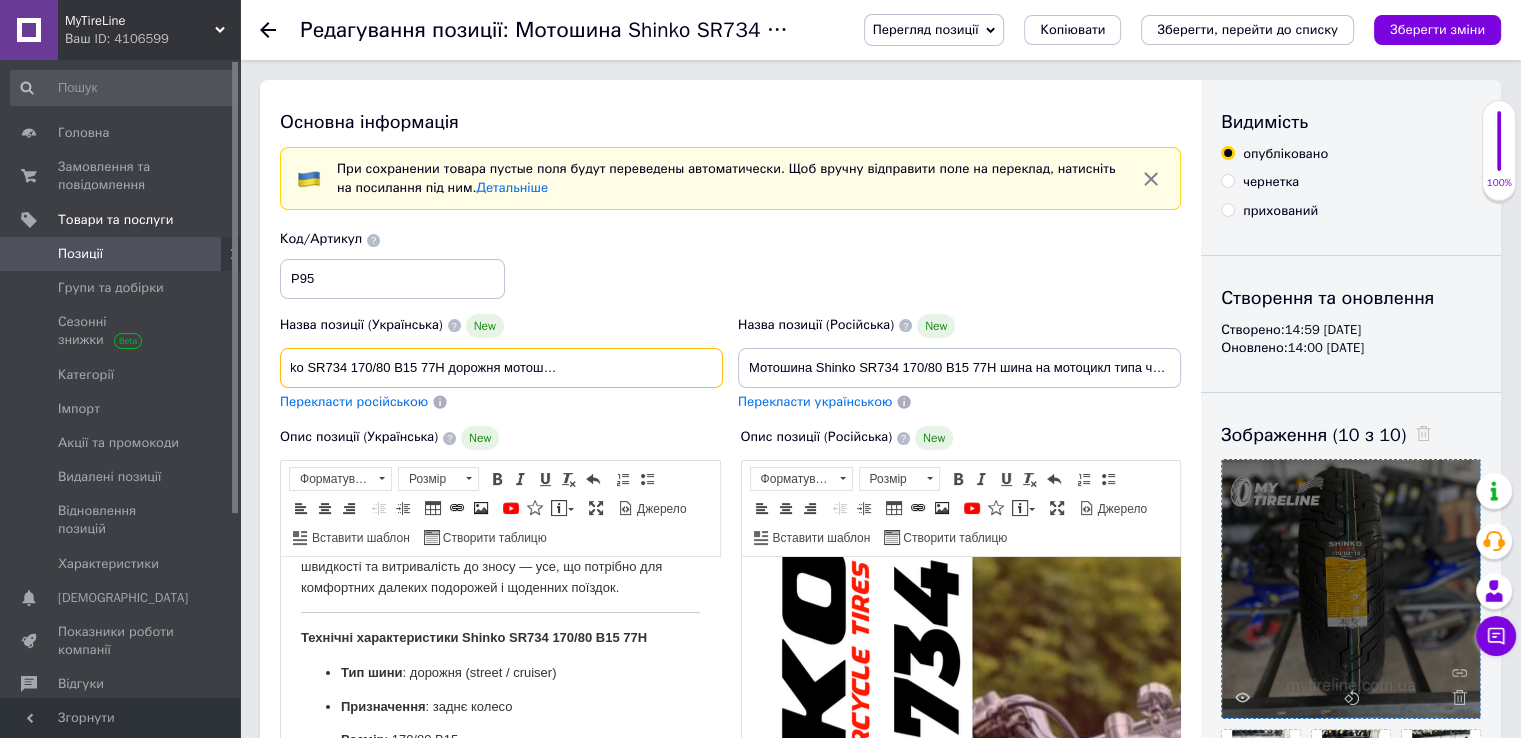 type on "Гума для мотоцикла Shinko SR734 170/80 B15 77H дорожня мотошина для турерів та круїзерів" 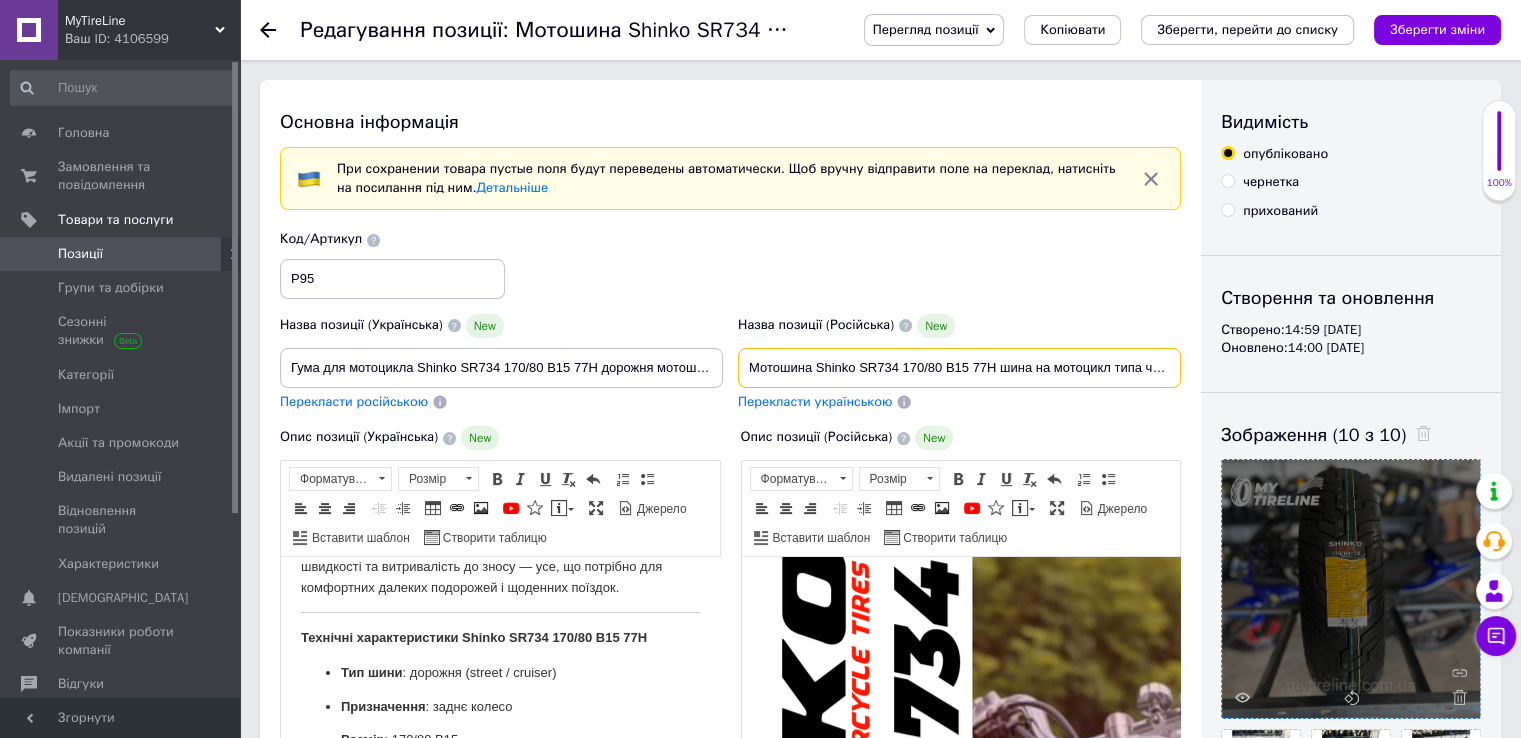 click on "Мотошина Shinko SR734 170/80 B15 77H шина на мотоцикл типа чоппер или классический круизёр" at bounding box center [959, 368] 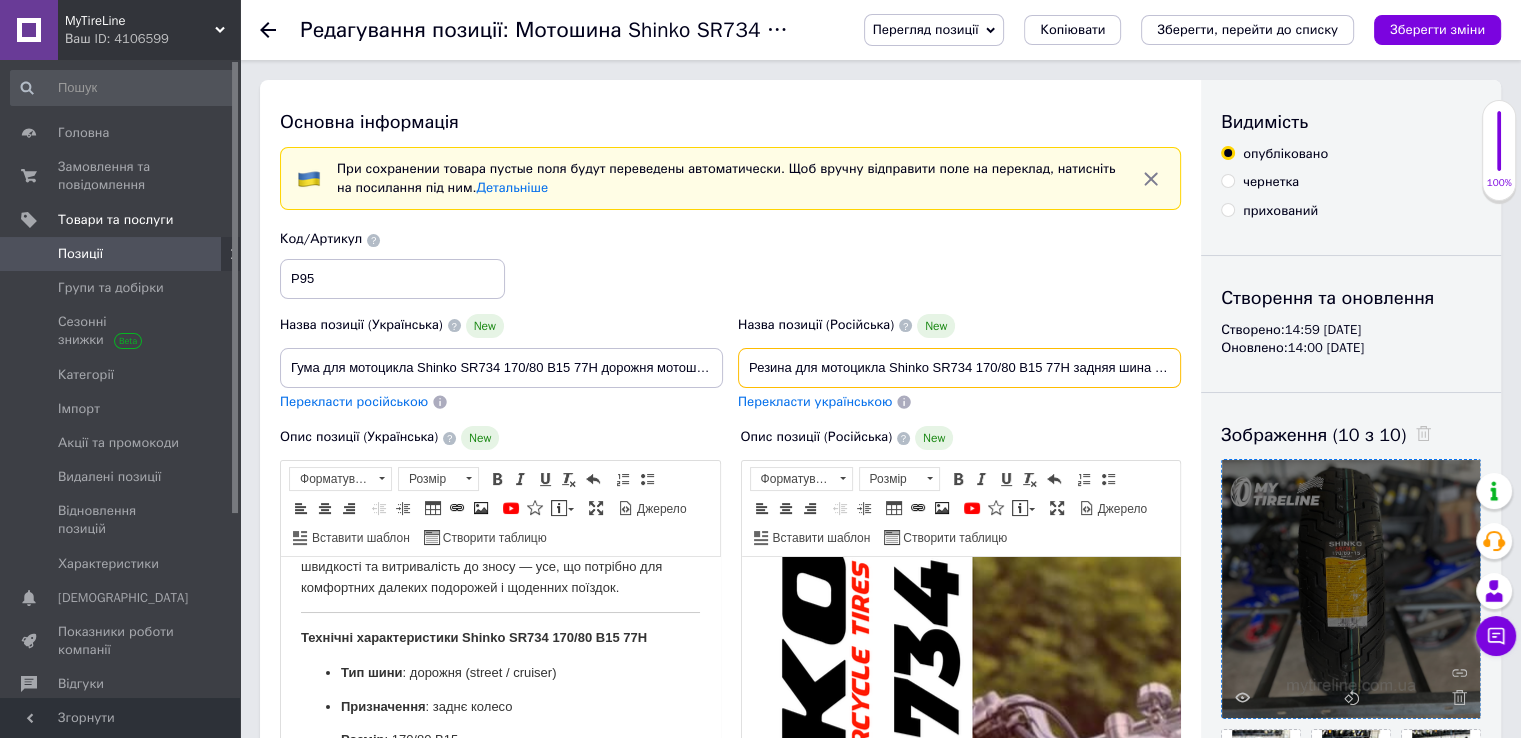 scroll, scrollTop: 0, scrollLeft: 174, axis: horizontal 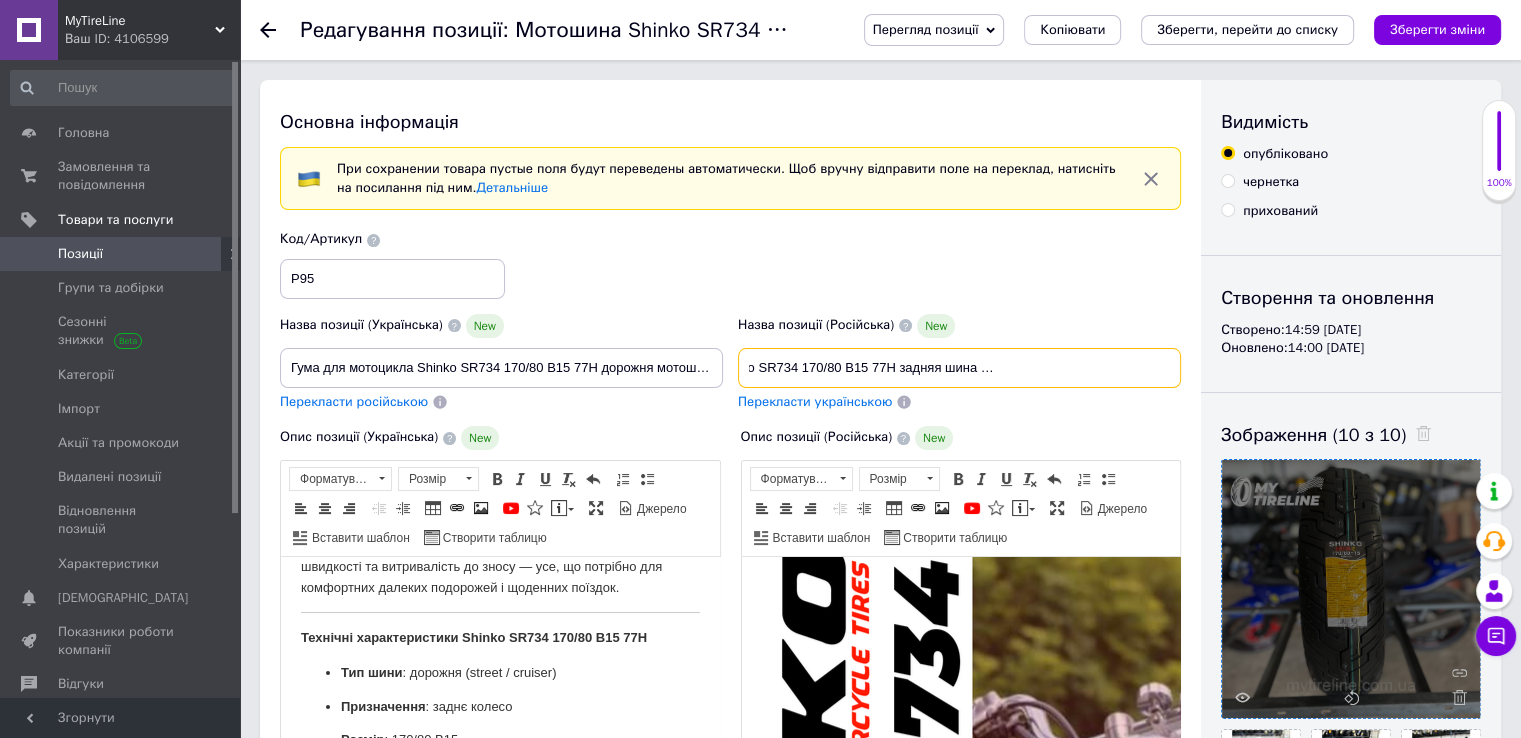 checkbox on "true" 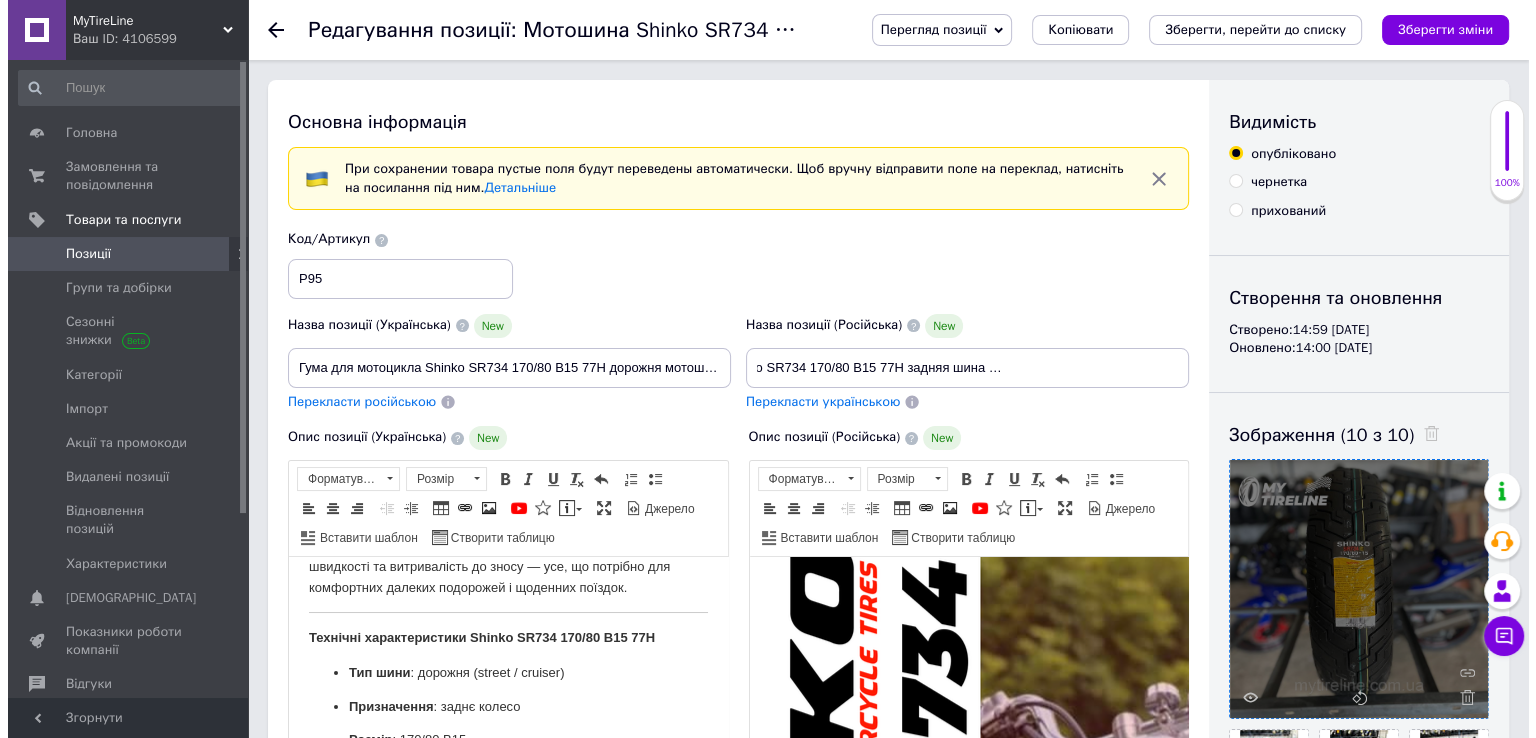 scroll, scrollTop: 0, scrollLeft: 0, axis: both 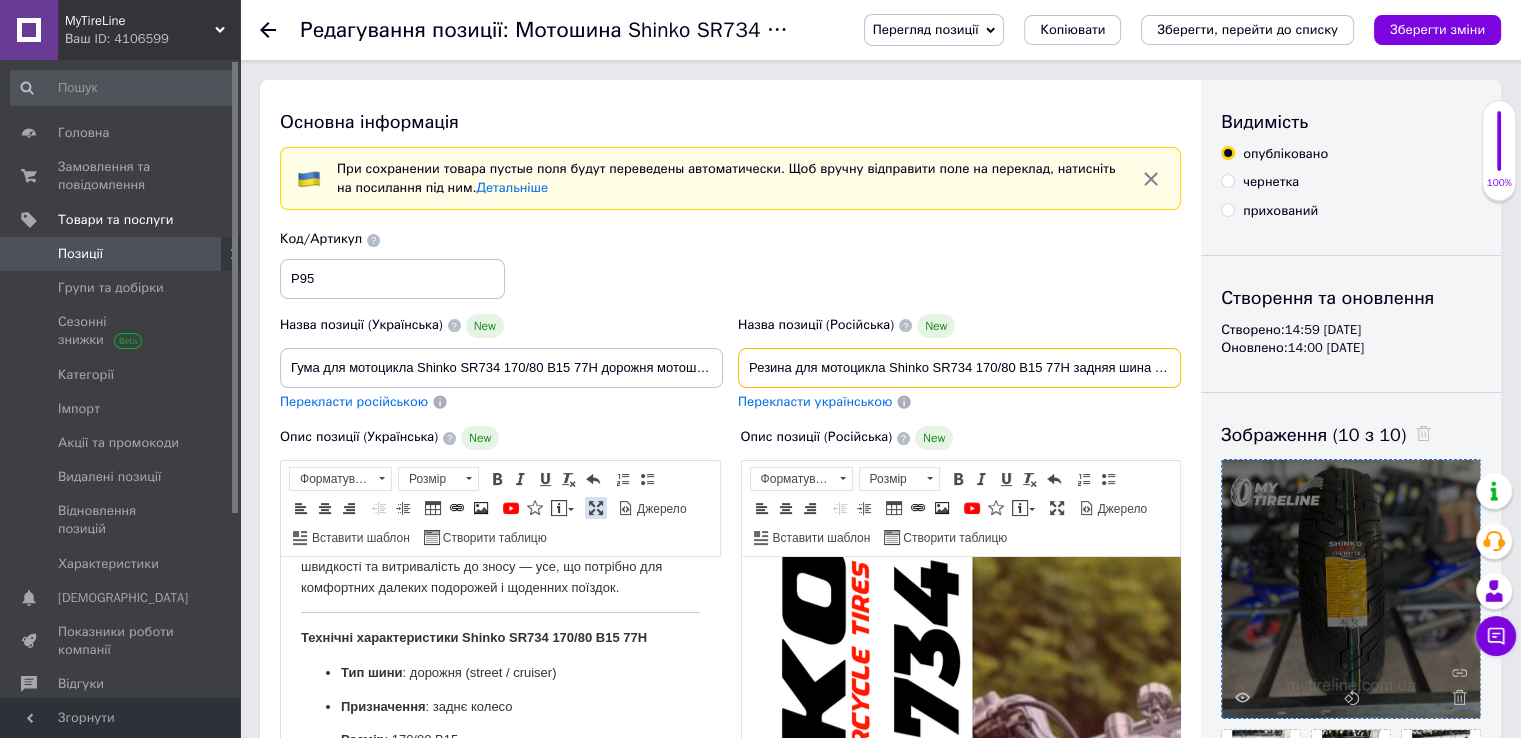 click at bounding box center (596, 508) 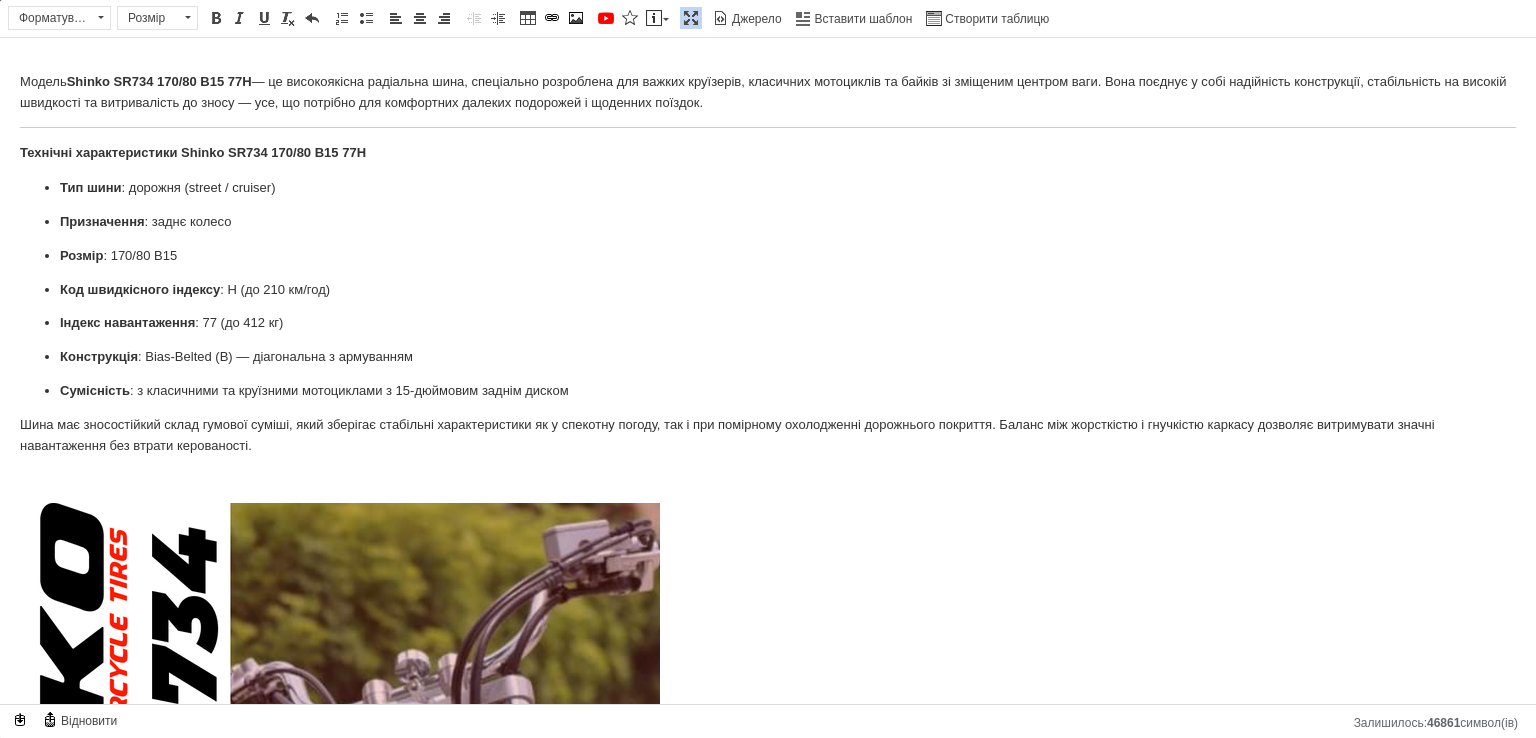 scroll, scrollTop: 0, scrollLeft: 0, axis: both 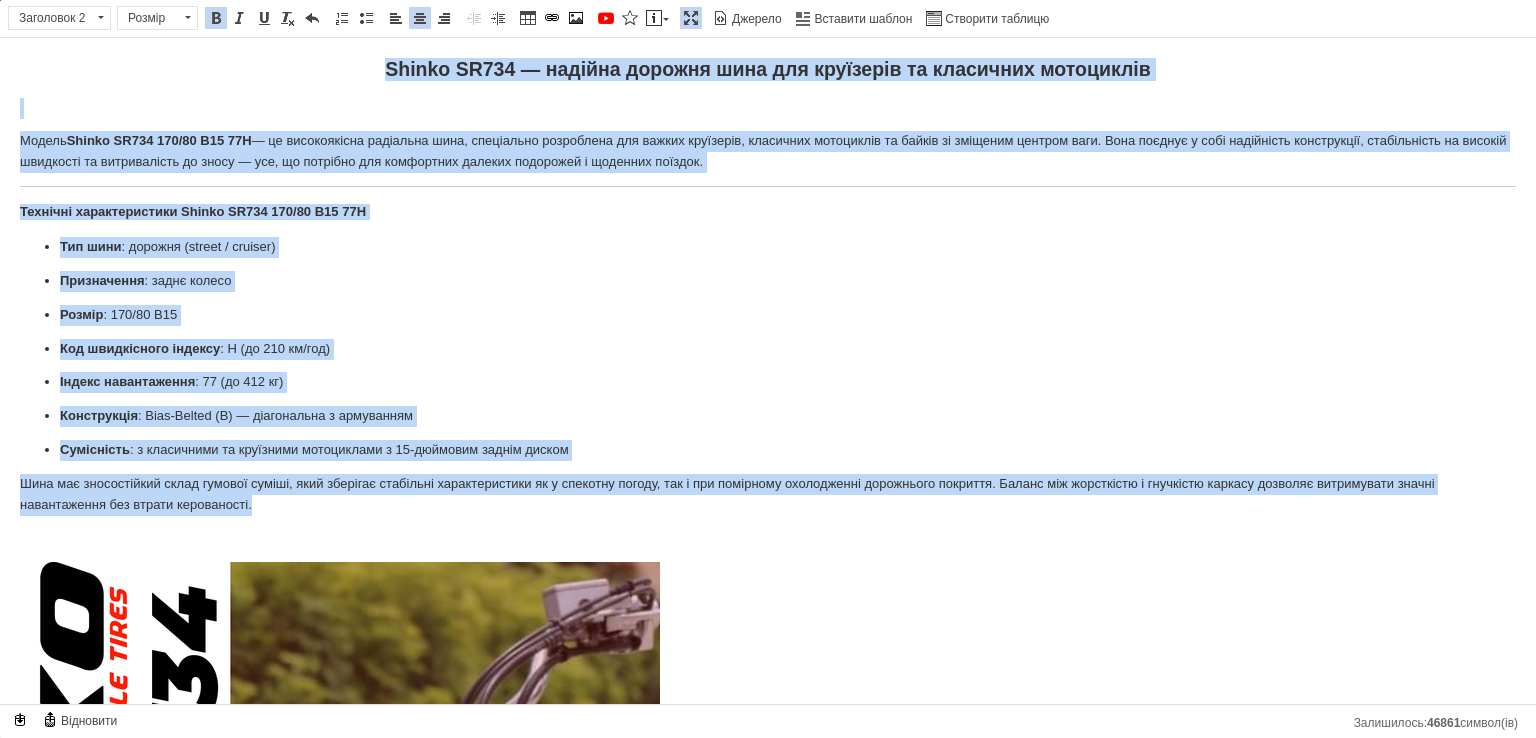 drag, startPoint x: 371, startPoint y: 65, endPoint x: 1063, endPoint y: 509, distance: 822.1922 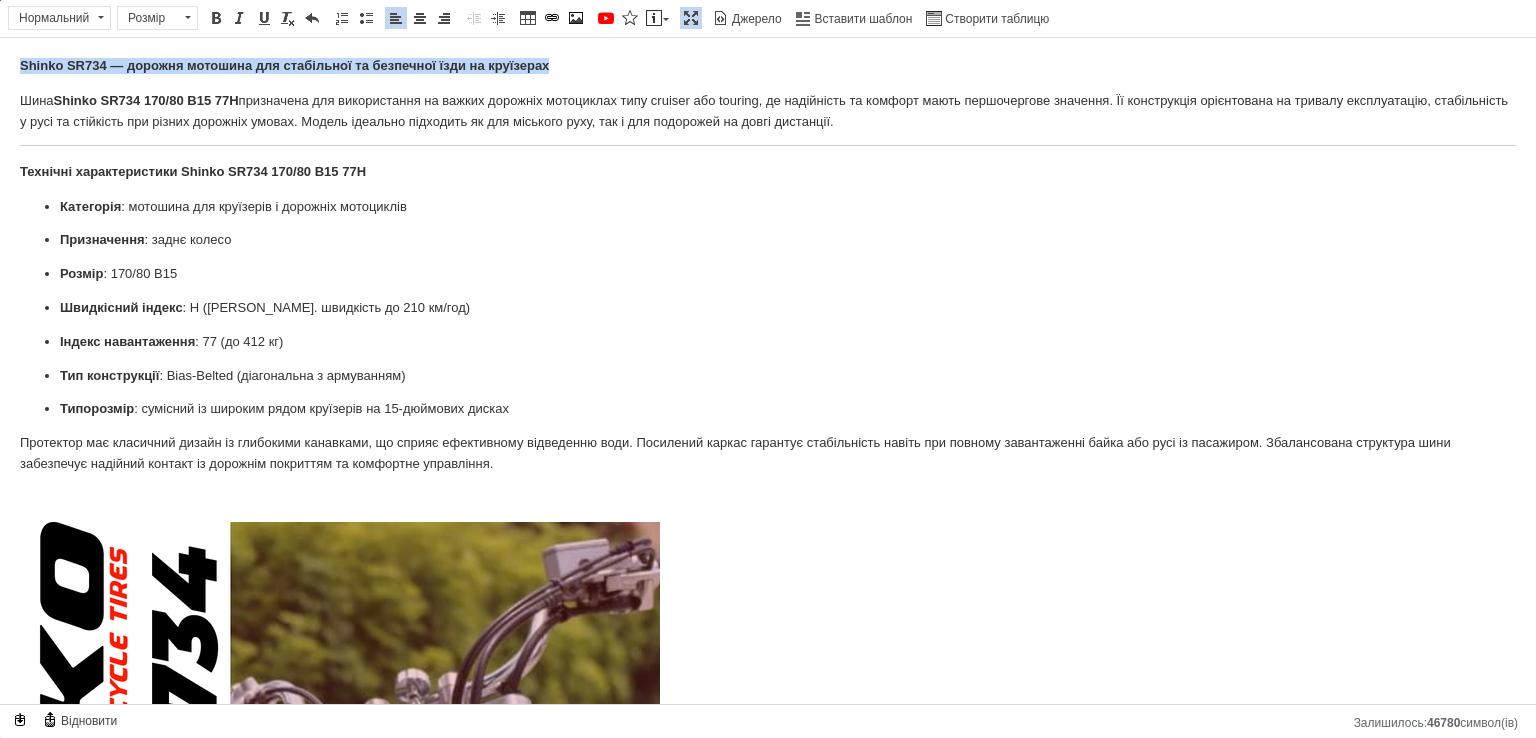 drag, startPoint x: 570, startPoint y: 60, endPoint x: 0, endPoint y: 54, distance: 570.03156 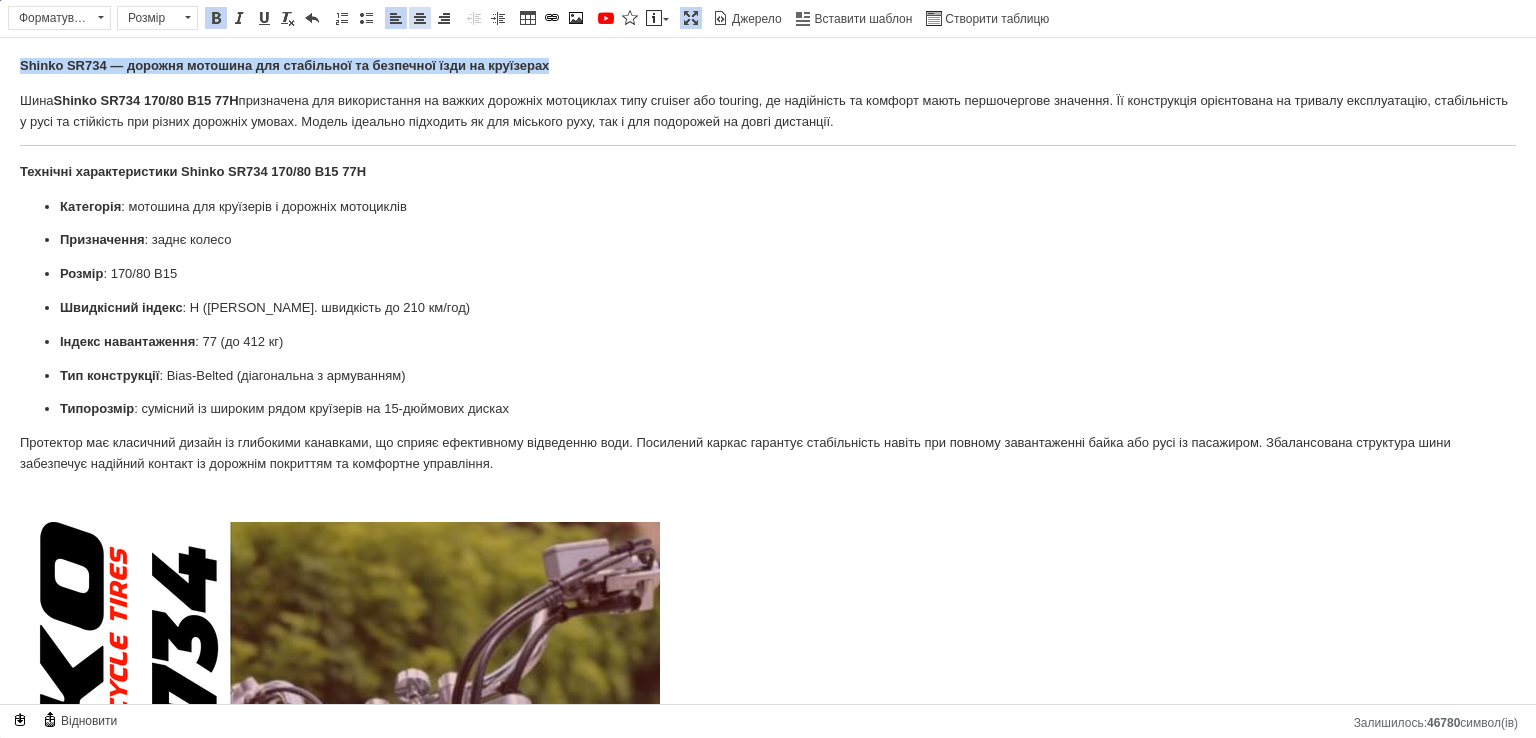 click at bounding box center [420, 18] 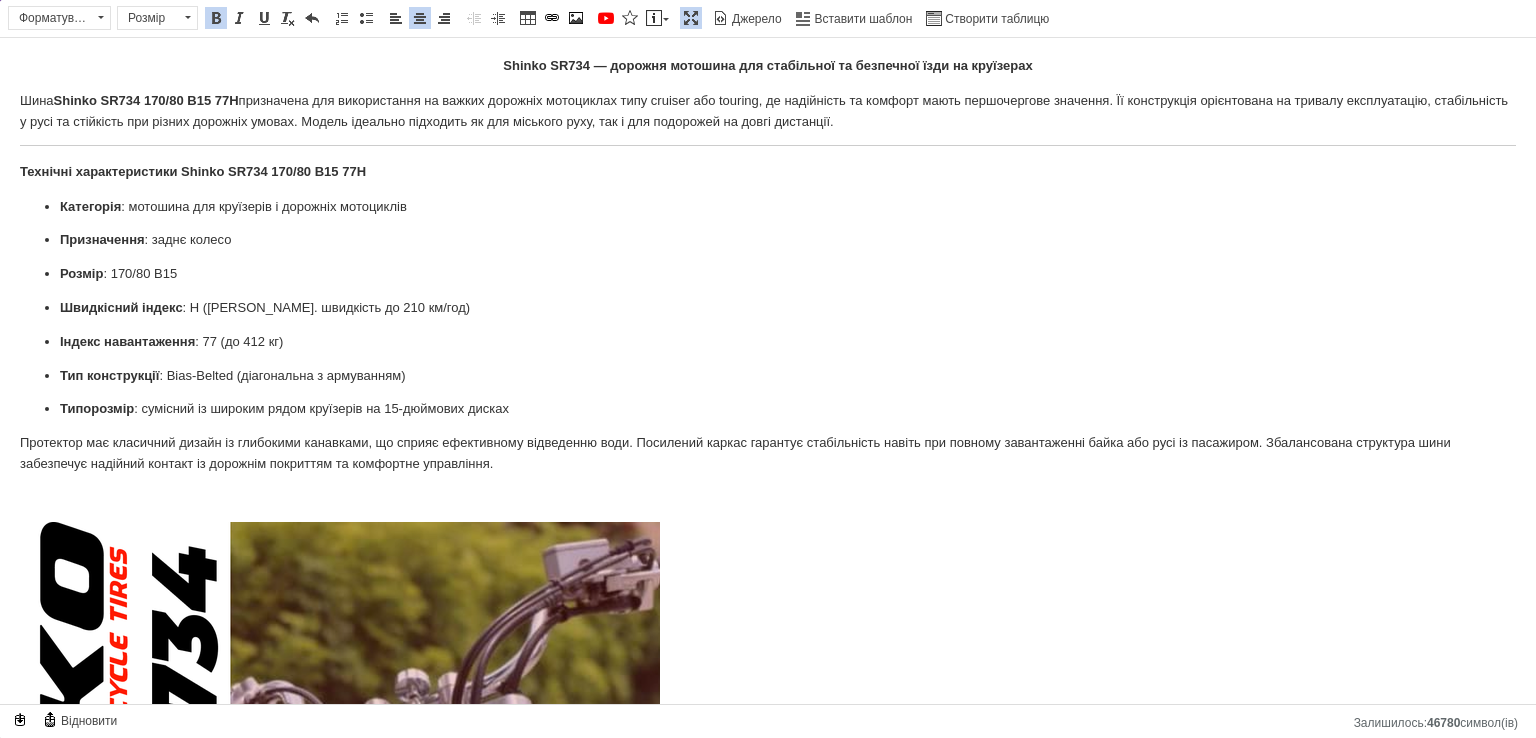 click on "Shinko SR734 — дорожня мотошина для стабільної та безпечної їзди на круїзерах" at bounding box center (768, 66) 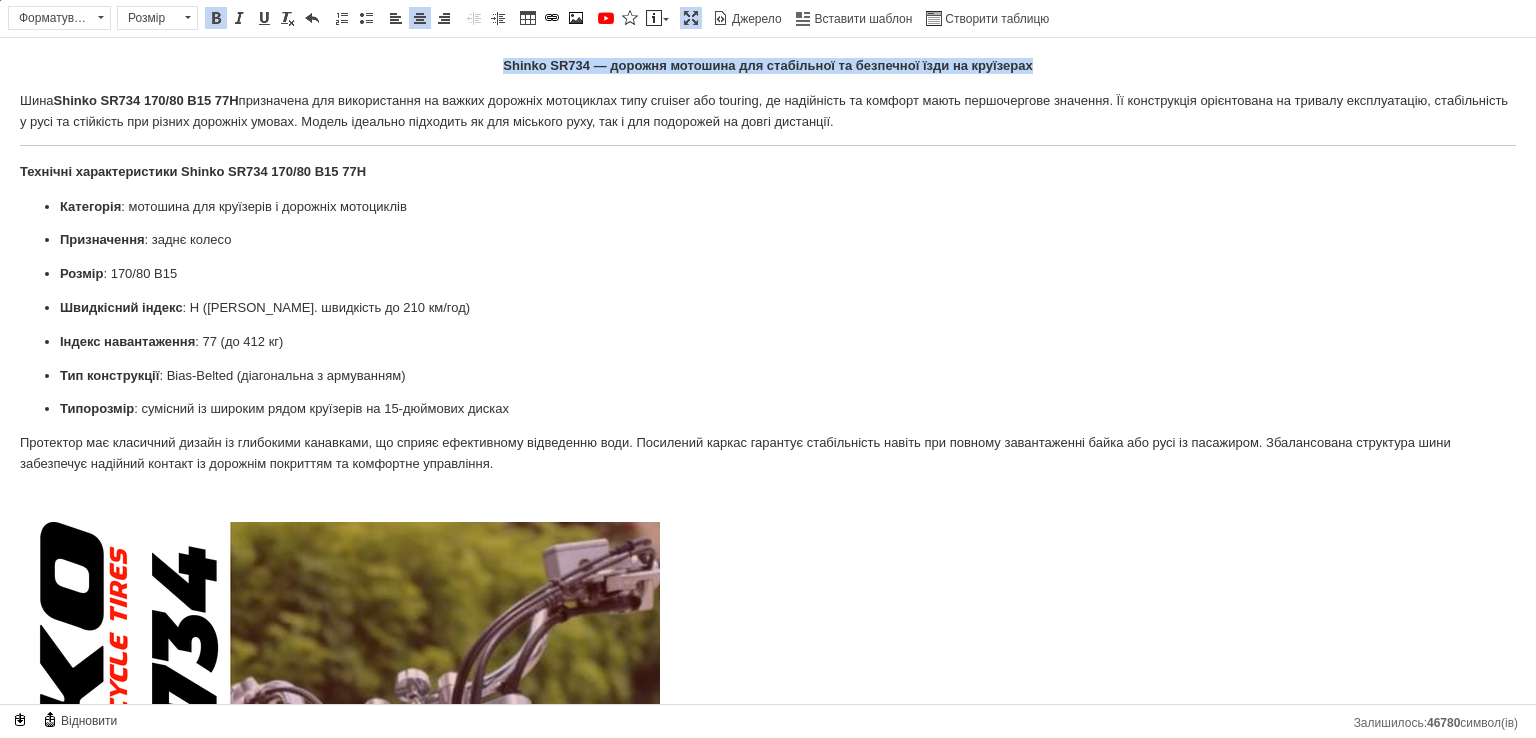 drag, startPoint x: 1053, startPoint y: 59, endPoint x: 456, endPoint y: 57, distance: 597.00336 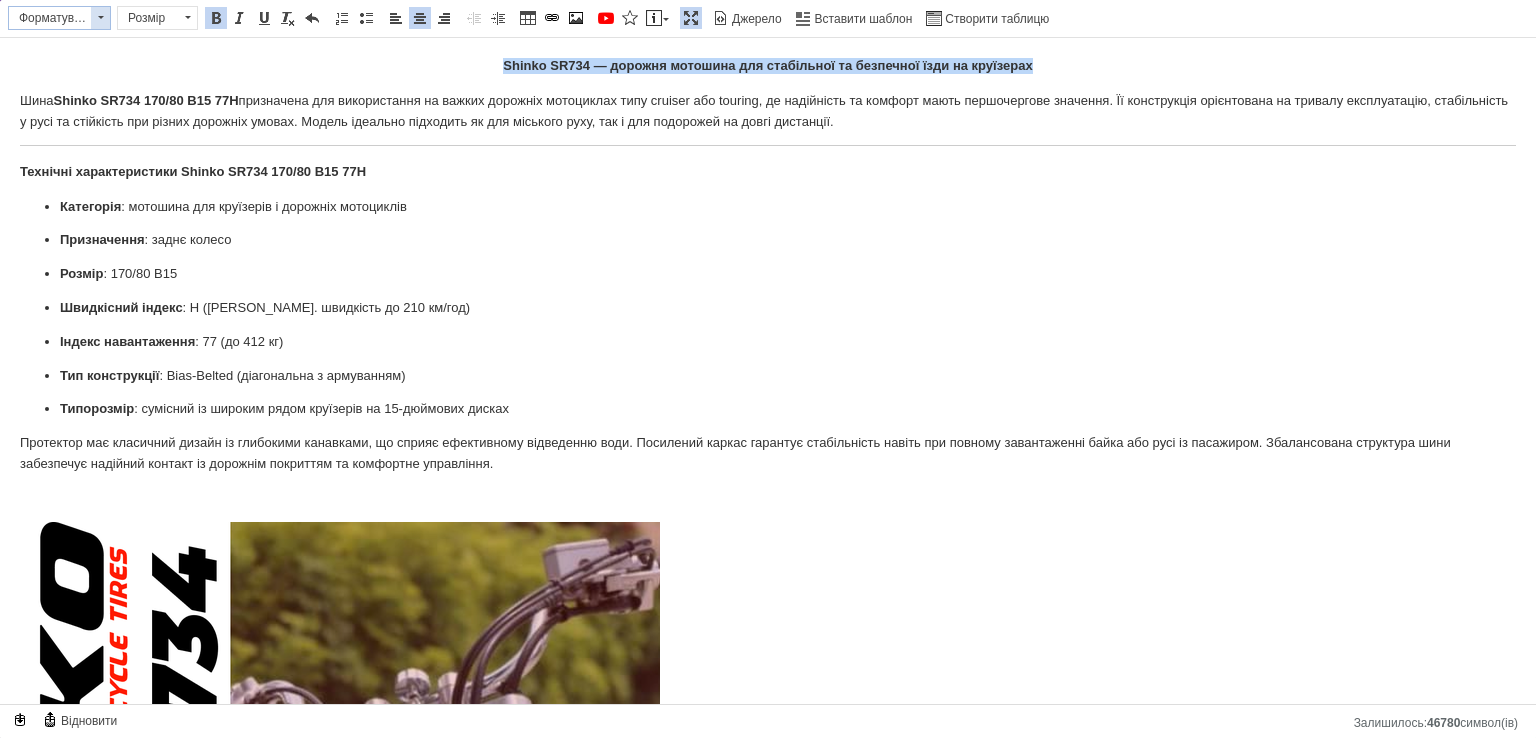 click at bounding box center [100, 18] 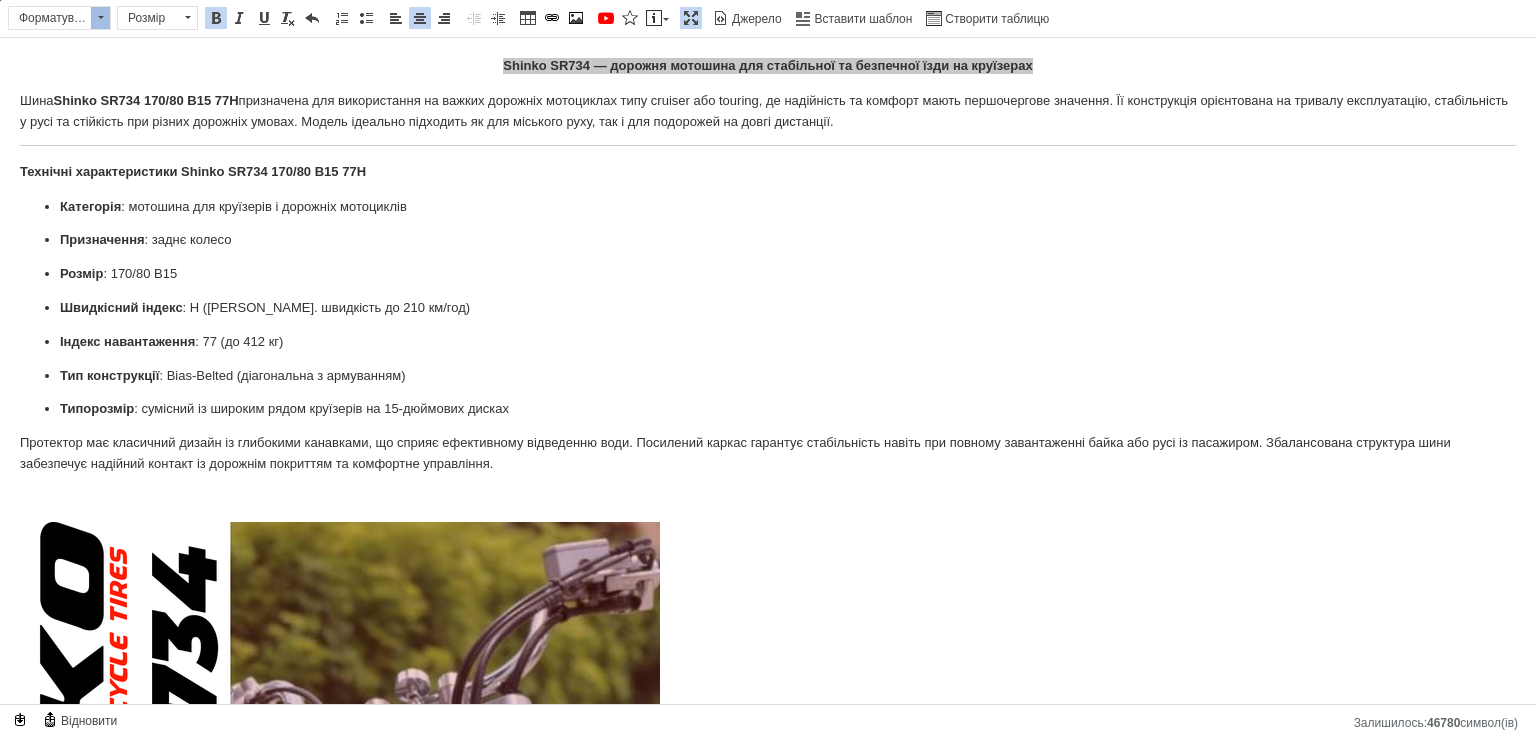 scroll, scrollTop: 0, scrollLeft: 0, axis: both 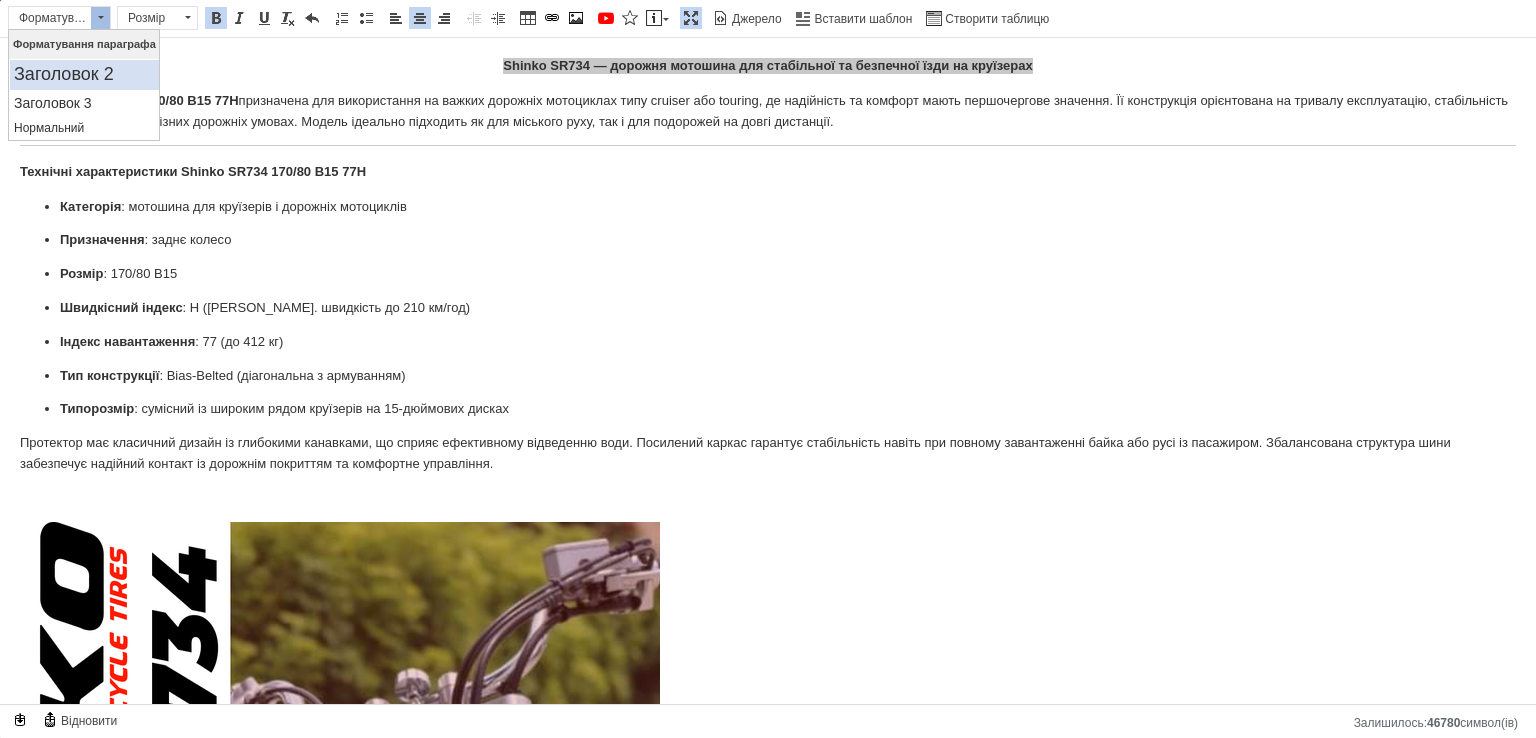 click on "Заголовок 2" at bounding box center (84, 75) 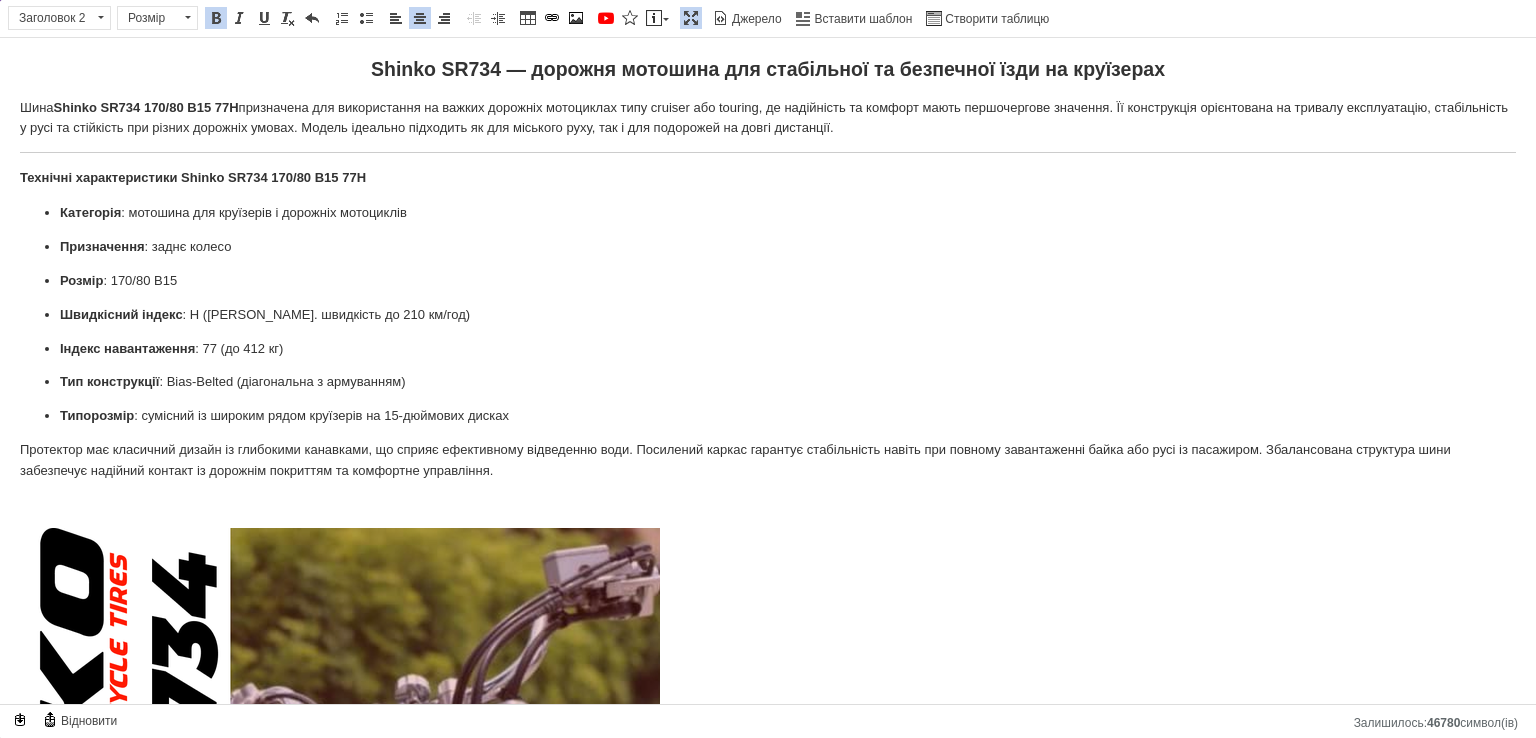 click on "Shinko SR734 — дорожня мотошина для стабільної та безпечної їзди на круїзерах" at bounding box center (768, 69) 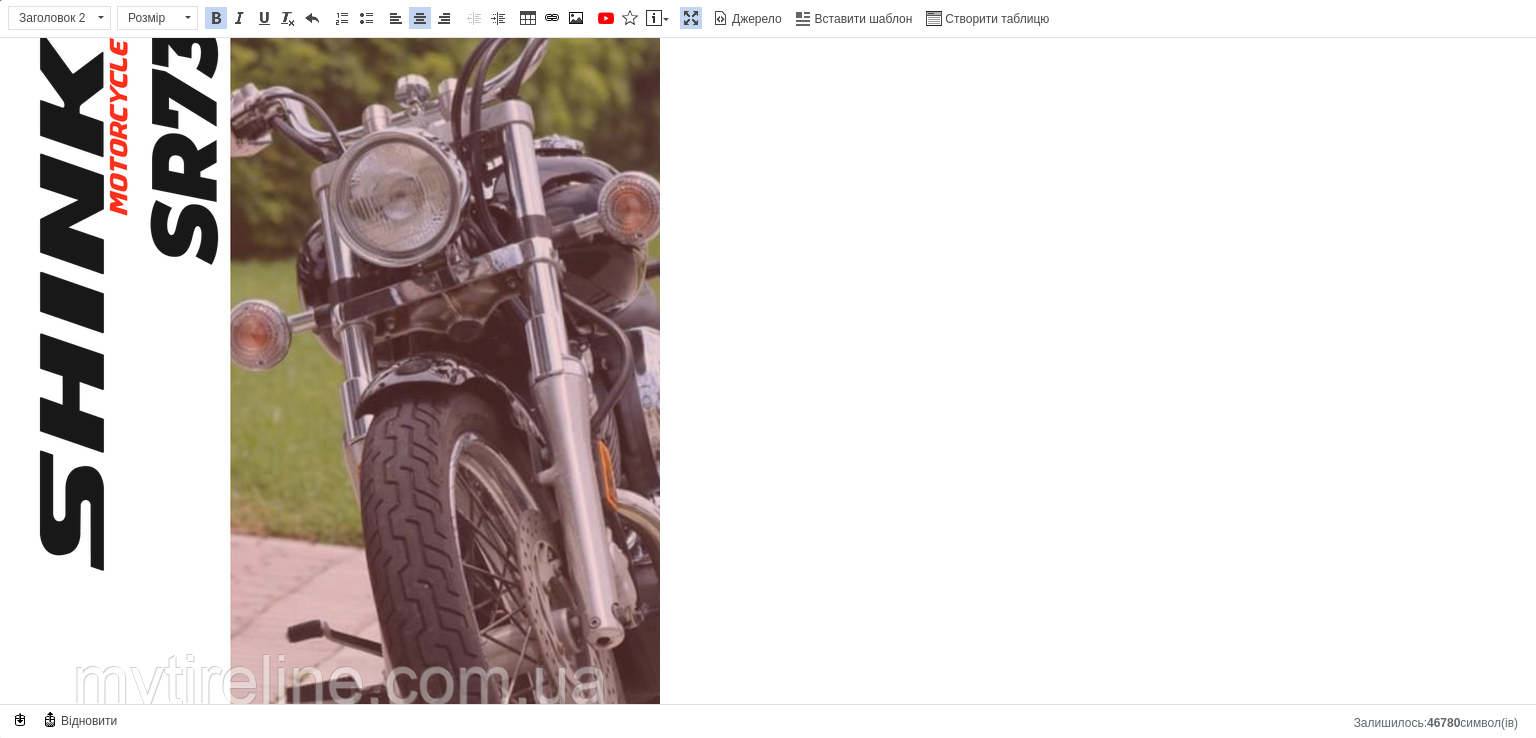 scroll, scrollTop: 1000, scrollLeft: 0, axis: vertical 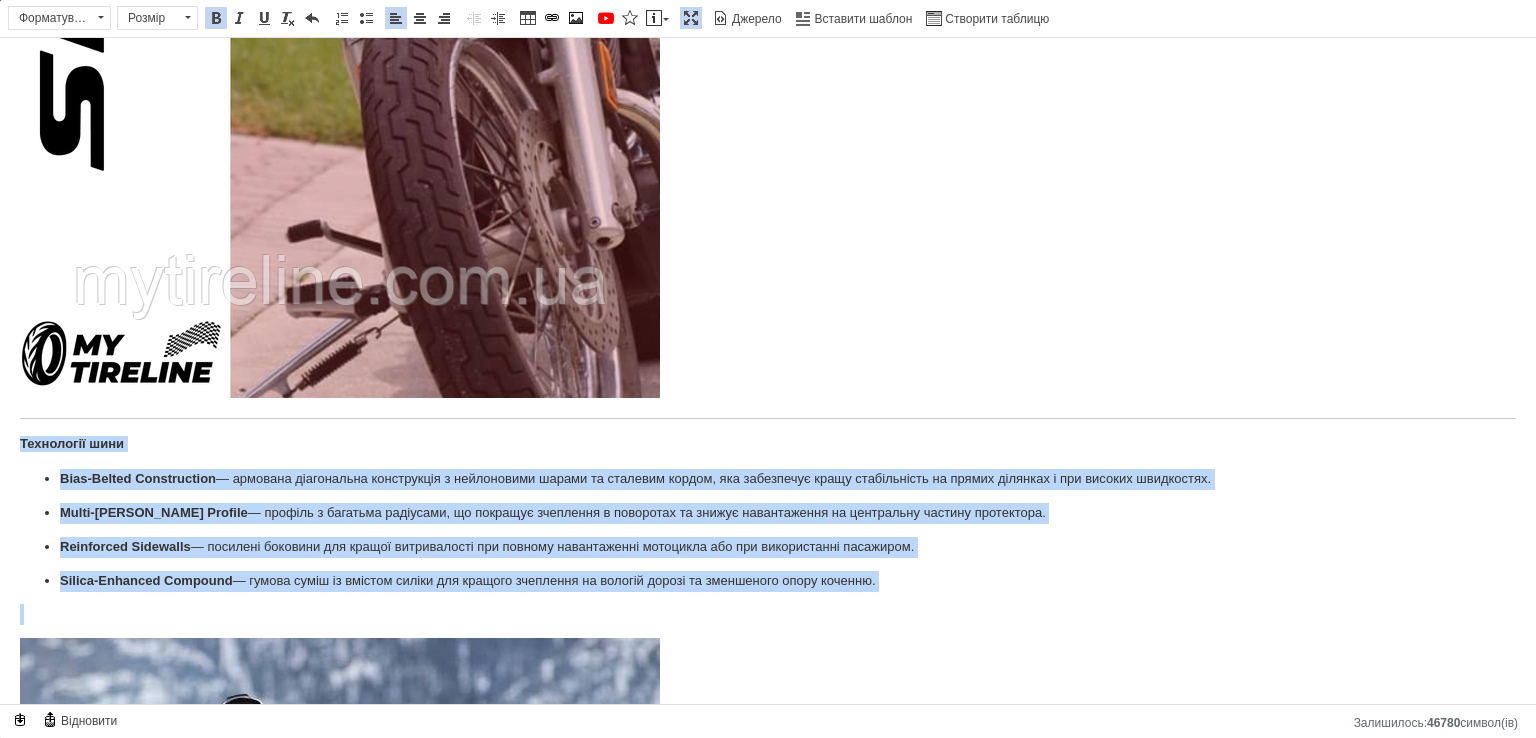 drag, startPoint x: 8, startPoint y: 444, endPoint x: 992, endPoint y: 601, distance: 996.44617 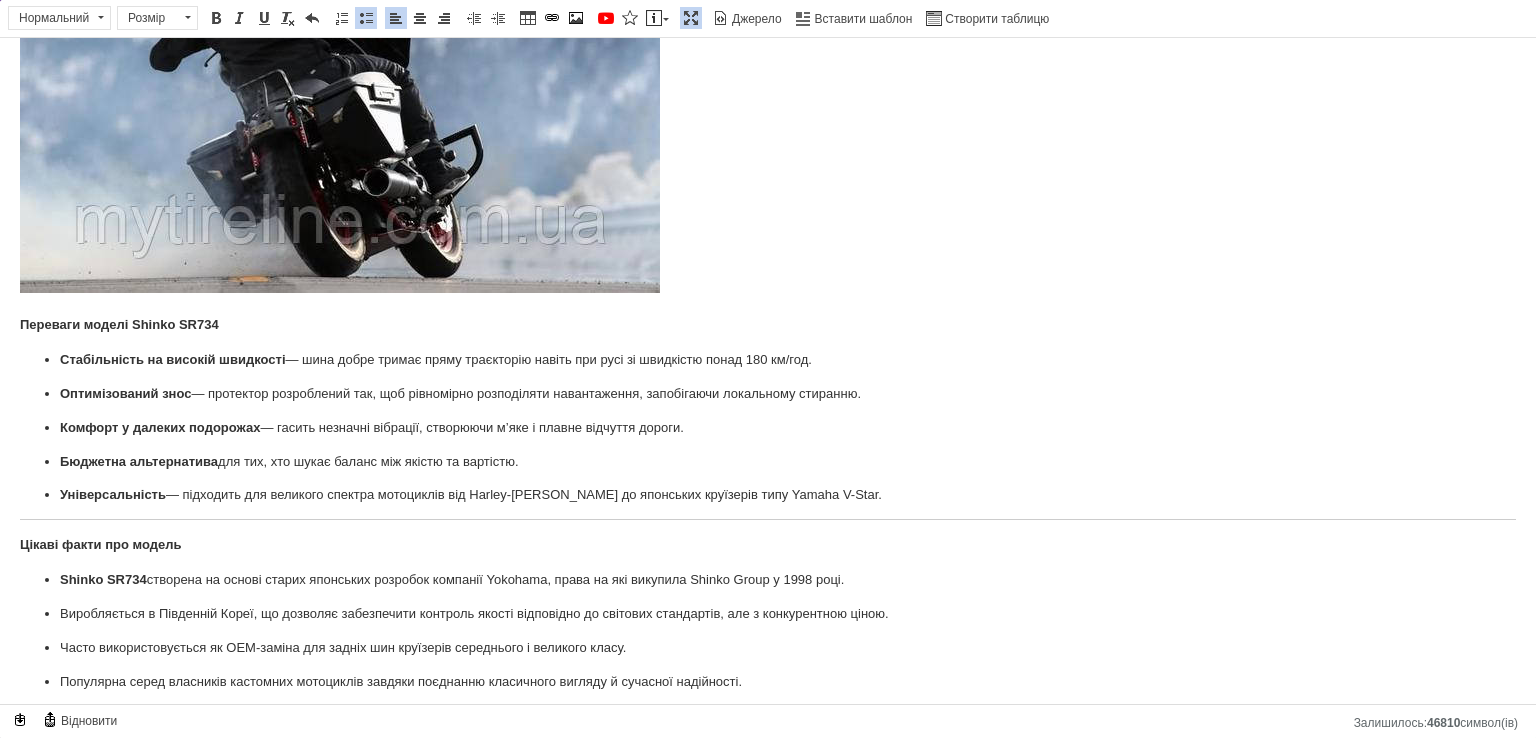 scroll, scrollTop: 1800, scrollLeft: 0, axis: vertical 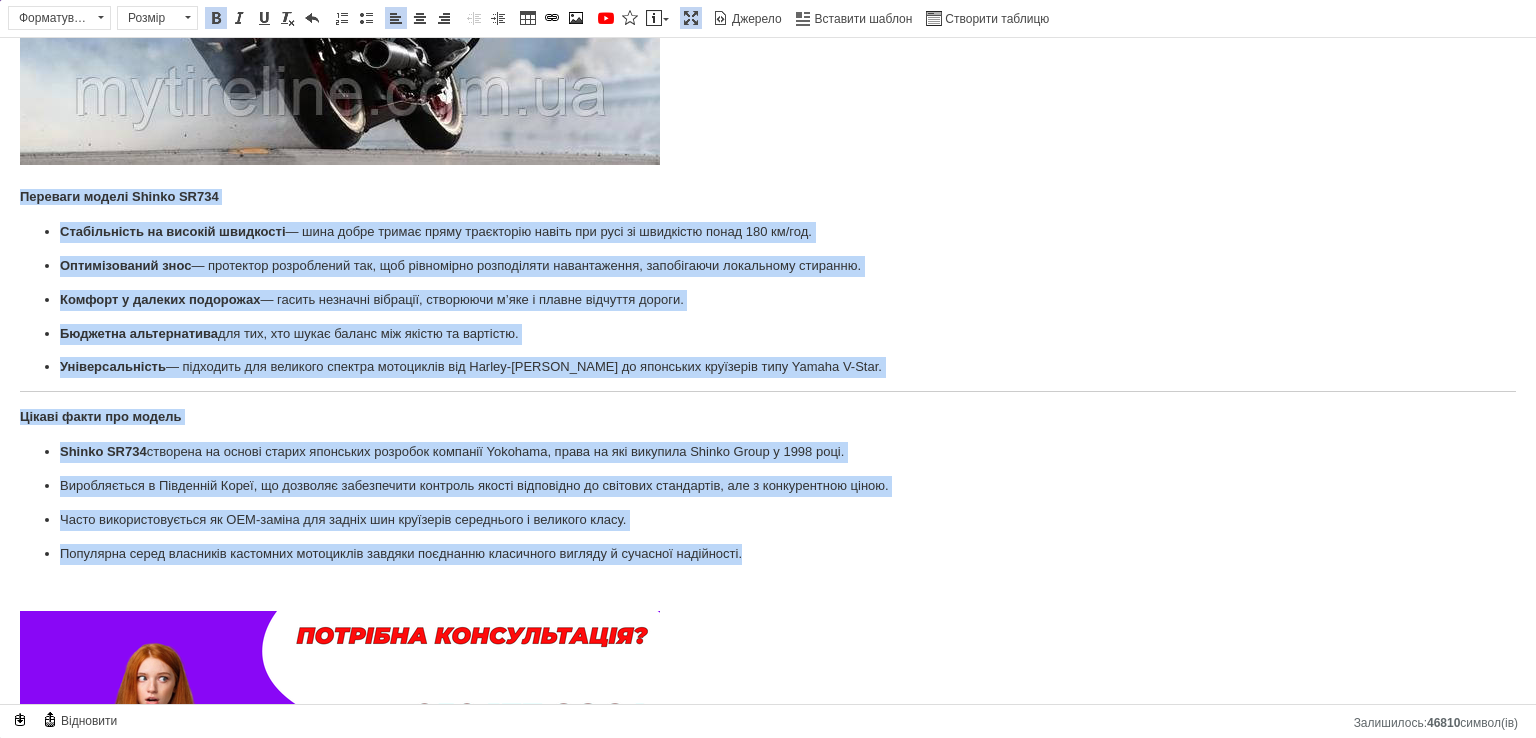 drag, startPoint x: 12, startPoint y: 395, endPoint x: 849, endPoint y: 560, distance: 853.10846 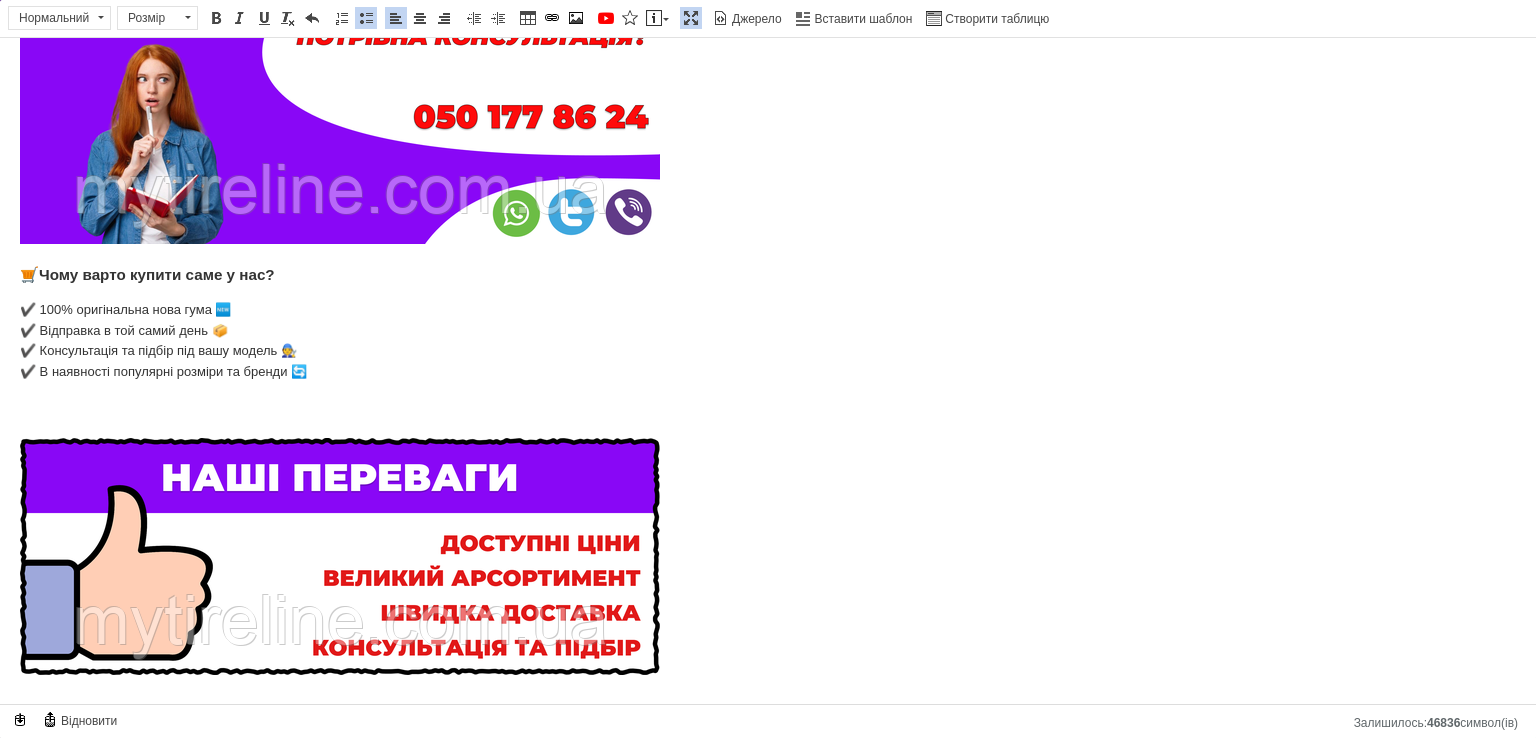 scroll, scrollTop: 2500, scrollLeft: 0, axis: vertical 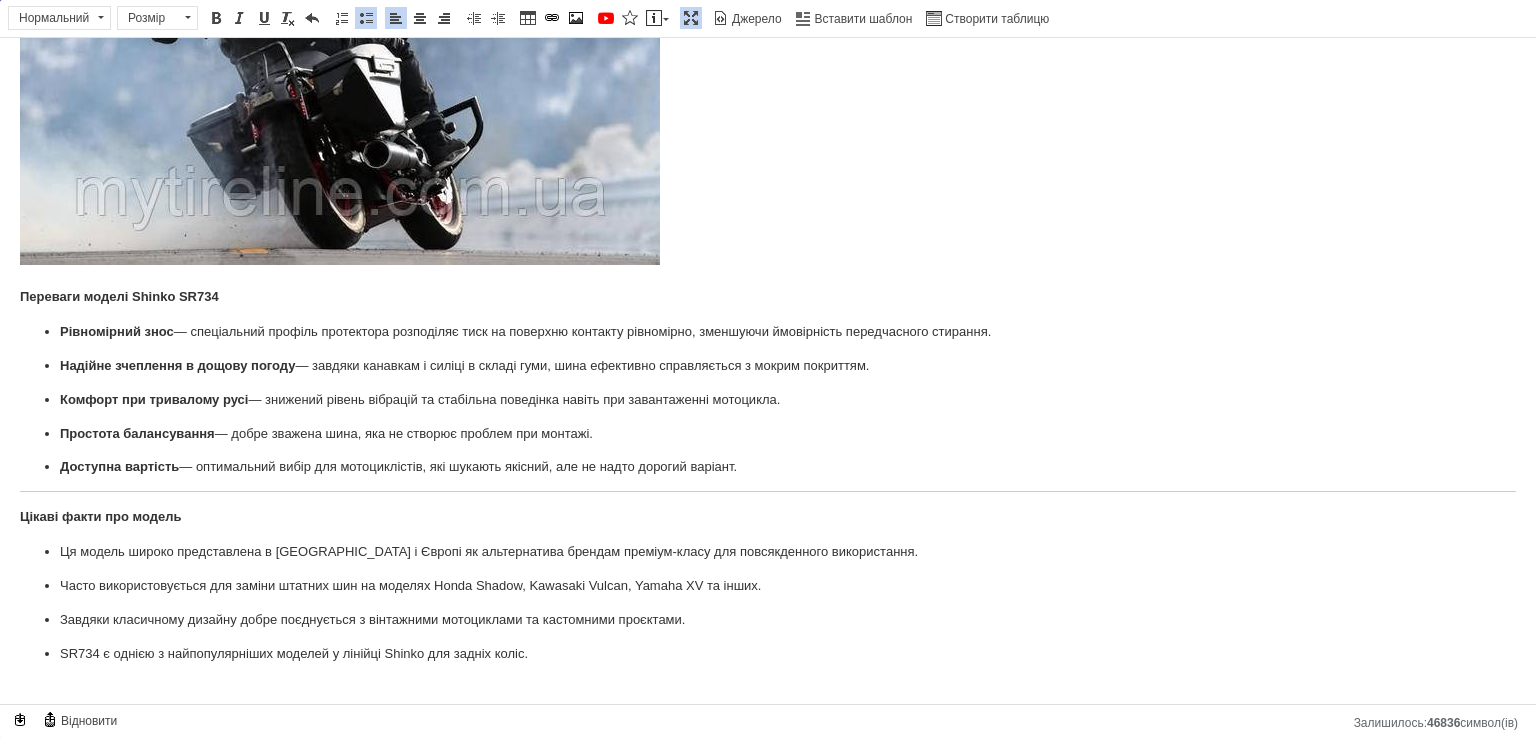 click at bounding box center [691, 18] 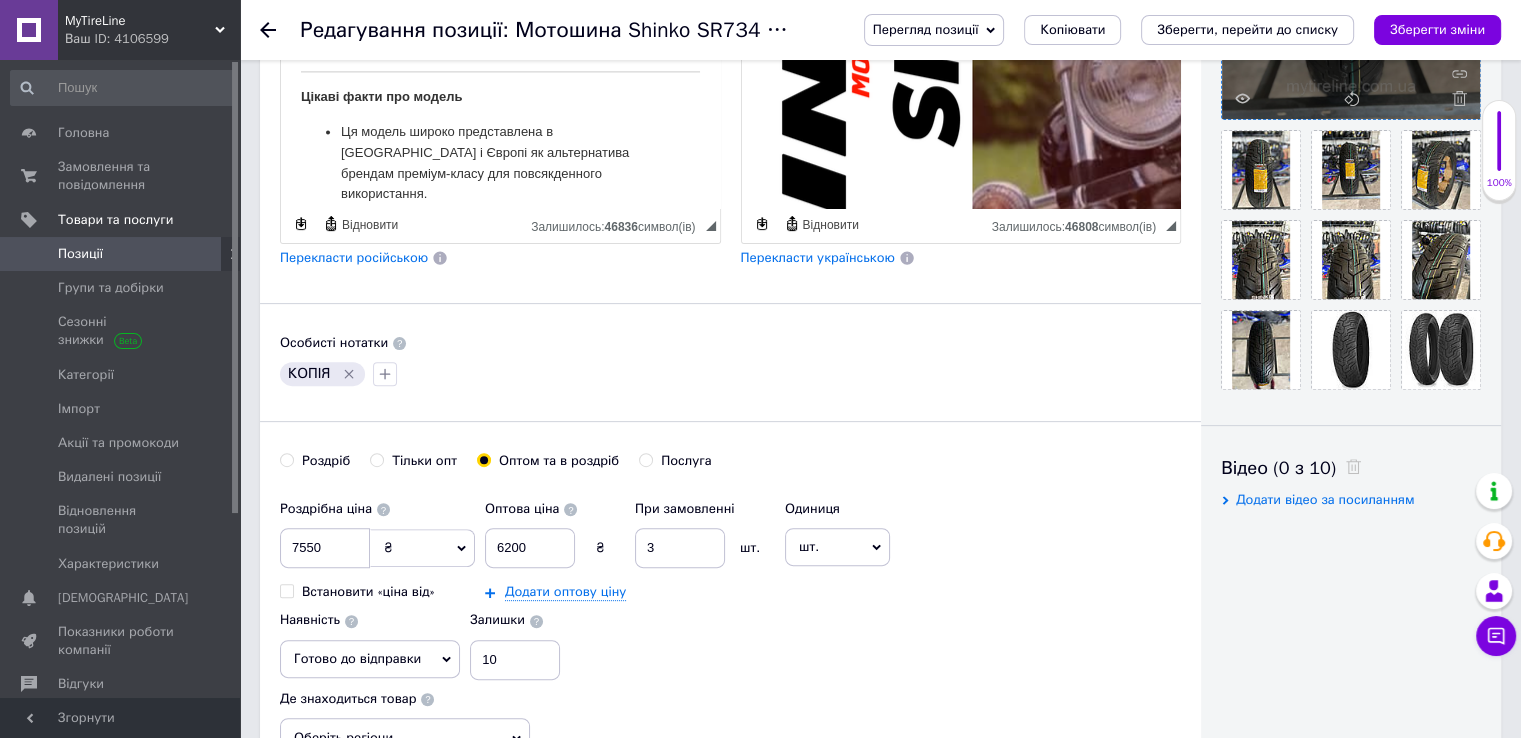 scroll, scrollTop: 600, scrollLeft: 0, axis: vertical 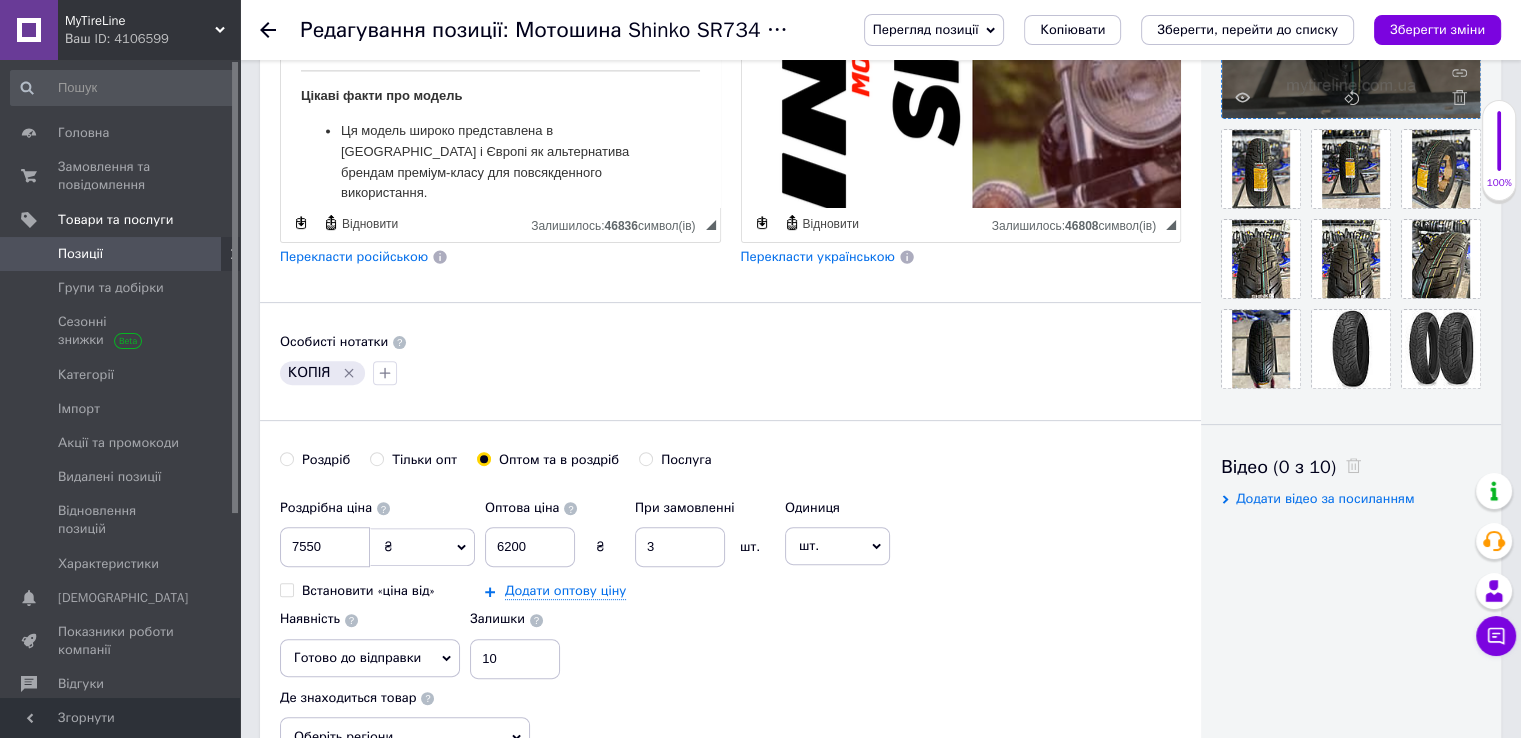 click on "Перекласти російською" at bounding box center (354, 256) 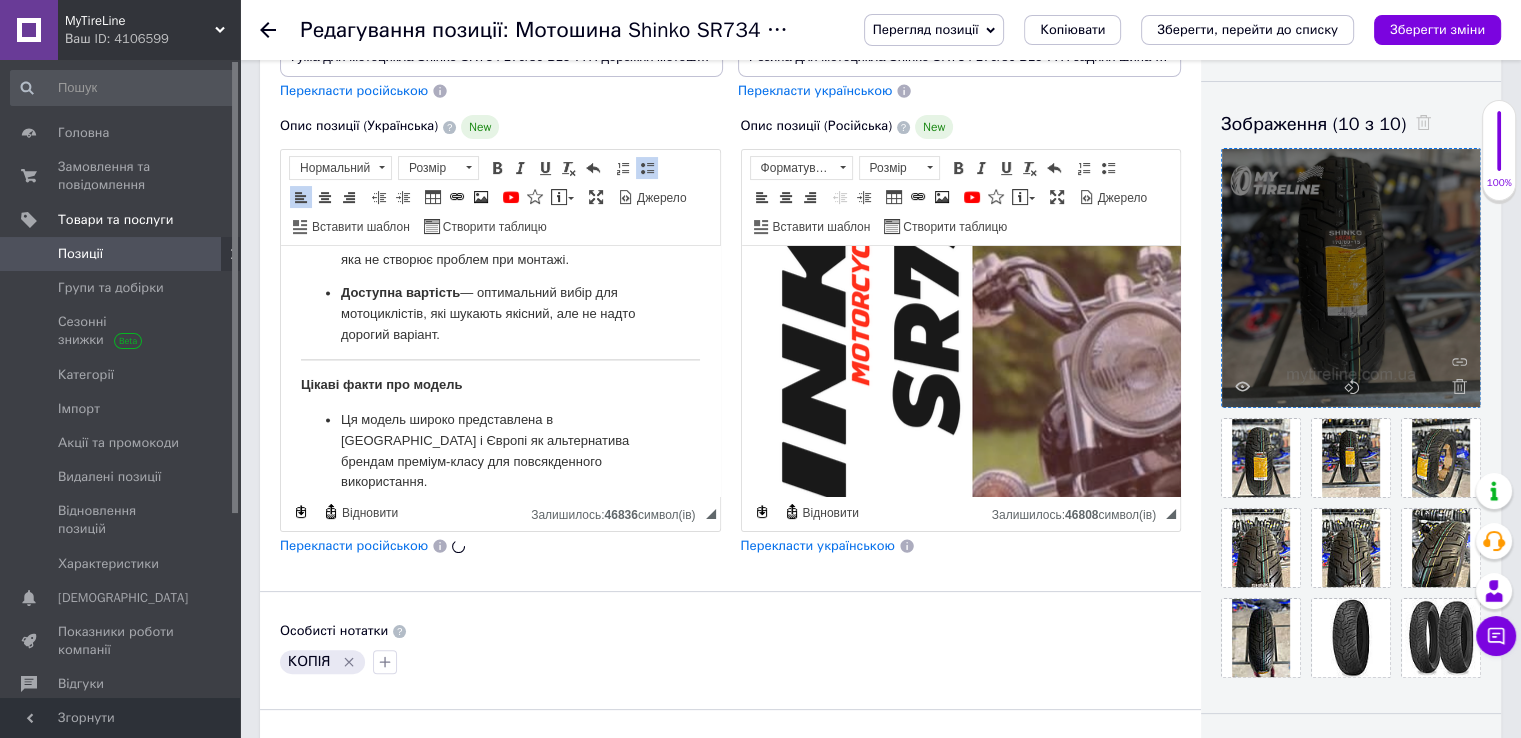 scroll, scrollTop: 300, scrollLeft: 0, axis: vertical 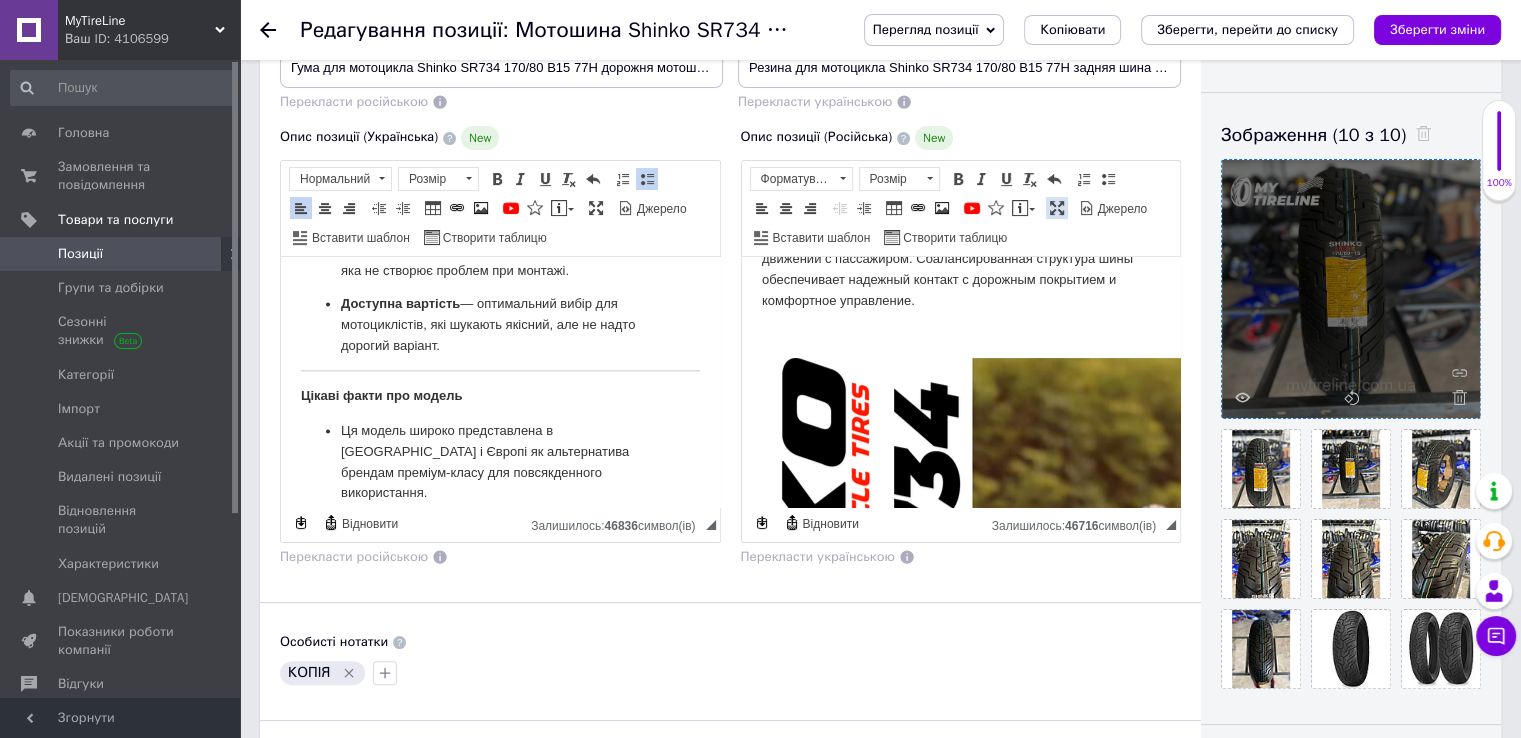drag, startPoint x: 1052, startPoint y: 208, endPoint x: 1048, endPoint y: 173, distance: 35.22783 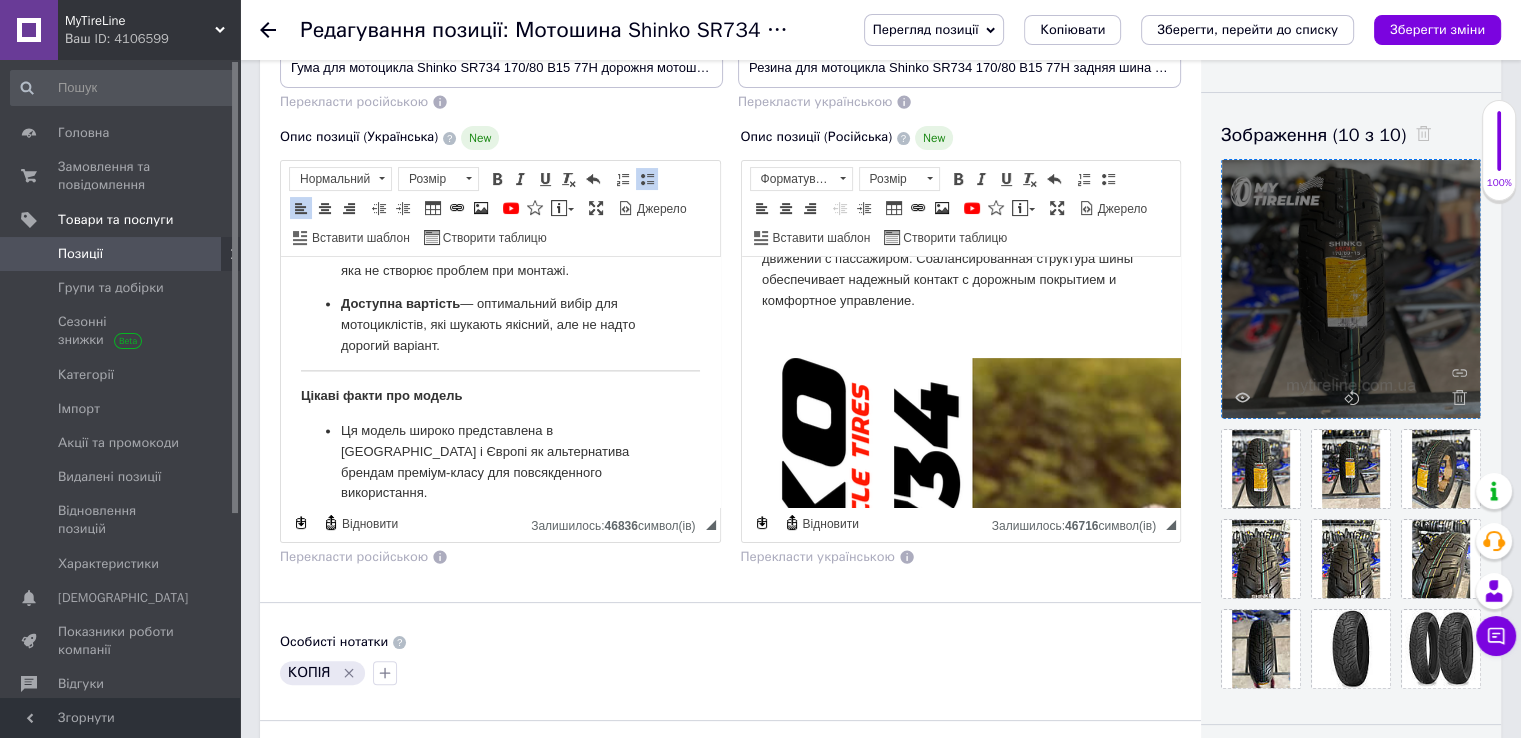 scroll, scrollTop: 472, scrollLeft: 0, axis: vertical 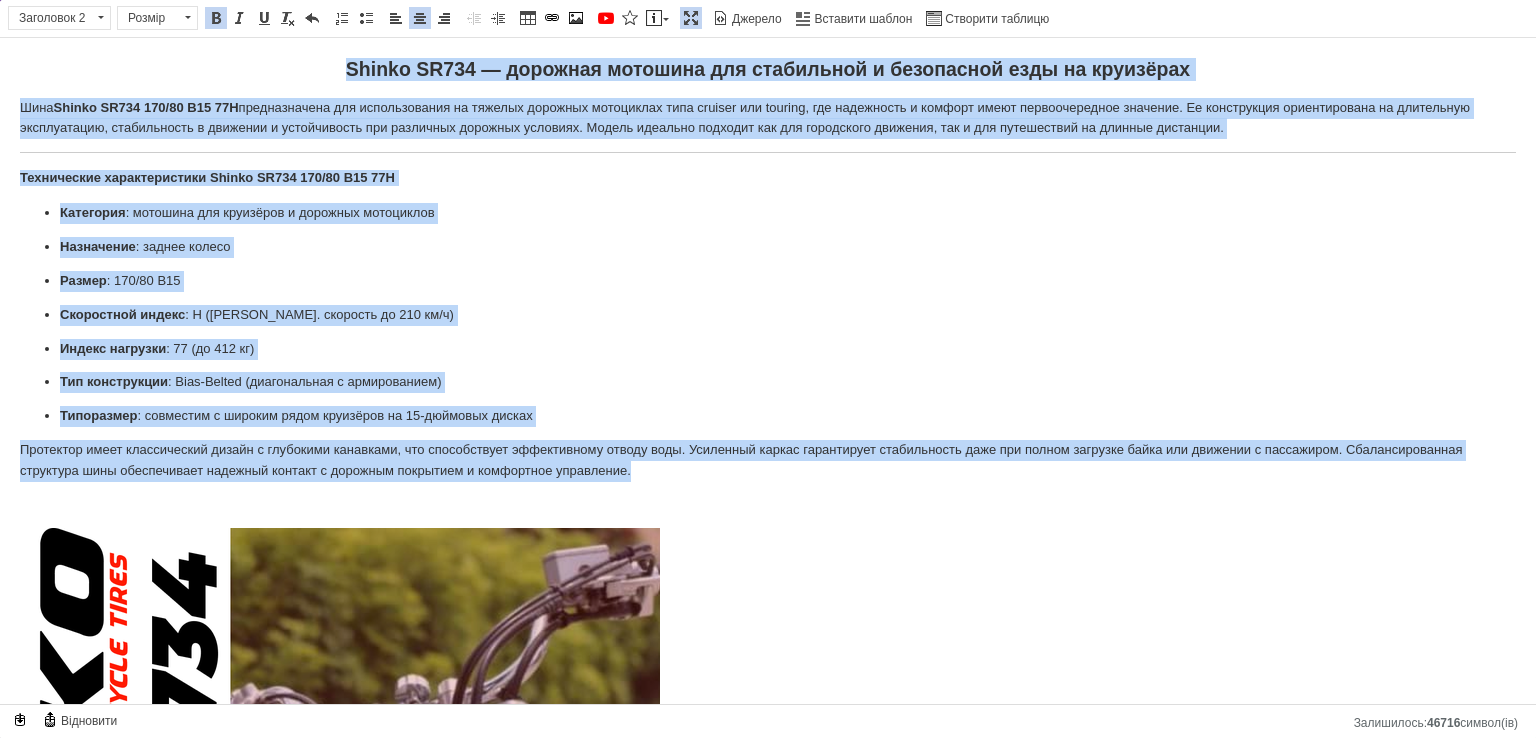 drag, startPoint x: 335, startPoint y: 70, endPoint x: 1487, endPoint y: 469, distance: 1219.1411 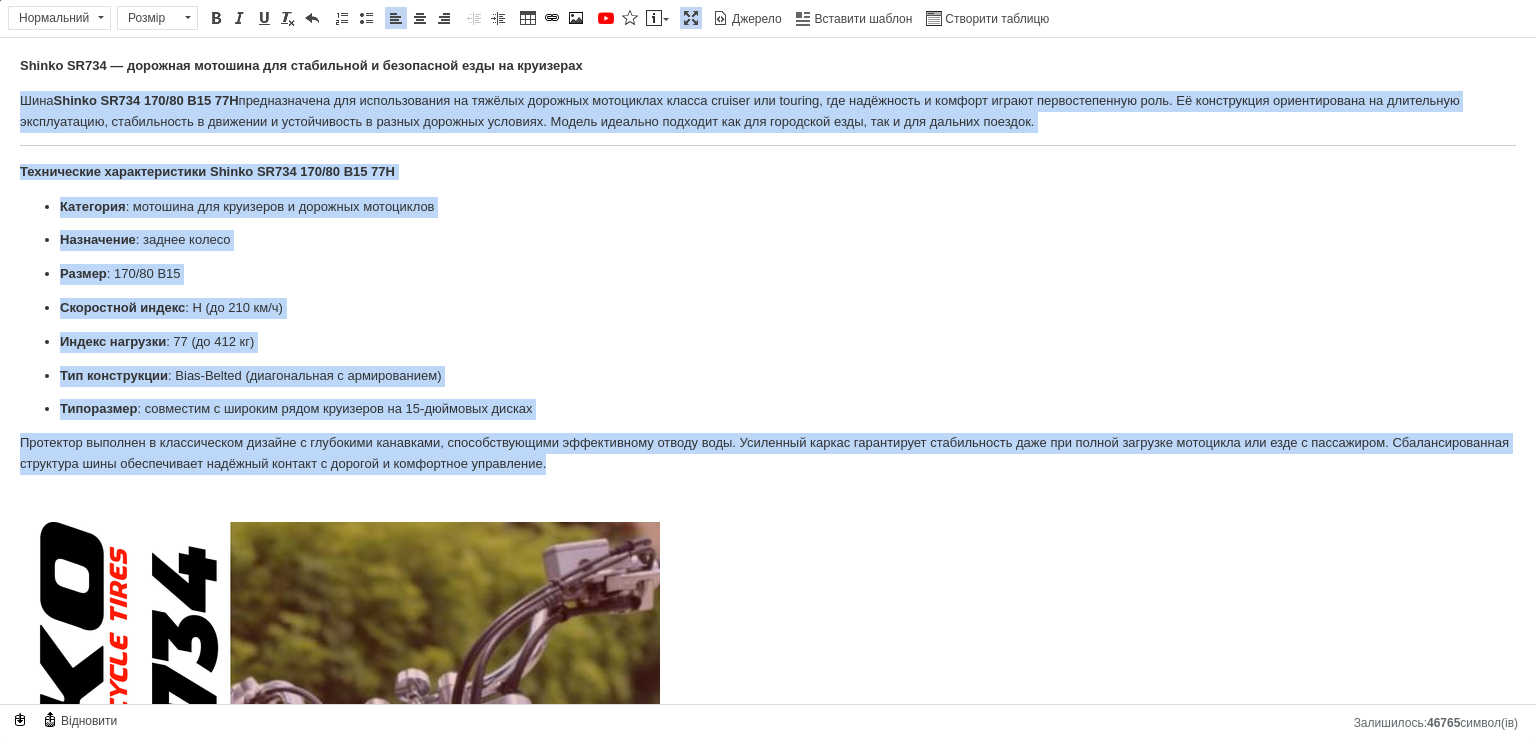 drag, startPoint x: 696, startPoint y: 468, endPoint x: 0, endPoint y: 88, distance: 792.9792 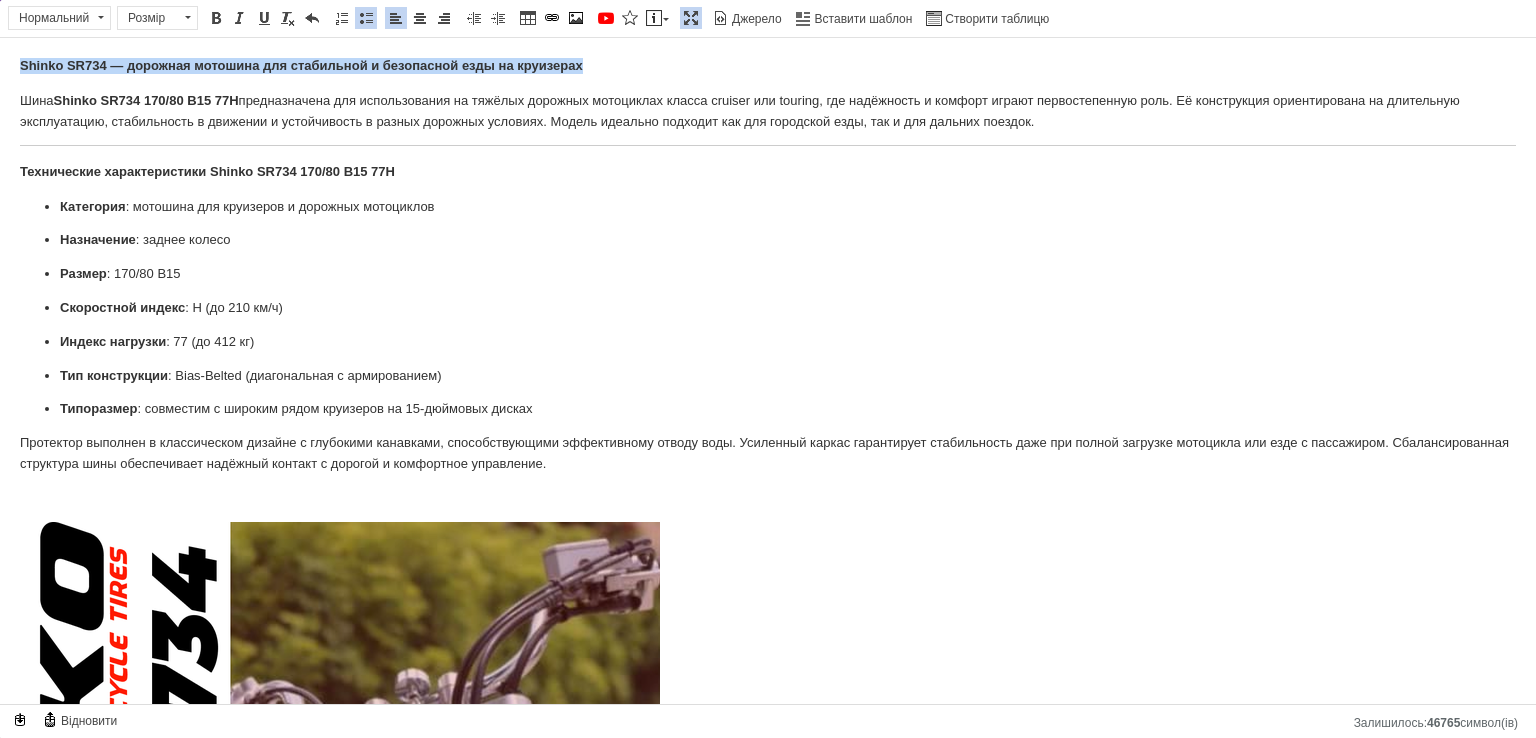drag, startPoint x: 588, startPoint y: 68, endPoint x: 118, endPoint y: 52, distance: 470.27225 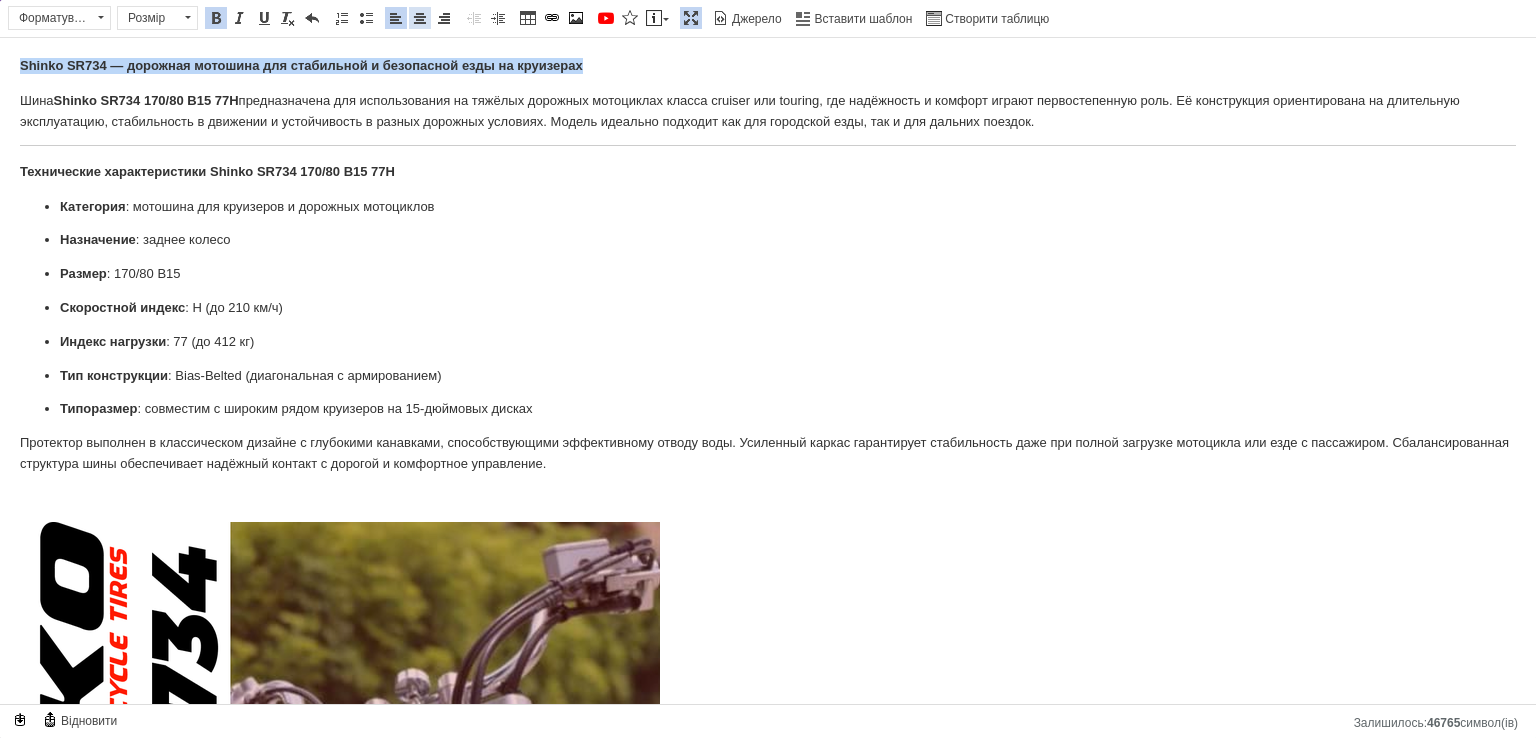 click at bounding box center (420, 18) 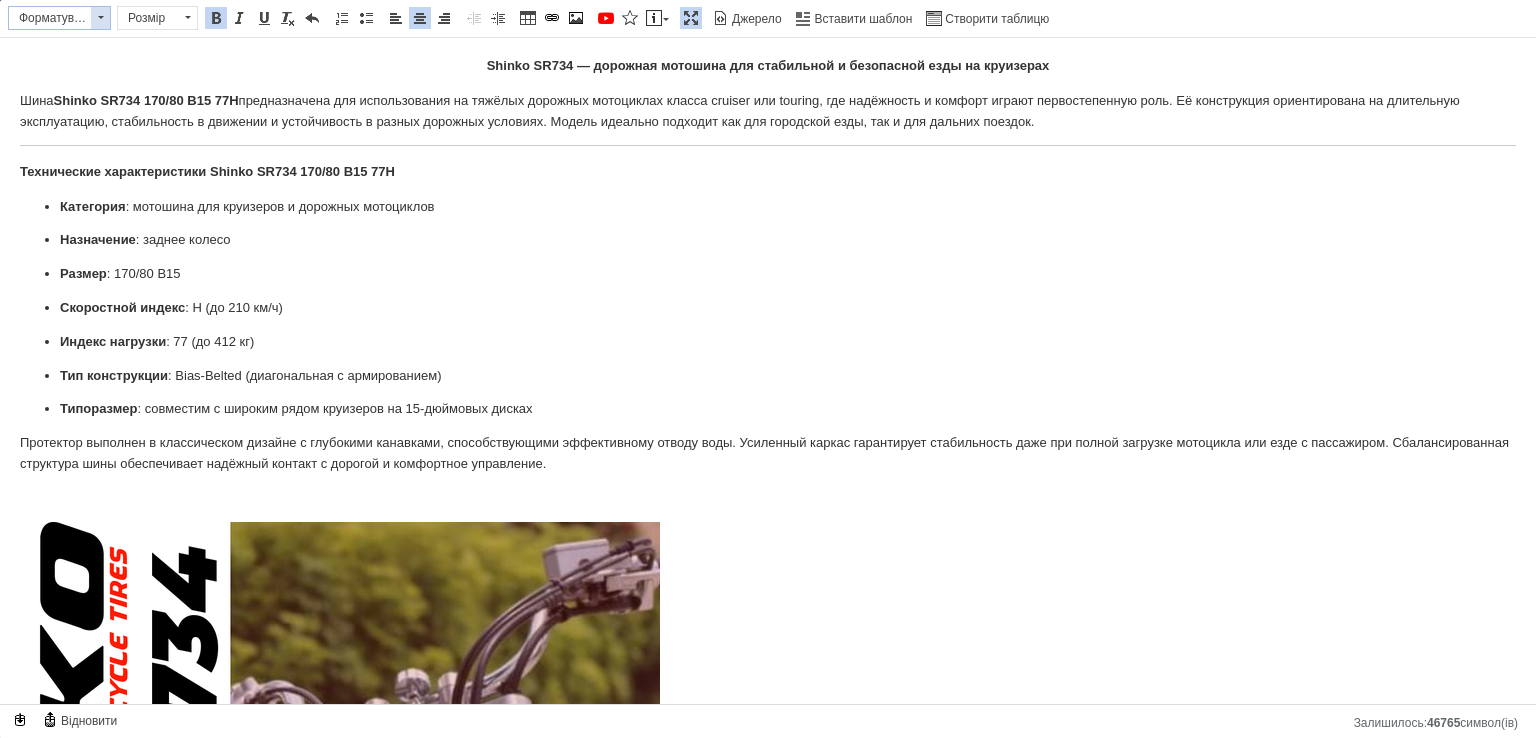 click at bounding box center (101, 17) 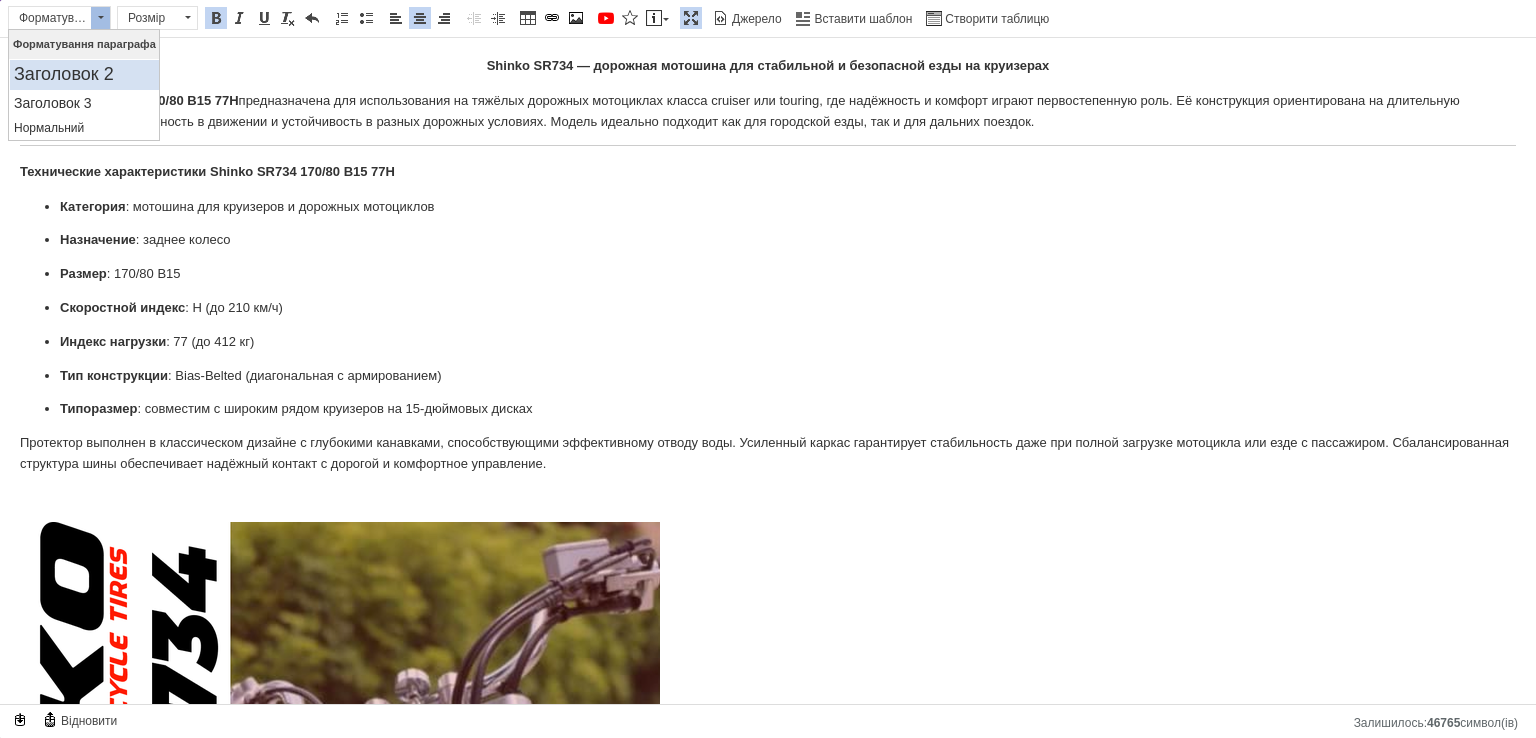click on "Заголовок 2" at bounding box center [84, 75] 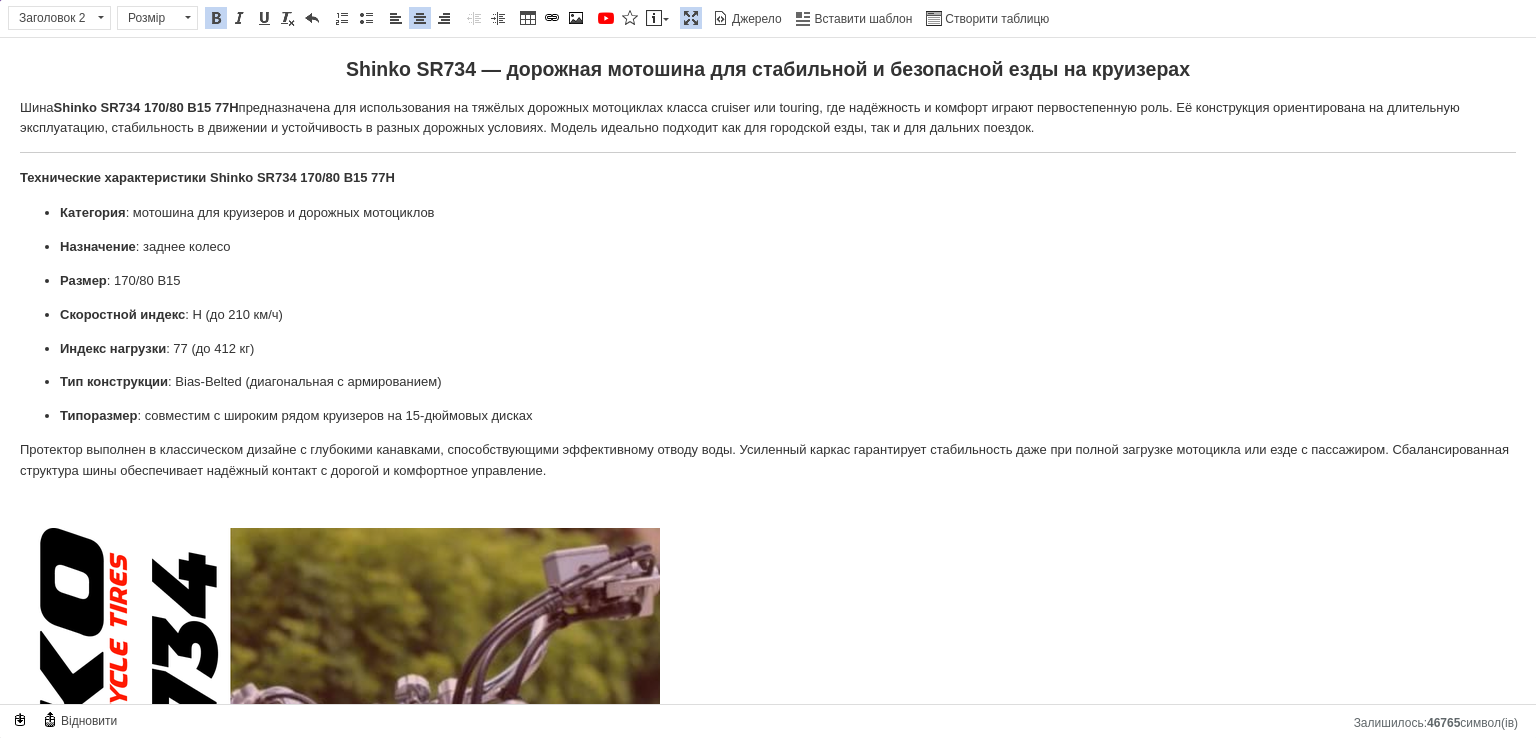 click on "Назначение : заднее колесо" at bounding box center (768, 247) 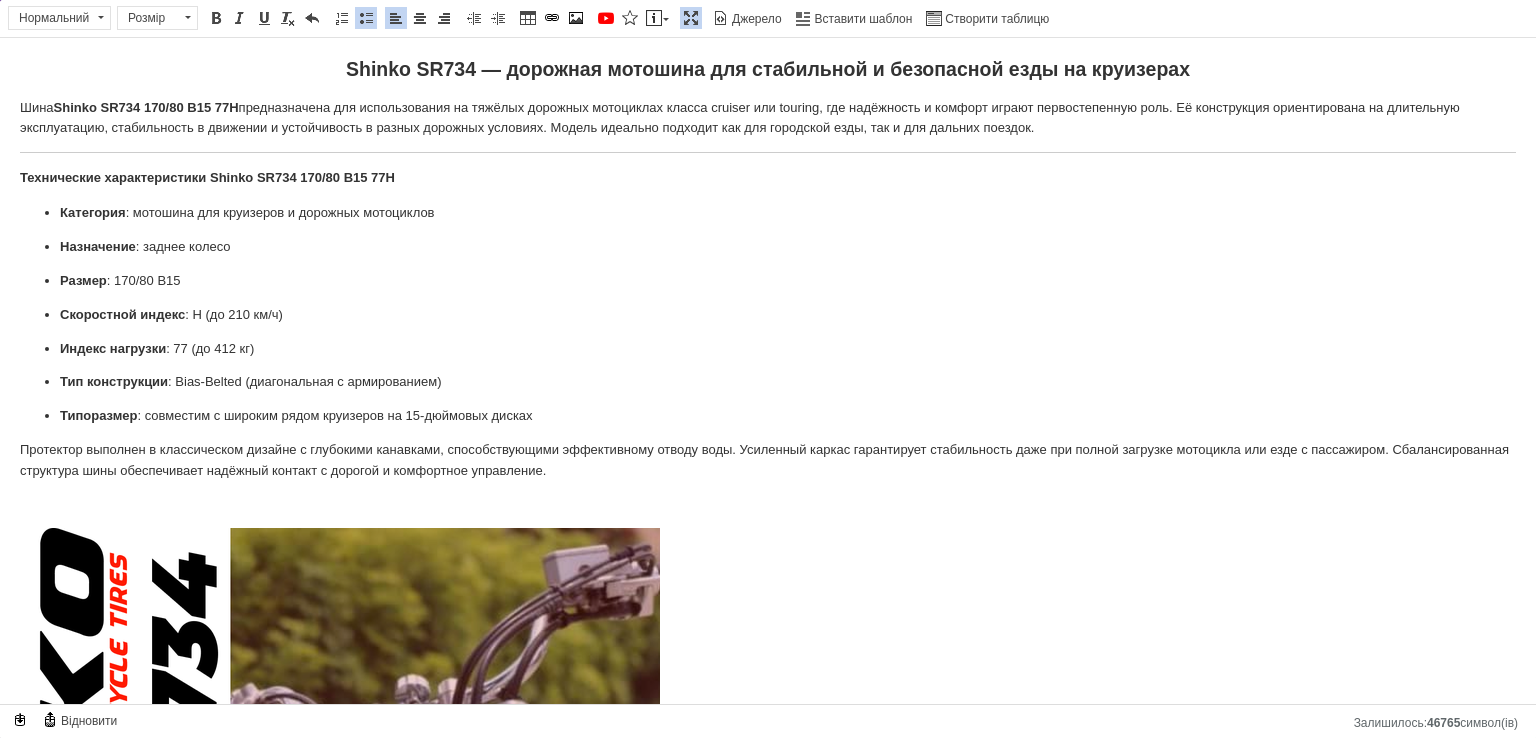 click on "Shinko SR734 — дорожная мотошина для стабильной и безопасной езды на круизерах" at bounding box center (768, 69) 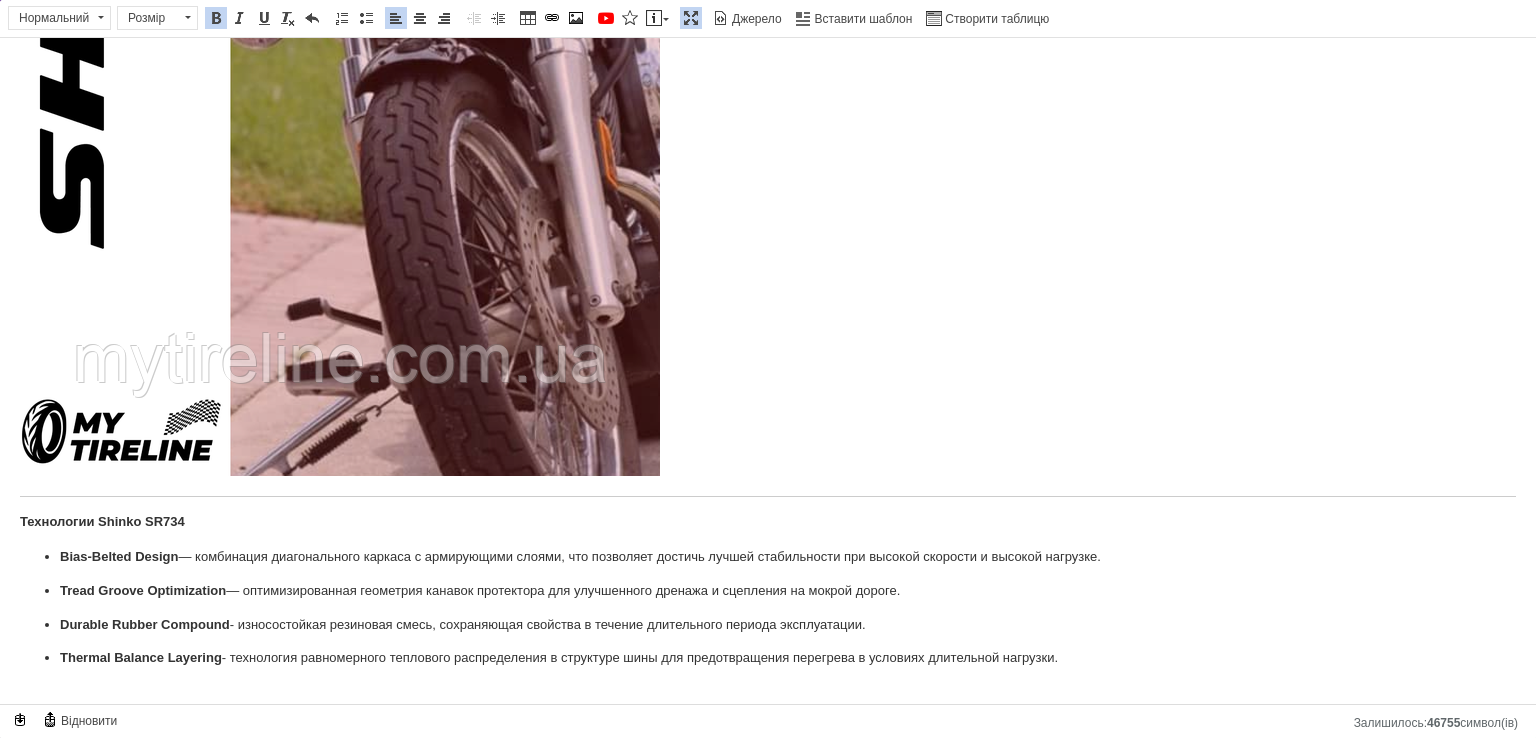 scroll, scrollTop: 1100, scrollLeft: 0, axis: vertical 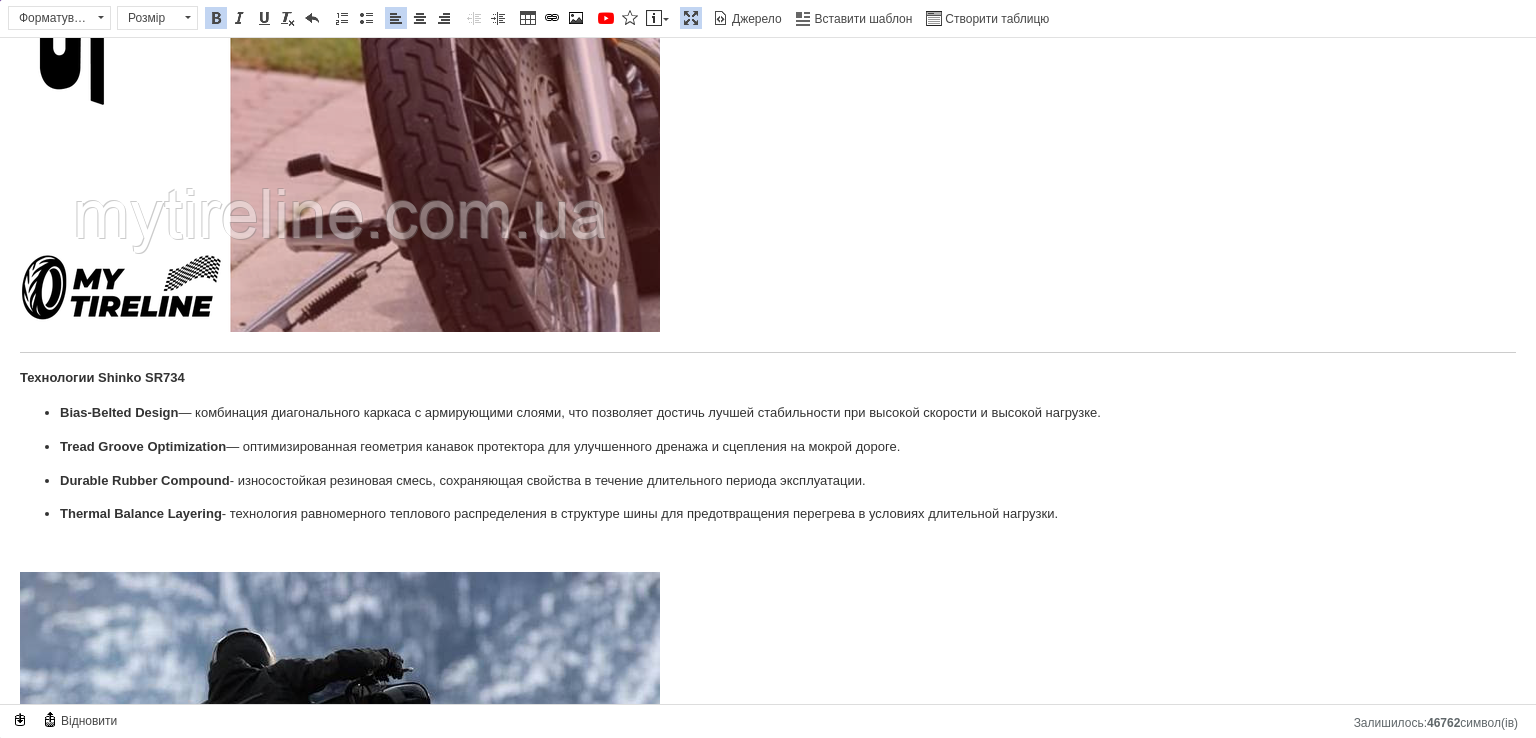 drag, startPoint x: 12, startPoint y: 371, endPoint x: 1208, endPoint y: 508, distance: 1203.821 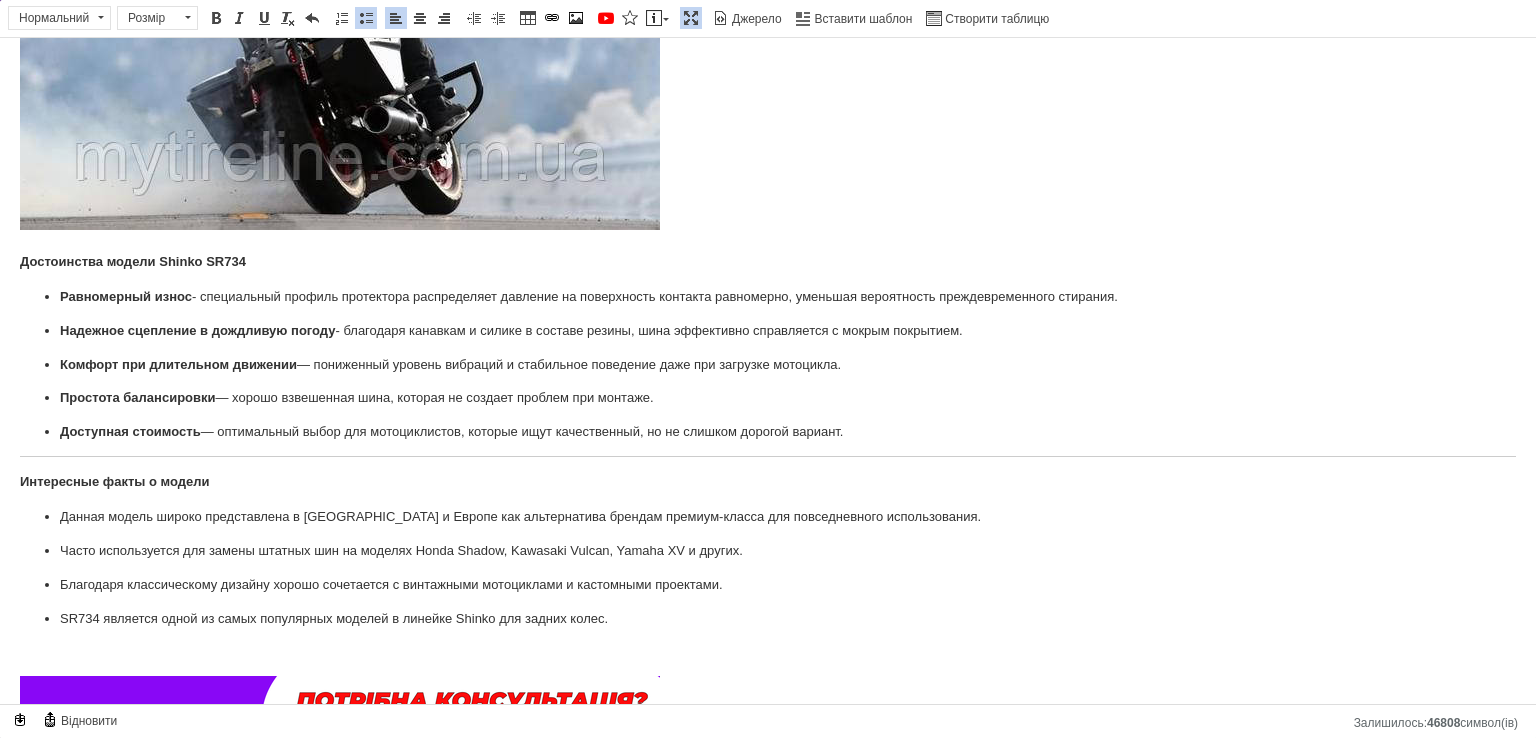 scroll, scrollTop: 1900, scrollLeft: 0, axis: vertical 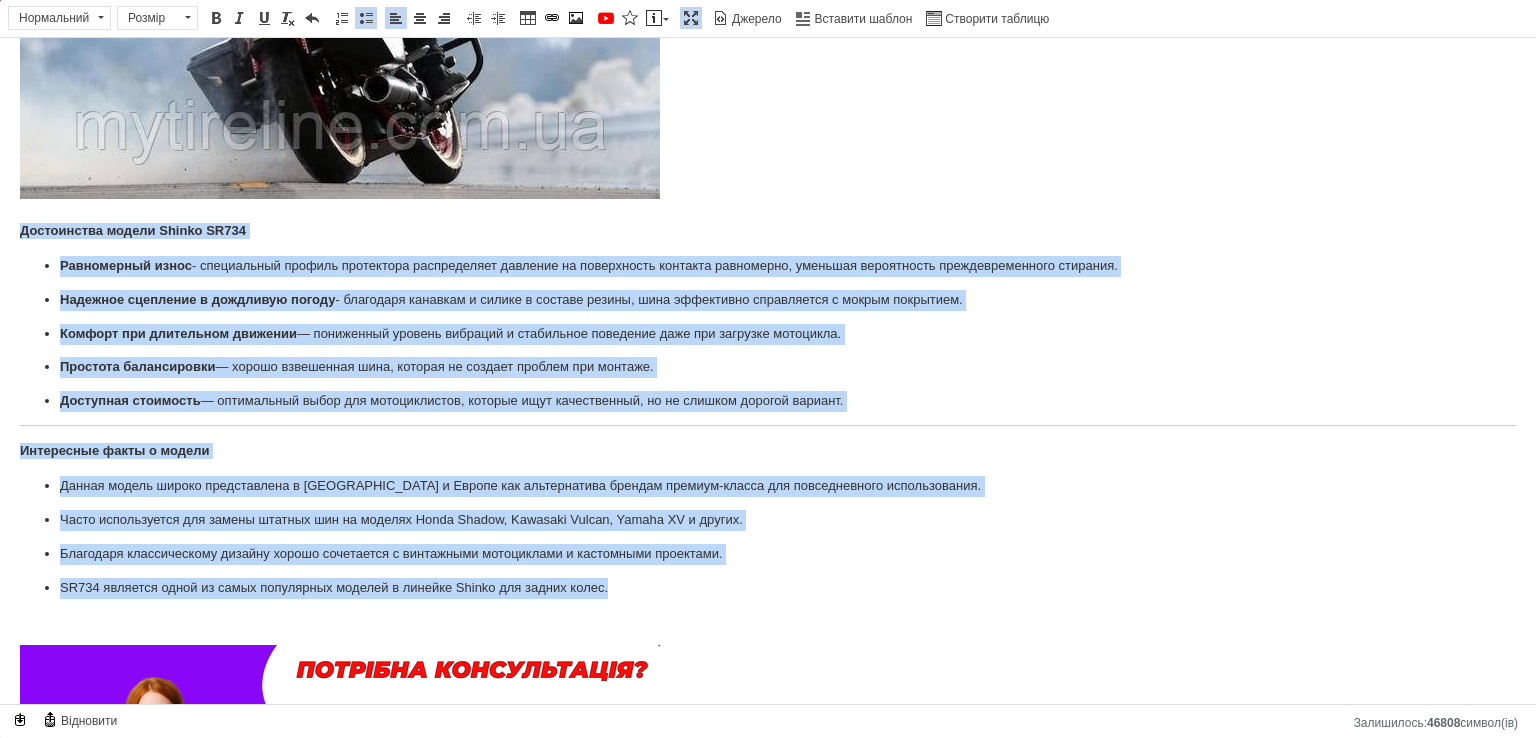 drag, startPoint x: 20, startPoint y: 220, endPoint x: 934, endPoint y: 581, distance: 982.709 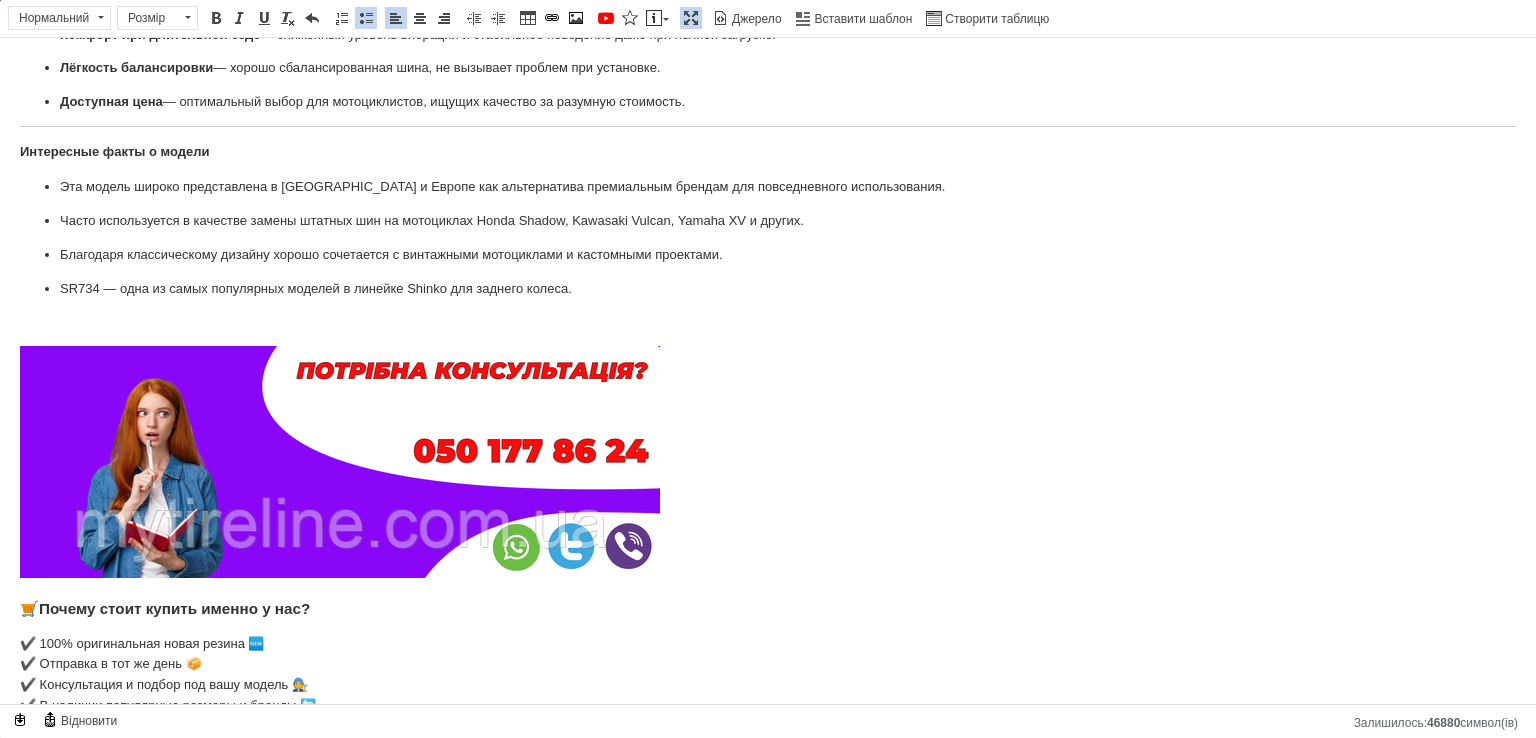 scroll, scrollTop: 2200, scrollLeft: 0, axis: vertical 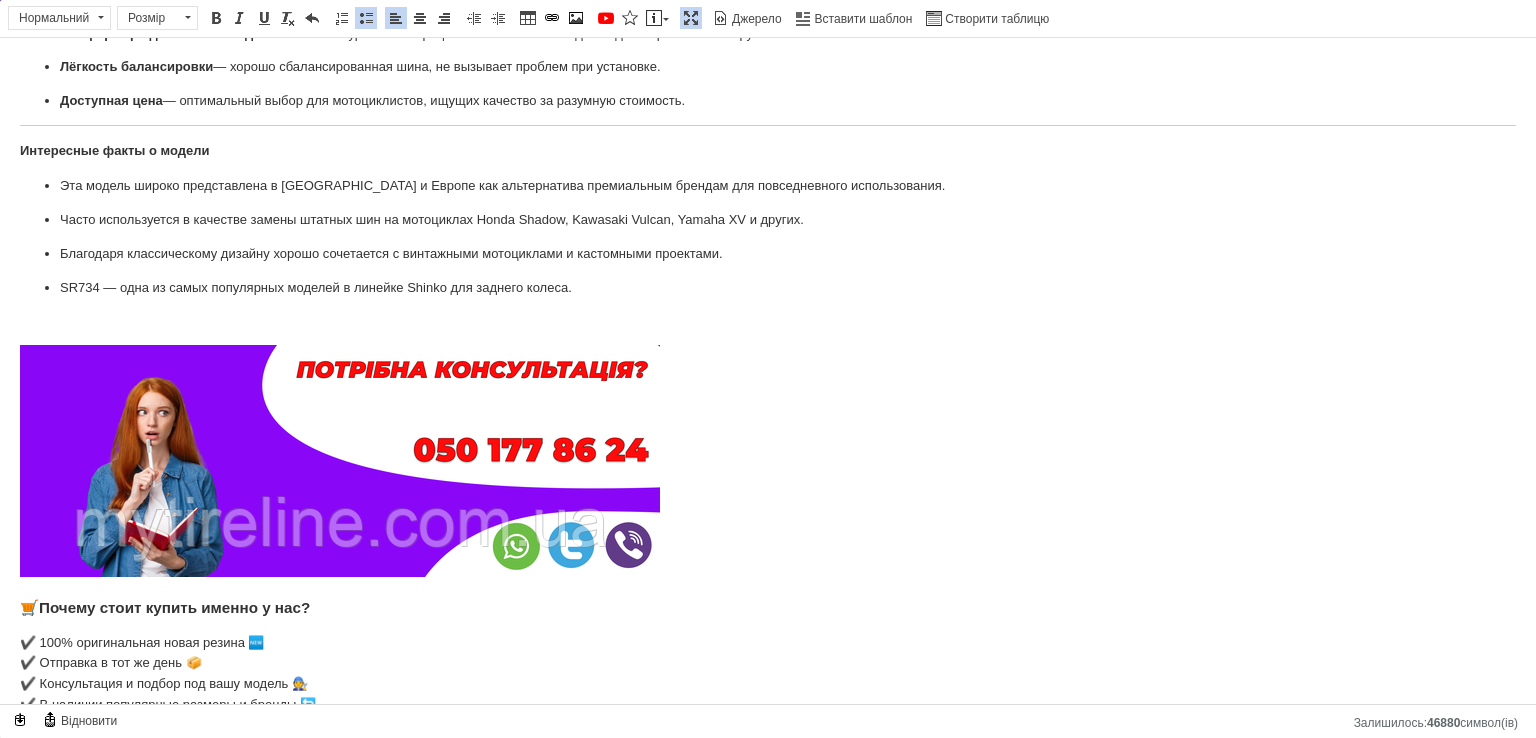 click at bounding box center (691, 18) 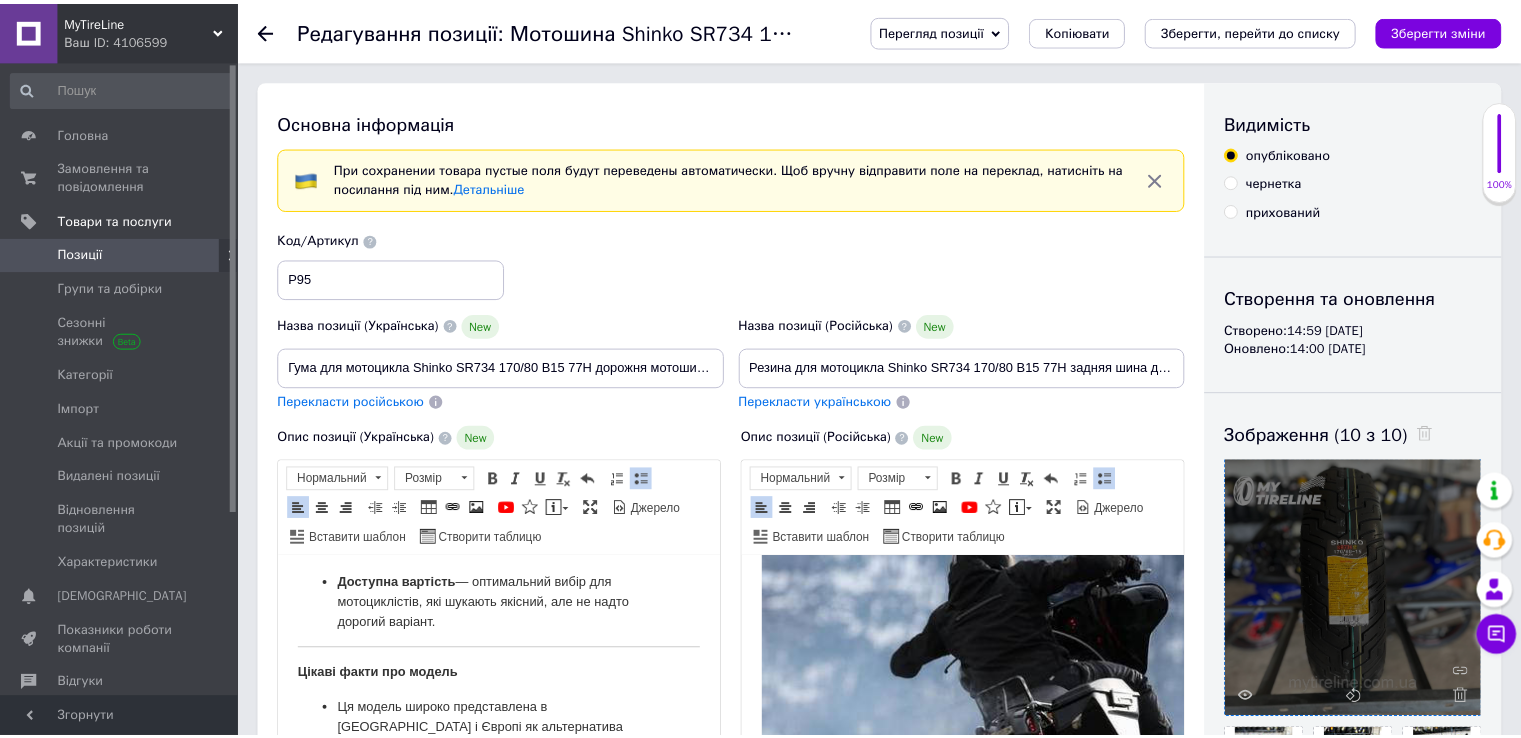 scroll, scrollTop: 300, scrollLeft: 0, axis: vertical 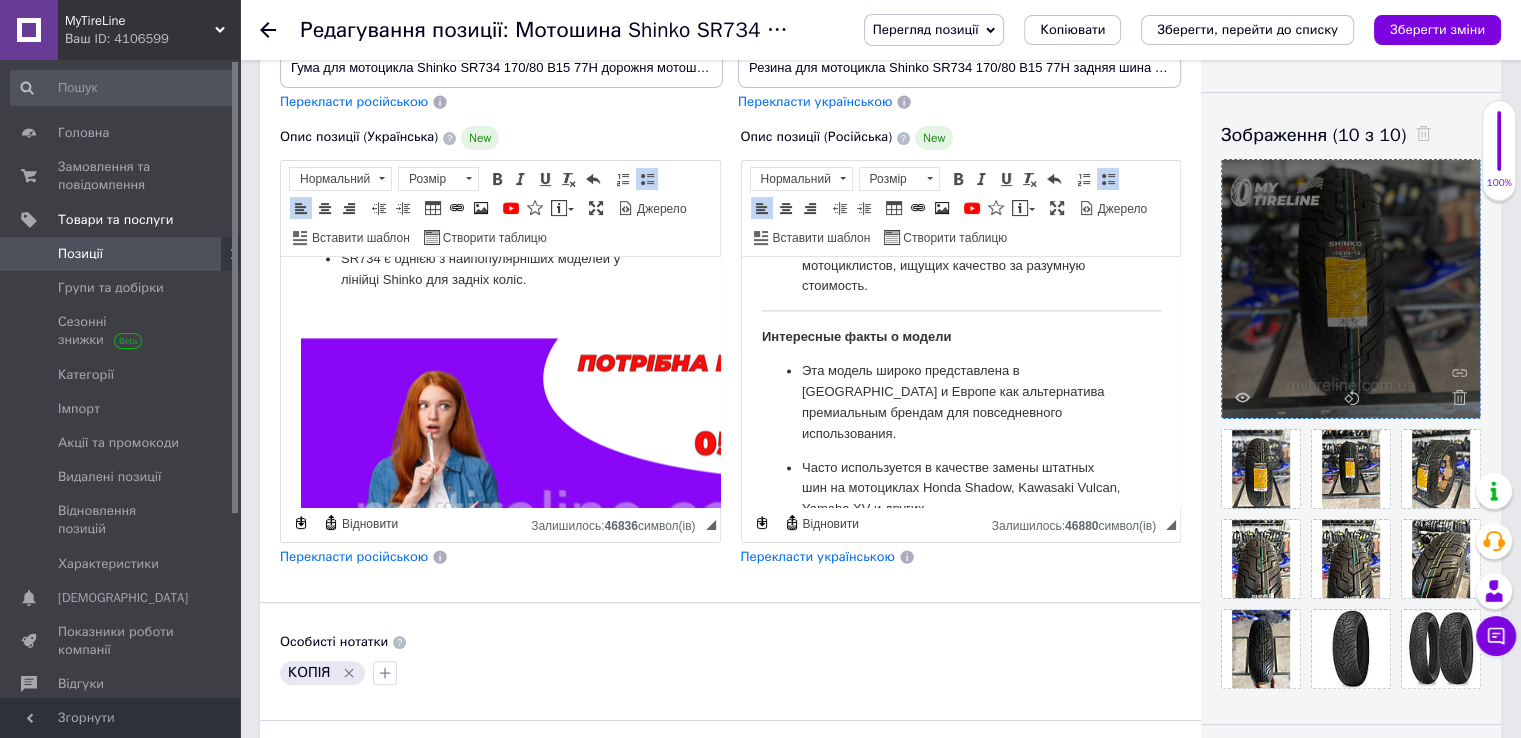 click 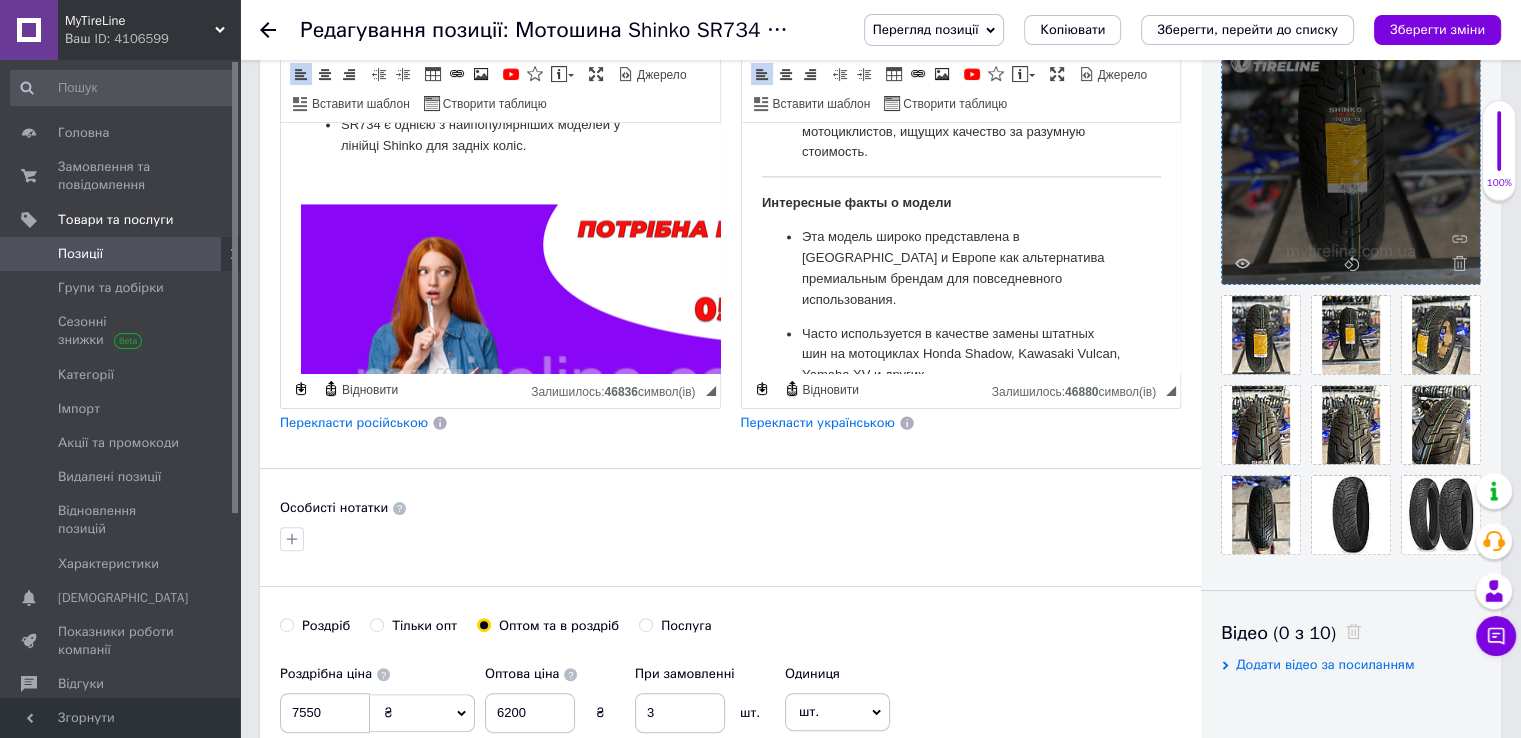 scroll, scrollTop: 600, scrollLeft: 0, axis: vertical 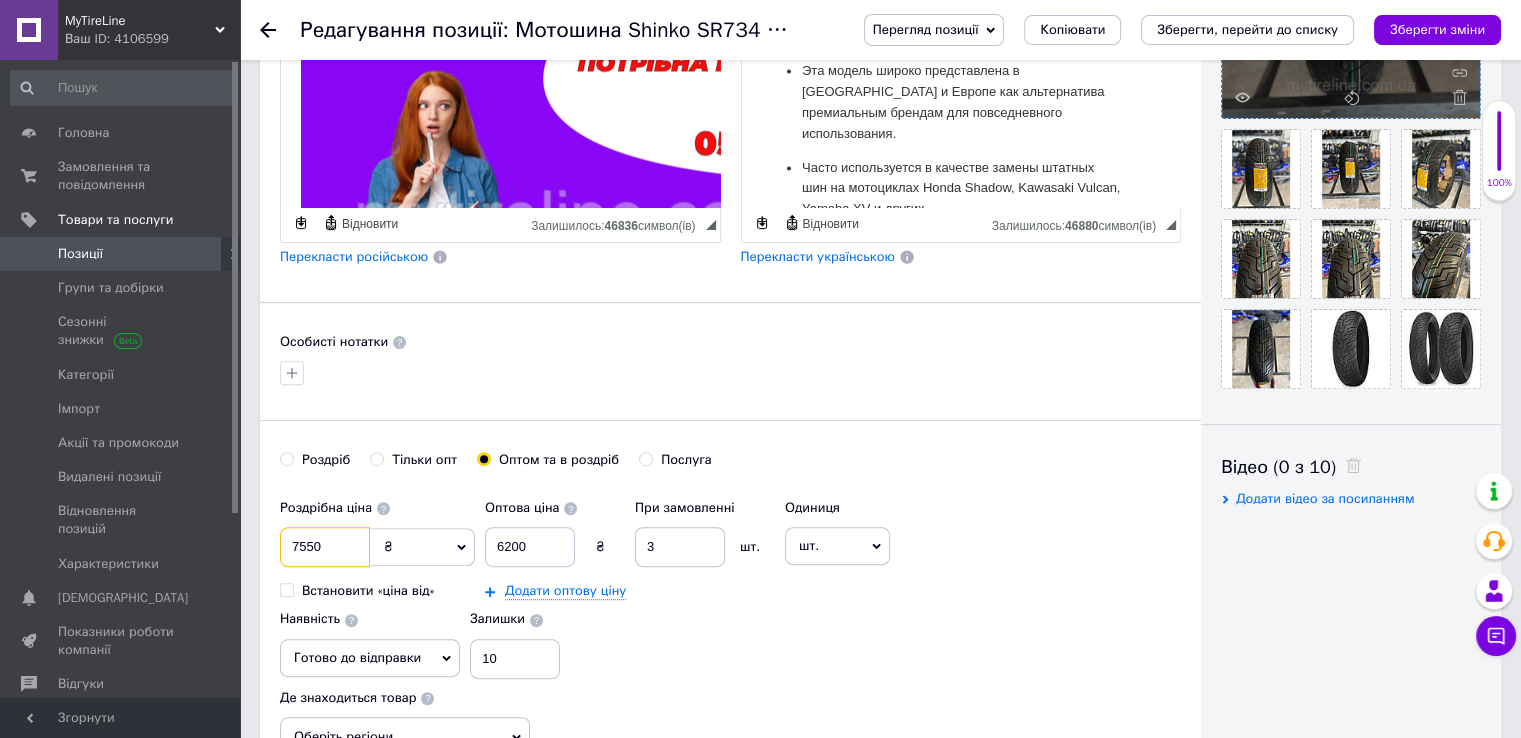 drag, startPoint x: 314, startPoint y: 541, endPoint x: 300, endPoint y: 544, distance: 14.3178215 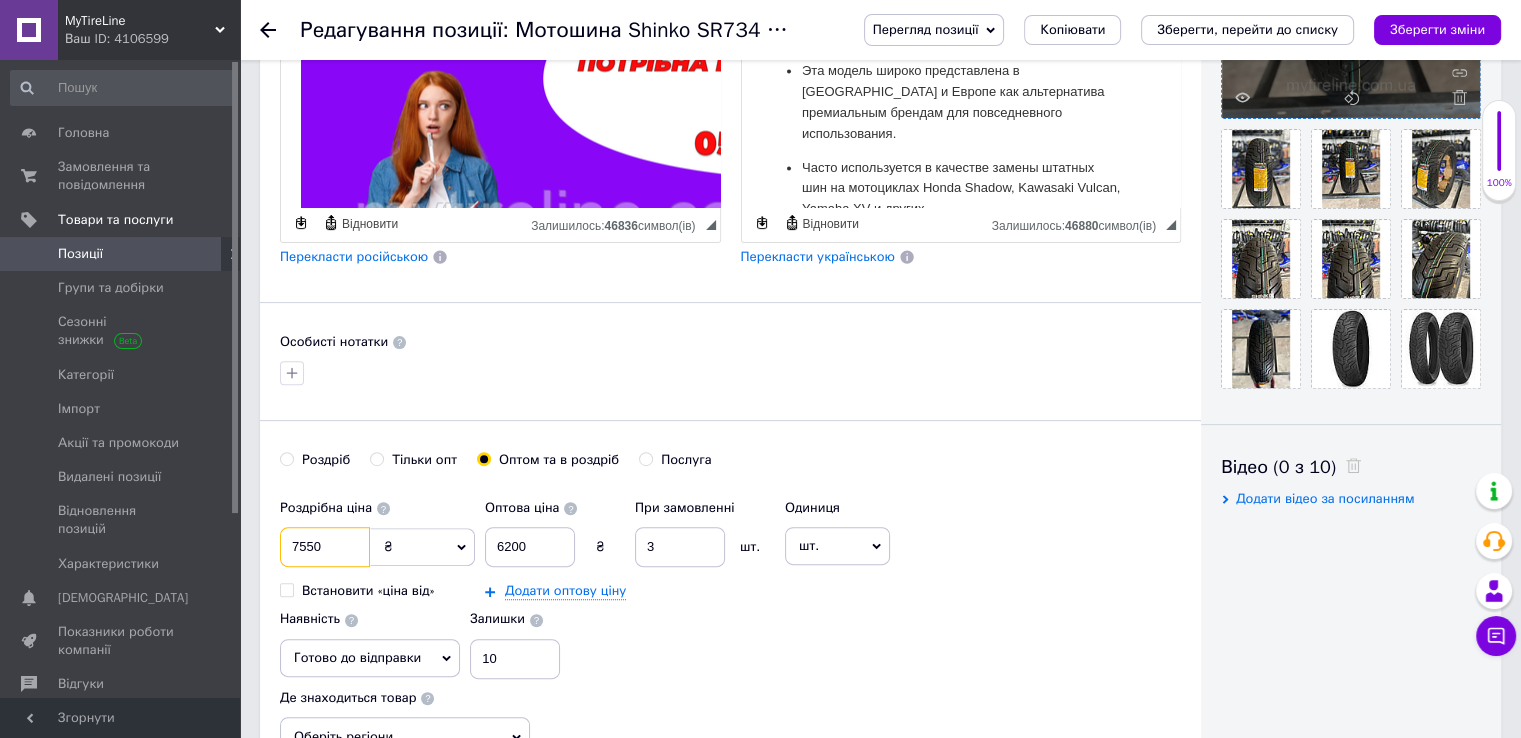 click on "7550" at bounding box center [325, 547] 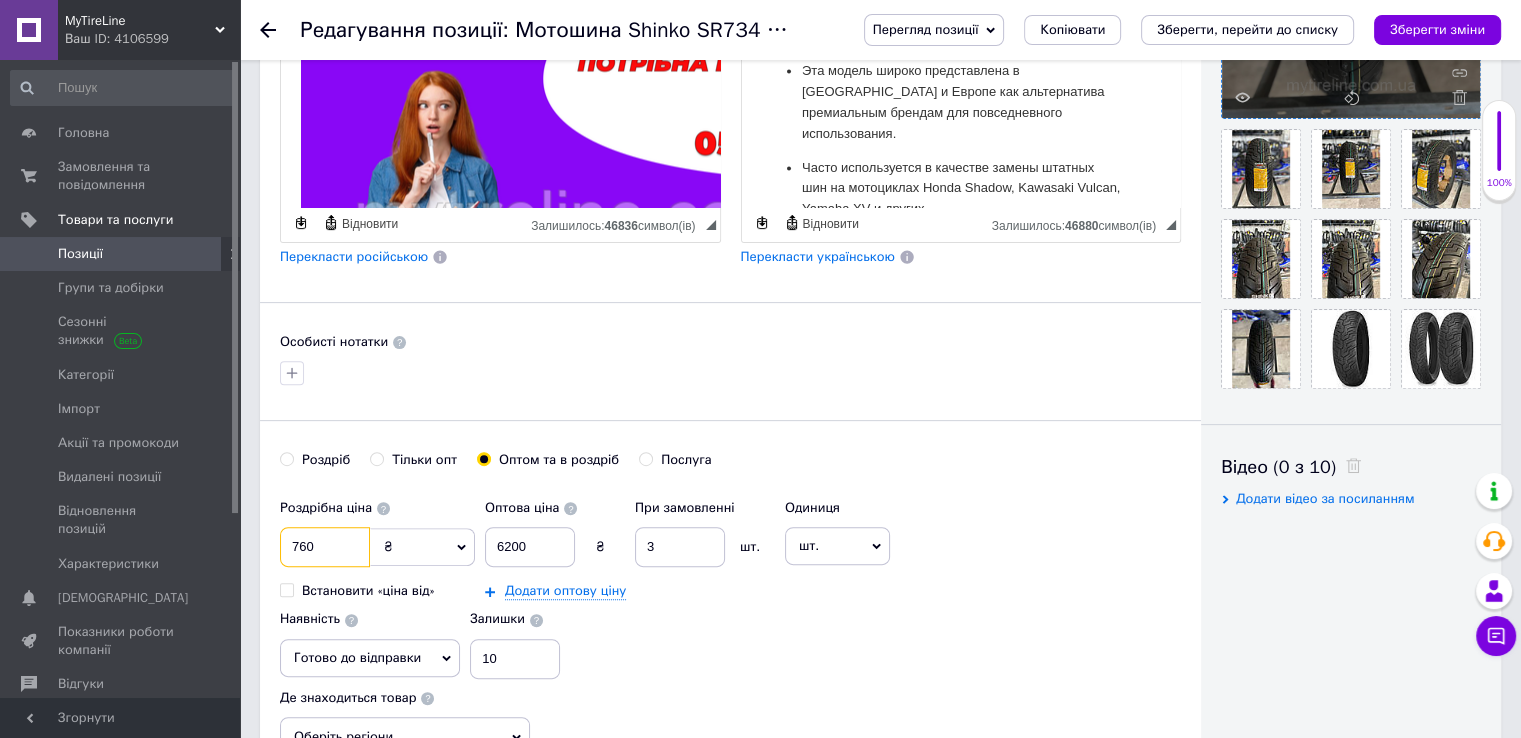 type on "7620" 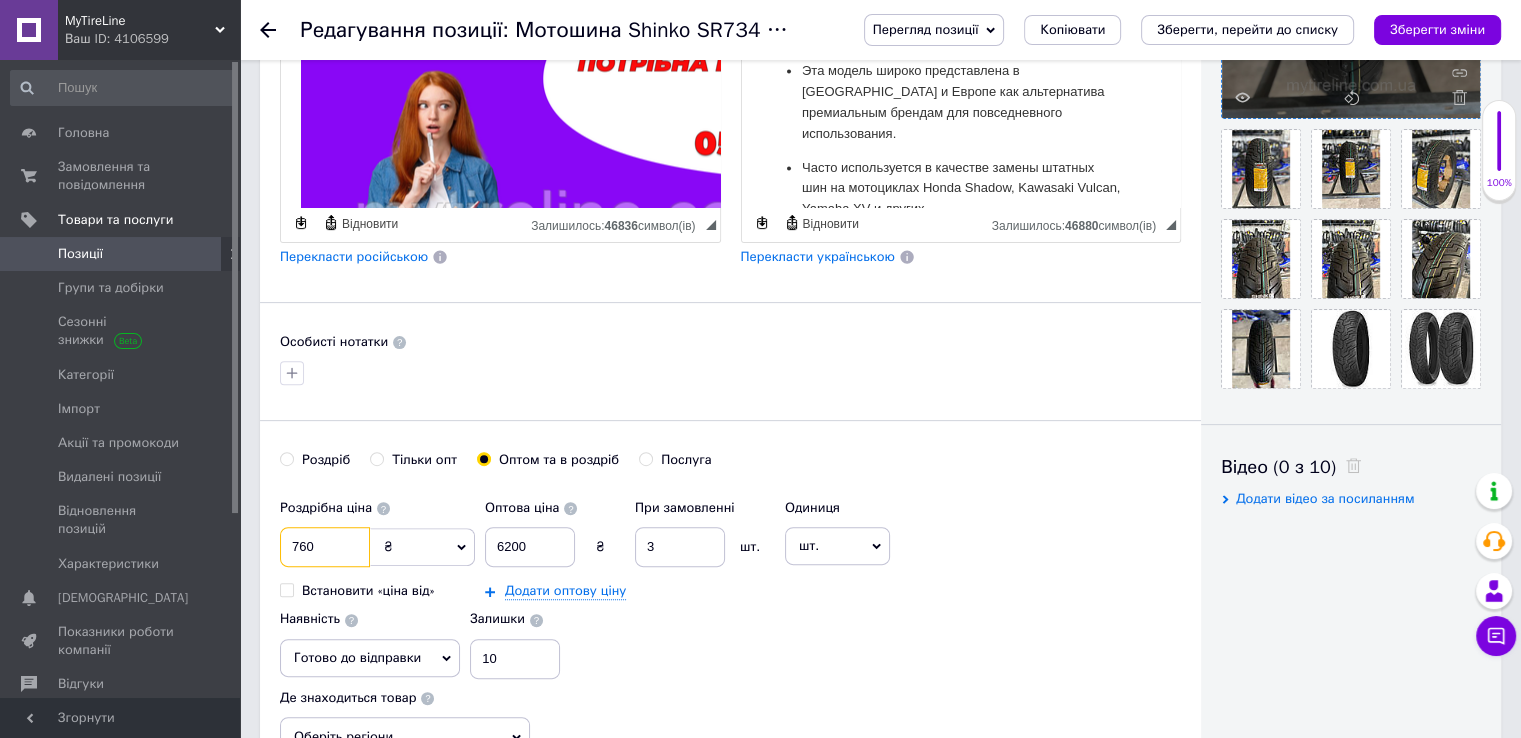 checkbox on "true" 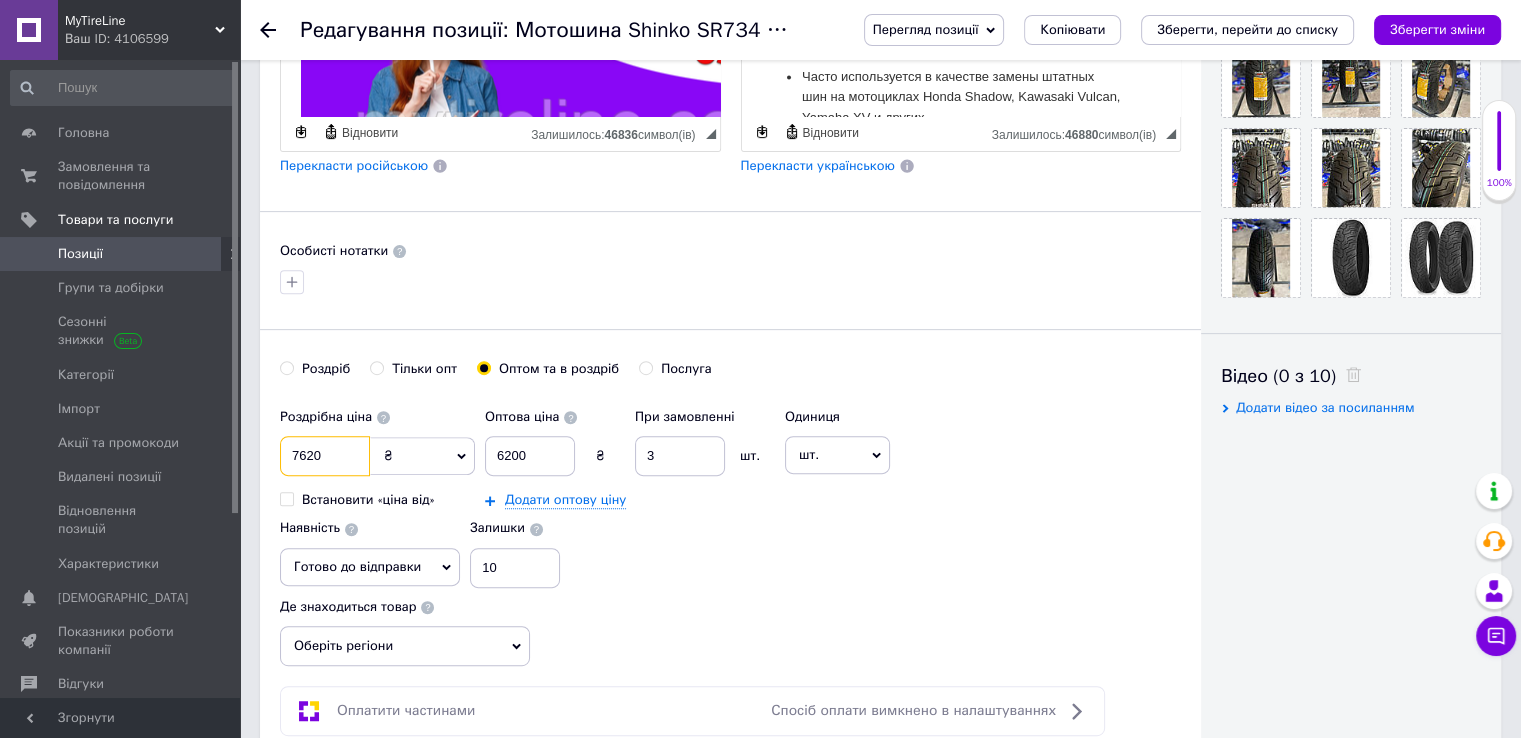 scroll, scrollTop: 800, scrollLeft: 0, axis: vertical 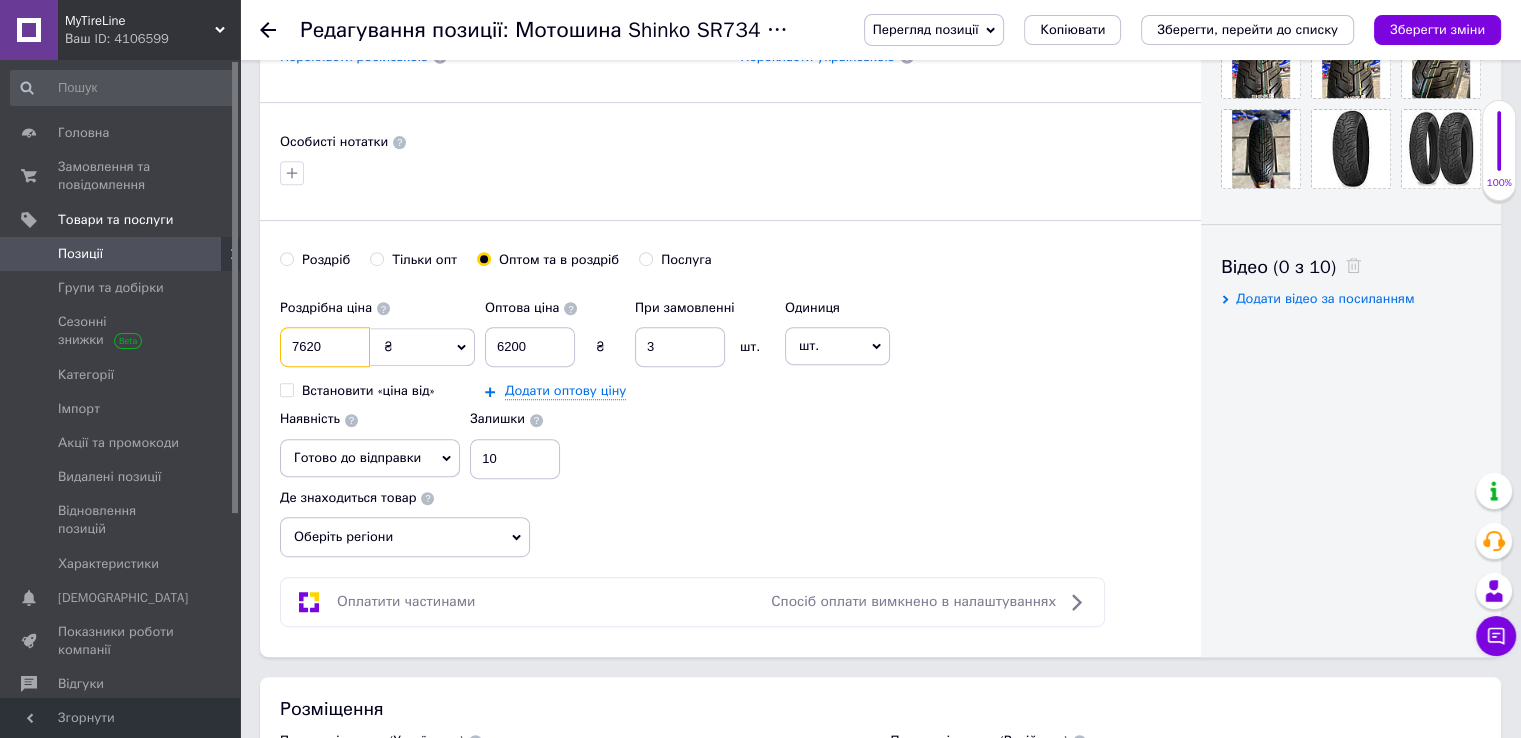 type on "7620" 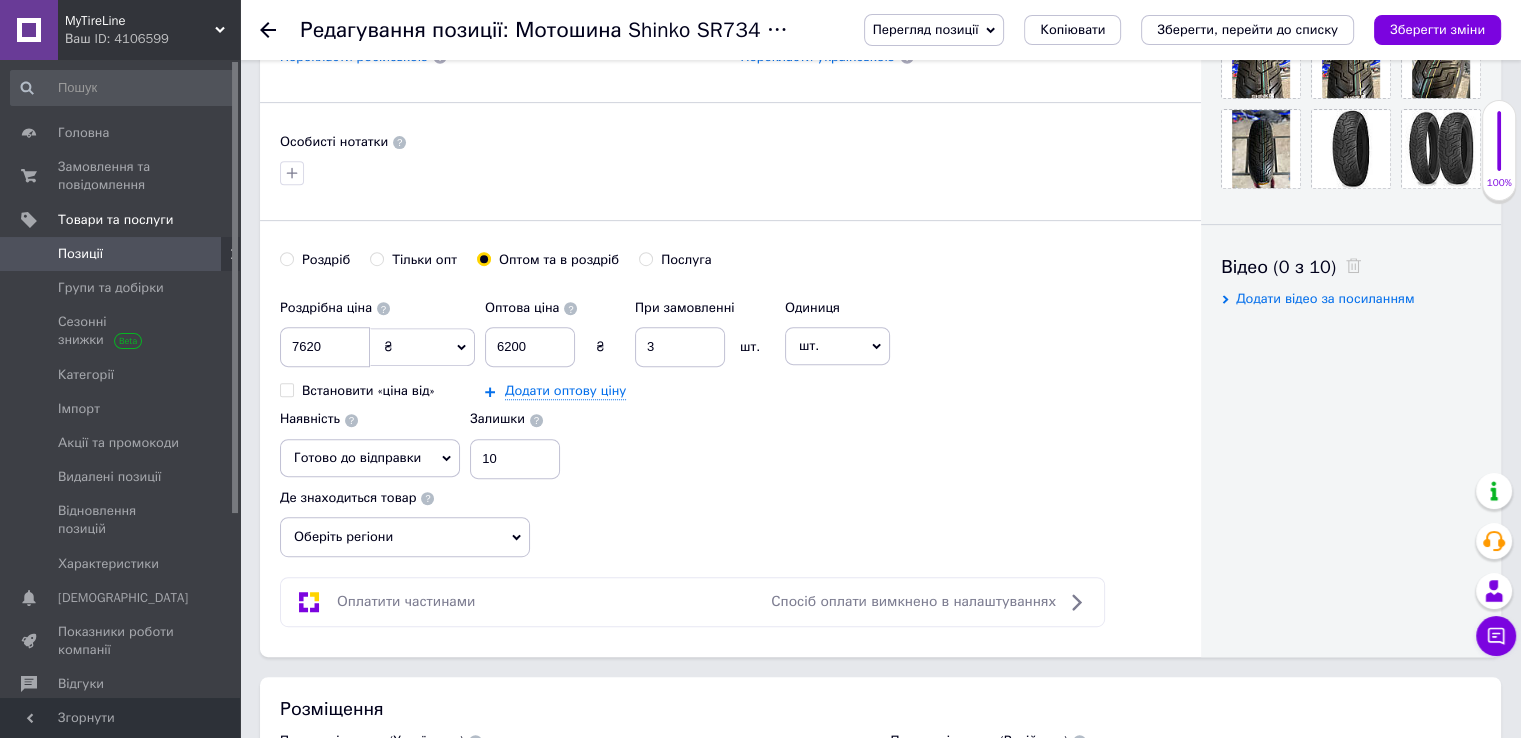 click on "Оберіть регіони" at bounding box center [405, 537] 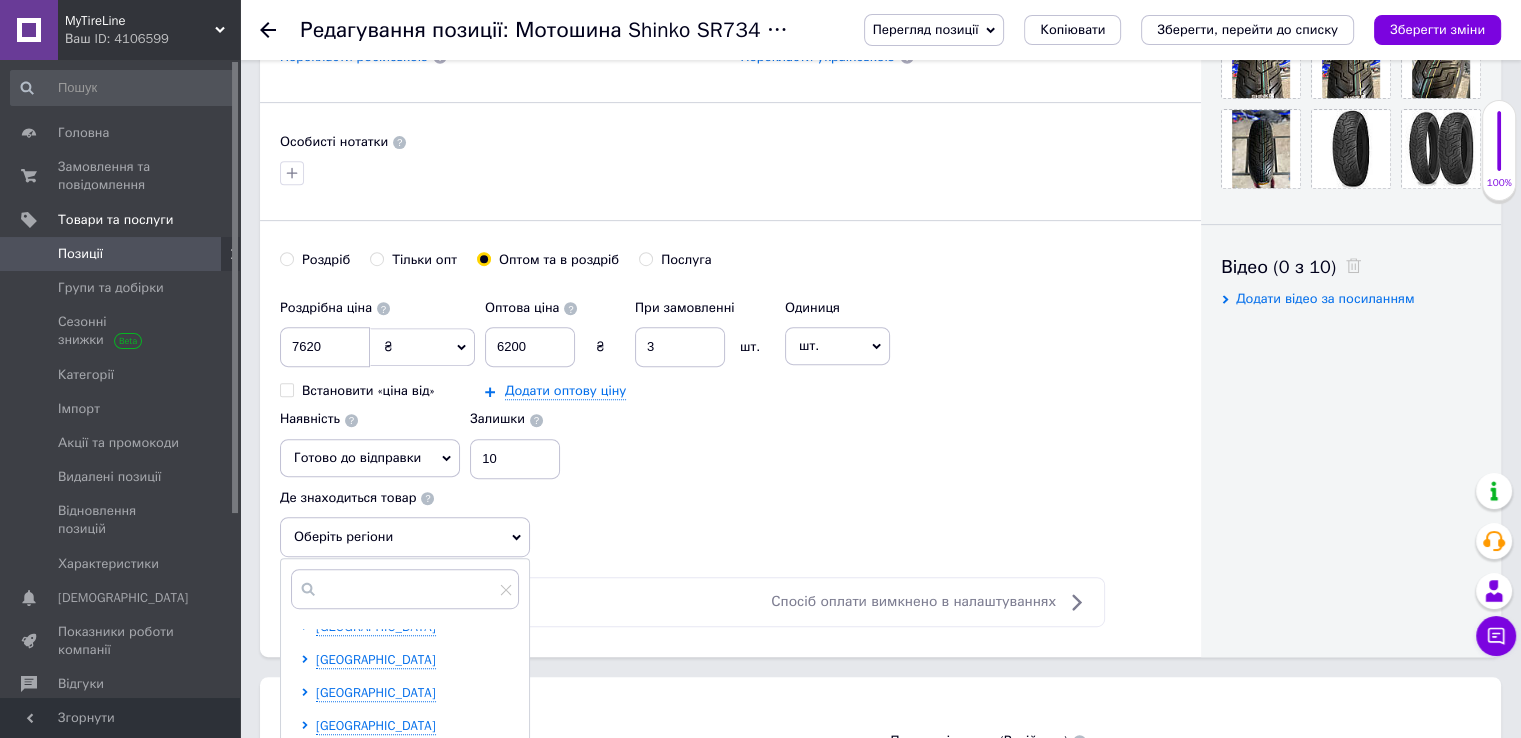 scroll, scrollTop: 100, scrollLeft: 0, axis: vertical 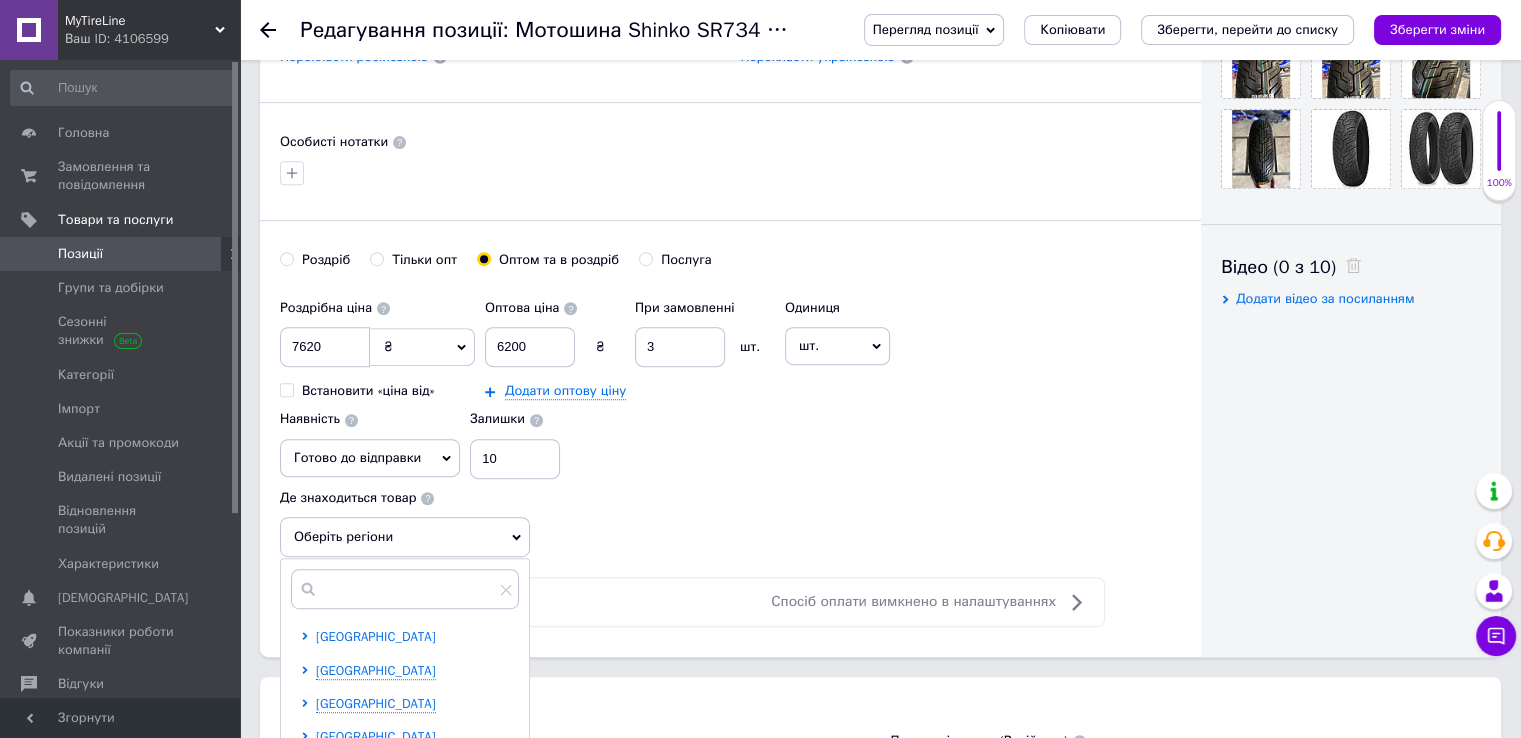 click on "[GEOGRAPHIC_DATA]" at bounding box center [376, 636] 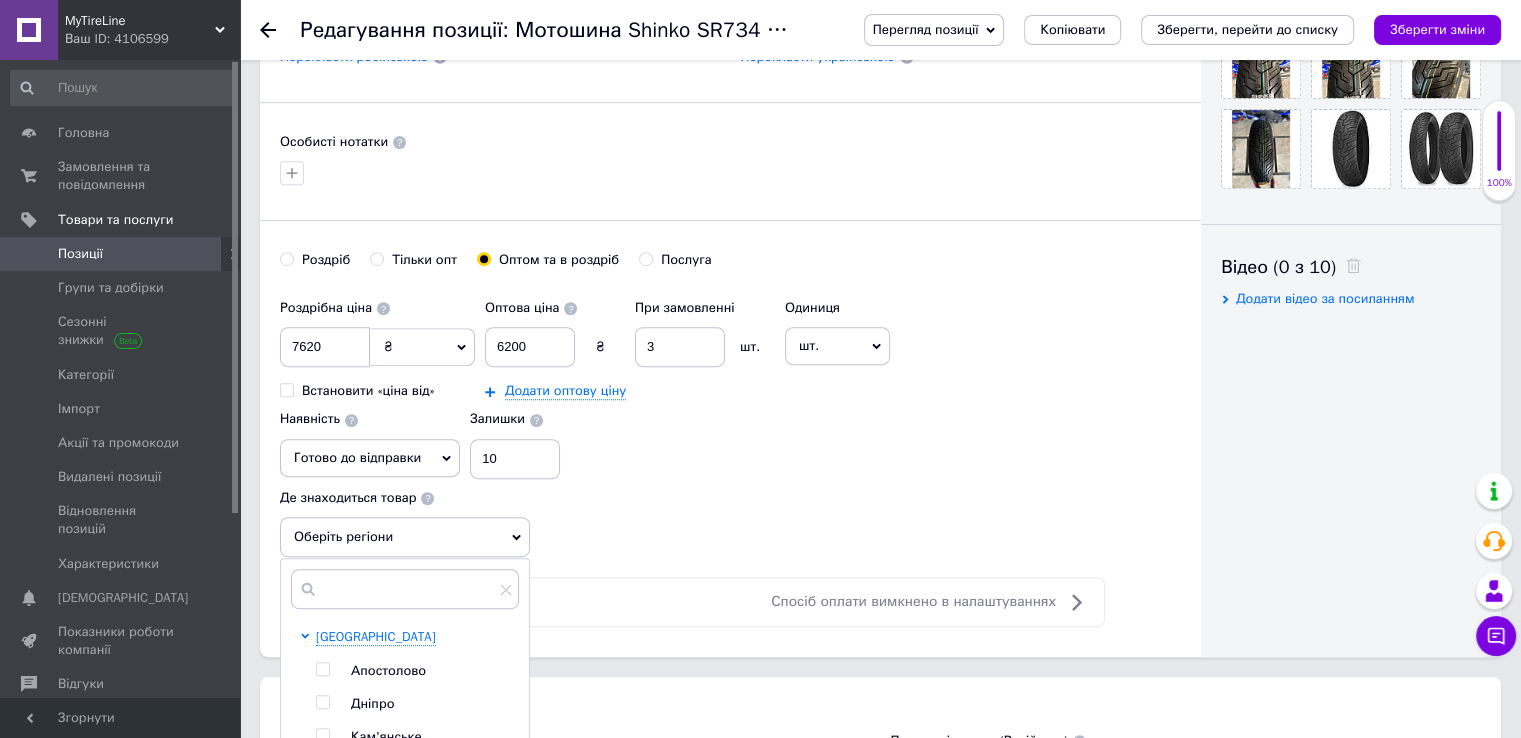 click on "Дніпро" at bounding box center [372, 703] 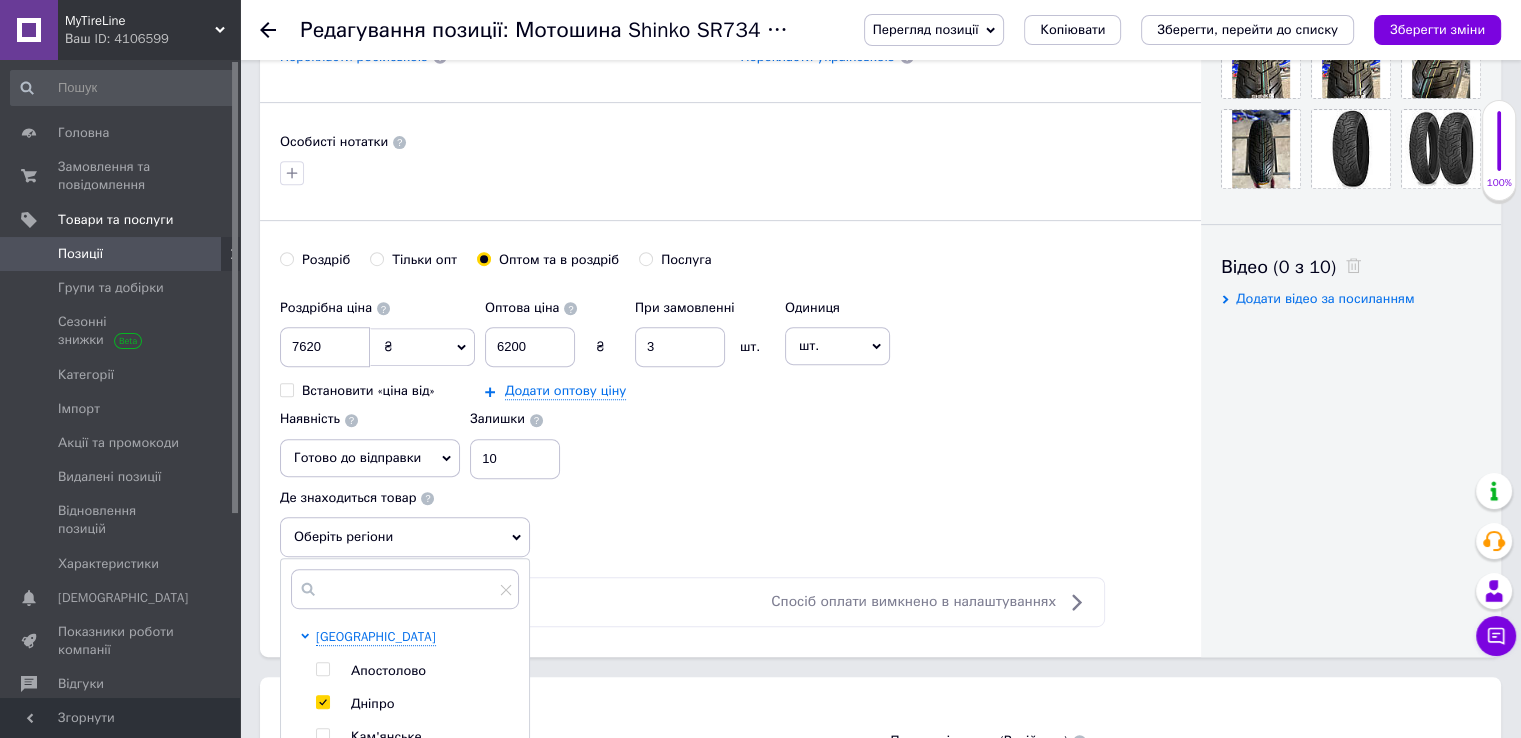 checkbox on "true" 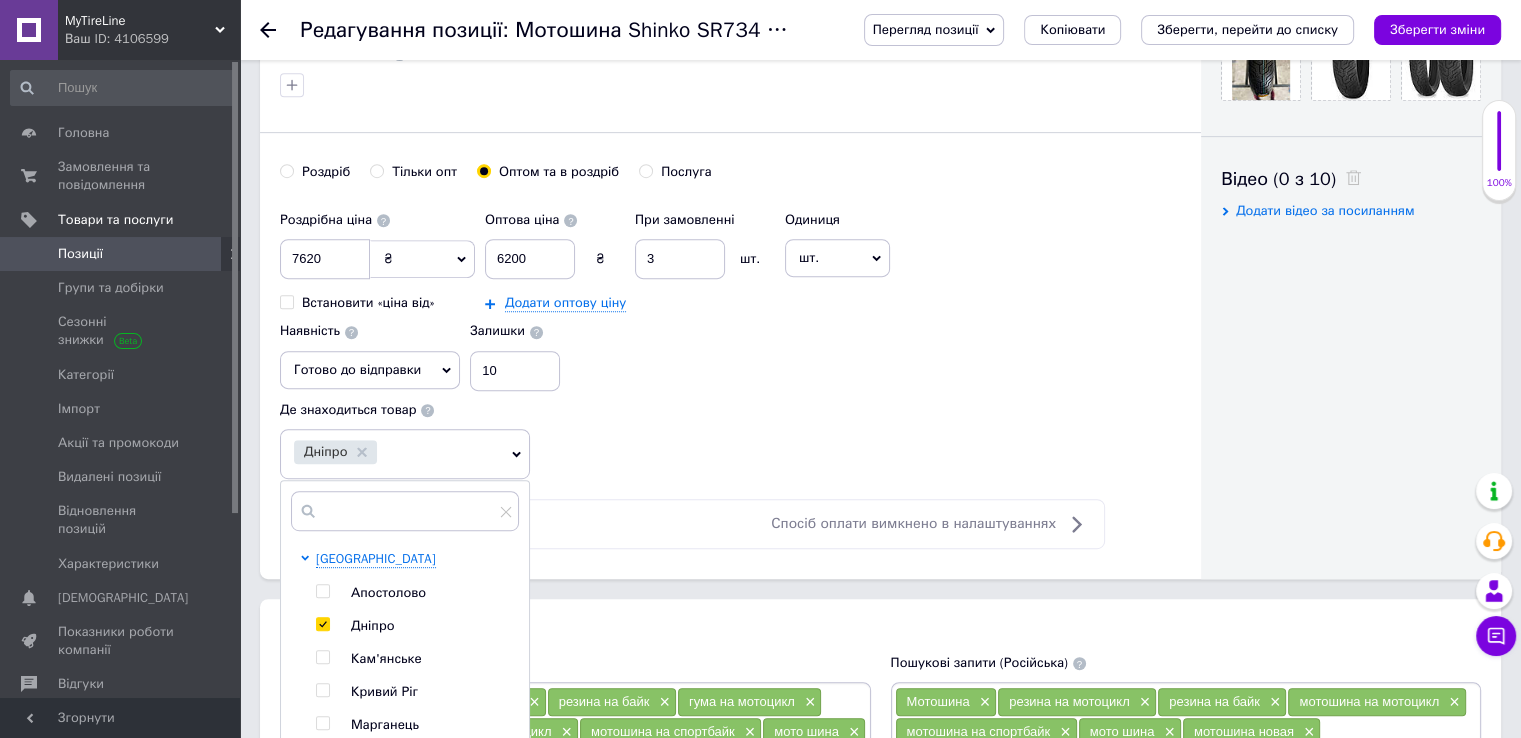 scroll, scrollTop: 1100, scrollLeft: 0, axis: vertical 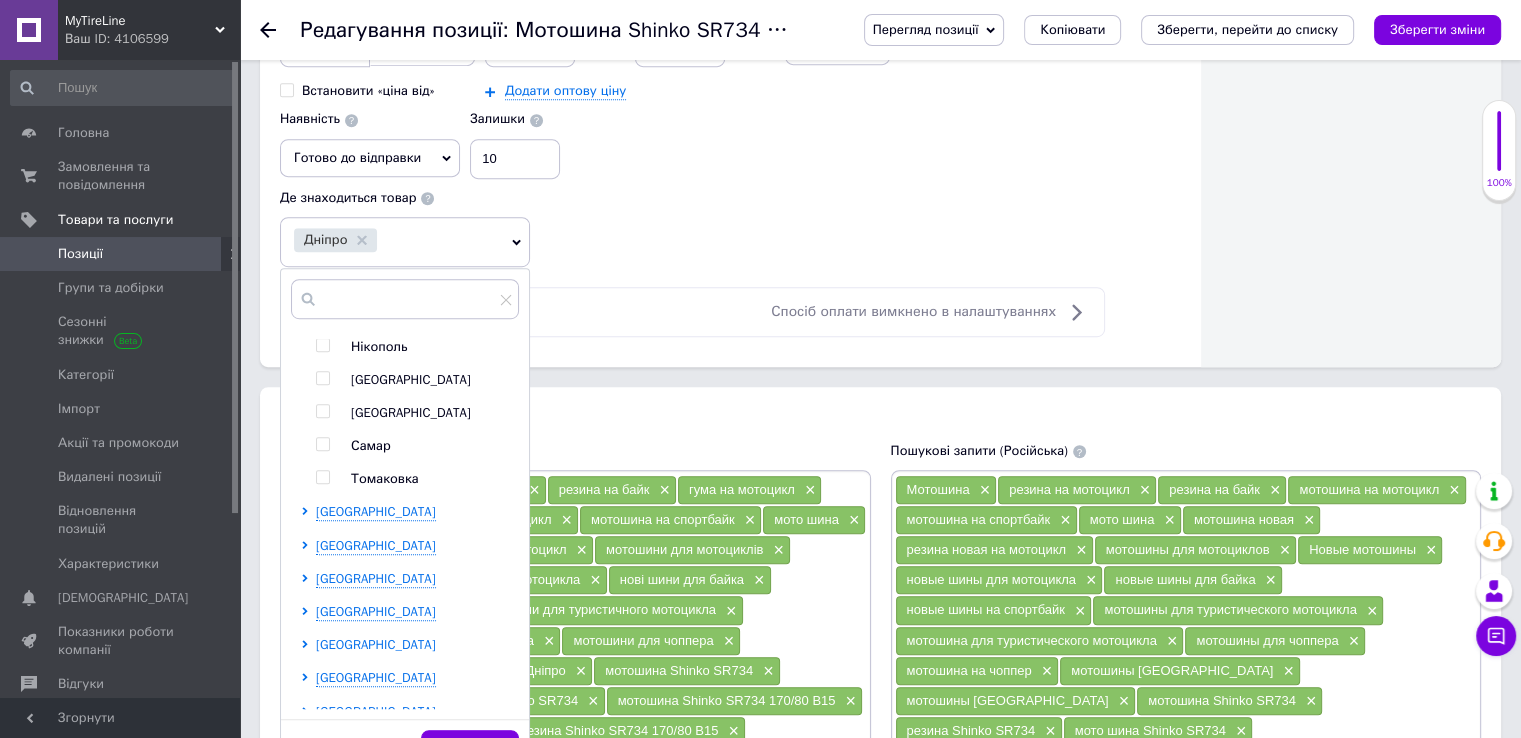 click on "[GEOGRAPHIC_DATA]" at bounding box center [376, 644] 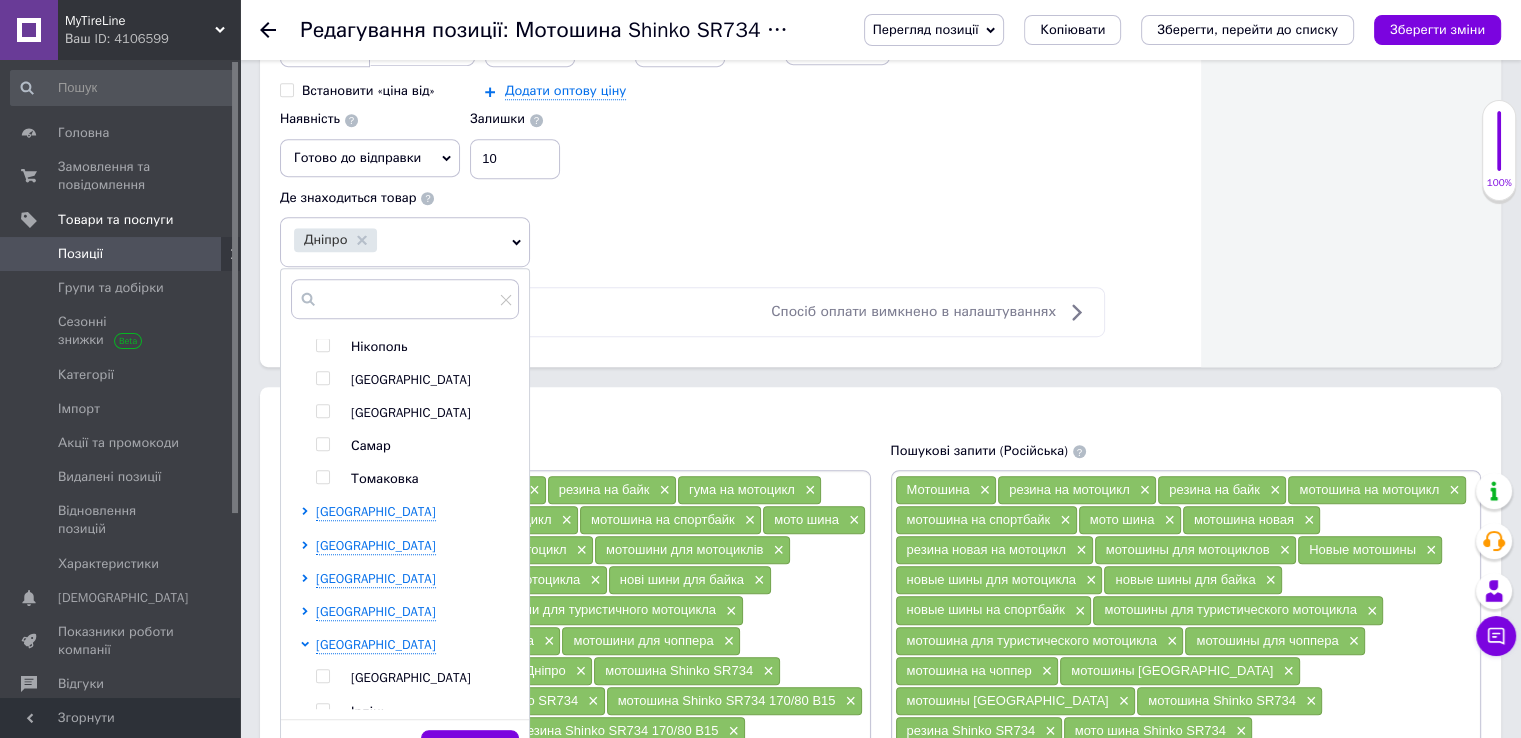 click on "[GEOGRAPHIC_DATA]" at bounding box center [411, 677] 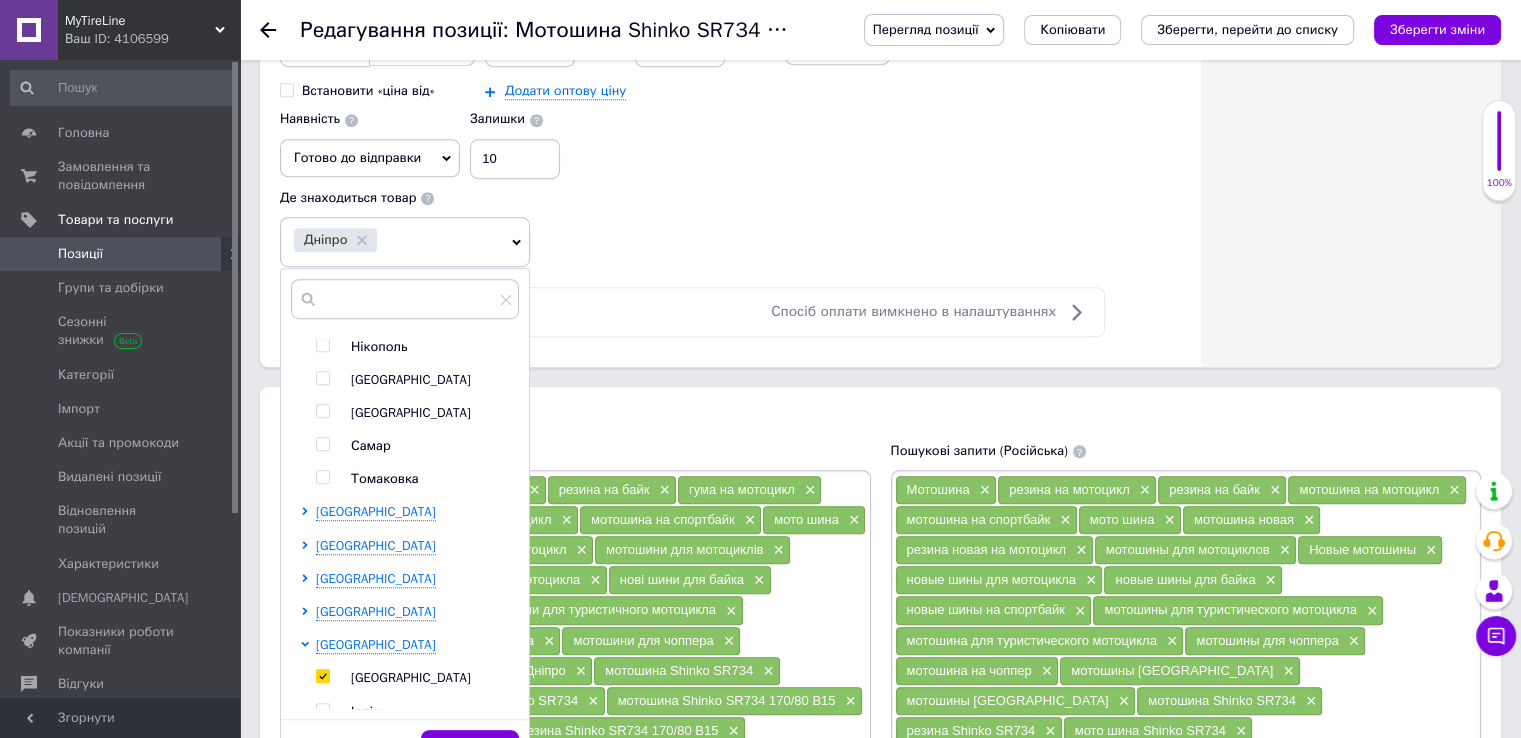 checkbox on "true" 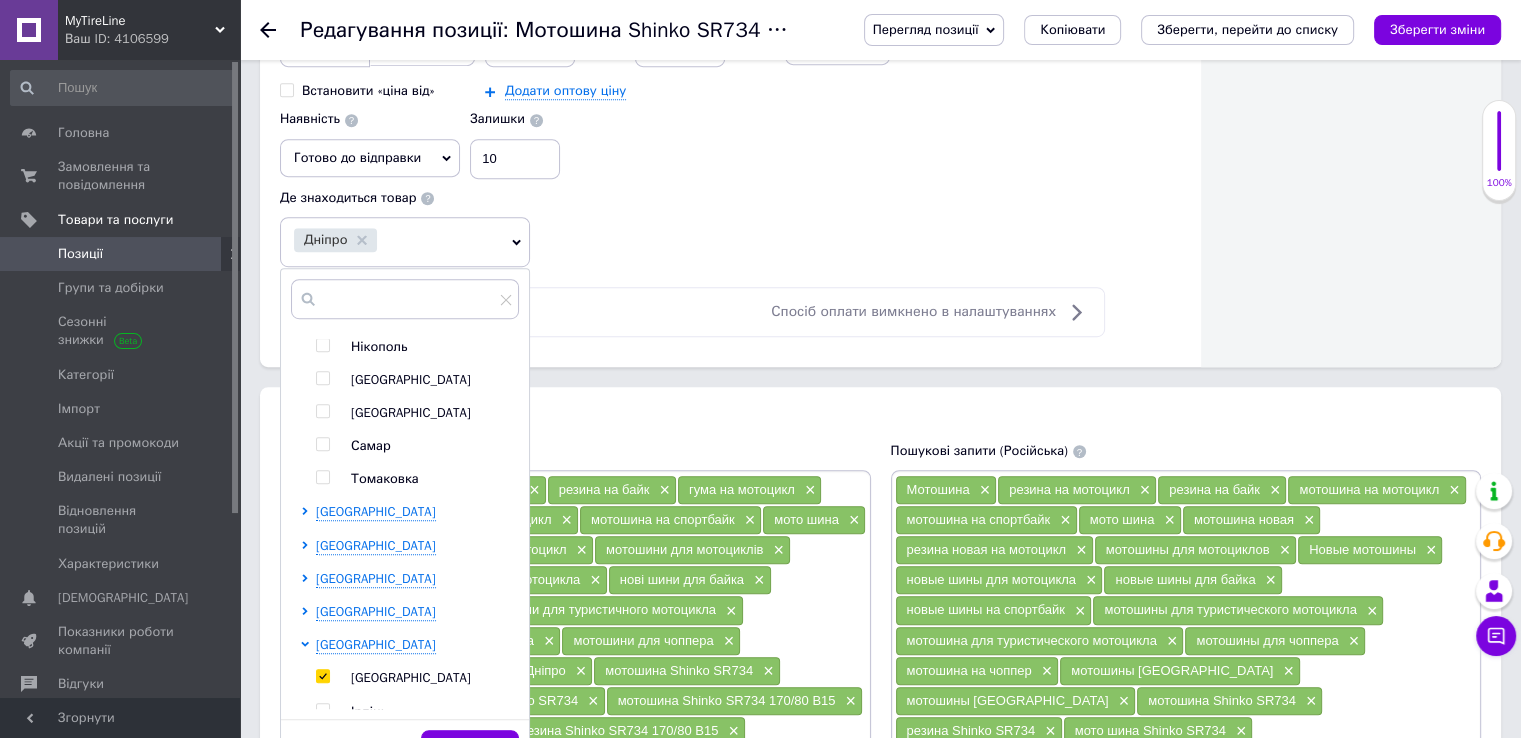 checkbox on "true" 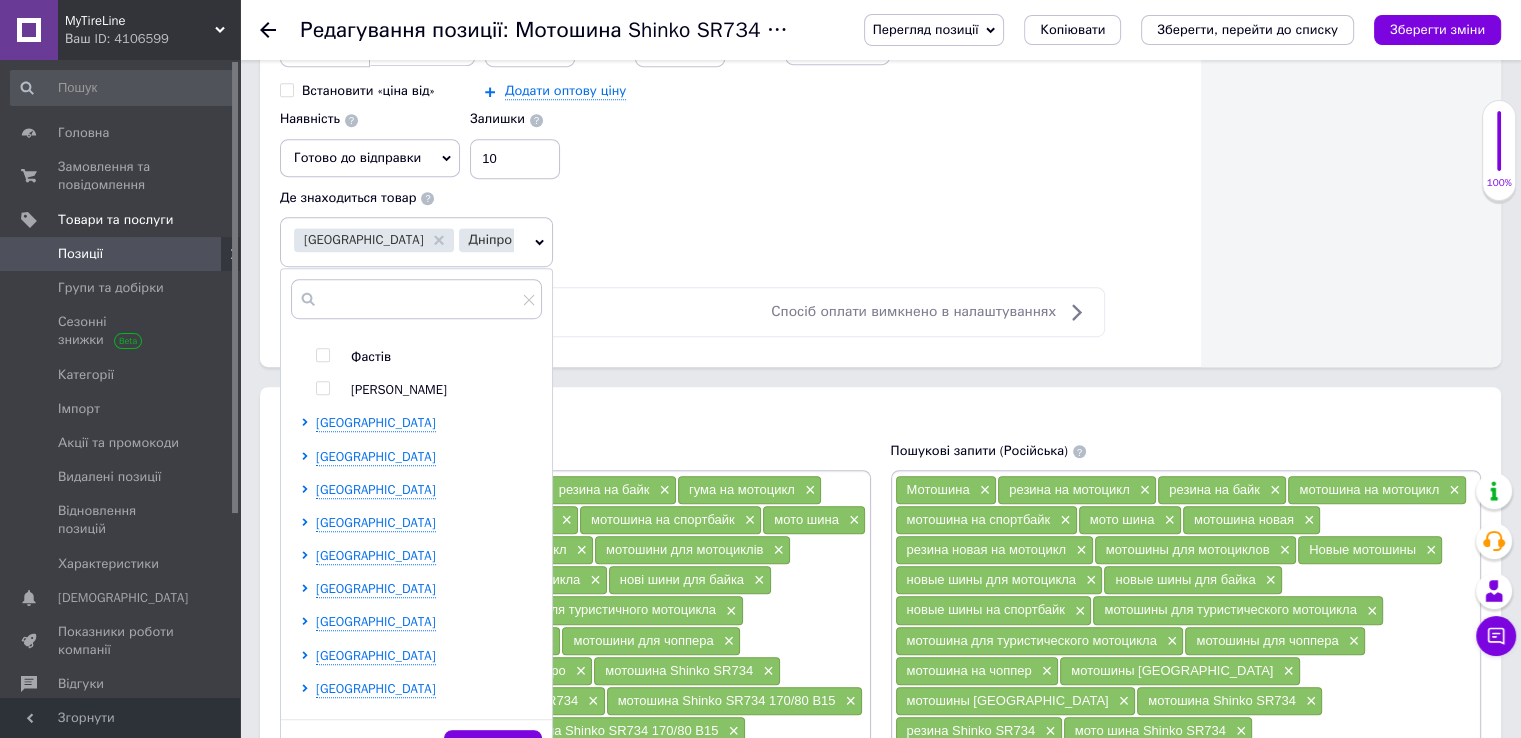 scroll, scrollTop: 1400, scrollLeft: 0, axis: vertical 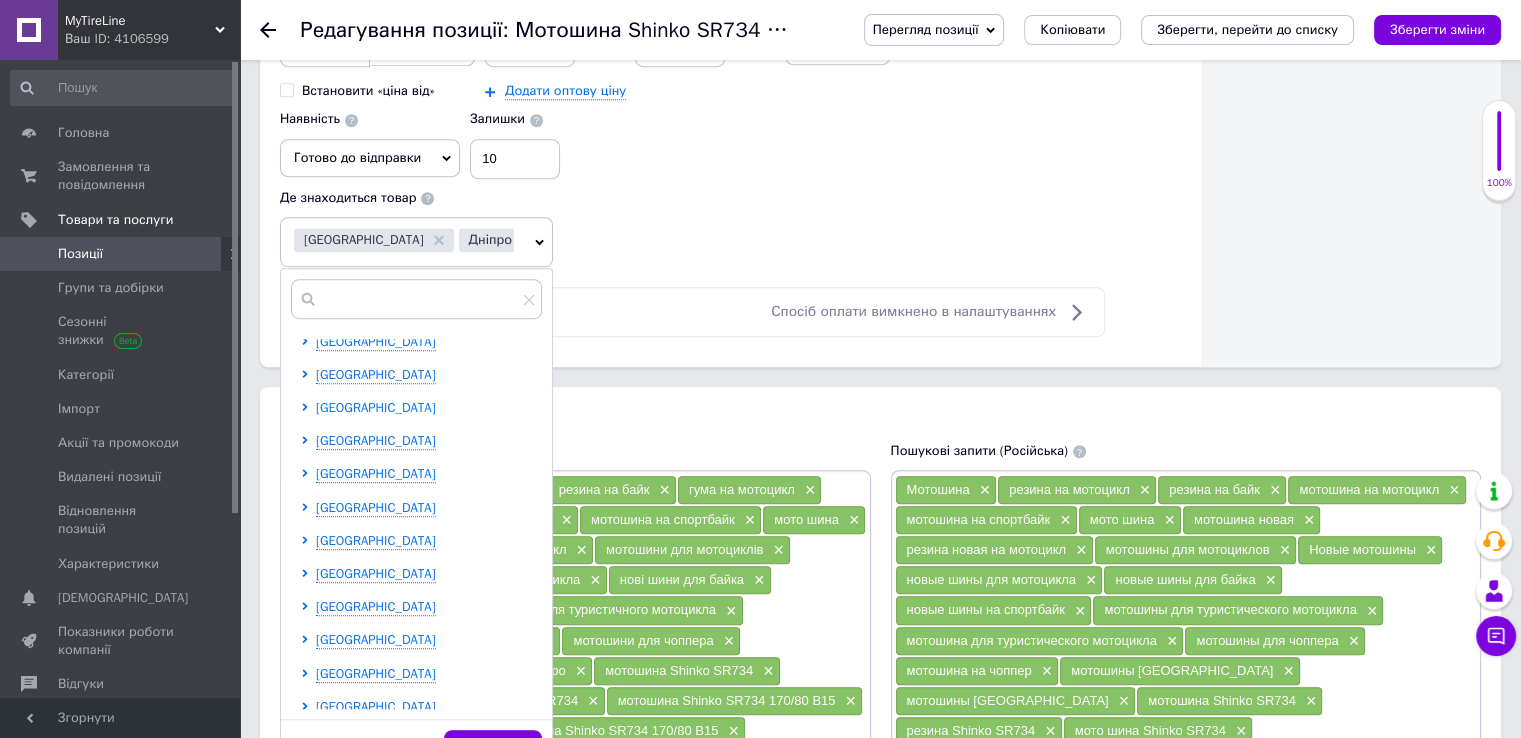 click on "[GEOGRAPHIC_DATA]" at bounding box center (376, 407) 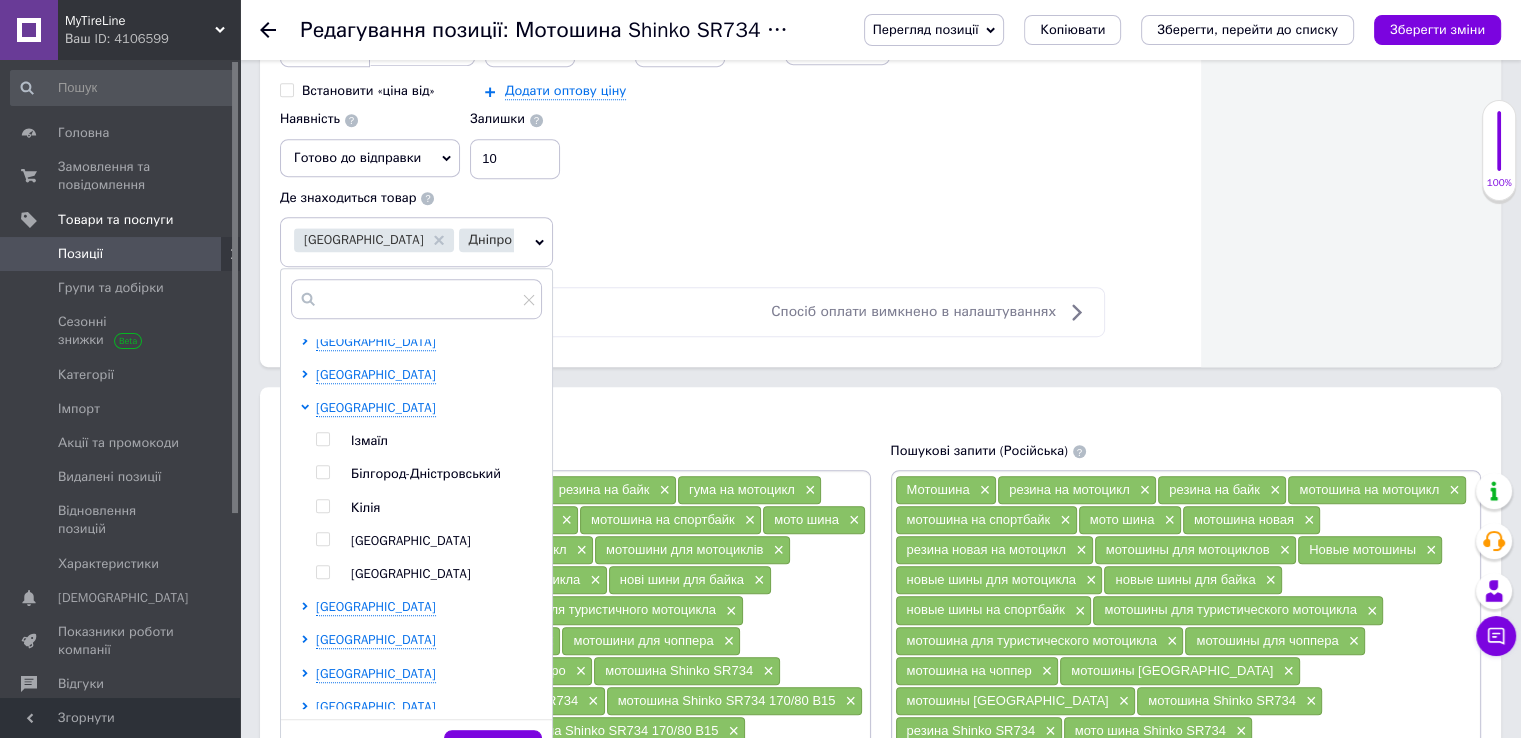 click on "[GEOGRAPHIC_DATA]" at bounding box center [411, 540] 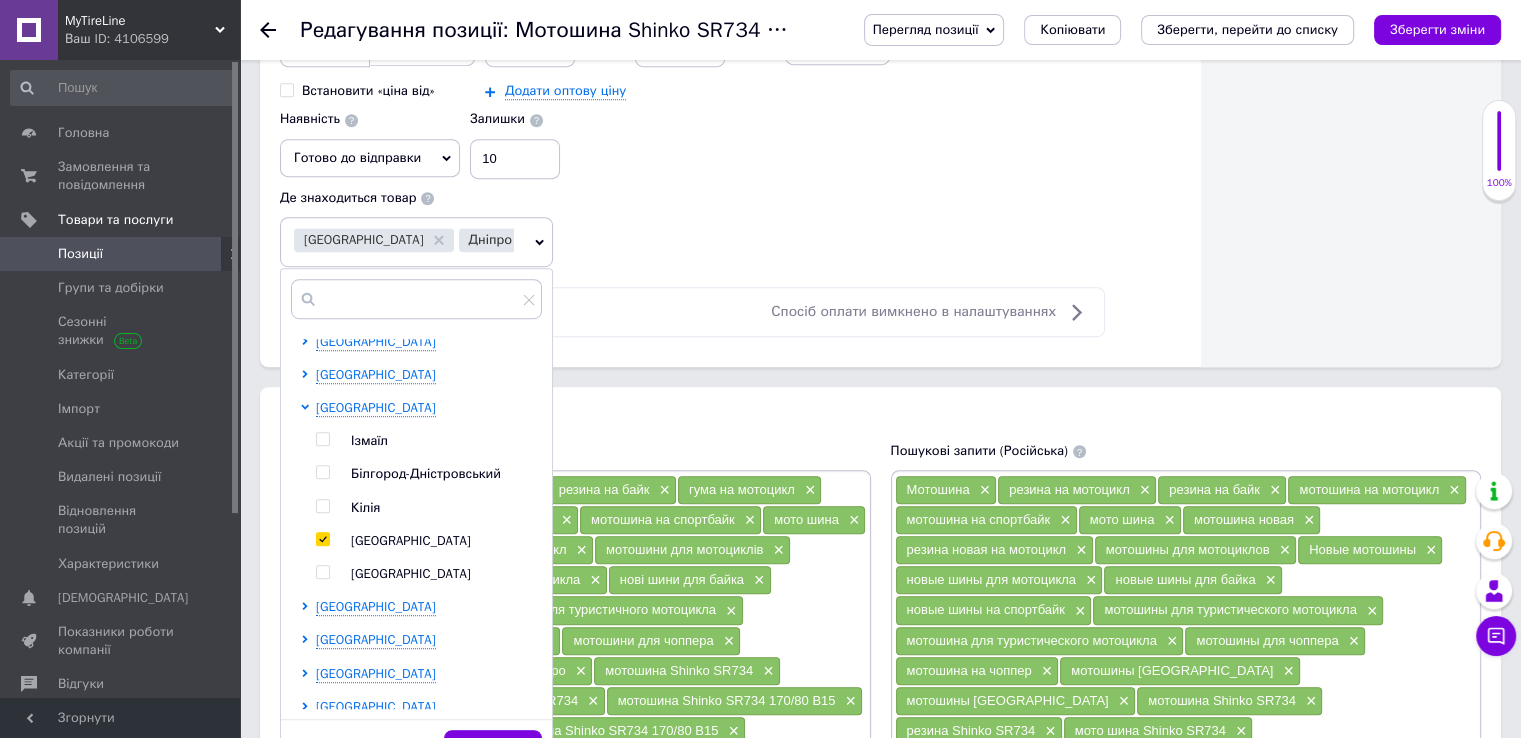 checkbox on "true" 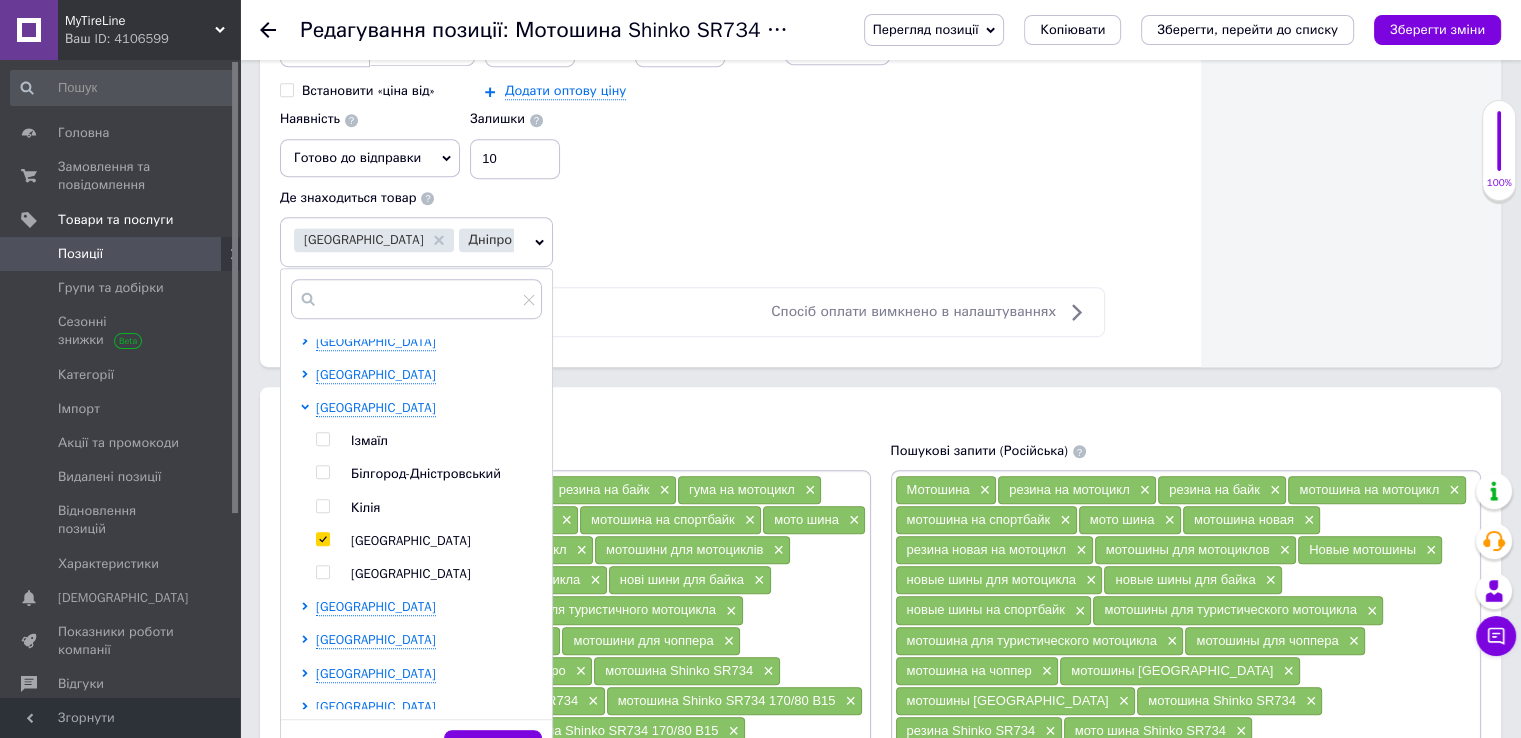 checkbox on "true" 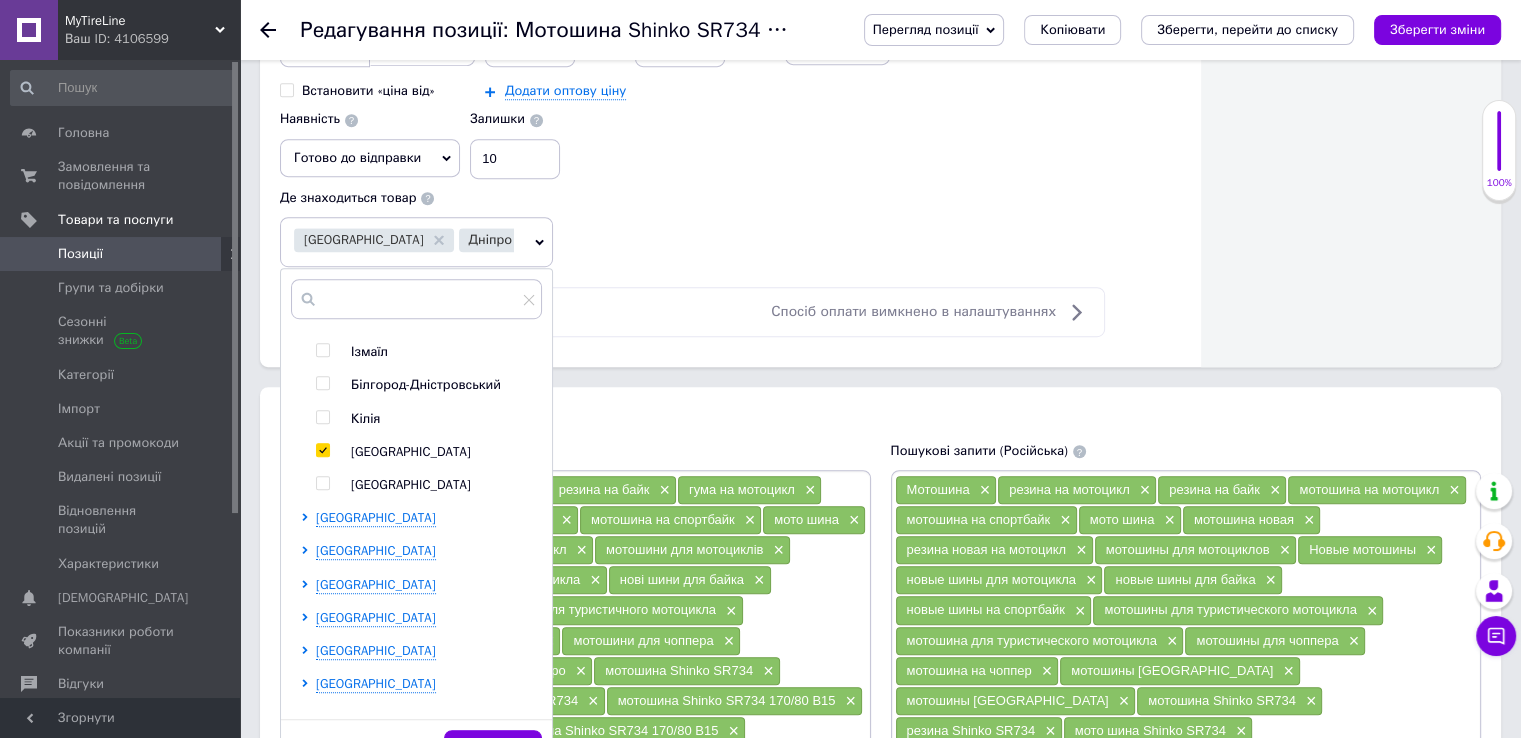 scroll, scrollTop: 1607, scrollLeft: 0, axis: vertical 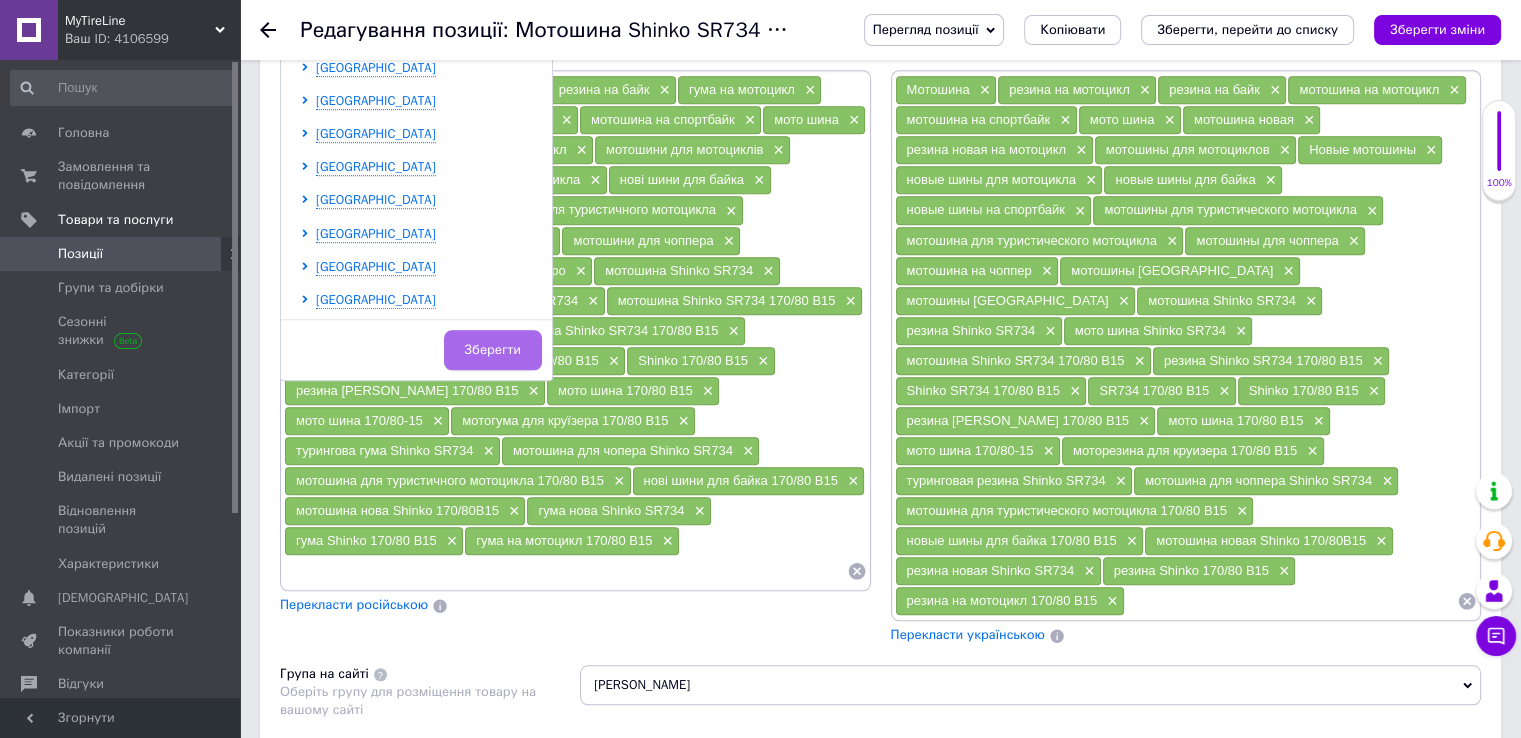 click on "Зберегти" at bounding box center (493, 350) 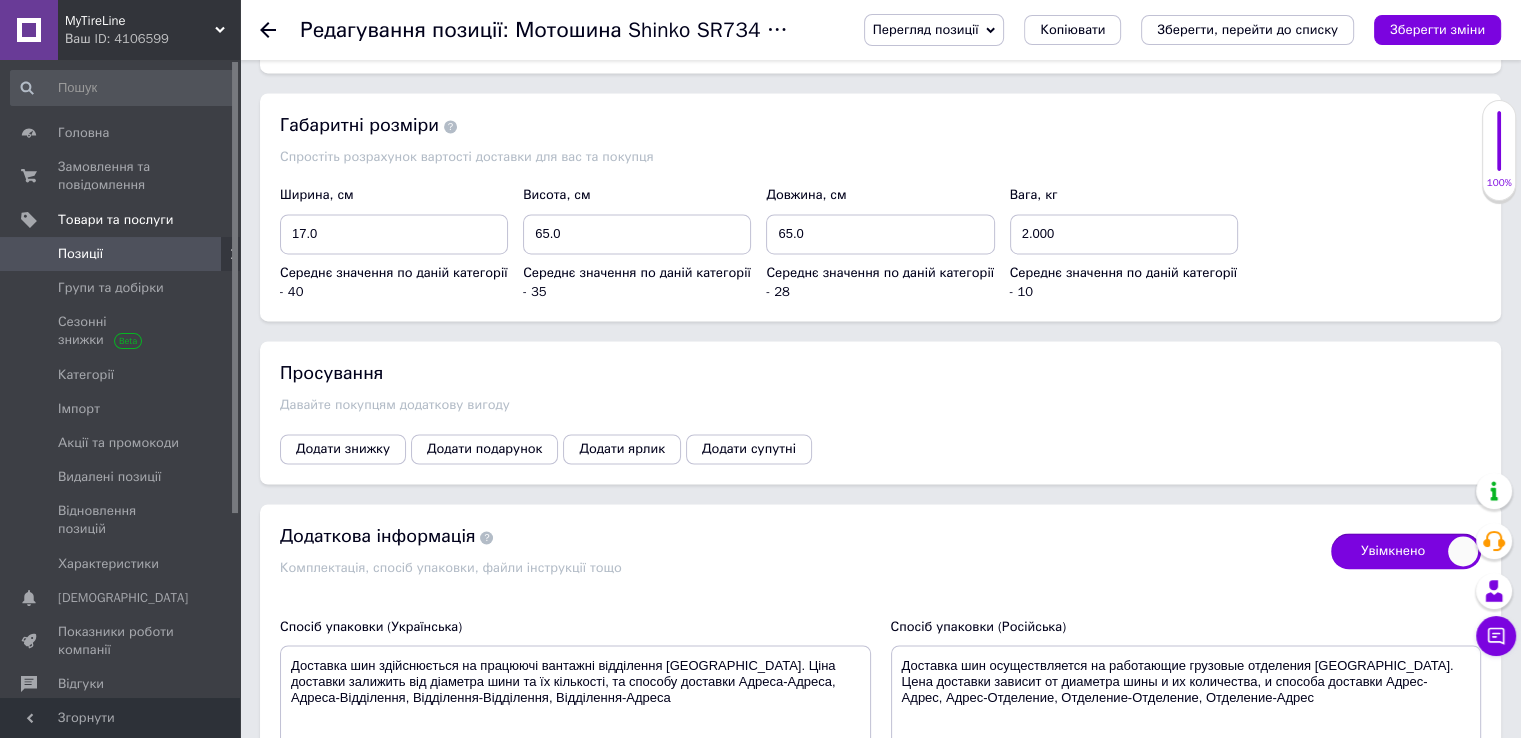 scroll, scrollTop: 3200, scrollLeft: 0, axis: vertical 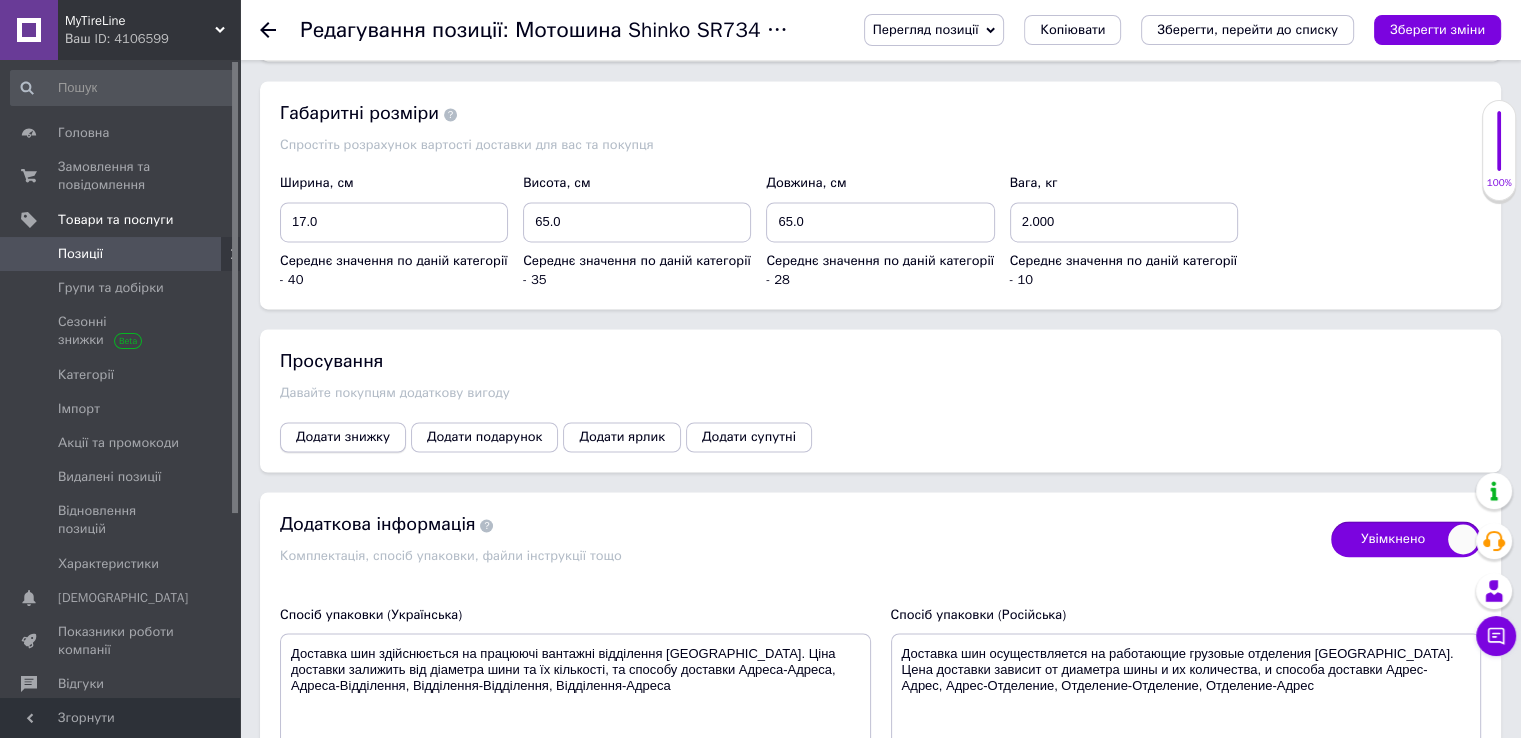 click on "Додати знижку" at bounding box center [343, 437] 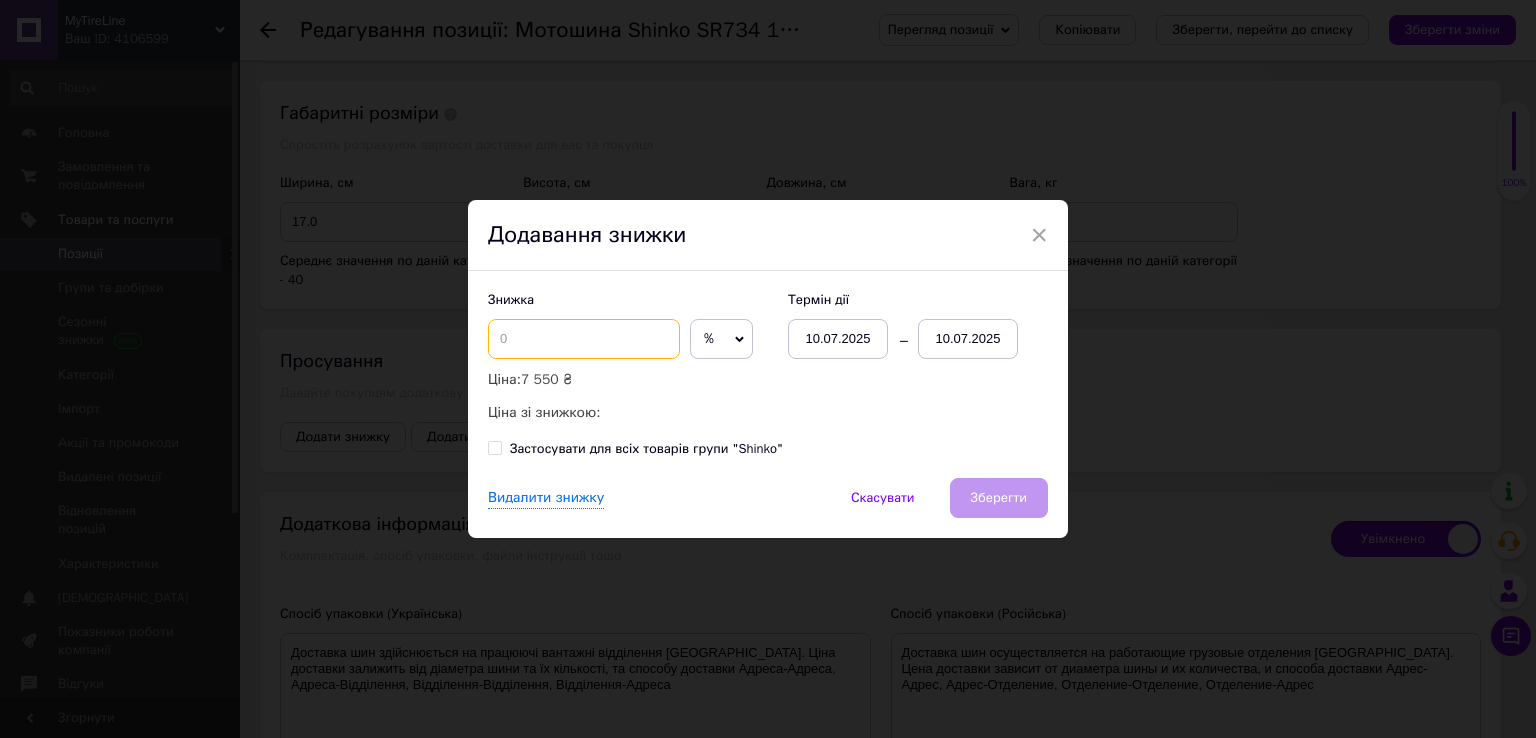 click at bounding box center [584, 339] 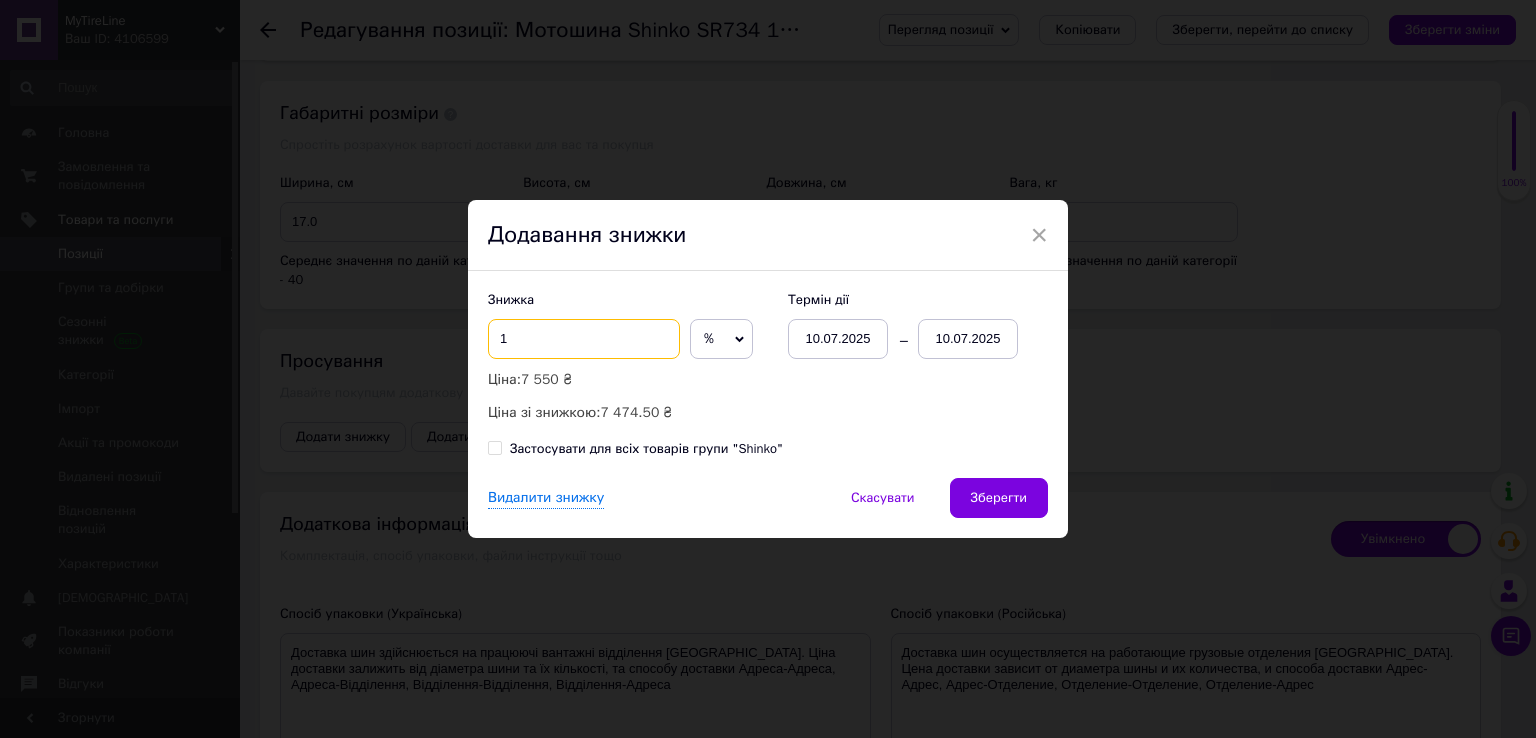 checkbox on "true" 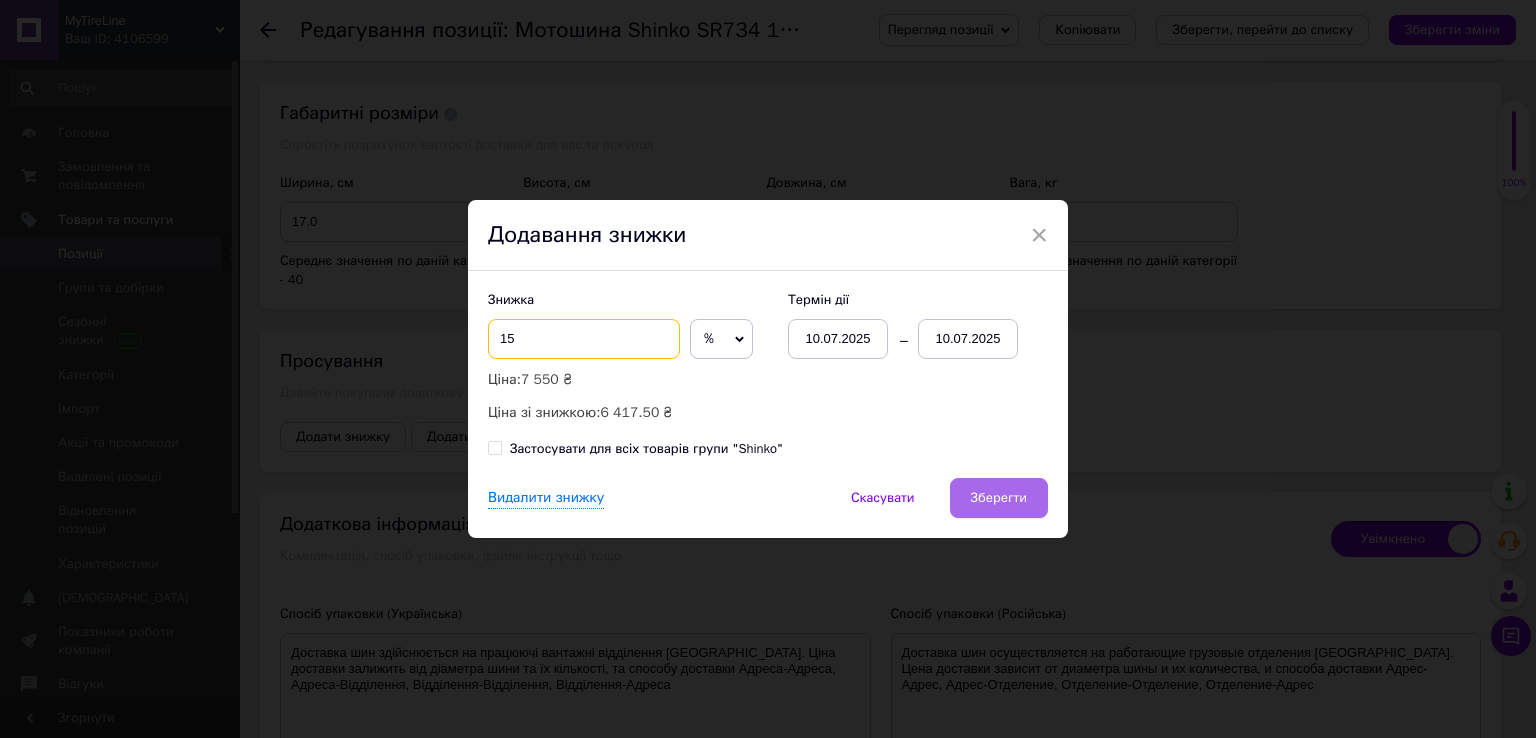 type on "15" 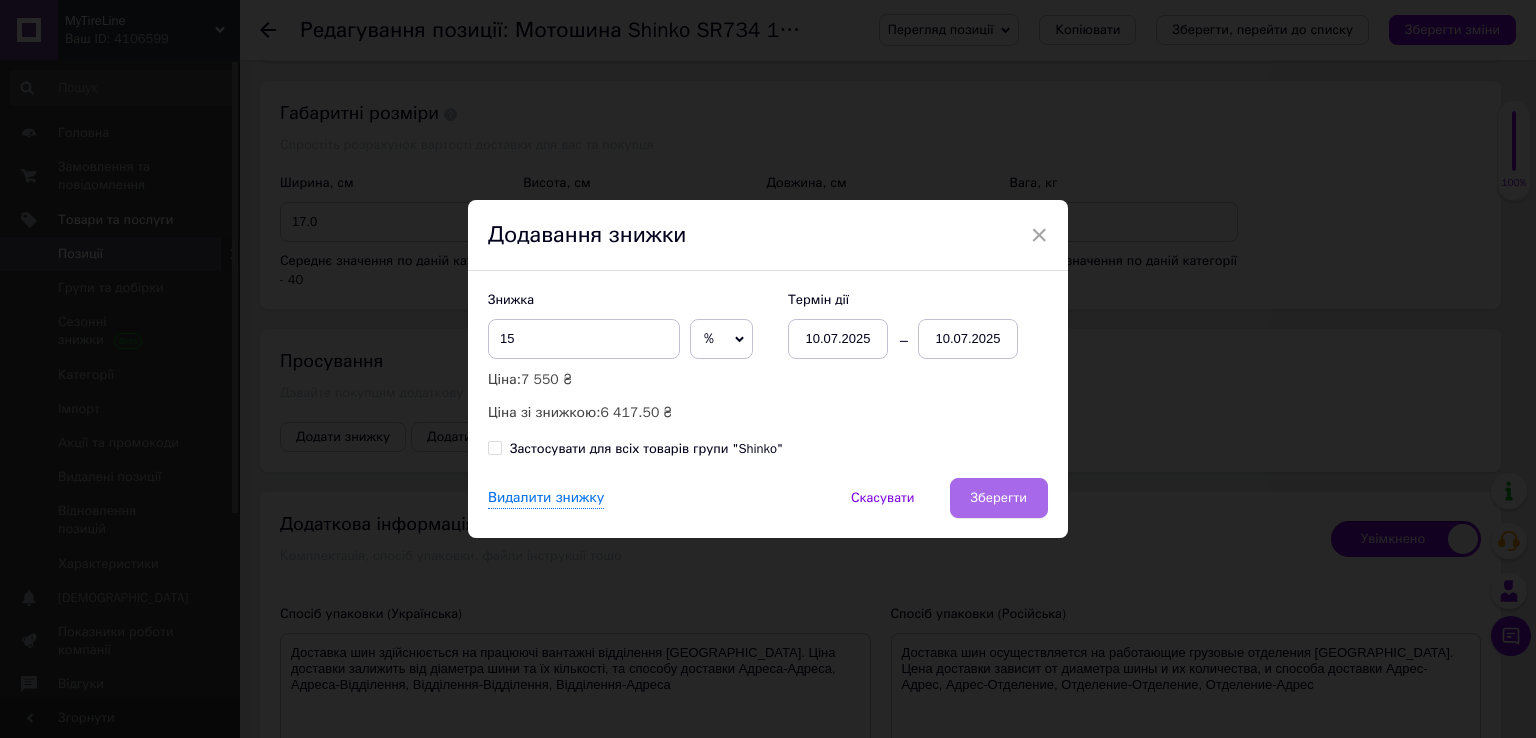 click on "Зберегти" at bounding box center (999, 498) 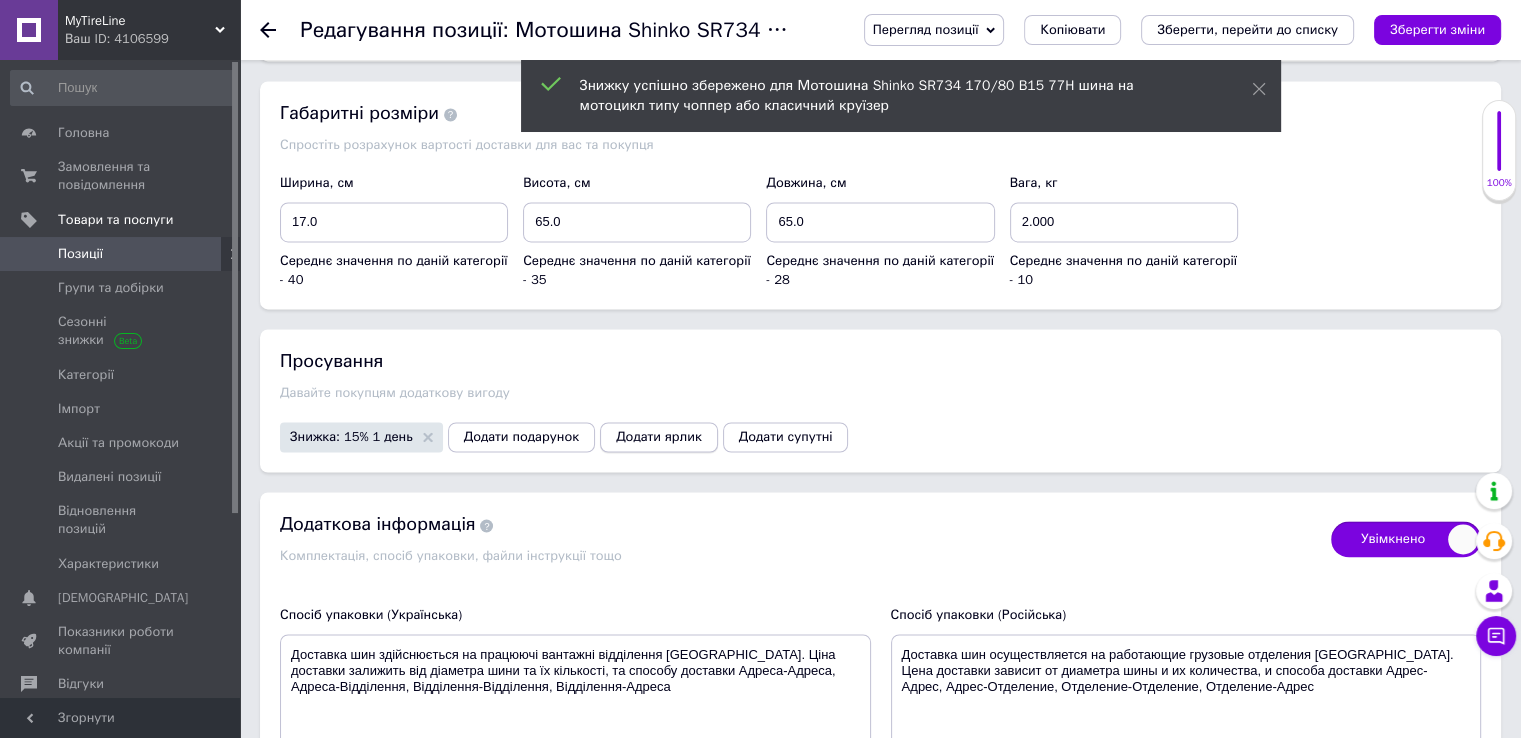 click on "Додати ярлик" at bounding box center (659, 437) 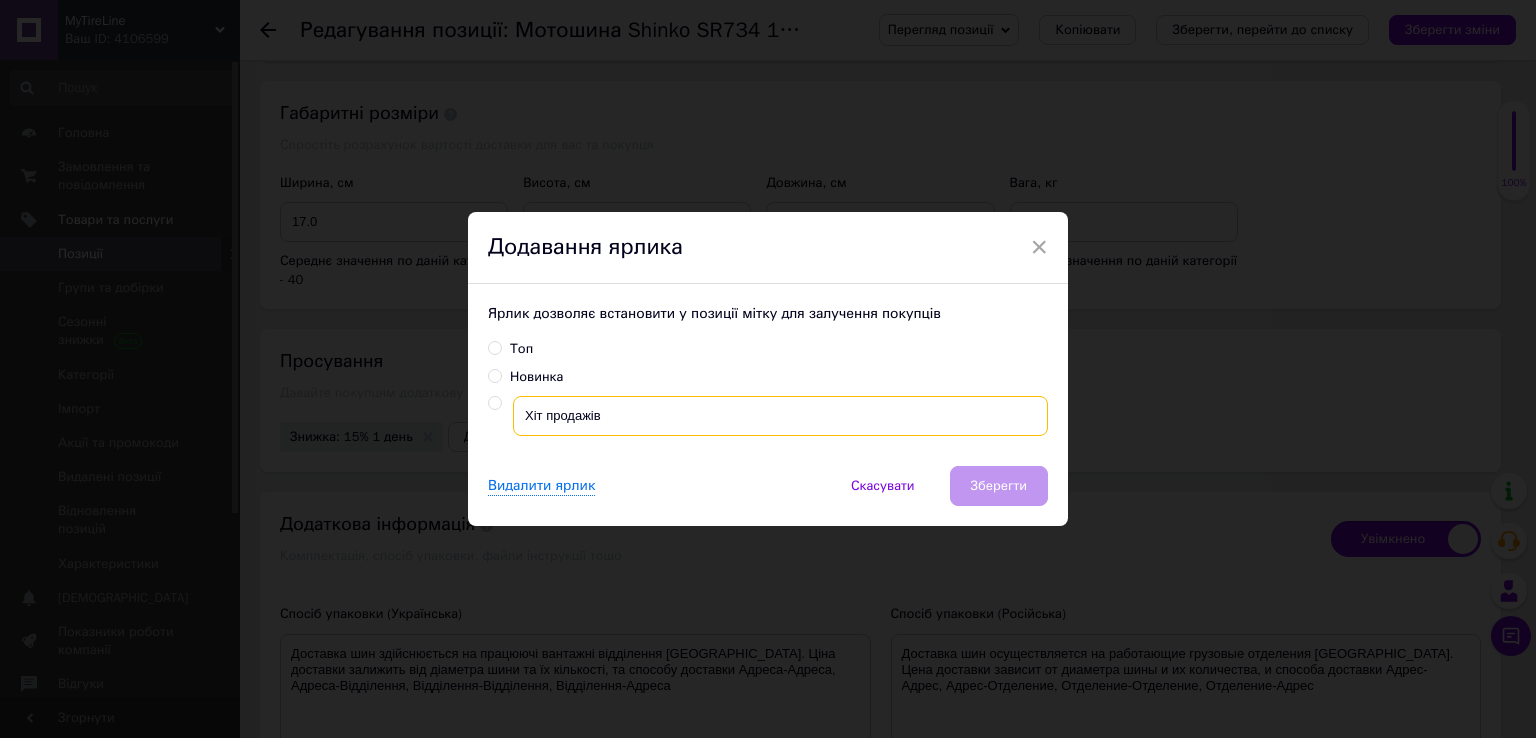 click on "Хіт продажів" at bounding box center (780, 416) 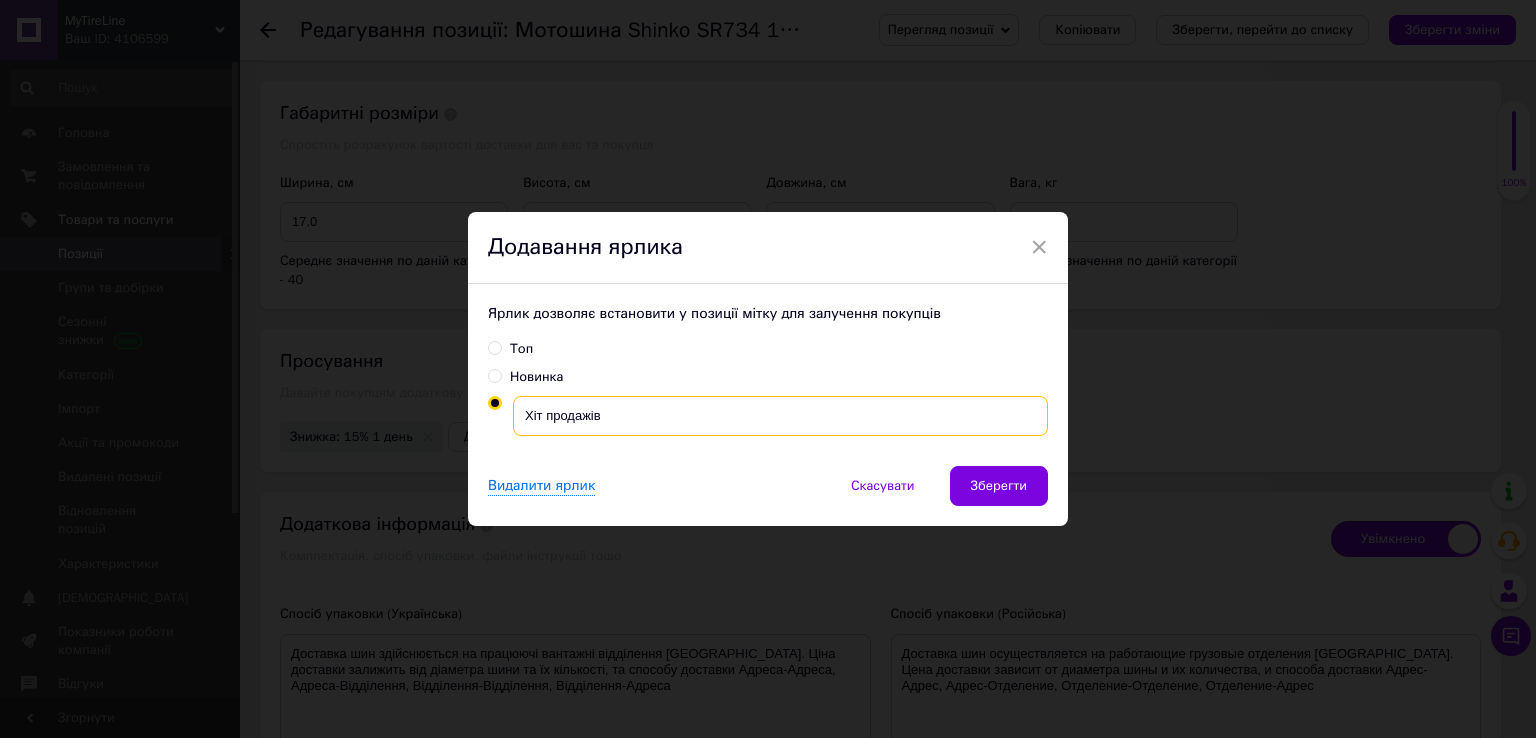 click on "Хіт продажів" at bounding box center (780, 416) 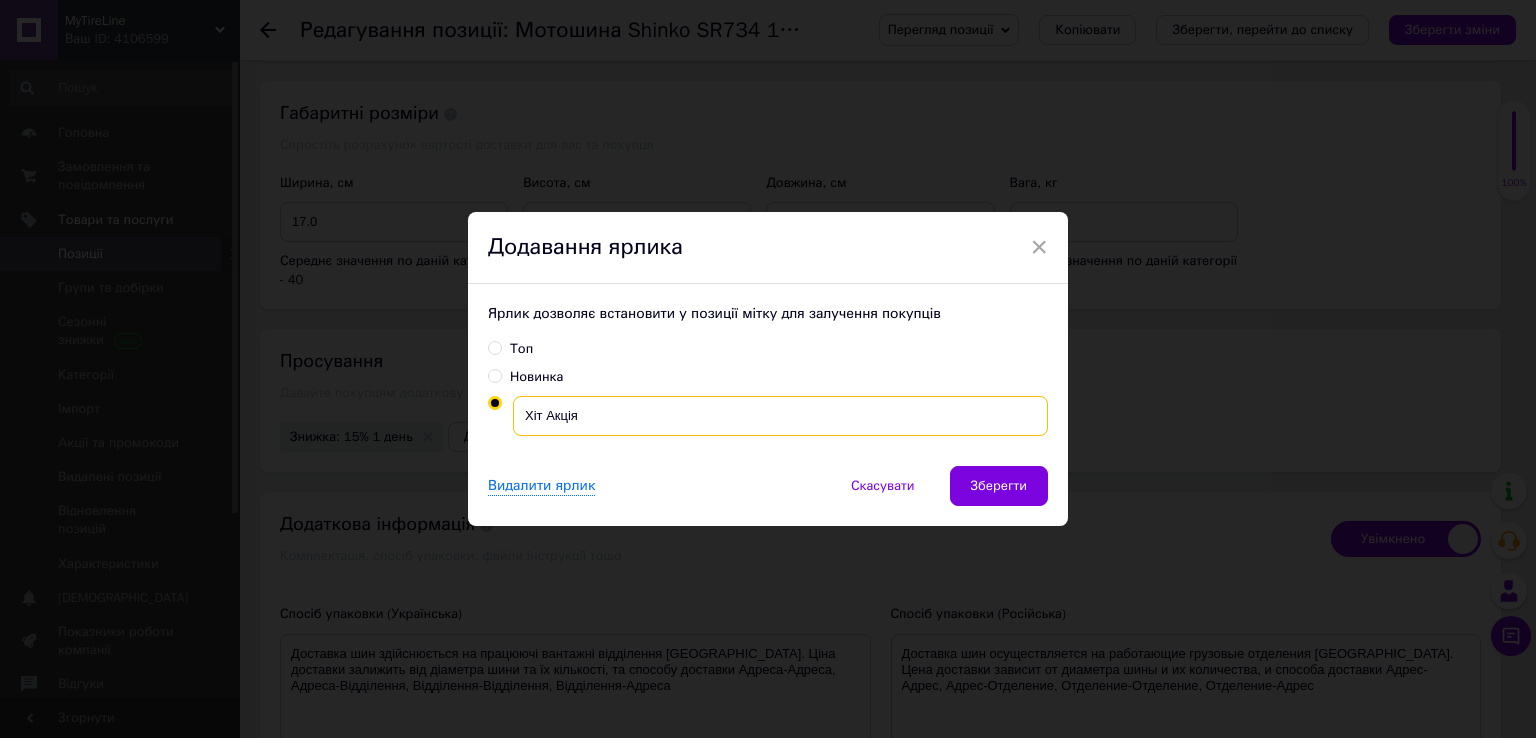 drag, startPoint x: 679, startPoint y: 416, endPoint x: 486, endPoint y: 416, distance: 193 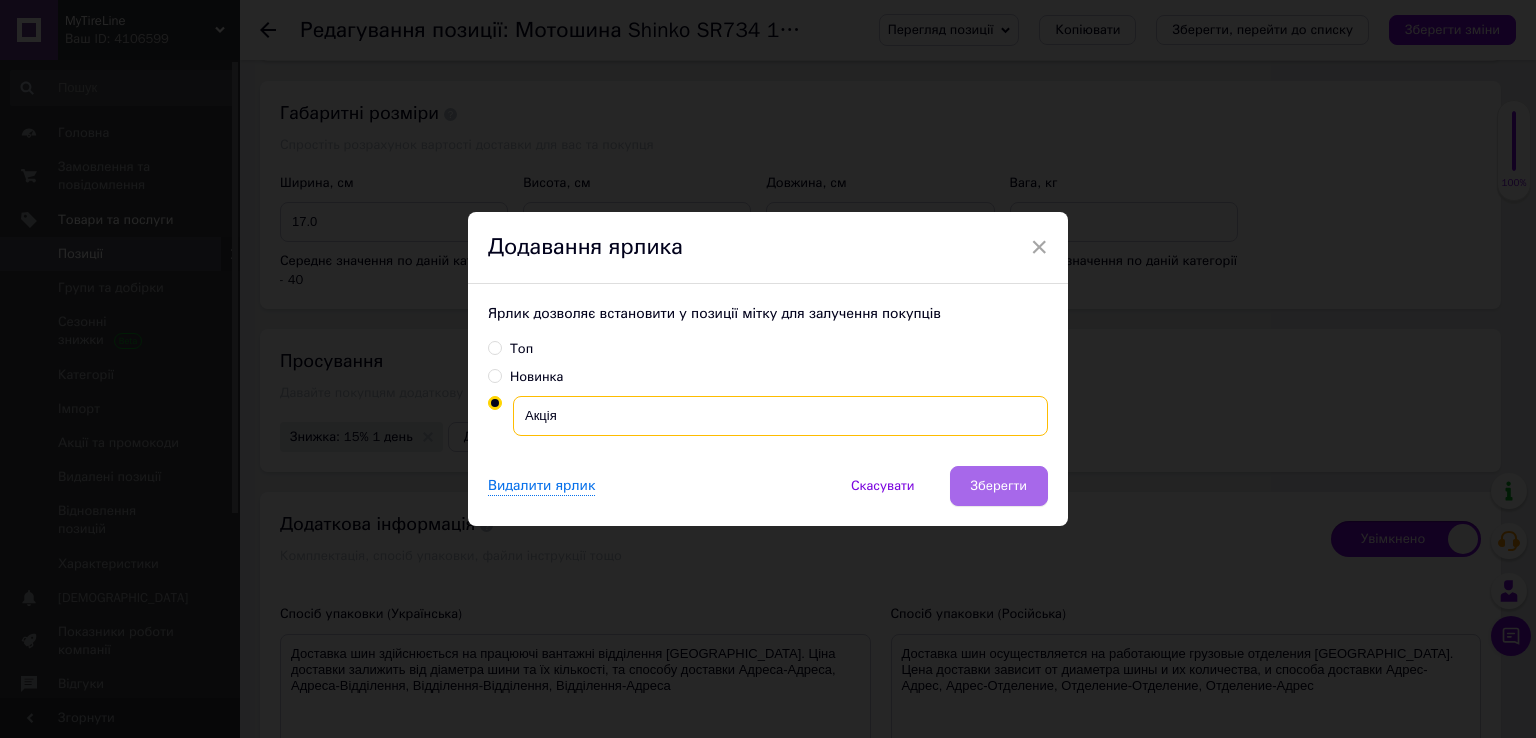 type on "Акція" 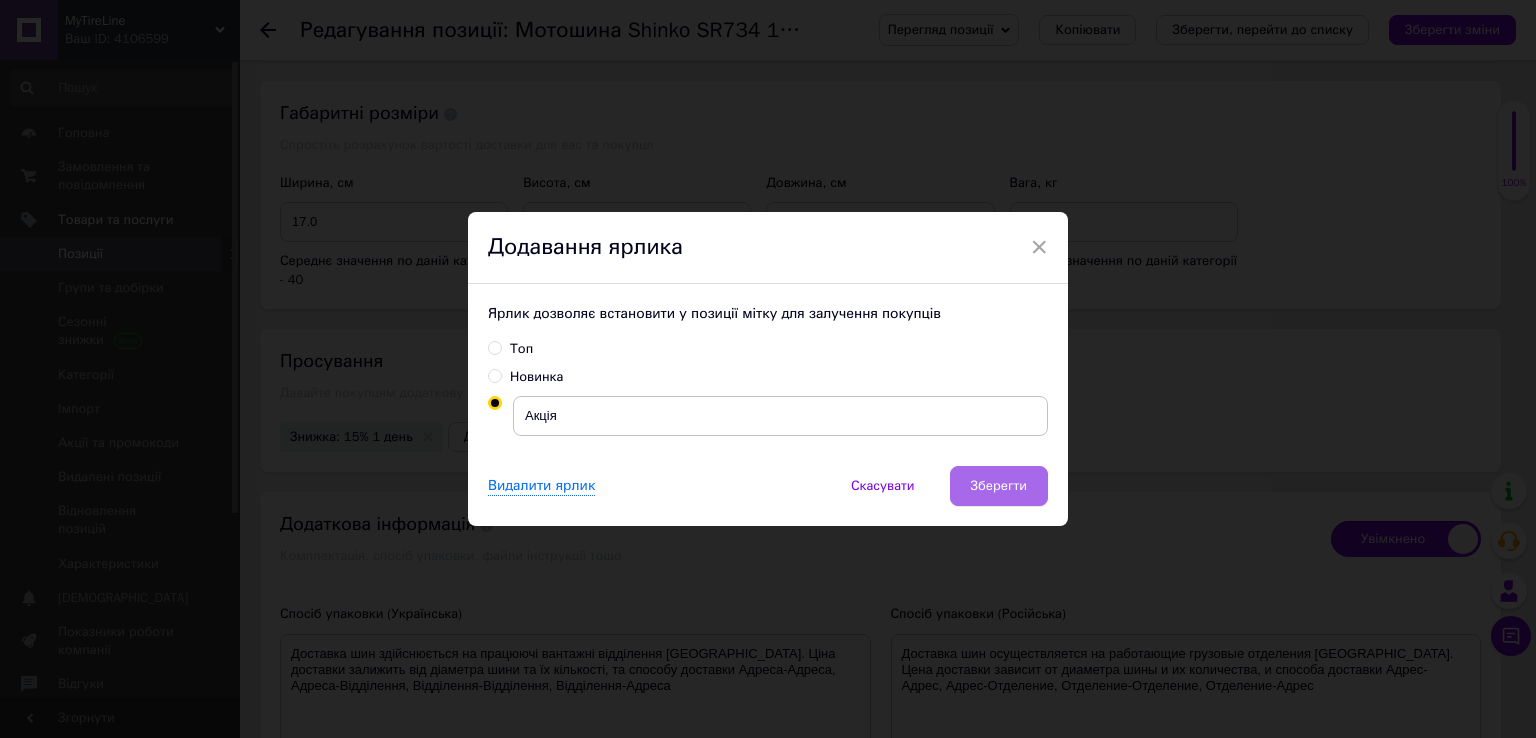 click on "Зберегти" at bounding box center [999, 486] 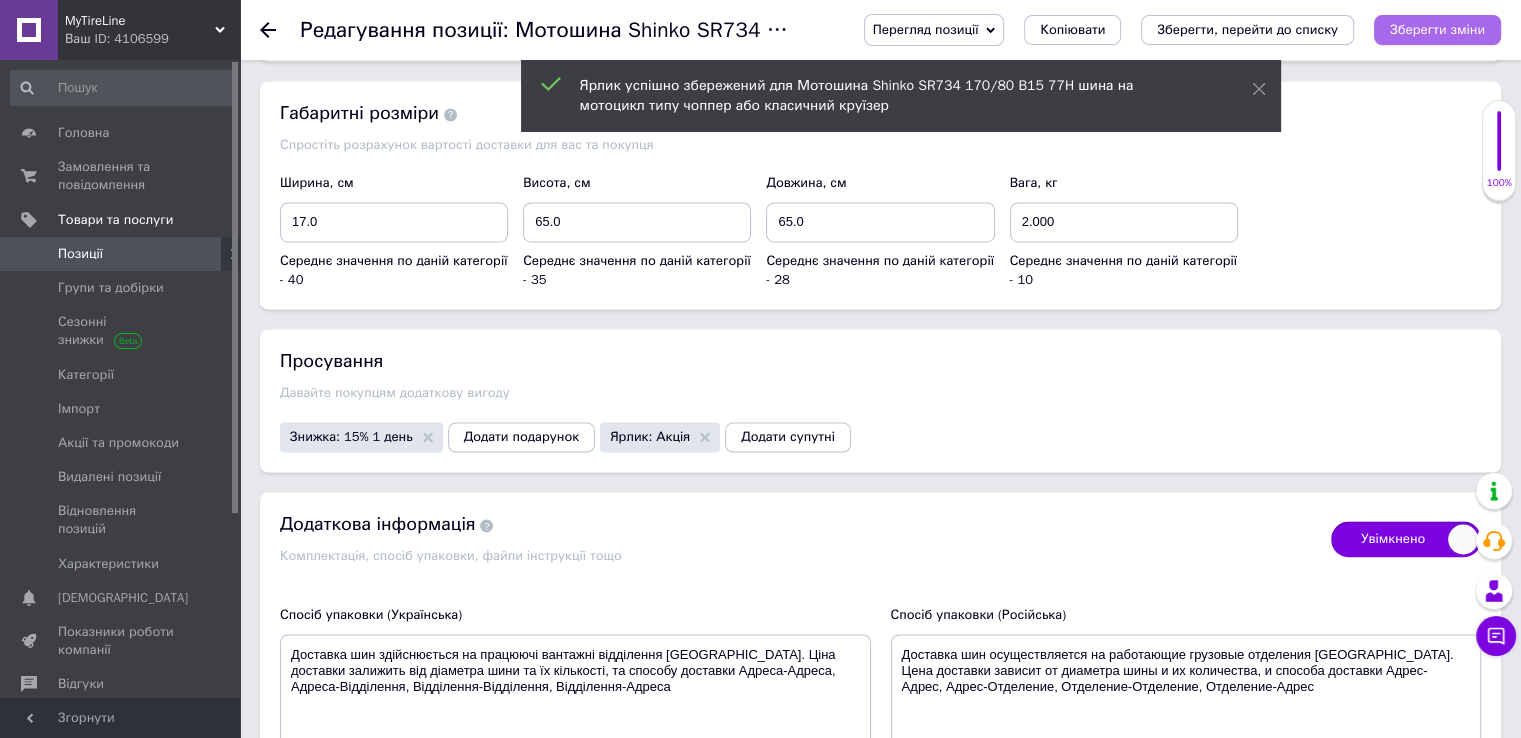 click on "Зберегти зміни" at bounding box center (1437, 30) 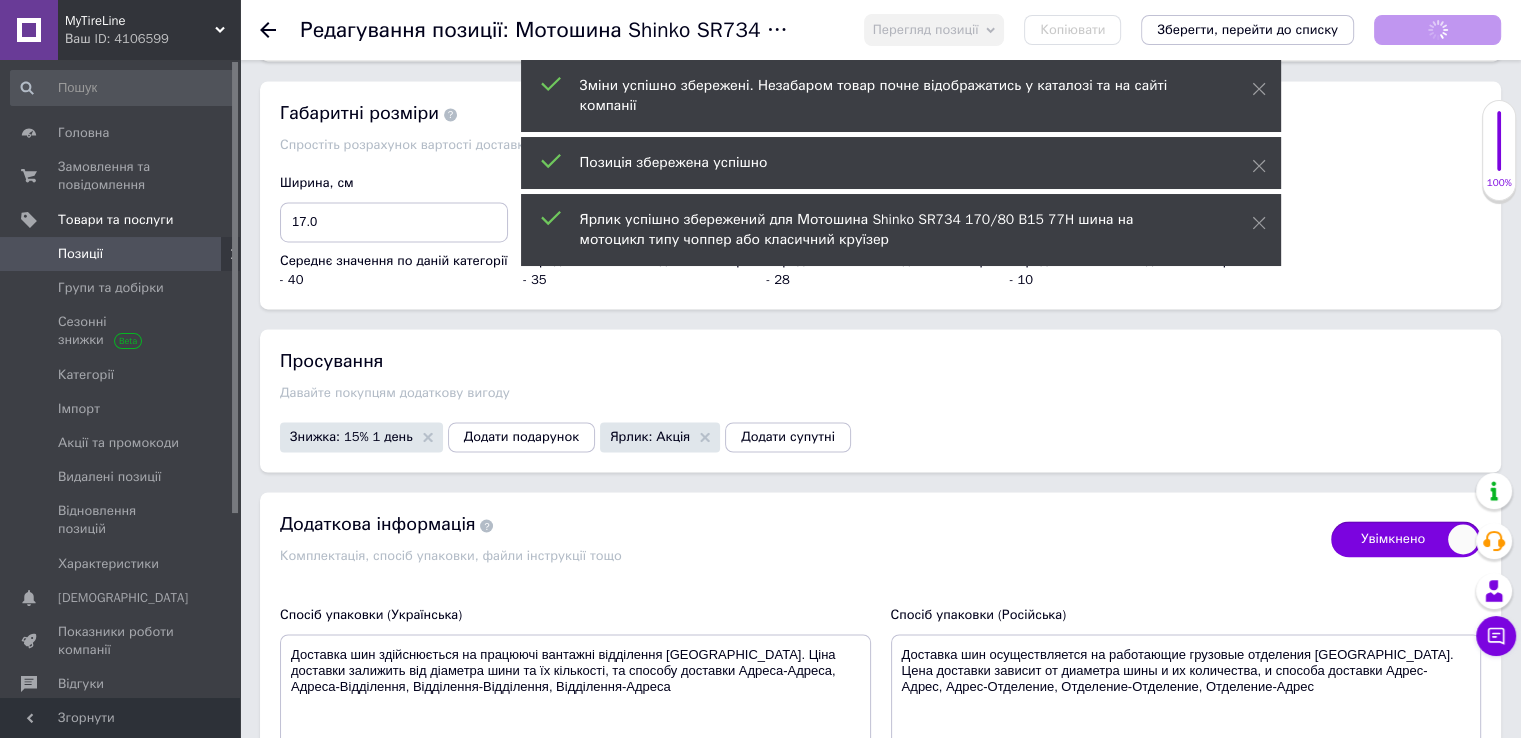 scroll, scrollTop: 3248, scrollLeft: 0, axis: vertical 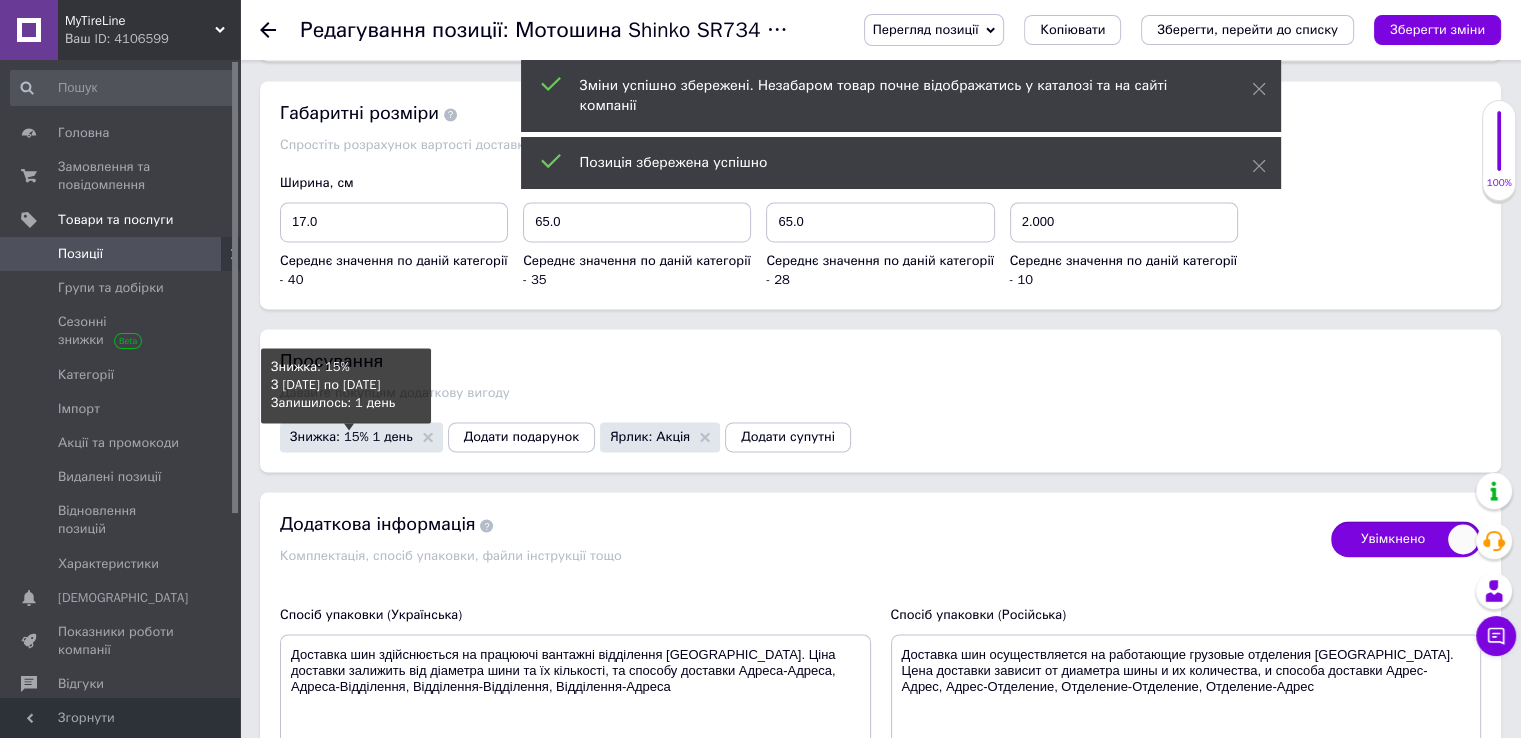 click on "Знижка: 15% 1 день" at bounding box center (351, 436) 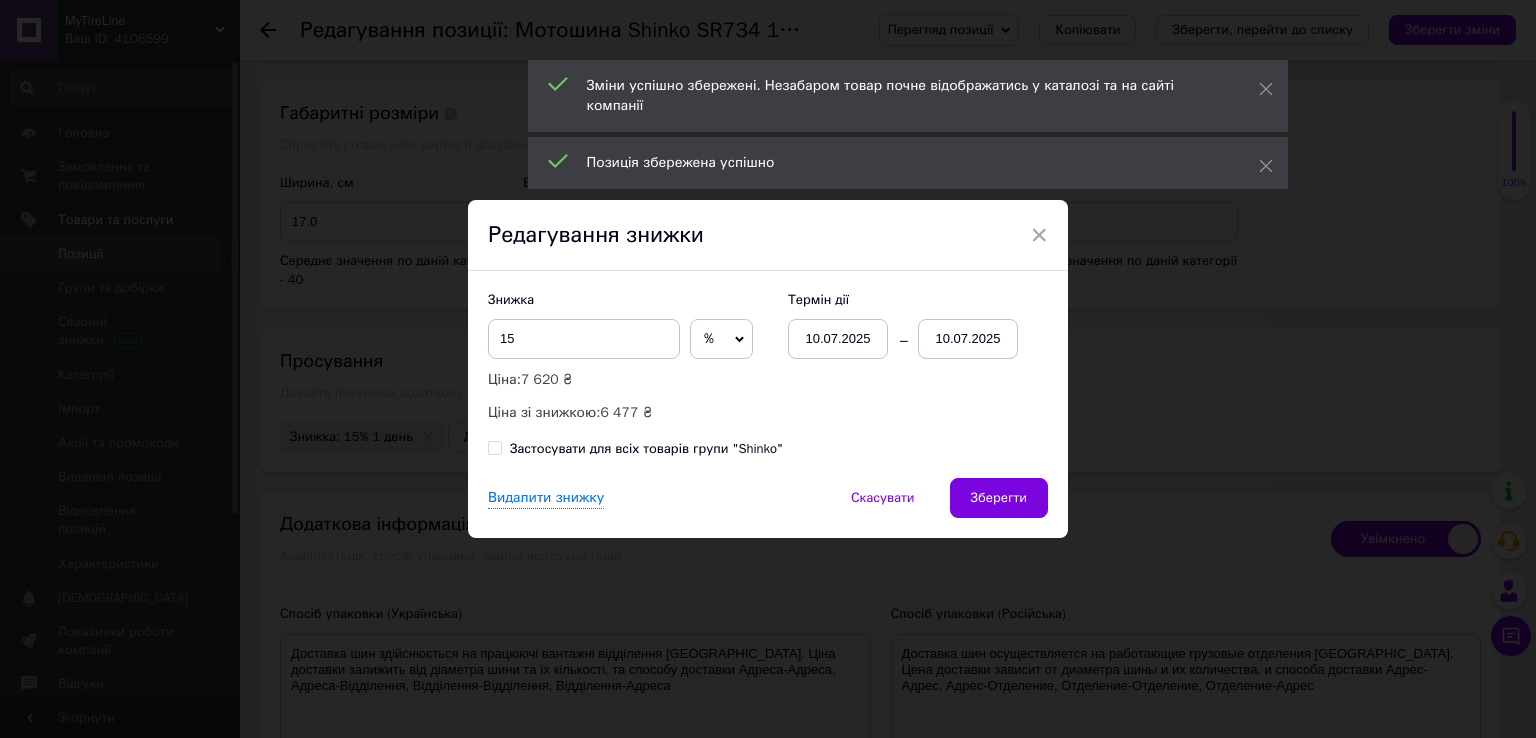 click on "10.07.2025" at bounding box center (968, 339) 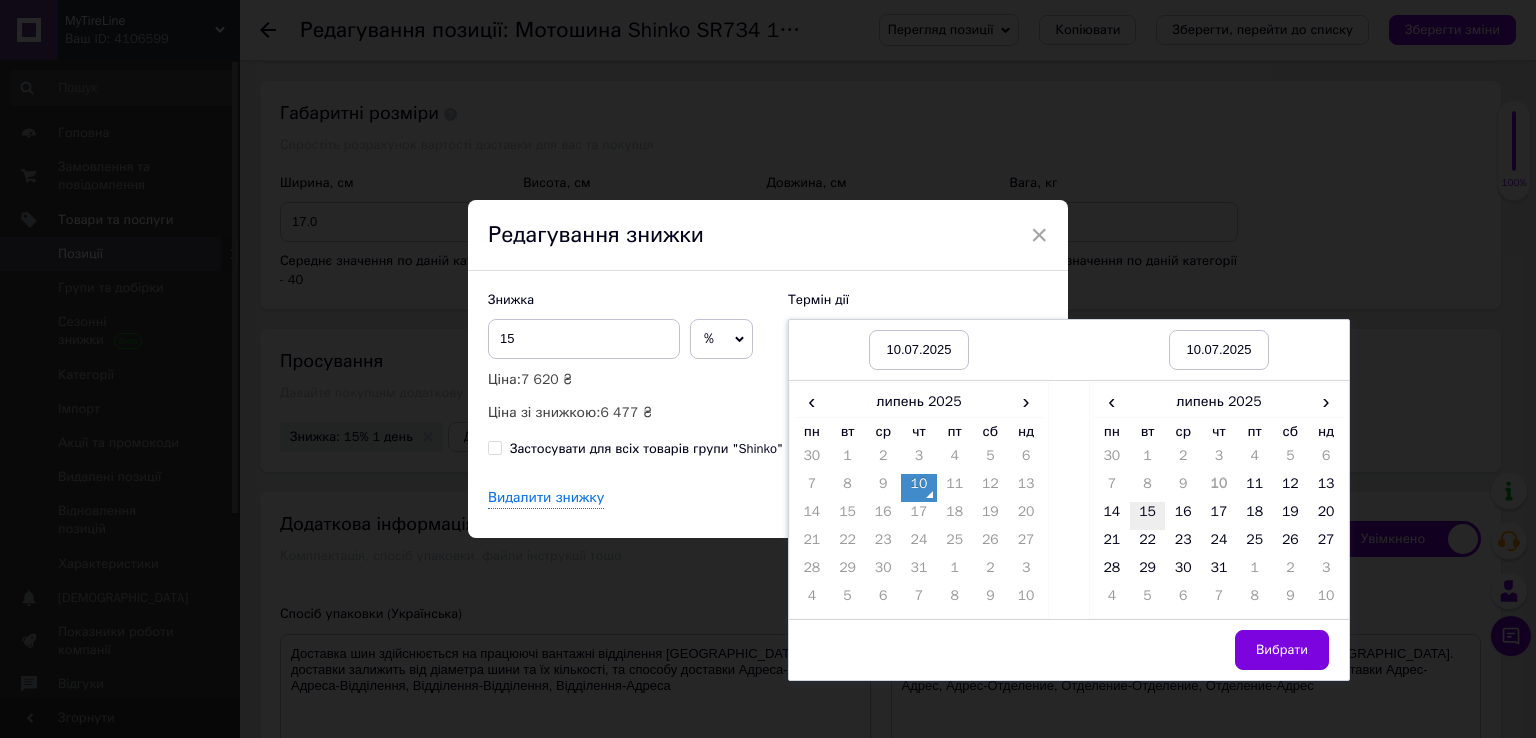 click on "15" at bounding box center [1148, 516] 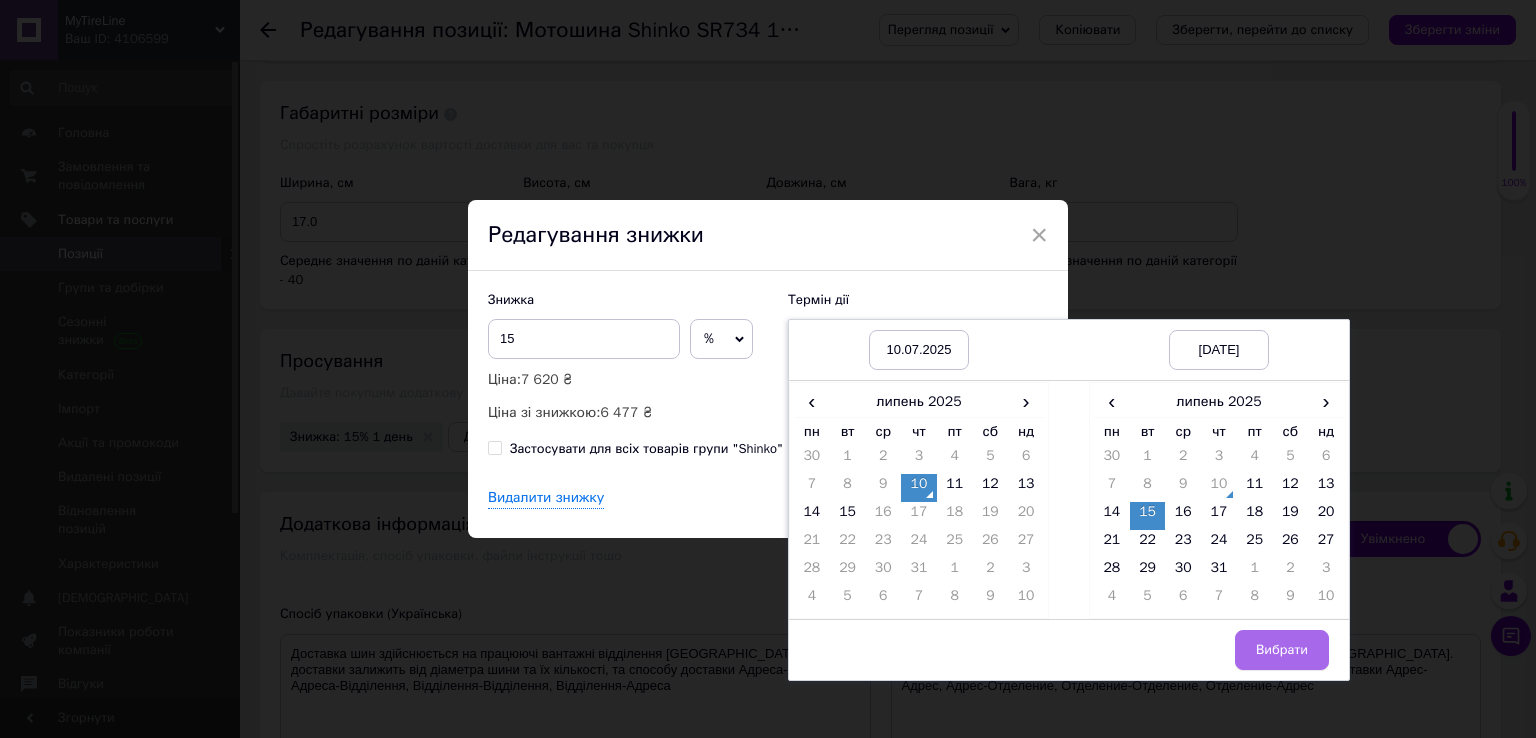 click on "Вибрати" at bounding box center (1282, 650) 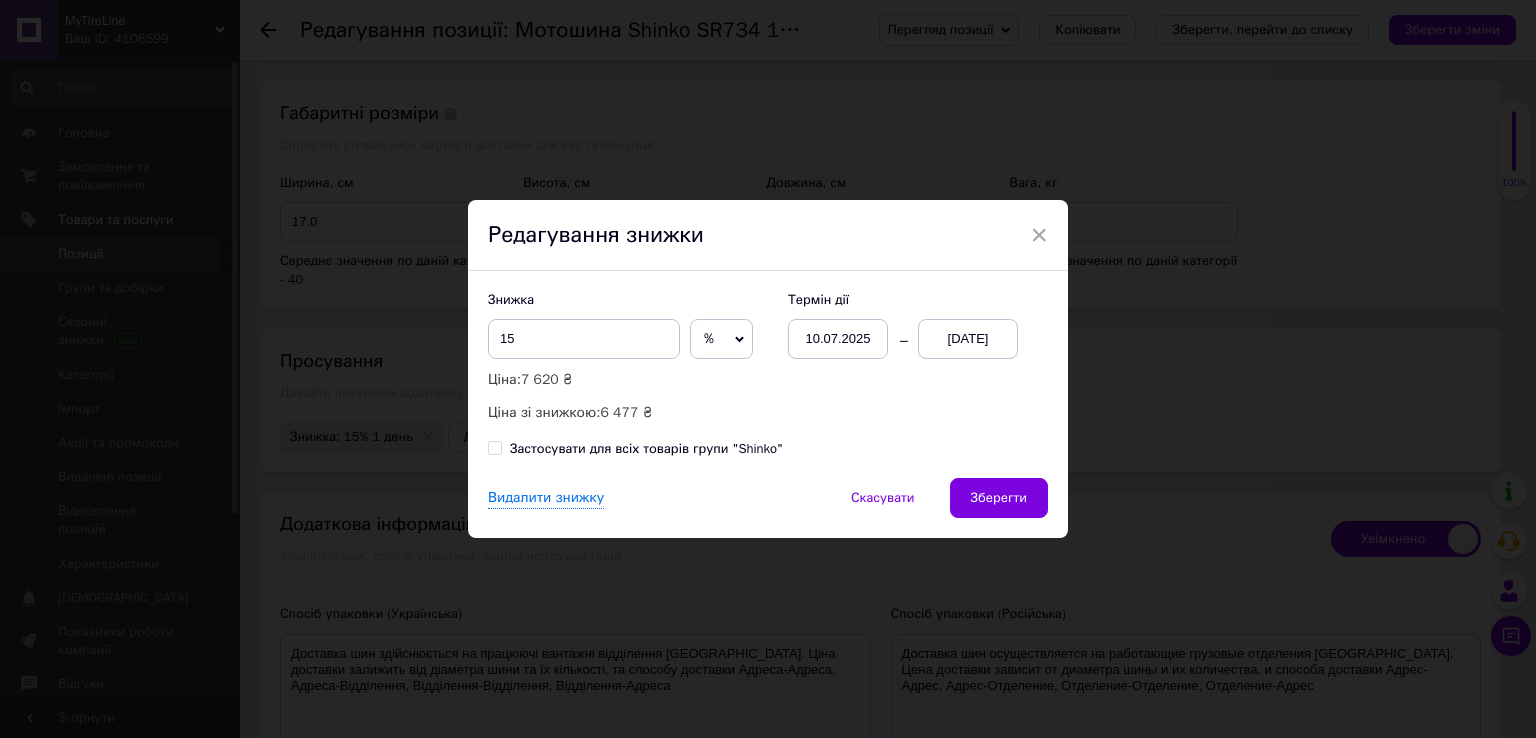 click on "Видалити знижку   Скасувати   Зберегти" at bounding box center [768, 508] 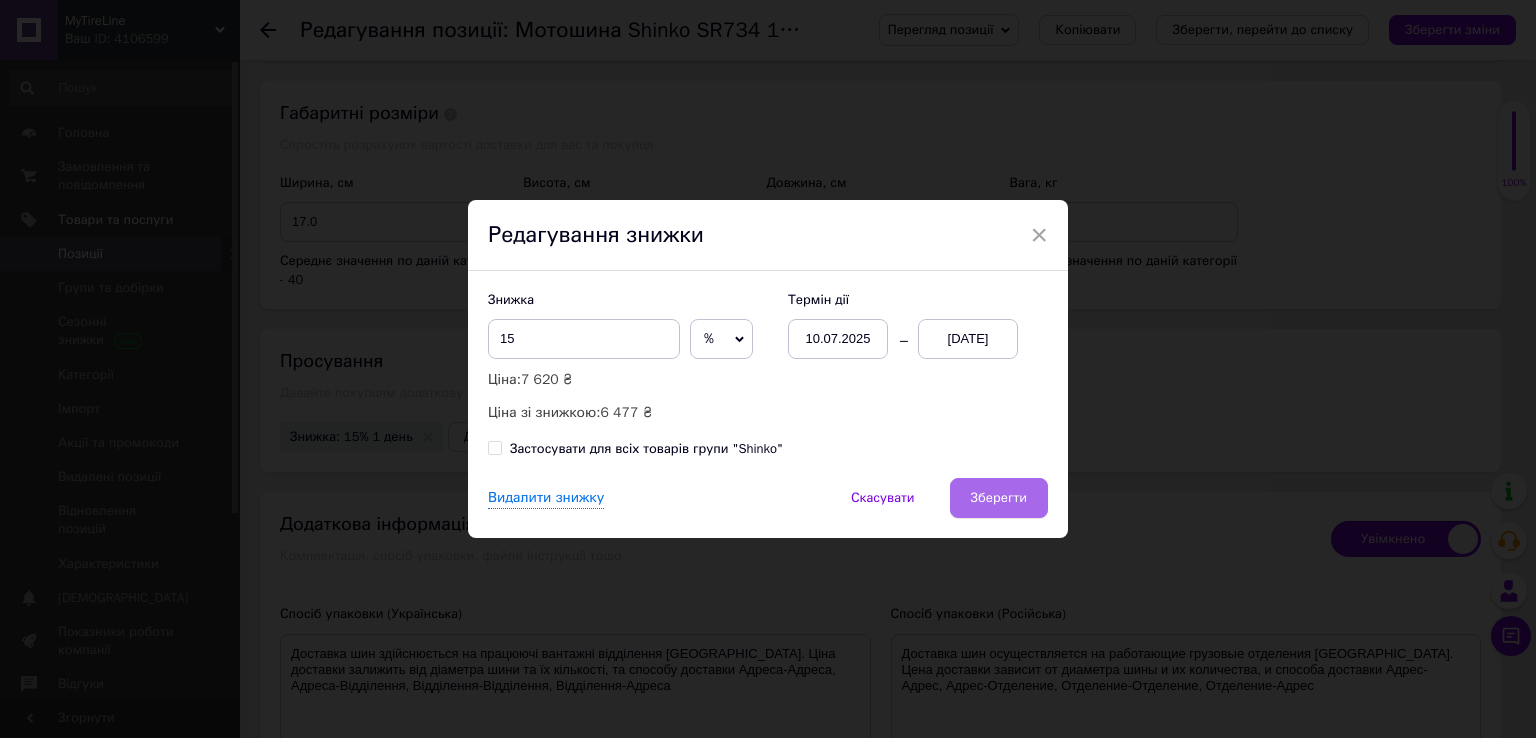 click on "Зберегти" at bounding box center [999, 498] 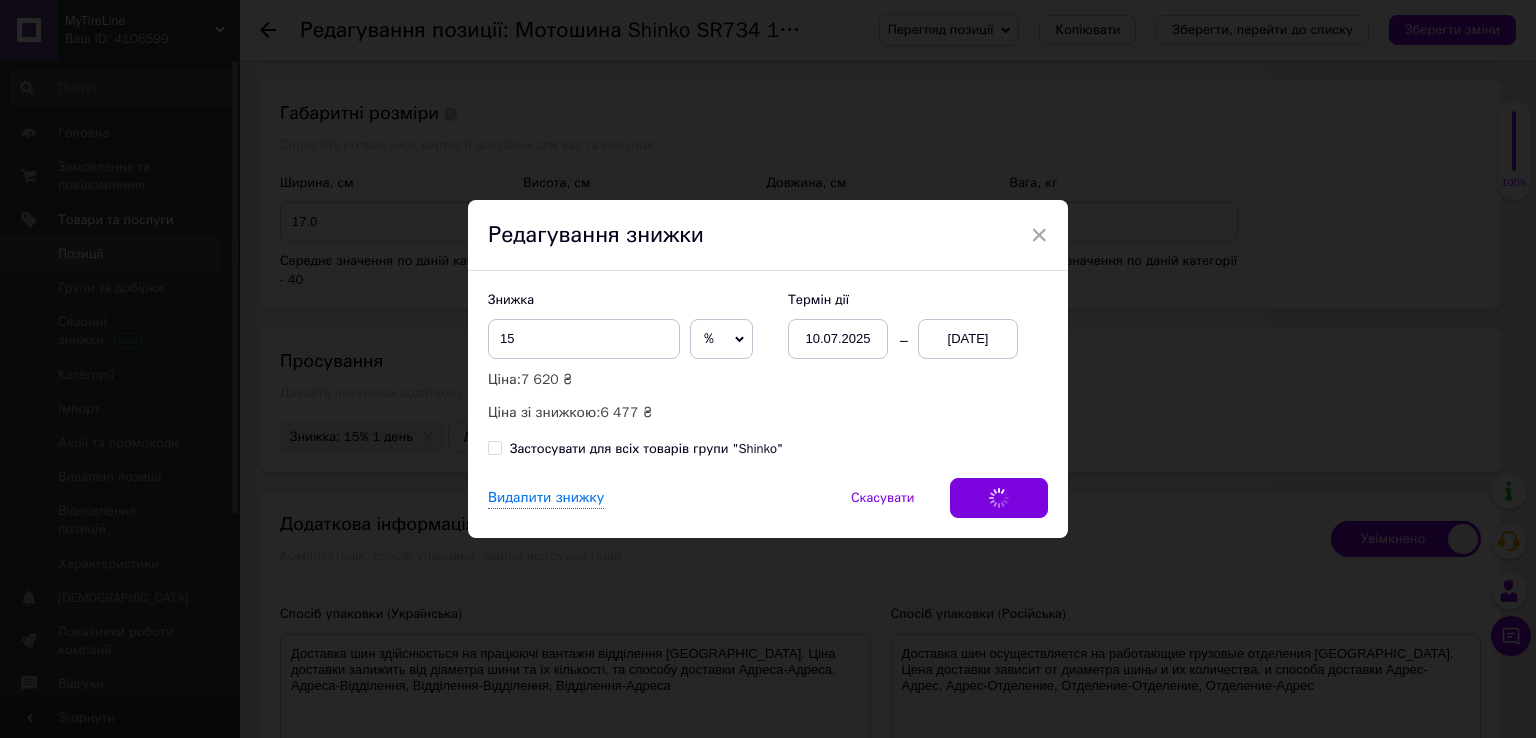 checkbox on "true" 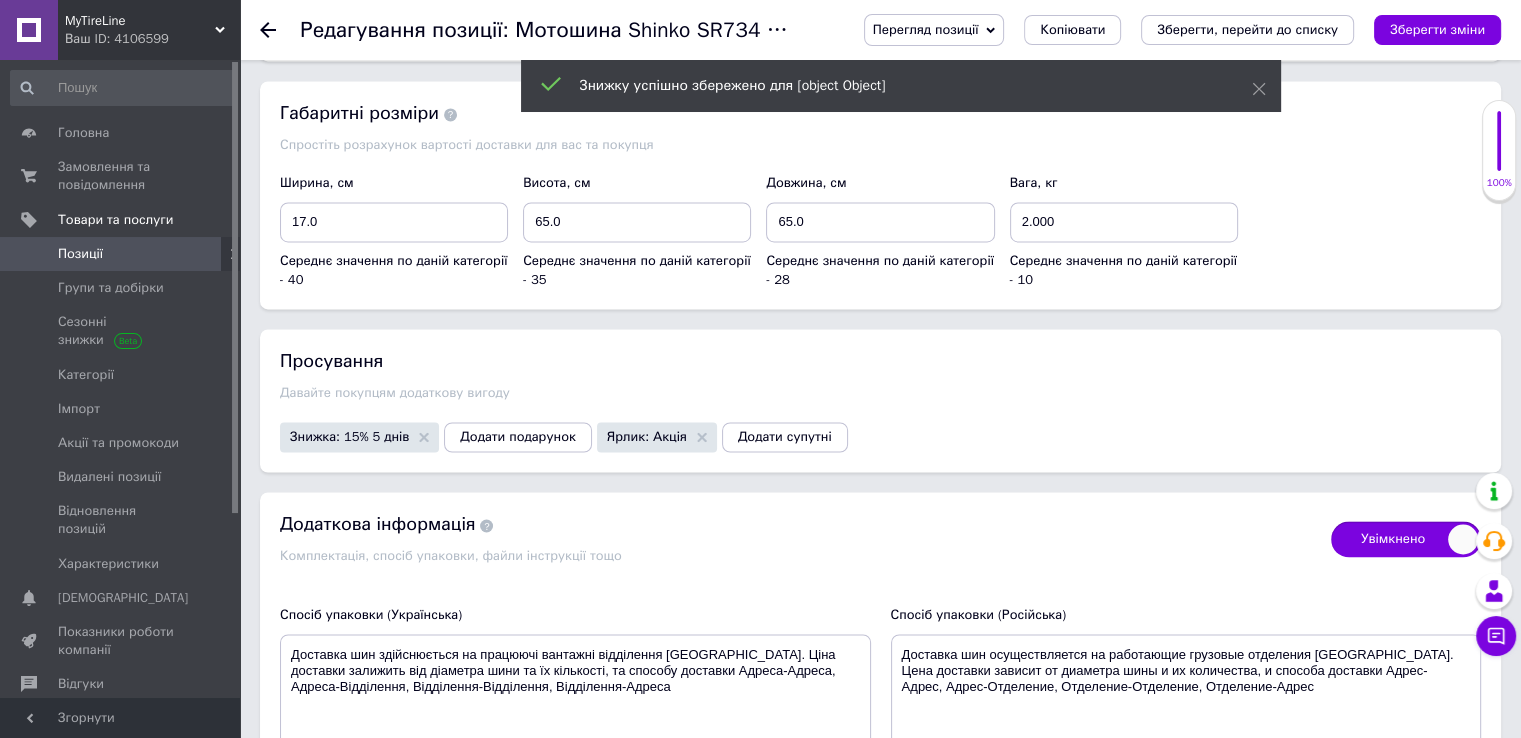 click on "Позиції" at bounding box center (123, 254) 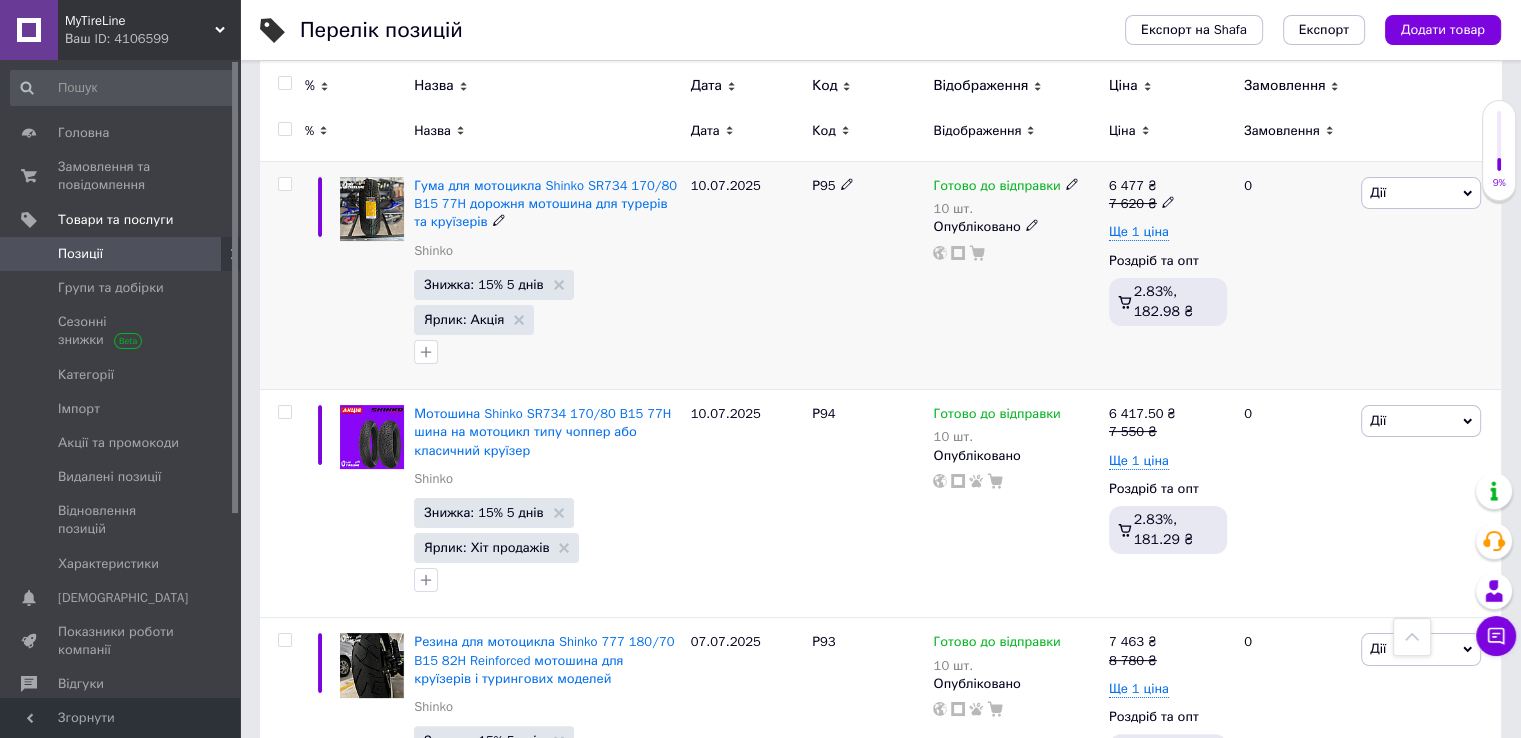 scroll, scrollTop: 200, scrollLeft: 0, axis: vertical 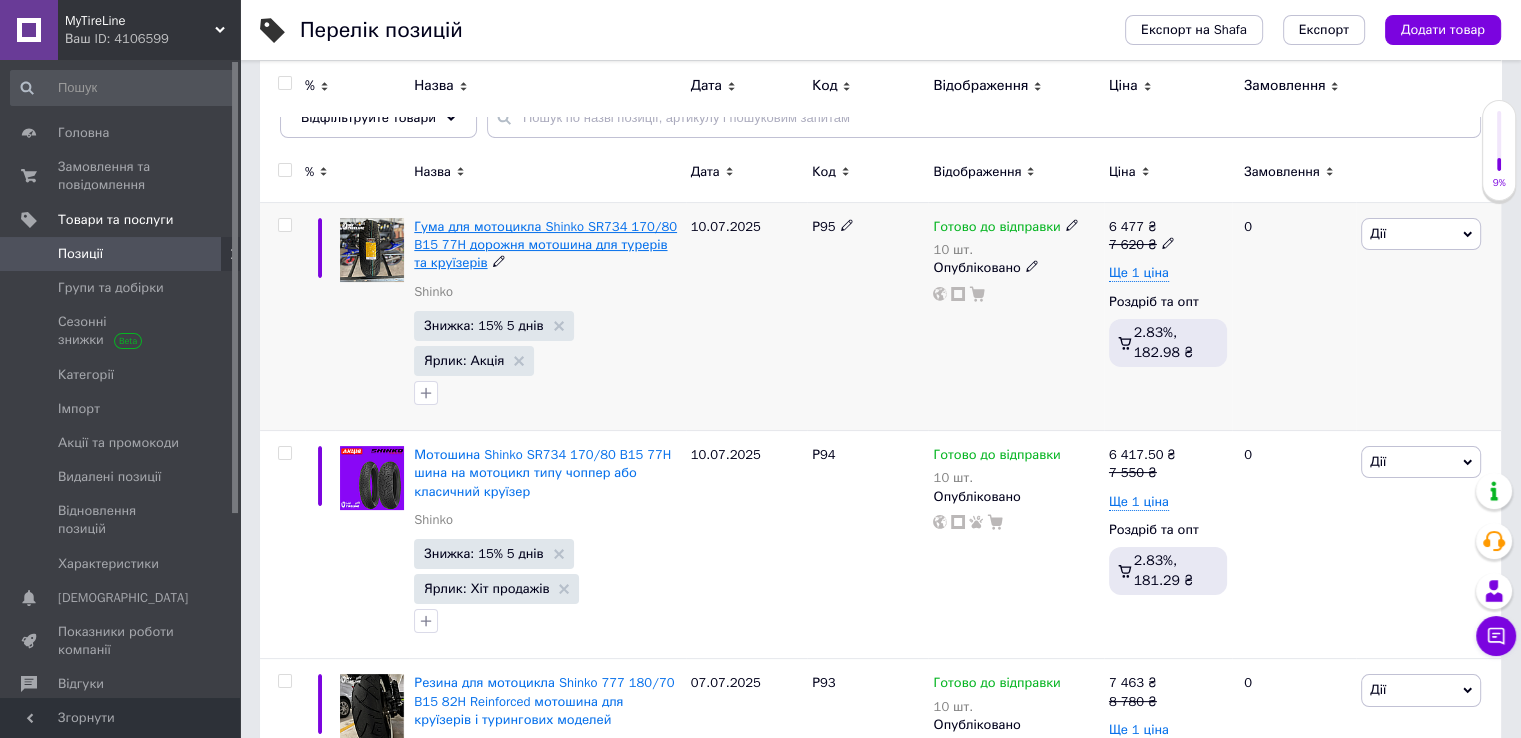 click on "Гума для мотоцикла Shinko SR734 170/80 B15 77H дорожня мотошина для турерів та круїзерів" at bounding box center [545, 244] 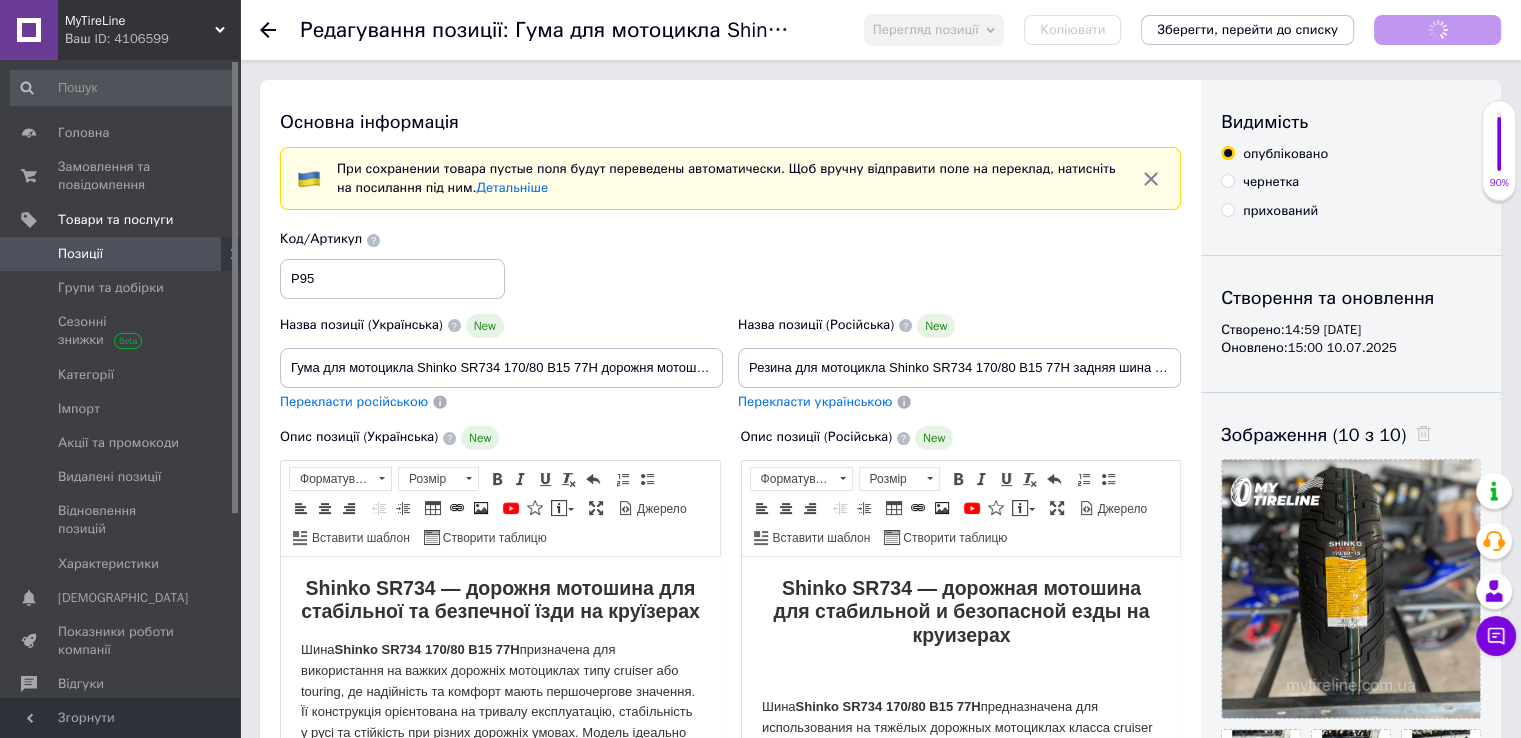 scroll, scrollTop: 0, scrollLeft: 0, axis: both 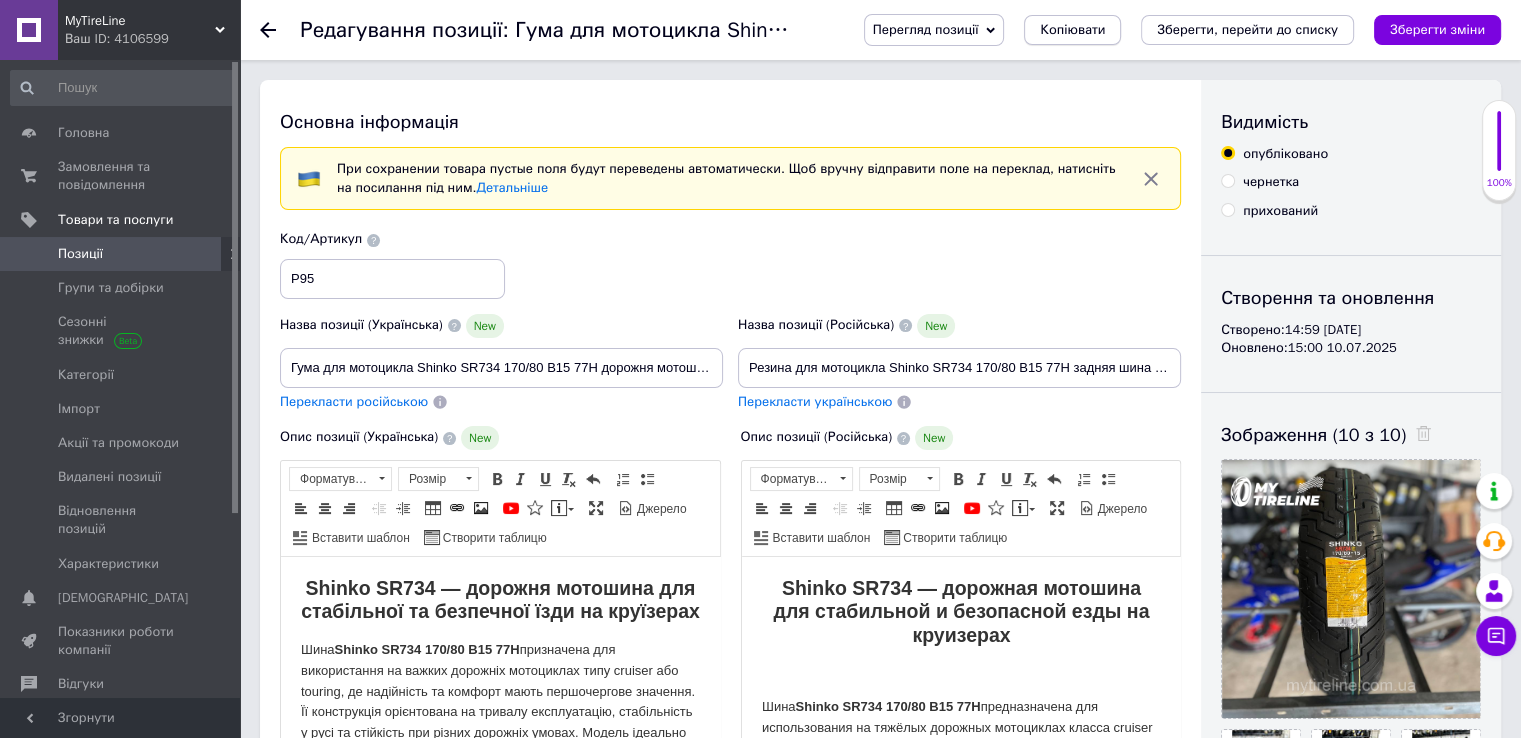 click on "Копіювати" at bounding box center (1072, 30) 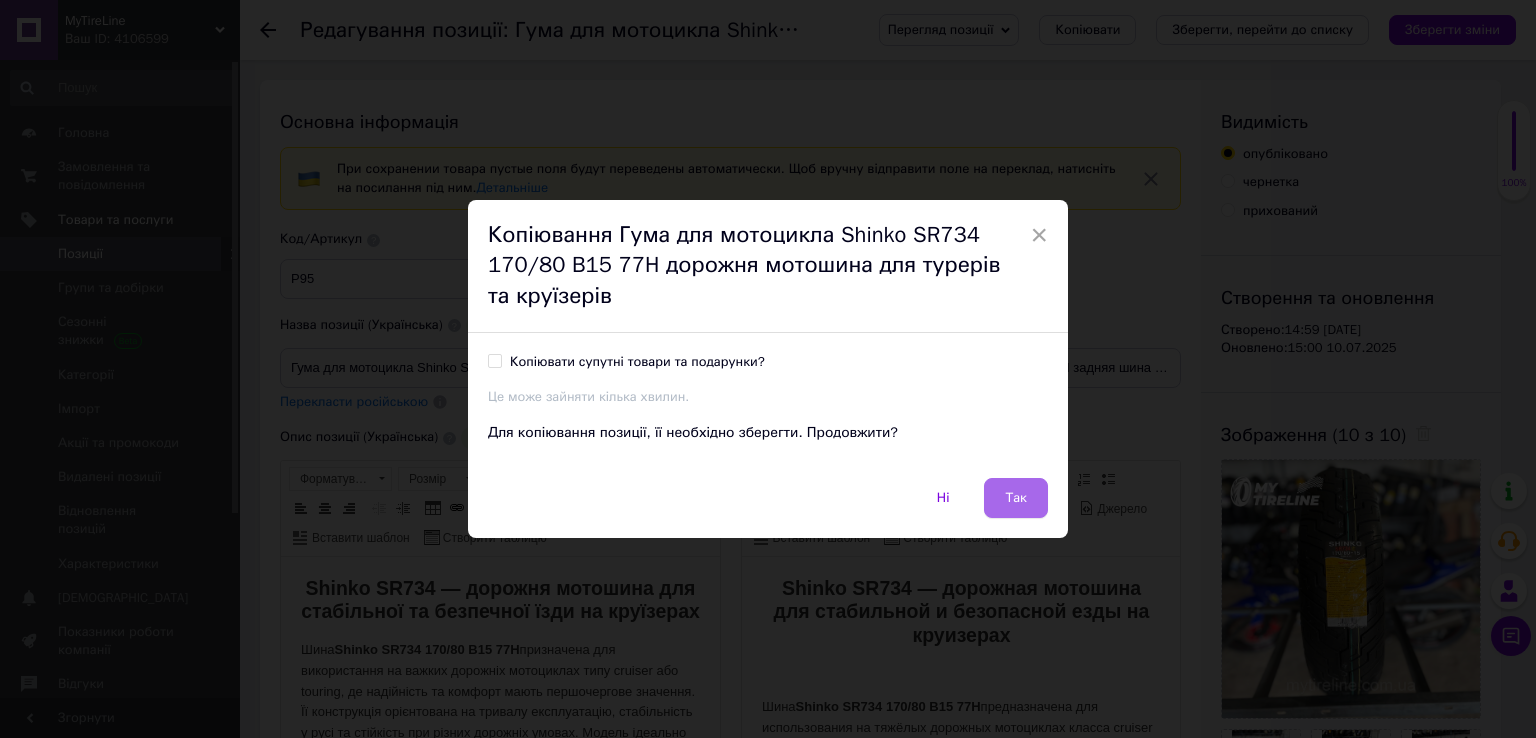 click on "Так" at bounding box center (1016, 498) 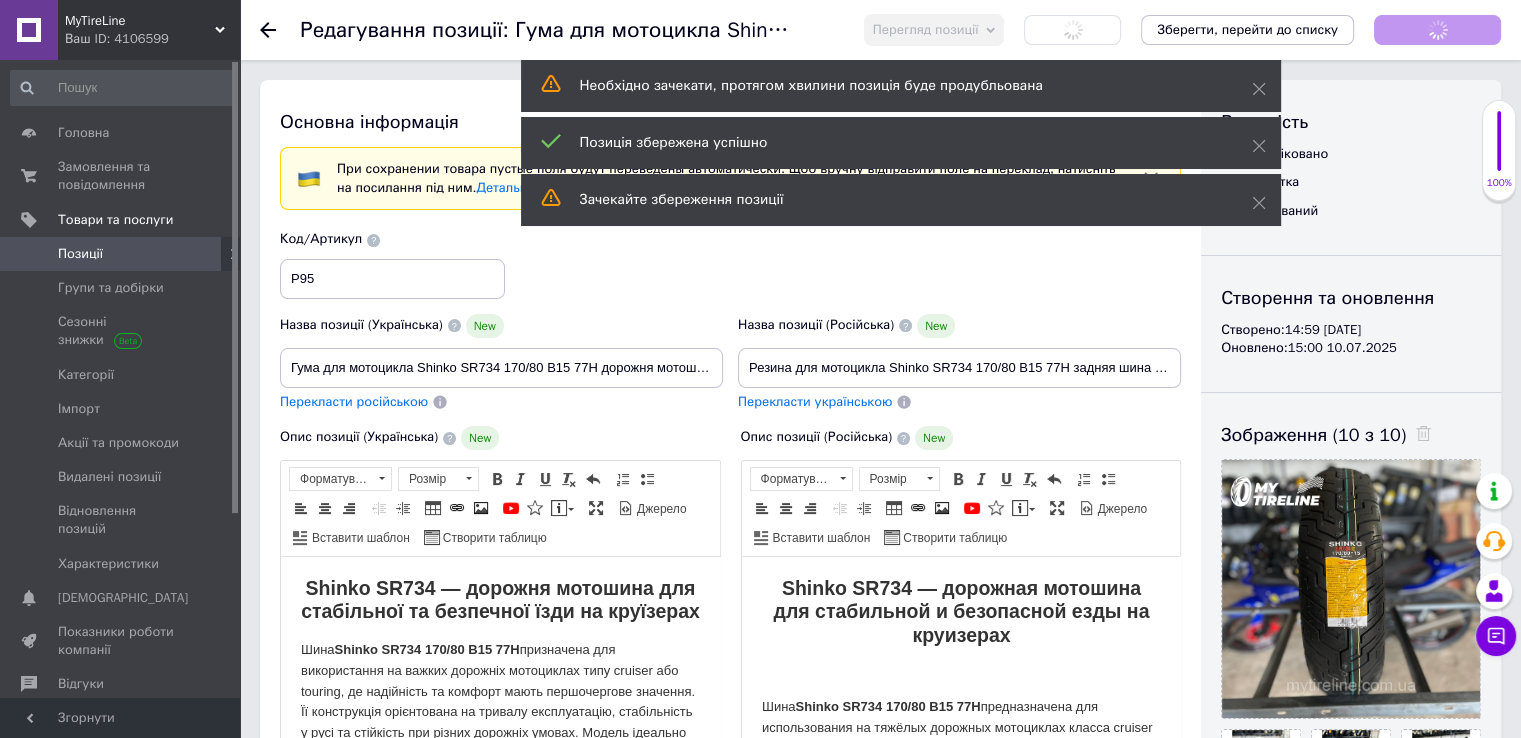 checkbox on "true" 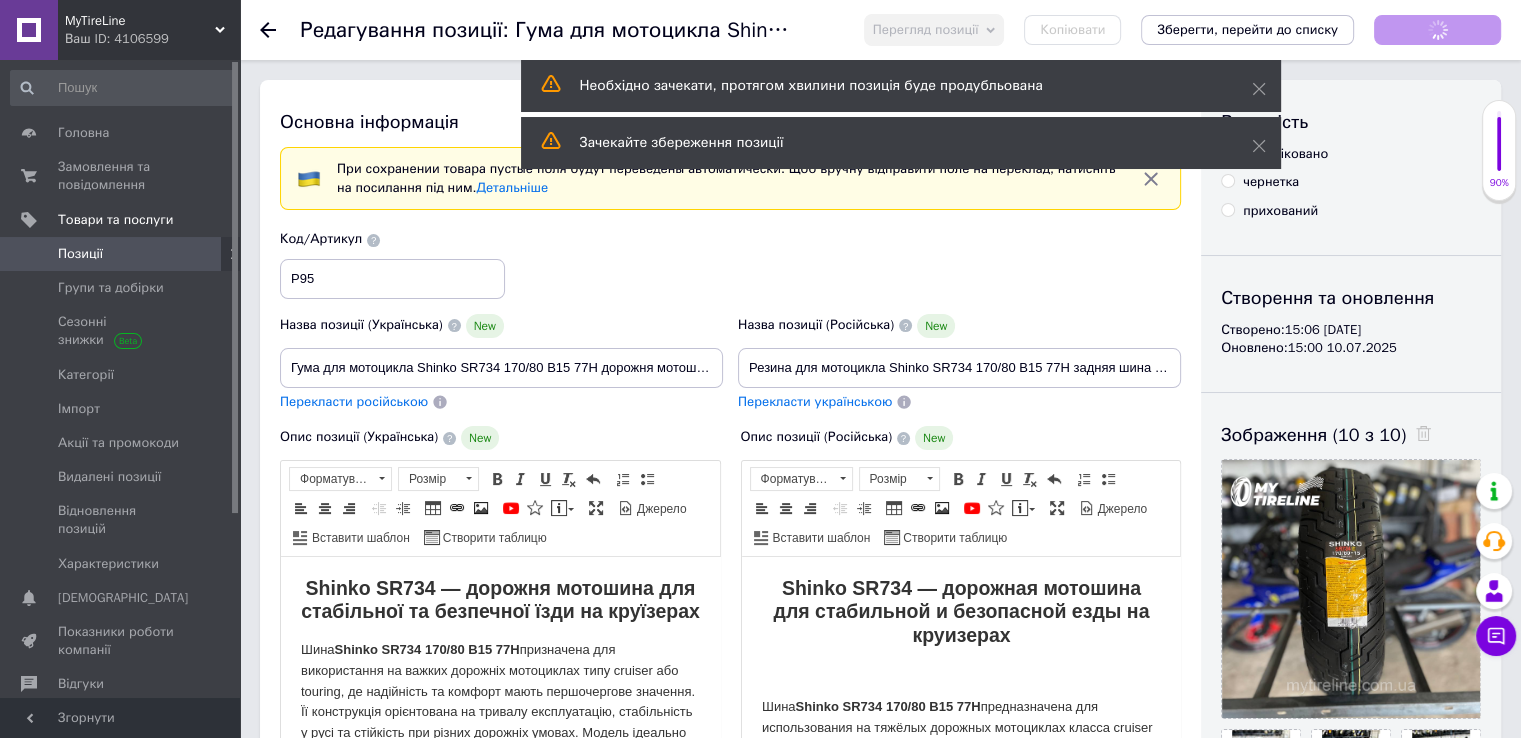 scroll, scrollTop: 0, scrollLeft: 0, axis: both 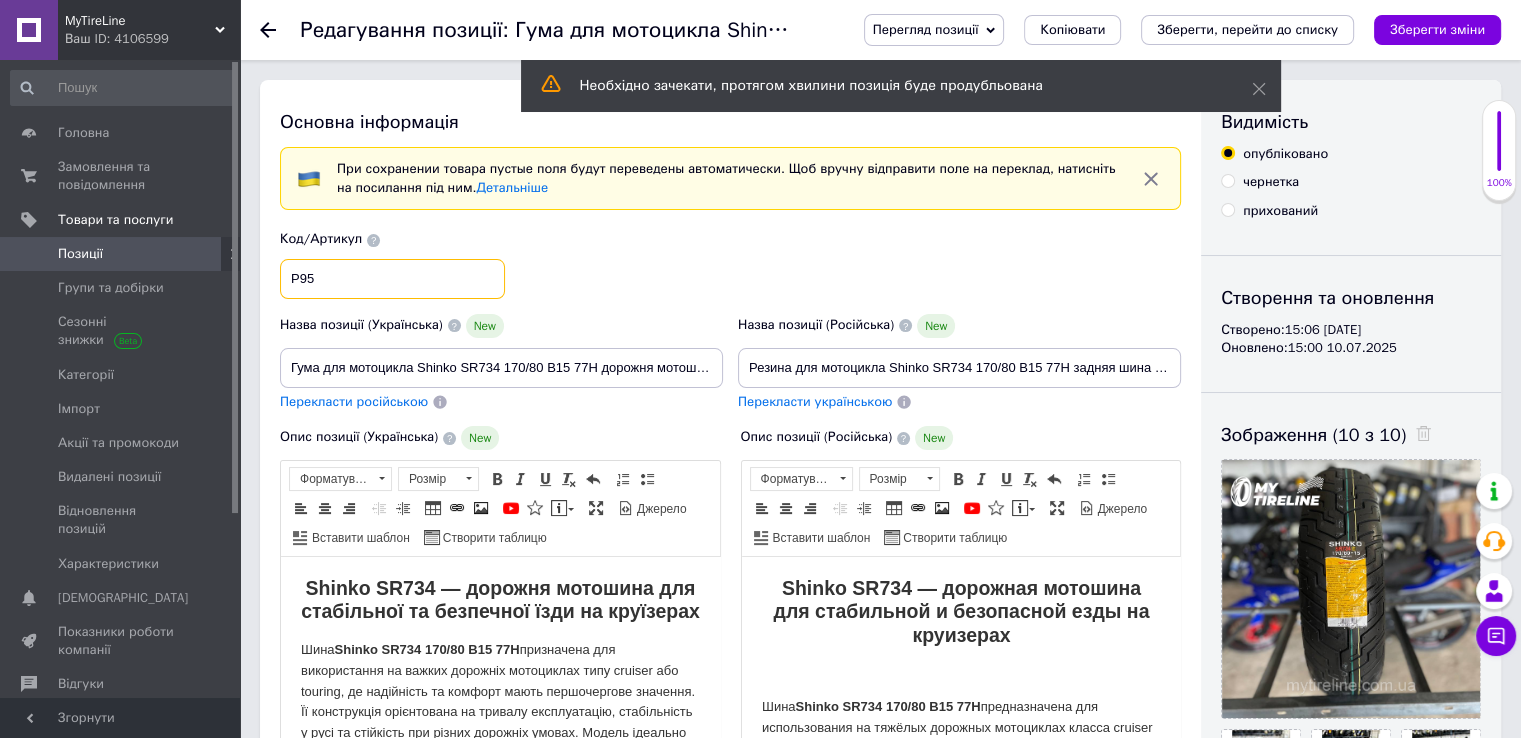 click on "Р95" at bounding box center [392, 279] 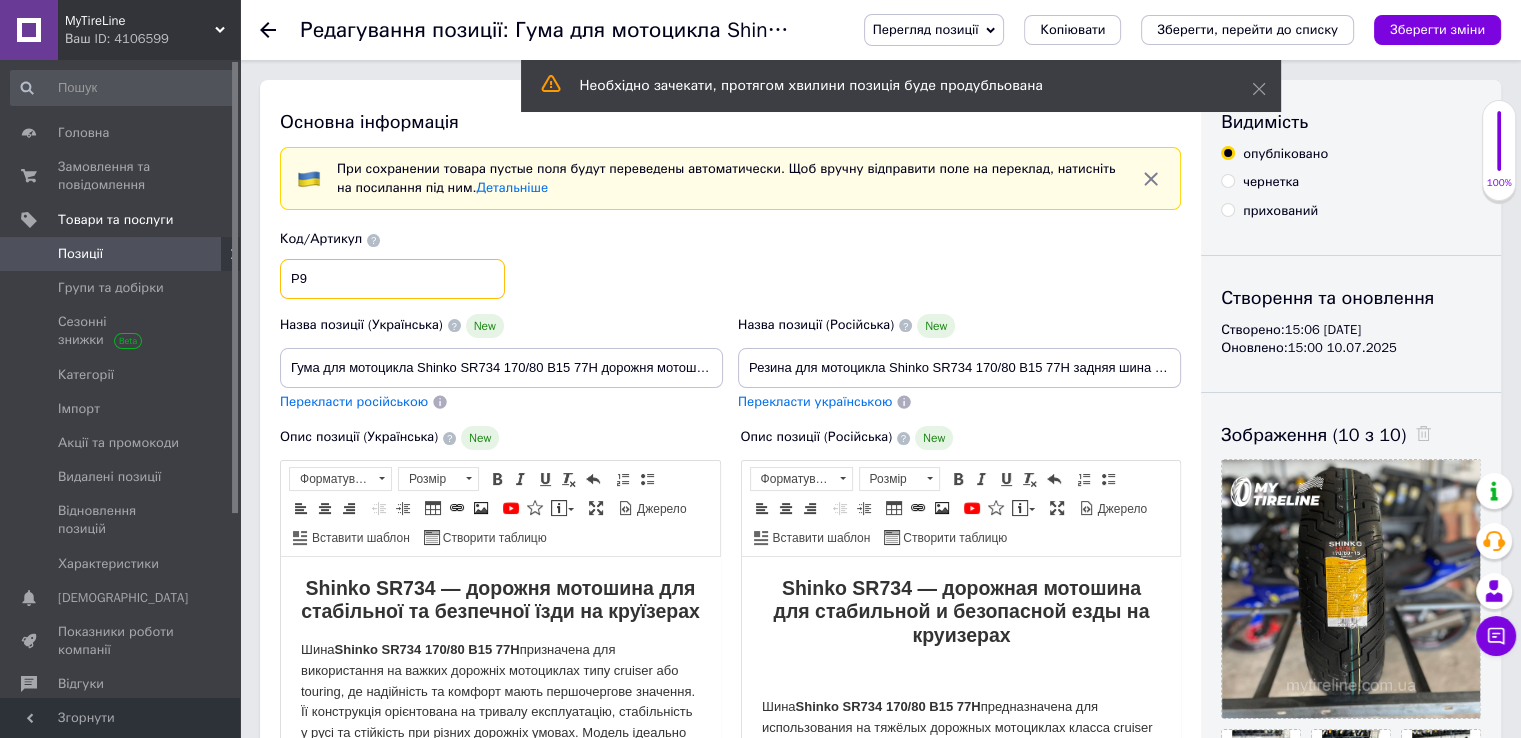 type on "Р96" 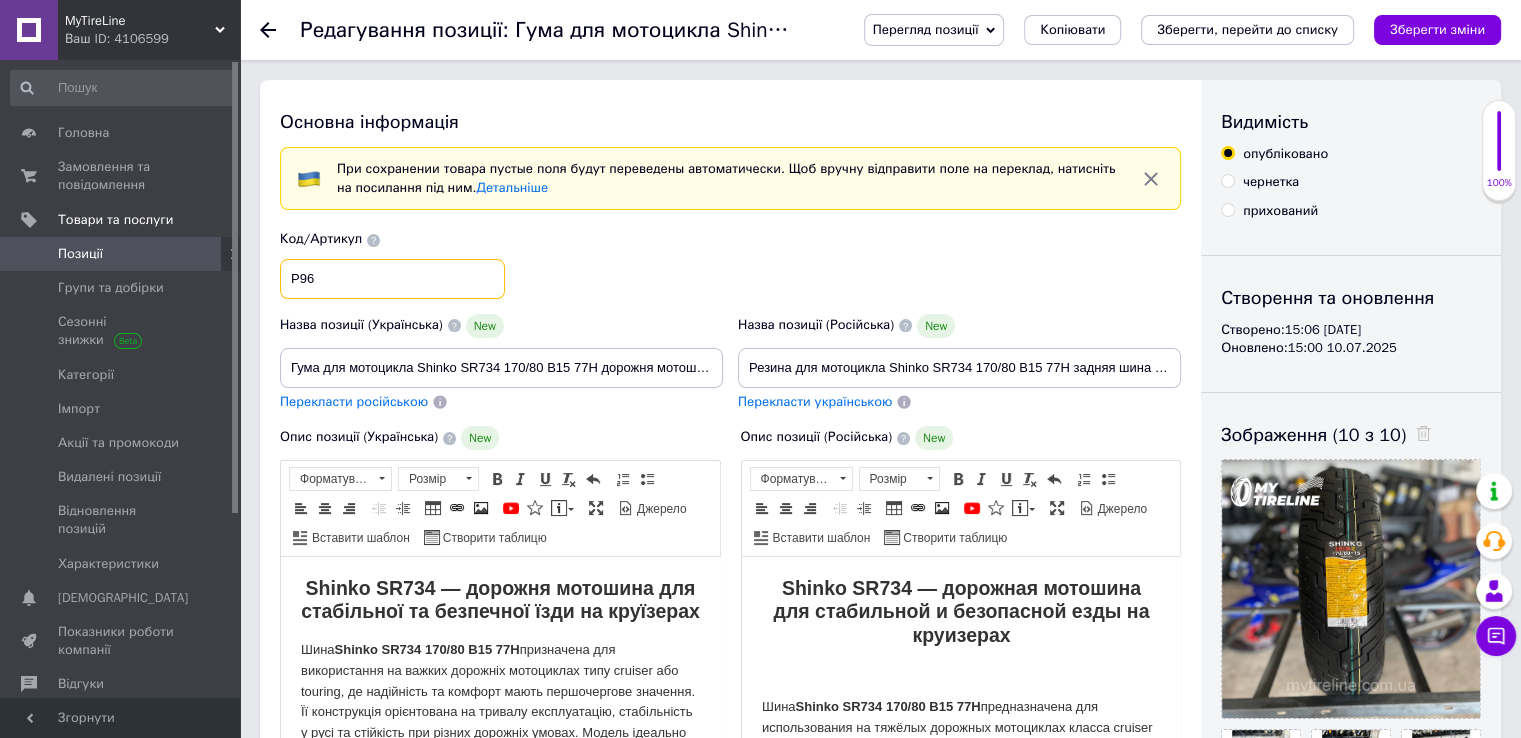 type on "Р96" 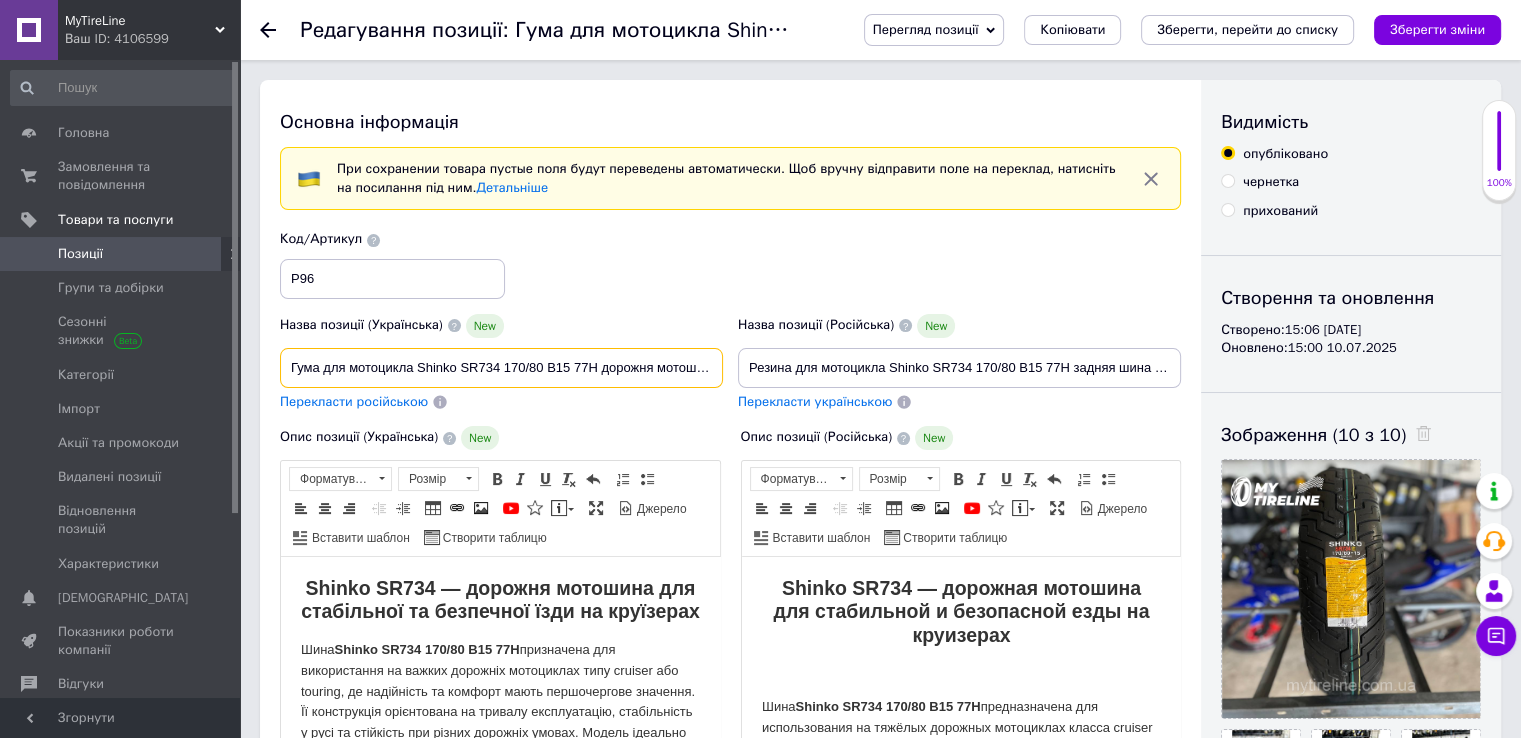 click on "Гума для мотоцикла Shinko SR734 170/80 B15 77H дорожня мотошина для турерів та круїзерів" at bounding box center [501, 368] 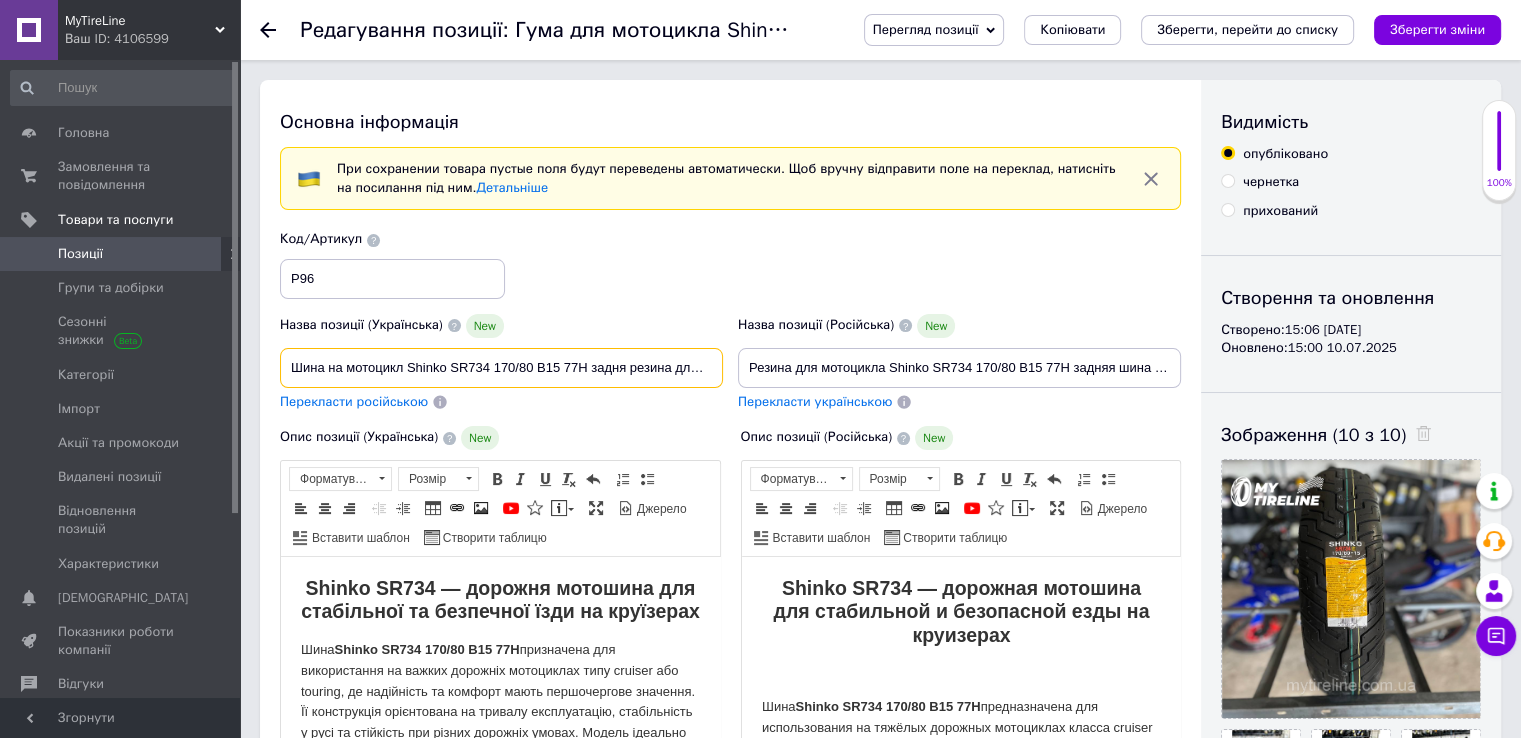 scroll, scrollTop: 0, scrollLeft: 172, axis: horizontal 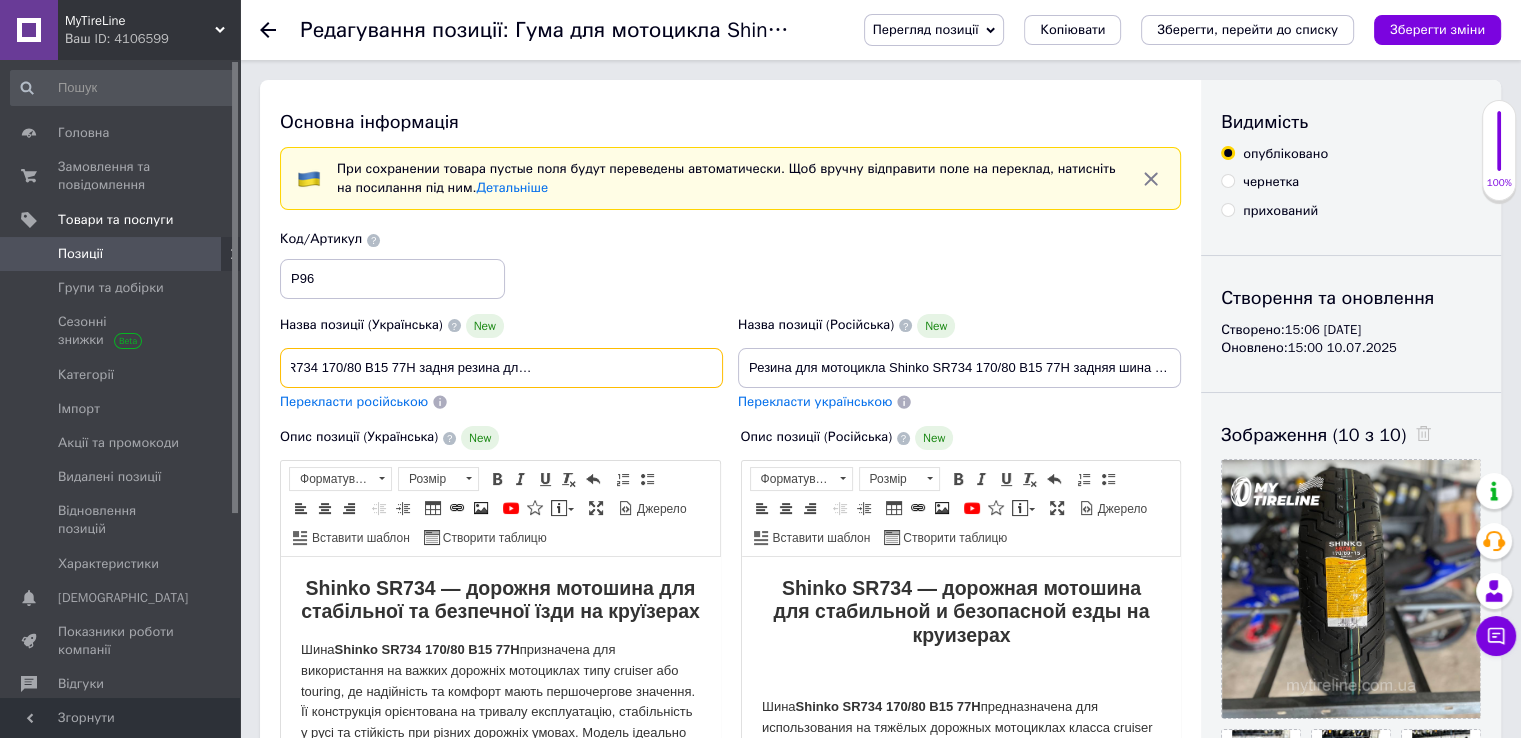 checkbox on "true" 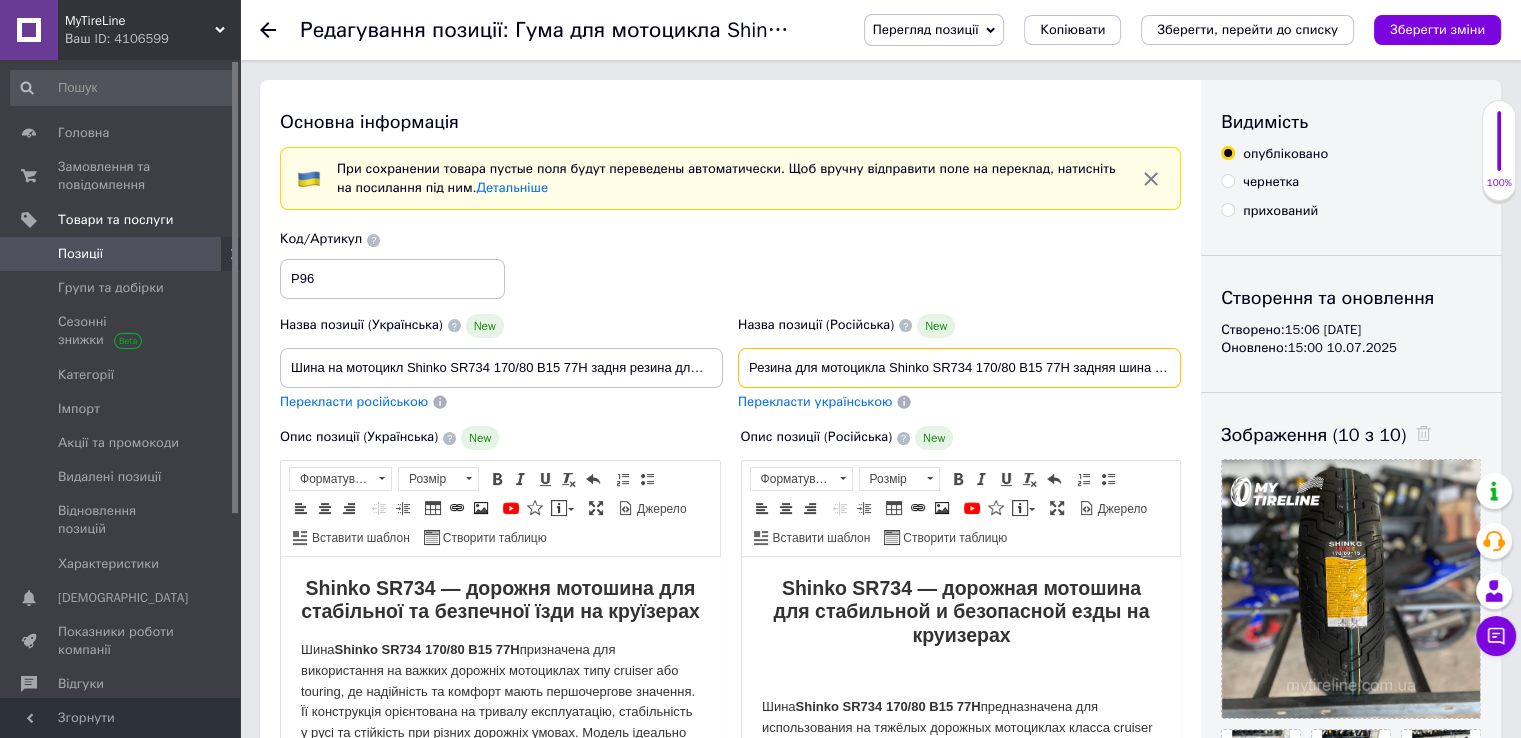 click on "Резина для мотоцикла Shinko SR734 170/80 B15 77H задняя шина для тяжёлых дорожных байков" at bounding box center (959, 368) 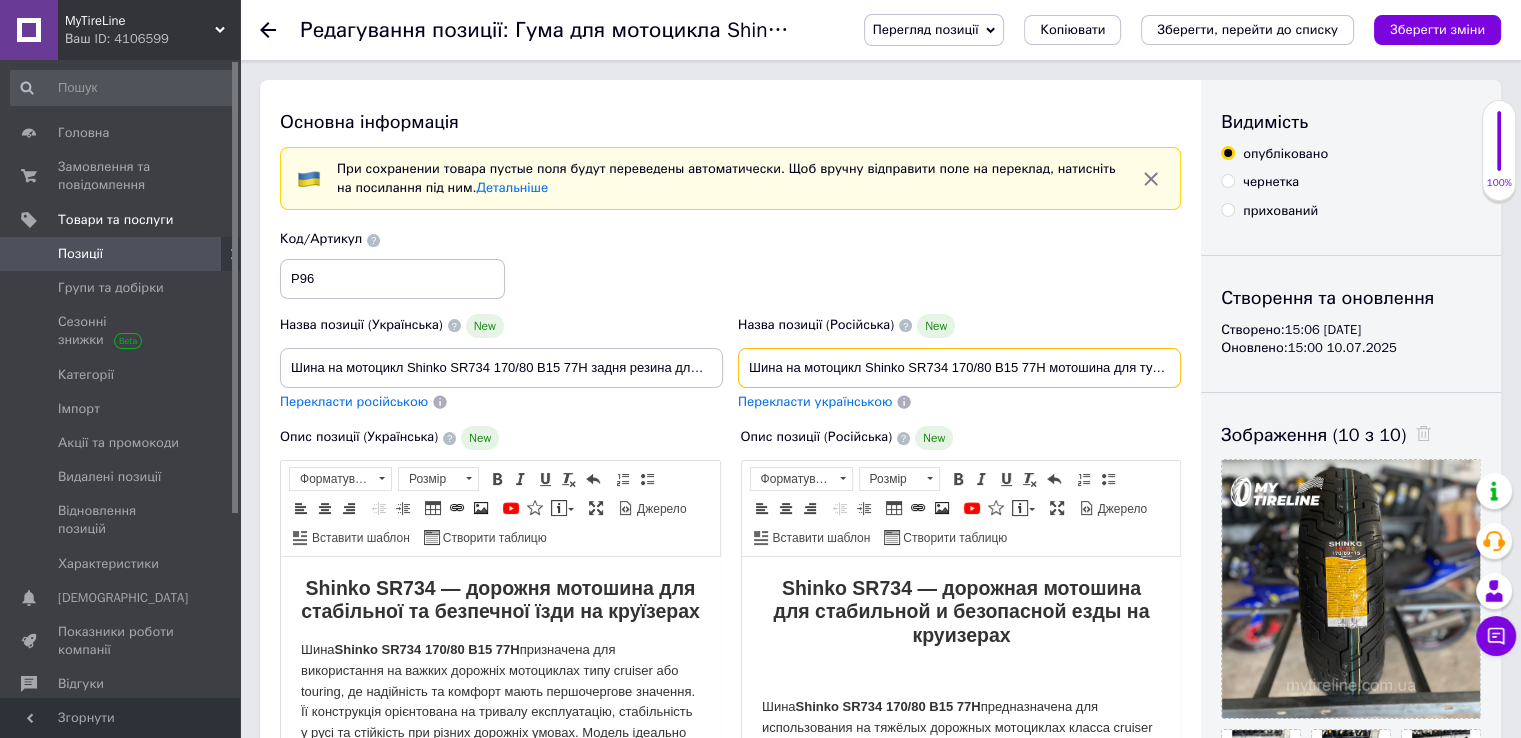 scroll, scrollTop: 0, scrollLeft: 175, axis: horizontal 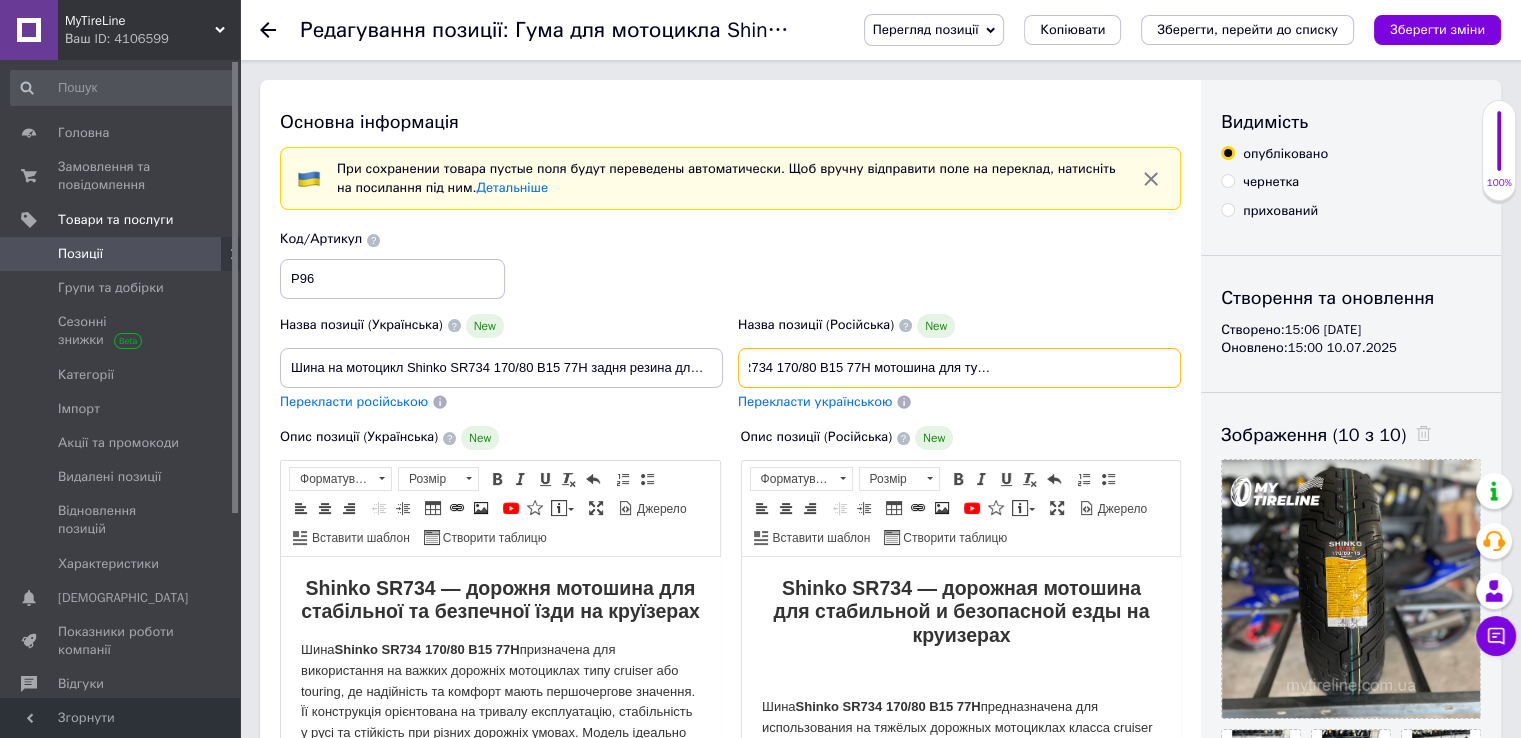 checkbox on "true" 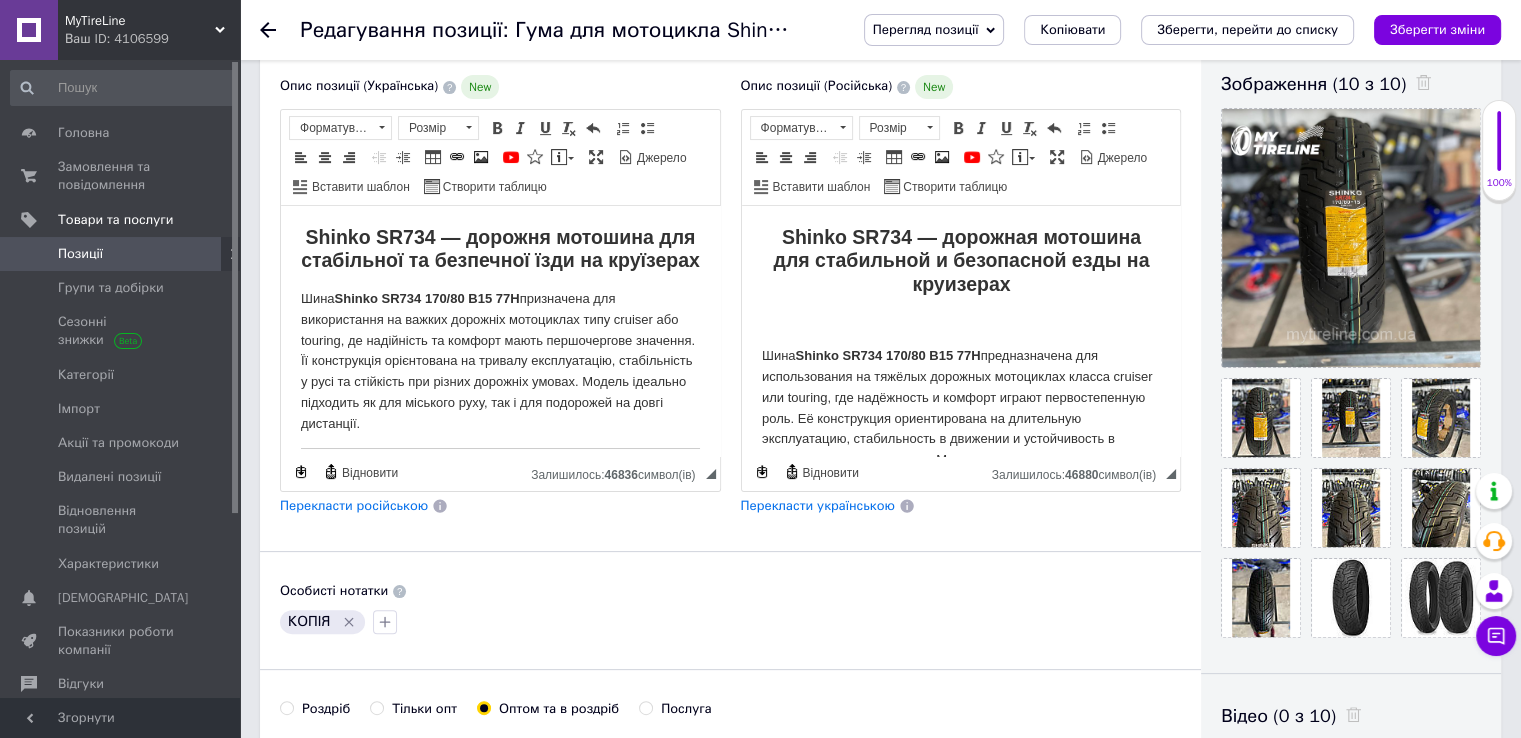 scroll, scrollTop: 300, scrollLeft: 0, axis: vertical 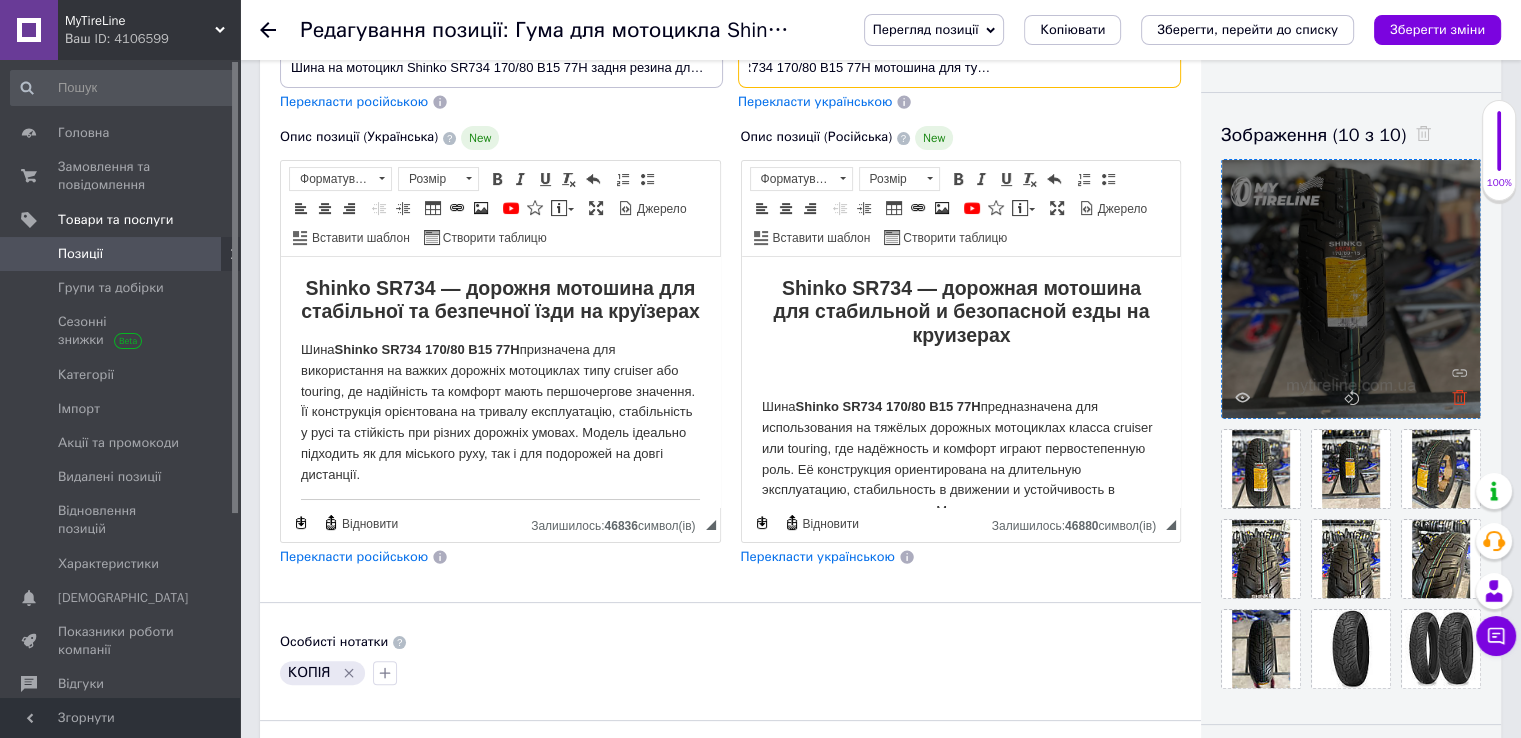 type on "Шина на мотоцикл Shinko SR734 170/80 B15 77H мотошина для туреров и классических чопперов" 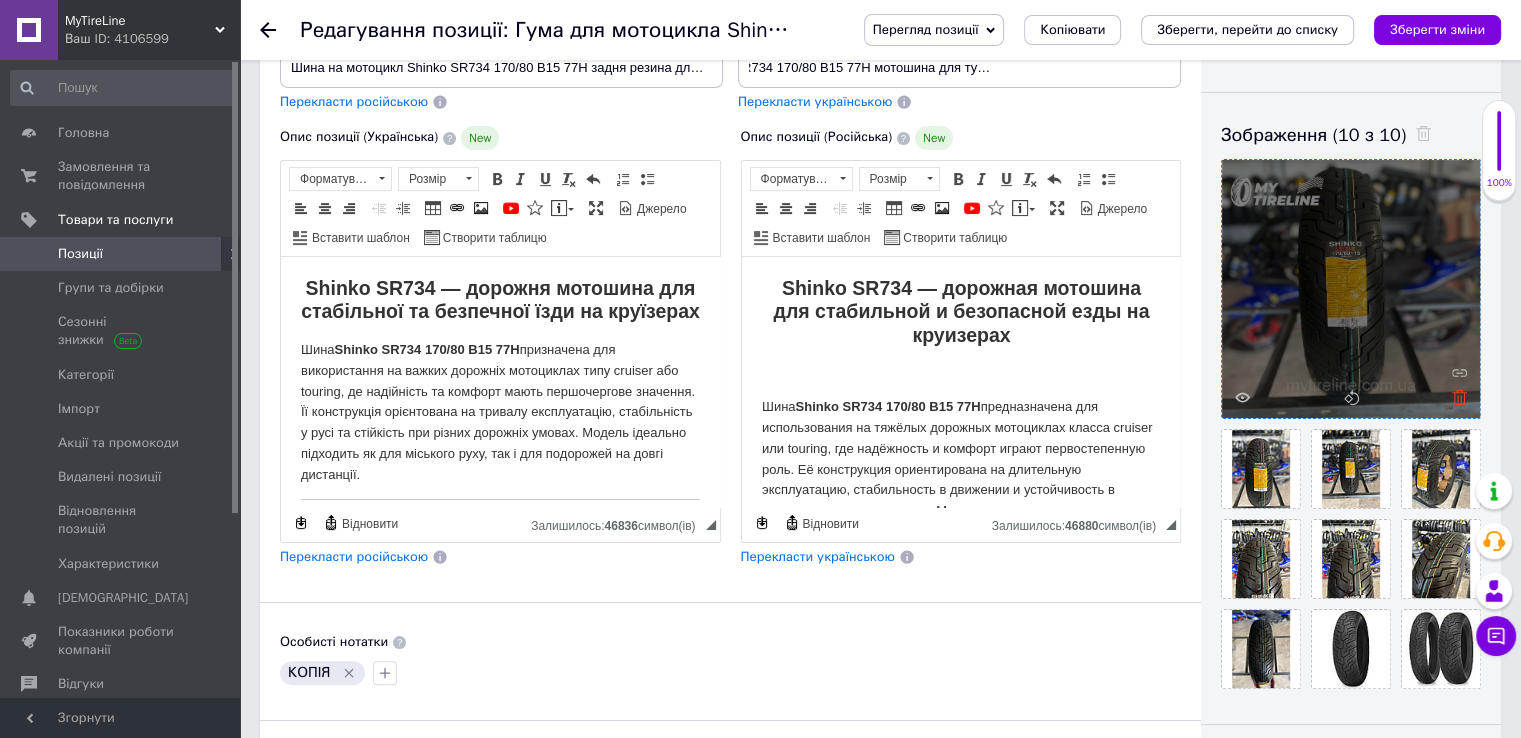 click 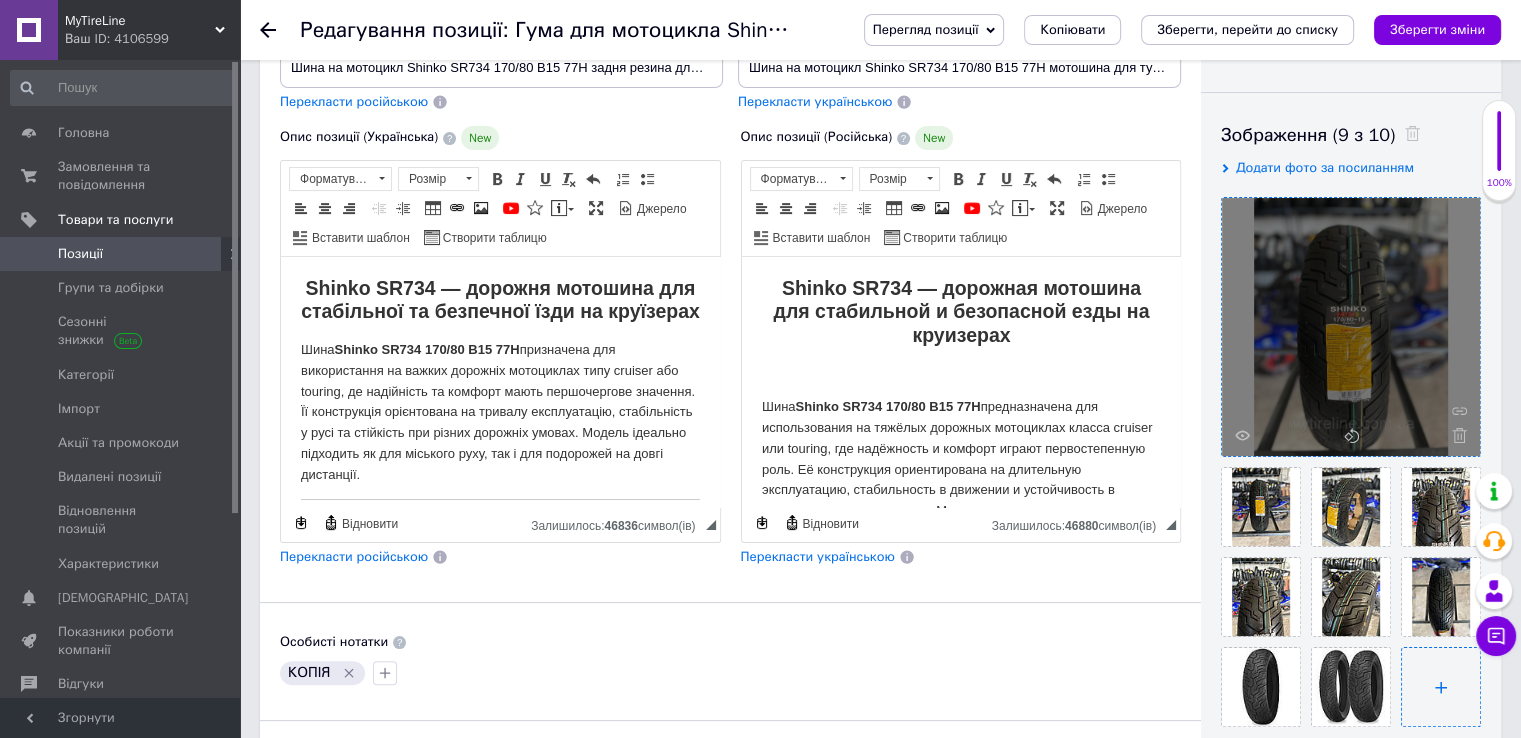 click at bounding box center [1441, 687] 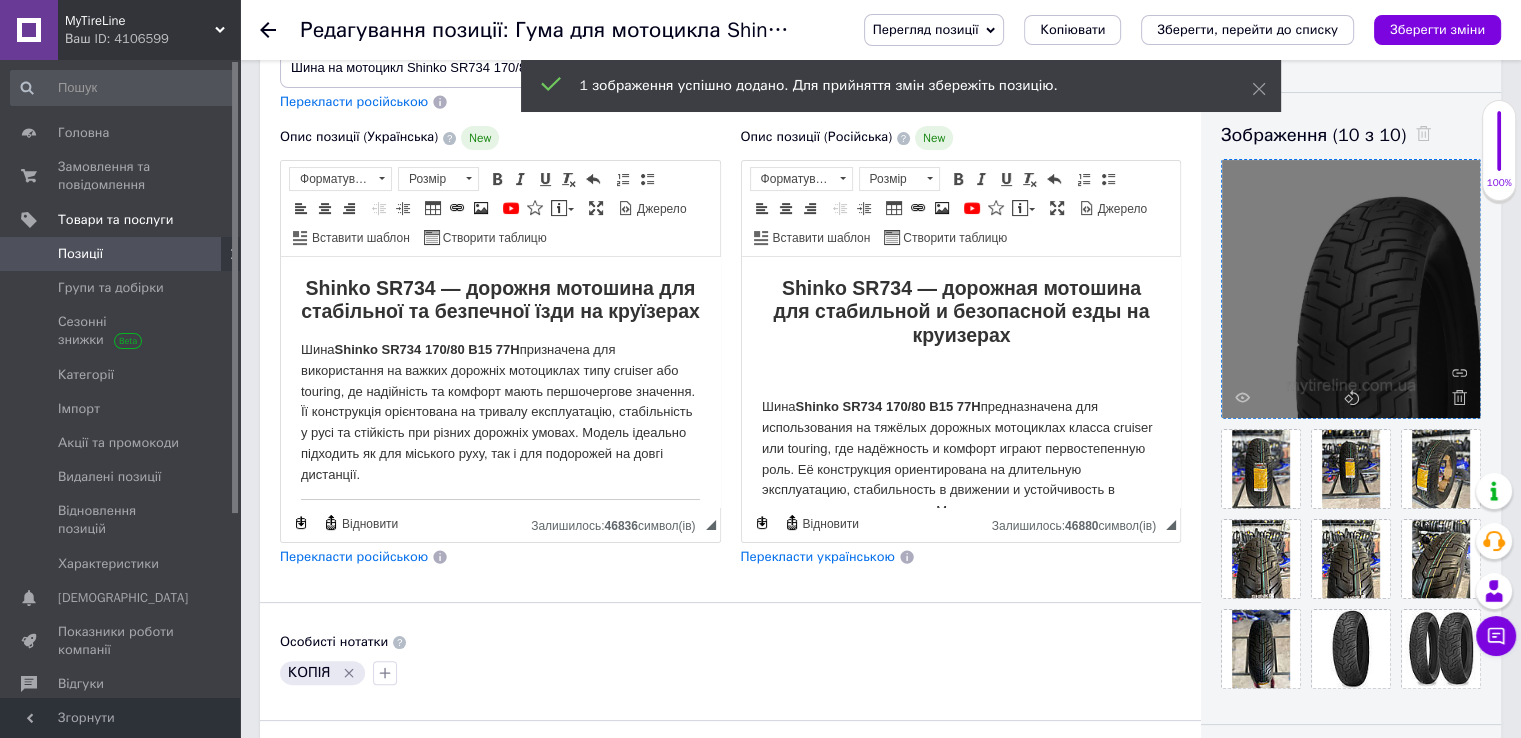 scroll, scrollTop: 200, scrollLeft: 0, axis: vertical 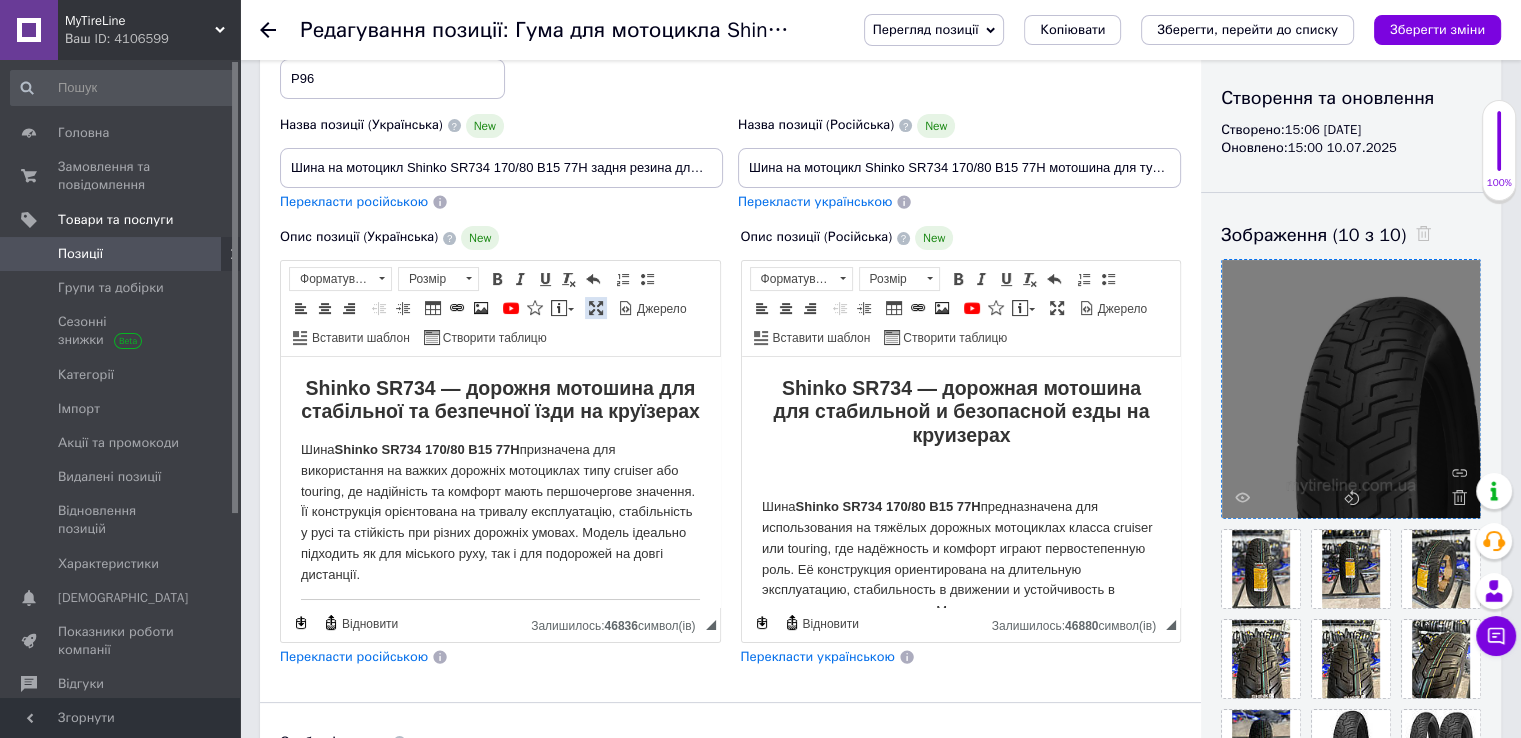 click at bounding box center (596, 308) 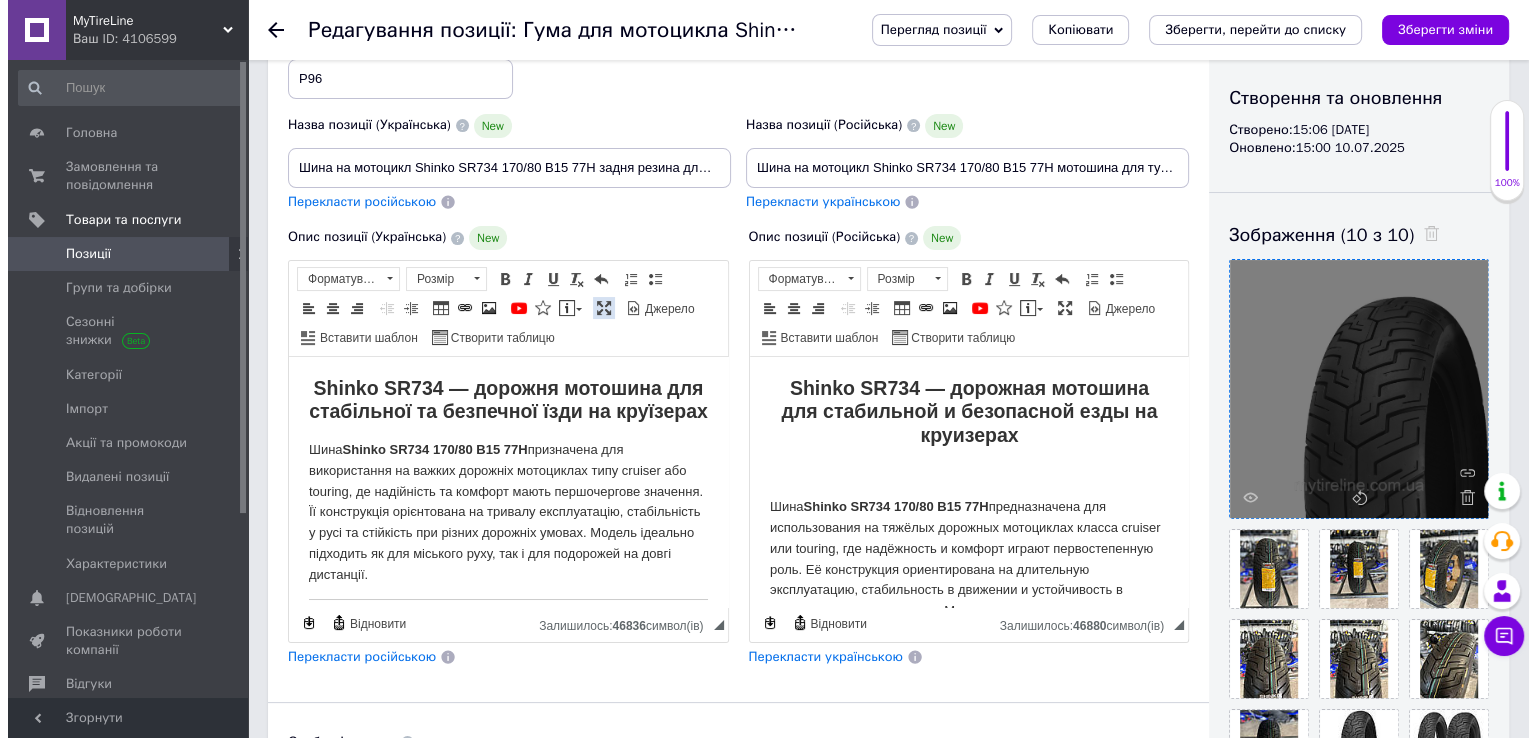 scroll, scrollTop: 0, scrollLeft: 0, axis: both 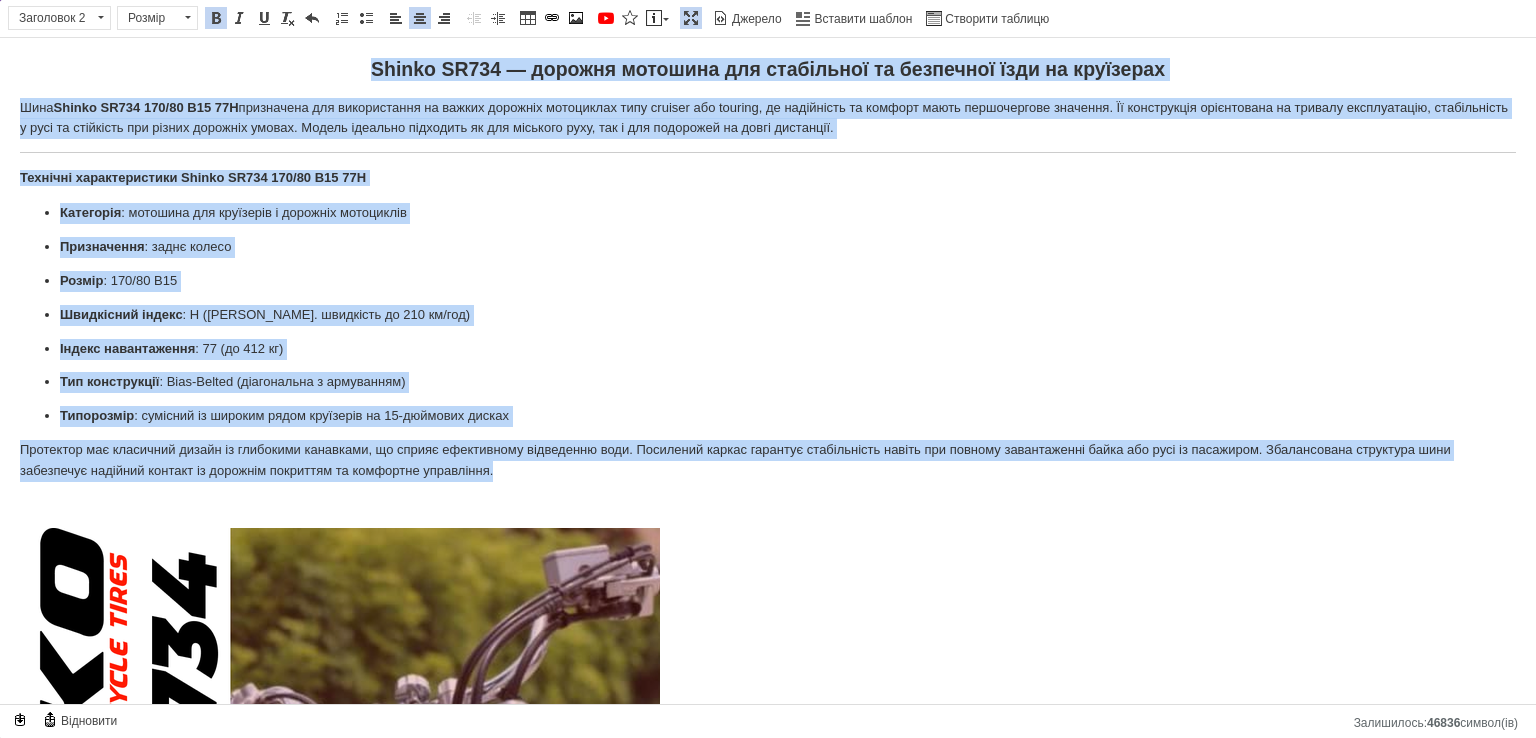 drag, startPoint x: 363, startPoint y: 54, endPoint x: 1015, endPoint y: 471, distance: 773.94635 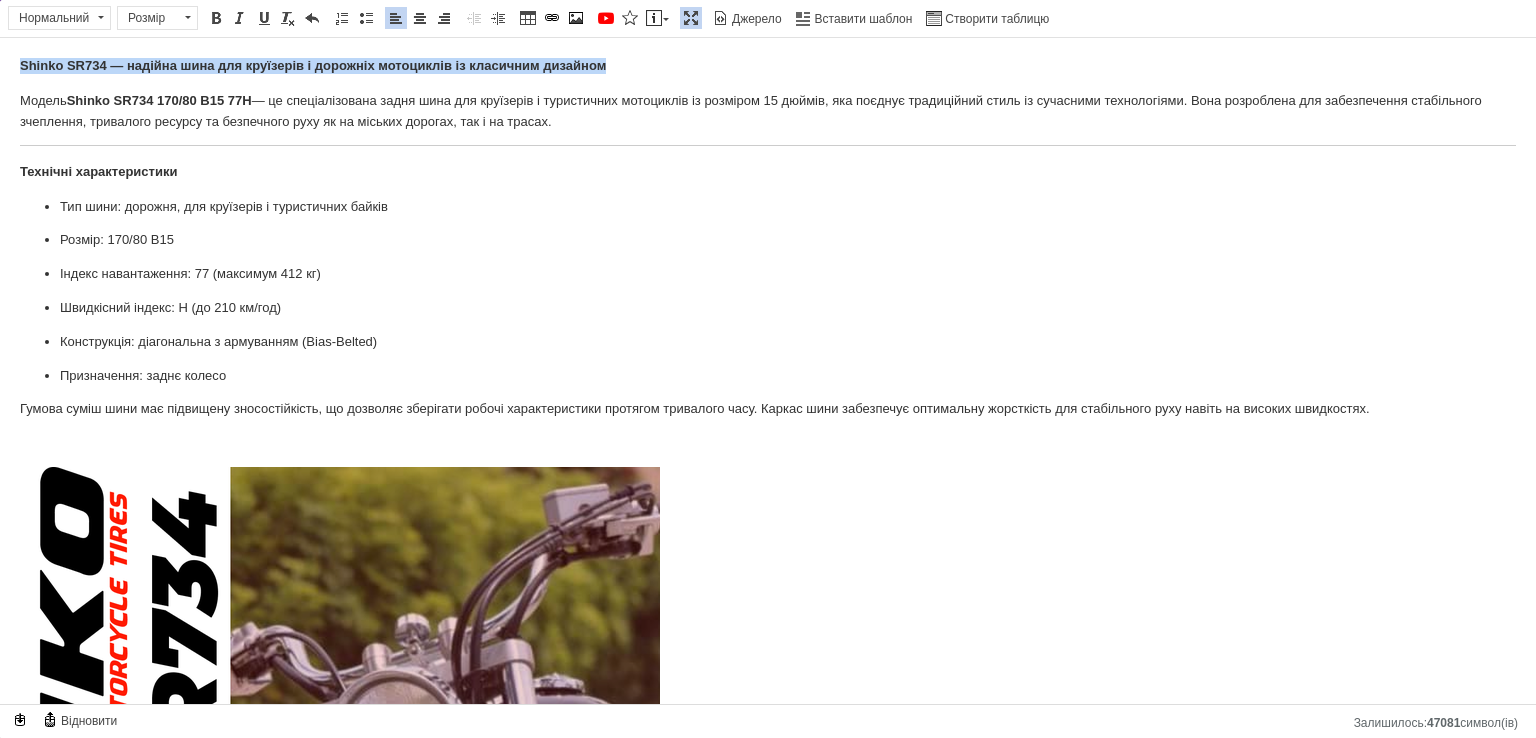 drag, startPoint x: 619, startPoint y: 67, endPoint x: 0, endPoint y: 68, distance: 619.0008 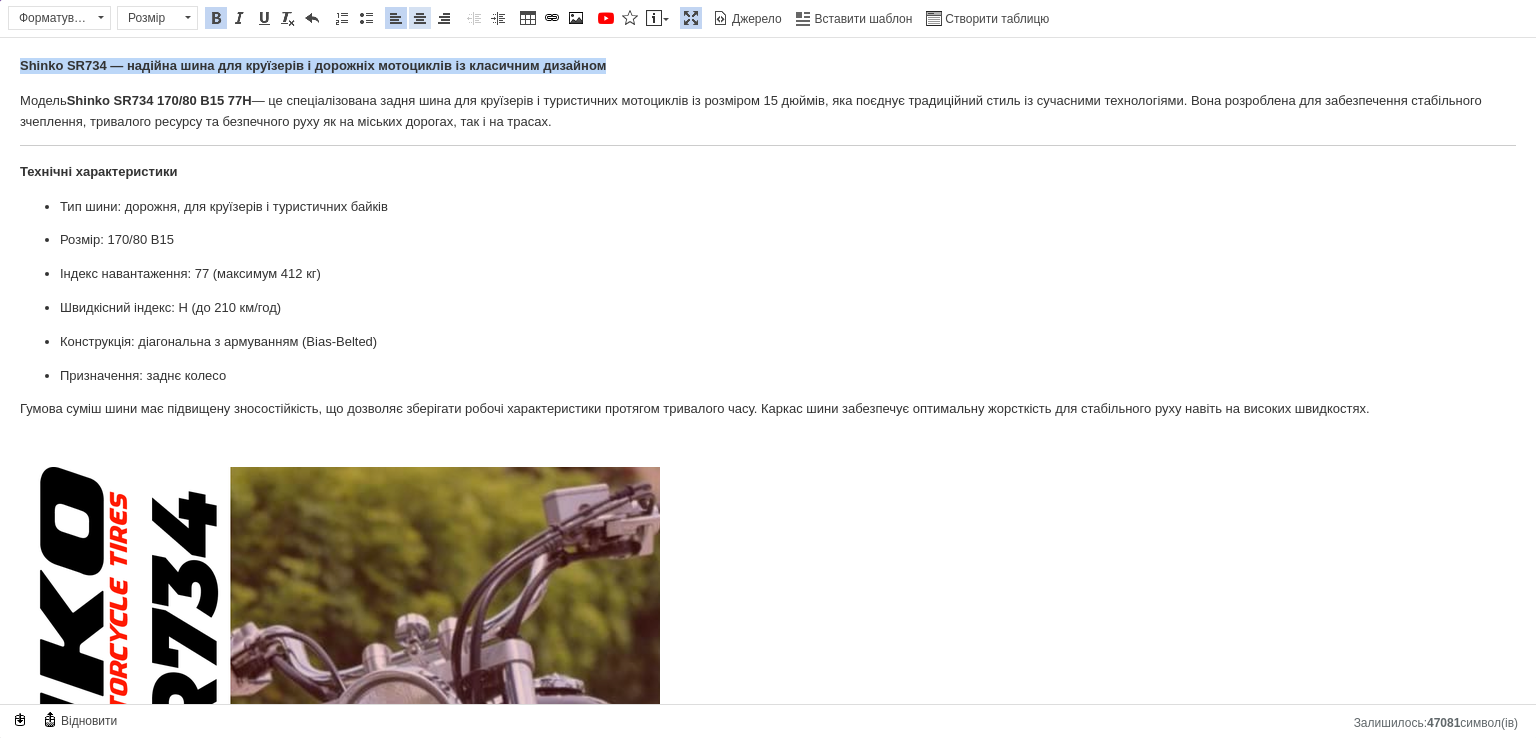 click at bounding box center [420, 18] 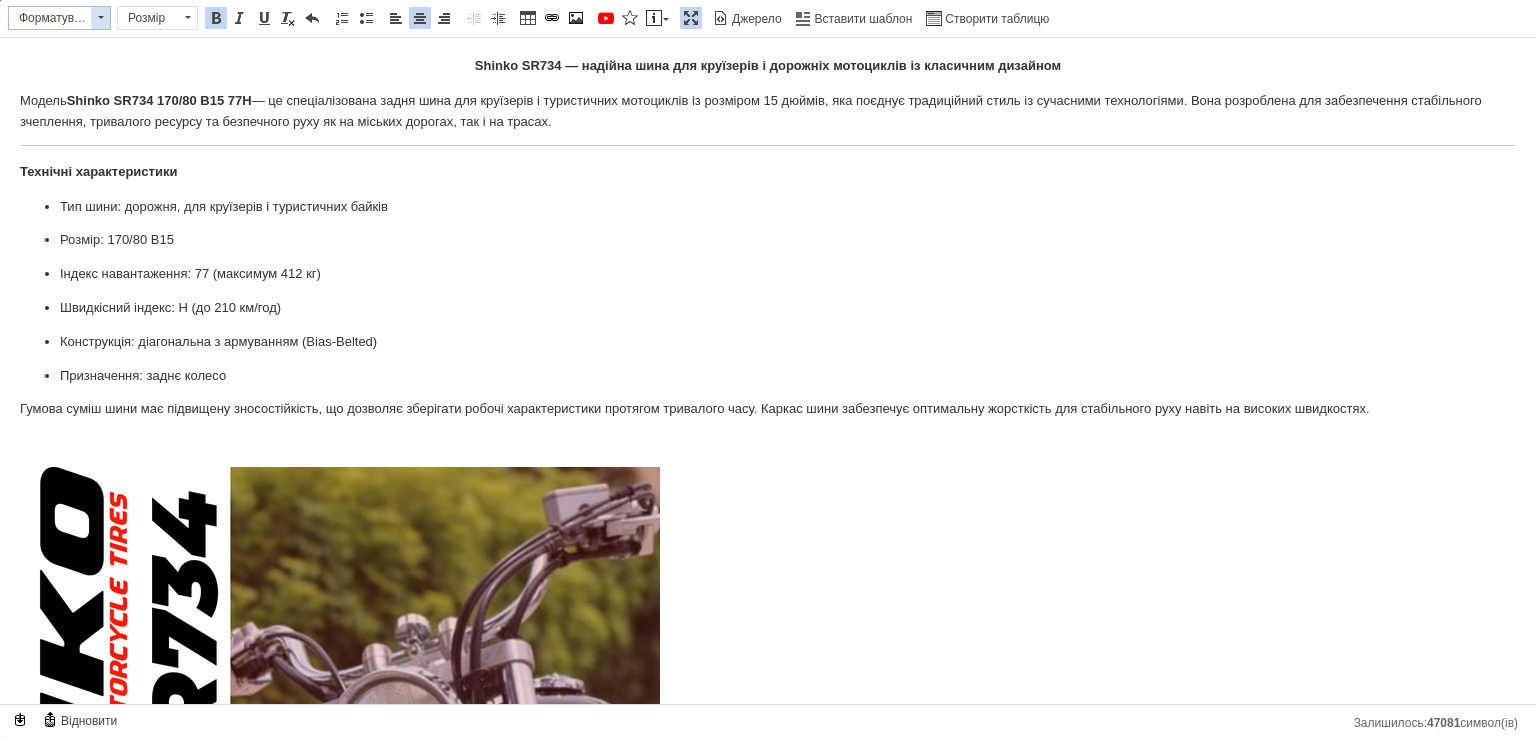 click on "Форматування" at bounding box center [50, 18] 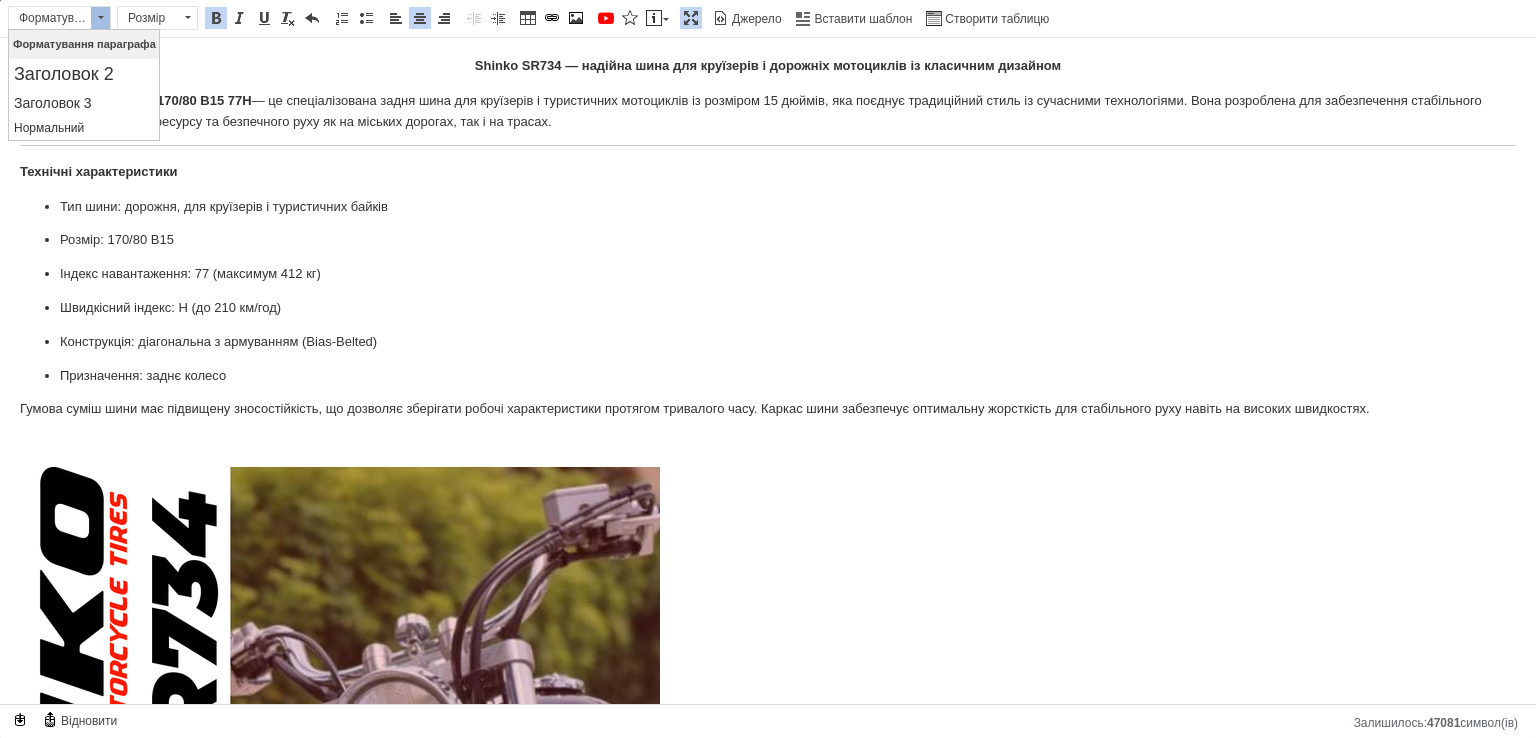 scroll, scrollTop: 0, scrollLeft: 0, axis: both 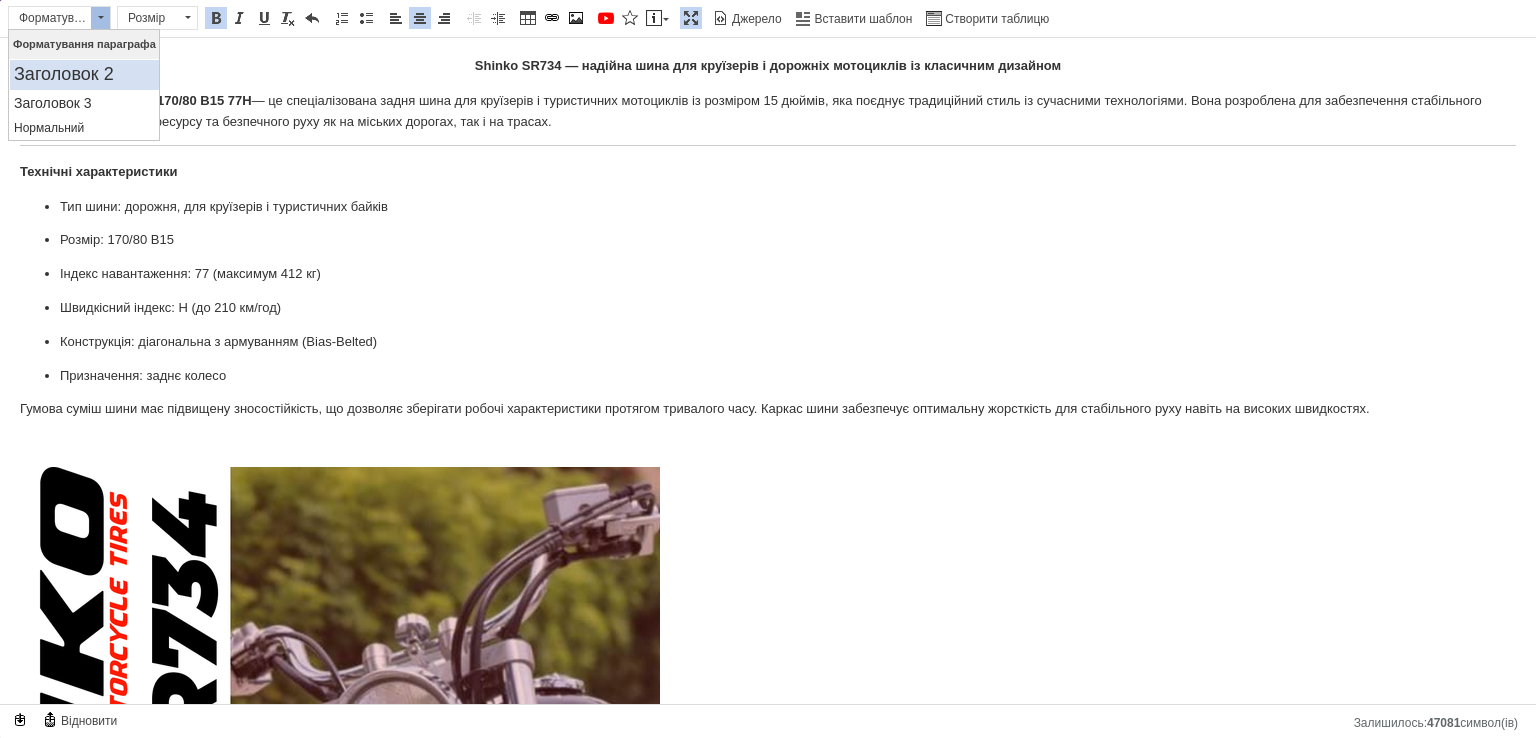 click on "Заголовок 2" at bounding box center [84, 75] 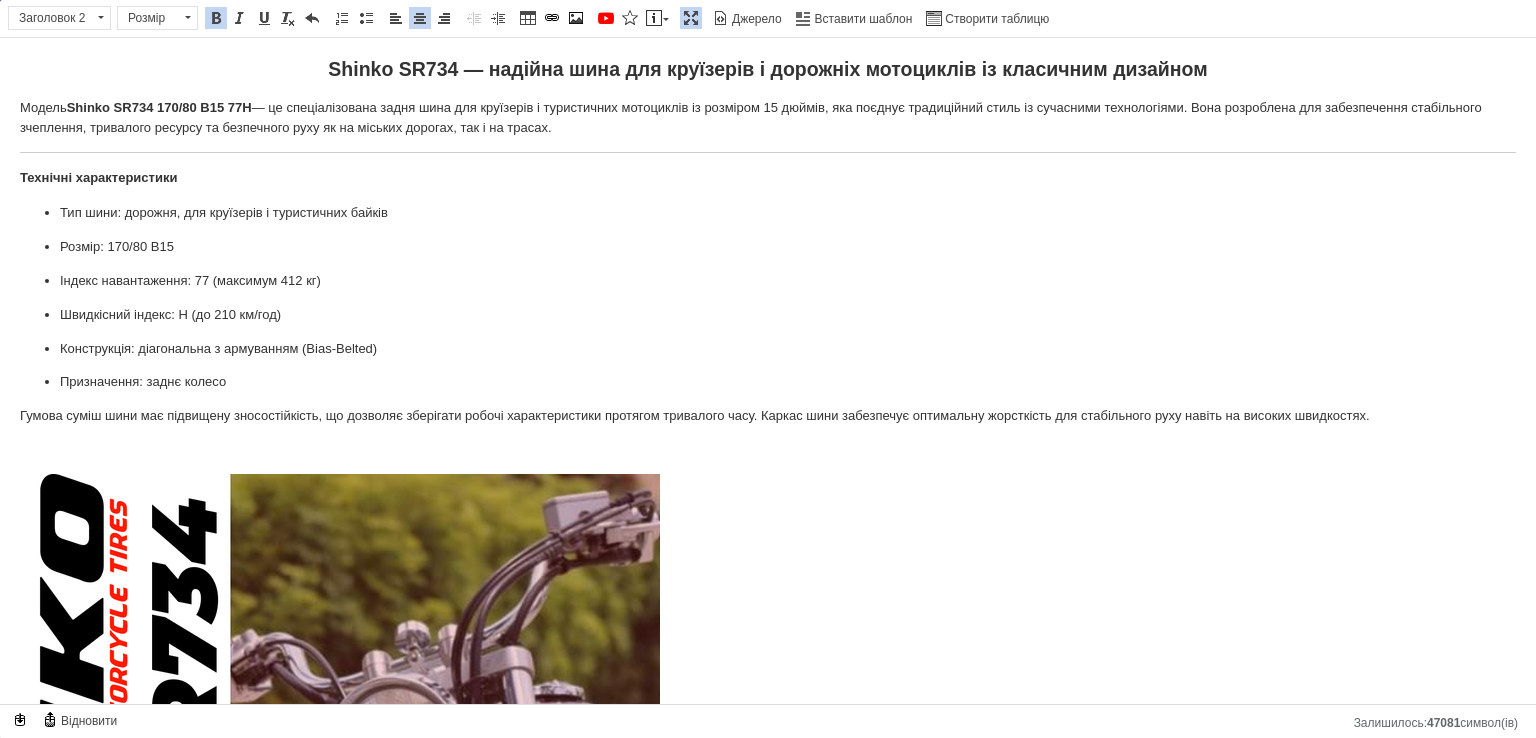 click on "Shinko SR734 — надійна шина для круїзерів і дорожніх мотоциклів із класичним дизайном" at bounding box center [768, 69] 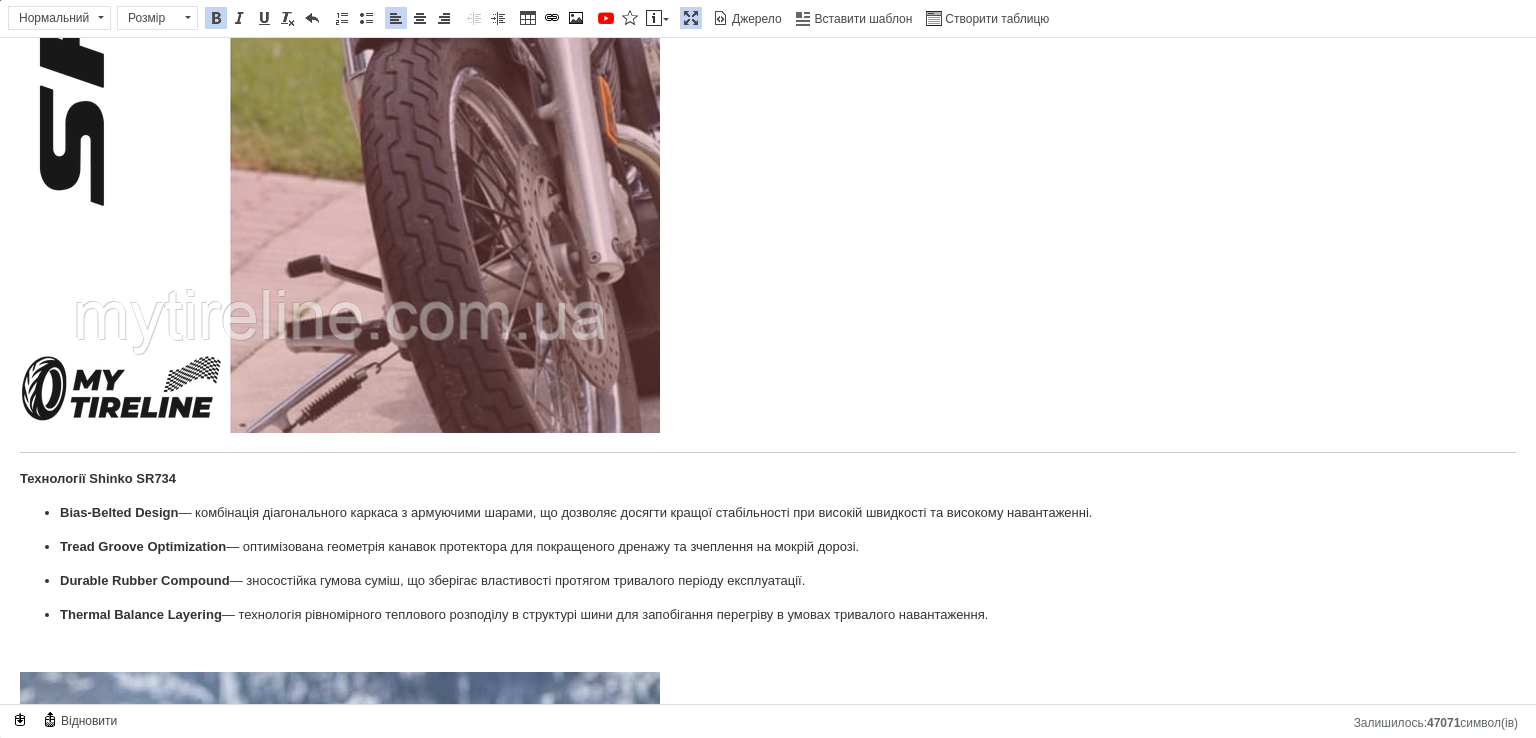 scroll, scrollTop: 1100, scrollLeft: 0, axis: vertical 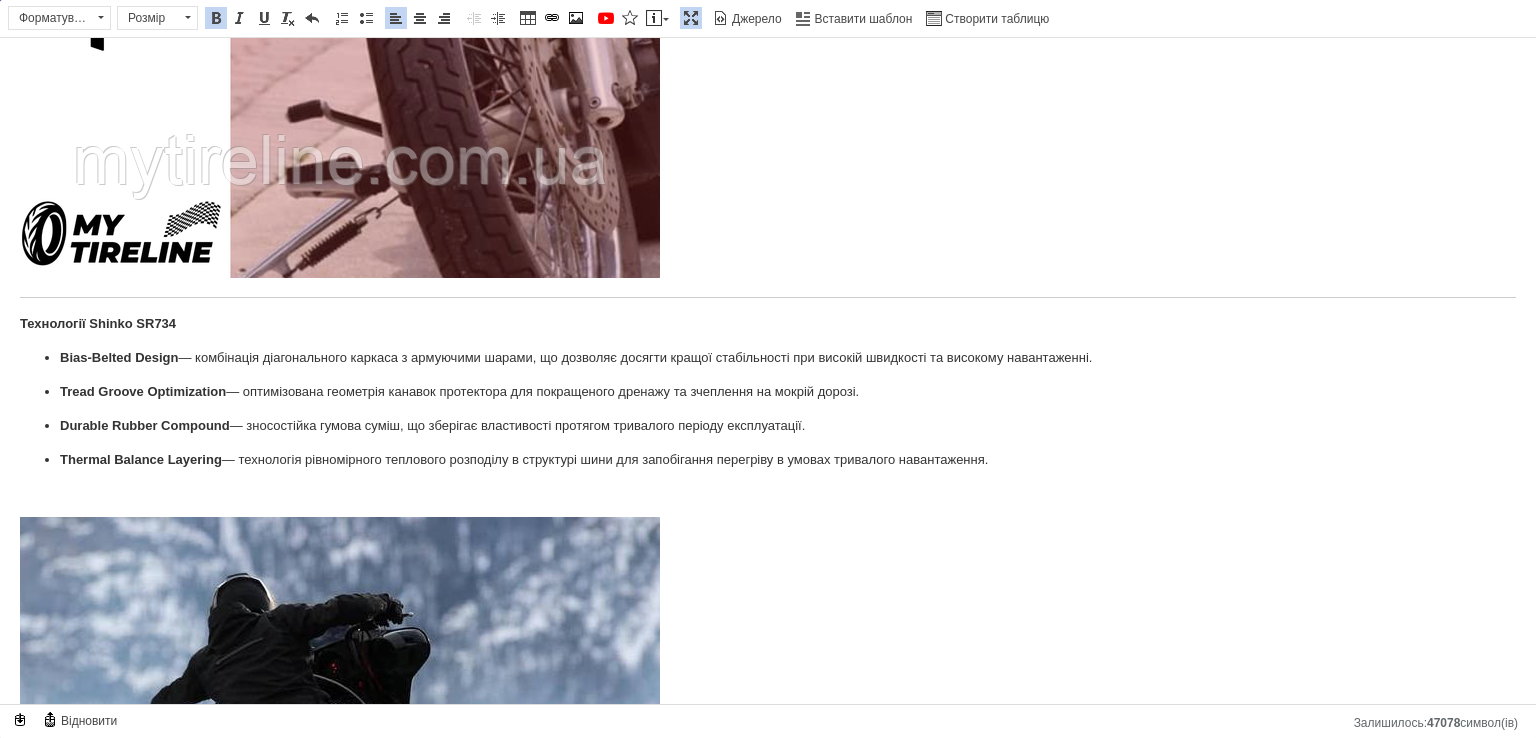 drag, startPoint x: 7, startPoint y: 308, endPoint x: 1022, endPoint y: 452, distance: 1025.164 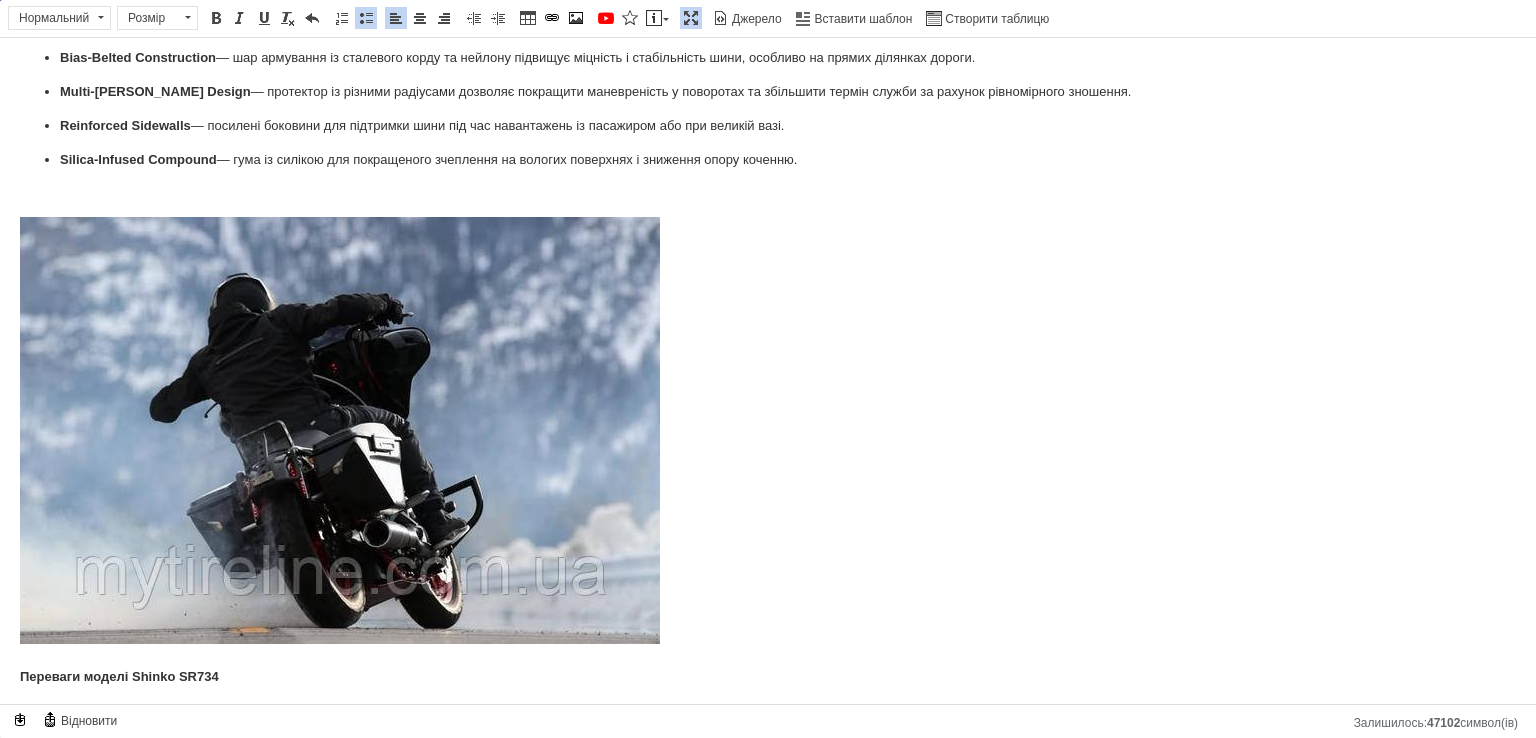 scroll, scrollTop: 1200, scrollLeft: 0, axis: vertical 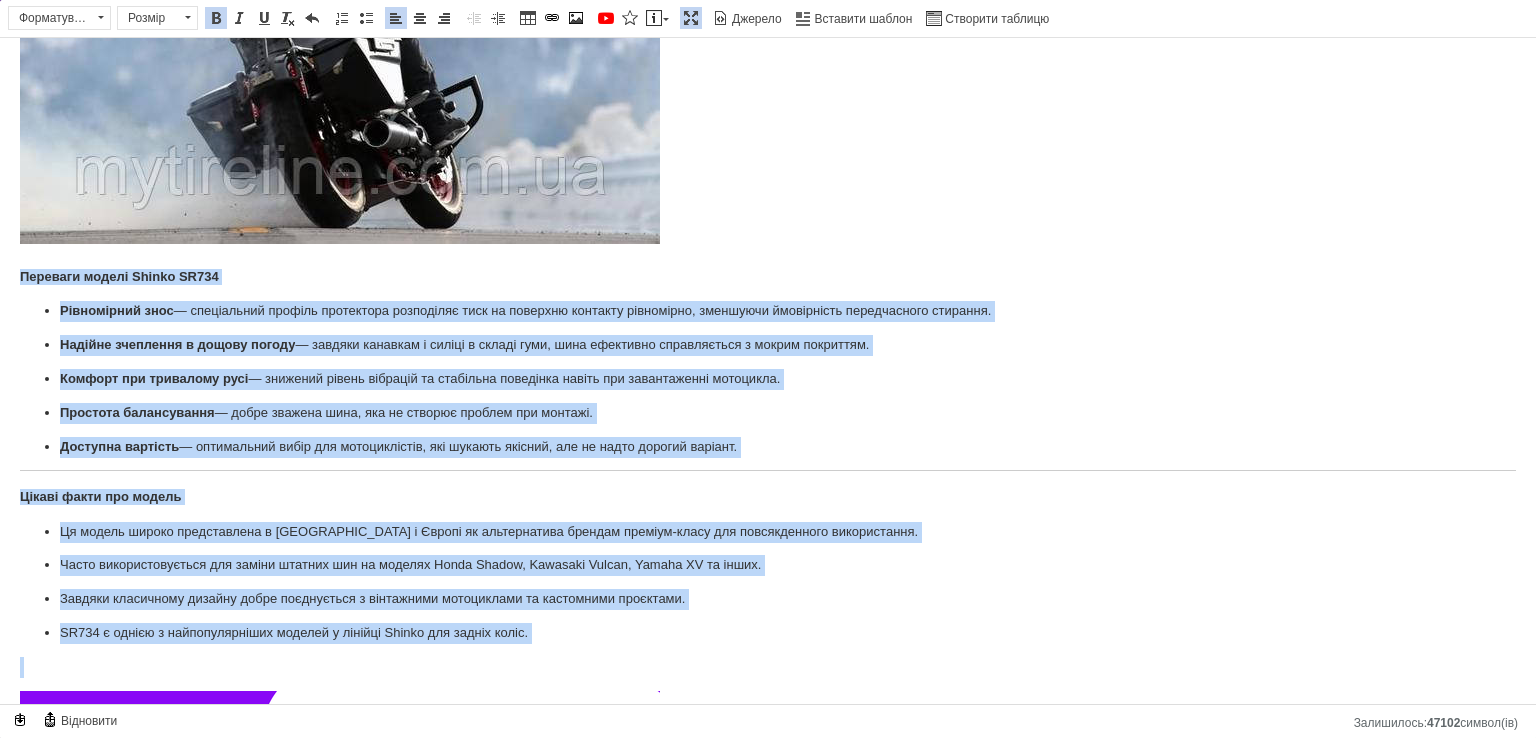 drag, startPoint x: 0, startPoint y: 271, endPoint x: 914, endPoint y: 646, distance: 987.93774 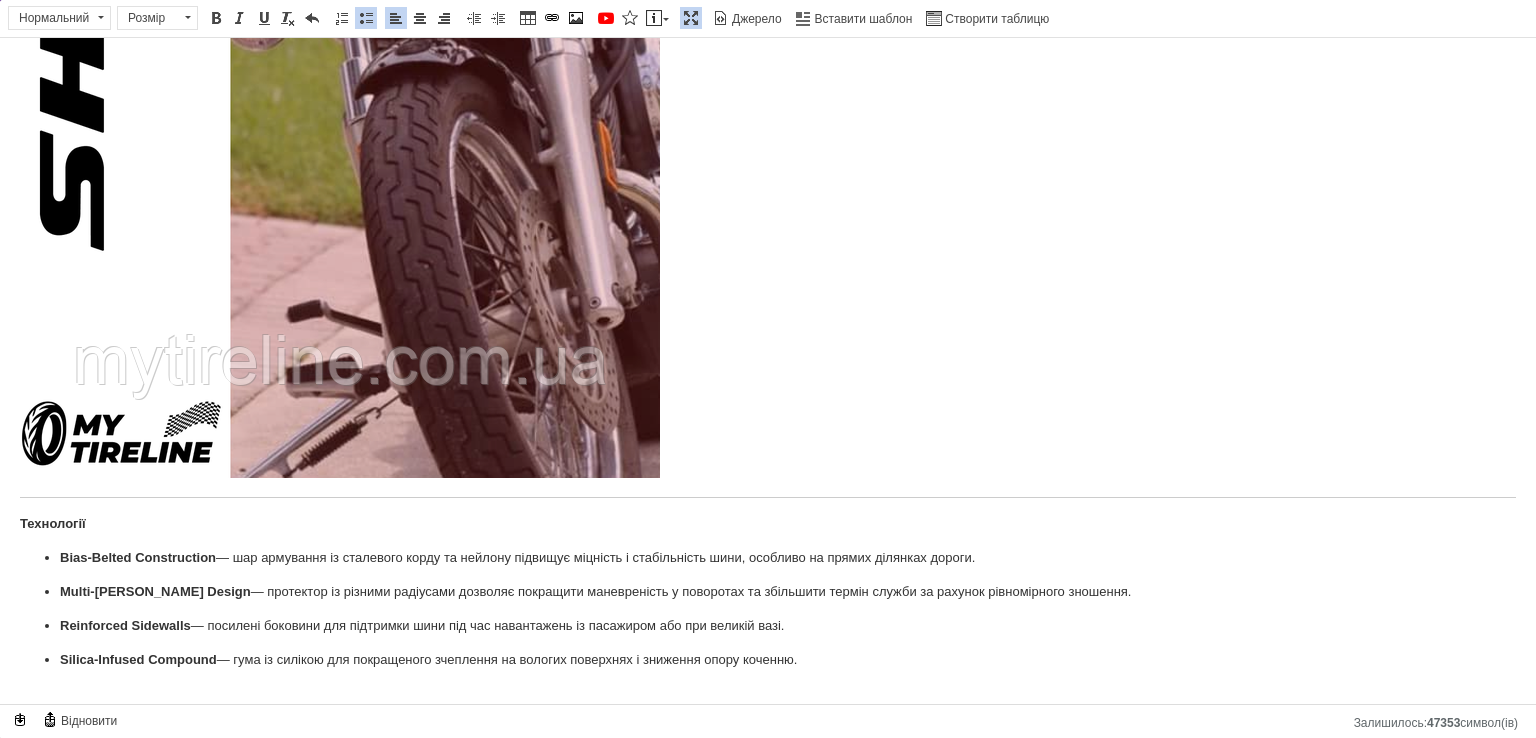 click at bounding box center [691, 18] 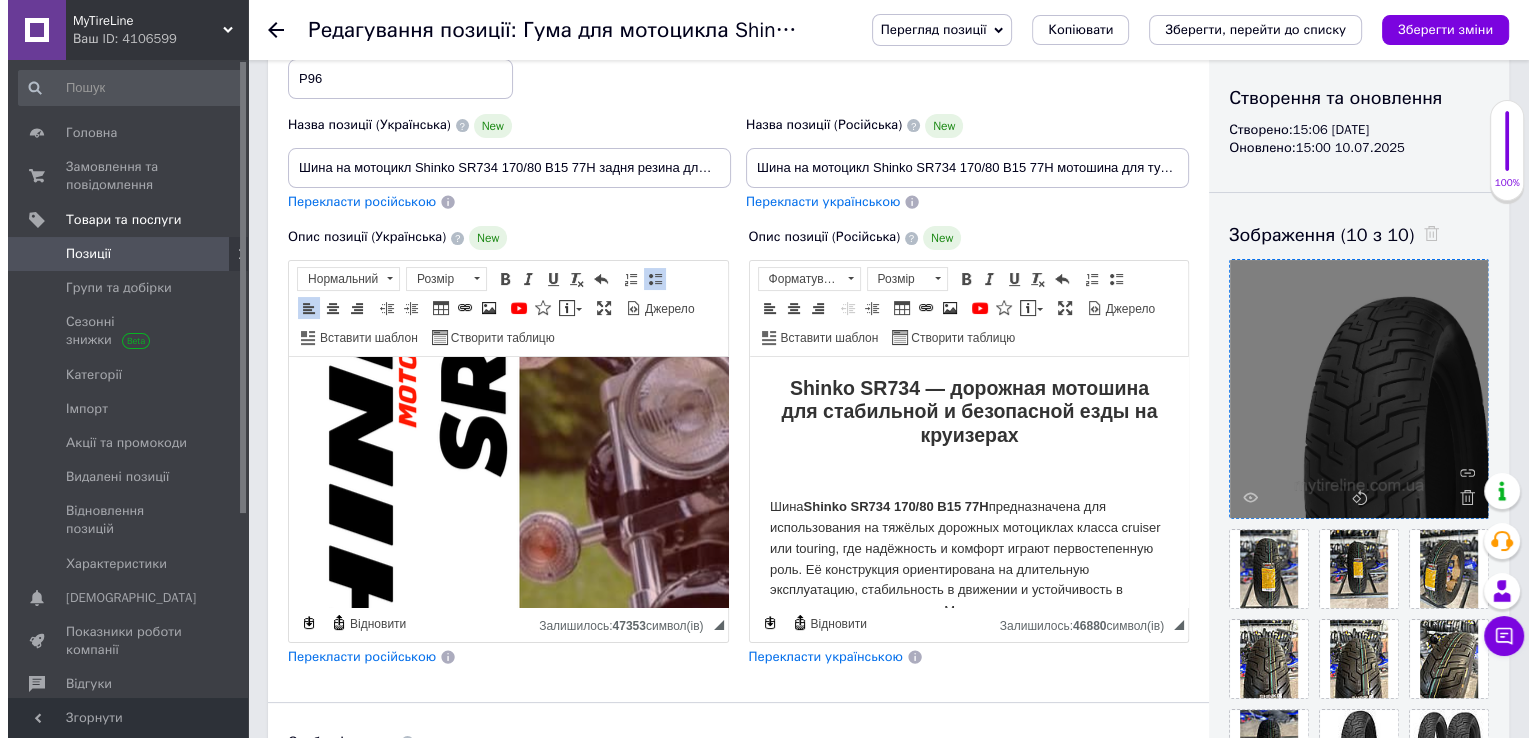 scroll, scrollTop: 2717, scrollLeft: 0, axis: vertical 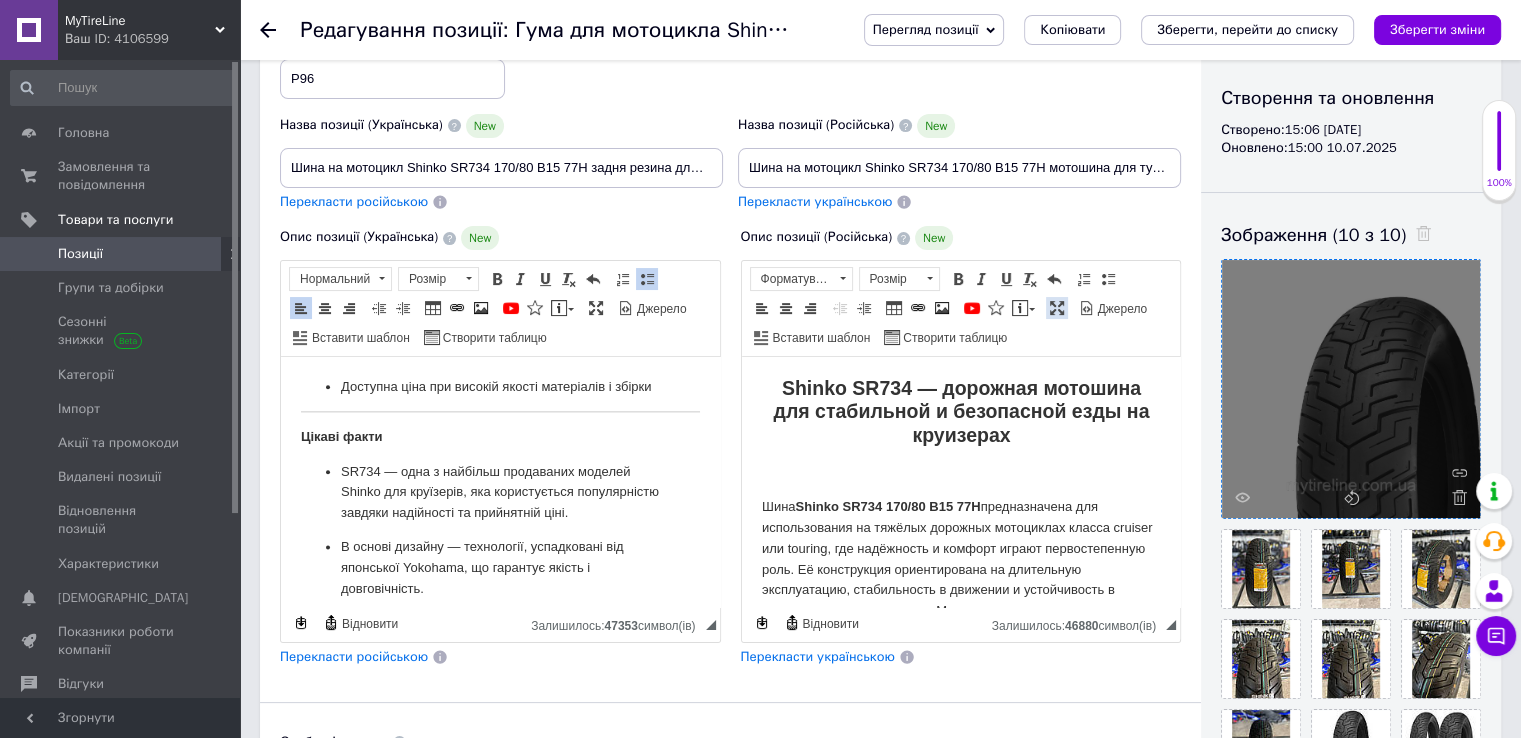 click at bounding box center (1057, 308) 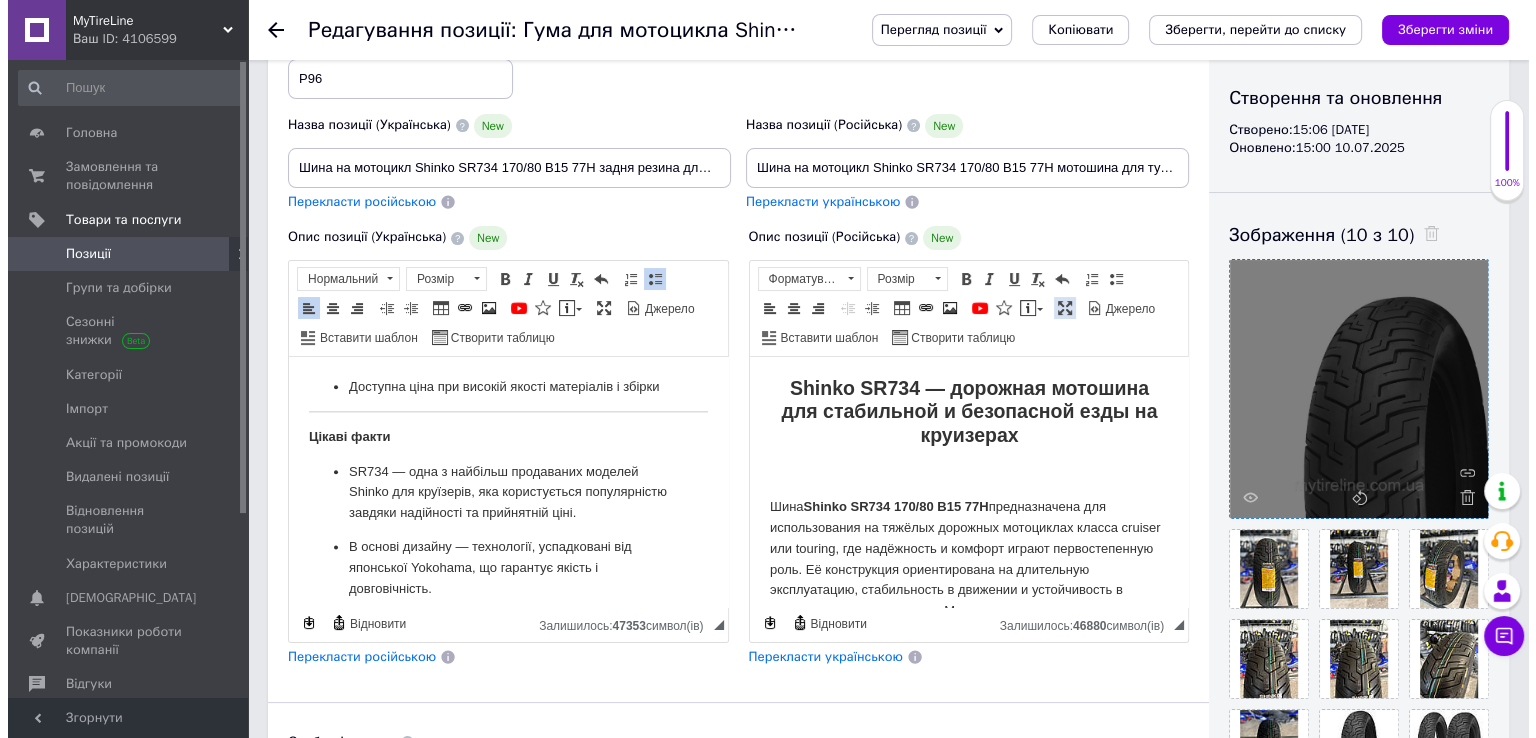 scroll, scrollTop: 0, scrollLeft: 0, axis: both 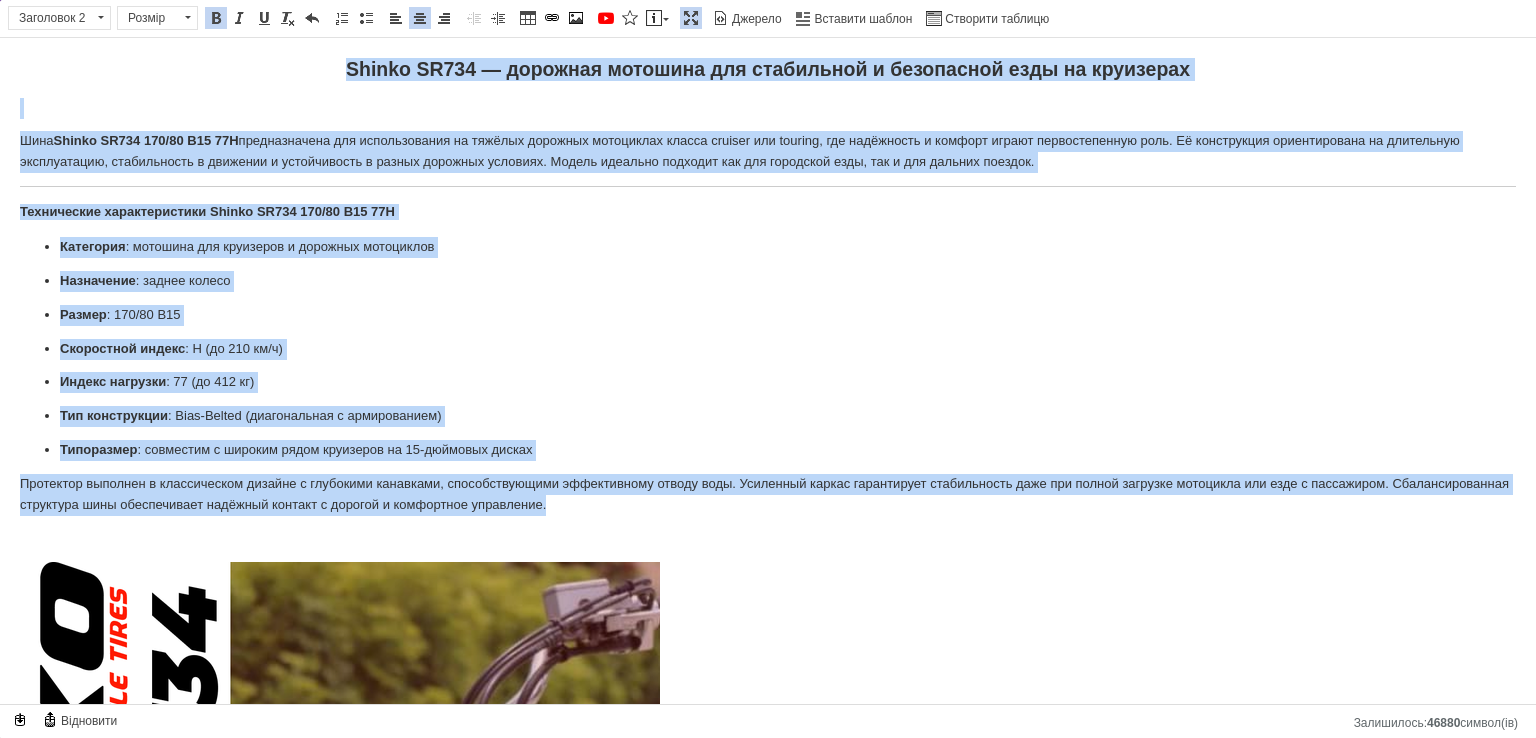 drag, startPoint x: 336, startPoint y: 55, endPoint x: 1210, endPoint y: 514, distance: 987.19653 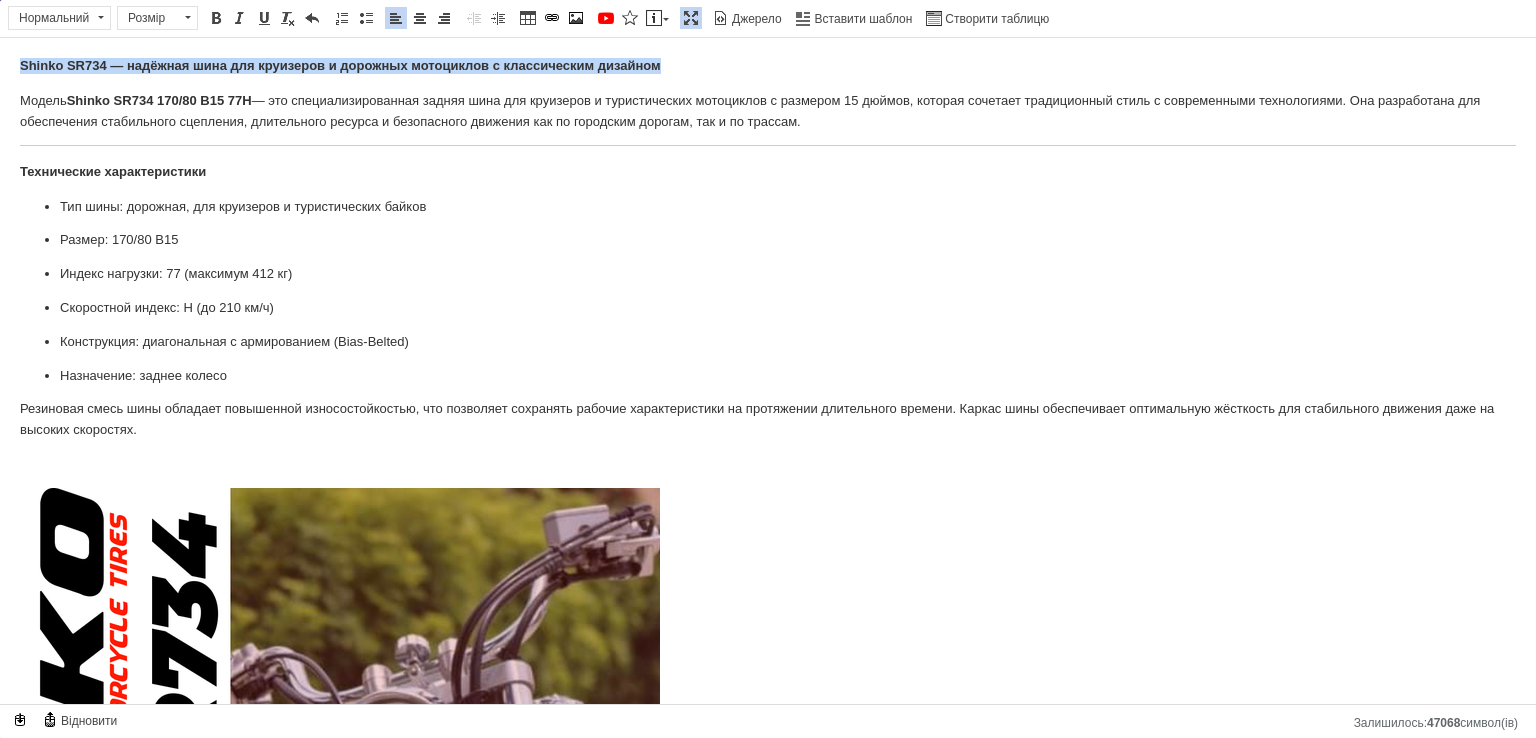 drag, startPoint x: 671, startPoint y: 57, endPoint x: 0, endPoint y: 63, distance: 671.02686 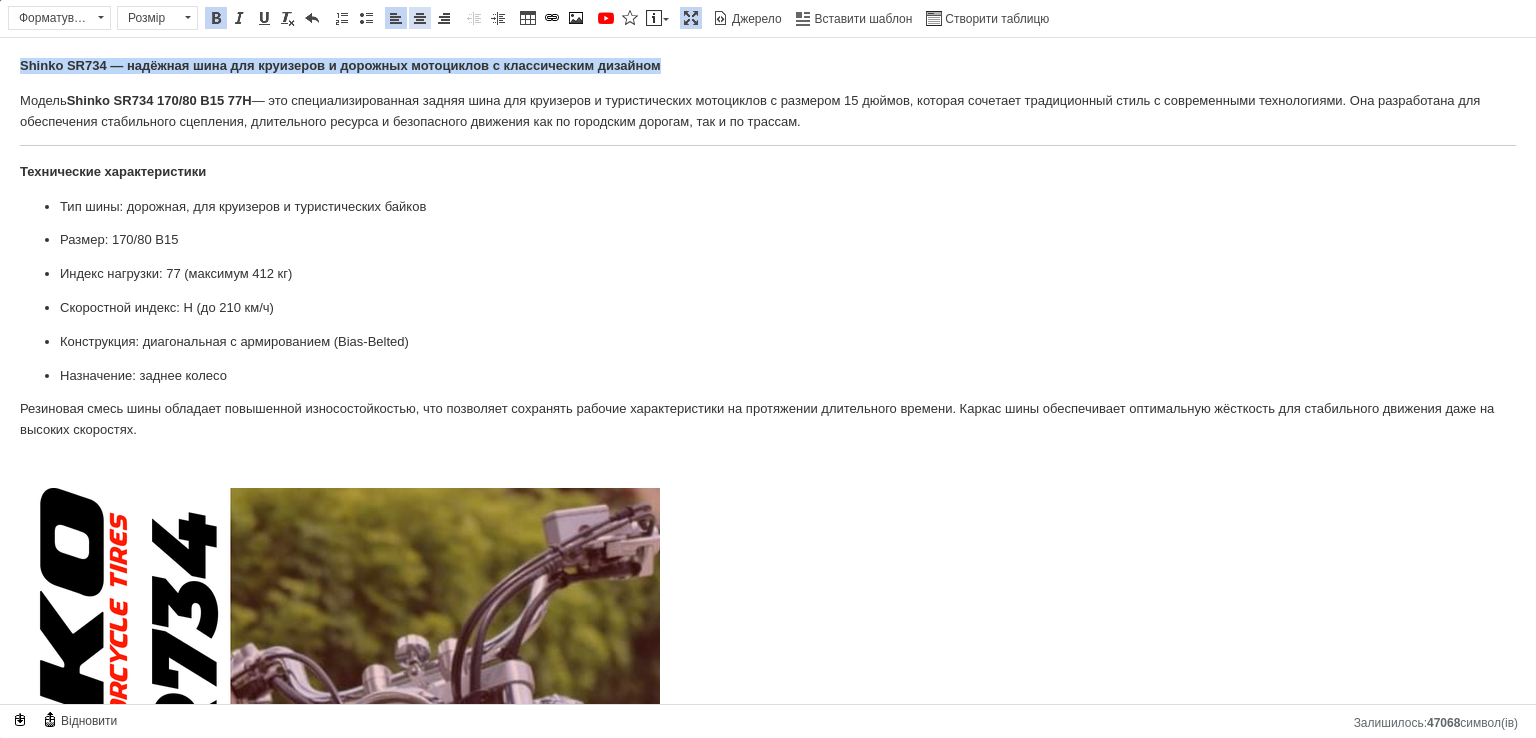 click at bounding box center [420, 18] 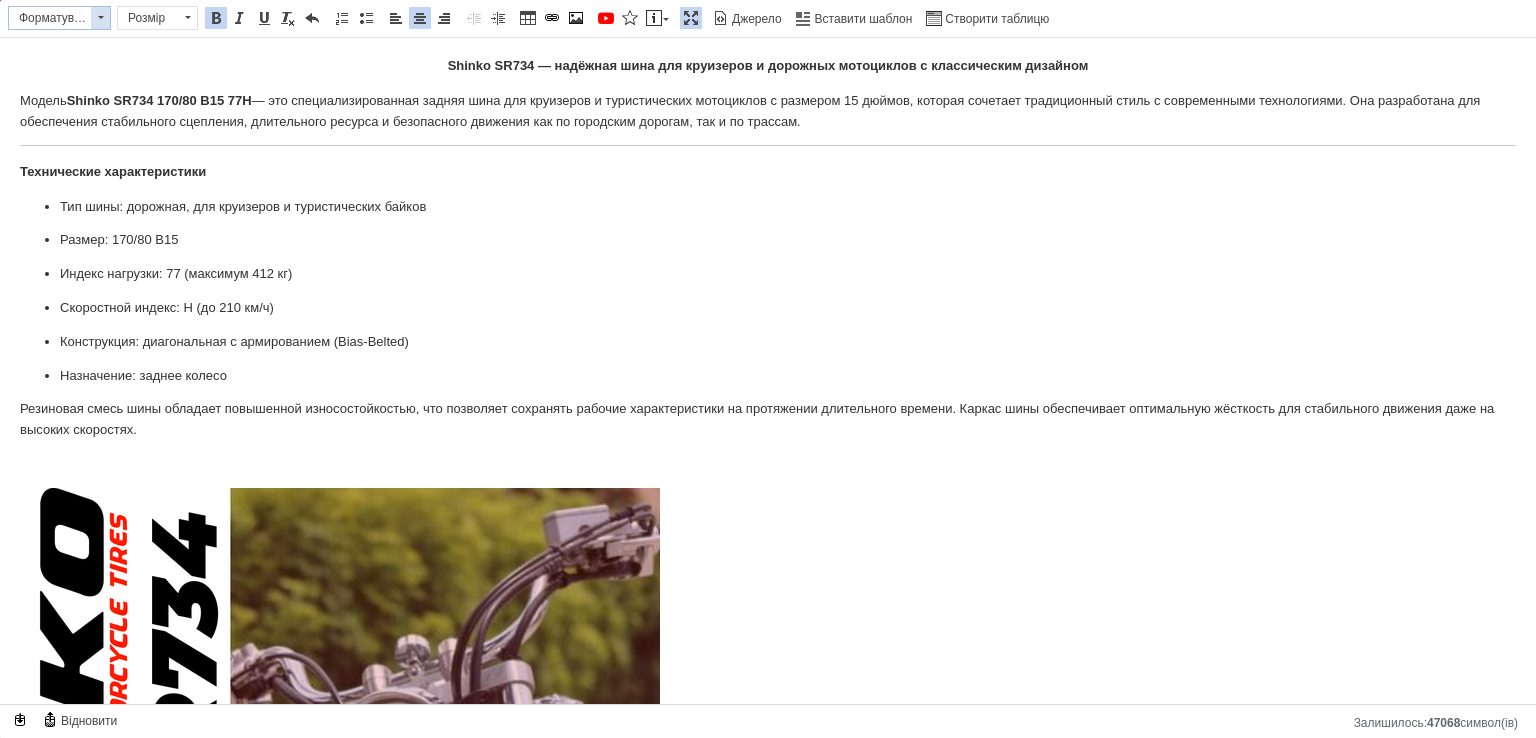 click at bounding box center [100, 18] 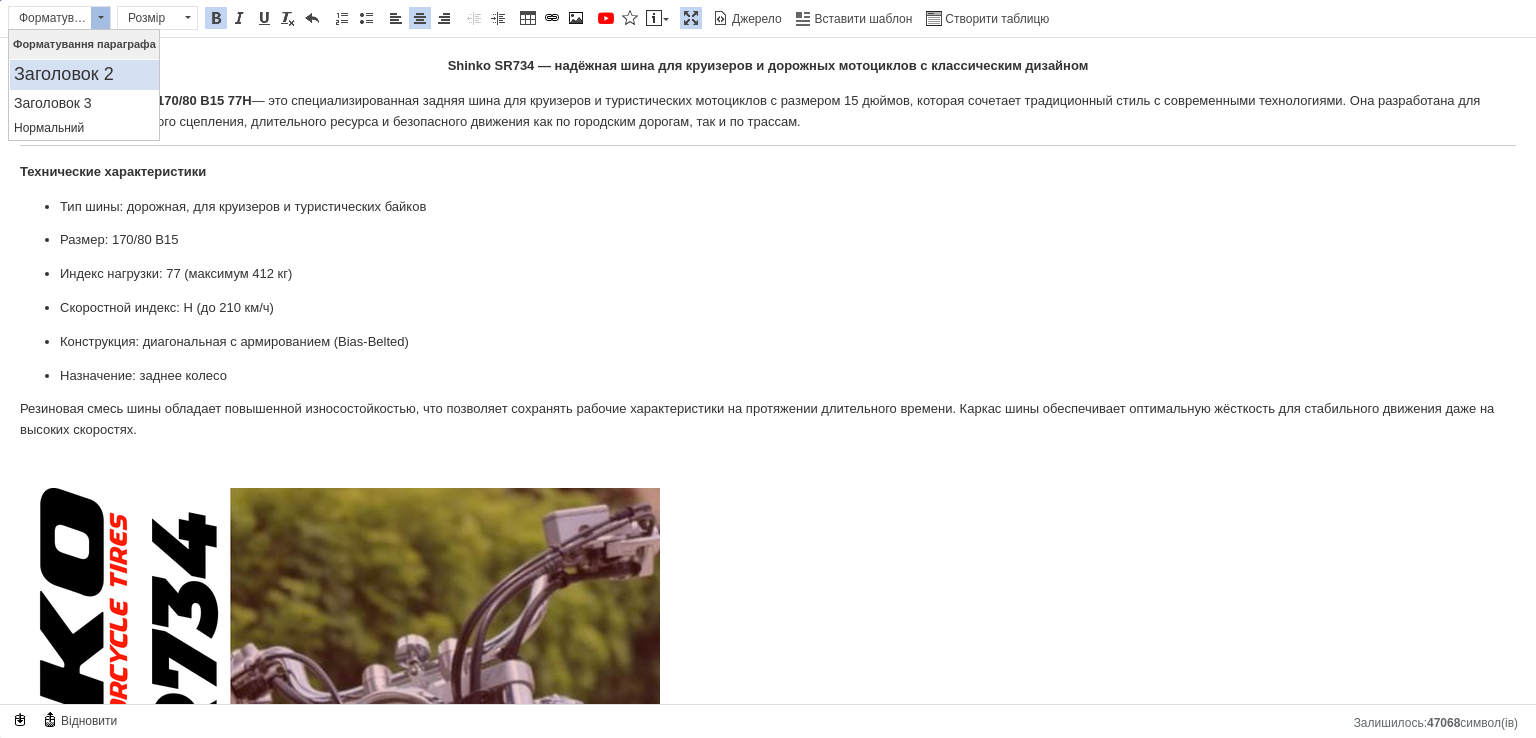 click on "Заголовок 2" at bounding box center [84, 75] 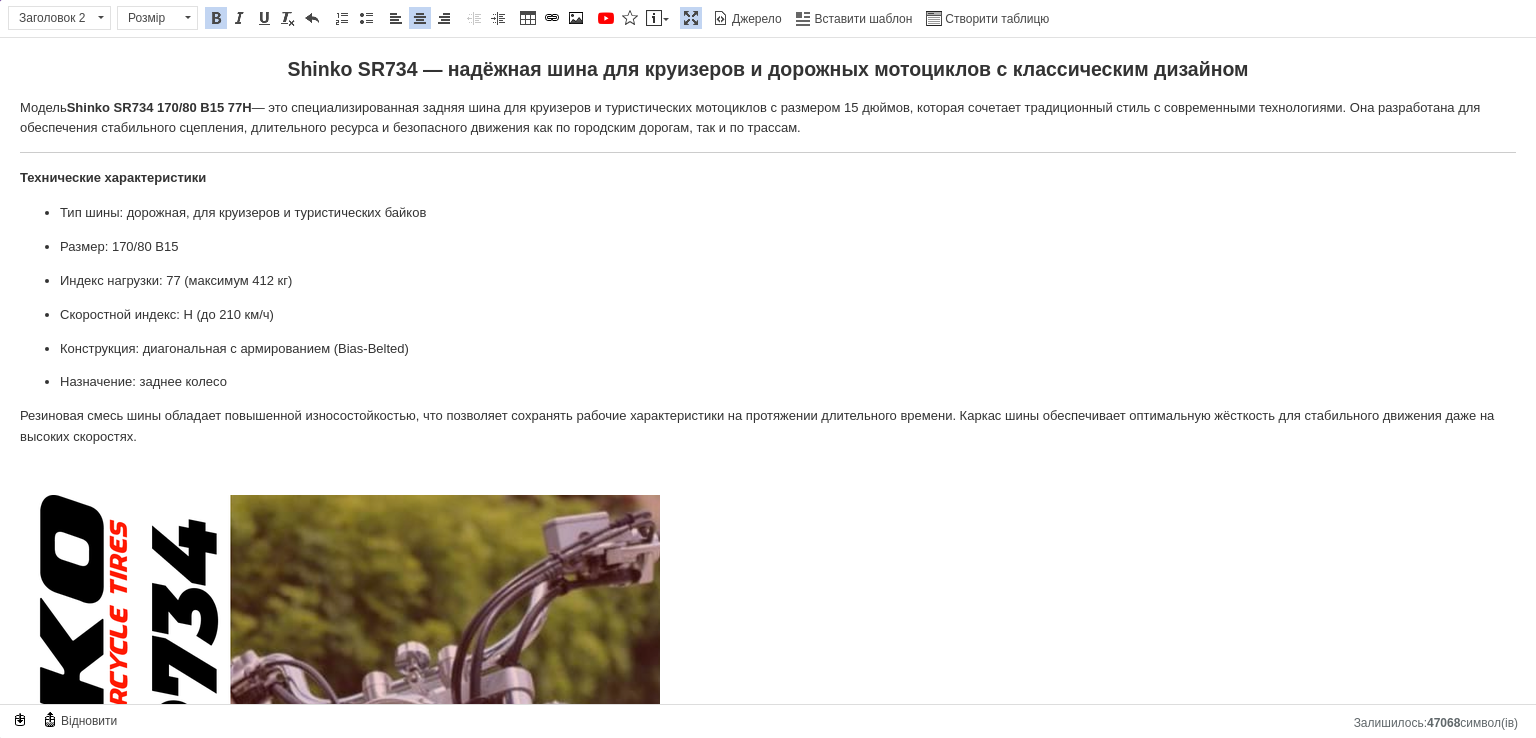 click on "Shinko SR734 — надёжная шина для круизеров и дорожных мотоциклов с классическим дизайном" at bounding box center [768, 69] 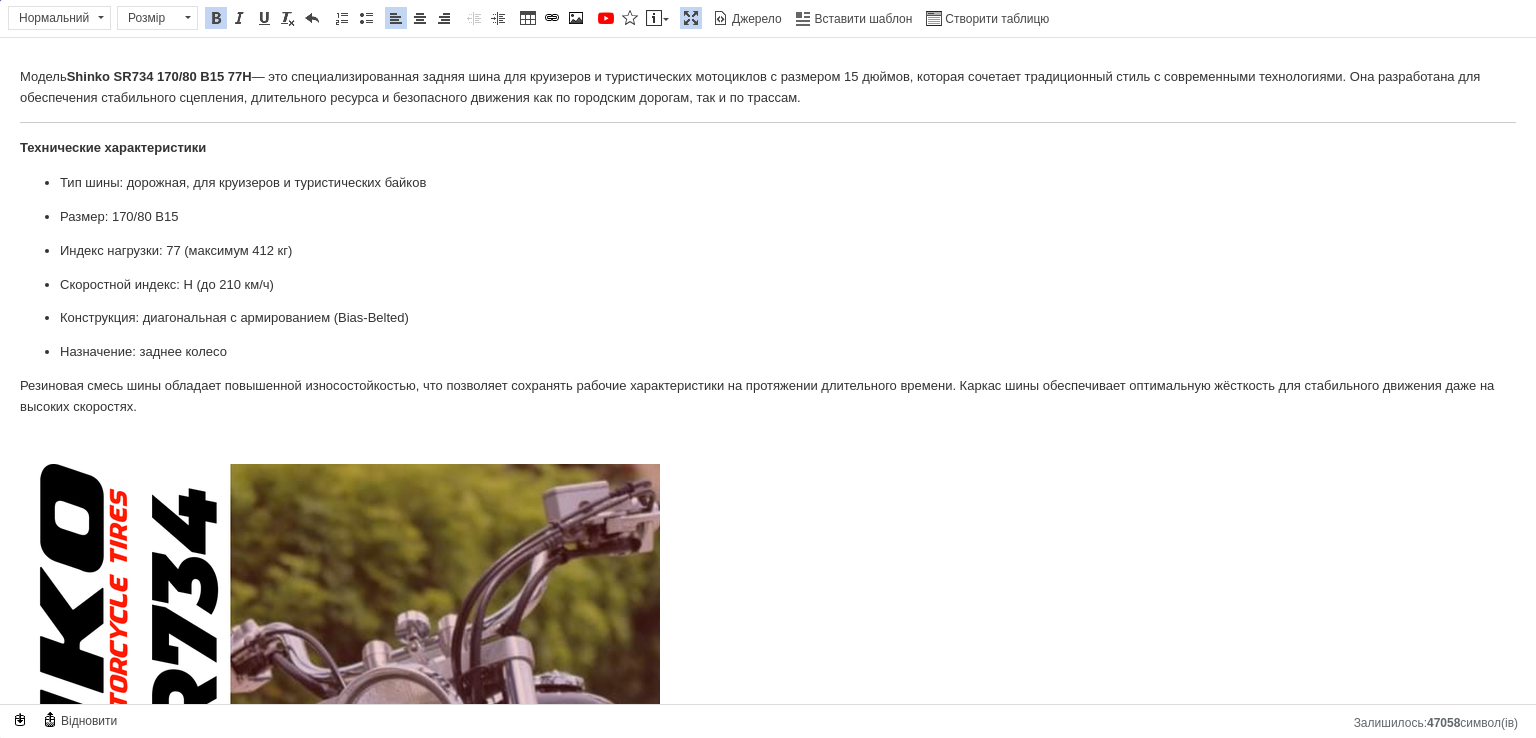 scroll, scrollTop: 100, scrollLeft: 0, axis: vertical 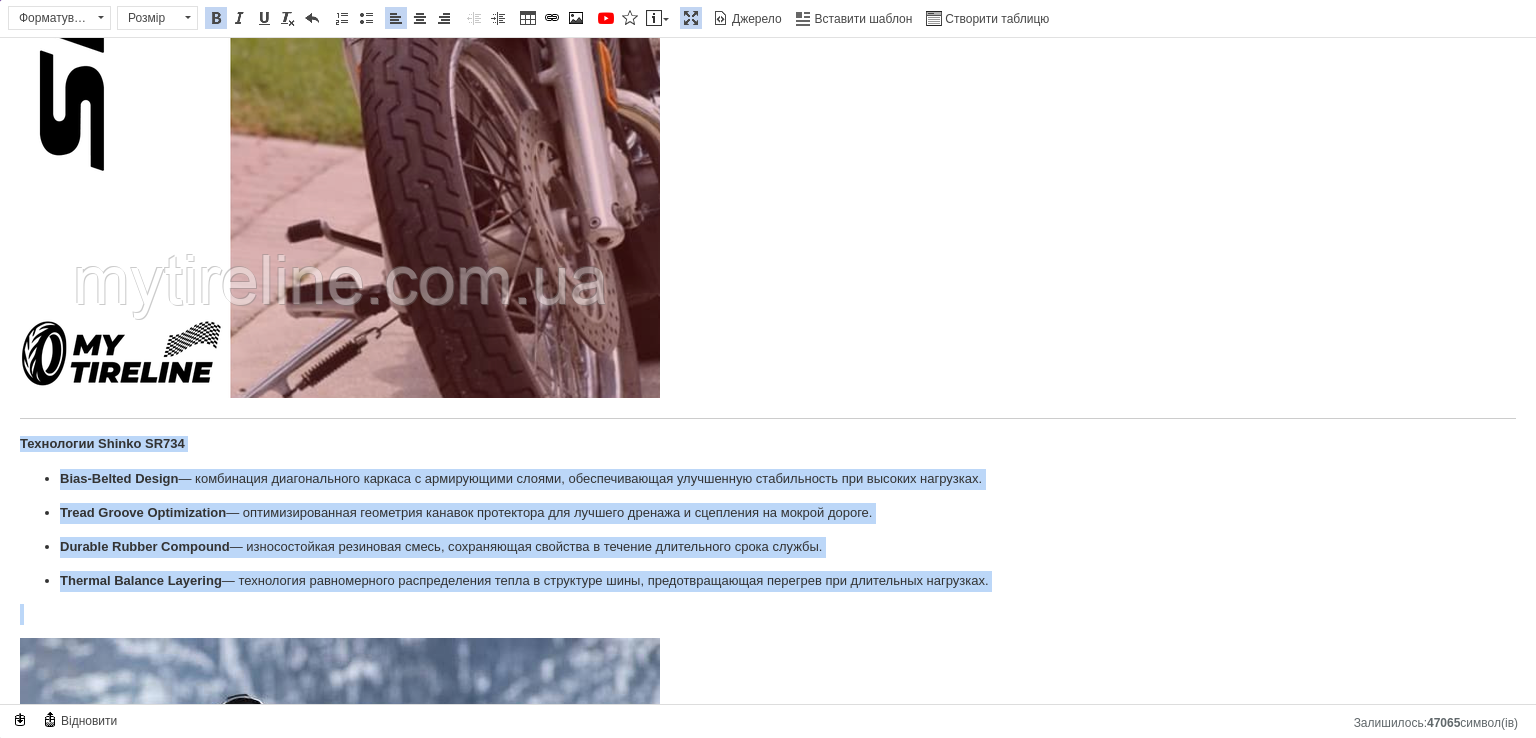 drag, startPoint x: 5, startPoint y: 438, endPoint x: 1003, endPoint y: 598, distance: 1010.74426 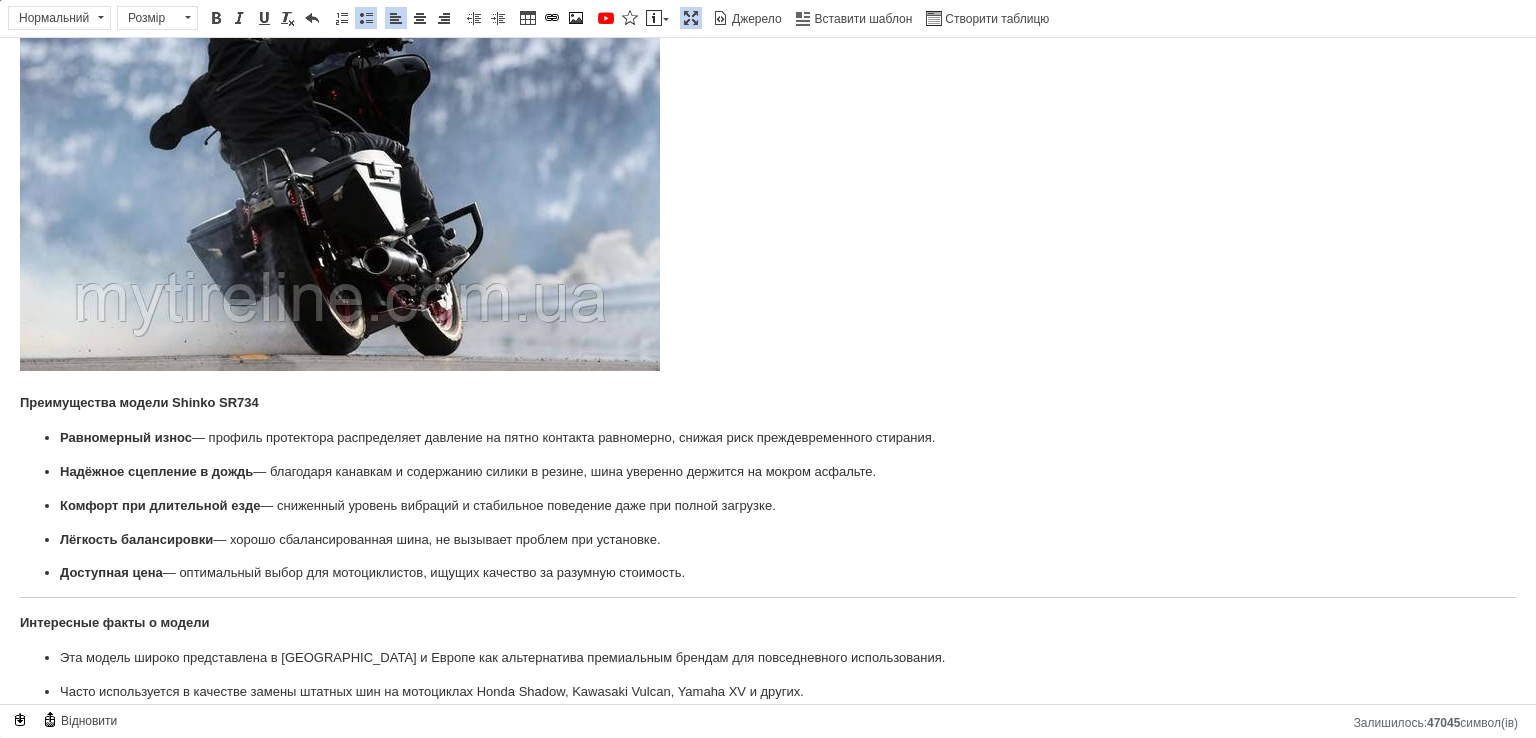 scroll, scrollTop: 1700, scrollLeft: 0, axis: vertical 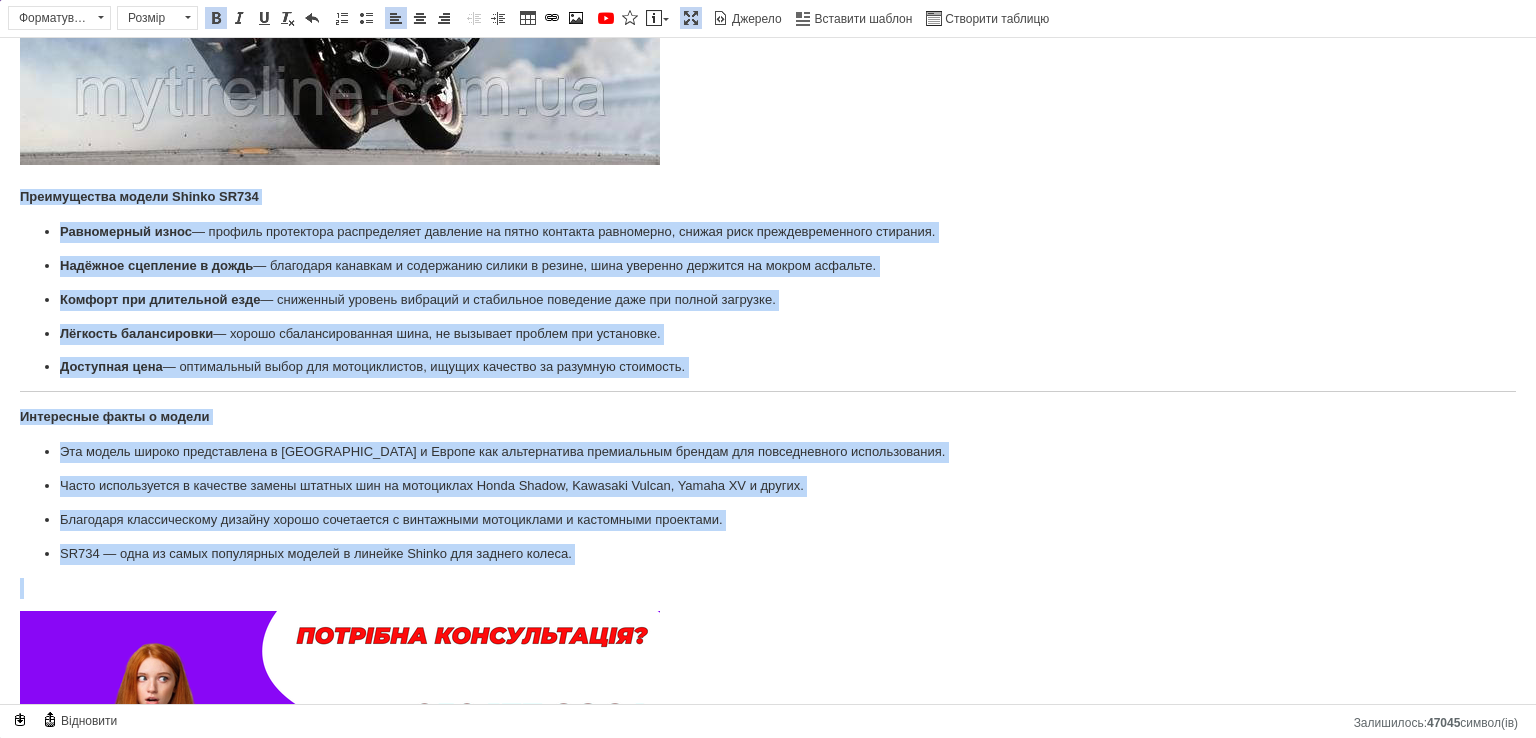 drag, startPoint x: 0, startPoint y: 386, endPoint x: 797, endPoint y: 582, distance: 820.7466 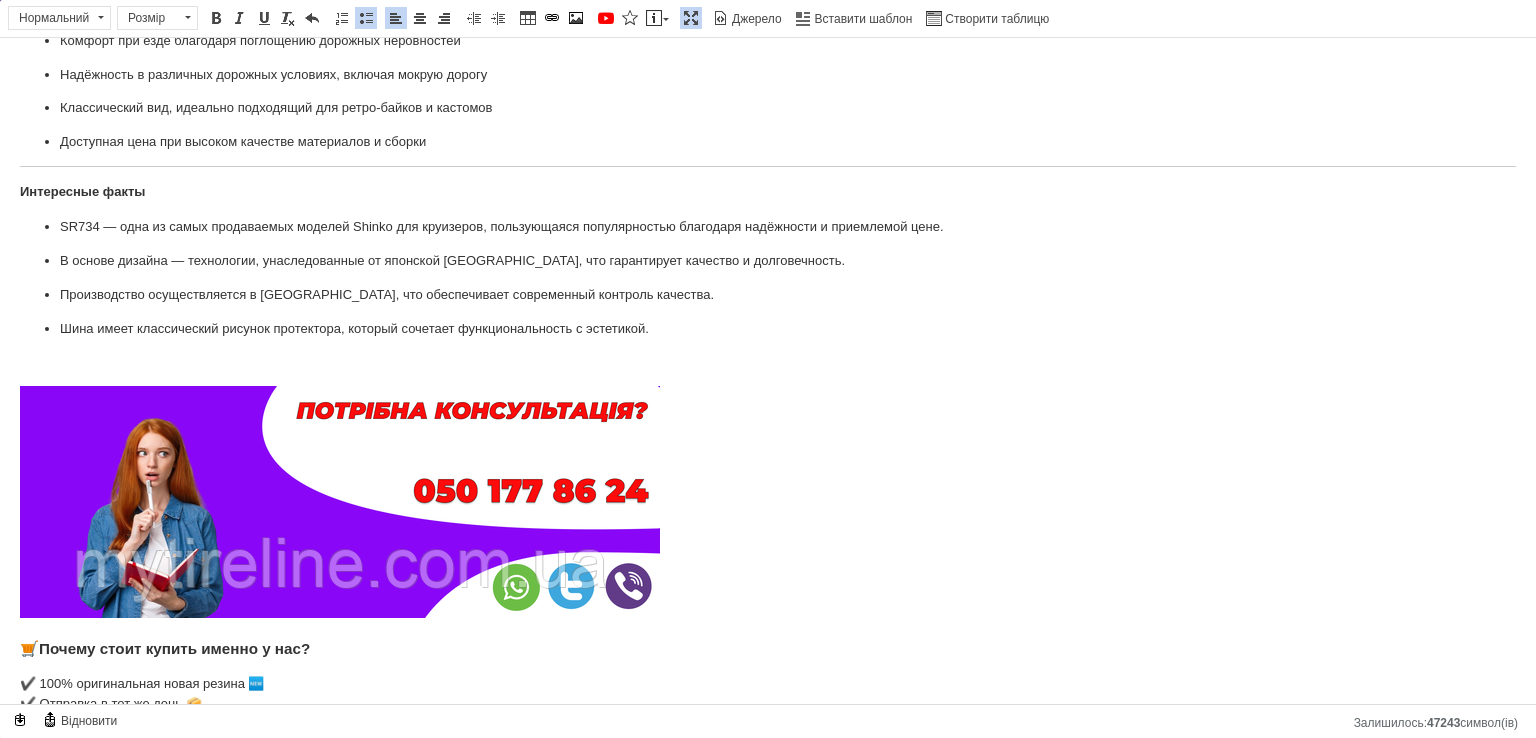 scroll, scrollTop: 2715, scrollLeft: 0, axis: vertical 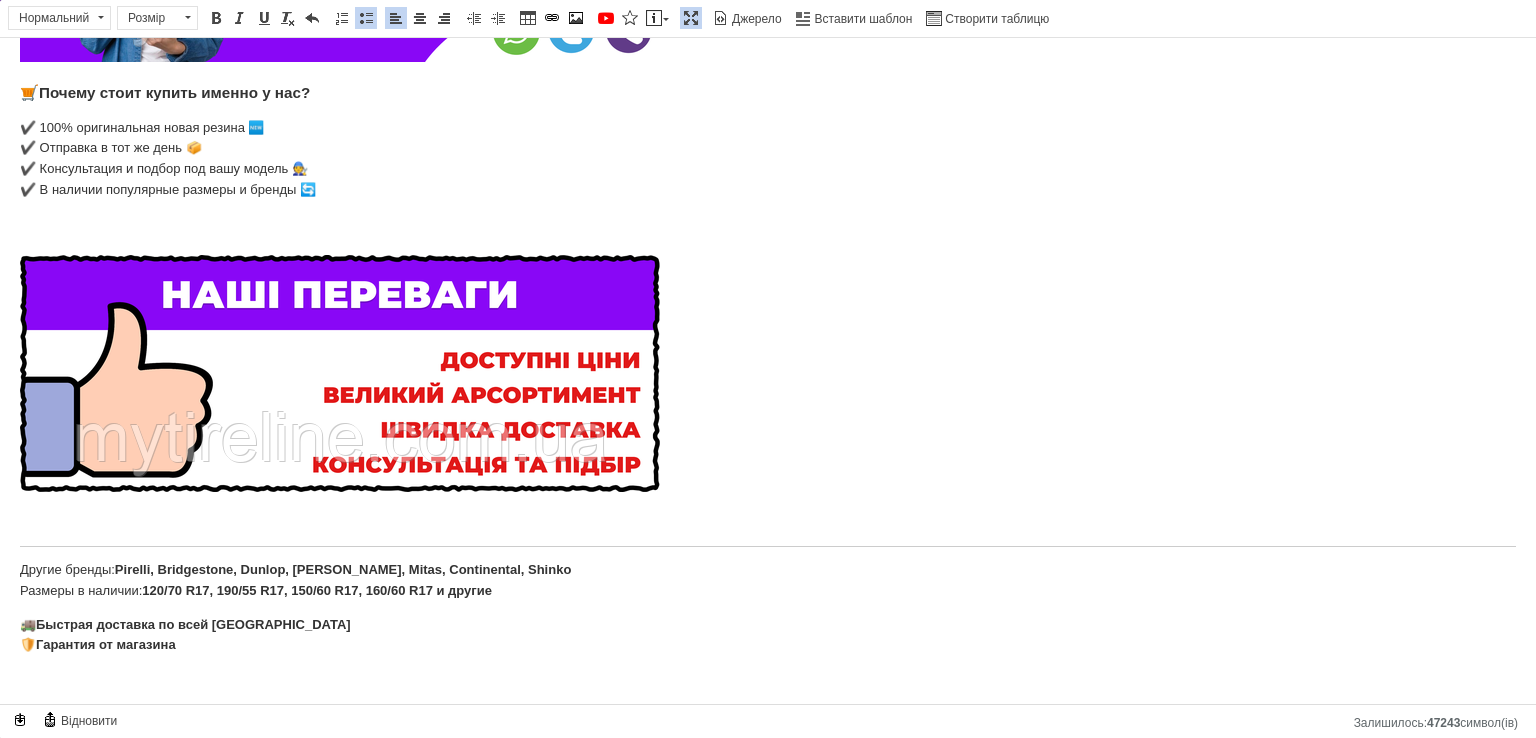 click at bounding box center [691, 18] 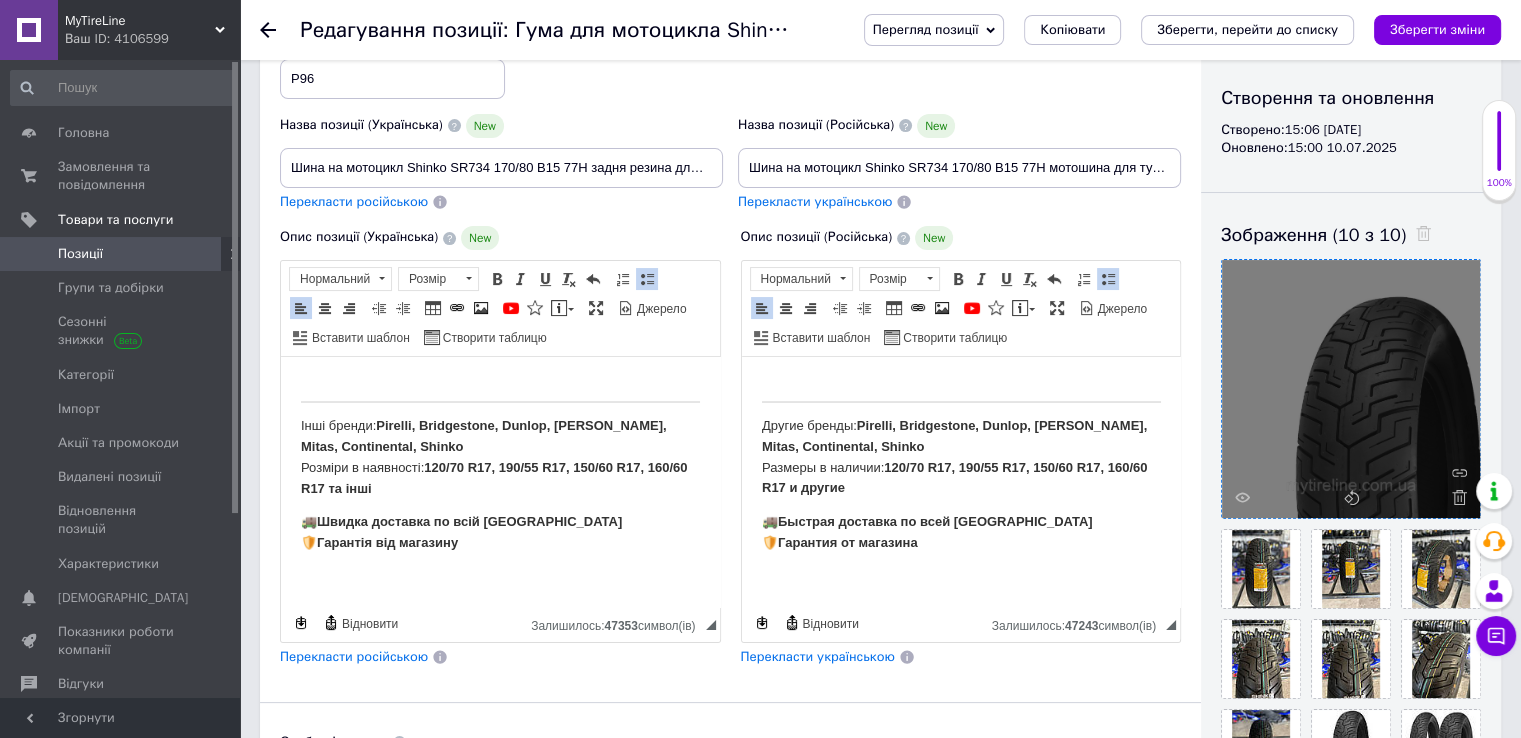 scroll, scrollTop: 700, scrollLeft: 0, axis: vertical 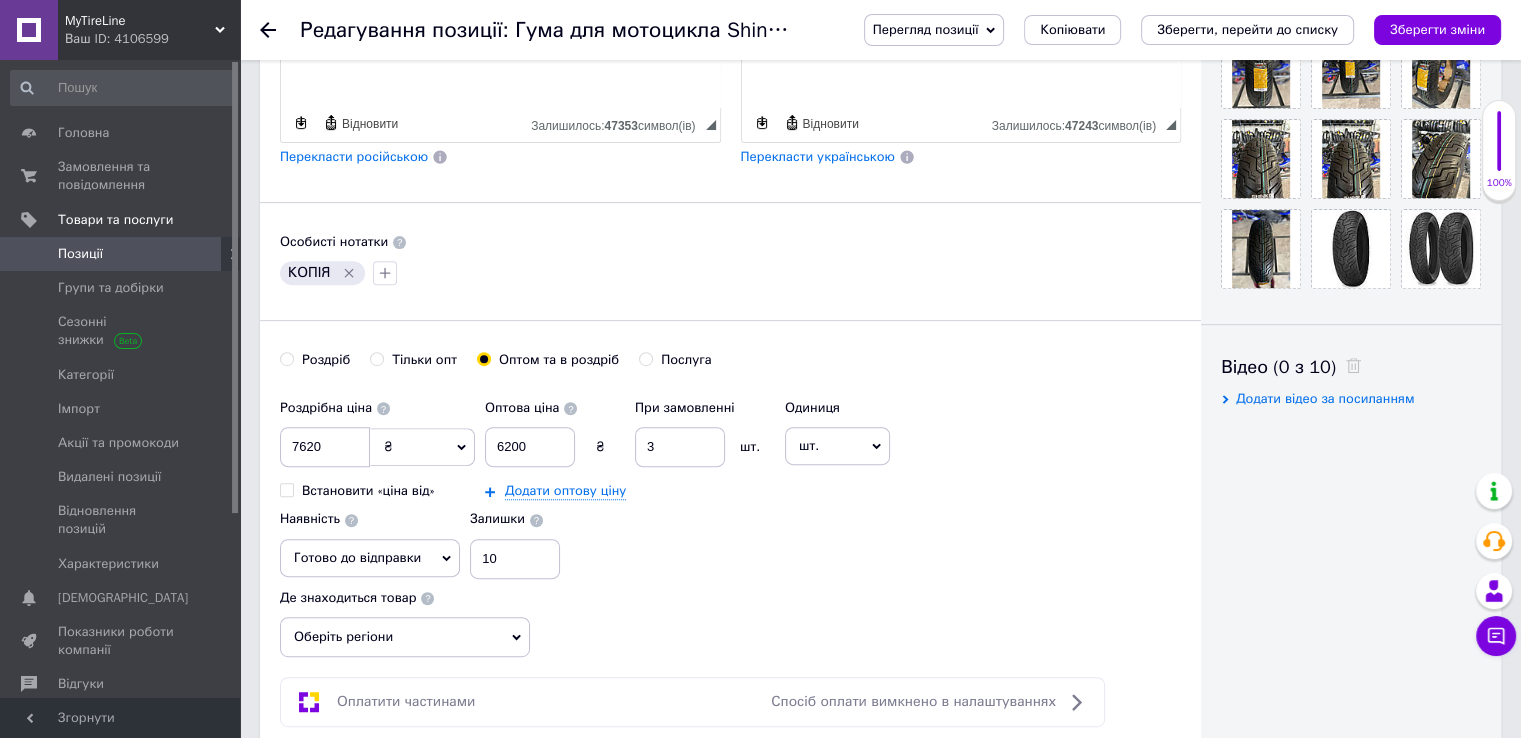 click 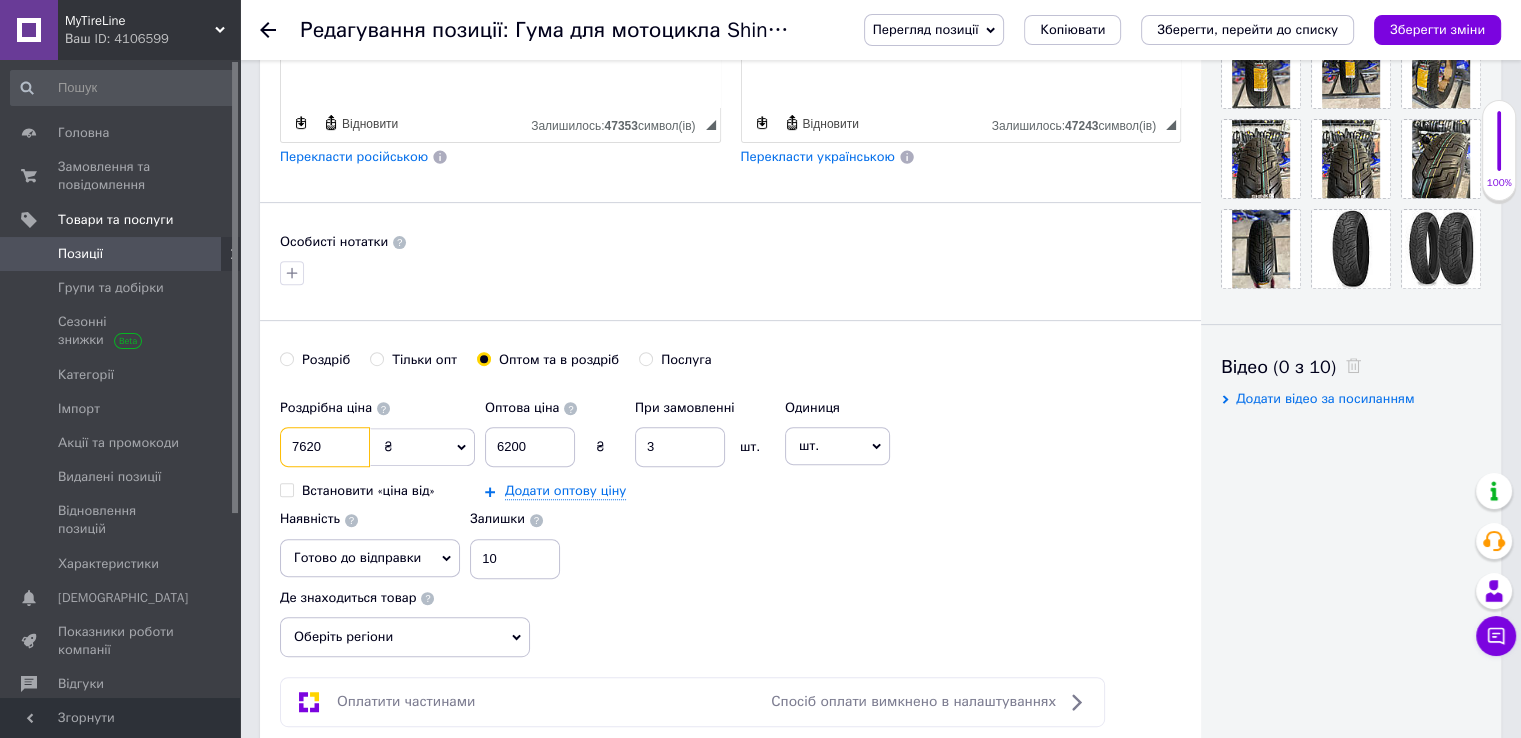 drag, startPoint x: 322, startPoint y: 439, endPoint x: 305, endPoint y: 441, distance: 17.117243 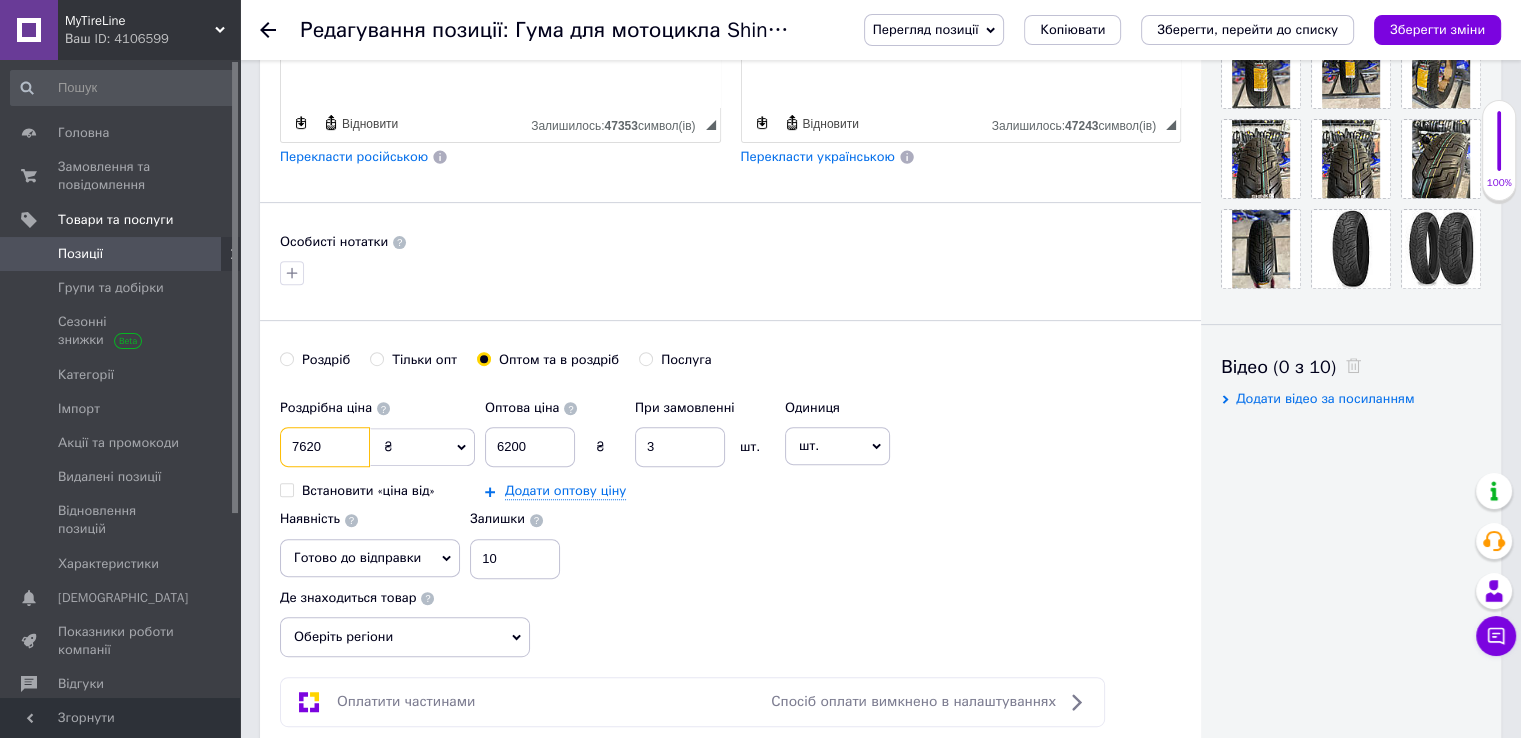click on "7620" at bounding box center (325, 447) 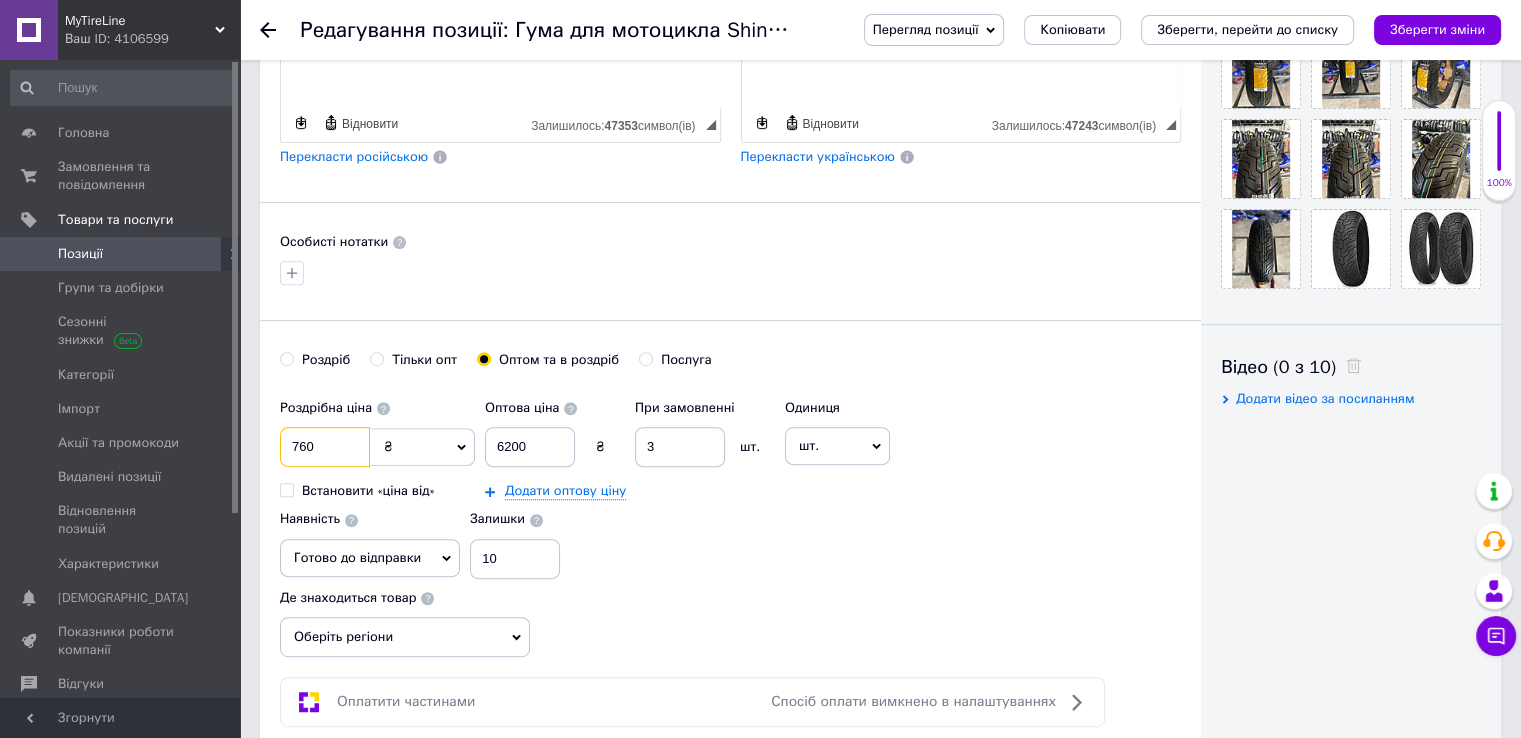 type on "7600" 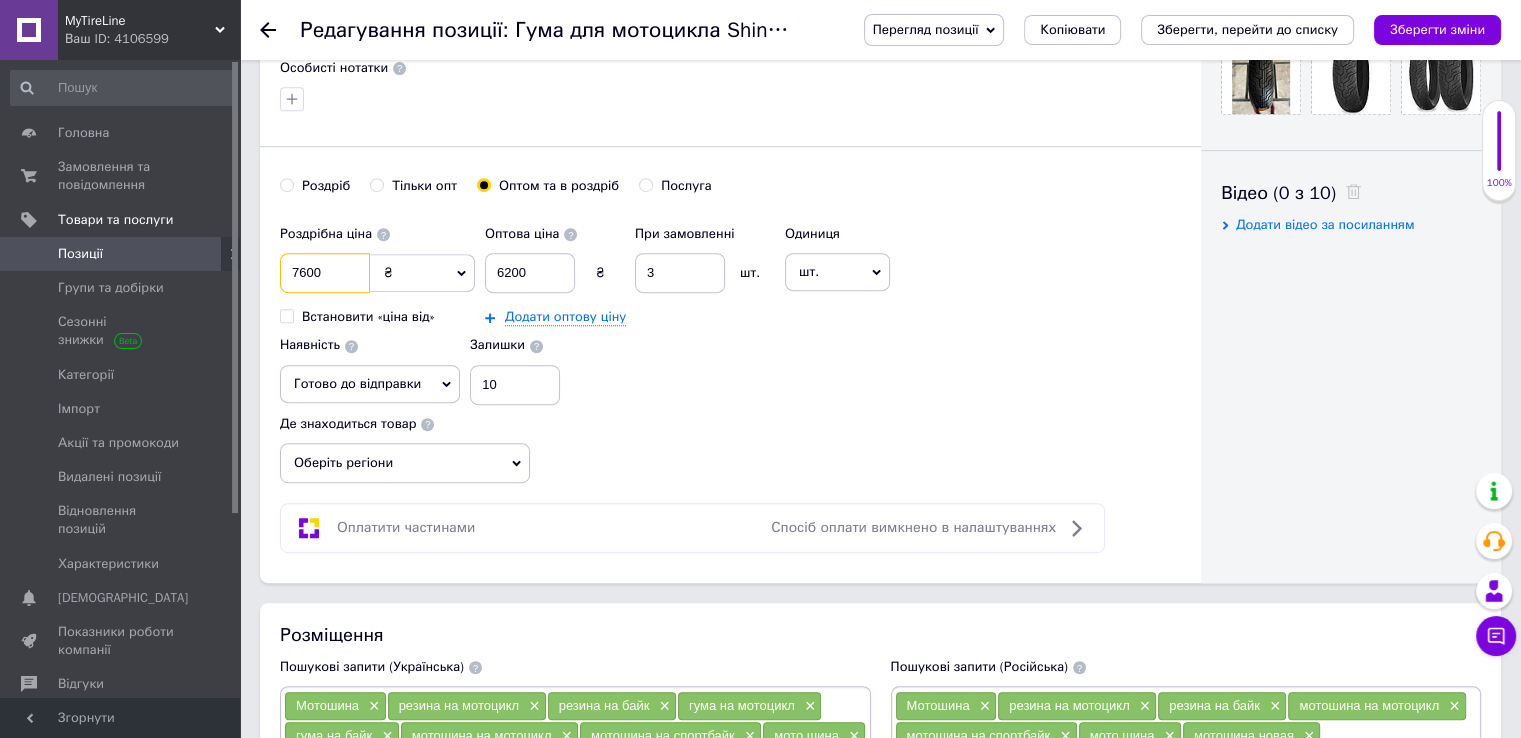scroll, scrollTop: 1000, scrollLeft: 0, axis: vertical 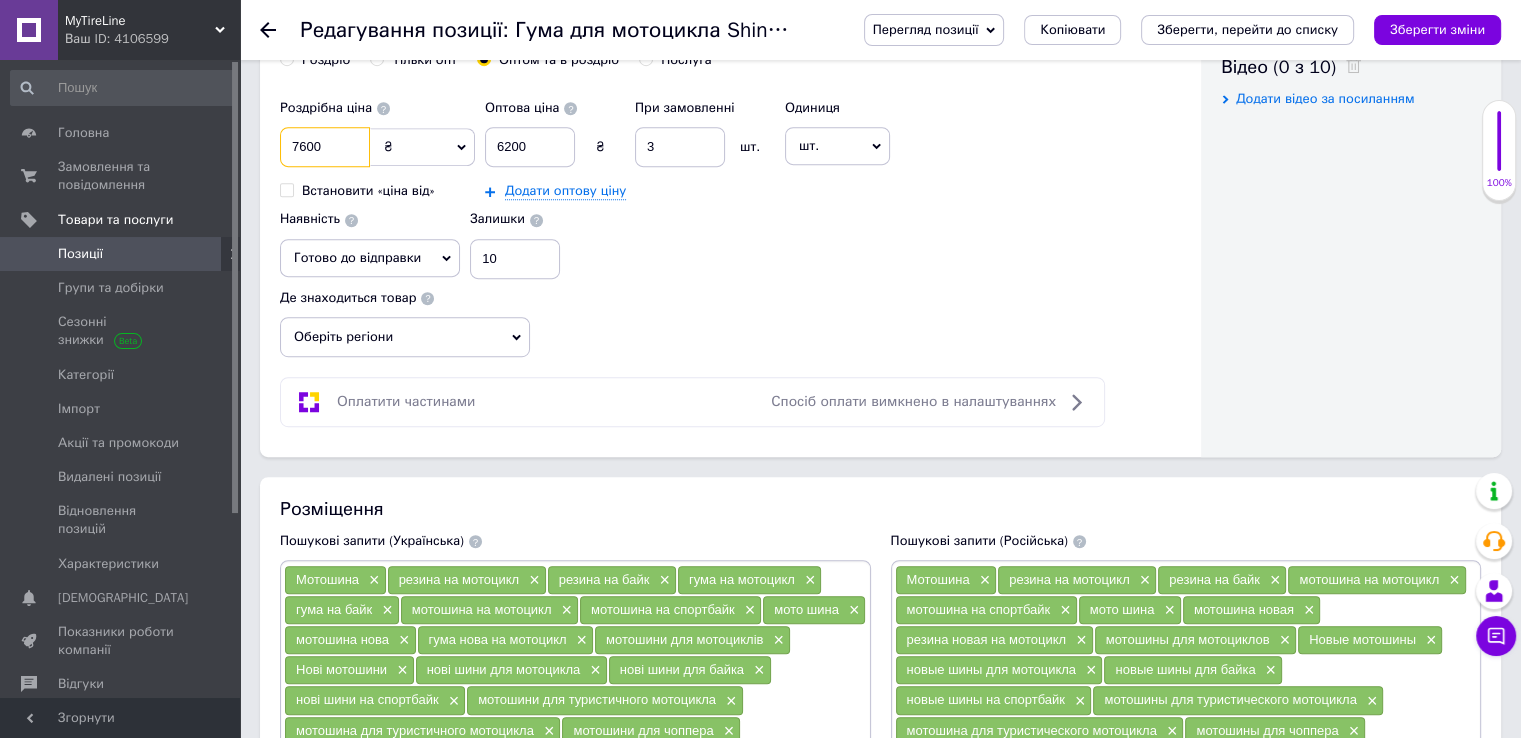 type on "7600" 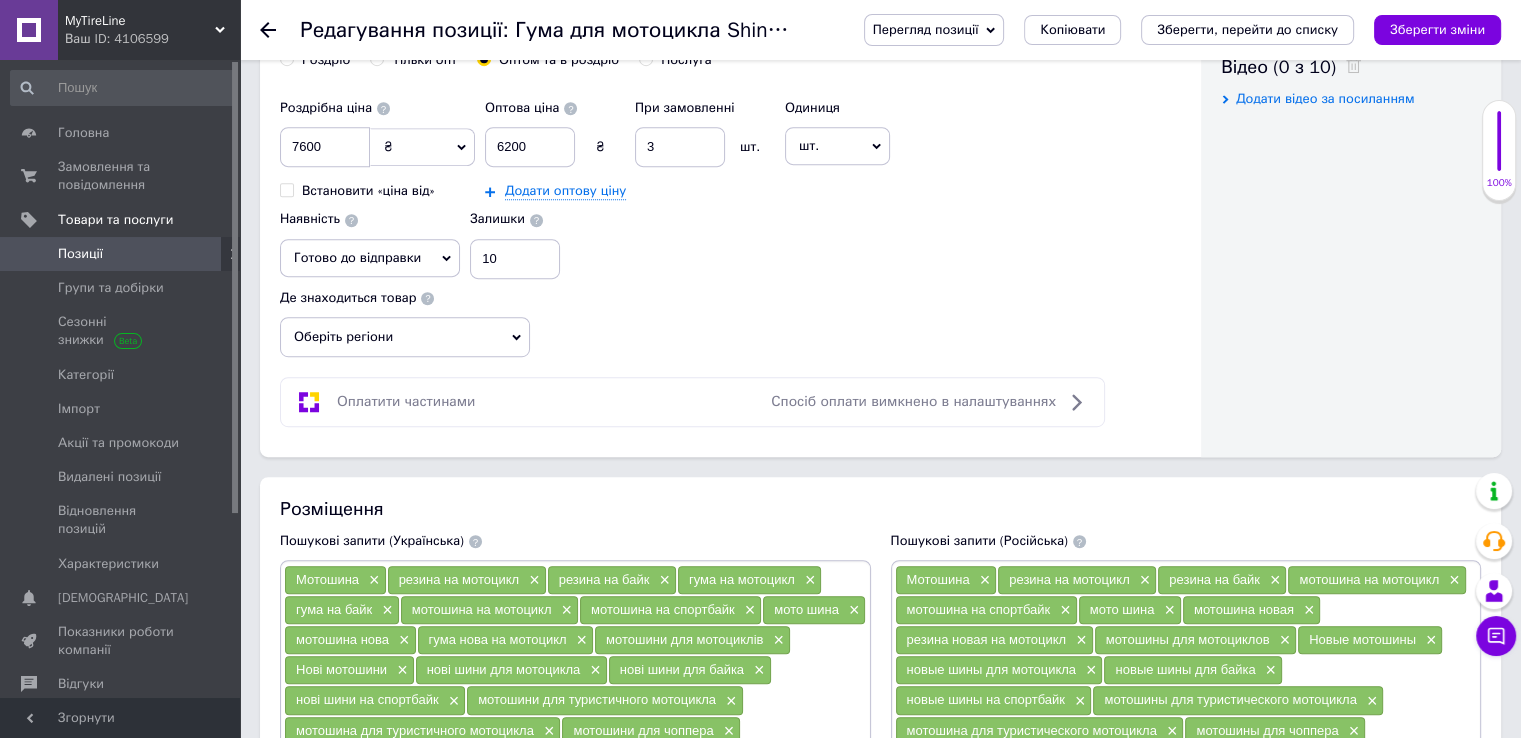 click on "Оберіть регіони" at bounding box center (405, 337) 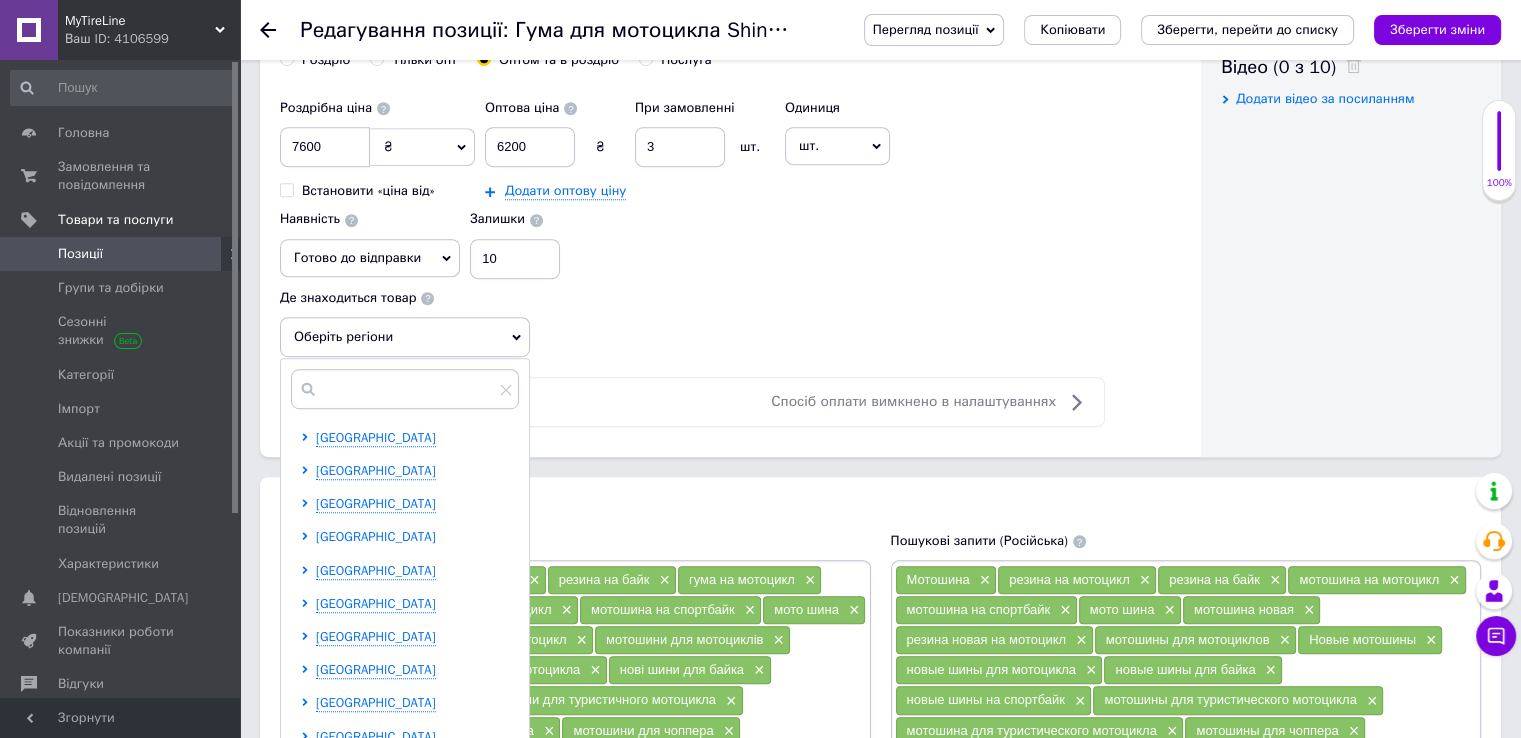 click on "[GEOGRAPHIC_DATA]" at bounding box center (376, 536) 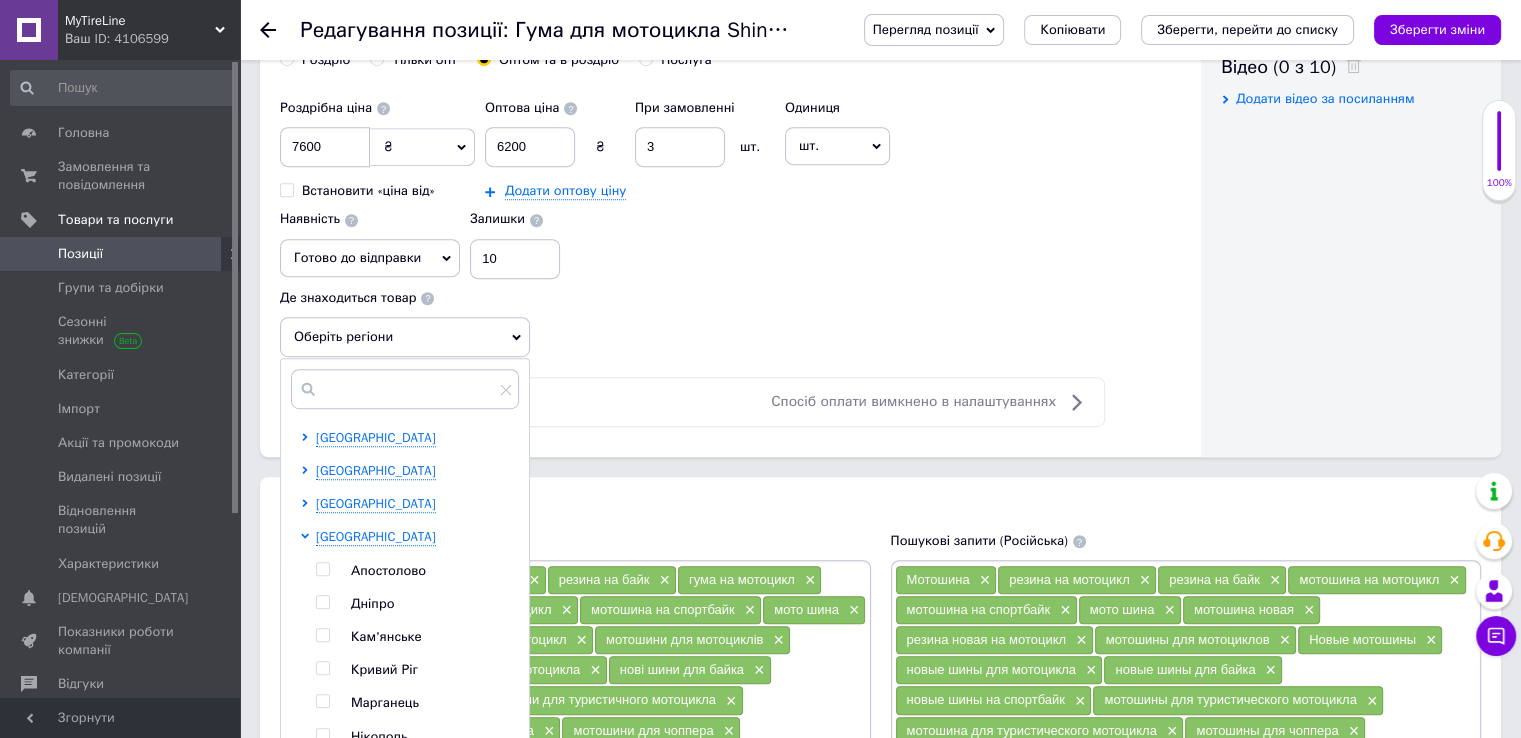 click on "Дніпро" at bounding box center (372, 603) 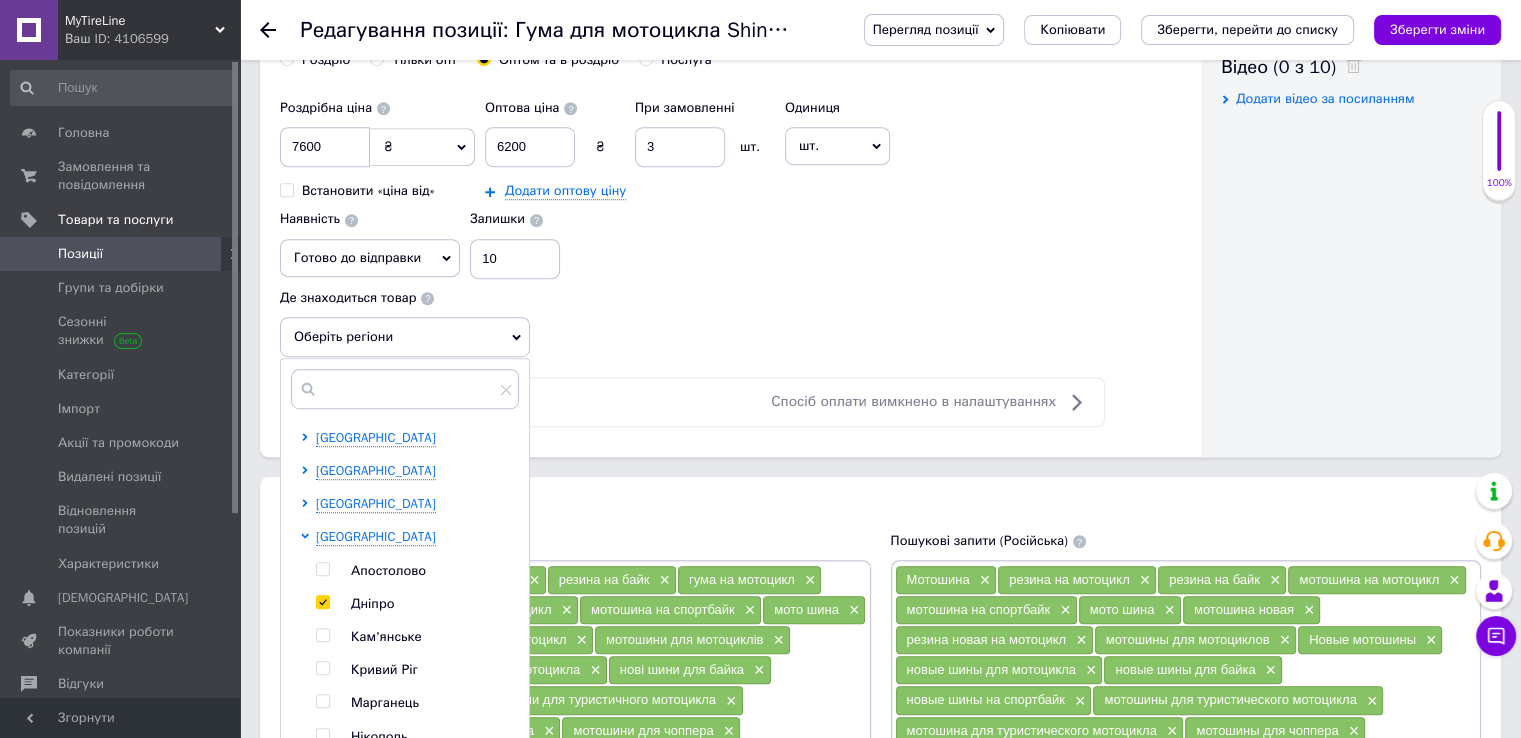 checkbox on "true" 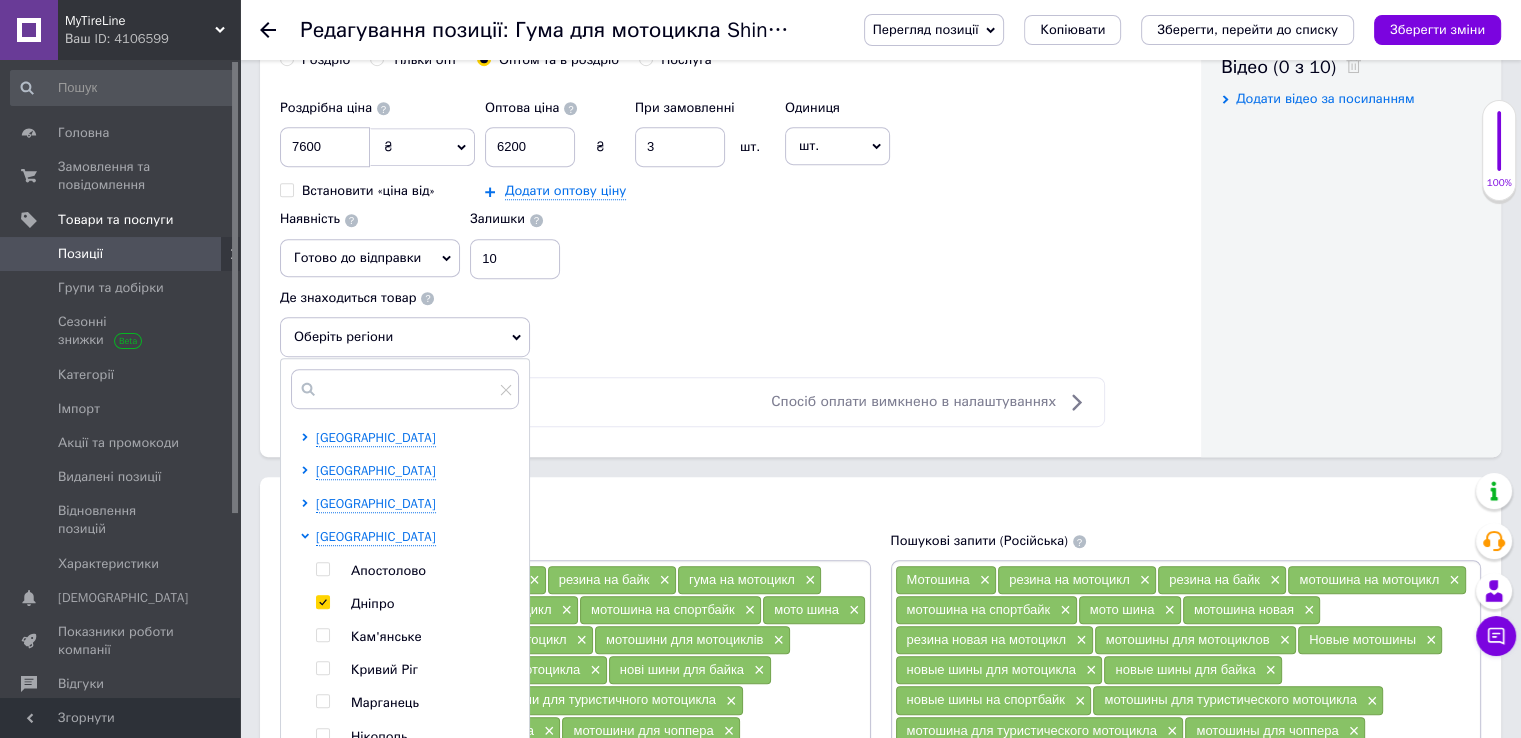 checkbox on "true" 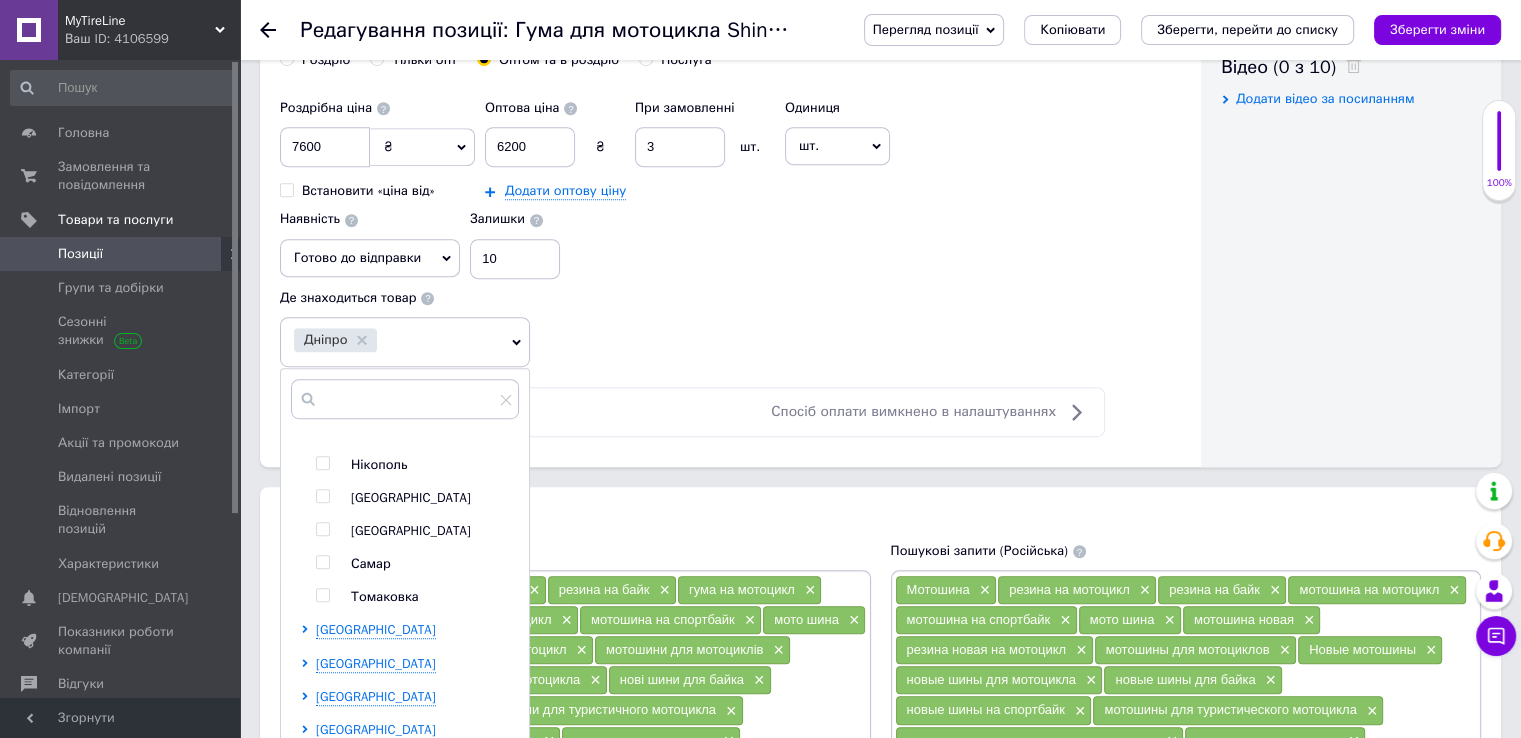 scroll, scrollTop: 400, scrollLeft: 0, axis: vertical 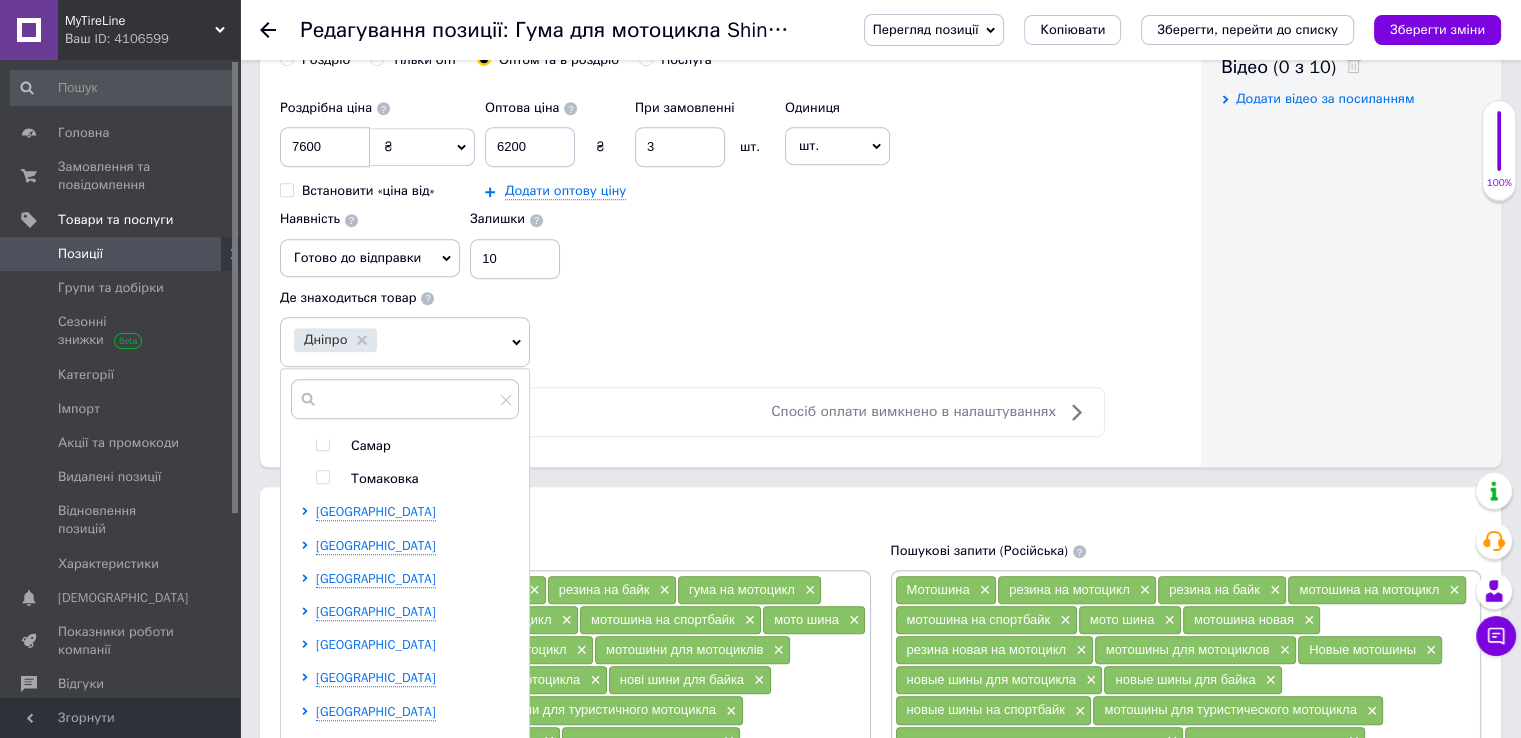 click on "[GEOGRAPHIC_DATA]" at bounding box center [376, 644] 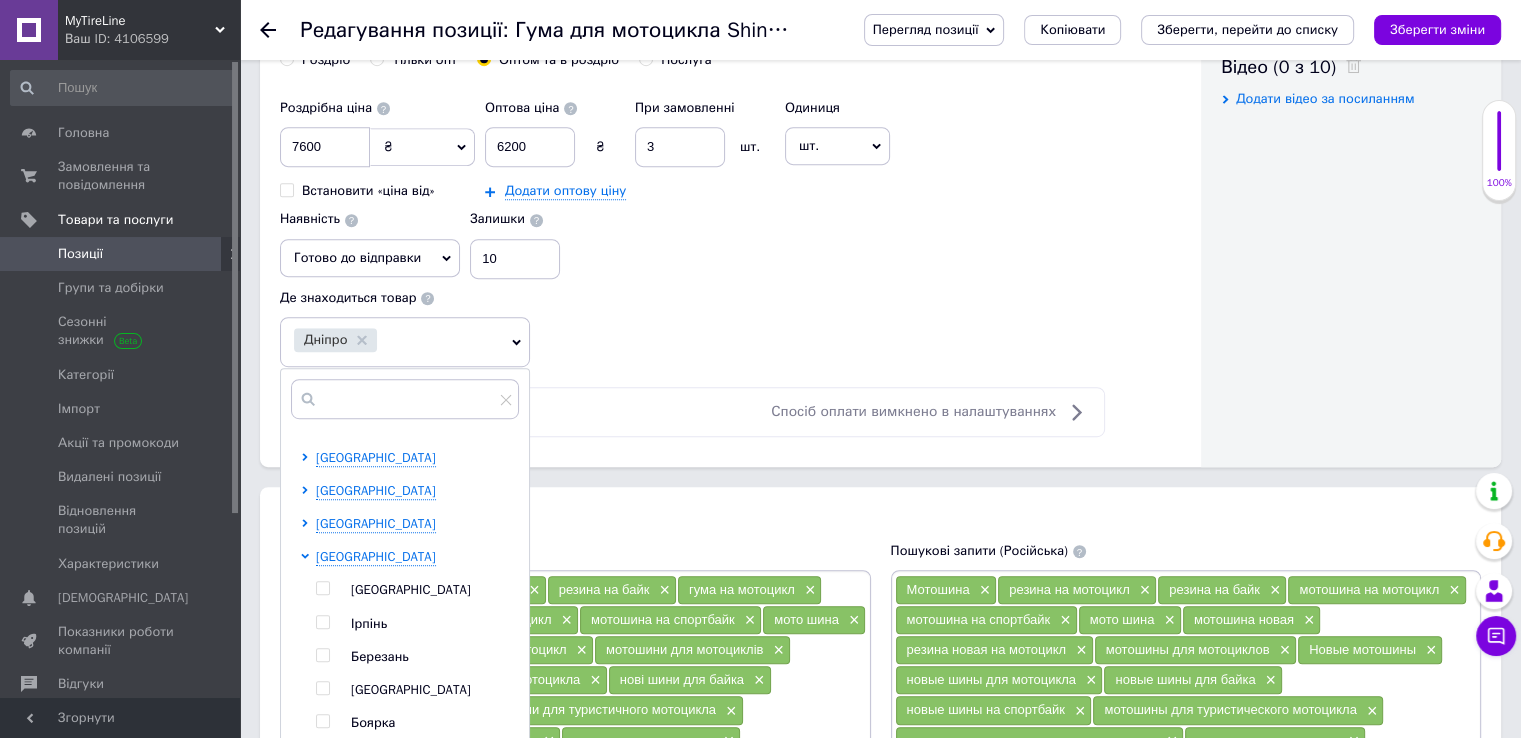 scroll, scrollTop: 600, scrollLeft: 0, axis: vertical 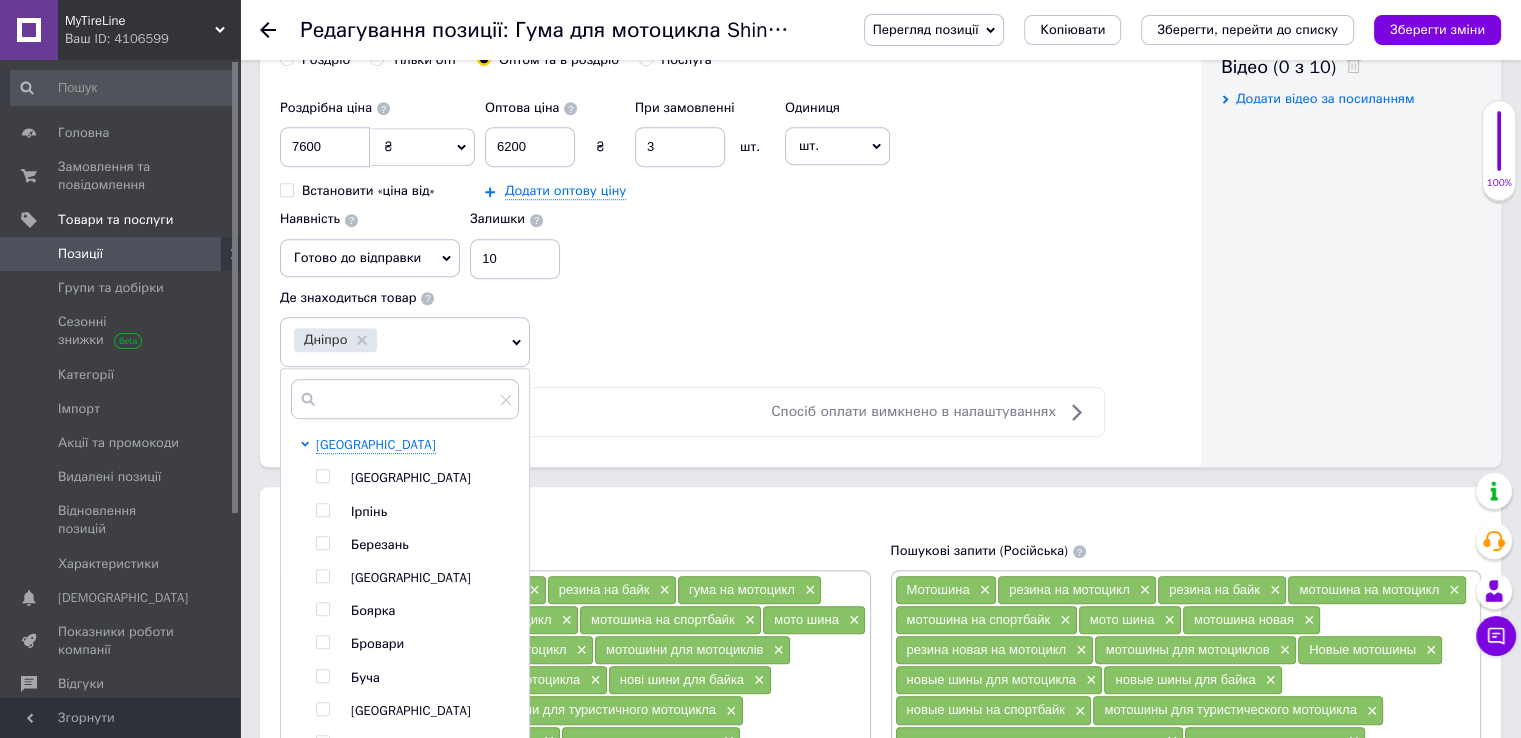 click on "[GEOGRAPHIC_DATA]" at bounding box center (411, 477) 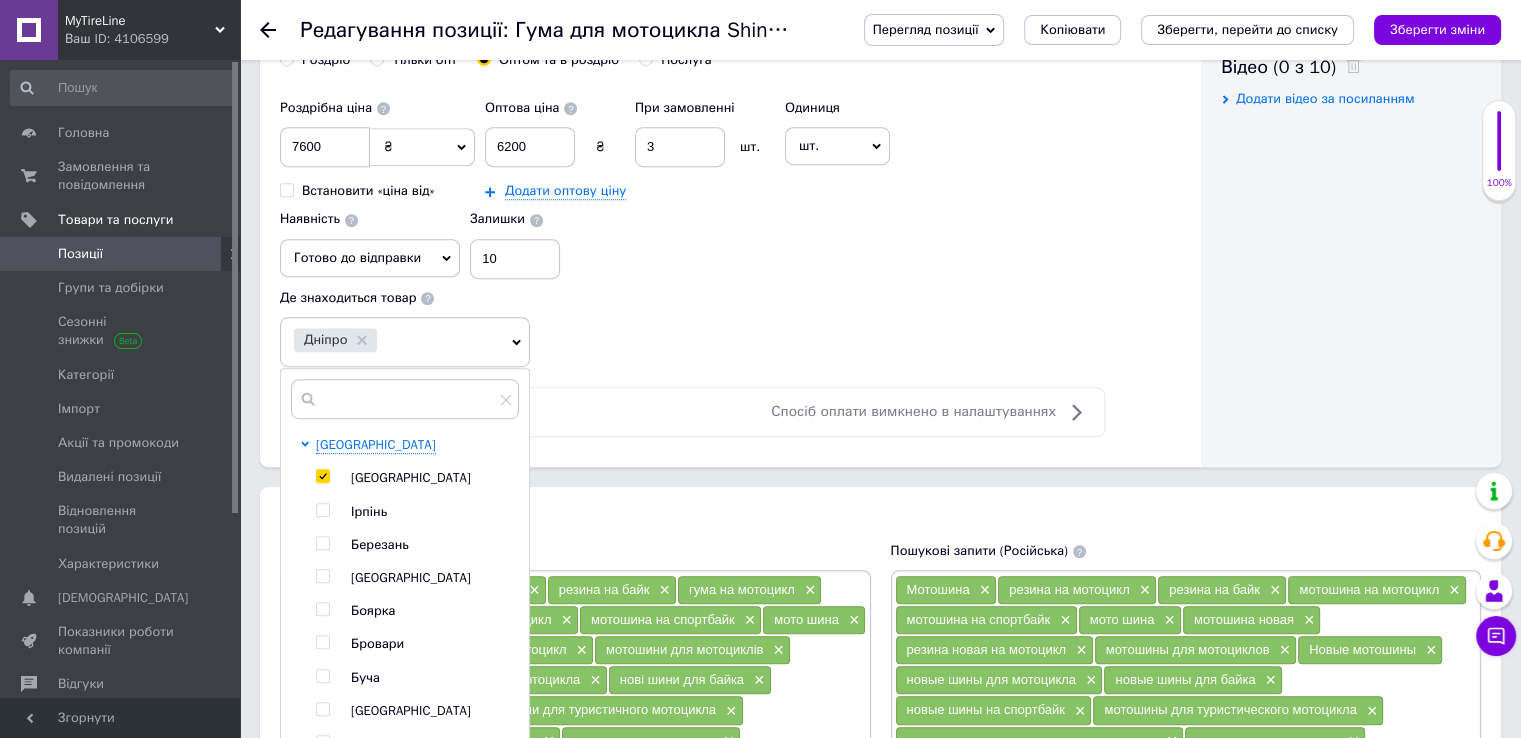 checkbox on "true" 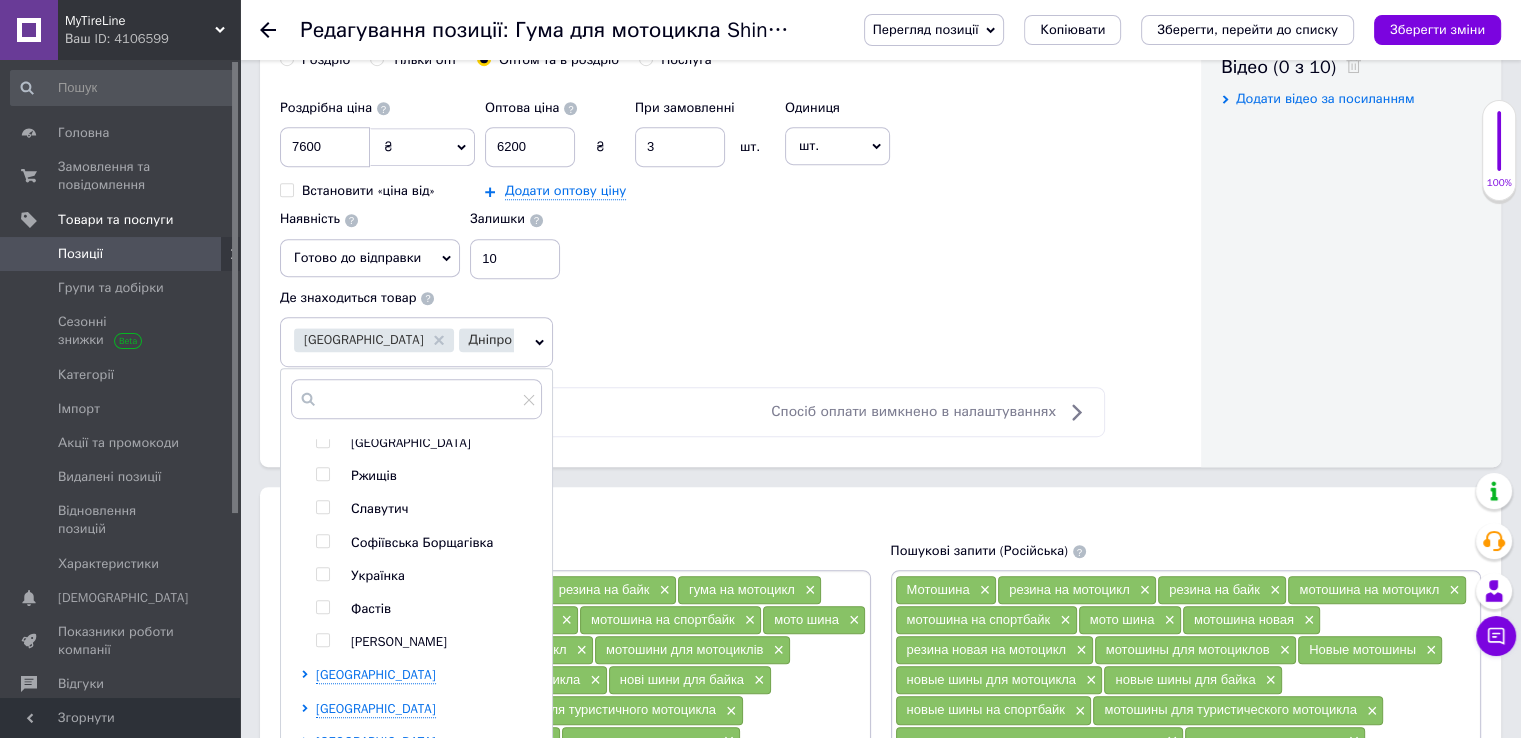 scroll, scrollTop: 1300, scrollLeft: 0, axis: vertical 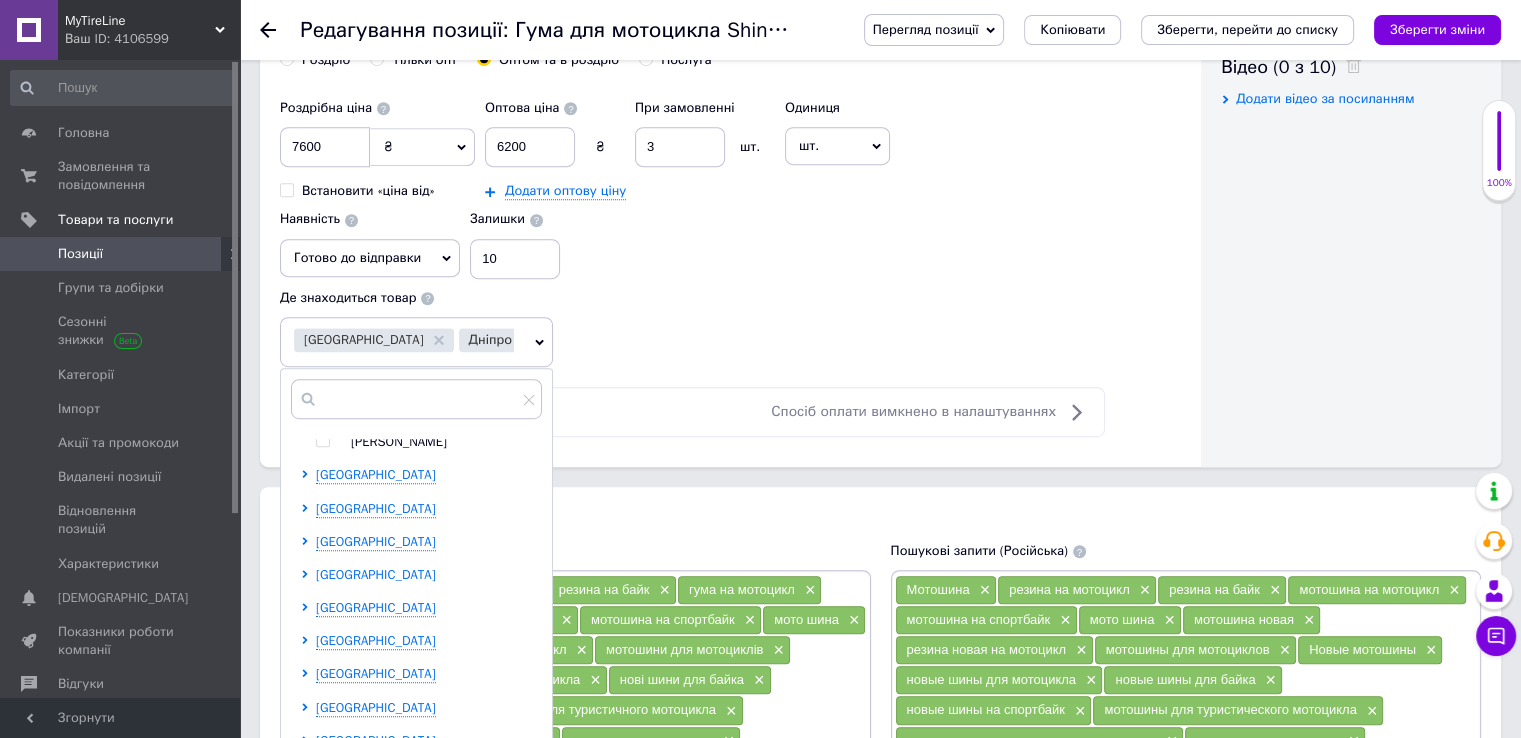 click on "[GEOGRAPHIC_DATA]" at bounding box center [376, 574] 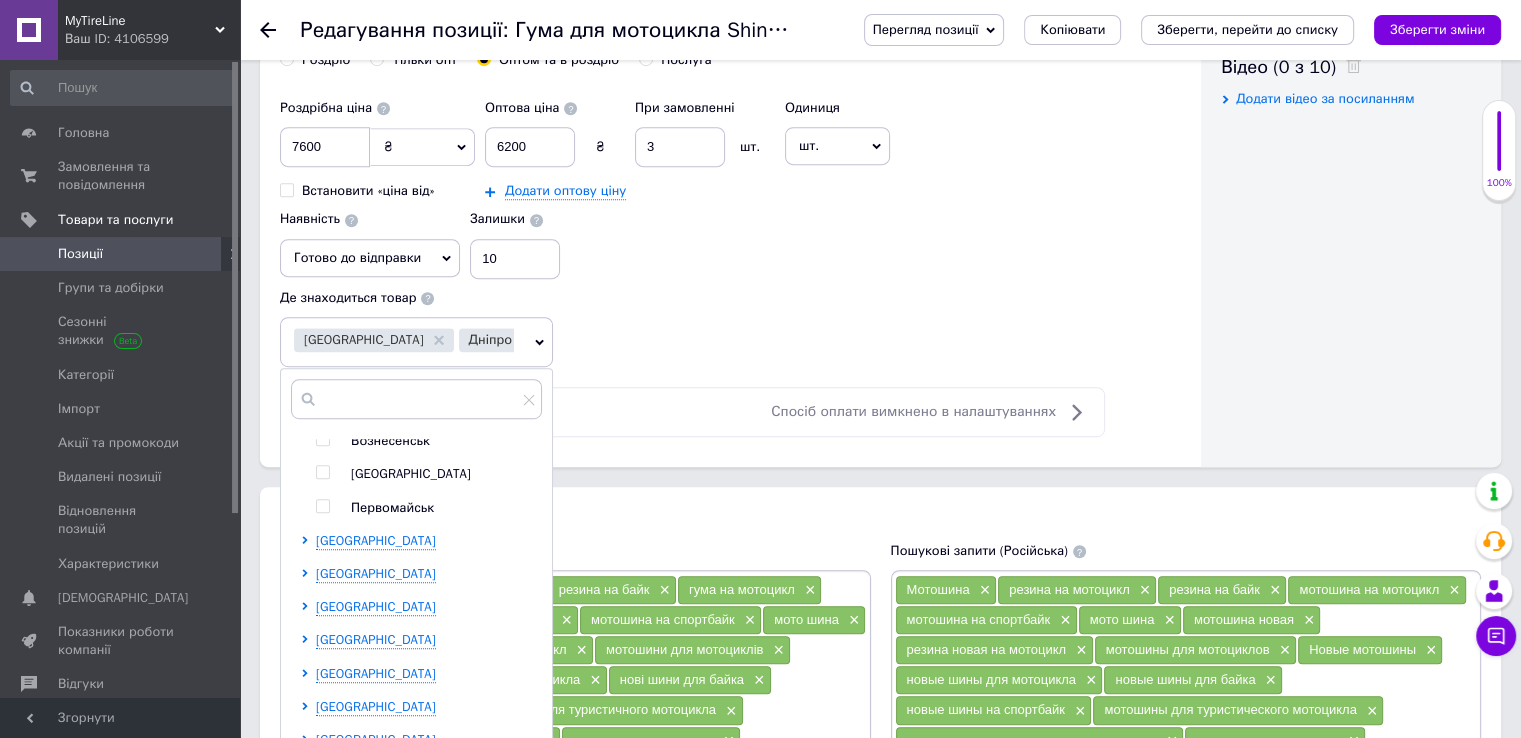 click on "[GEOGRAPHIC_DATA]" at bounding box center [411, 473] 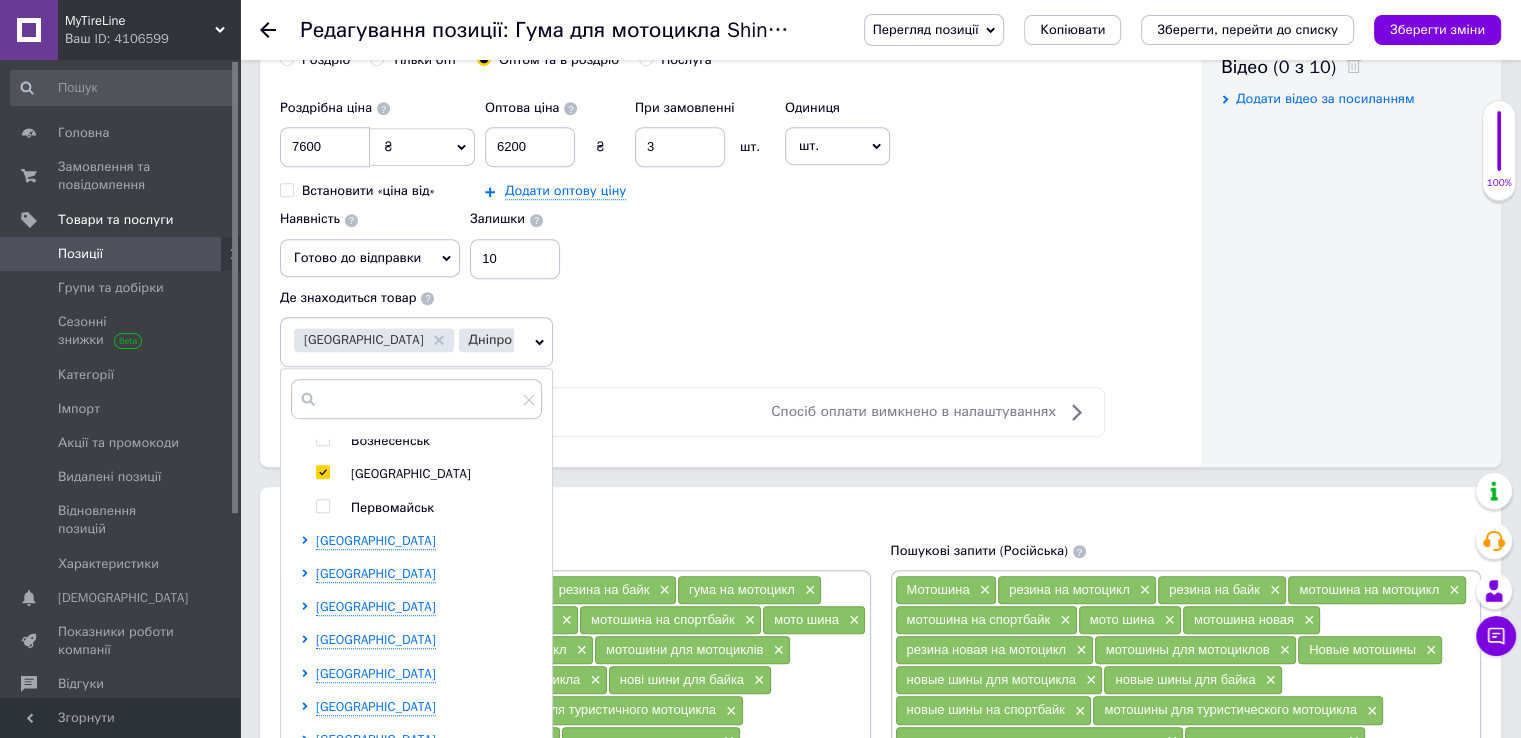 checkbox on "true" 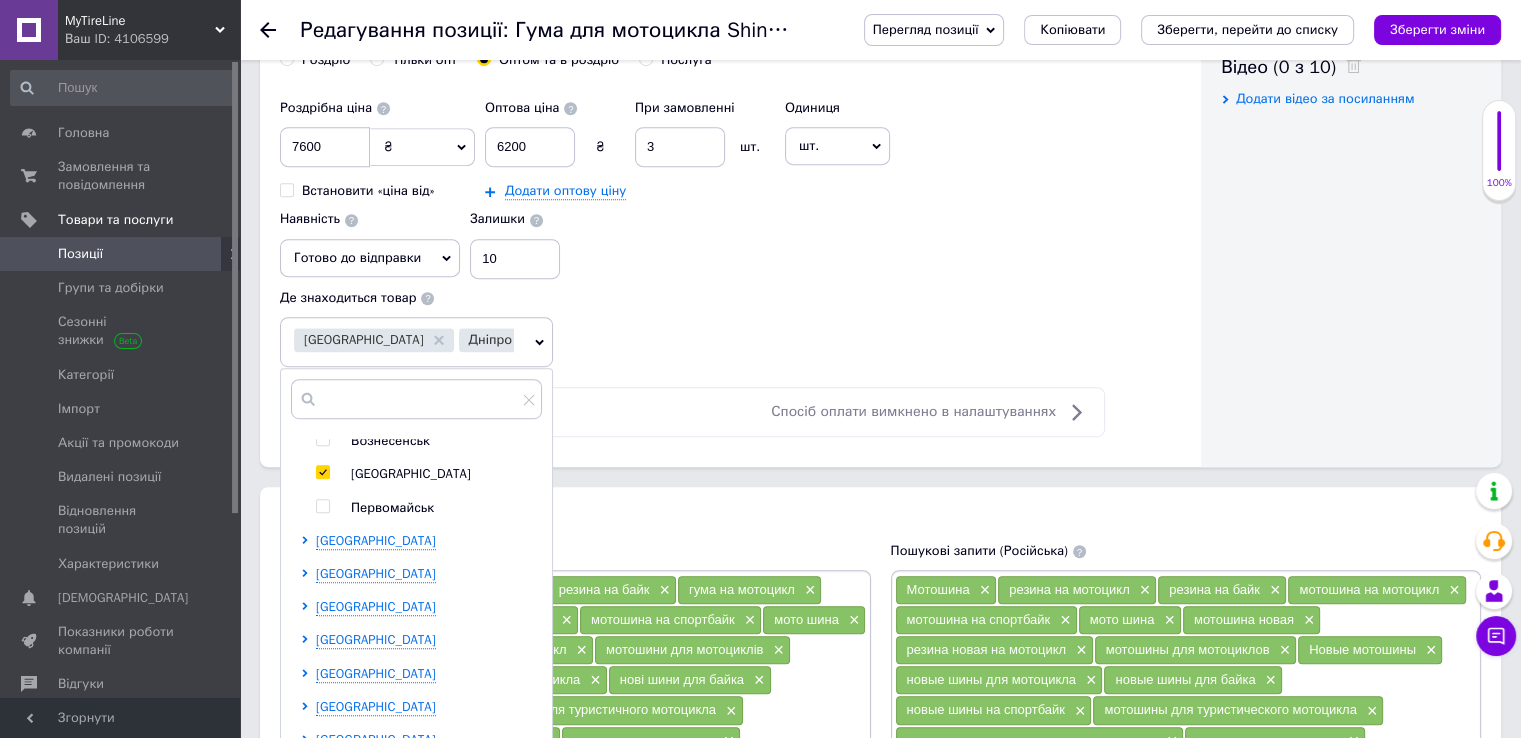 checkbox on "true" 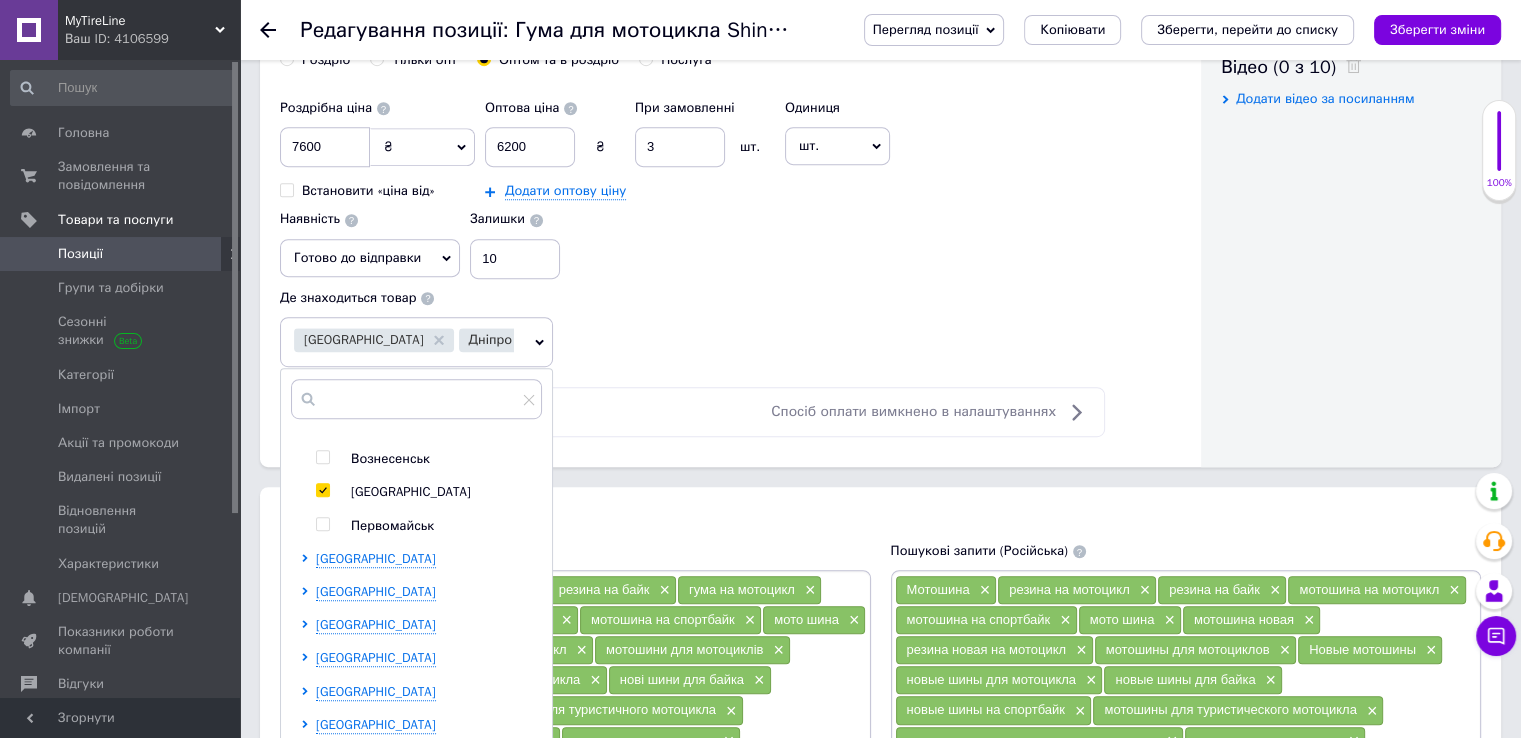 click on "Основна інформація При сохранении товара пустые поля будут переведены автоматически. Щоб вручну відправити поле на переклад, натисніть на посилання під ним.  Детальніше Назва позиції (Українська) New Шина на мотоцикл Shinko SR734 170/80 B15 77H задня резина для важких мотоциклів класу стріт Перекласти російською Код/Артикул Р96 Назва позиції (Російська) New Шина на мотоцикл Shinko SR734 170/80 B15 77H мотошина для туреров и классических чопперов Перекласти українською Опис позиції (Українська) New Shinko SR734 — надійна шина для круїзерів і дорожніх мотоциклів із класичним дизайном" at bounding box center (730, -227) 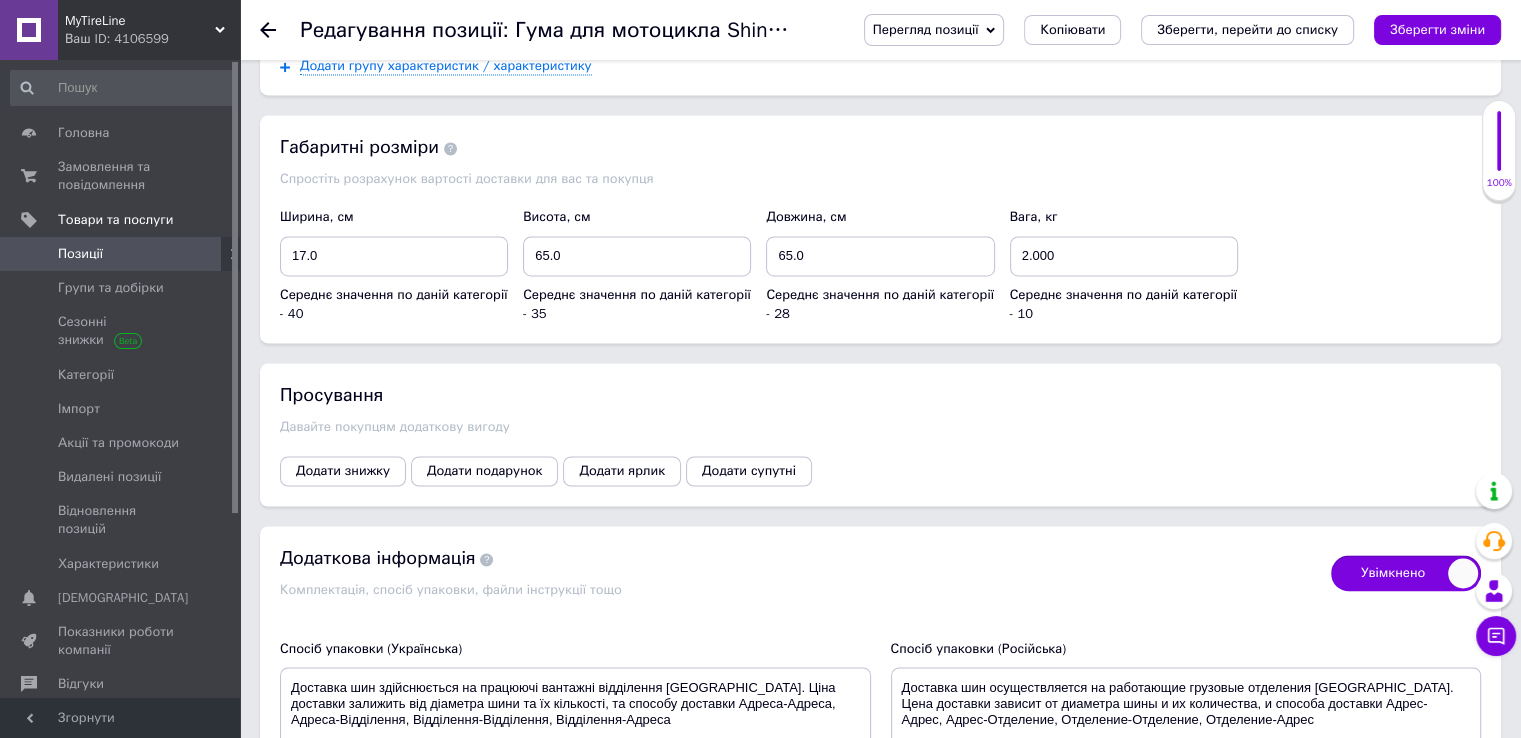 scroll, scrollTop: 3200, scrollLeft: 0, axis: vertical 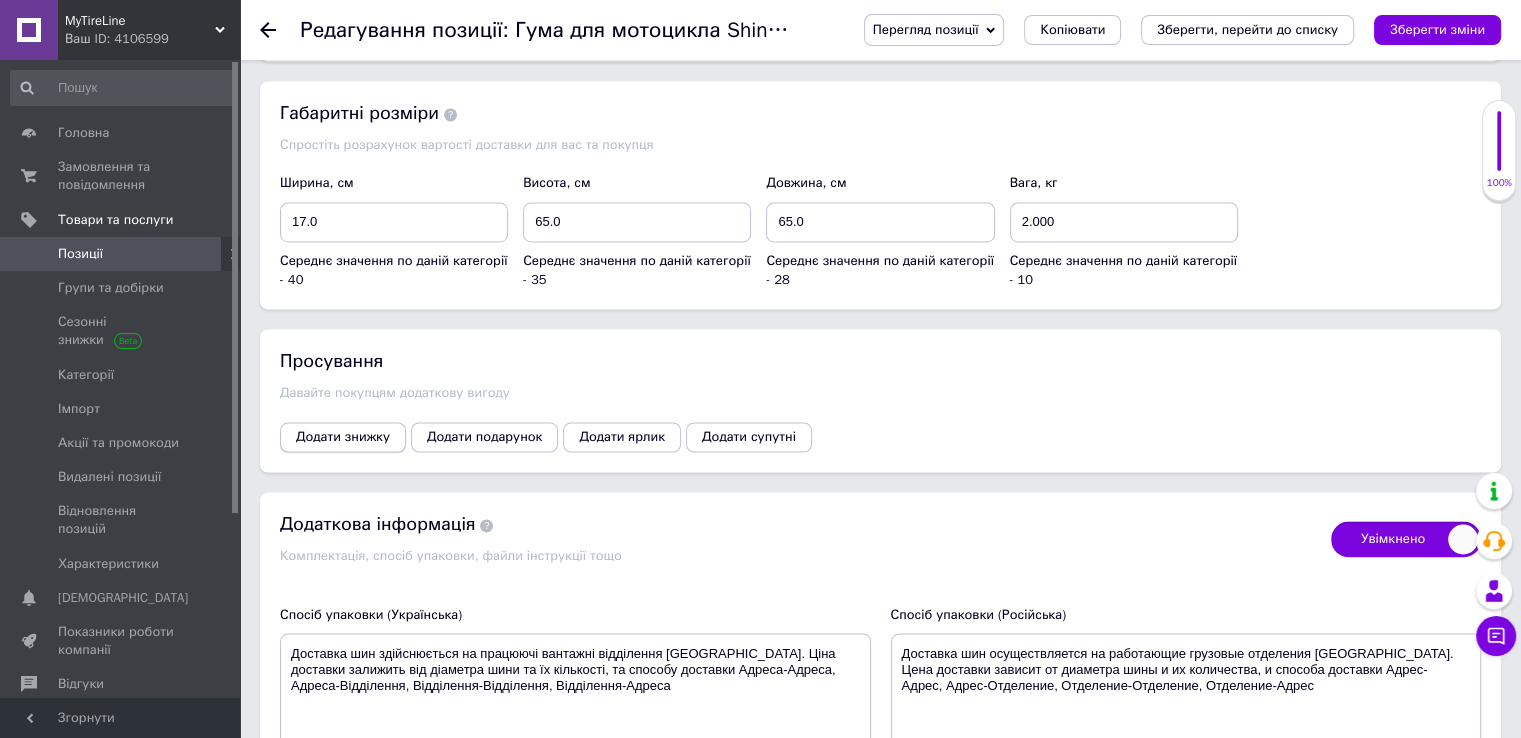 click on "Додати знижку" at bounding box center (343, 437) 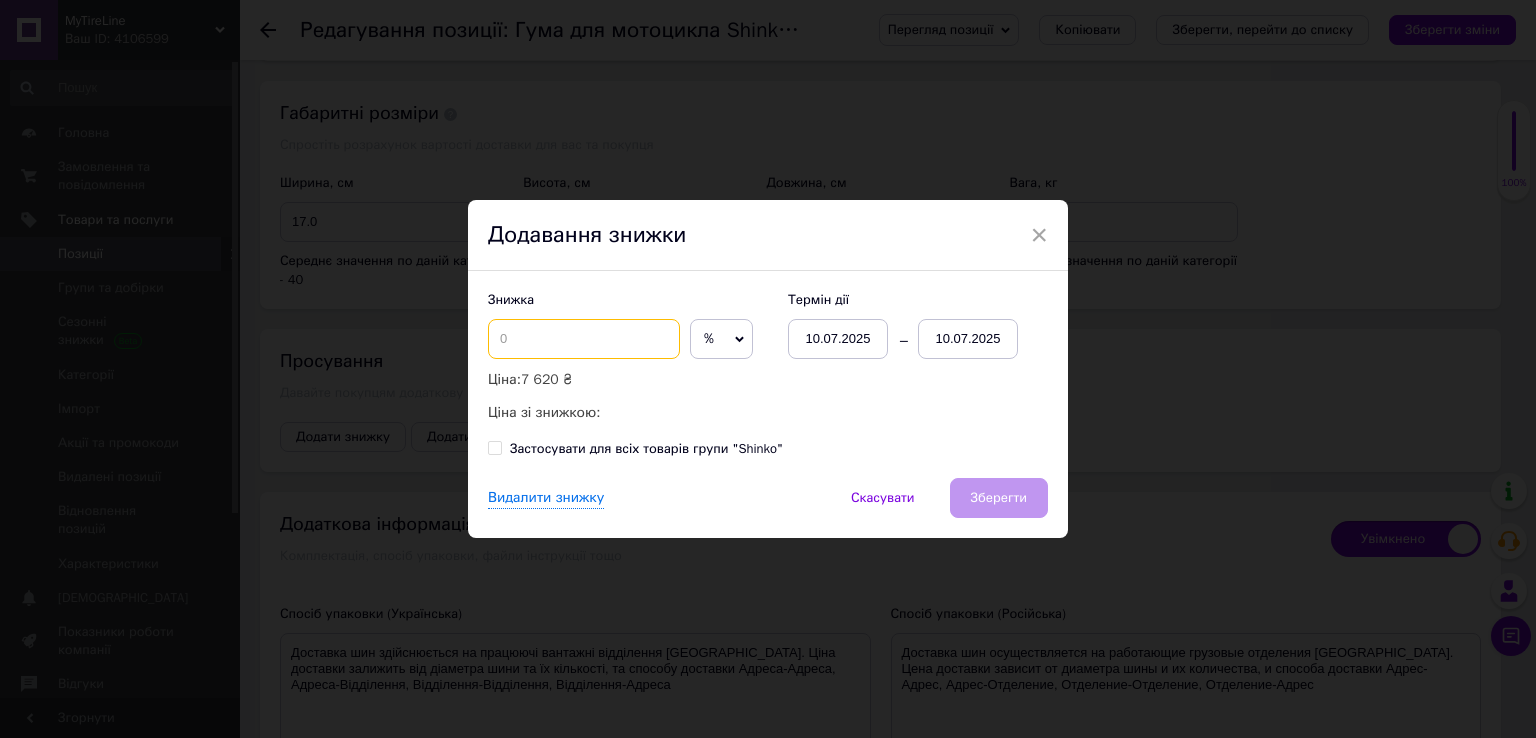 click at bounding box center (584, 339) 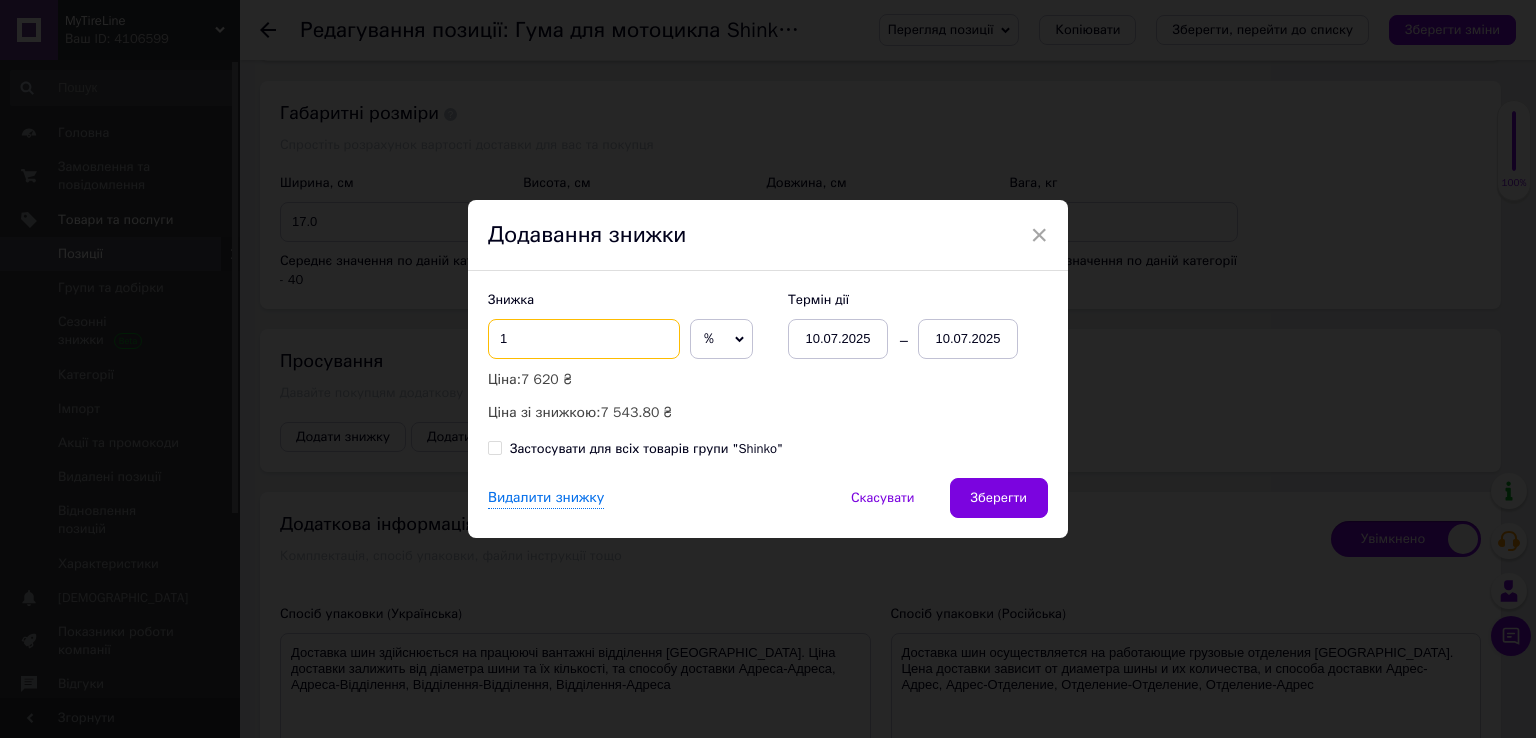 checkbox on "true" 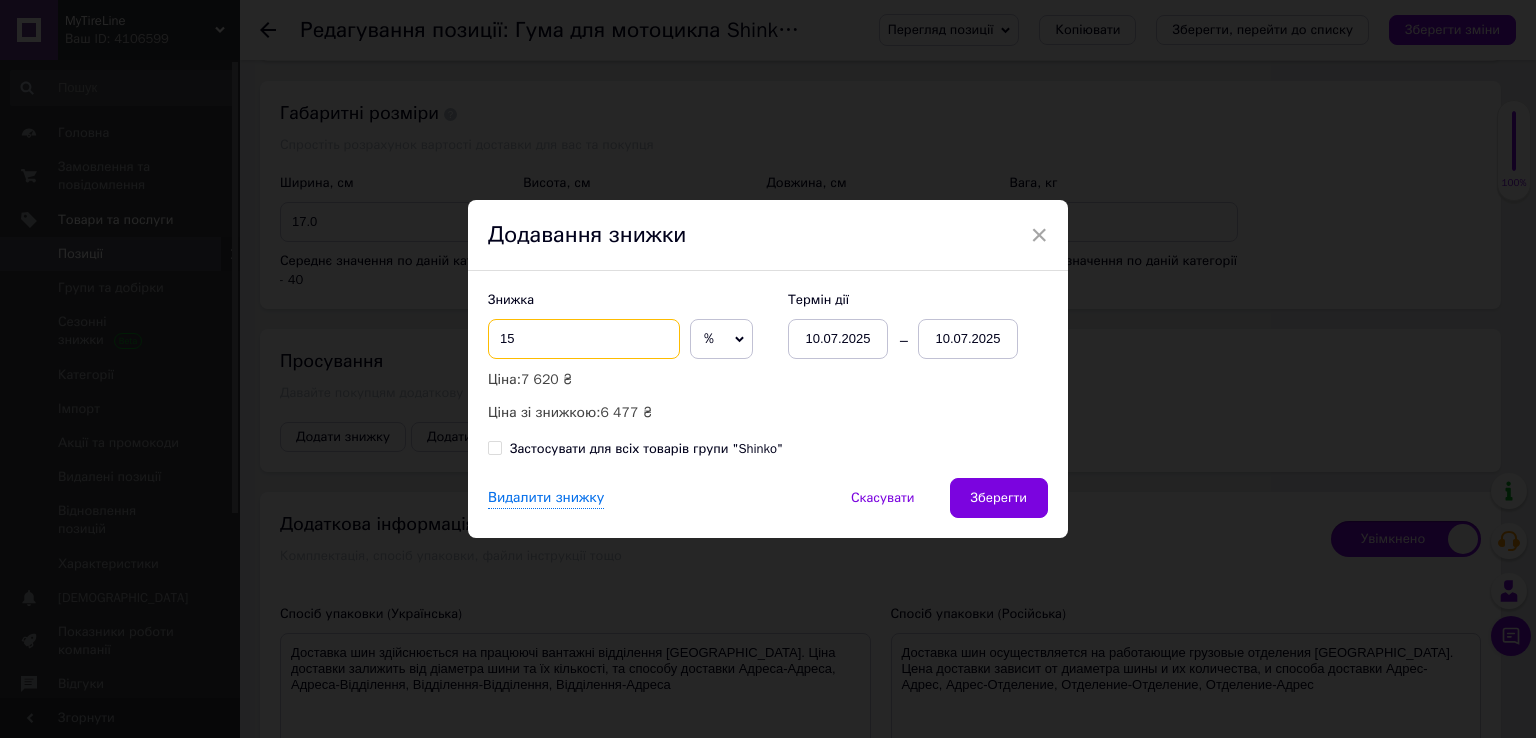 type on "15" 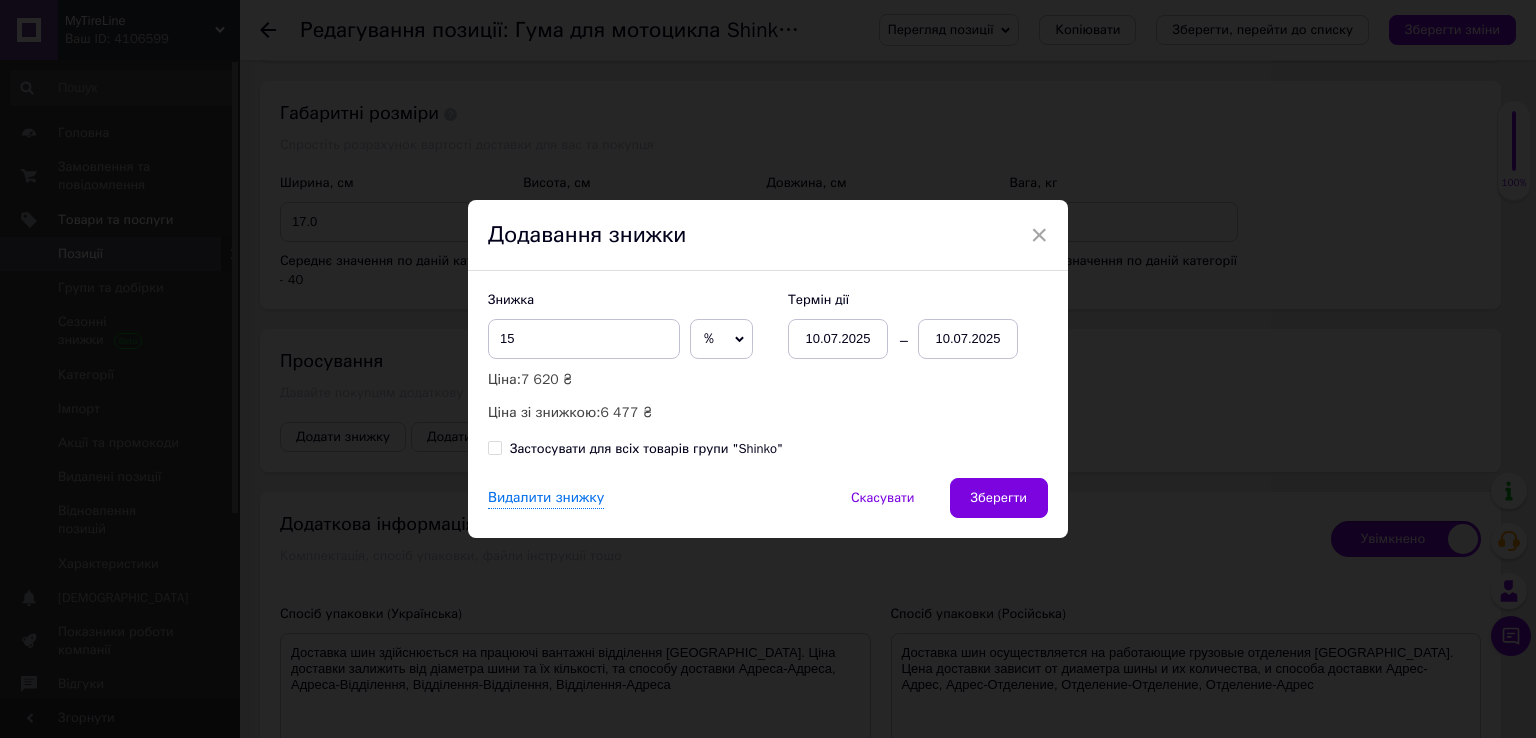 click on "10.07.2025" at bounding box center [968, 339] 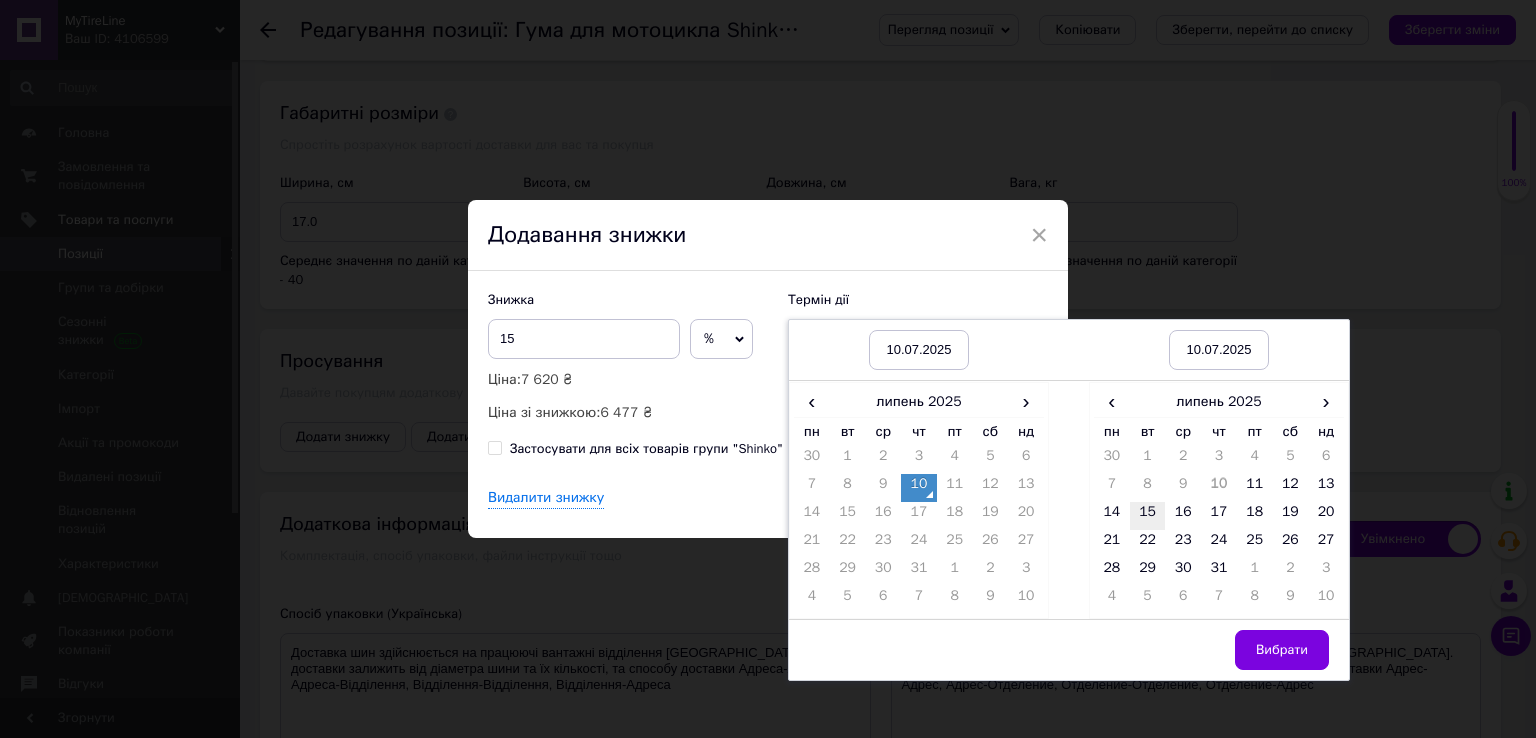 click on "15" at bounding box center (1148, 516) 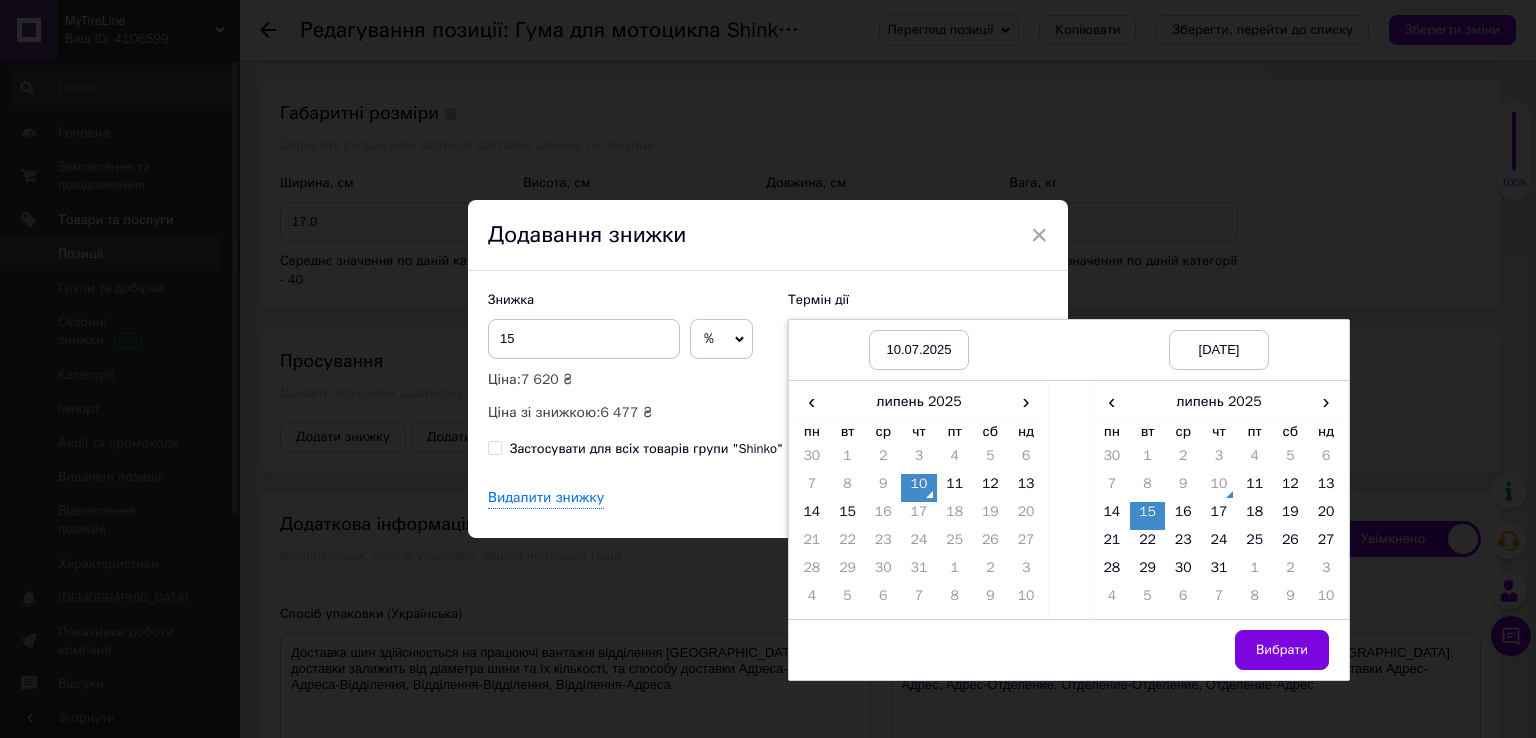 click on "Вибрати" at bounding box center [1282, 650] 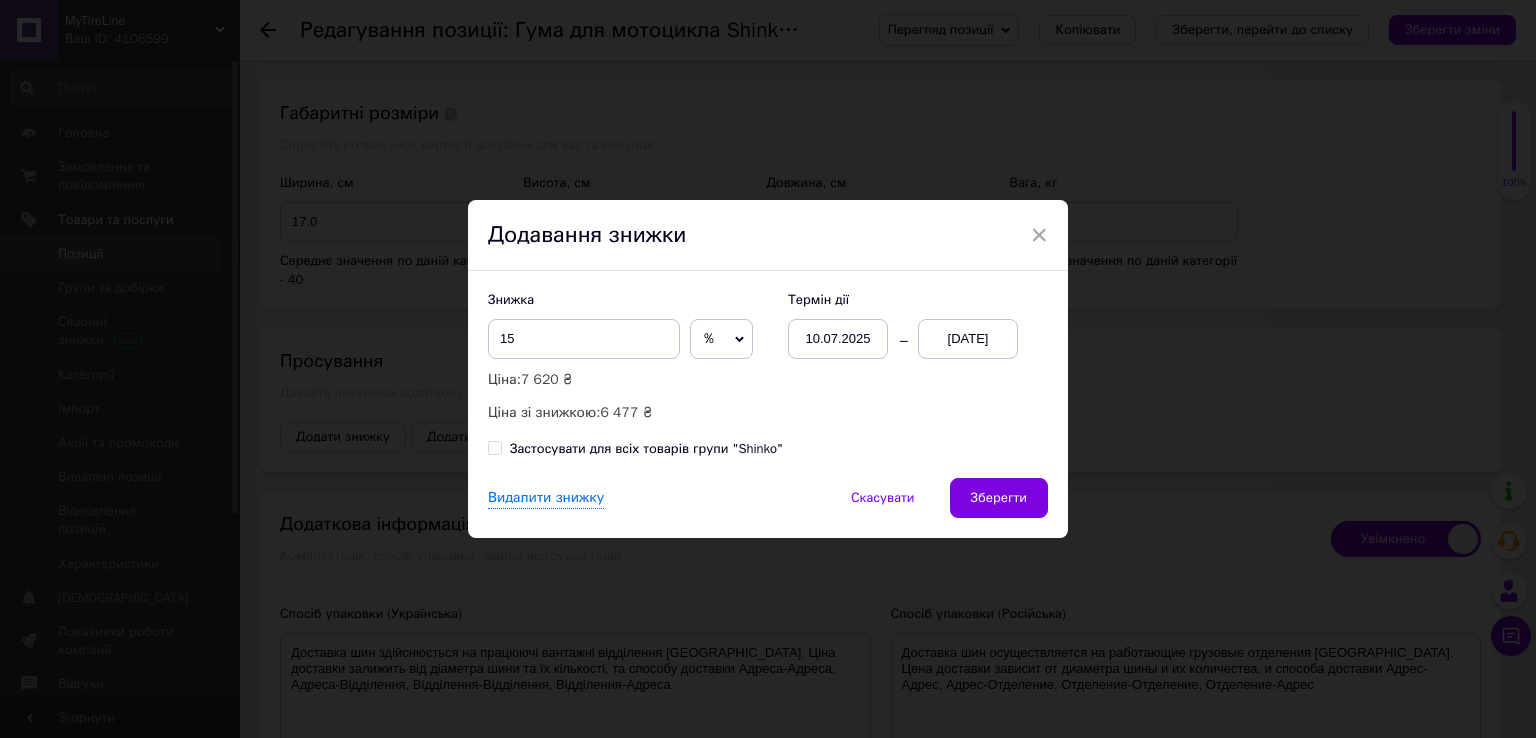 click on "[DATE]" at bounding box center [968, 339] 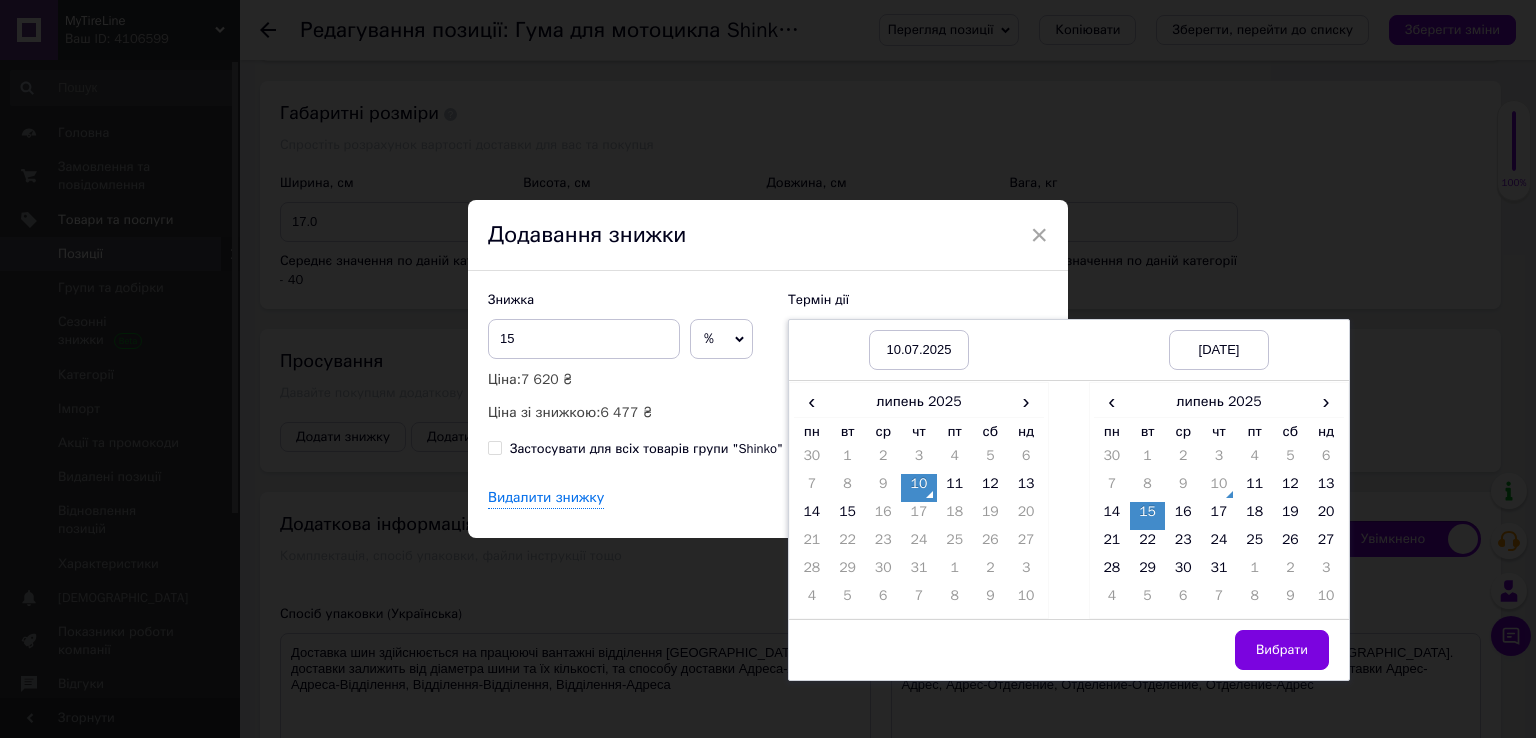 click on "15" at bounding box center (1148, 516) 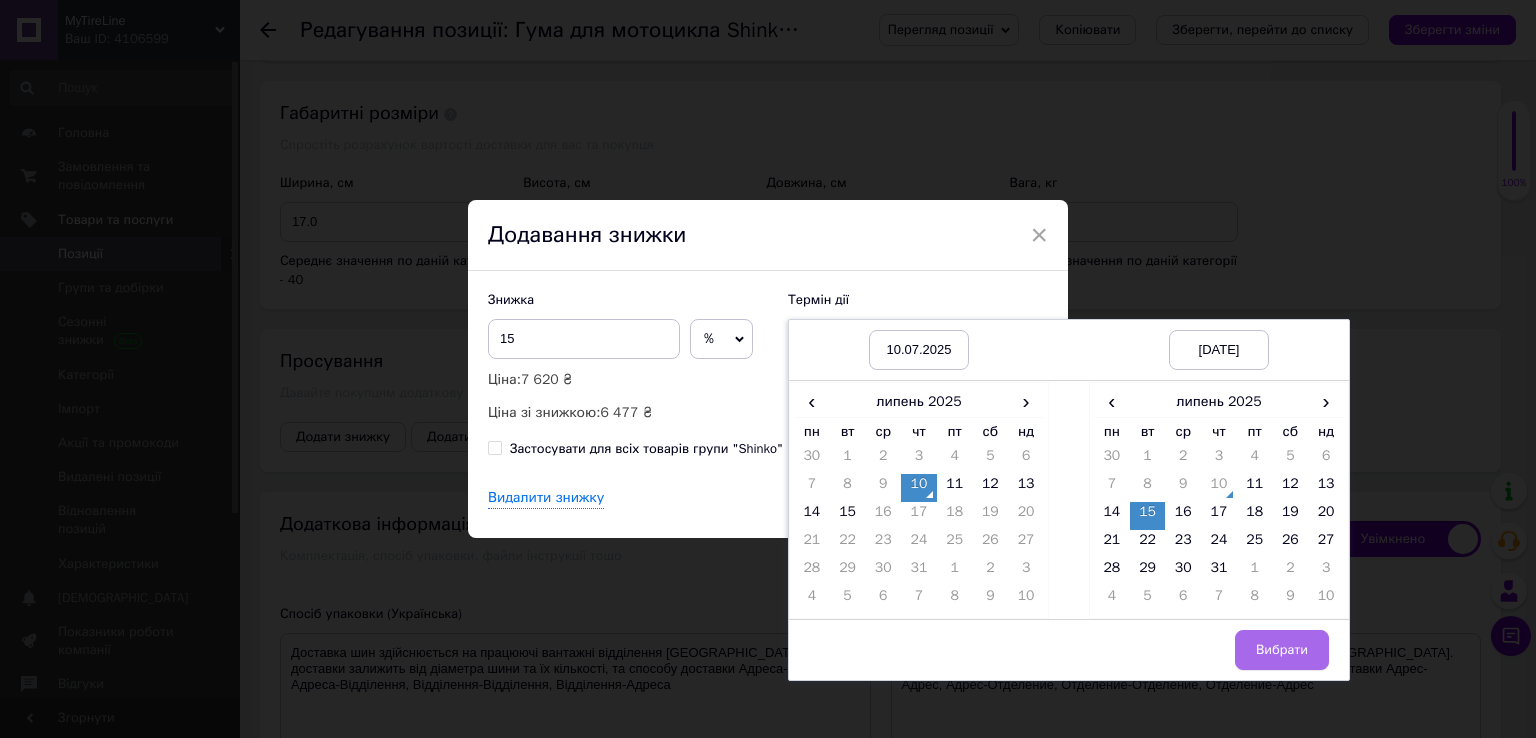 click on "Вибрати" at bounding box center (1282, 650) 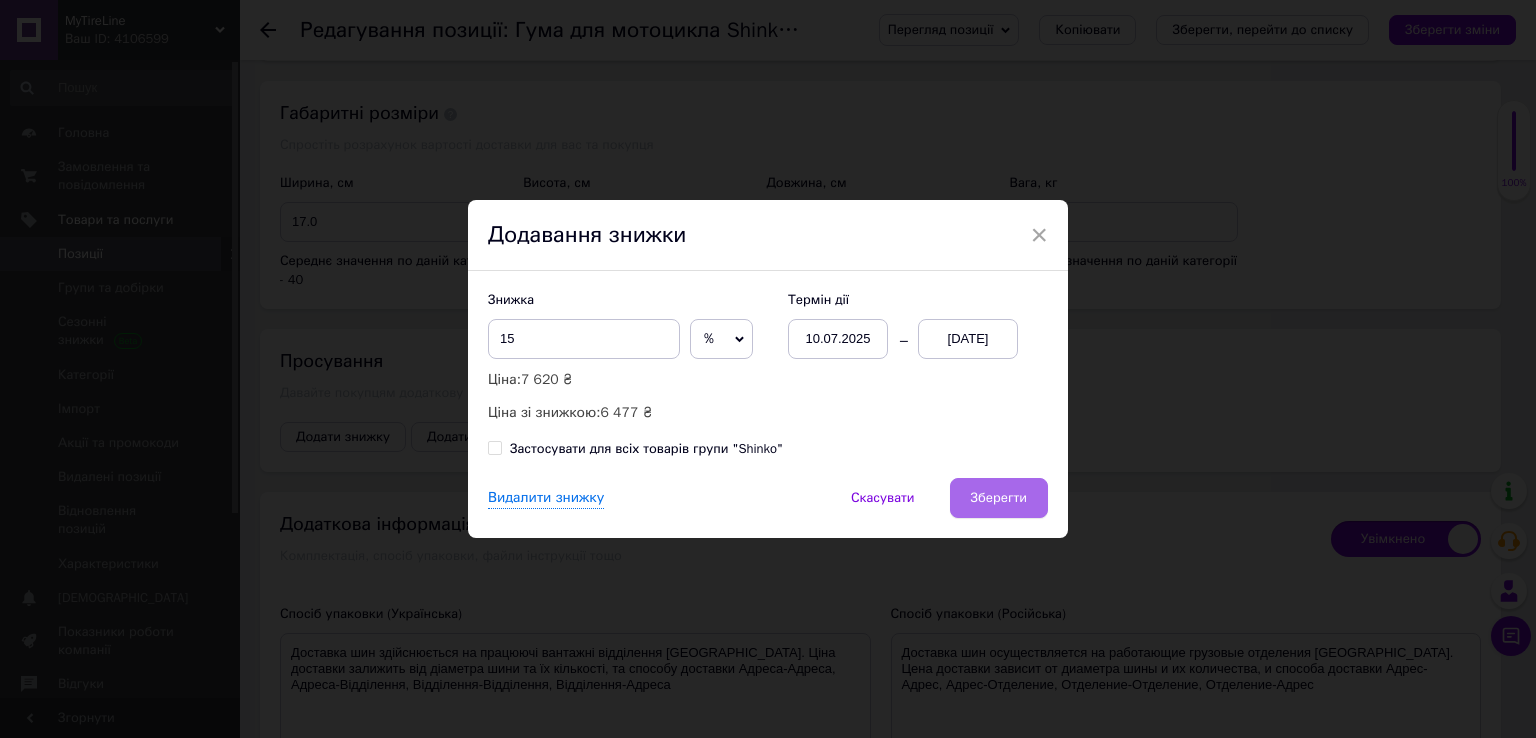 click on "Зберегти" at bounding box center (999, 498) 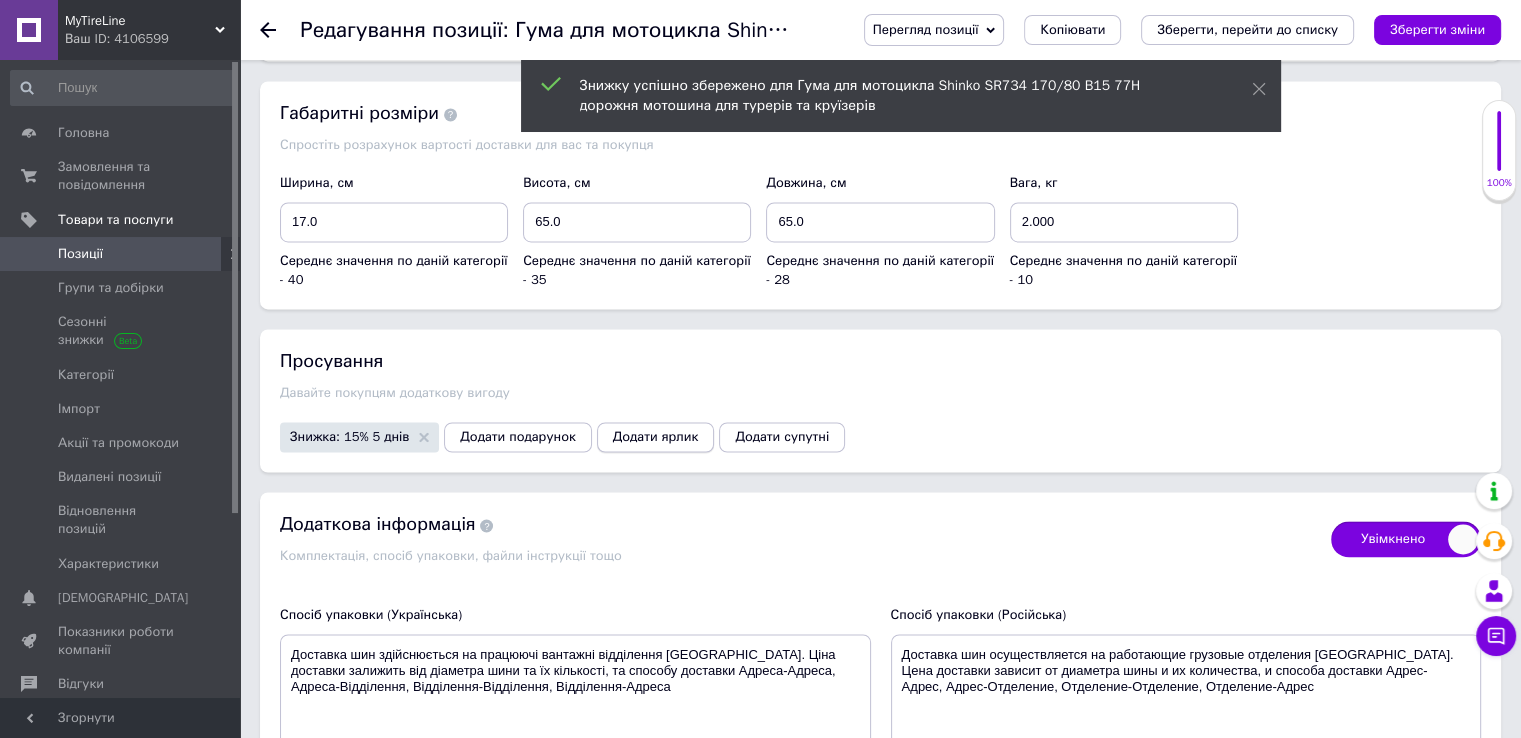 click on "Додати ярлик" at bounding box center (656, 437) 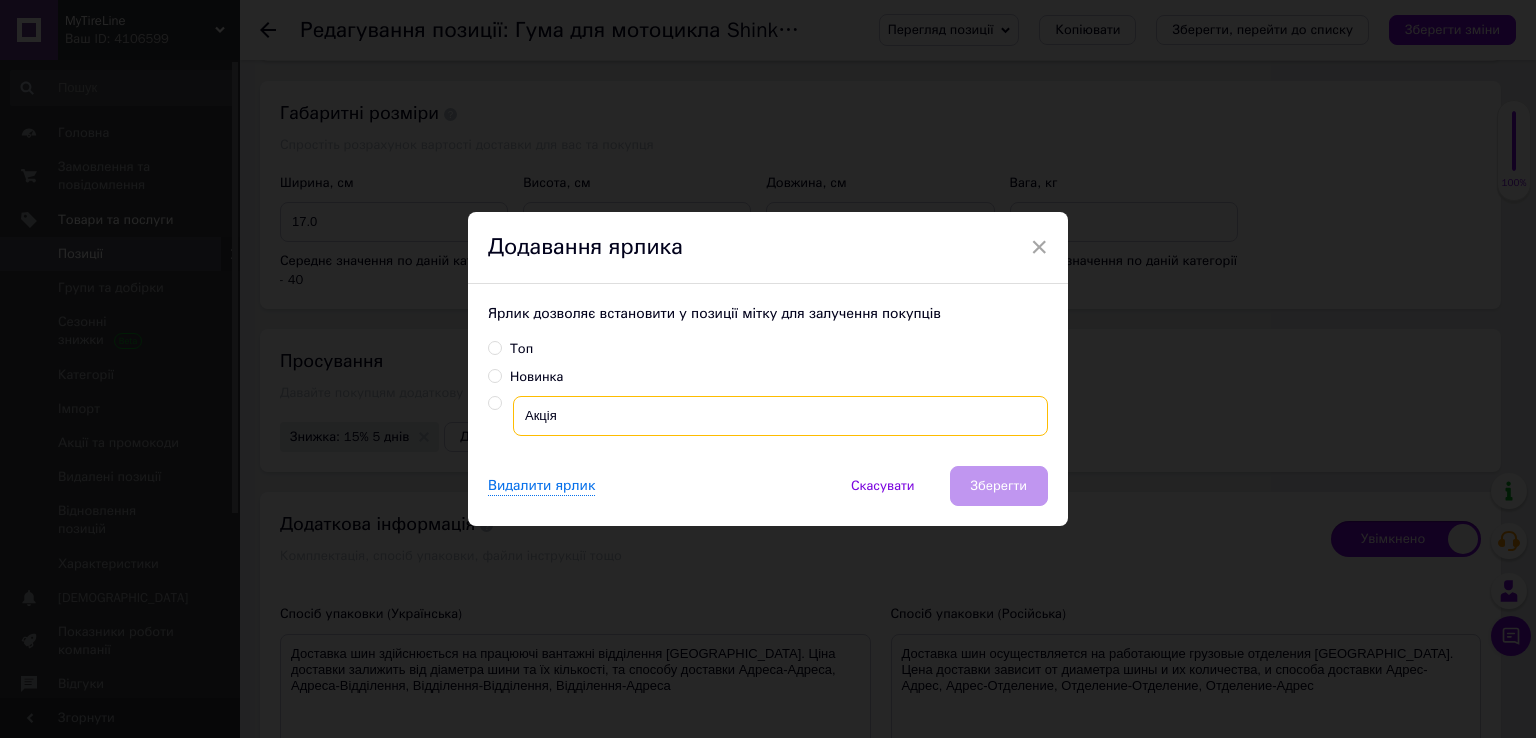 click on "Акція" at bounding box center [780, 416] 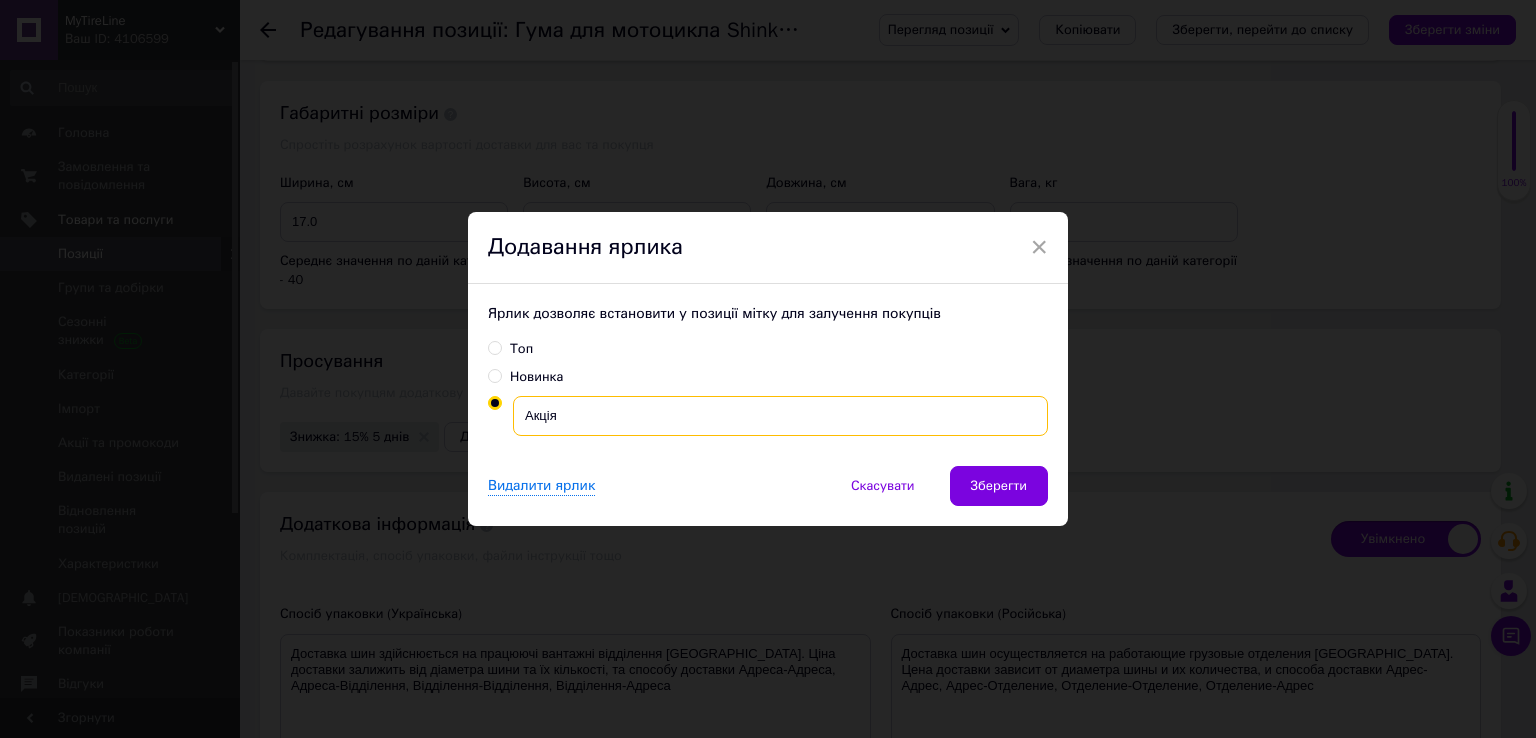 click on "Акція" at bounding box center [780, 416] 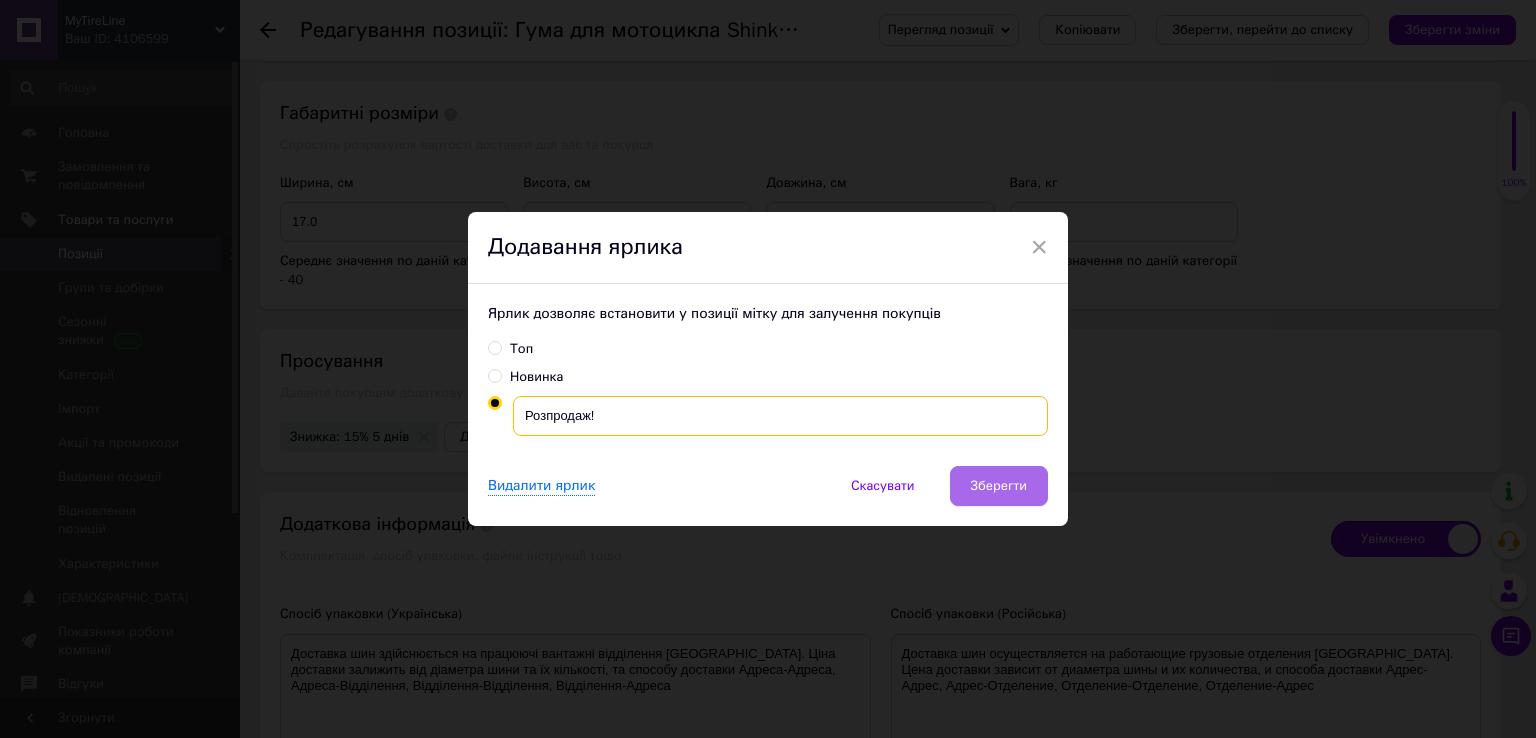 type on "Розпродаж!" 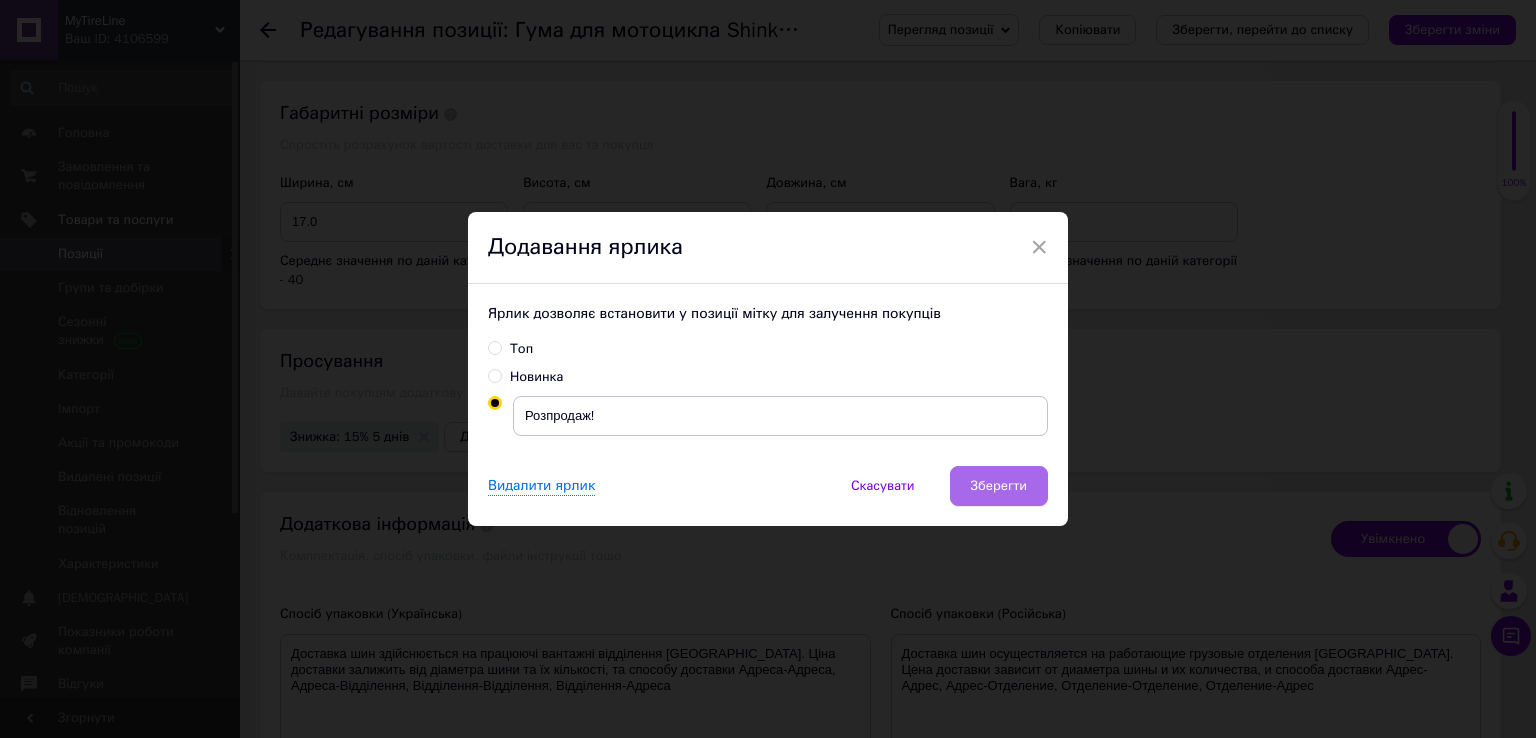 click on "Зберегти" at bounding box center (999, 486) 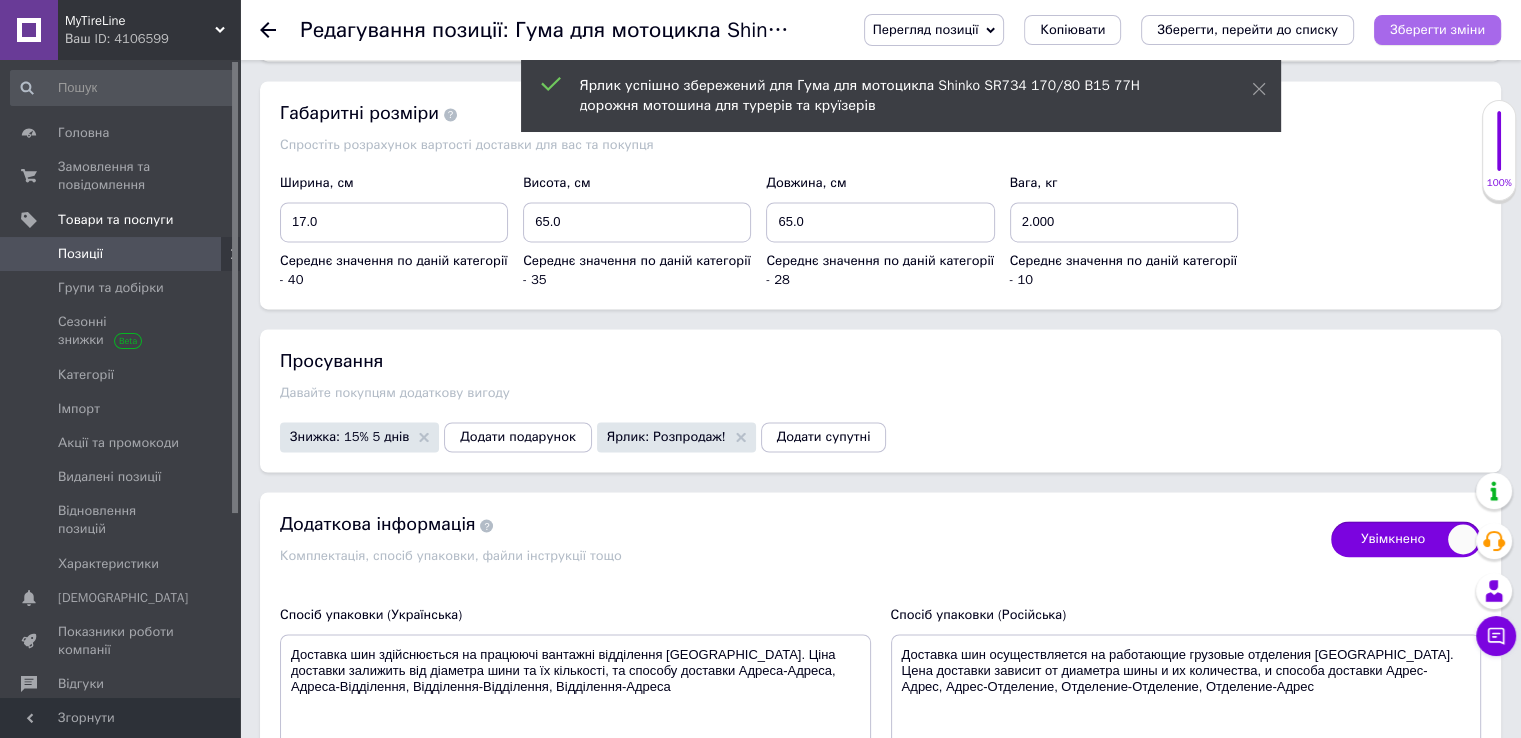 click on "Зберегти зміни" at bounding box center [1437, 30] 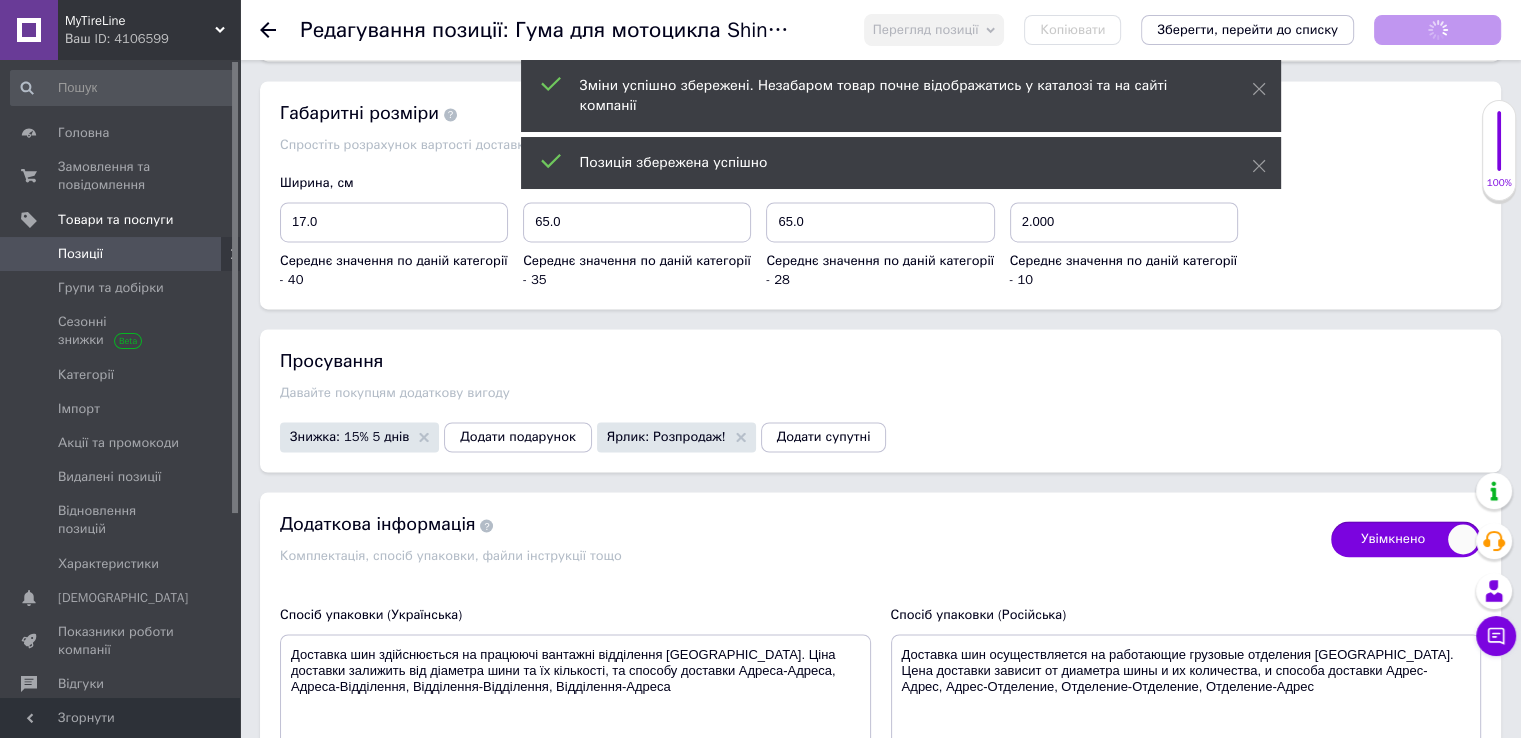 scroll, scrollTop: 3201, scrollLeft: 0, axis: vertical 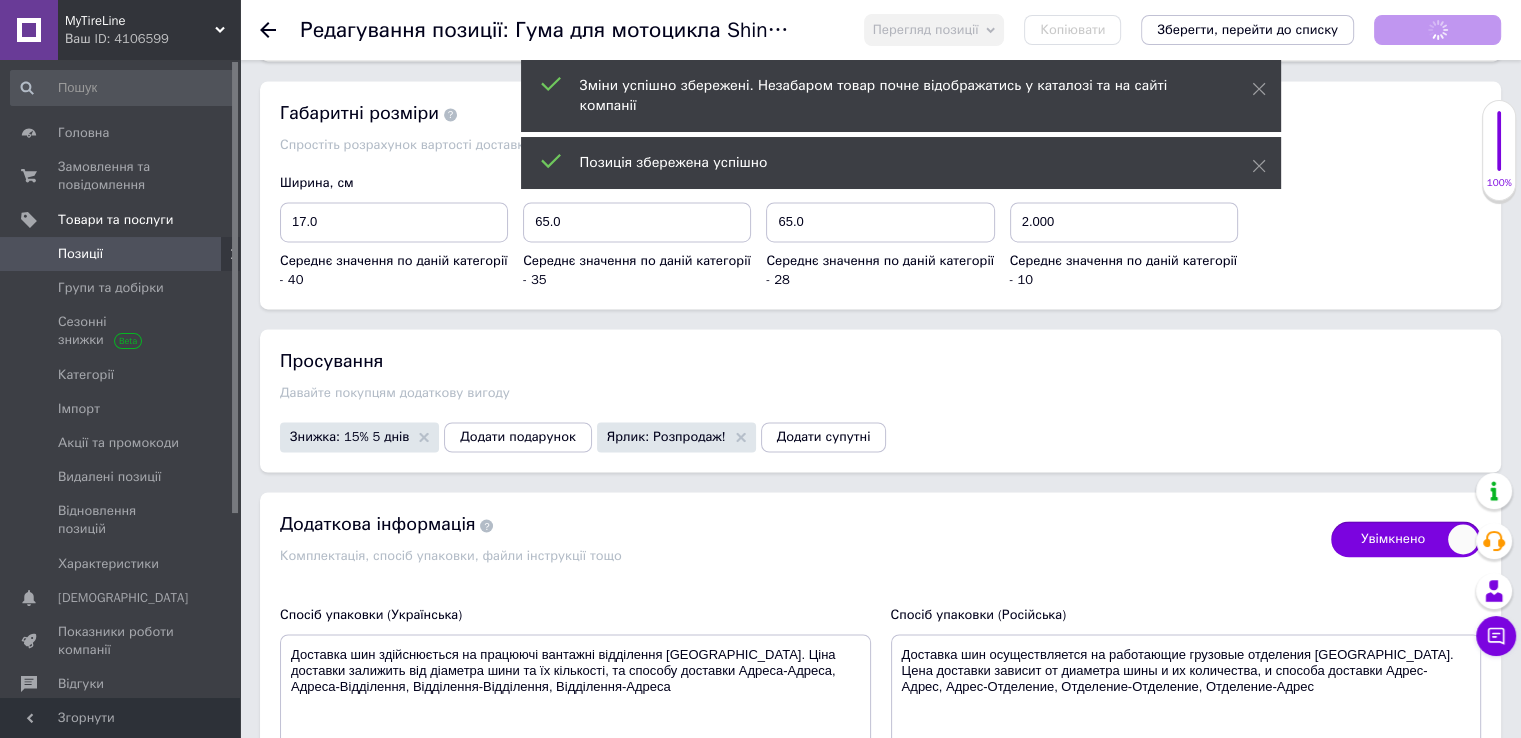 checkbox on "true" 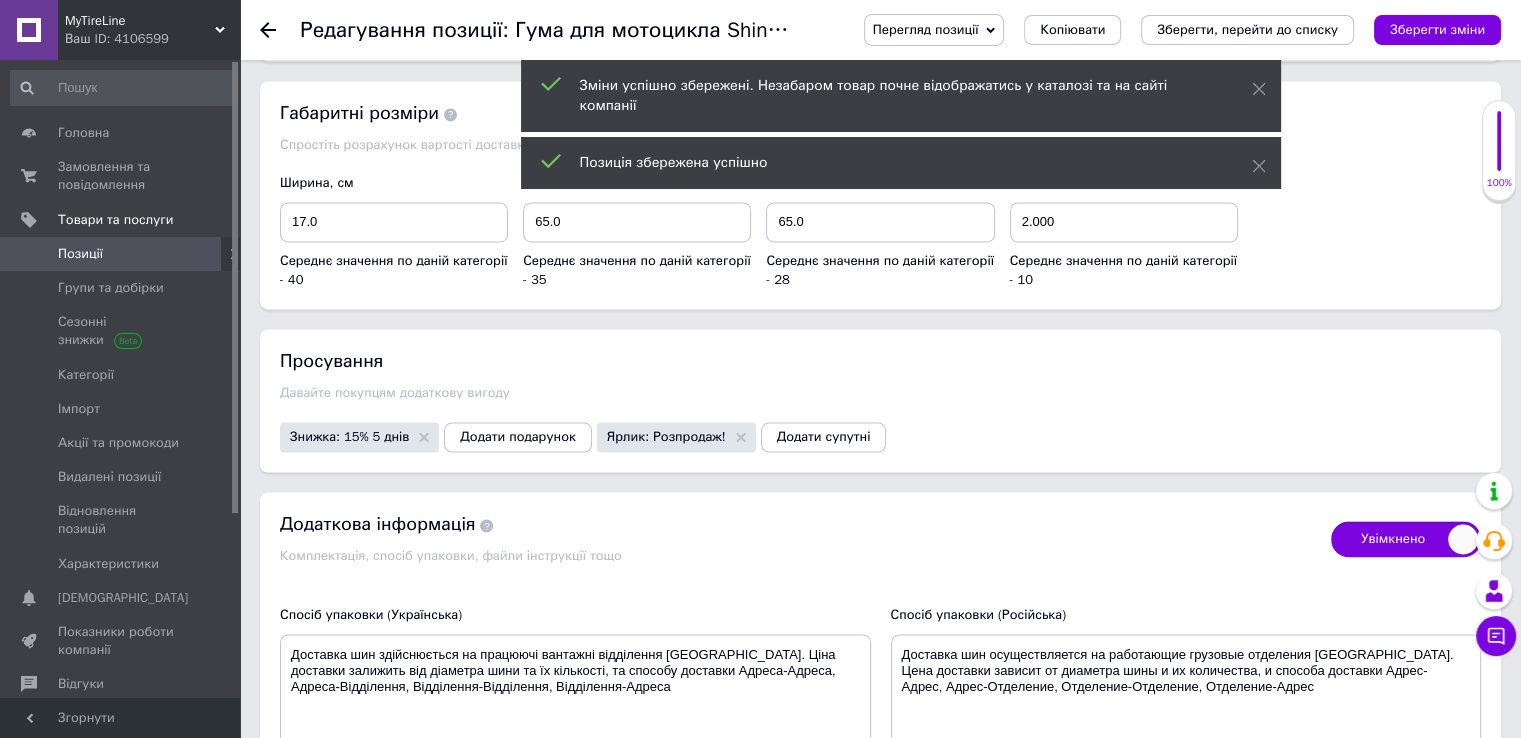 click on "Позиції" at bounding box center (80, 254) 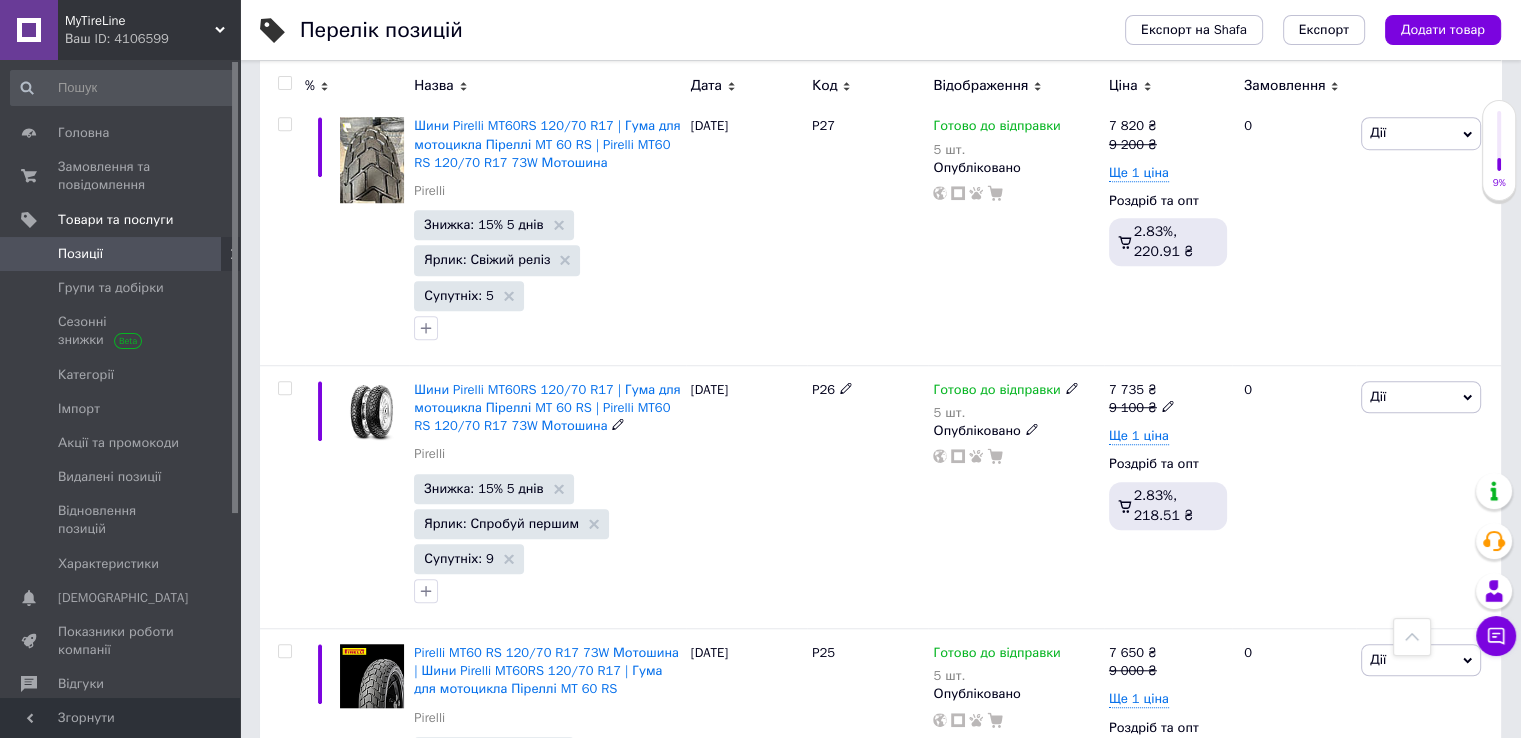 scroll, scrollTop: 16676, scrollLeft: 0, axis: vertical 